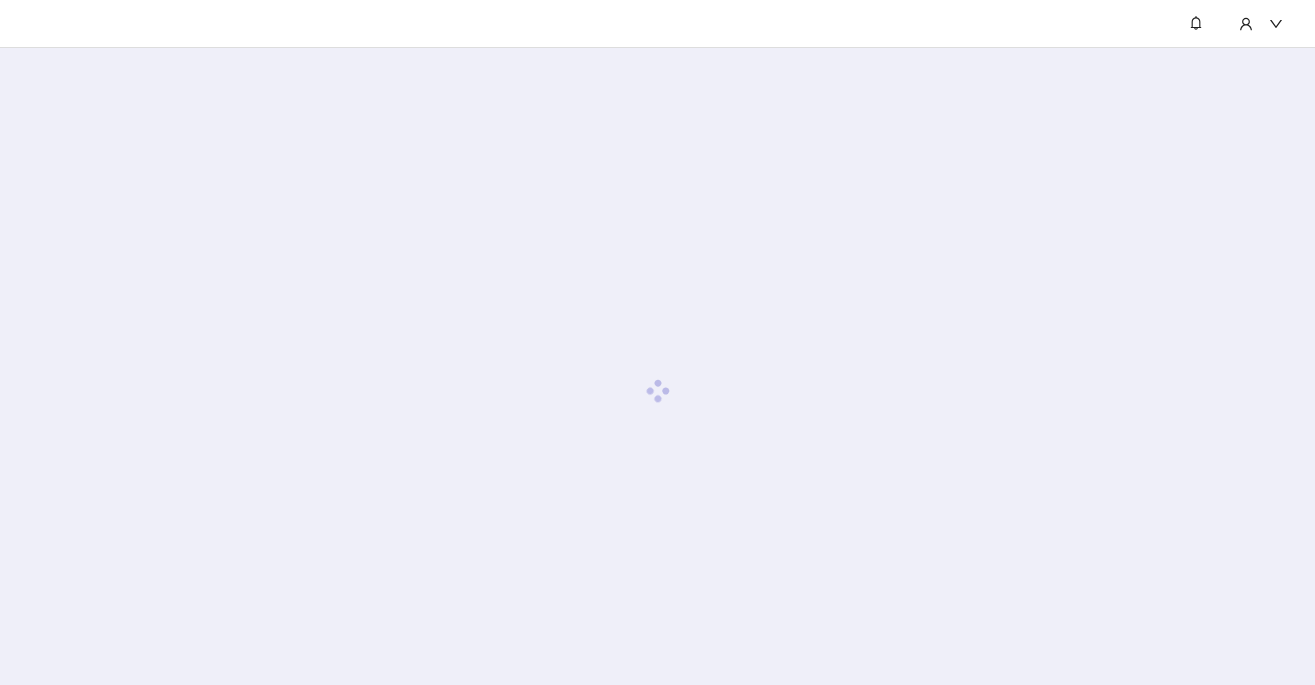 scroll, scrollTop: 0, scrollLeft: 0, axis: both 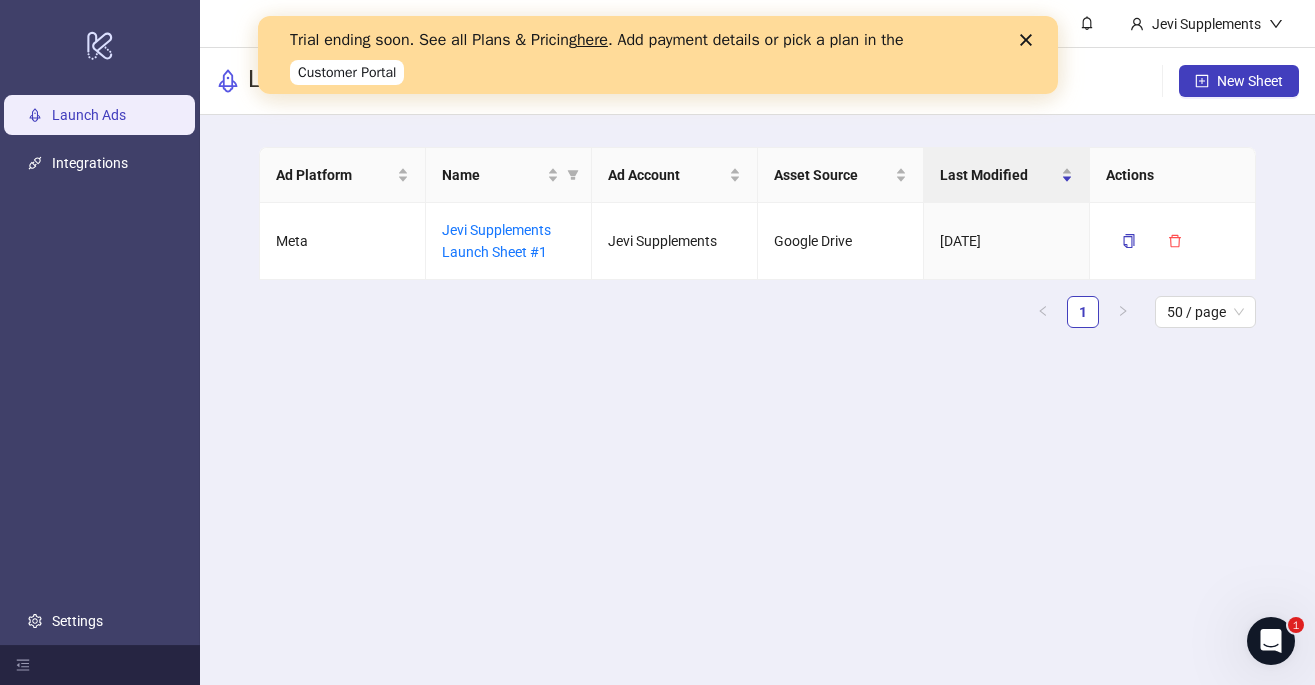 click 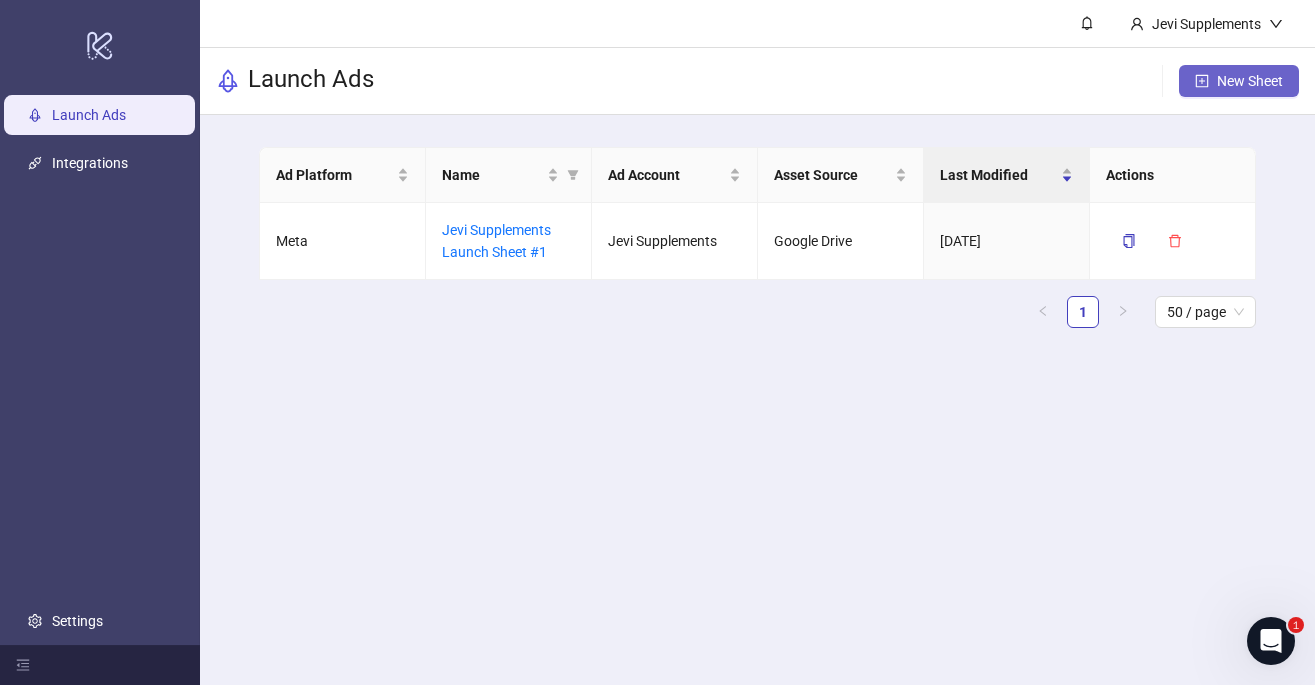 click on "New Sheet" at bounding box center (1239, 81) 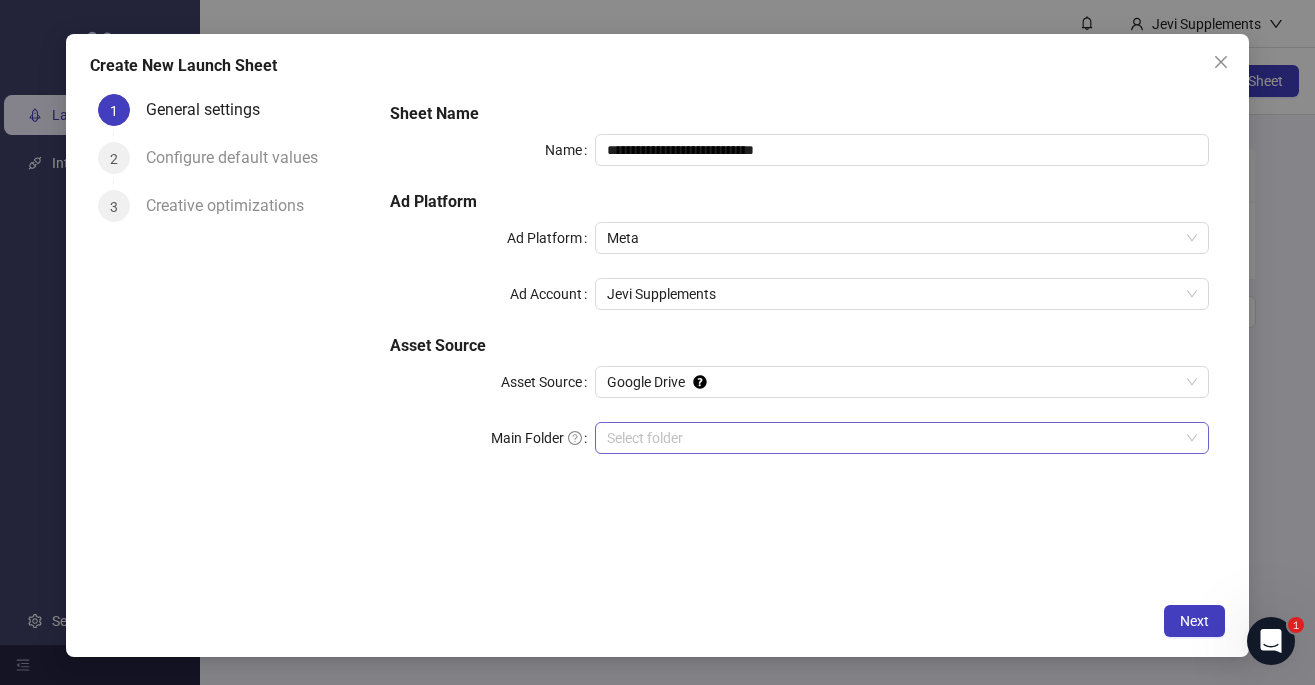 click on "Main Folder" at bounding box center [893, 438] 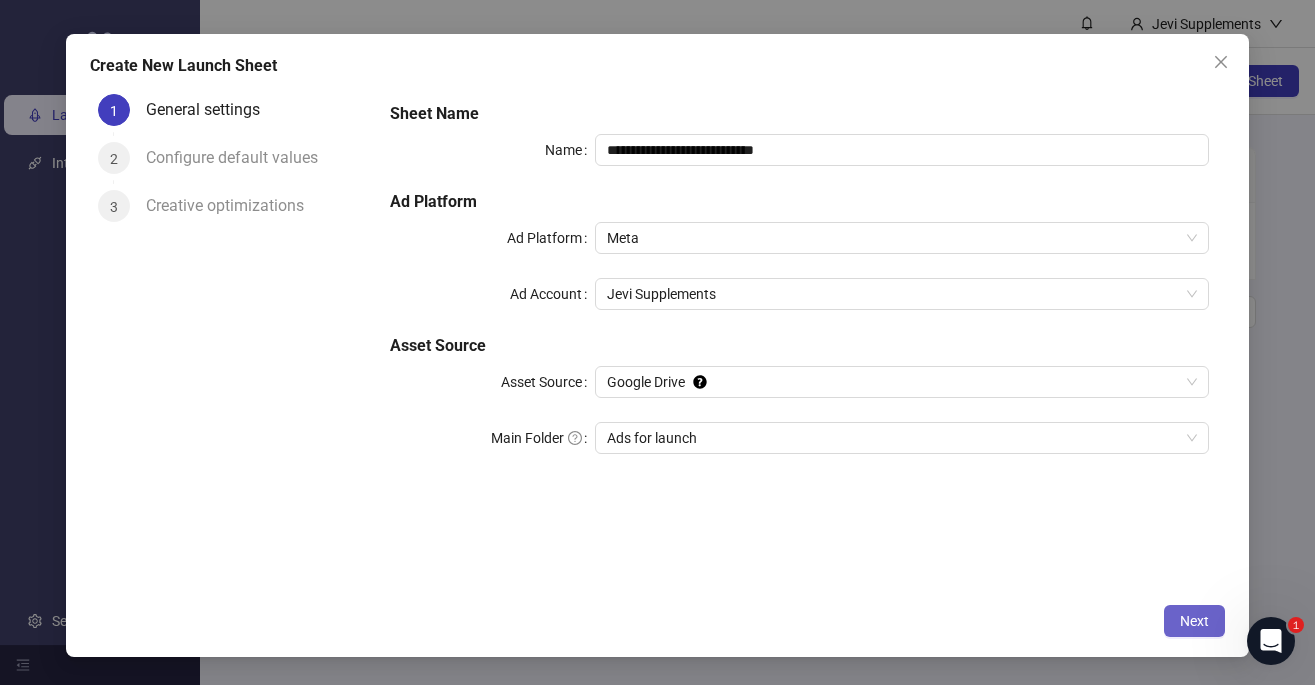 click on "Next" at bounding box center (1194, 621) 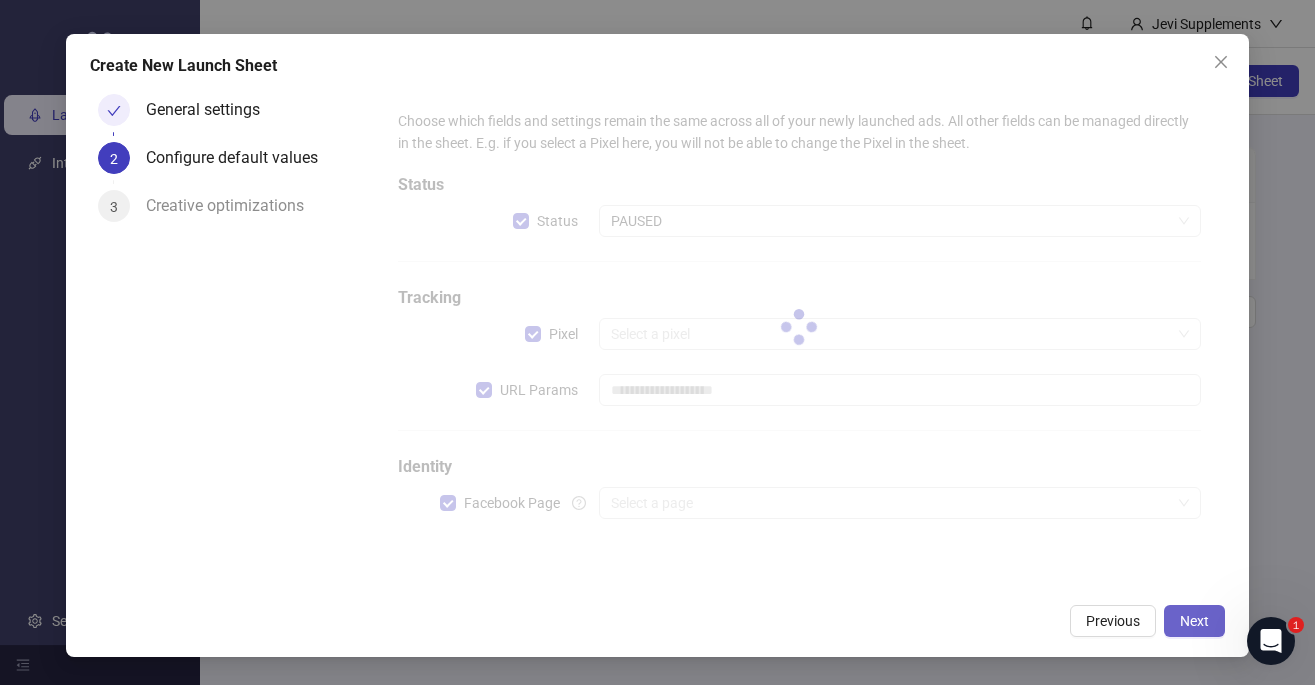 type on "**********" 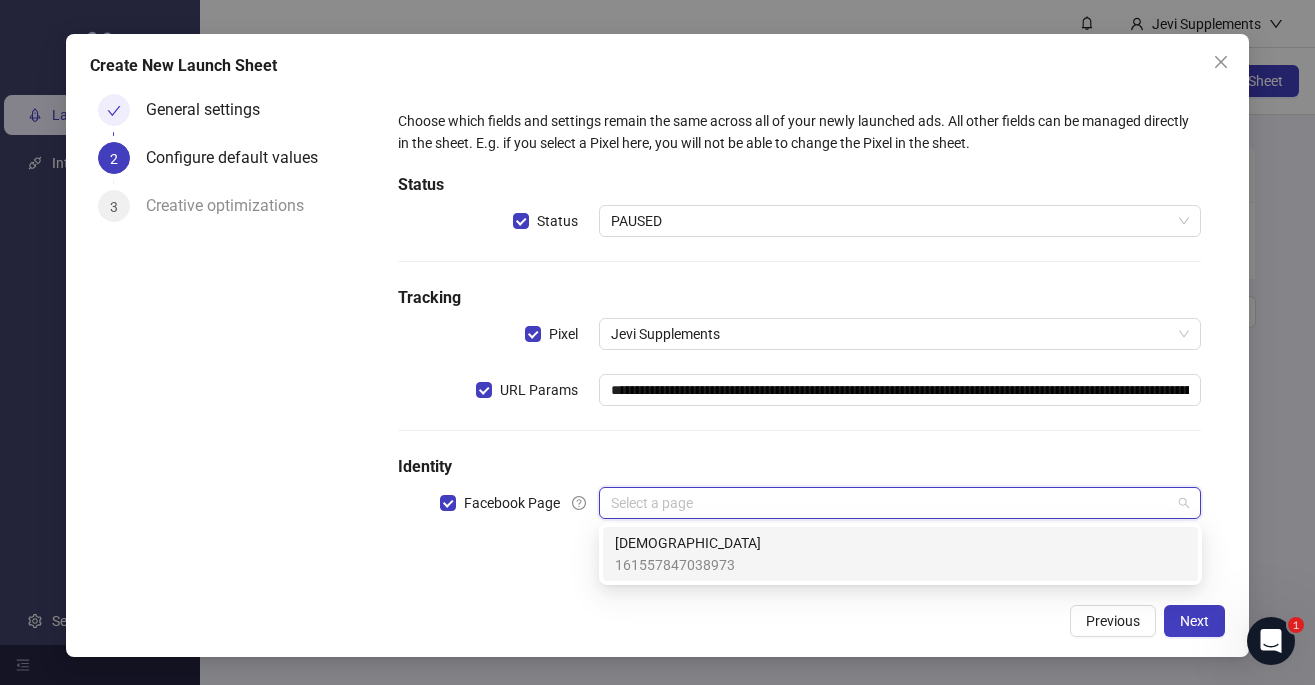 click at bounding box center [891, 503] 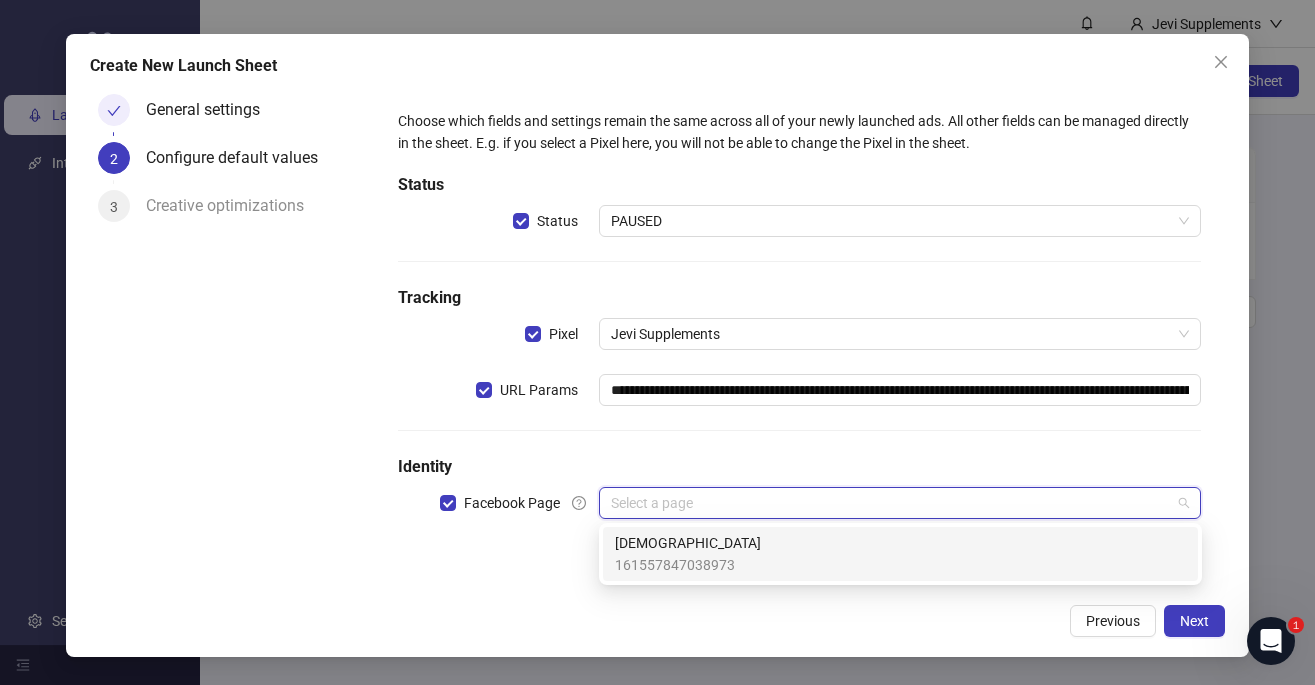 click on "Jevi  161557847038973" at bounding box center (900, 554) 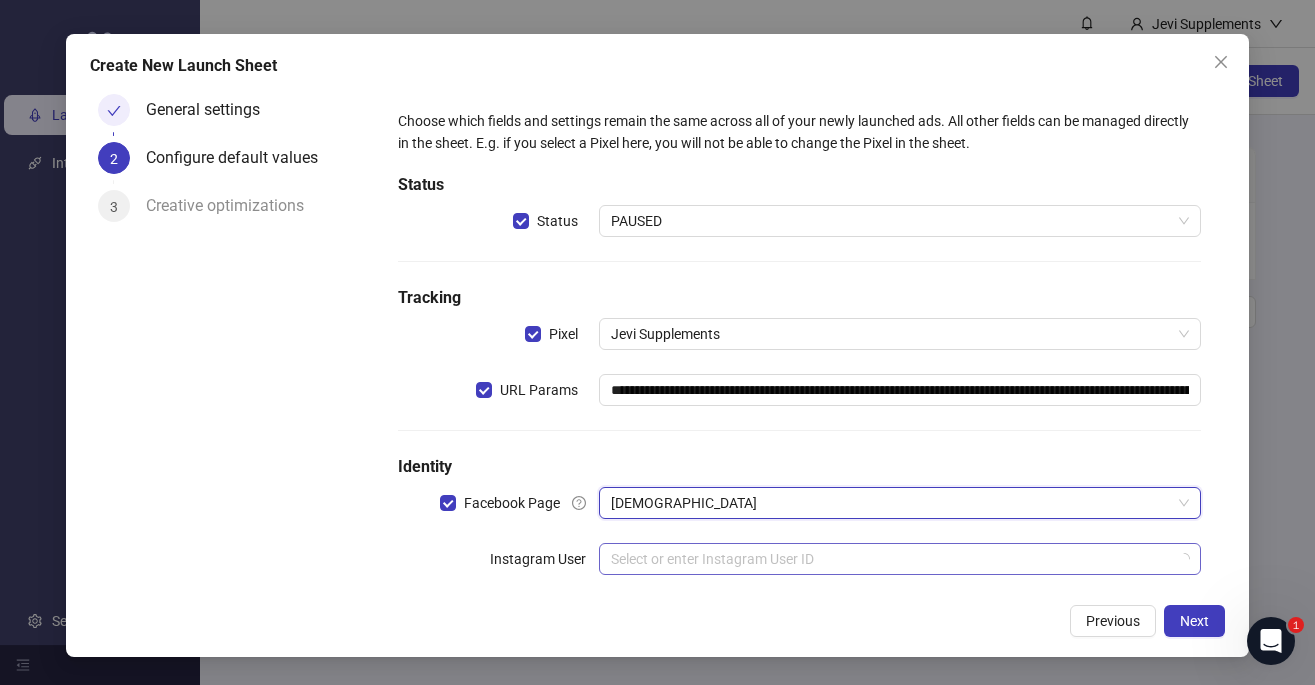 click at bounding box center (891, 559) 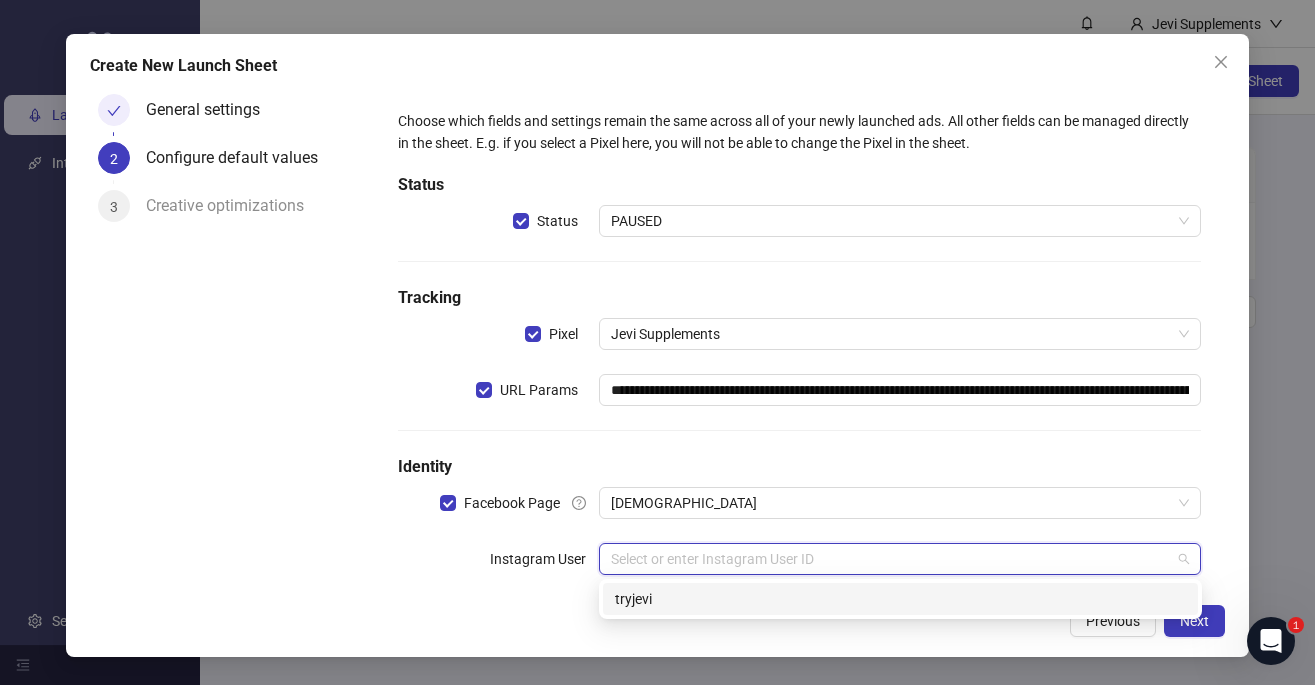 click on "tryjevi" at bounding box center [900, 599] 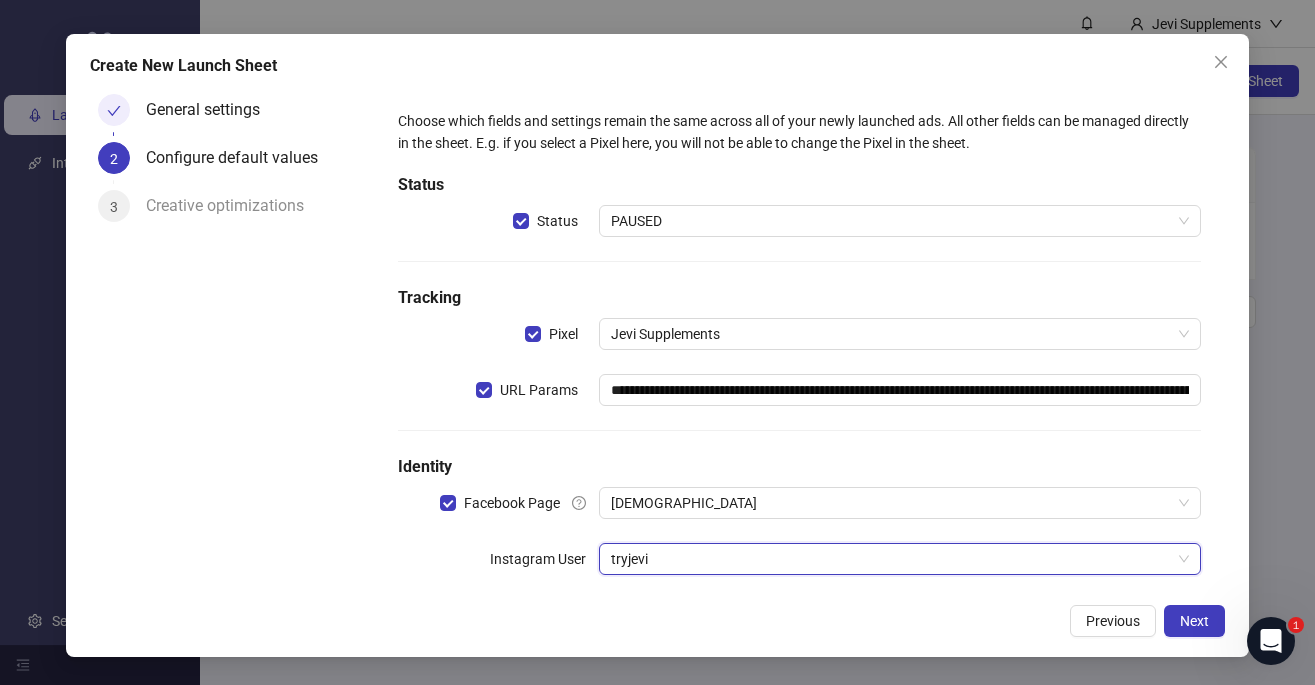 scroll, scrollTop: 86, scrollLeft: 0, axis: vertical 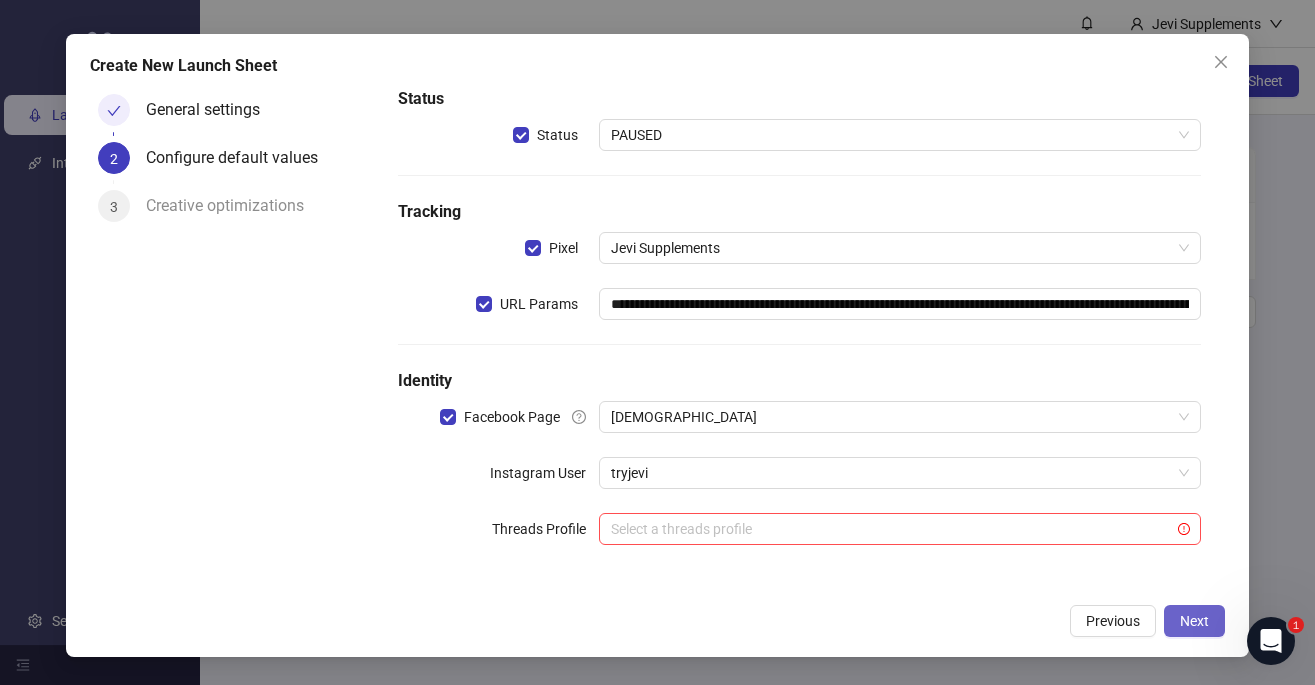 click on "Next" at bounding box center (1194, 621) 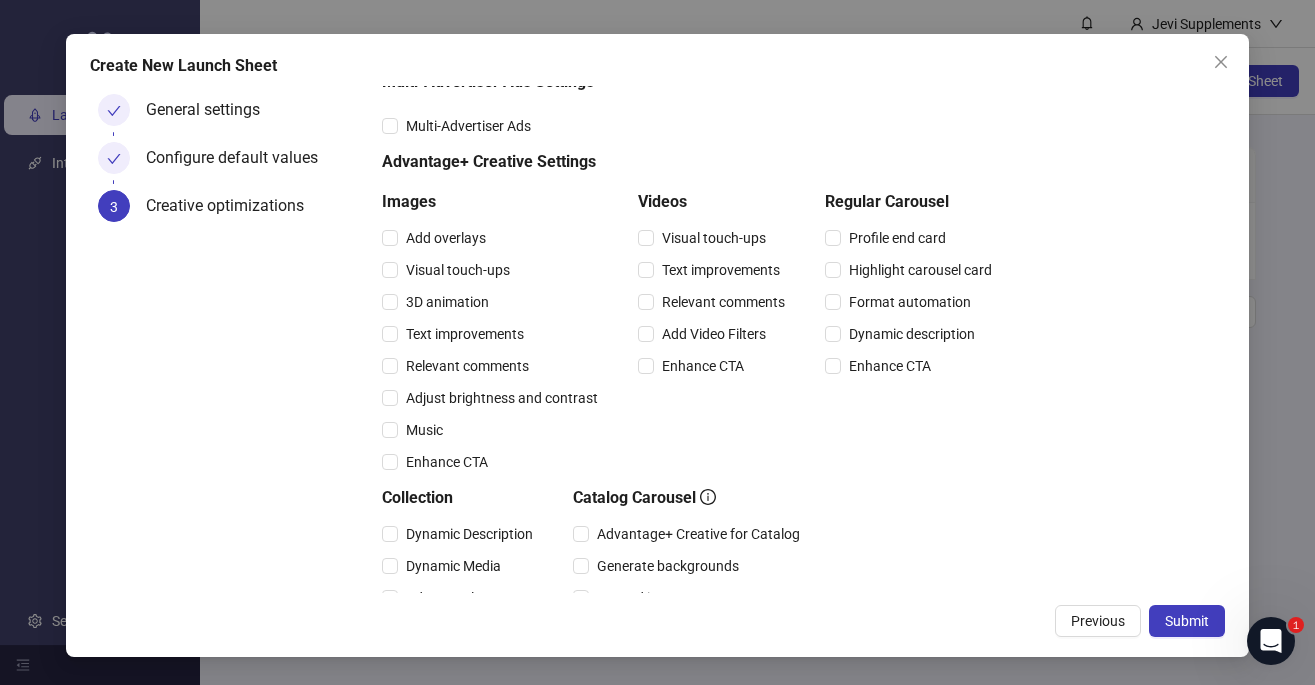 scroll, scrollTop: 343, scrollLeft: 0, axis: vertical 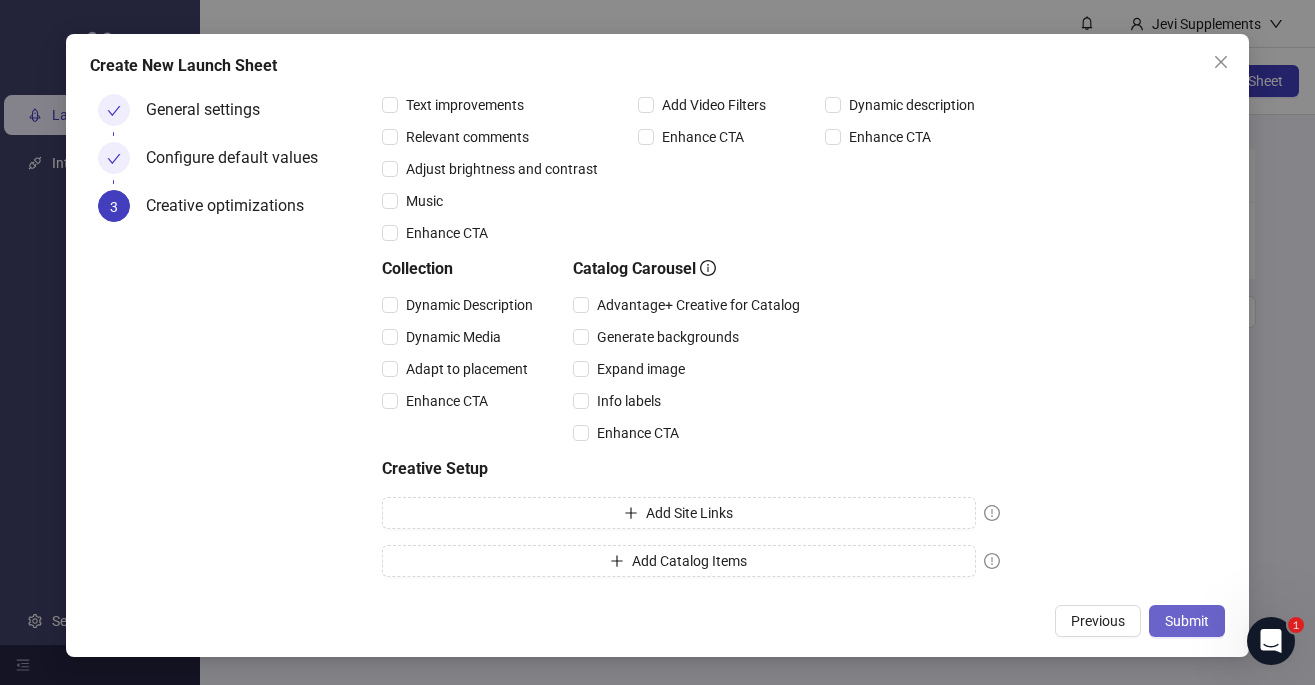 click on "Submit" at bounding box center (1187, 621) 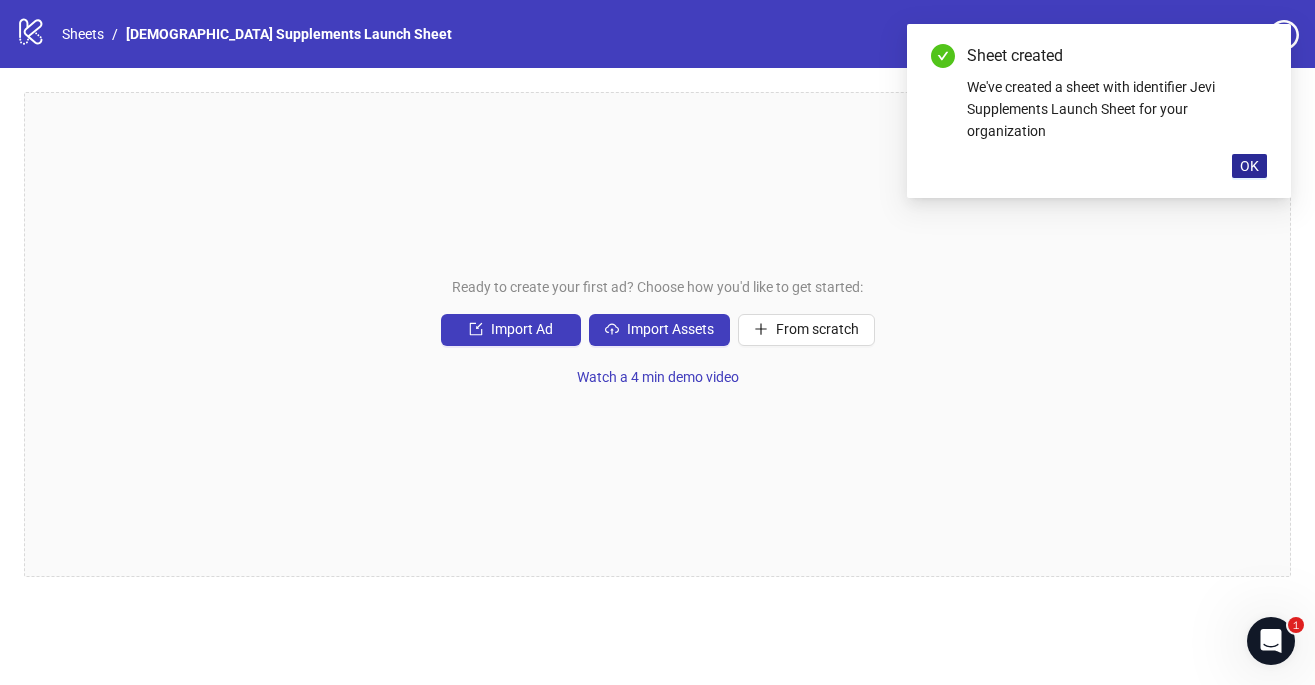 click on "OK" at bounding box center (1249, 166) 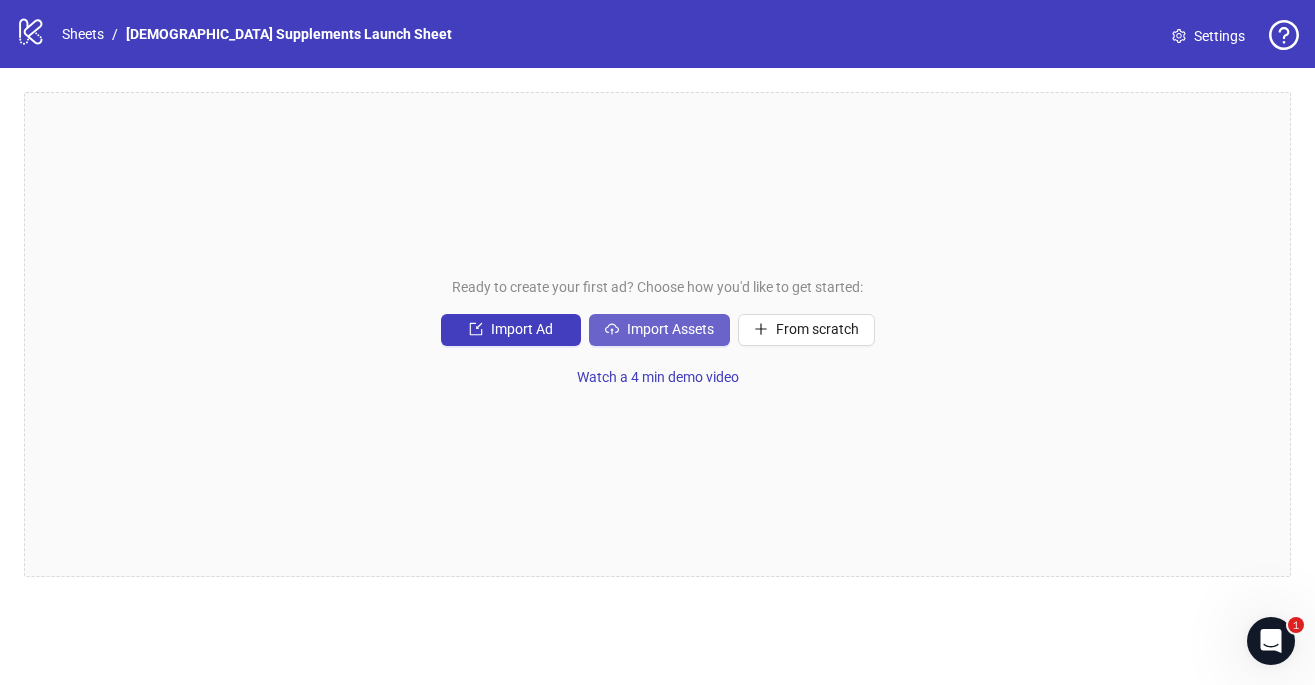 click on "Import Assets" at bounding box center [670, 329] 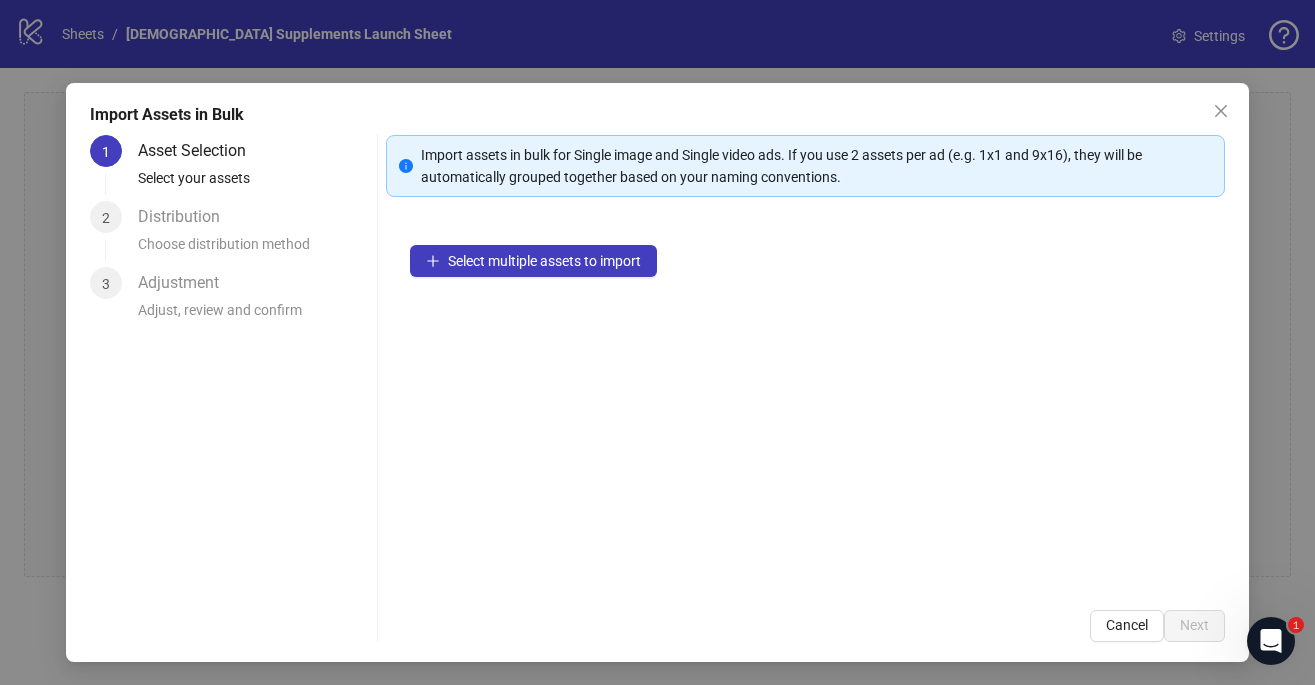scroll, scrollTop: 0, scrollLeft: 0, axis: both 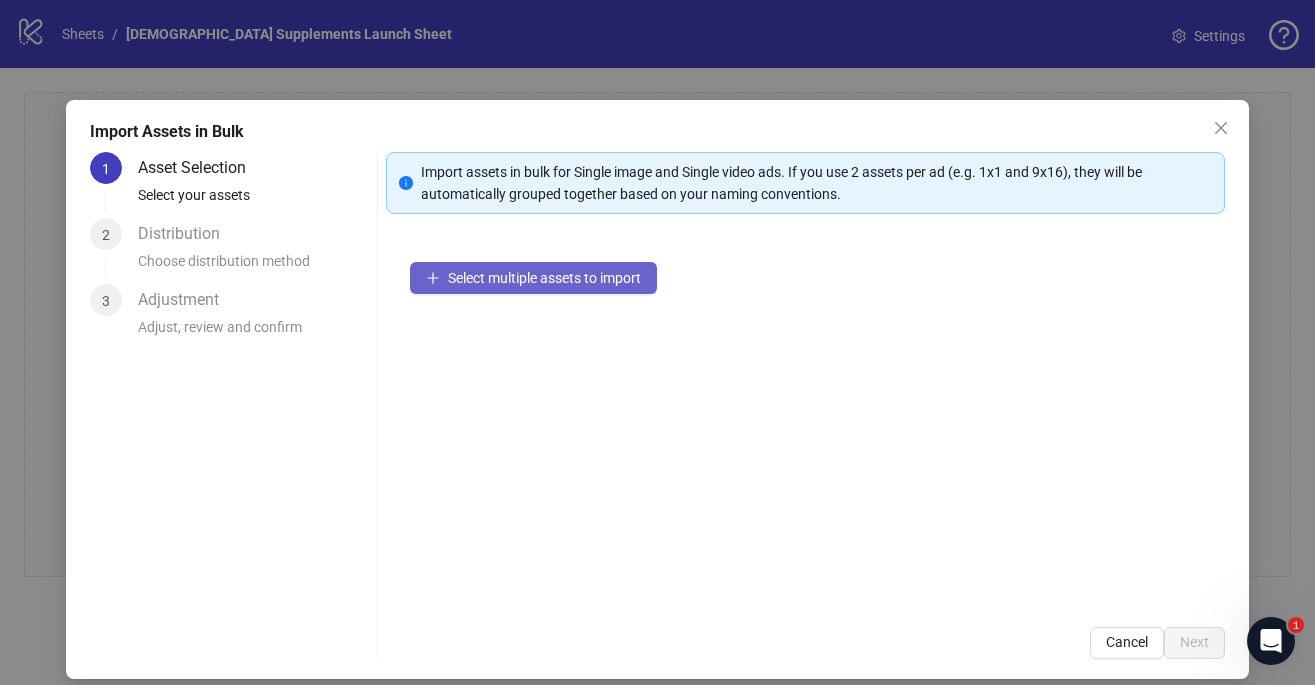click on "Select multiple assets to import" at bounding box center [544, 278] 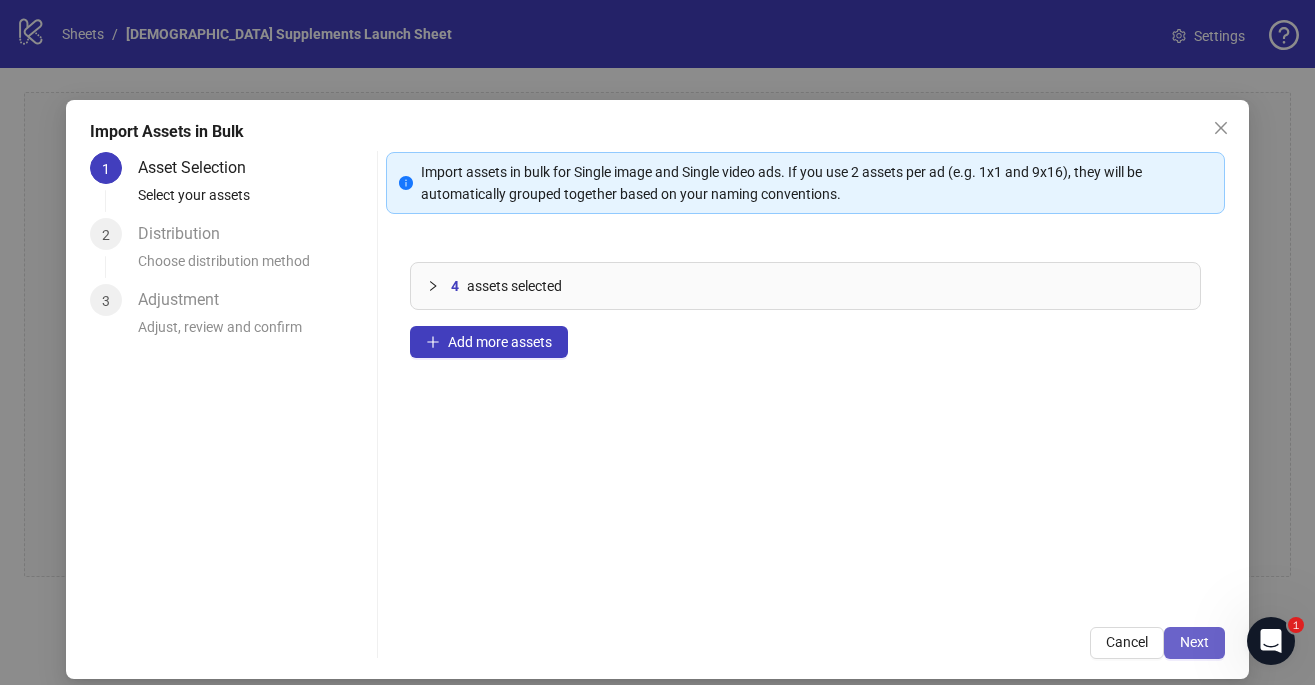 click on "Next" at bounding box center [1194, 643] 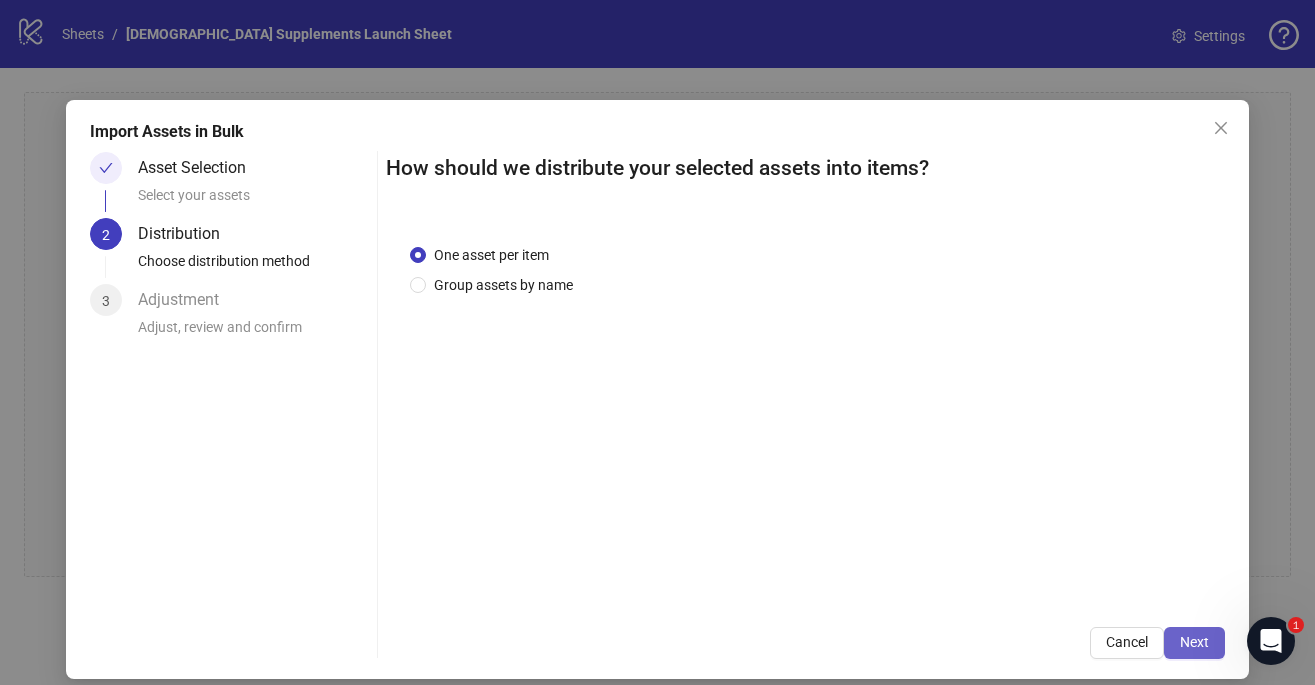 click on "Next" at bounding box center (1194, 642) 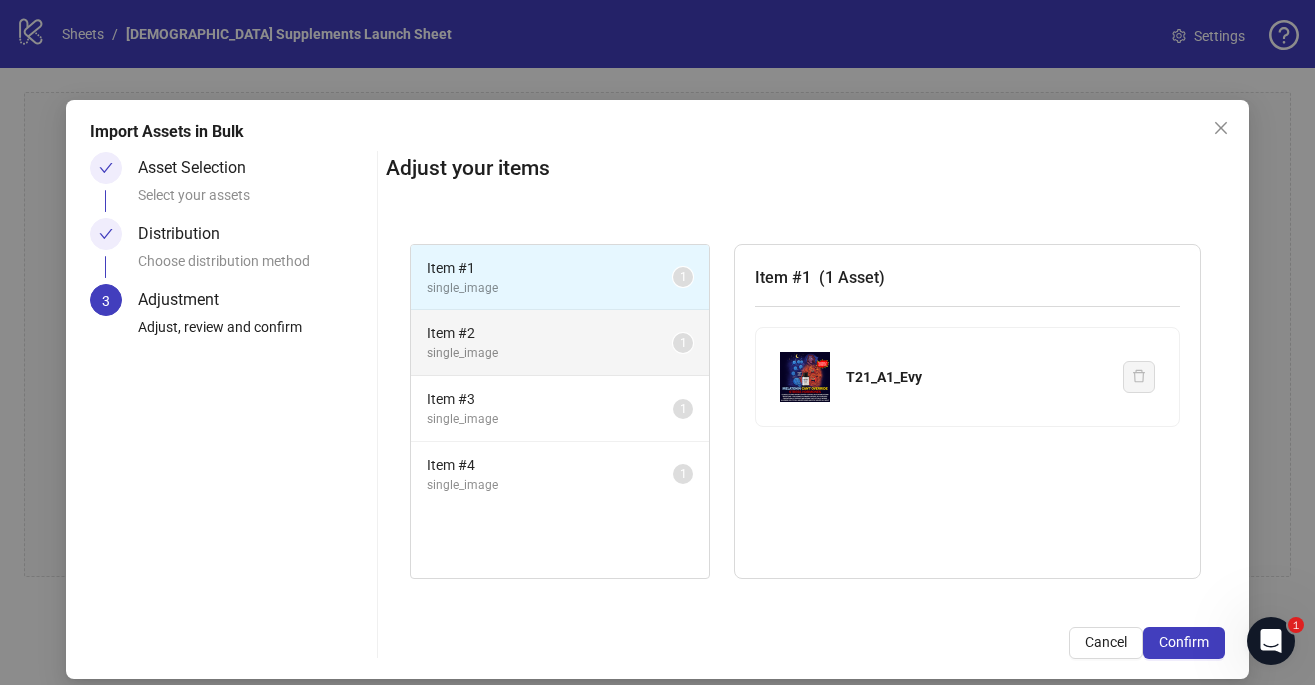 click on "single_image" at bounding box center (550, 353) 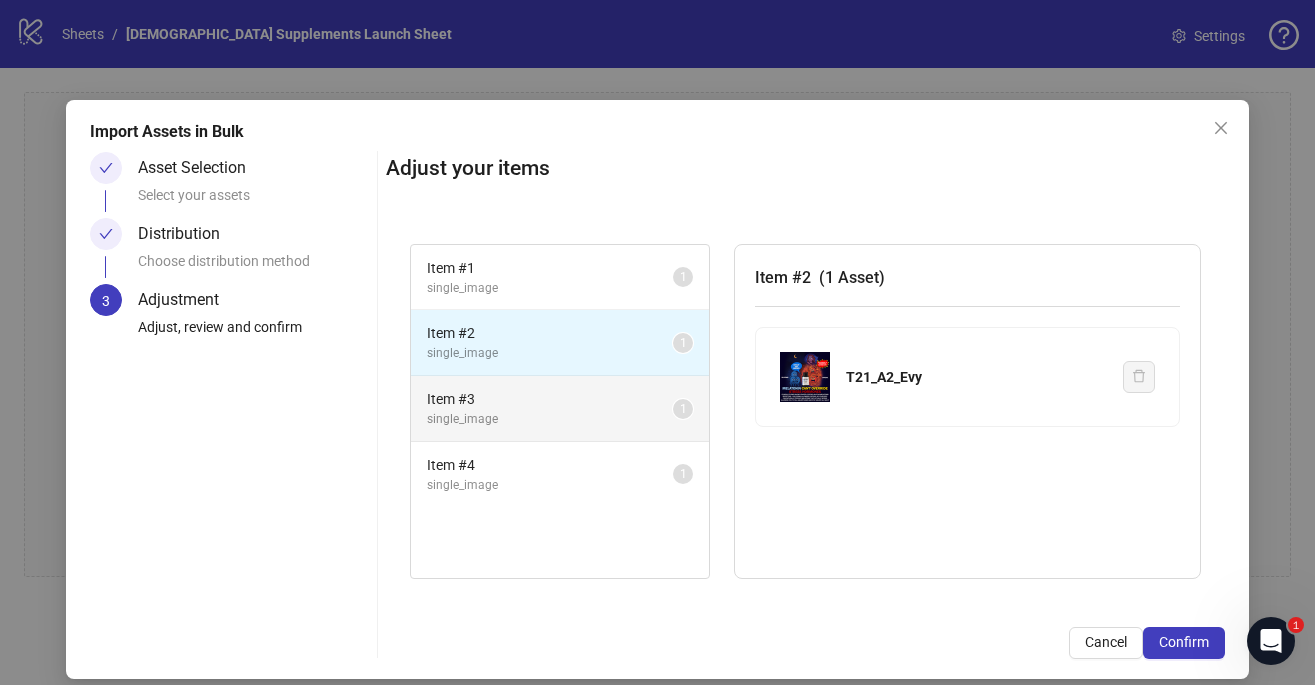 click on "Item # 3" at bounding box center (550, 399) 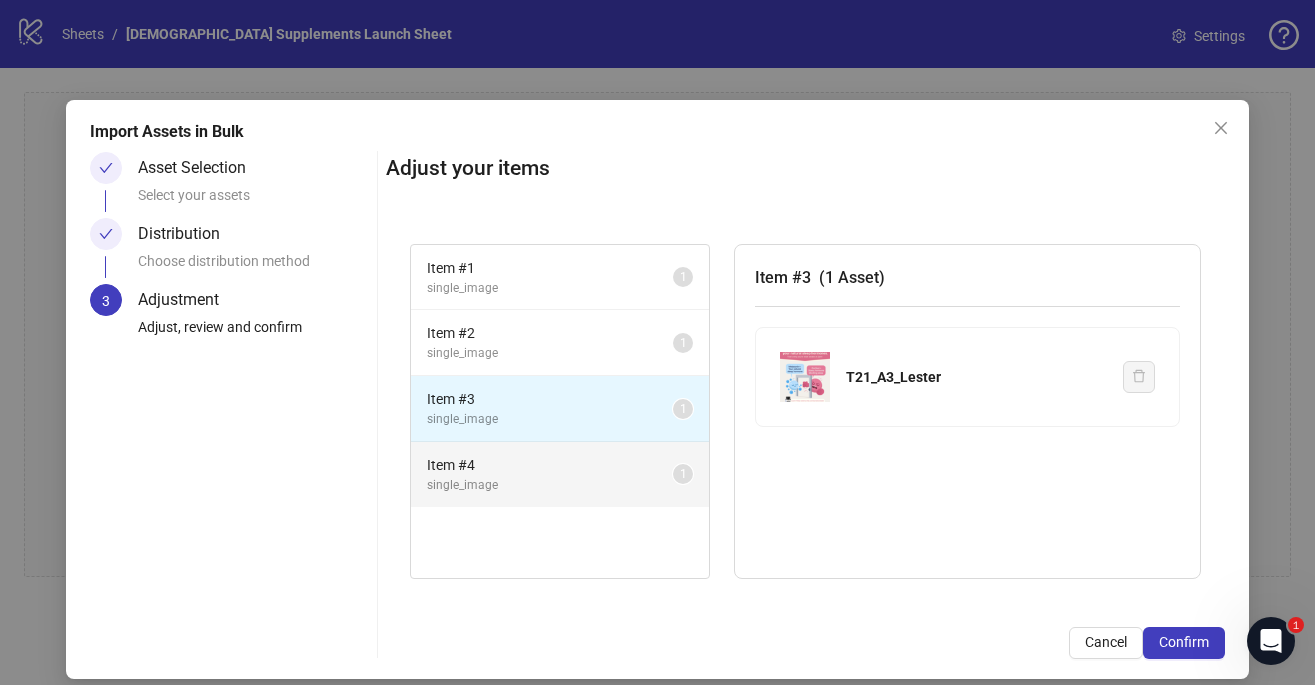 click on "Item # 4" at bounding box center [550, 465] 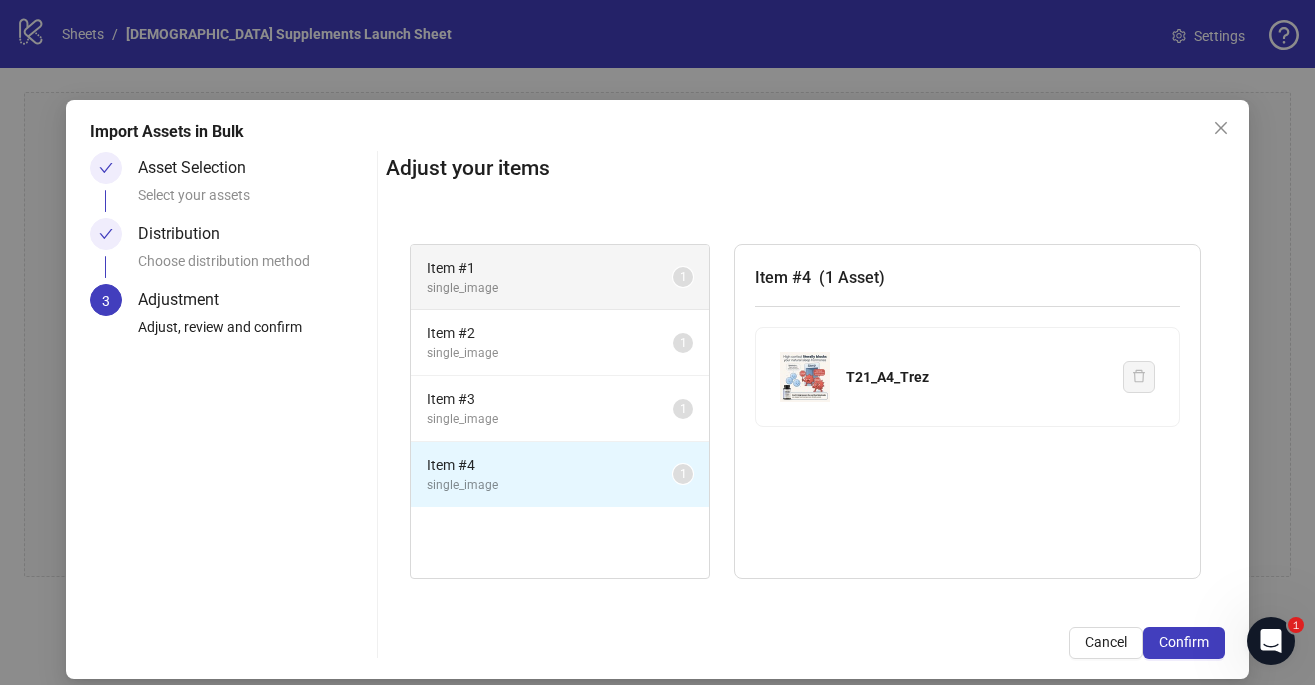 click on "Item # 1" at bounding box center [550, 268] 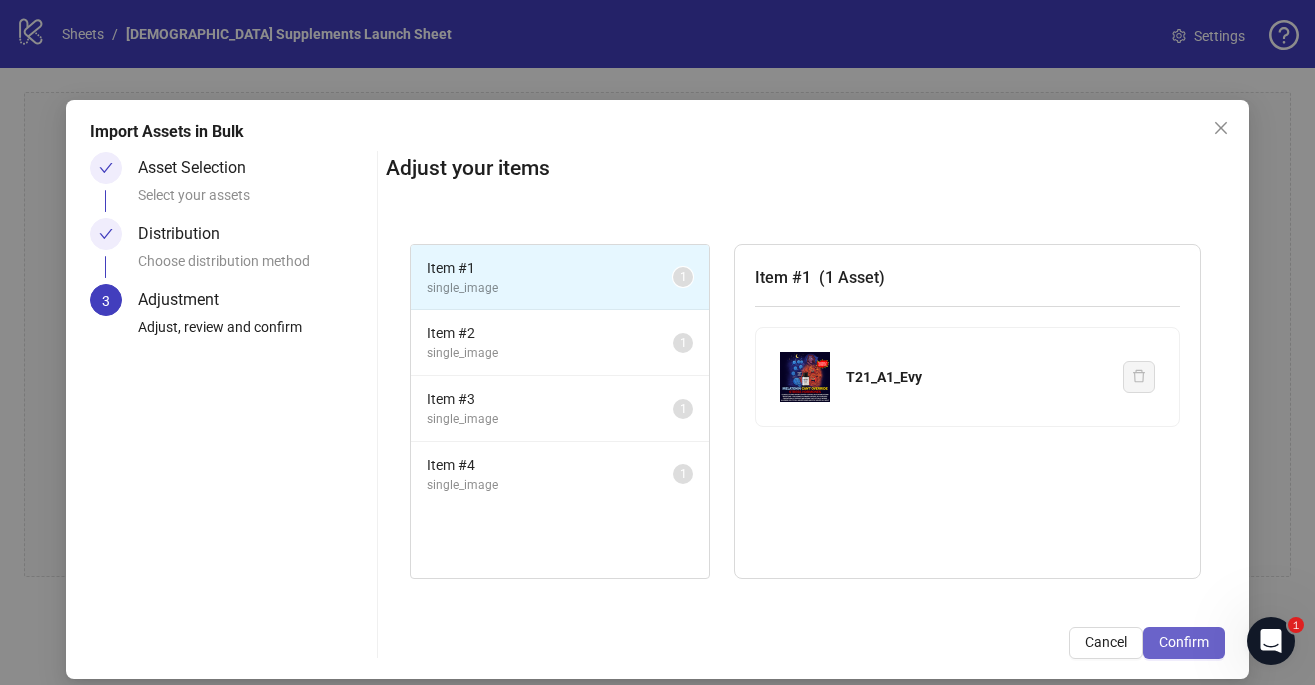 click on "Confirm" at bounding box center (1184, 642) 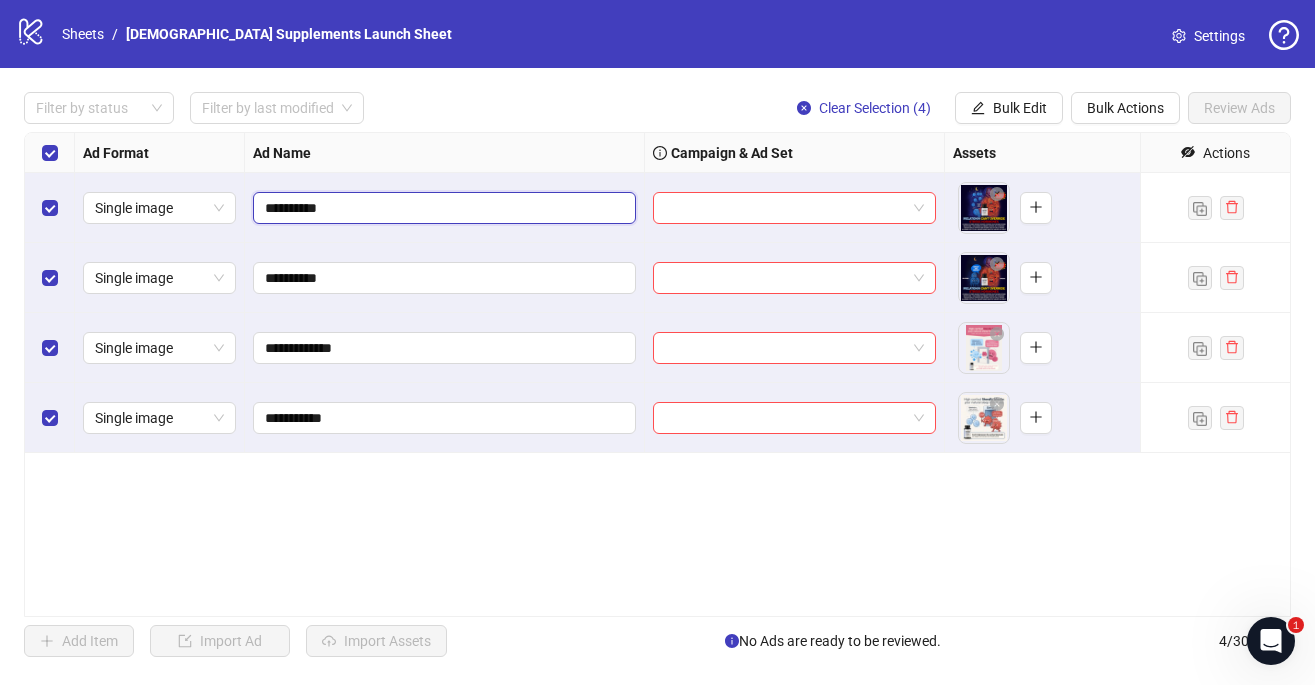 click on "**********" at bounding box center [442, 208] 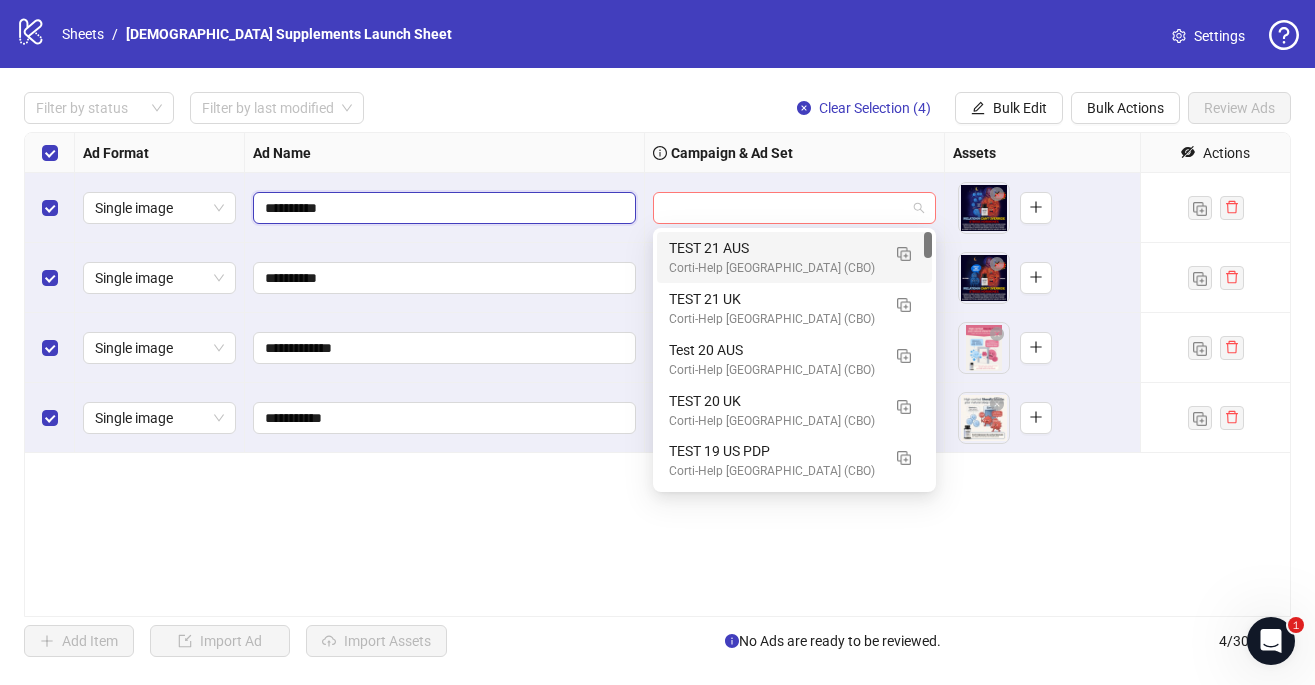 click at bounding box center [794, 208] 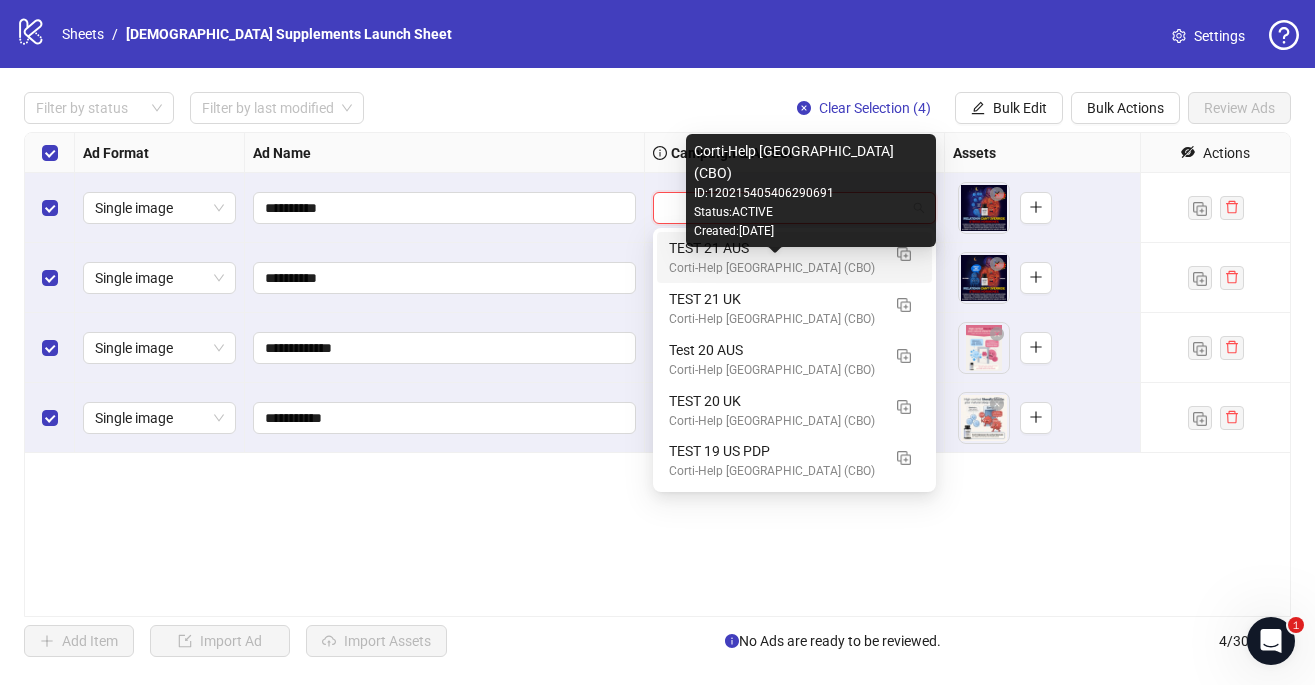 click on "Corti-Help [GEOGRAPHIC_DATA] (CBO)" at bounding box center (774, 268) 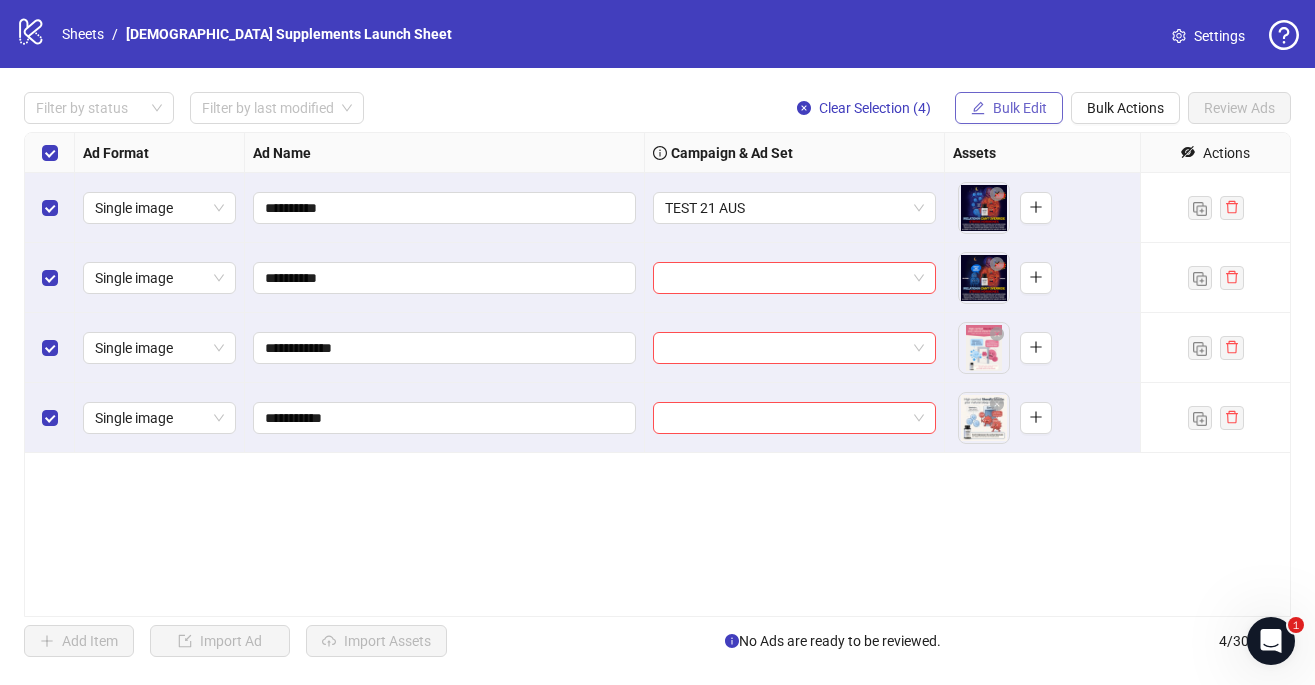 click on "Bulk Edit" at bounding box center (1020, 108) 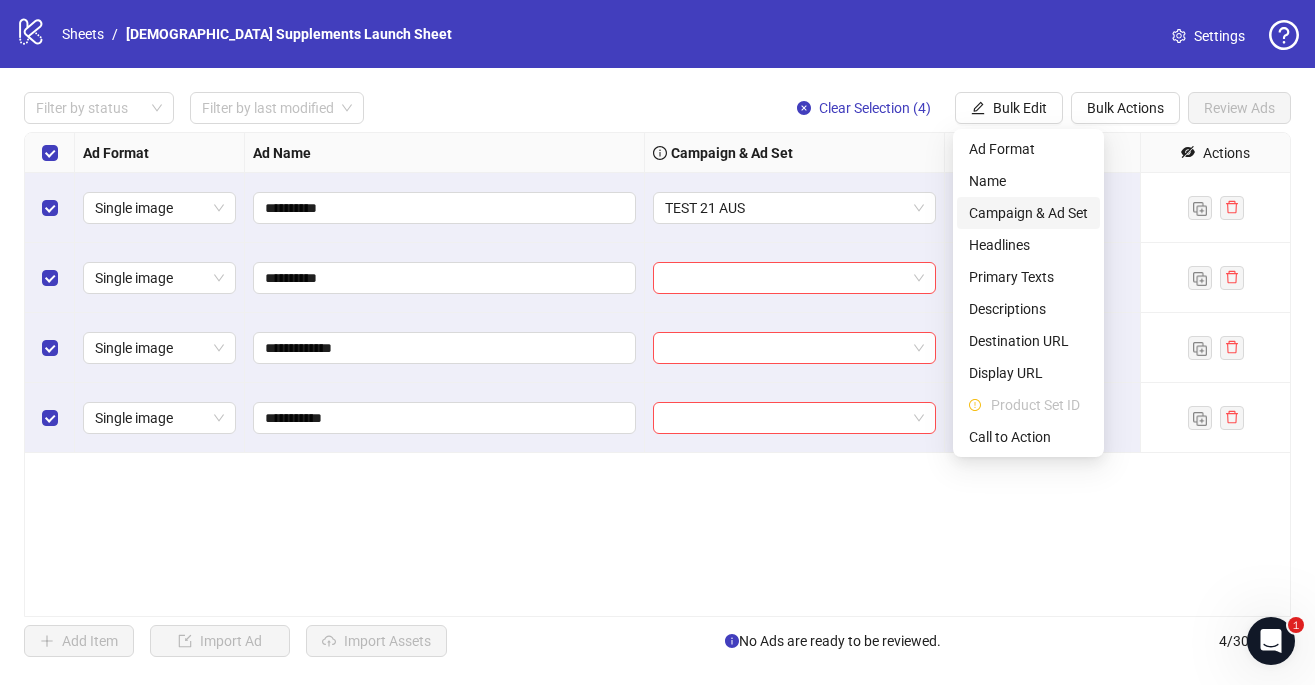 click on "Campaign & Ad Set" at bounding box center [1028, 213] 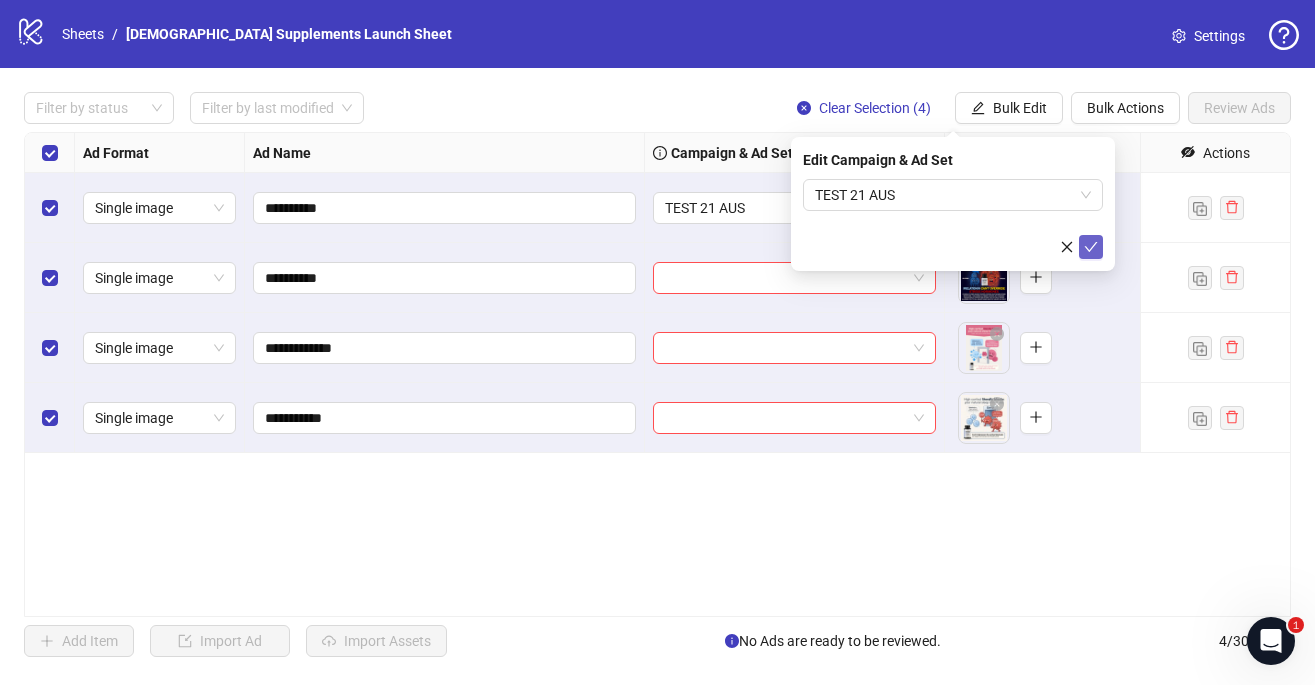 click at bounding box center [1091, 247] 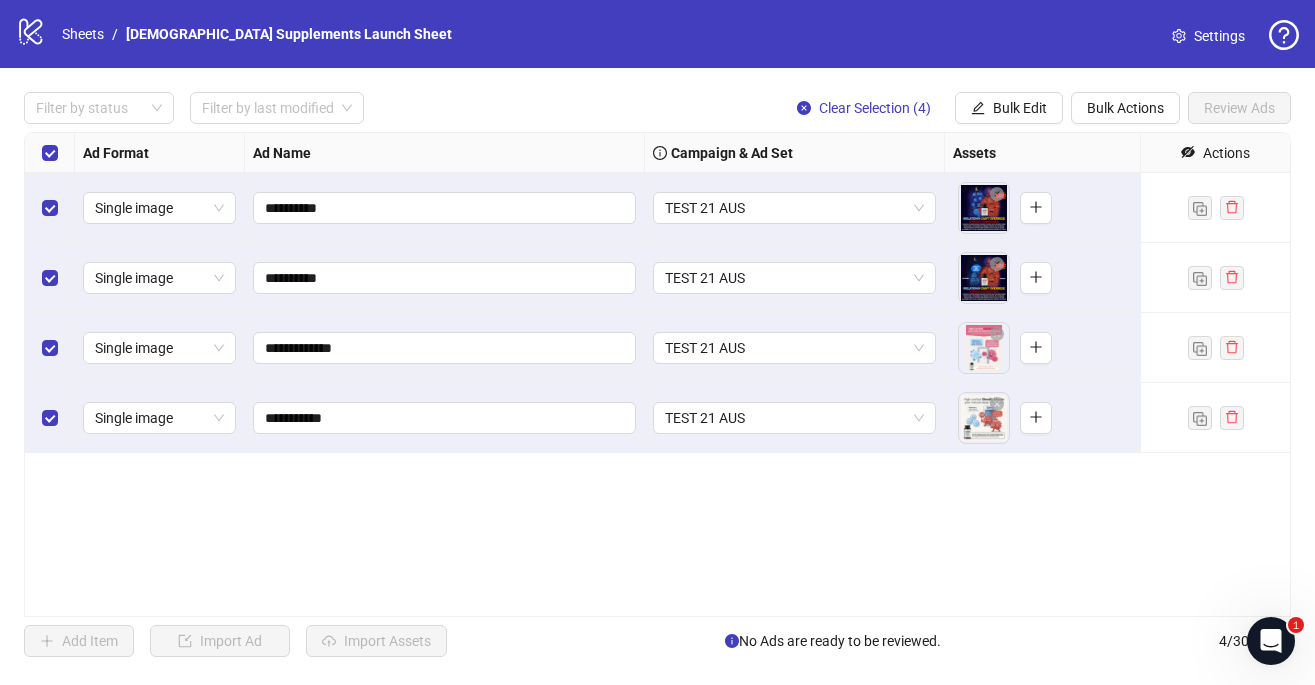 click on "Actions" at bounding box center (1215, 153) 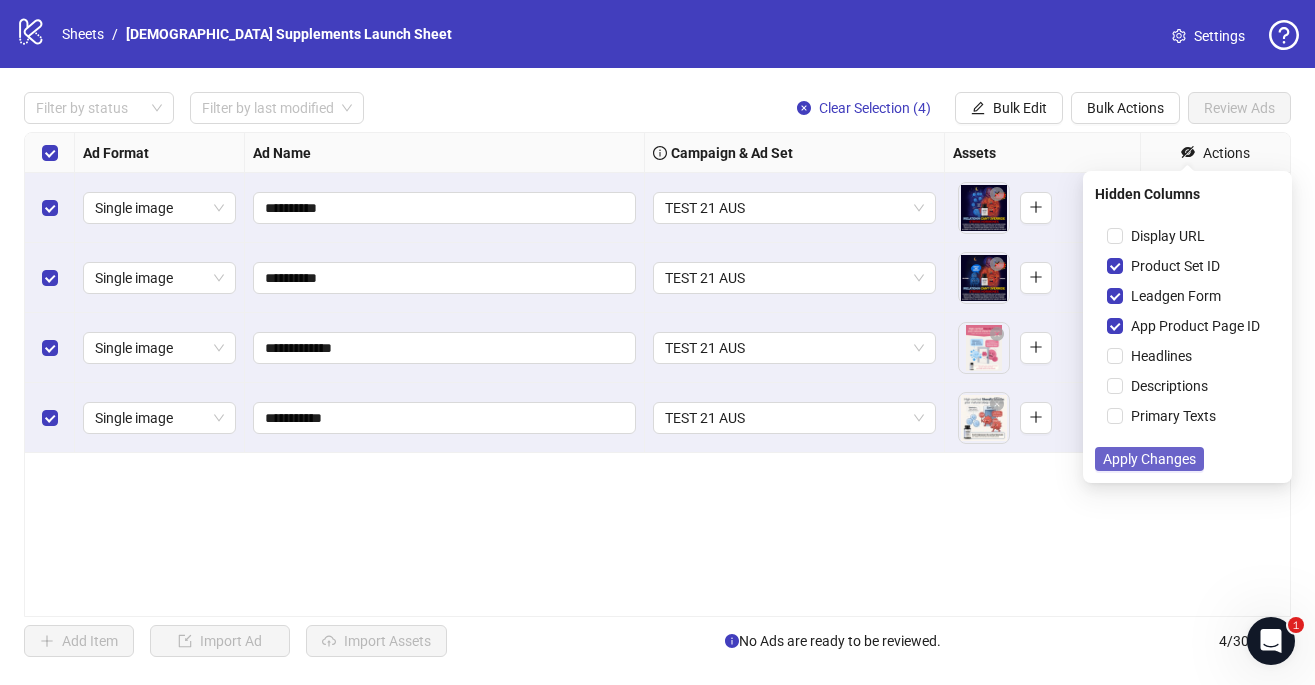 click on "Apply Changes" at bounding box center (1149, 459) 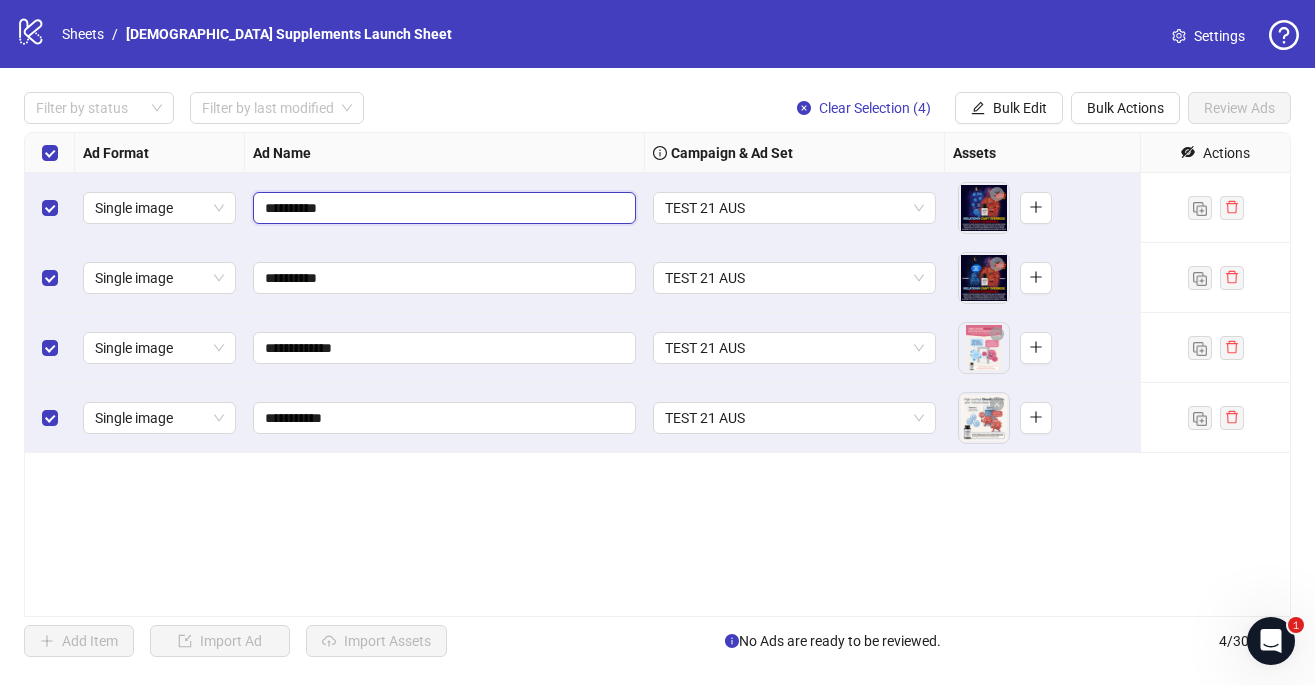 click on "**********" at bounding box center (442, 208) 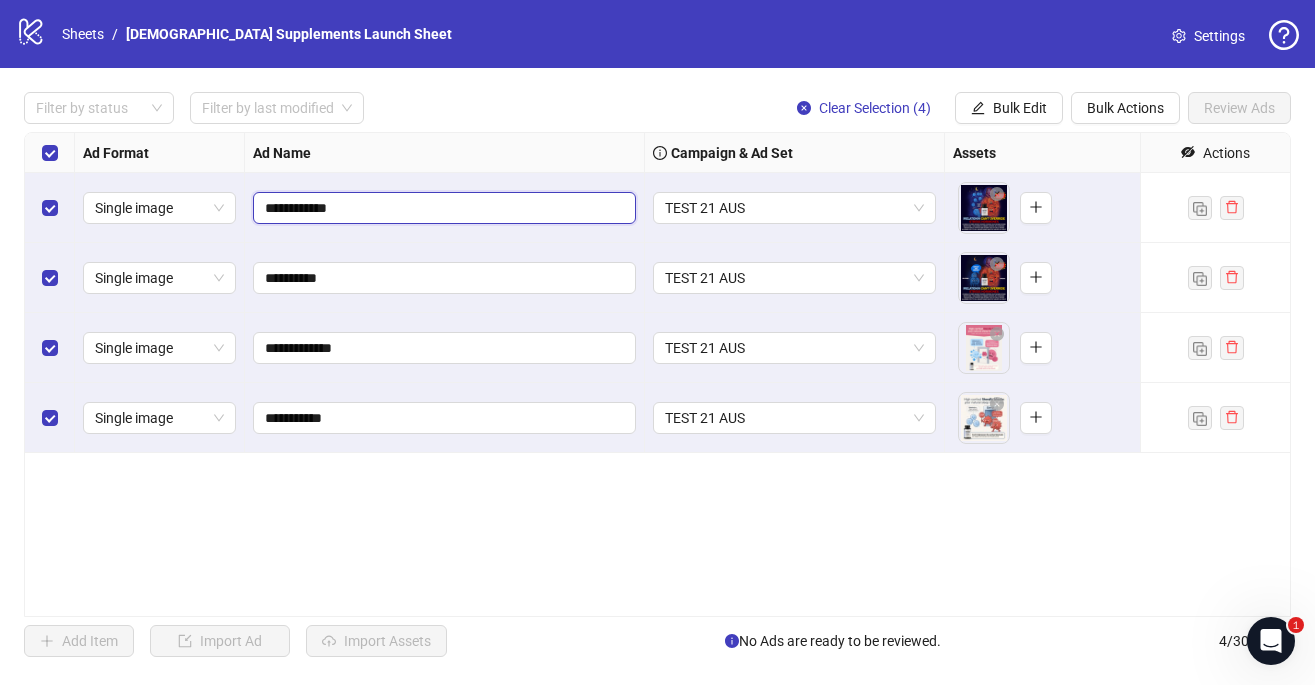 type on "**********" 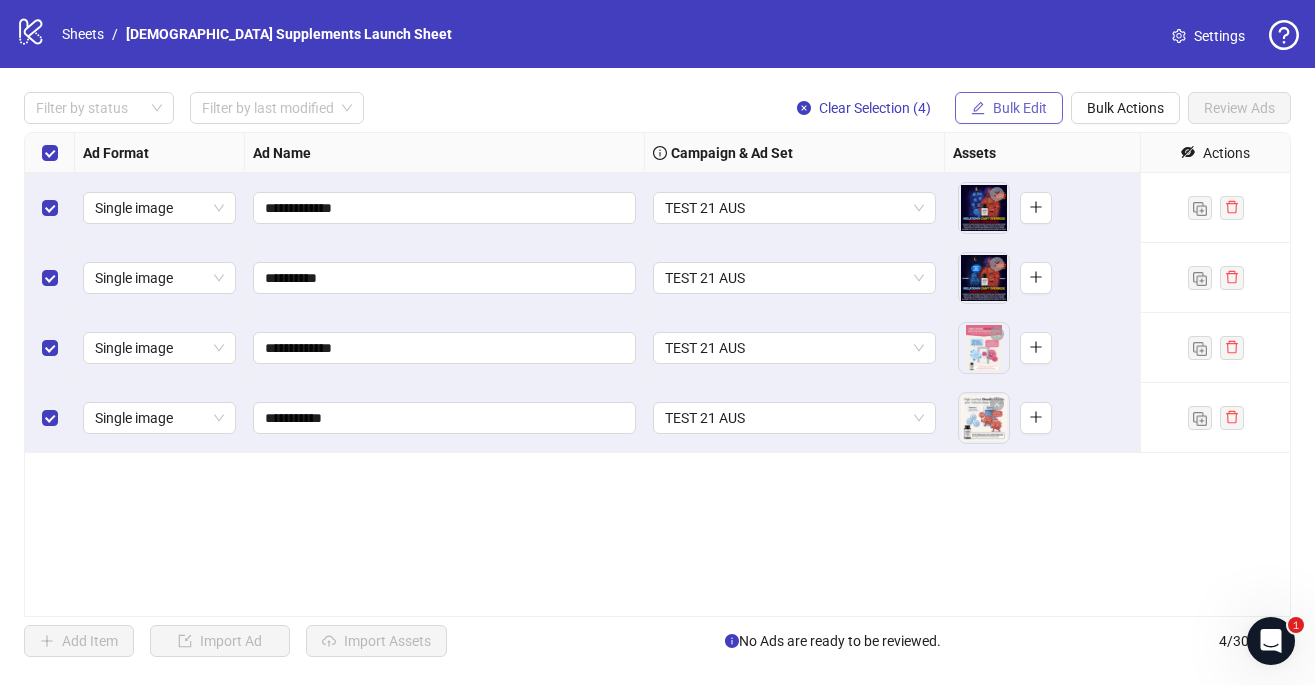 click on "Bulk Edit" at bounding box center (1020, 108) 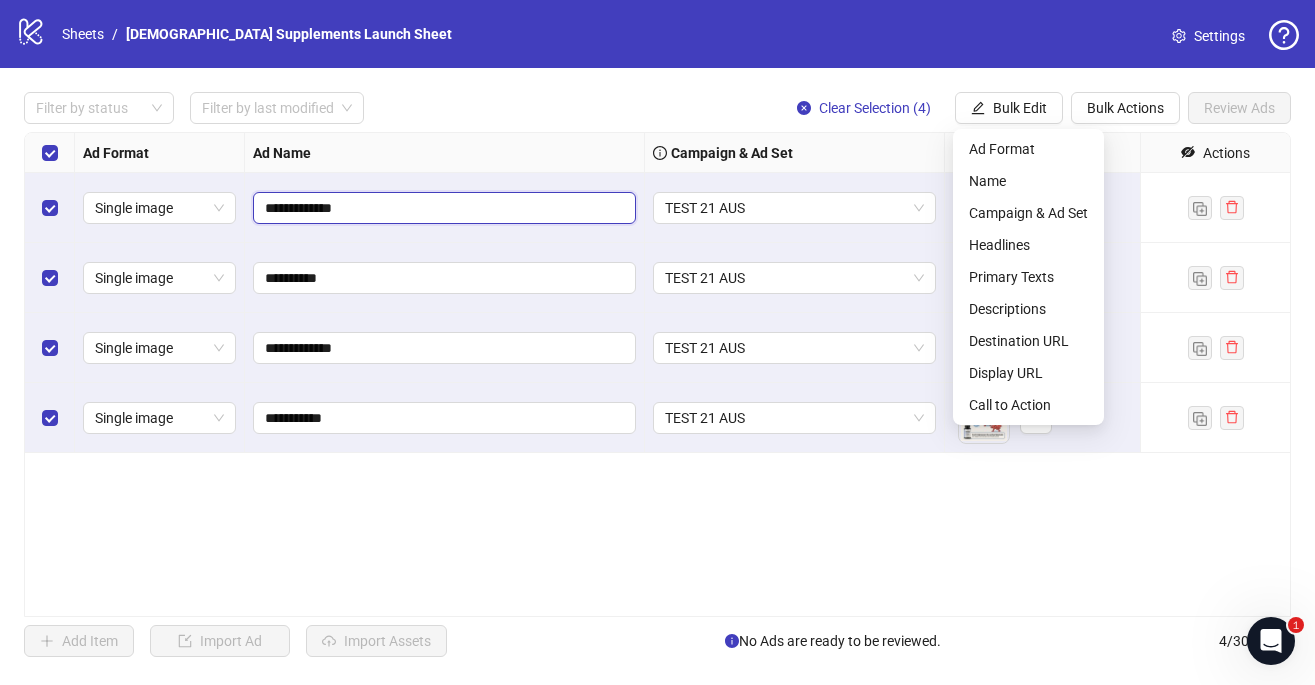 click on "**********" at bounding box center (442, 208) 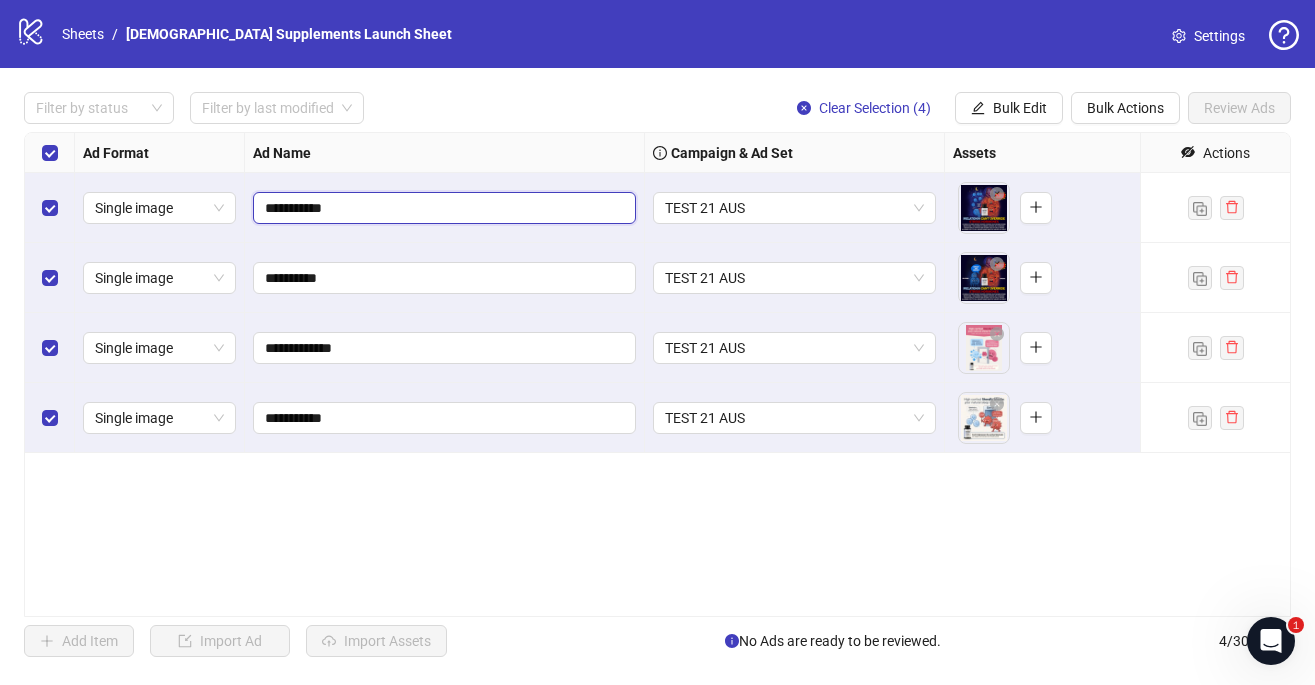 type on "**********" 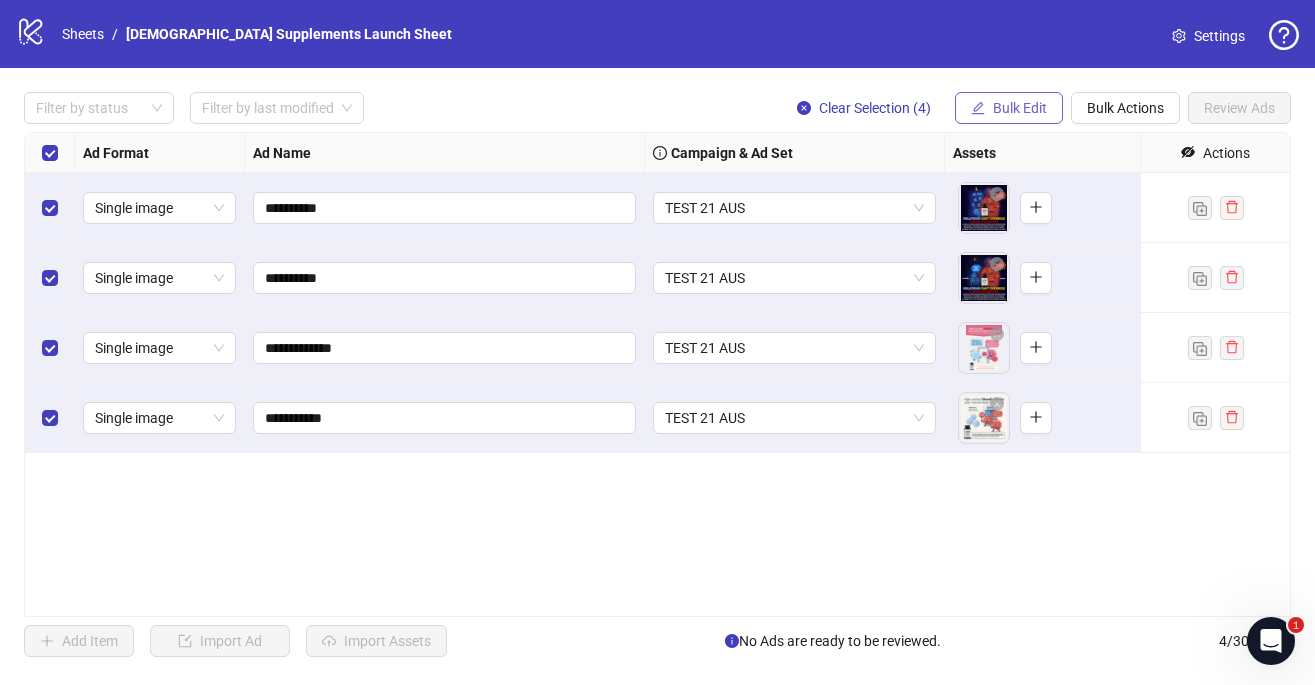 click on "Bulk Edit" at bounding box center (1020, 108) 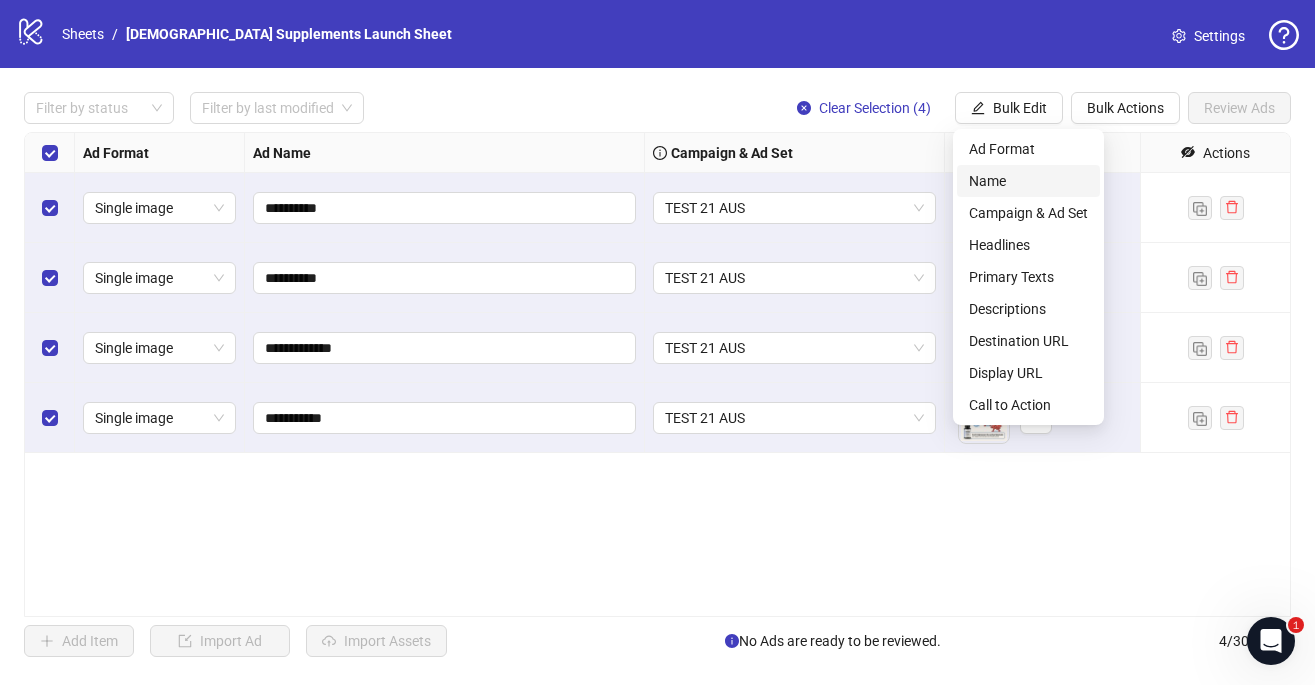 click on "Name" at bounding box center [1028, 181] 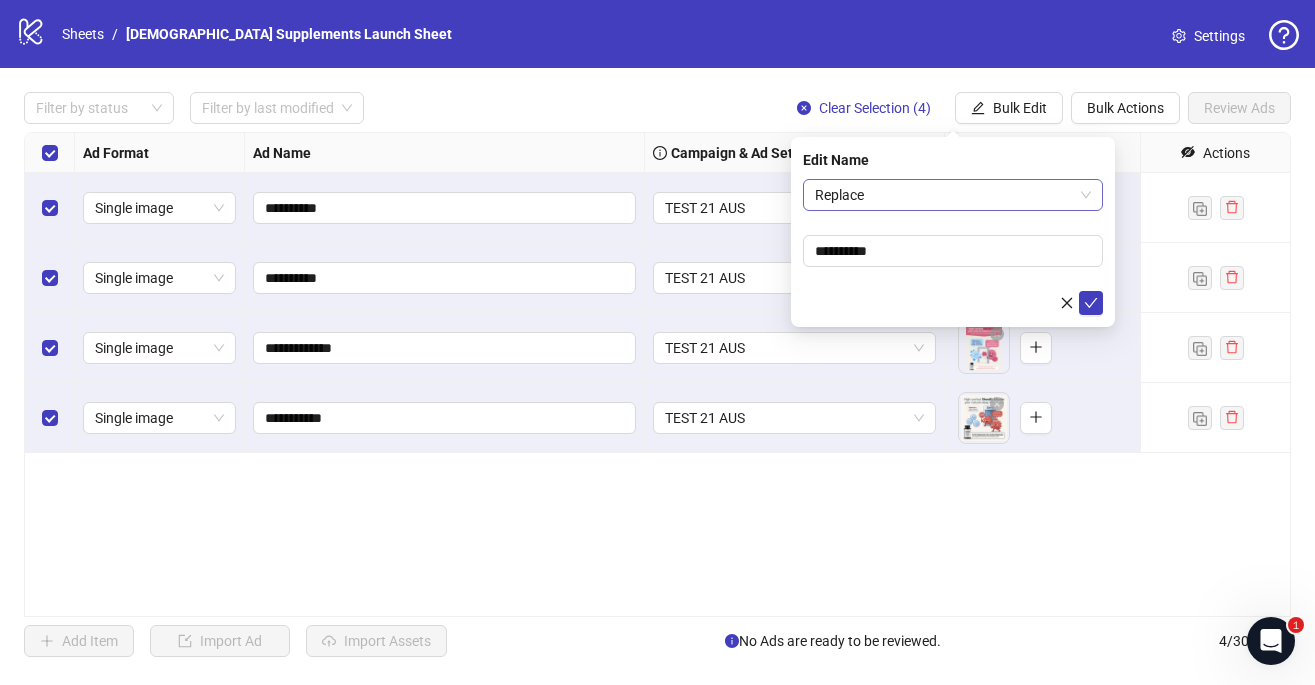 click on "Replace" at bounding box center (953, 195) 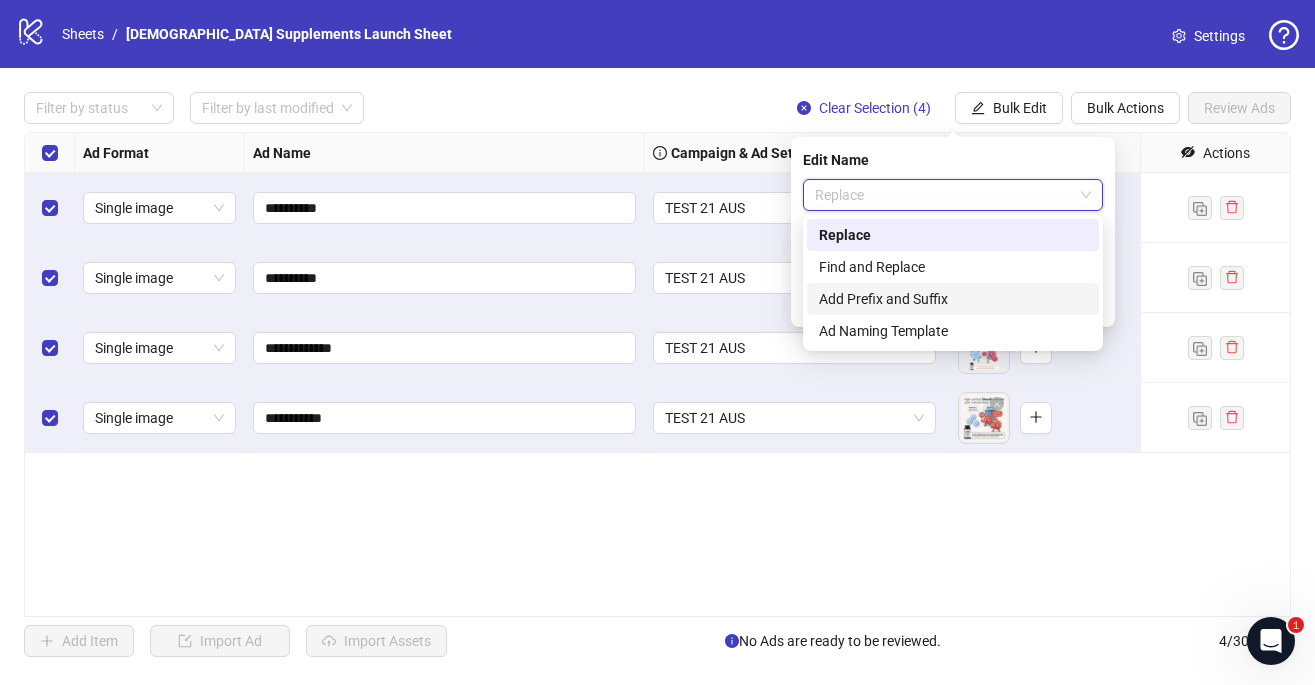 click on "Add Prefix and Suffix" at bounding box center (953, 299) 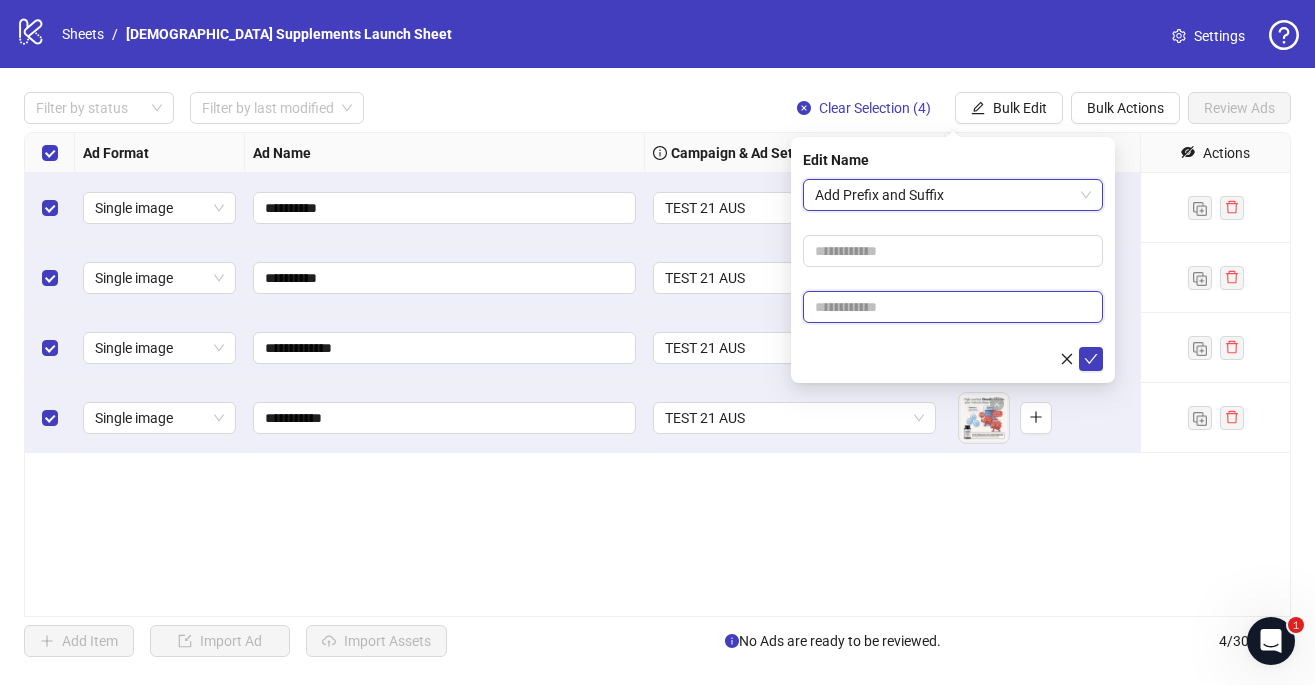 click at bounding box center [953, 307] 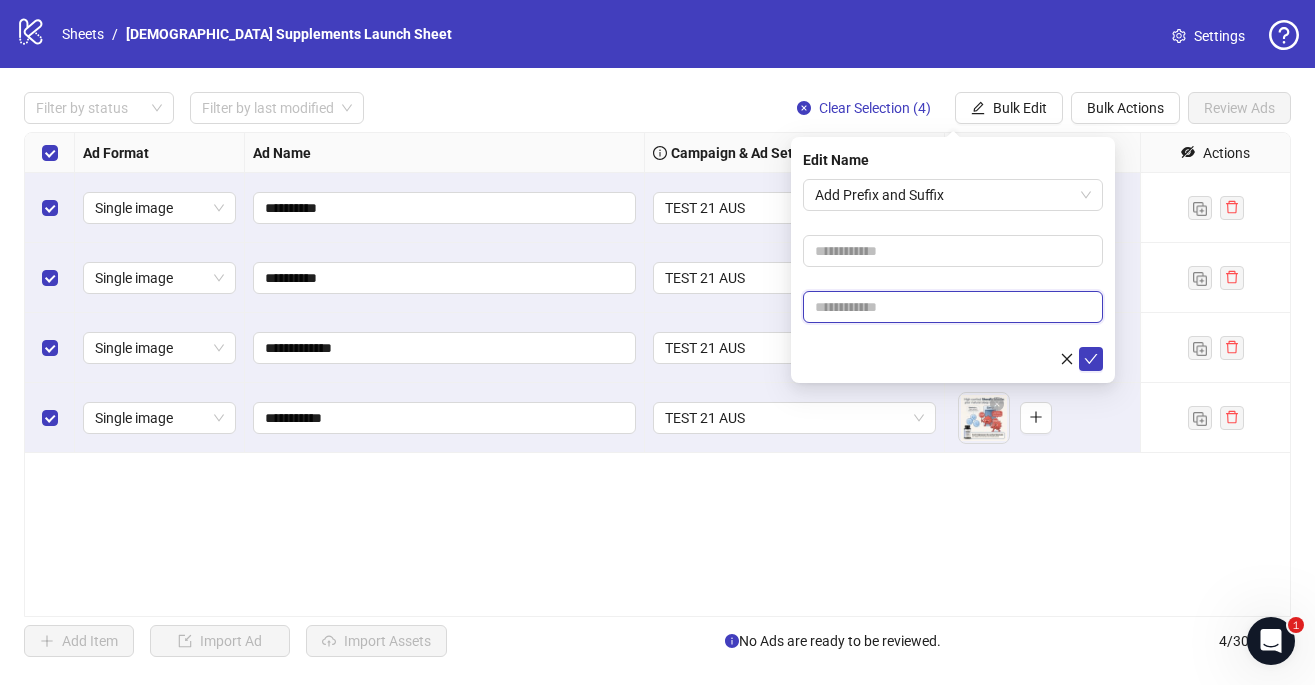 type on "***" 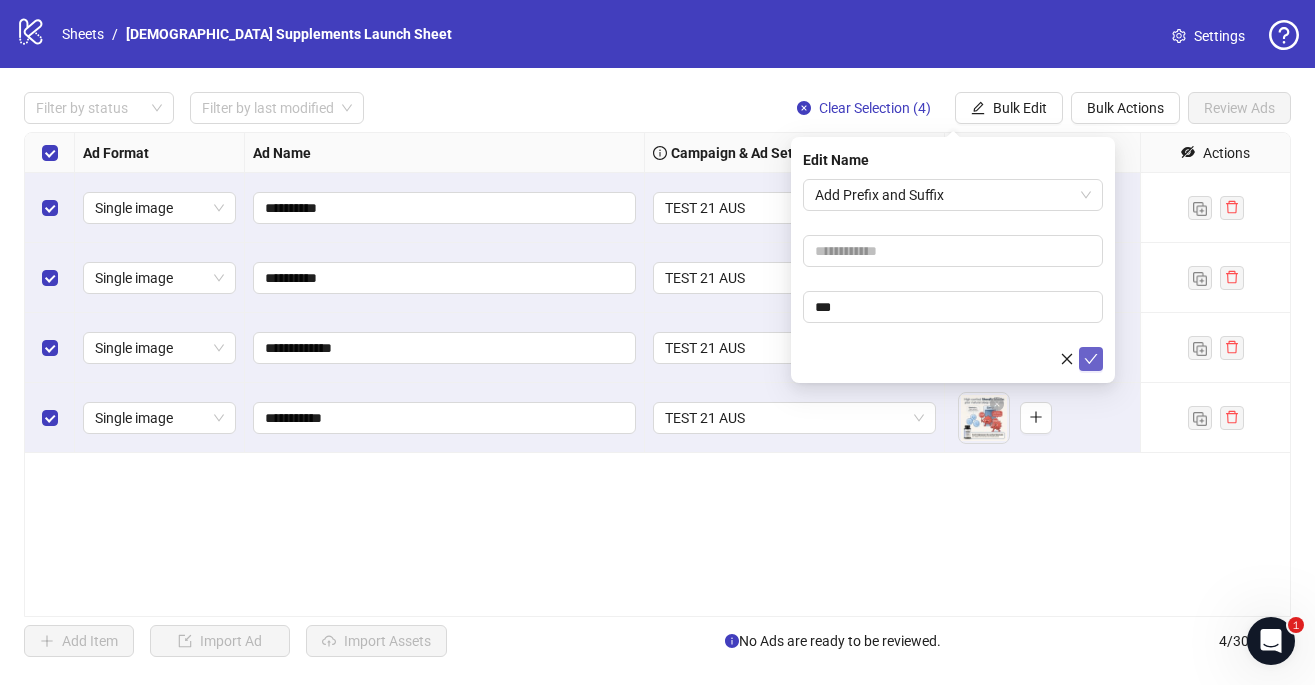 click at bounding box center (1091, 359) 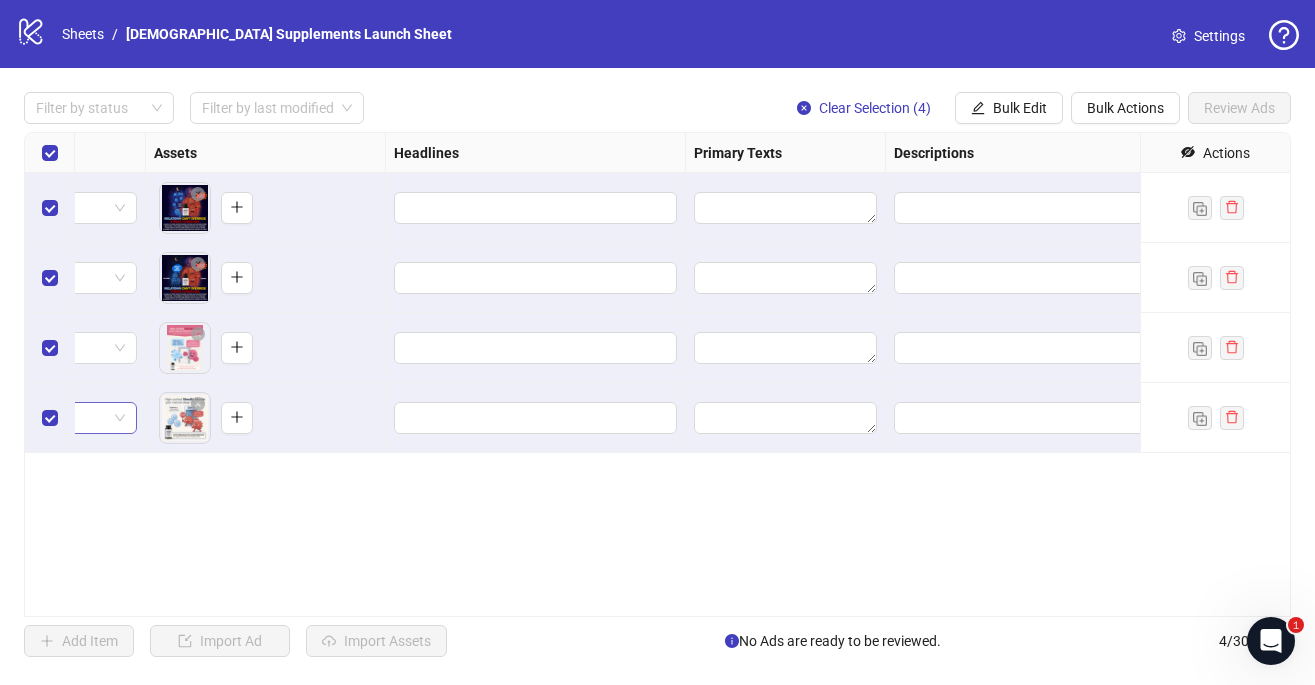 scroll, scrollTop: 0, scrollLeft: 802, axis: horizontal 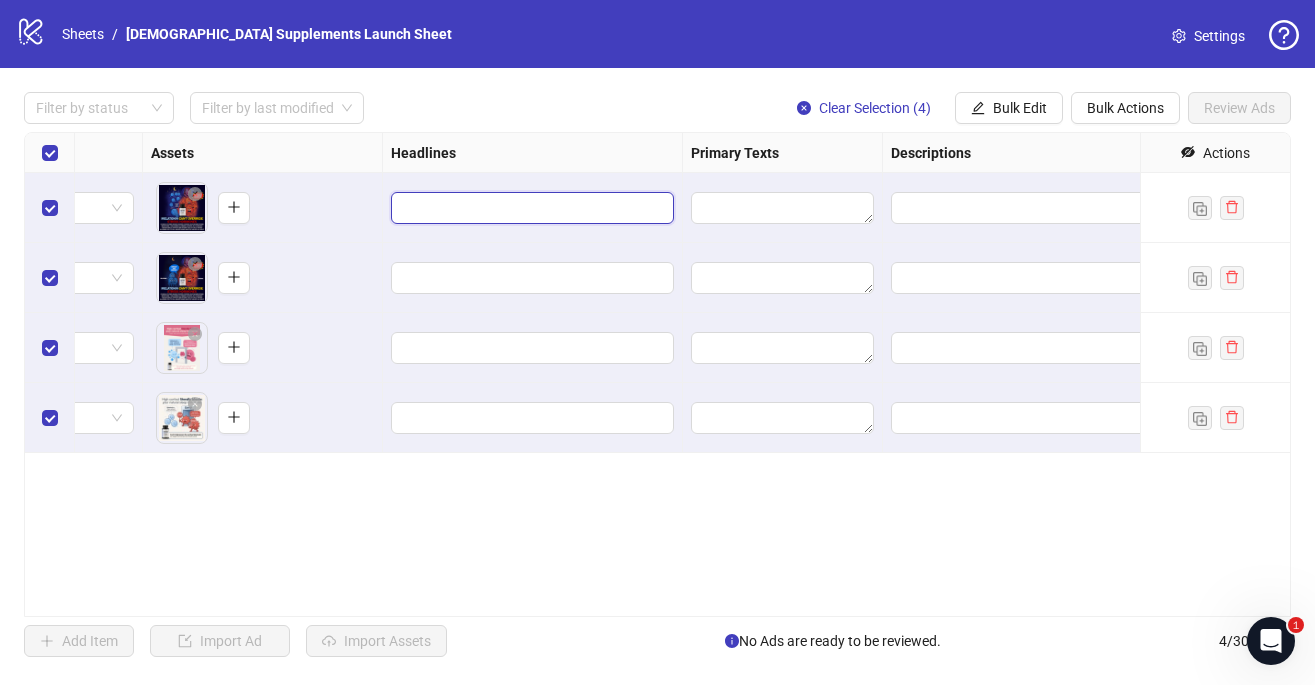 click at bounding box center (530, 208) 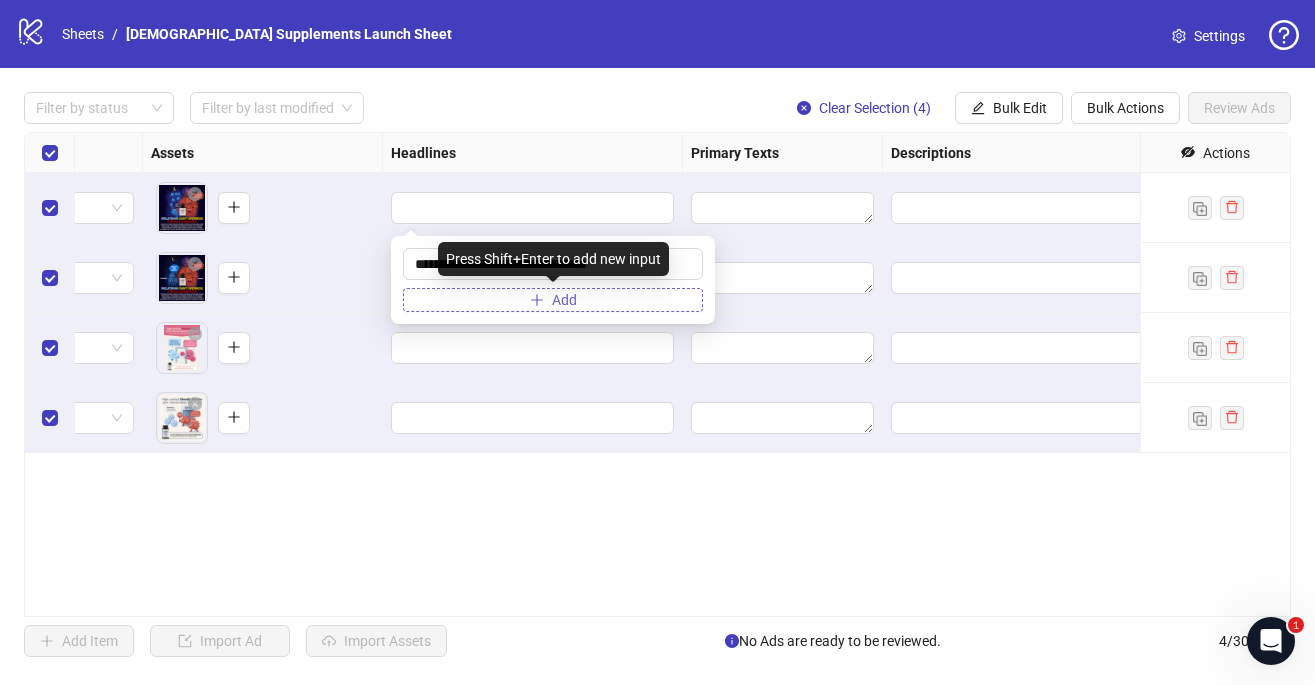 type on "**********" 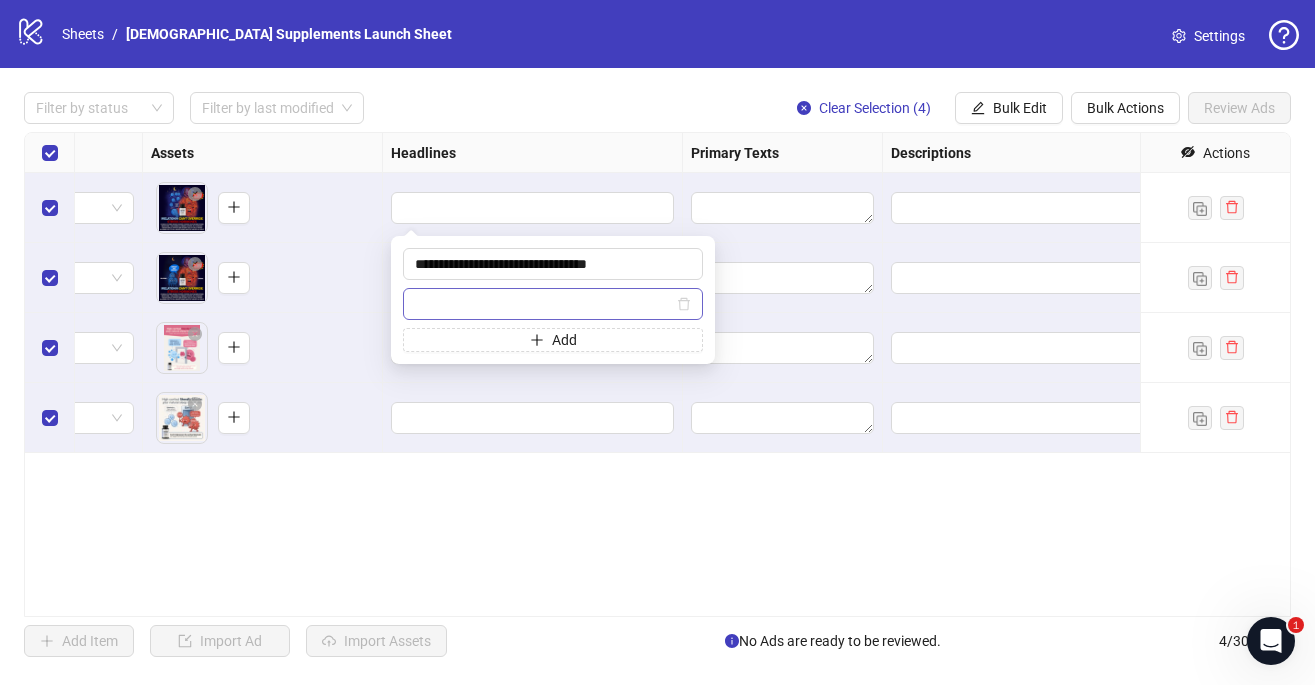 type on "*" 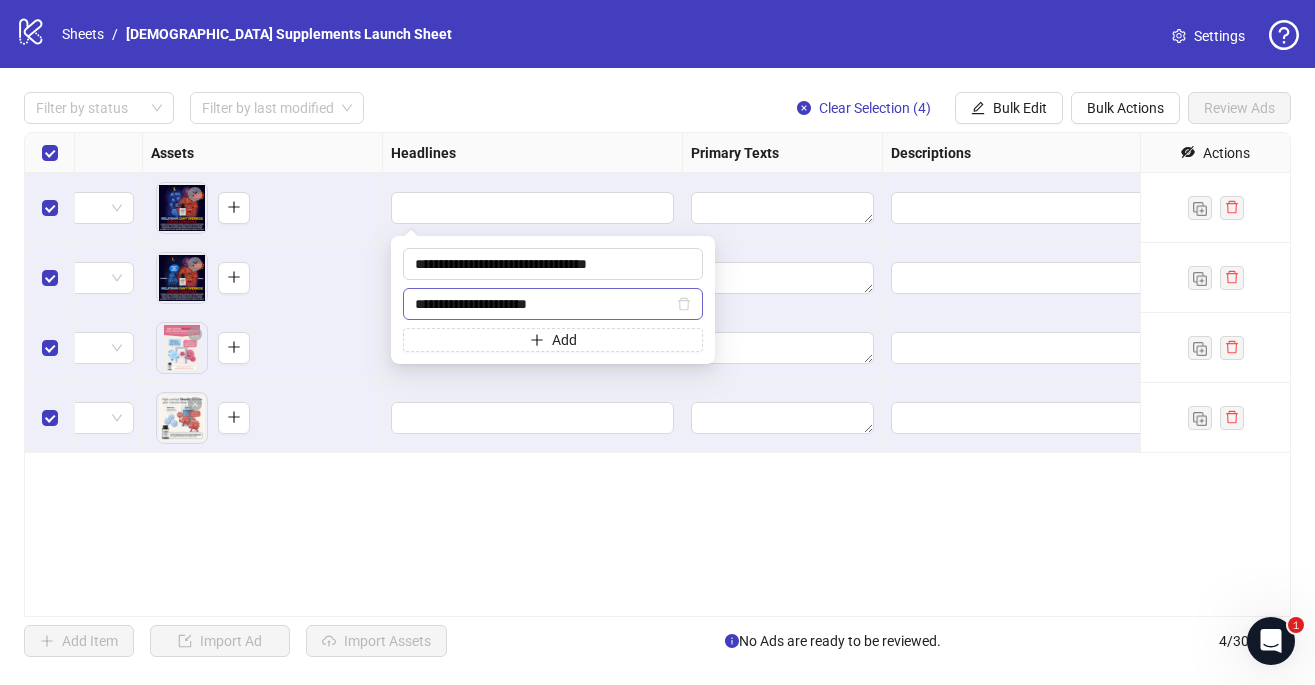 type on "**********" 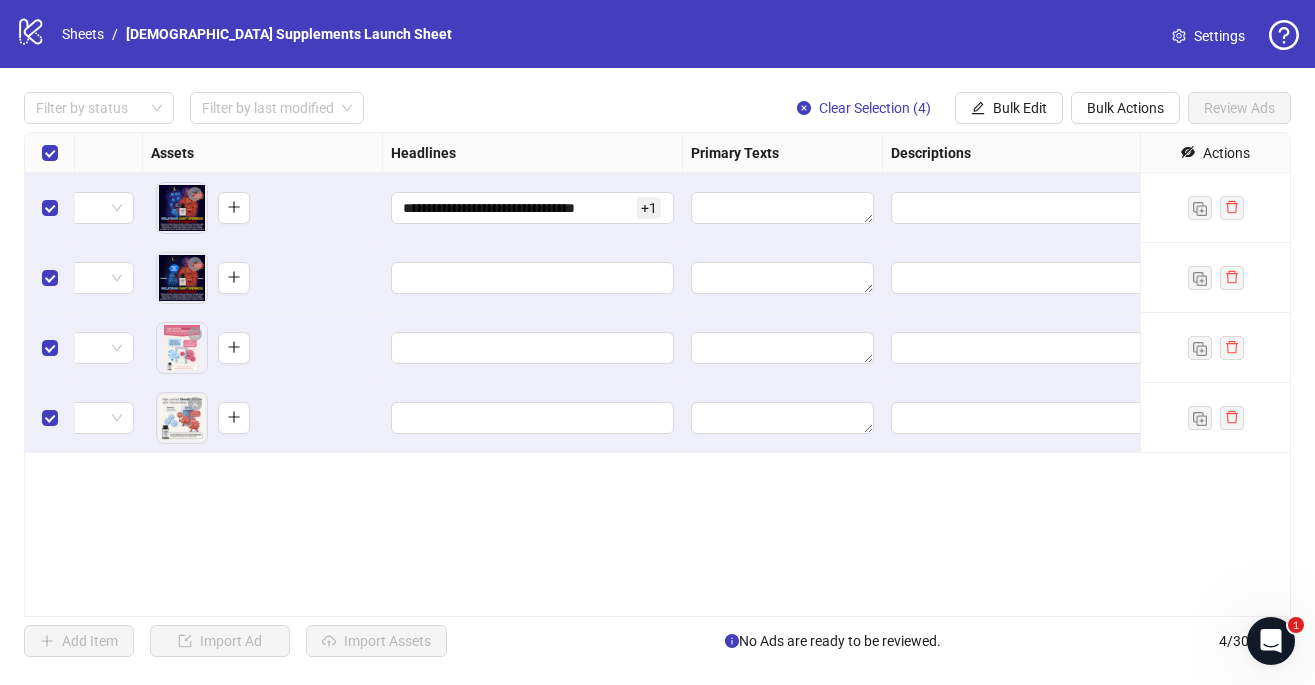 click on "Headlines" at bounding box center [533, 153] 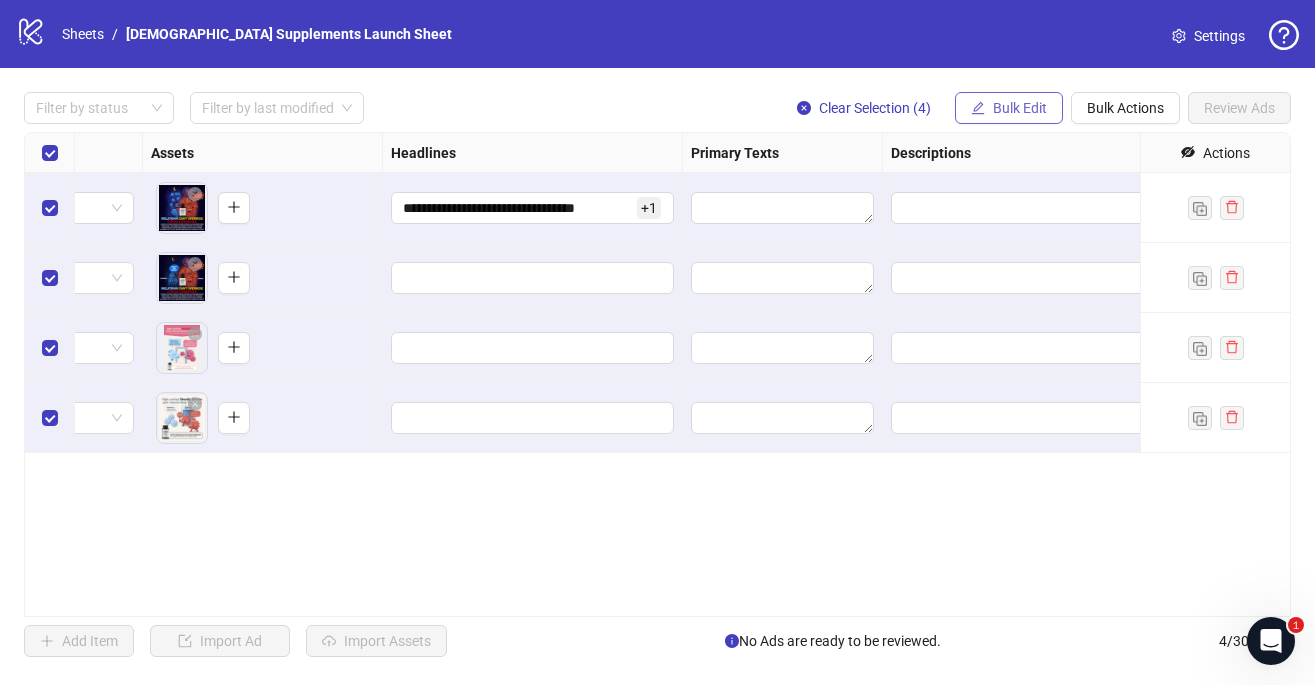 click at bounding box center (978, 108) 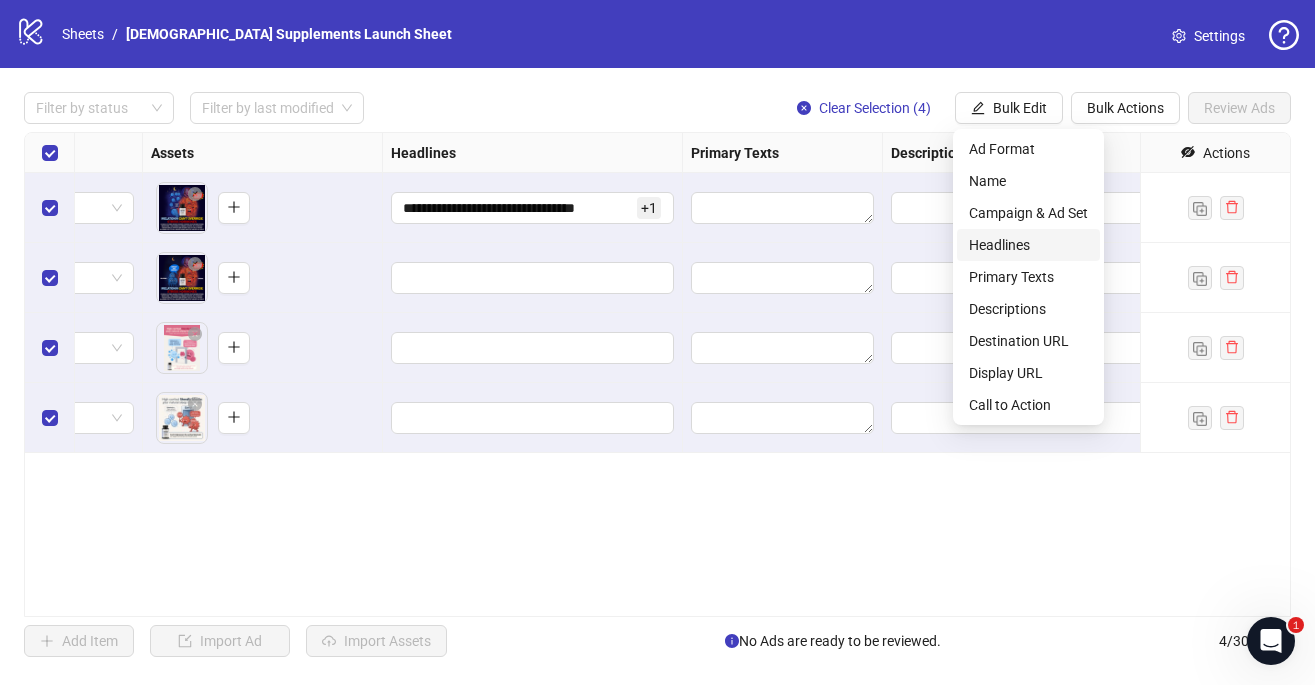 click on "Headlines" at bounding box center (1028, 245) 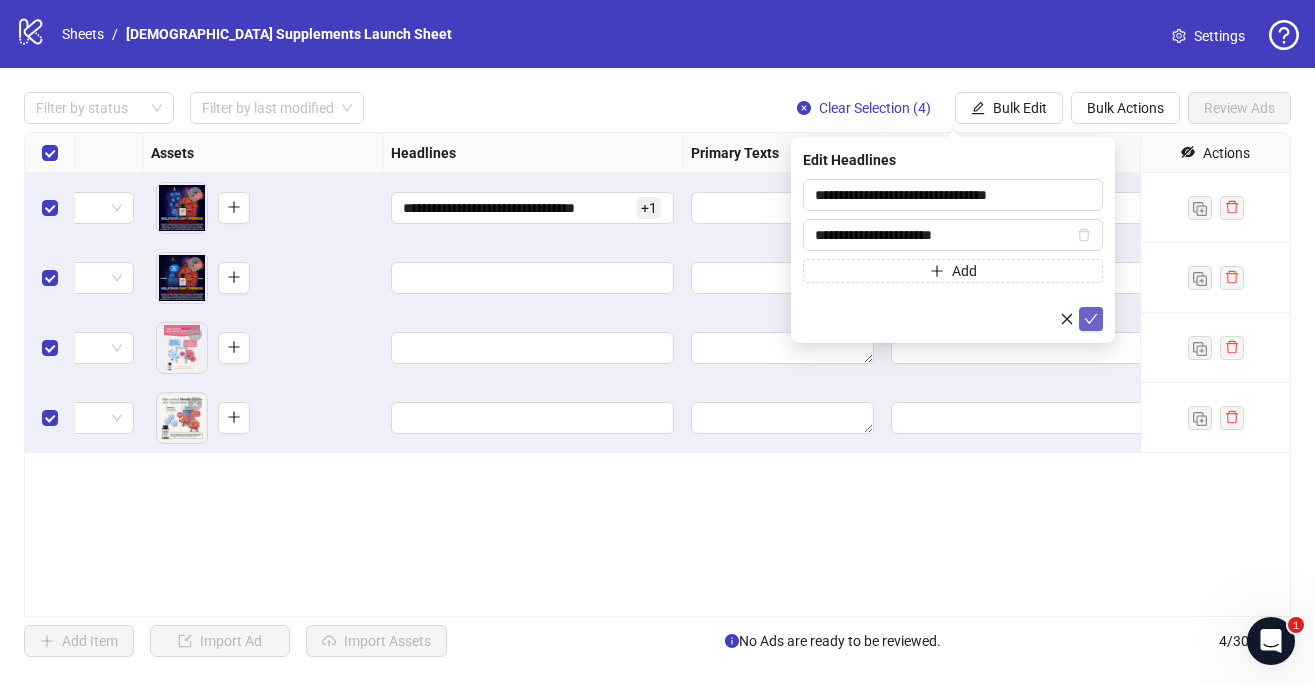 click at bounding box center [1091, 319] 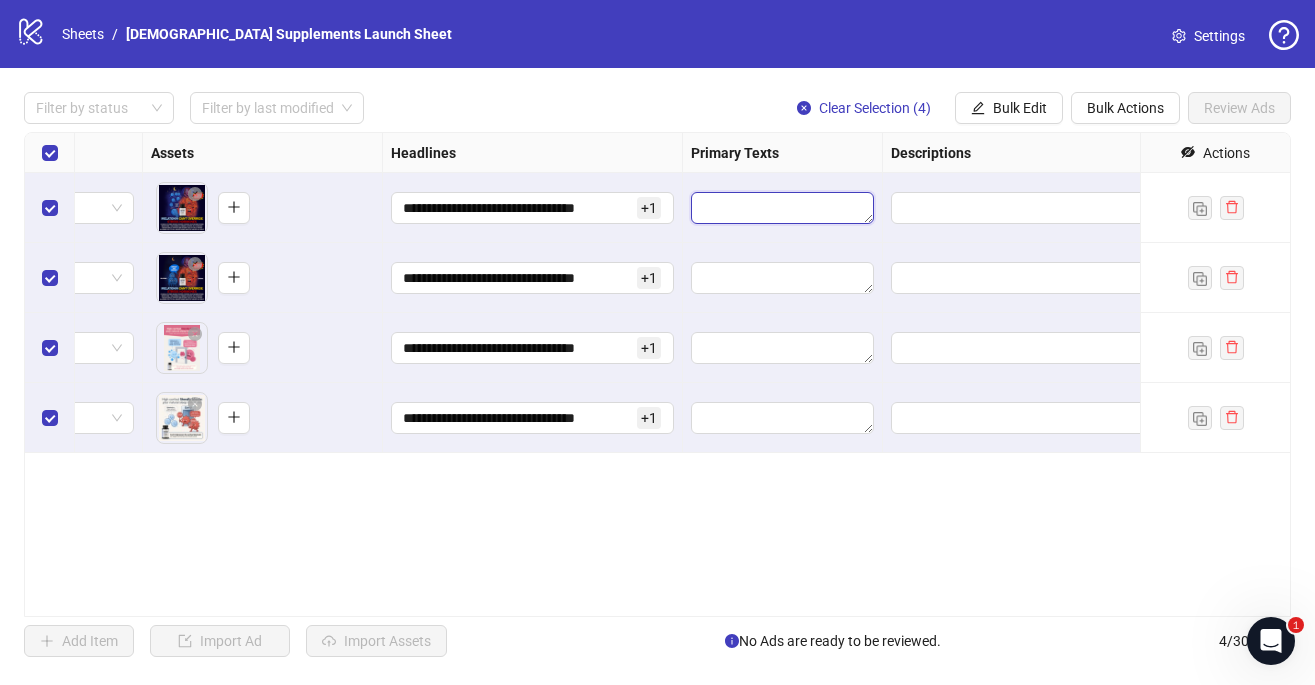 click at bounding box center [782, 208] 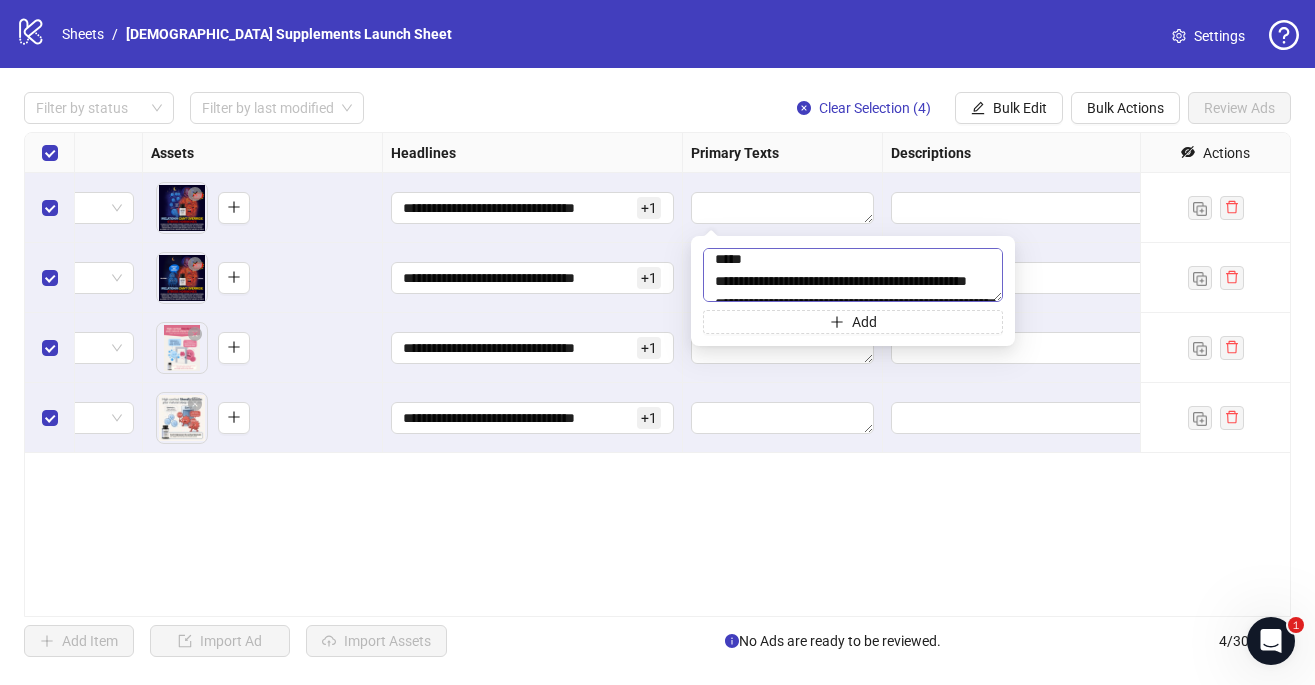 scroll, scrollTop: 0, scrollLeft: 0, axis: both 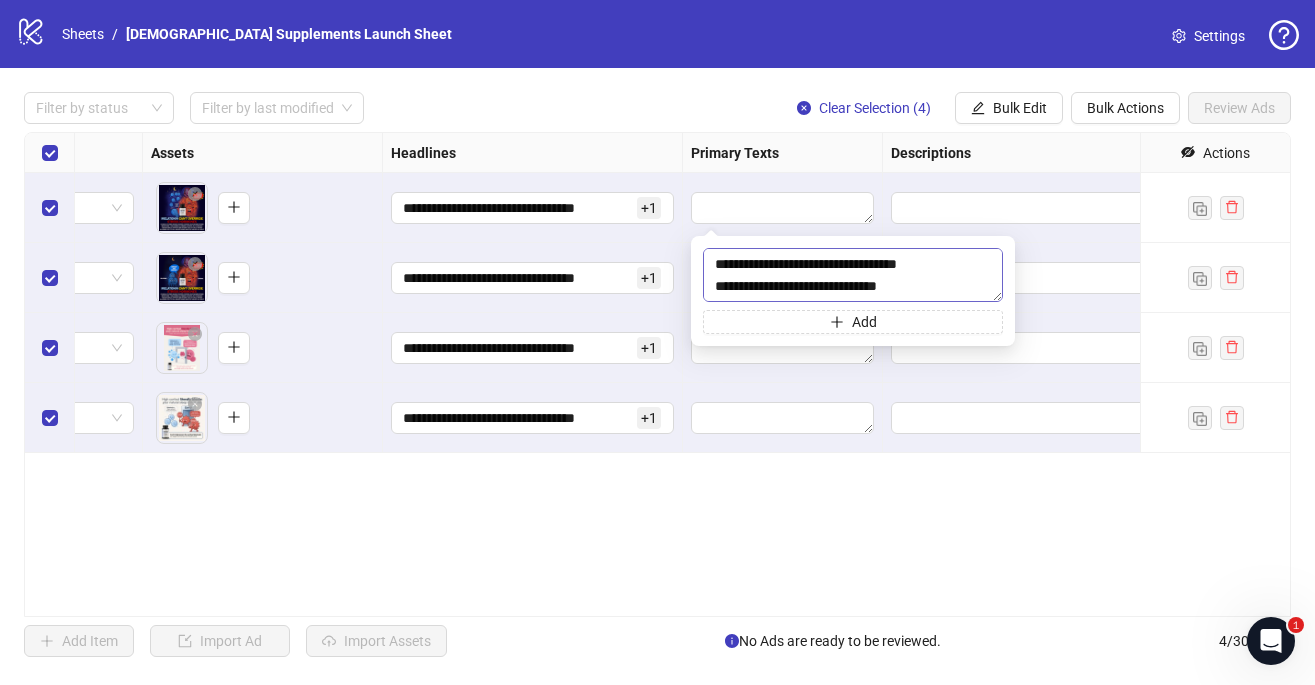 click at bounding box center (853, 275) 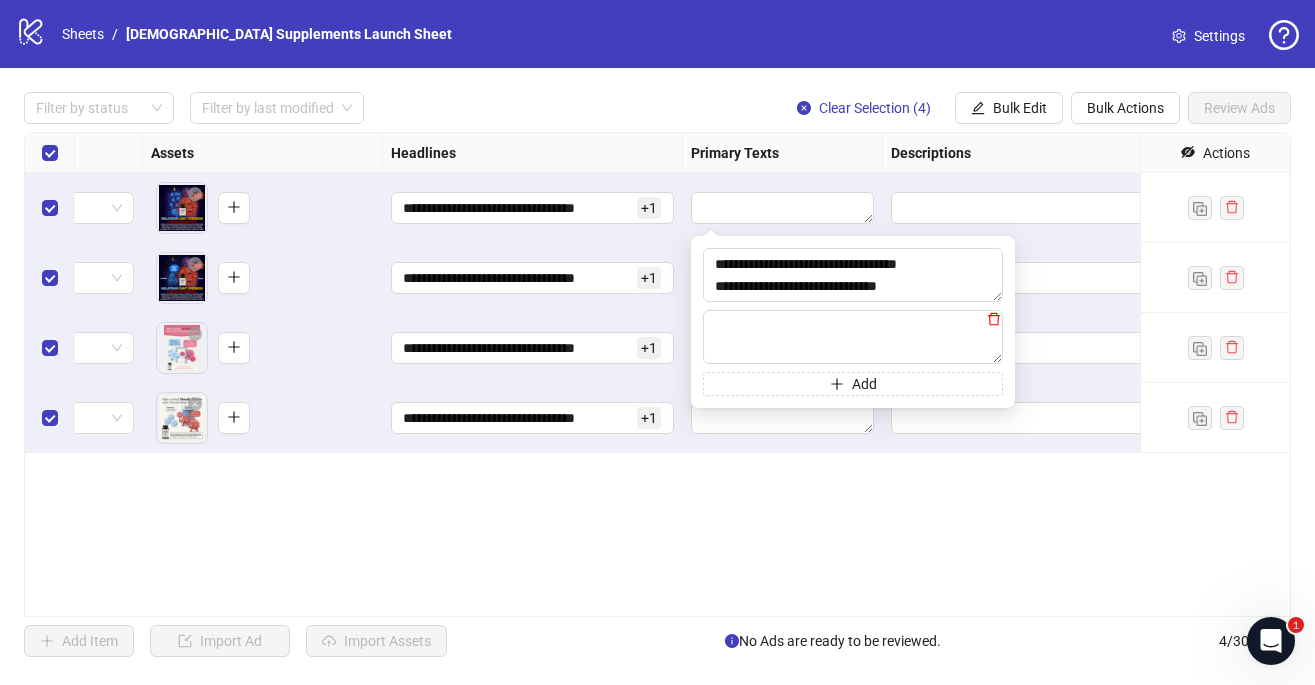 click 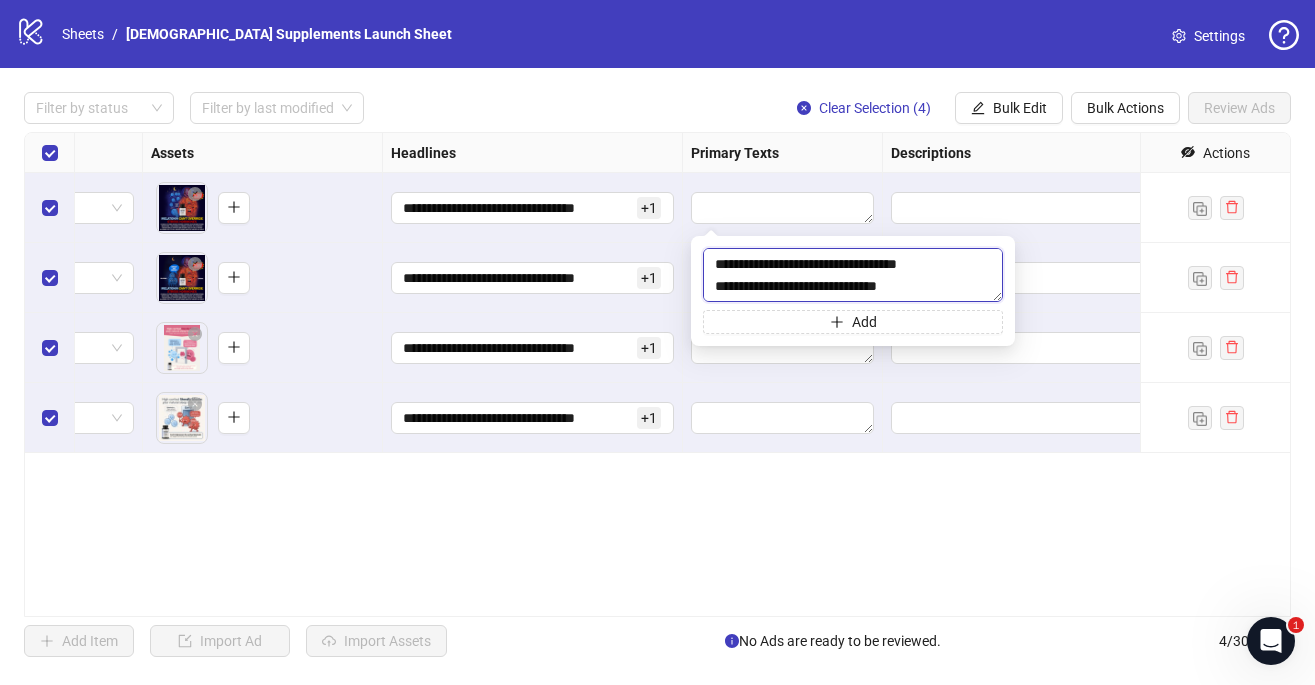 click at bounding box center [853, 275] 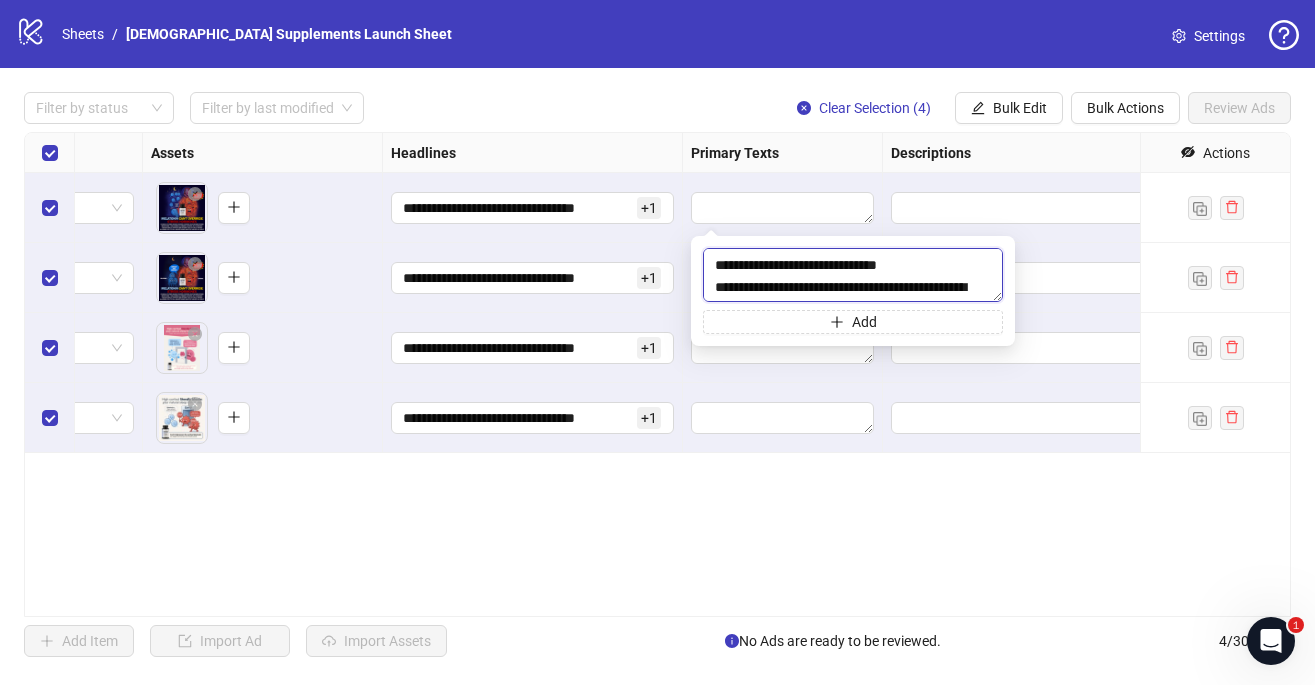 scroll, scrollTop: 51, scrollLeft: 0, axis: vertical 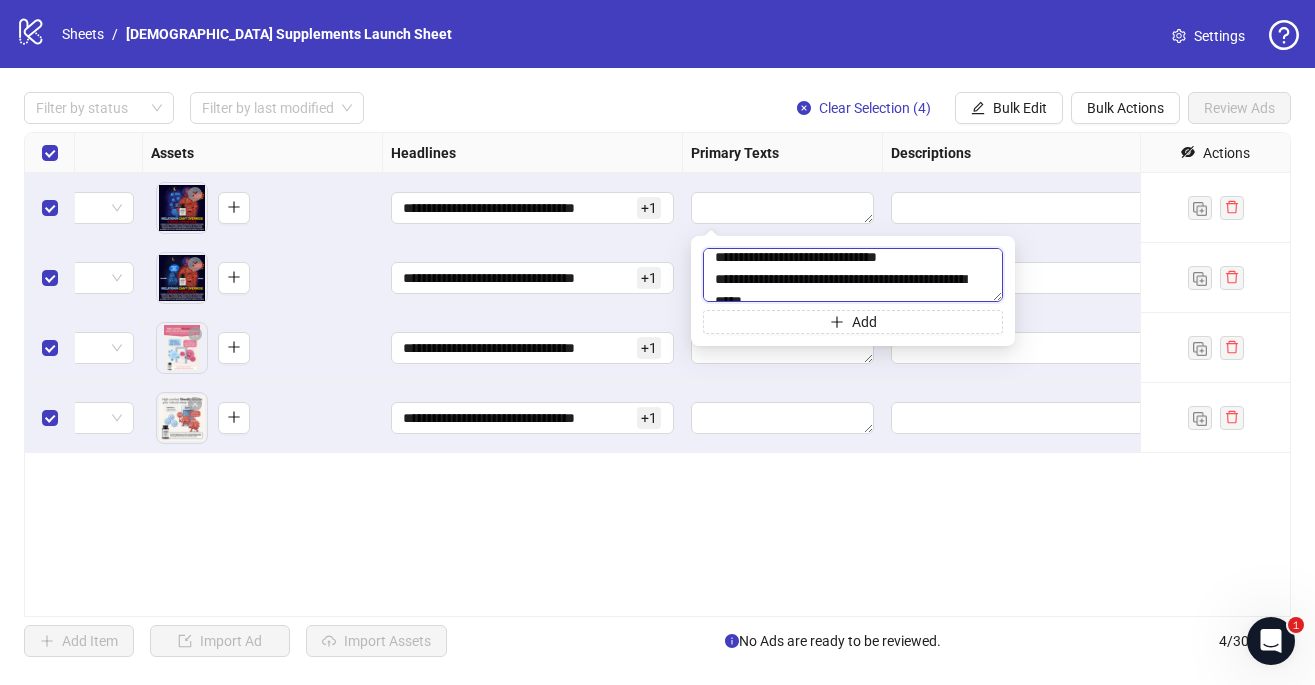 click at bounding box center (853, 275) 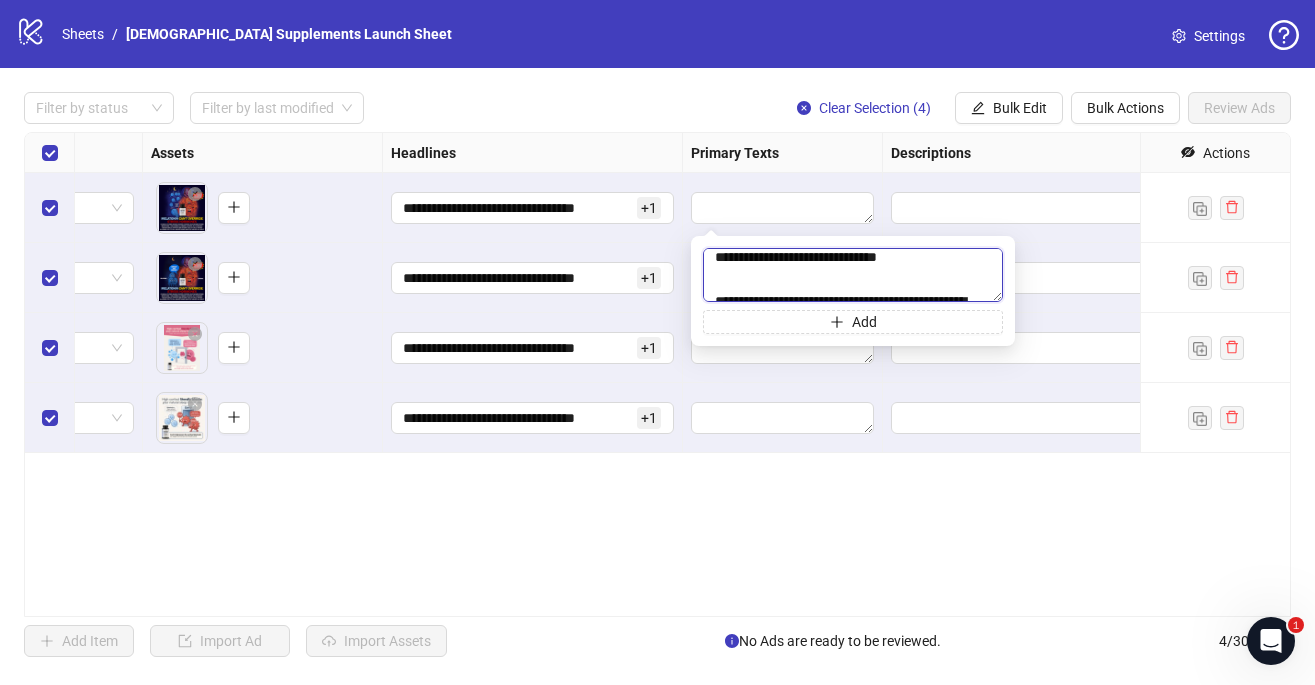 scroll, scrollTop: 72, scrollLeft: 0, axis: vertical 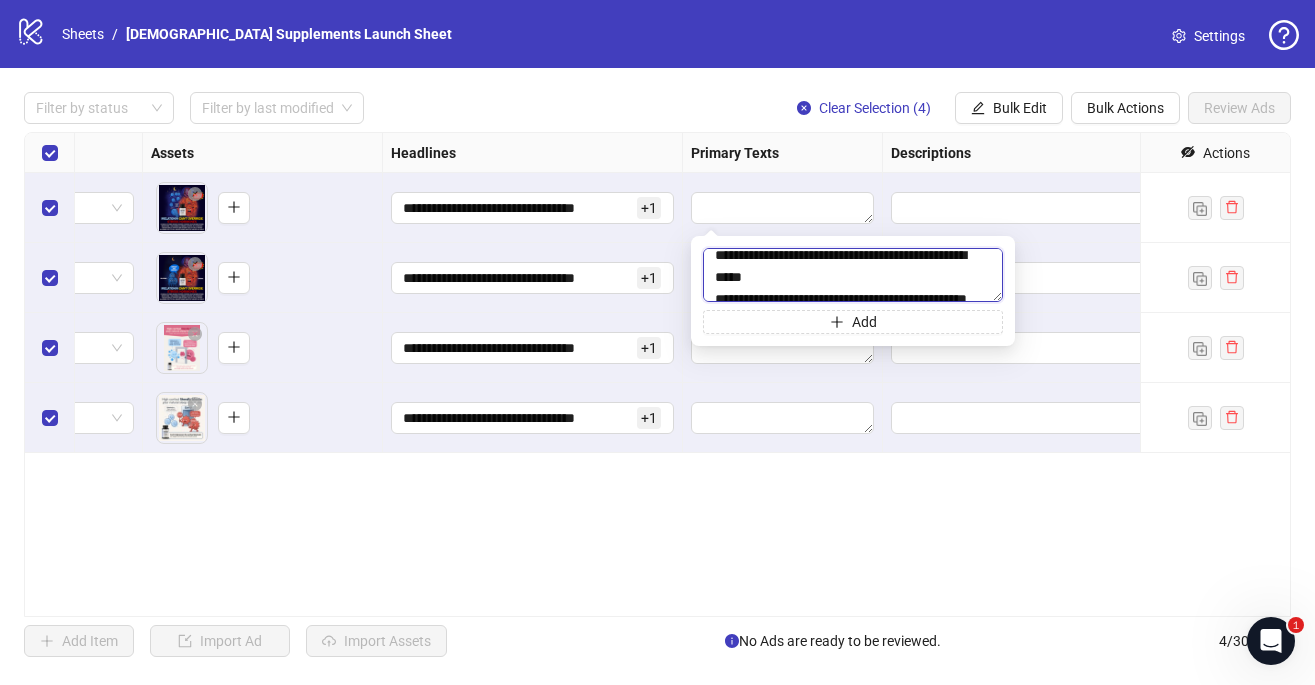 click at bounding box center (853, 275) 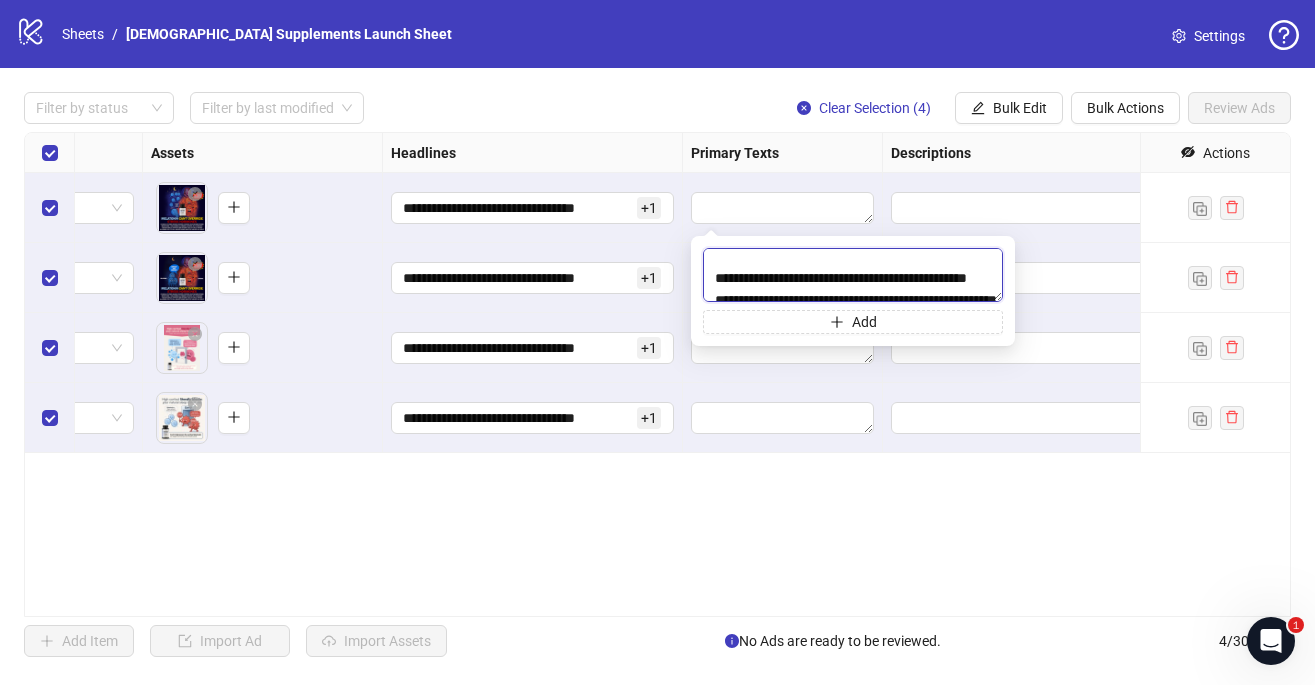 scroll, scrollTop: 161, scrollLeft: 0, axis: vertical 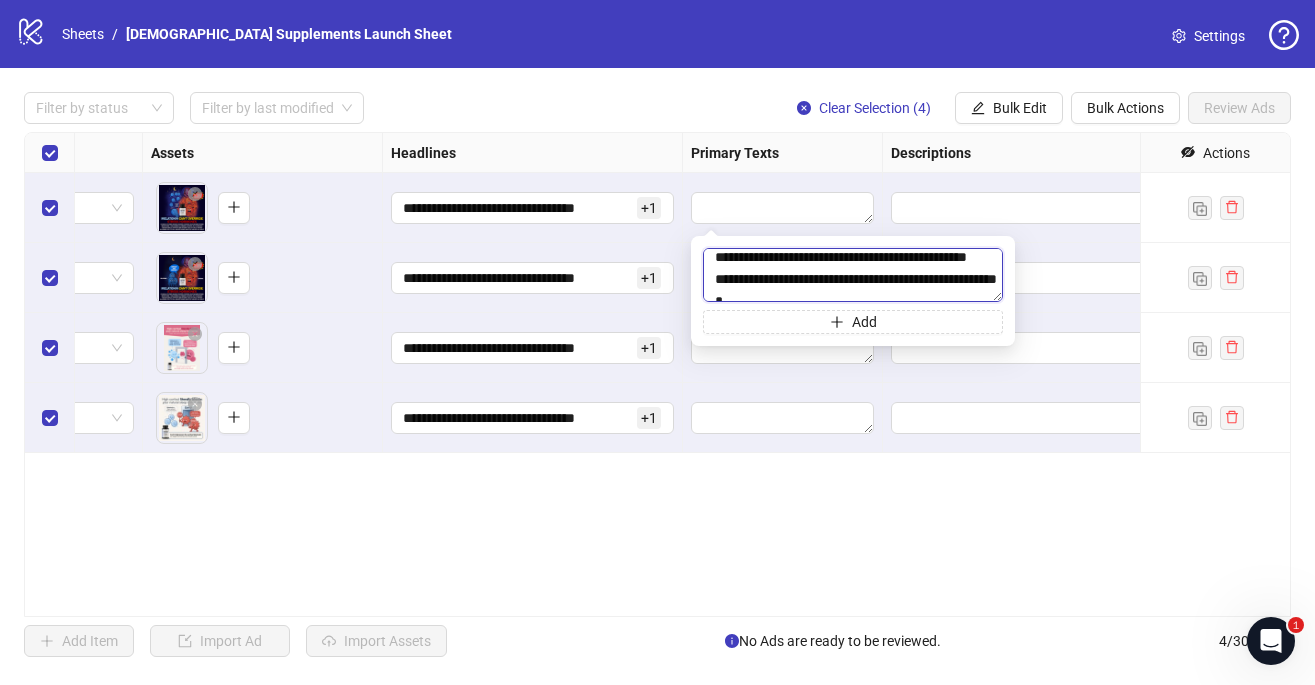 click at bounding box center [853, 275] 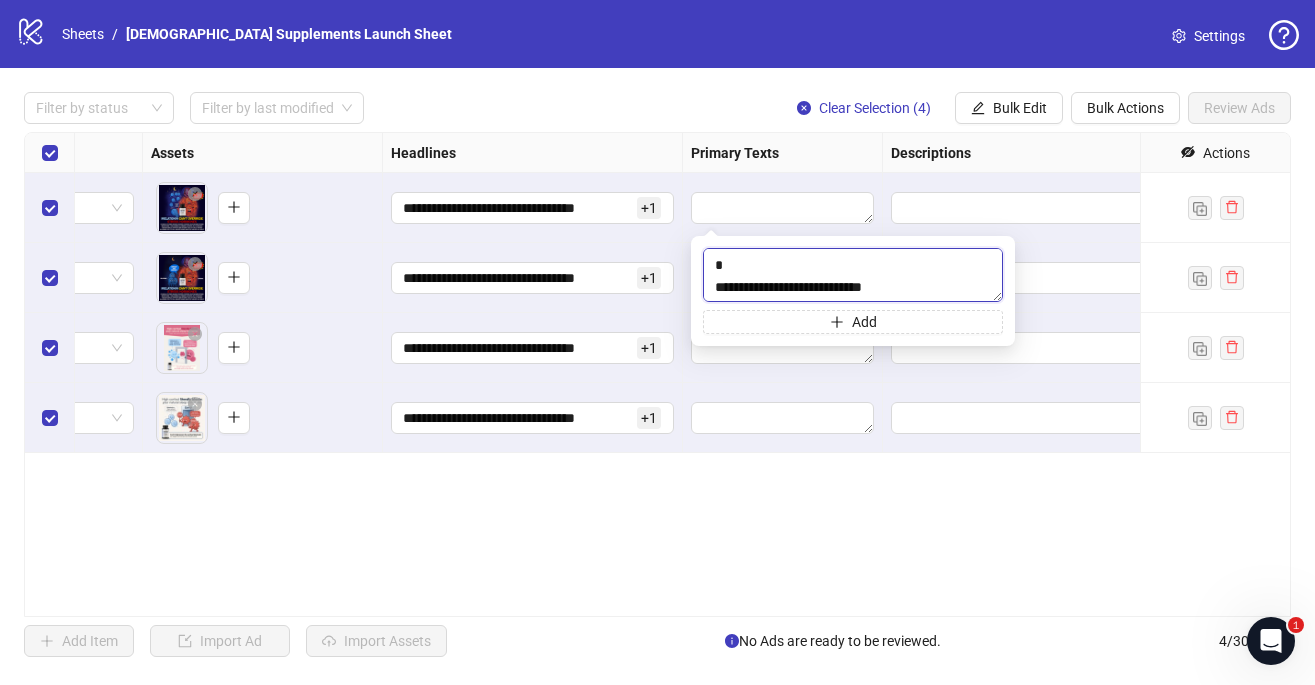 click at bounding box center [853, 275] 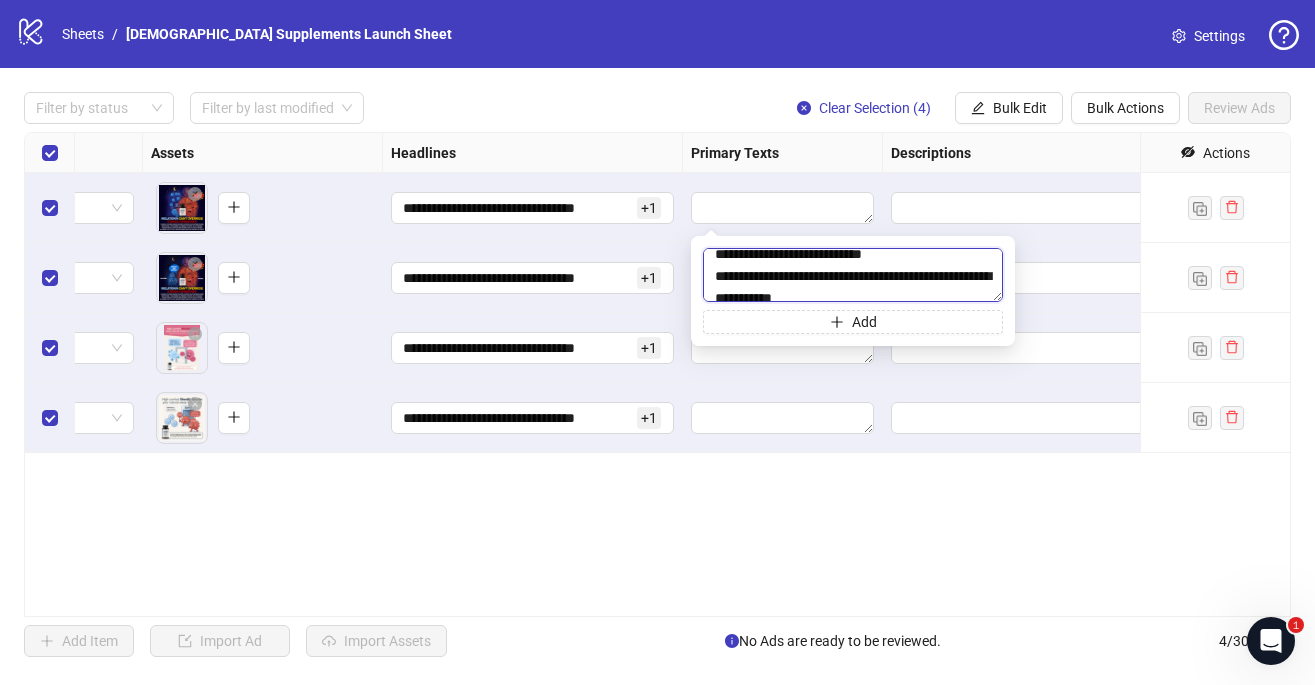 scroll, scrollTop: 278, scrollLeft: 0, axis: vertical 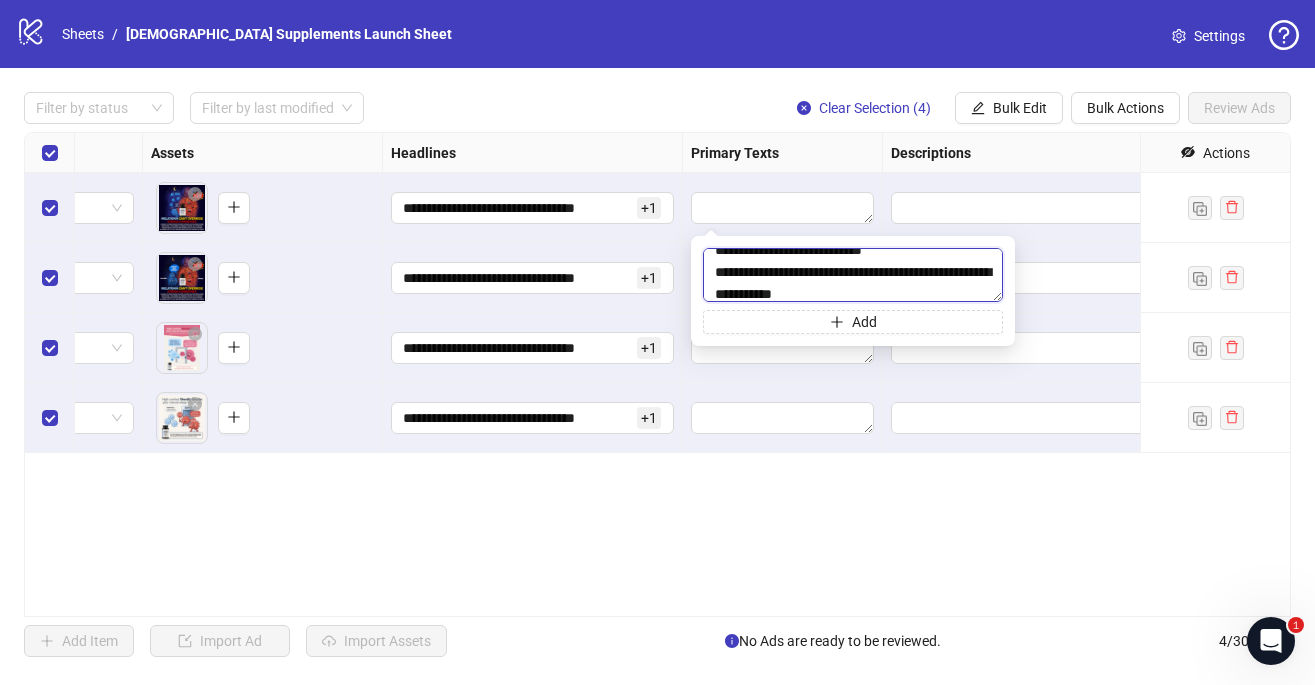 click at bounding box center (853, 275) 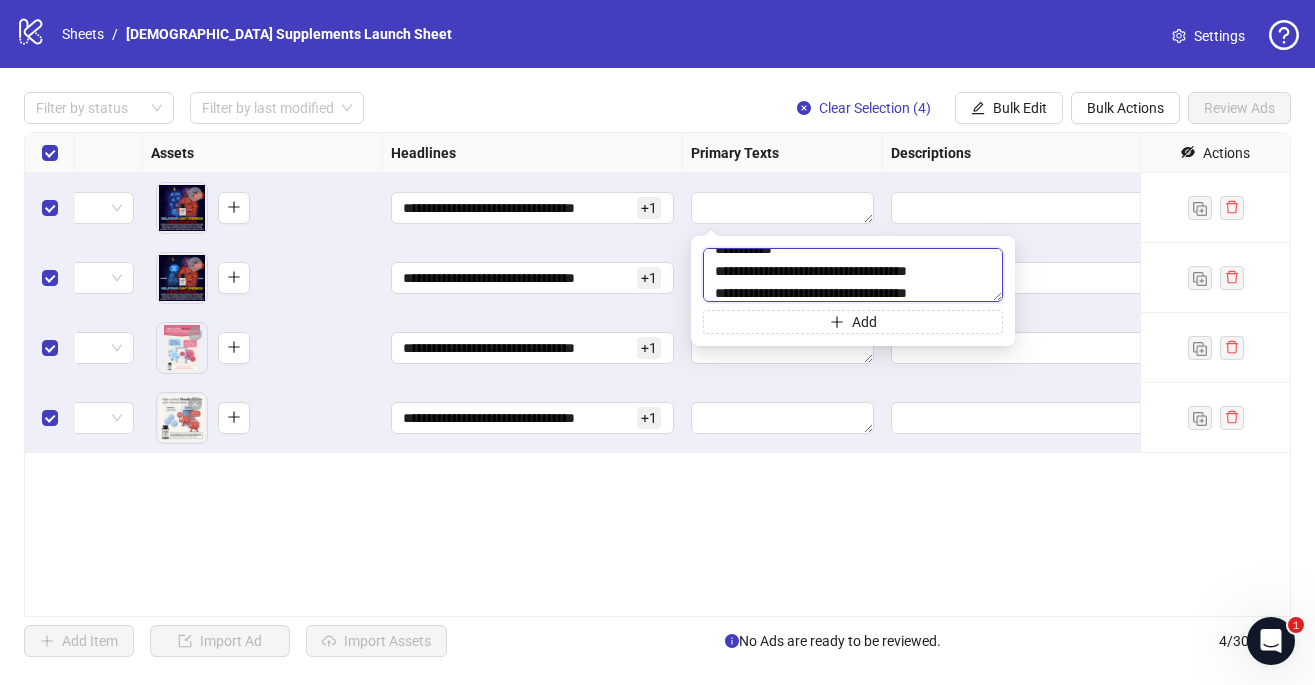 scroll, scrollTop: 350, scrollLeft: 0, axis: vertical 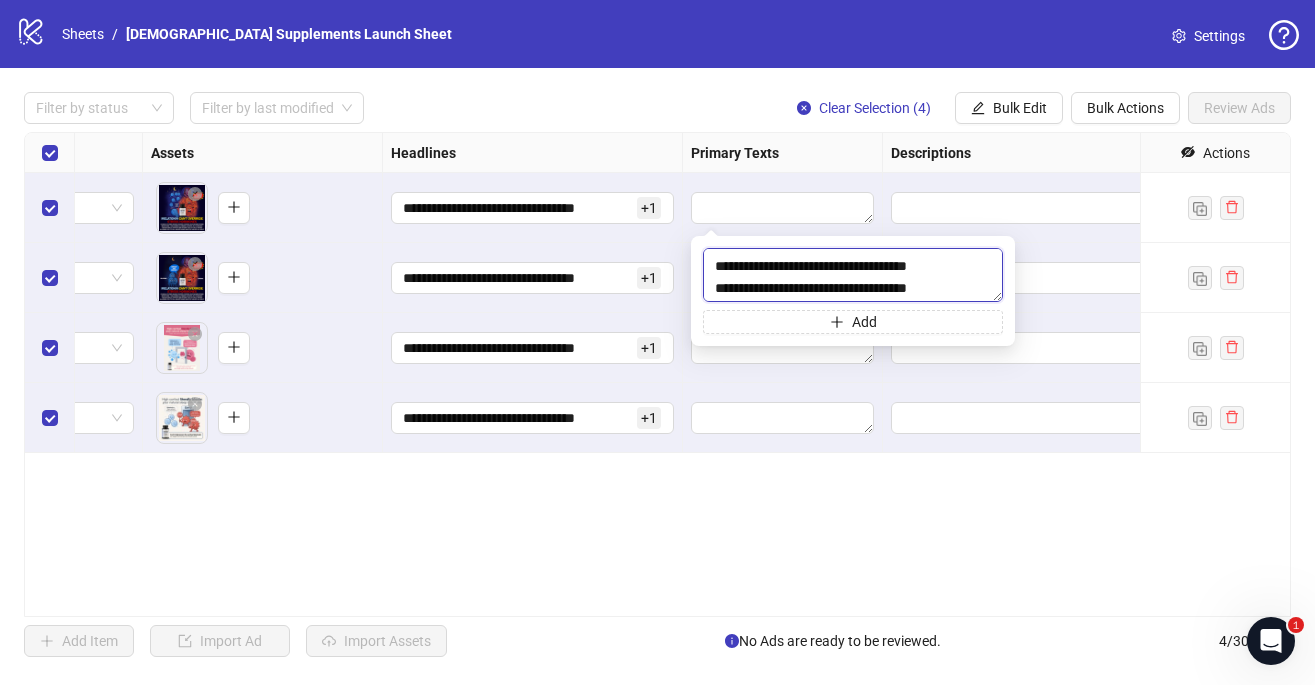 click at bounding box center (853, 275) 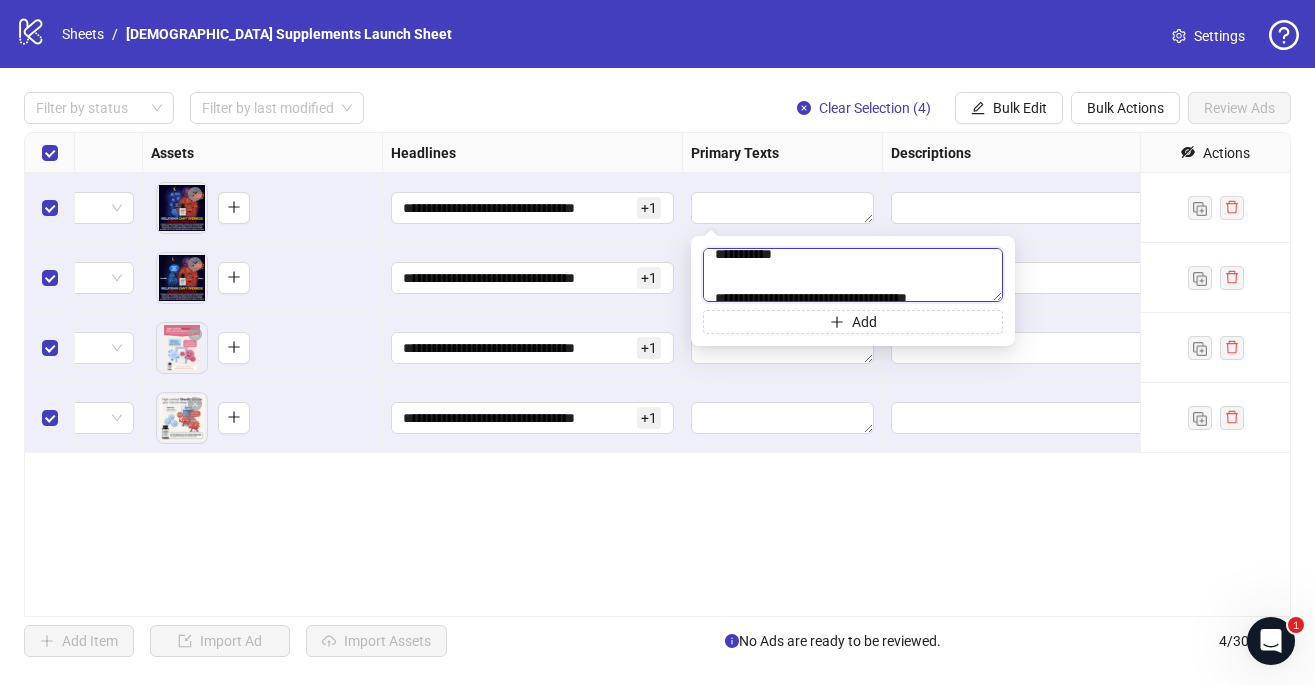scroll, scrollTop: 362, scrollLeft: 0, axis: vertical 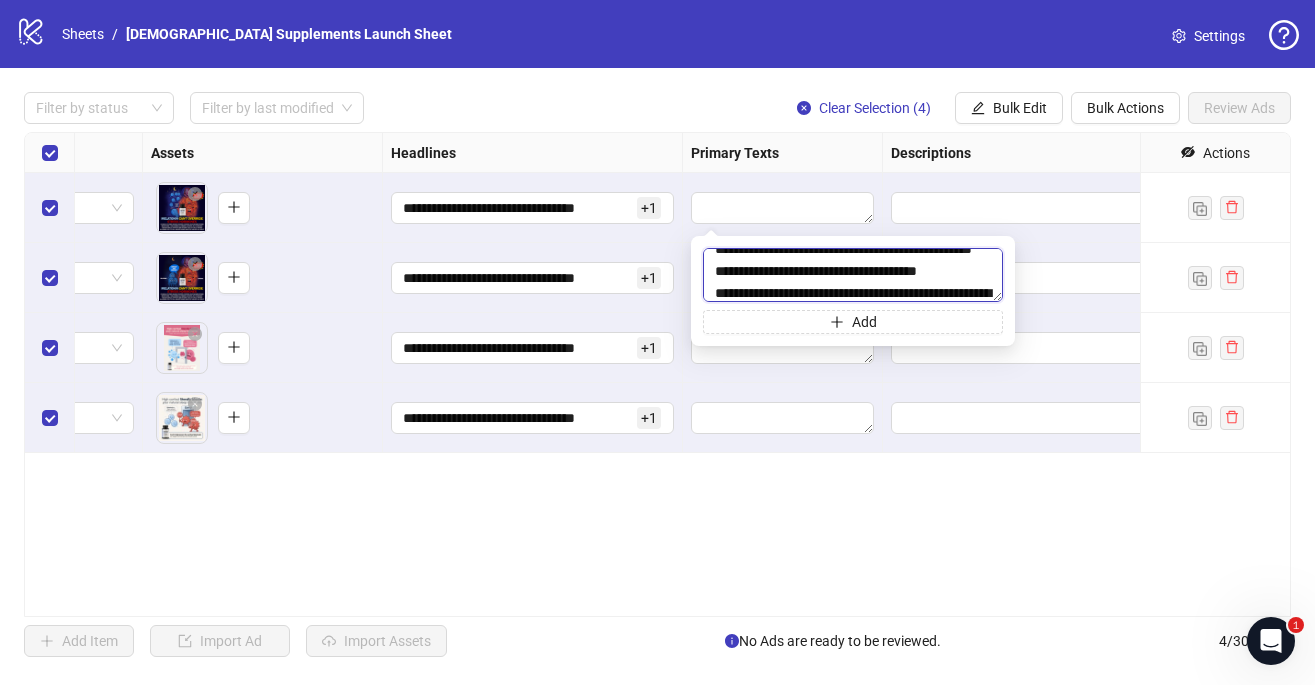 drag, startPoint x: 785, startPoint y: 296, endPoint x: 745, endPoint y: 261, distance: 53.15073 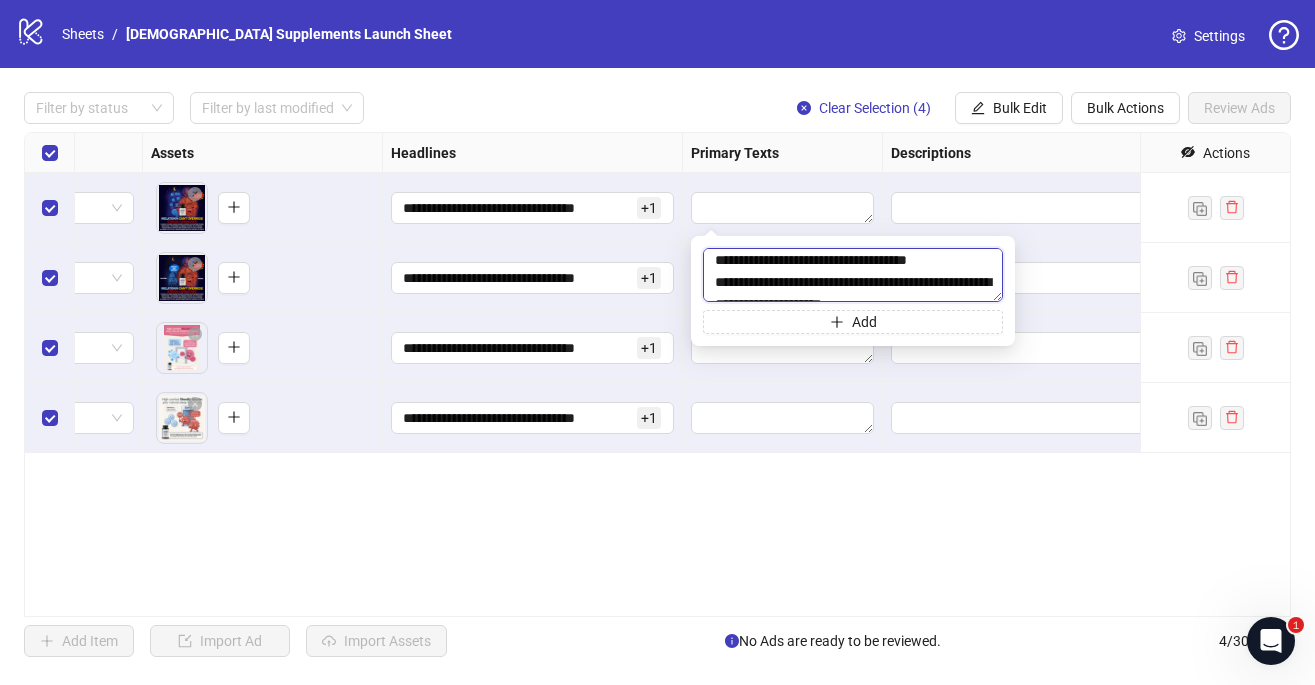 scroll, scrollTop: 382, scrollLeft: 0, axis: vertical 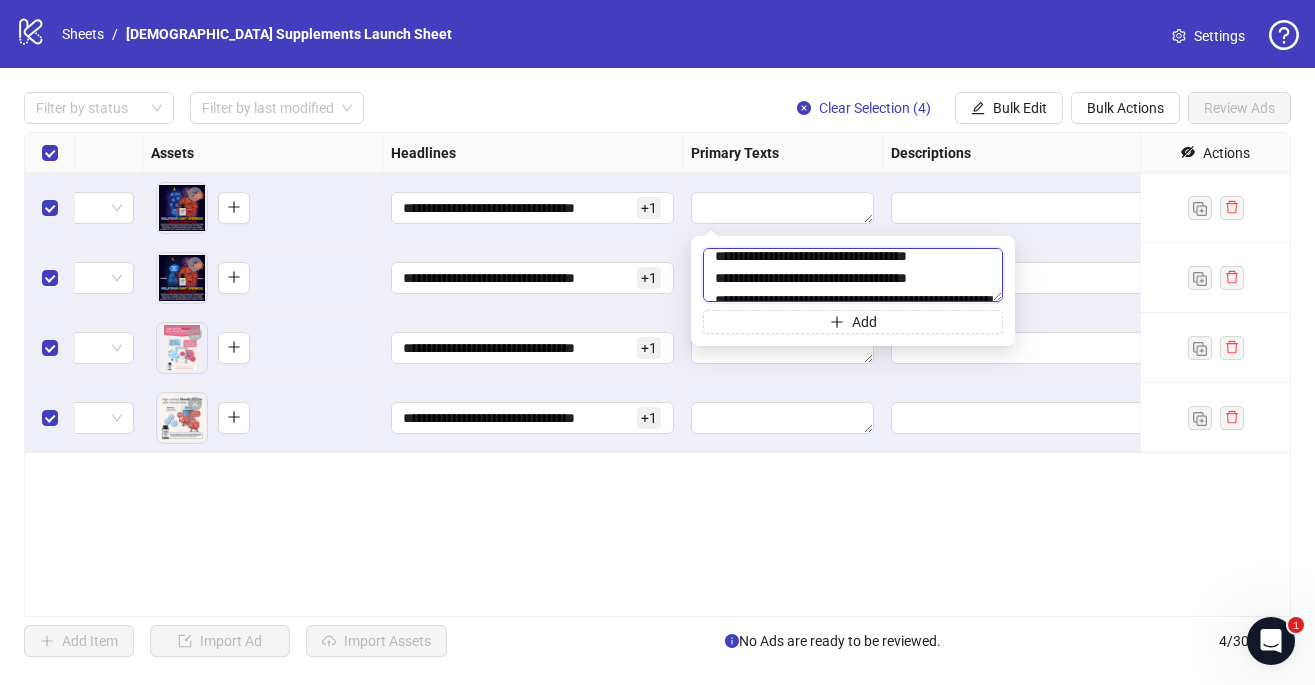 click at bounding box center [853, 275] 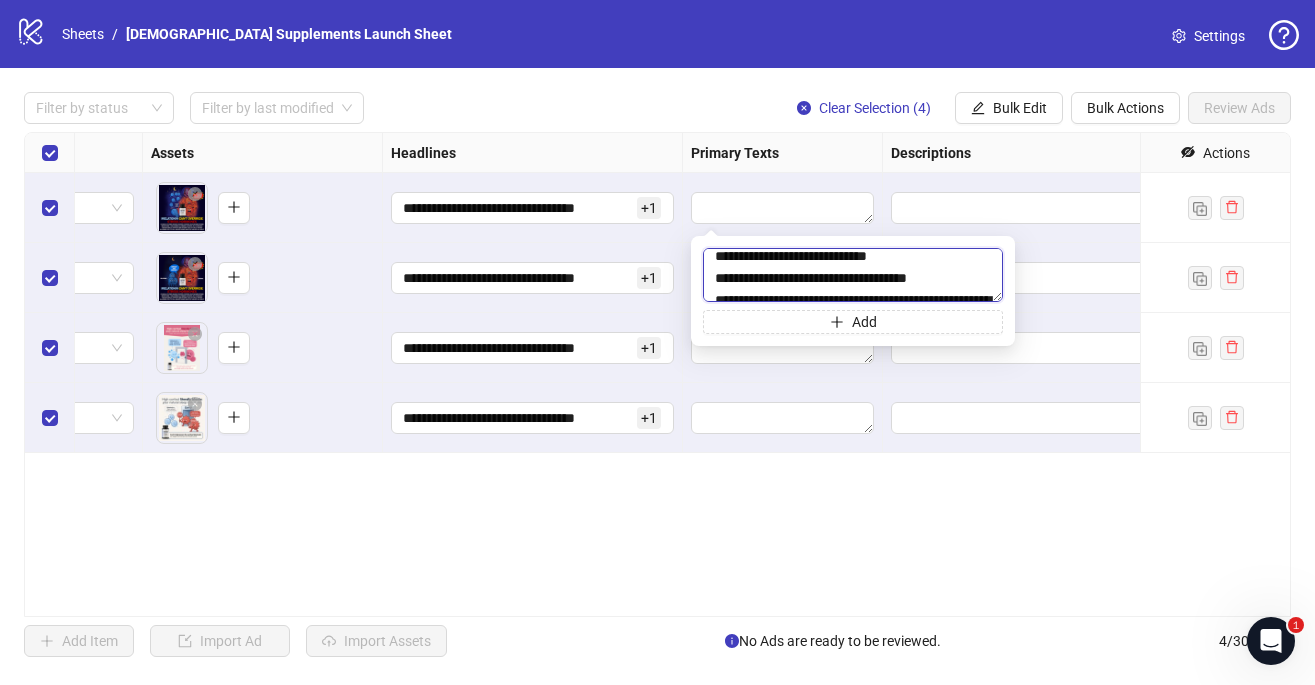 click at bounding box center [853, 275] 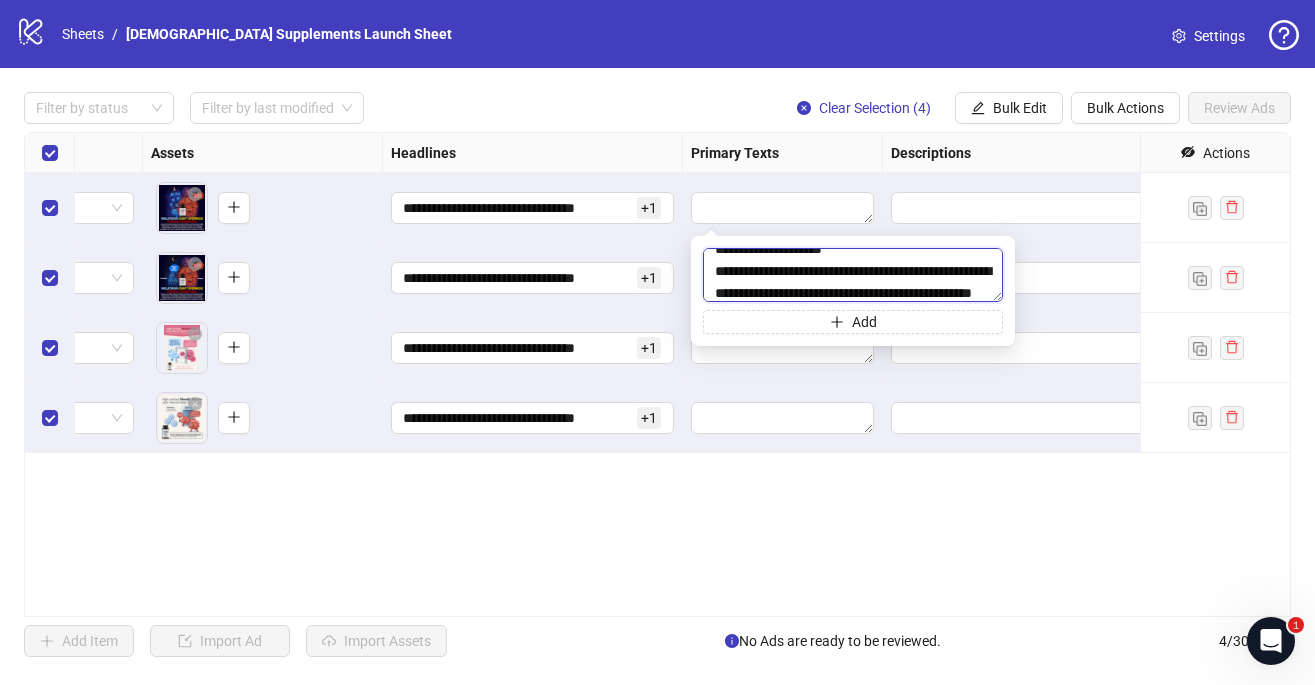 scroll, scrollTop: 483, scrollLeft: 0, axis: vertical 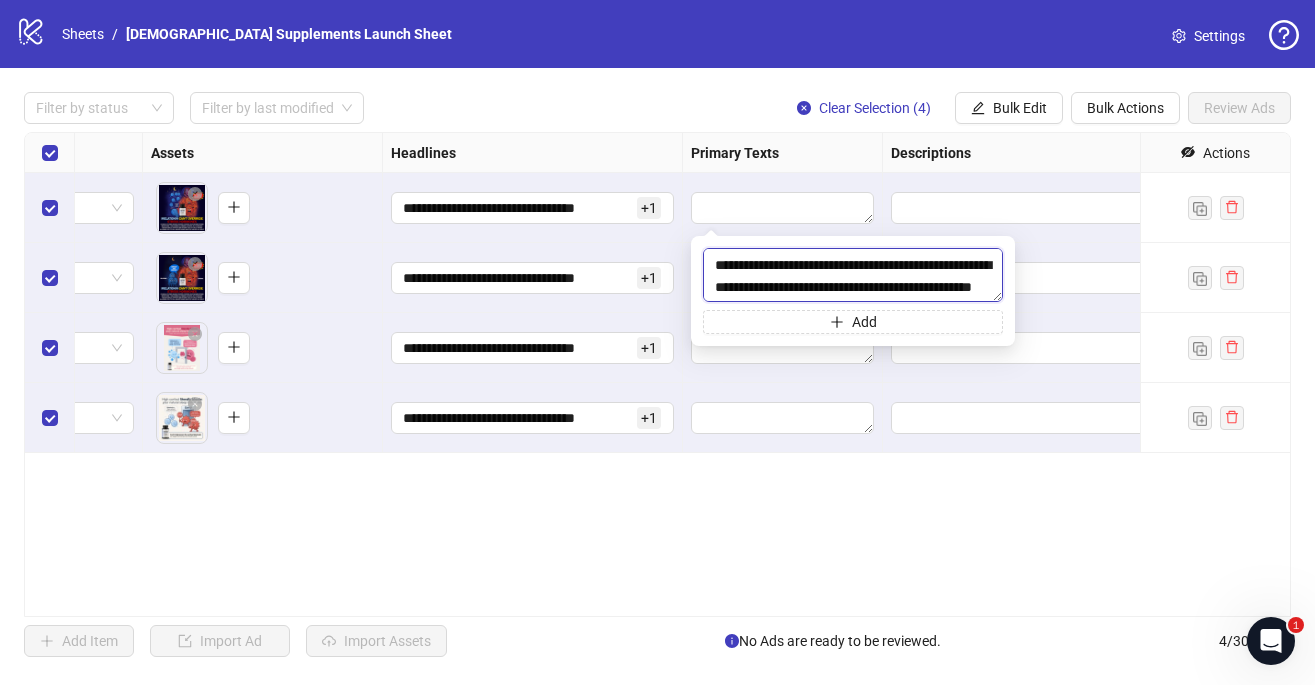 click at bounding box center [853, 275] 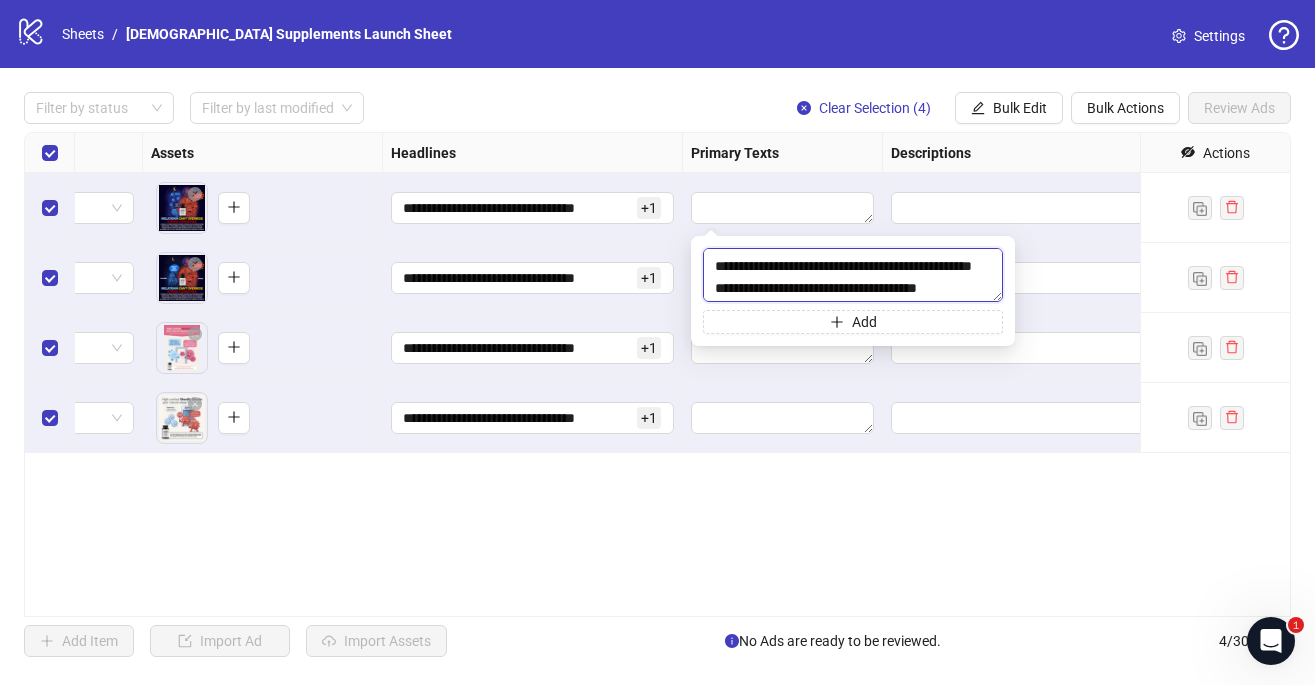 scroll, scrollTop: 531, scrollLeft: 0, axis: vertical 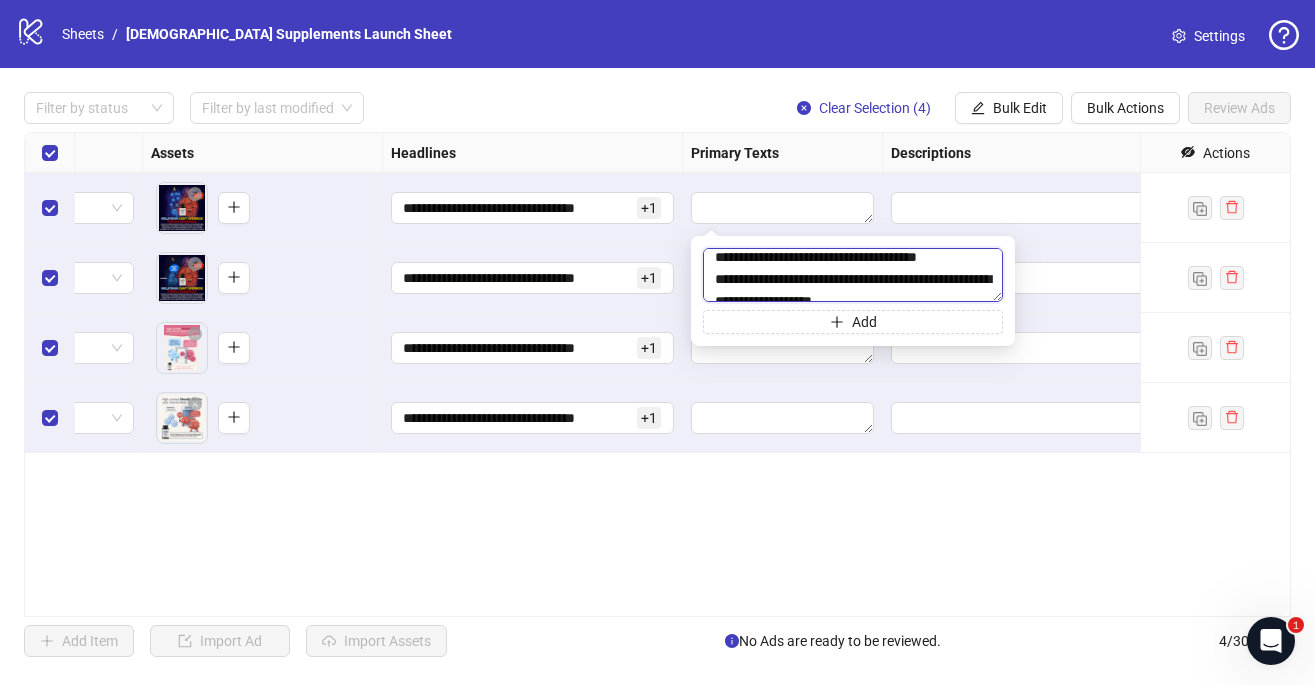 click at bounding box center (853, 275) 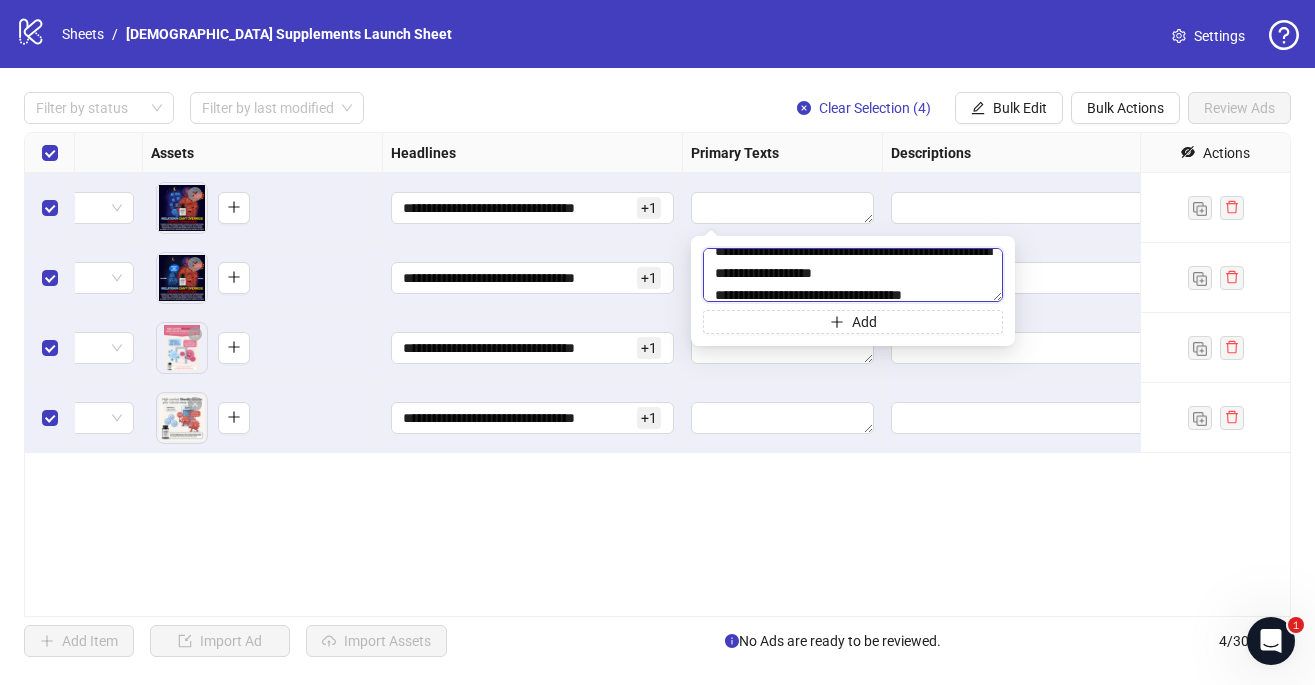 scroll, scrollTop: 620, scrollLeft: 0, axis: vertical 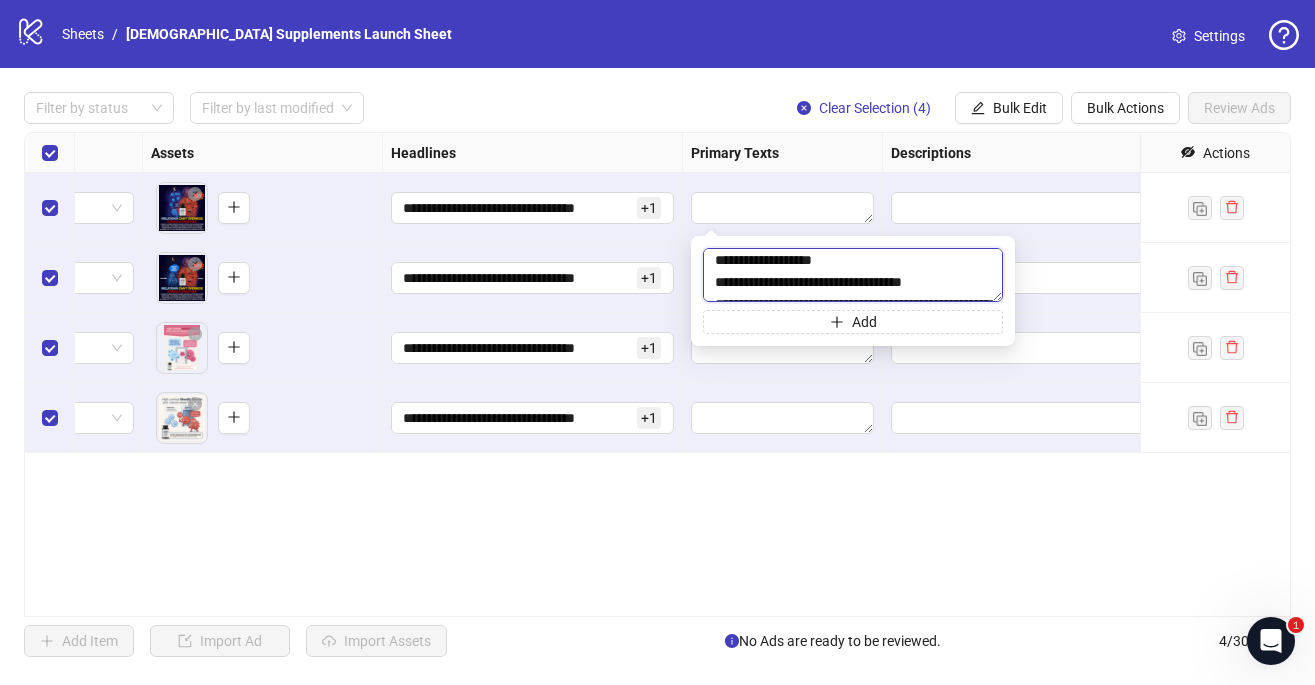click at bounding box center [853, 275] 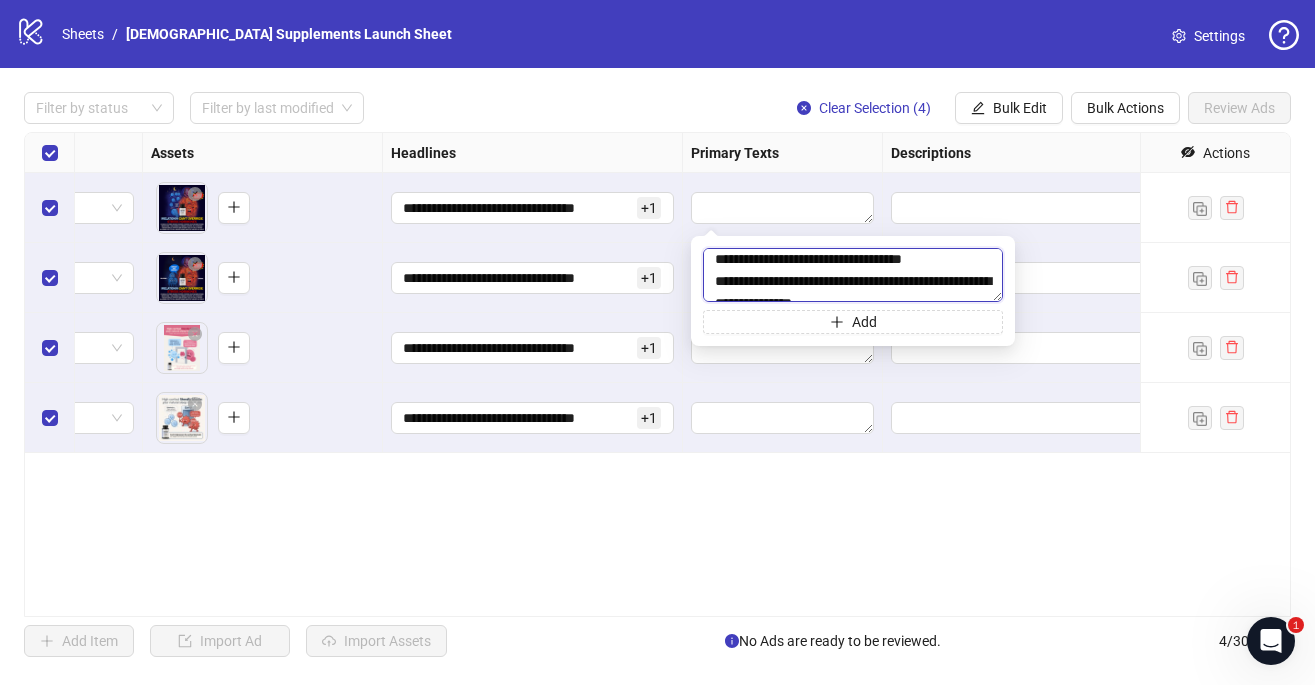 scroll, scrollTop: 667, scrollLeft: 0, axis: vertical 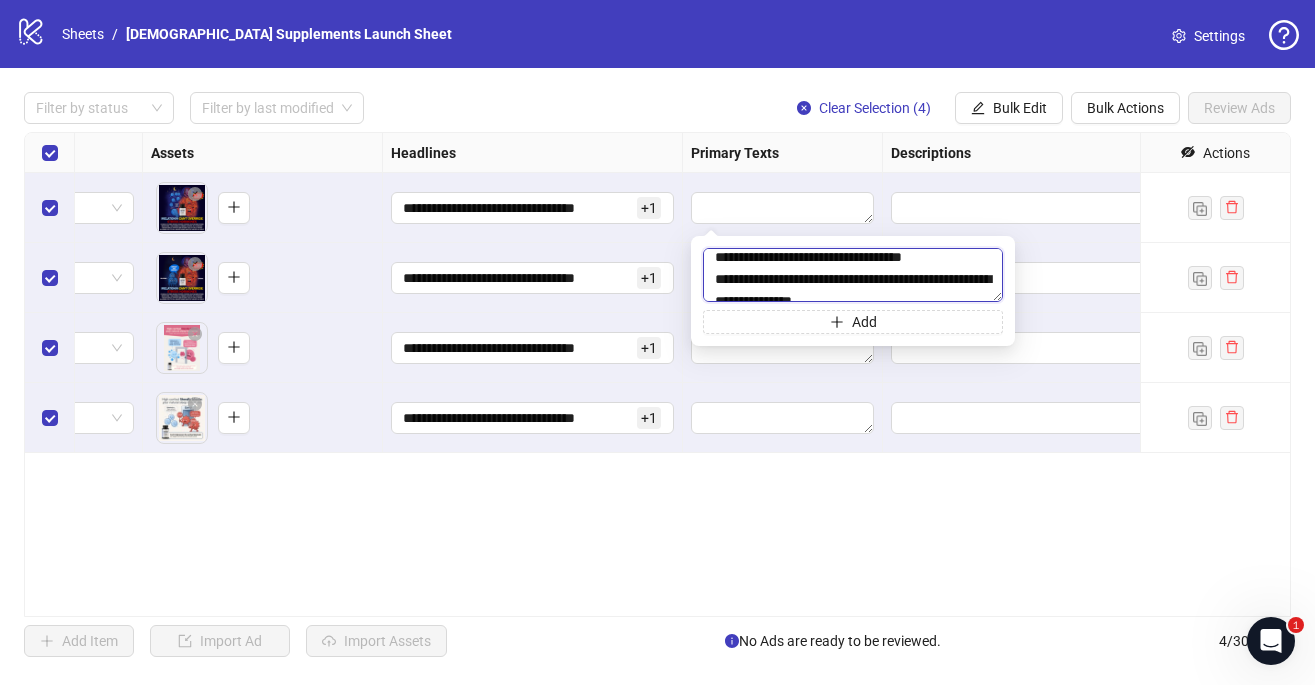 click at bounding box center [853, 275] 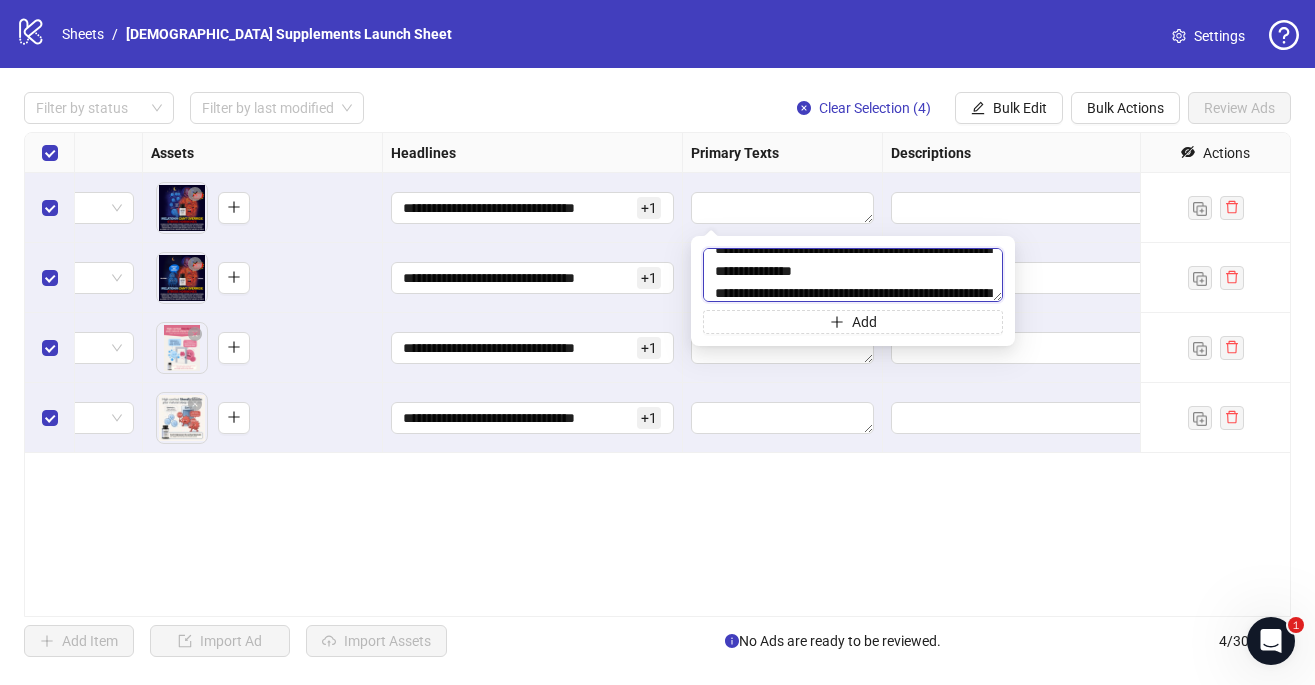 scroll, scrollTop: 718, scrollLeft: 0, axis: vertical 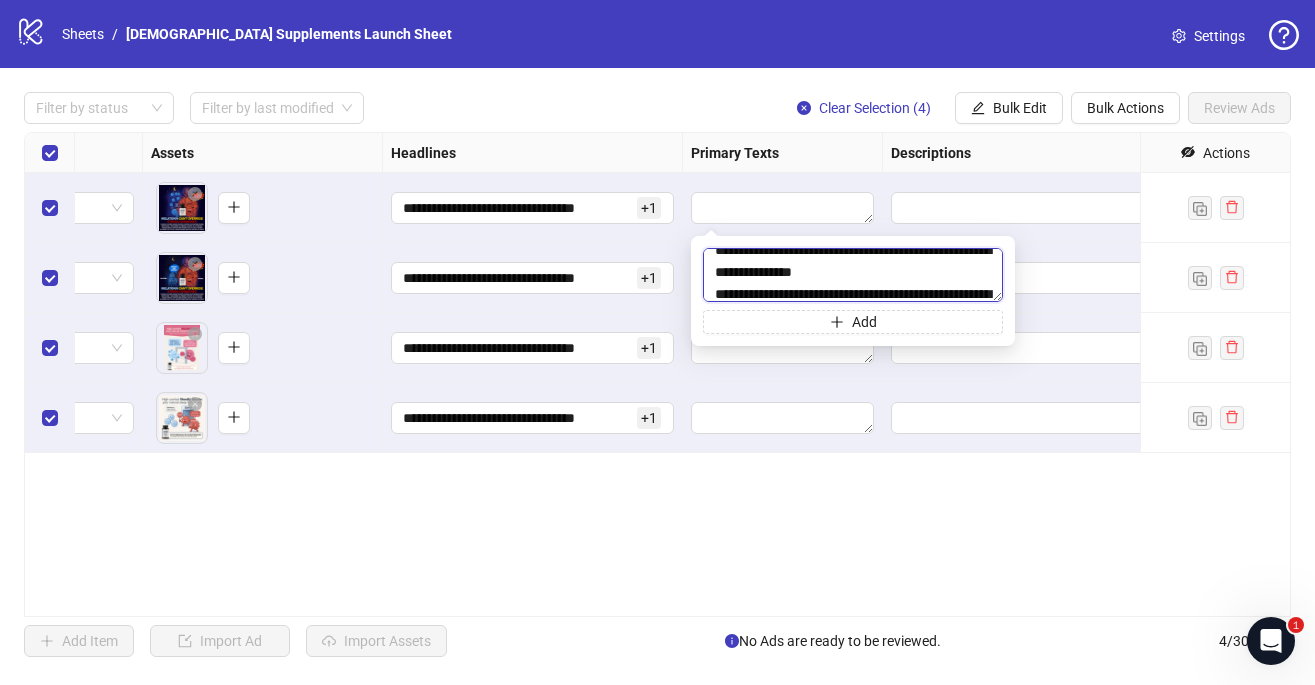 click at bounding box center (853, 275) 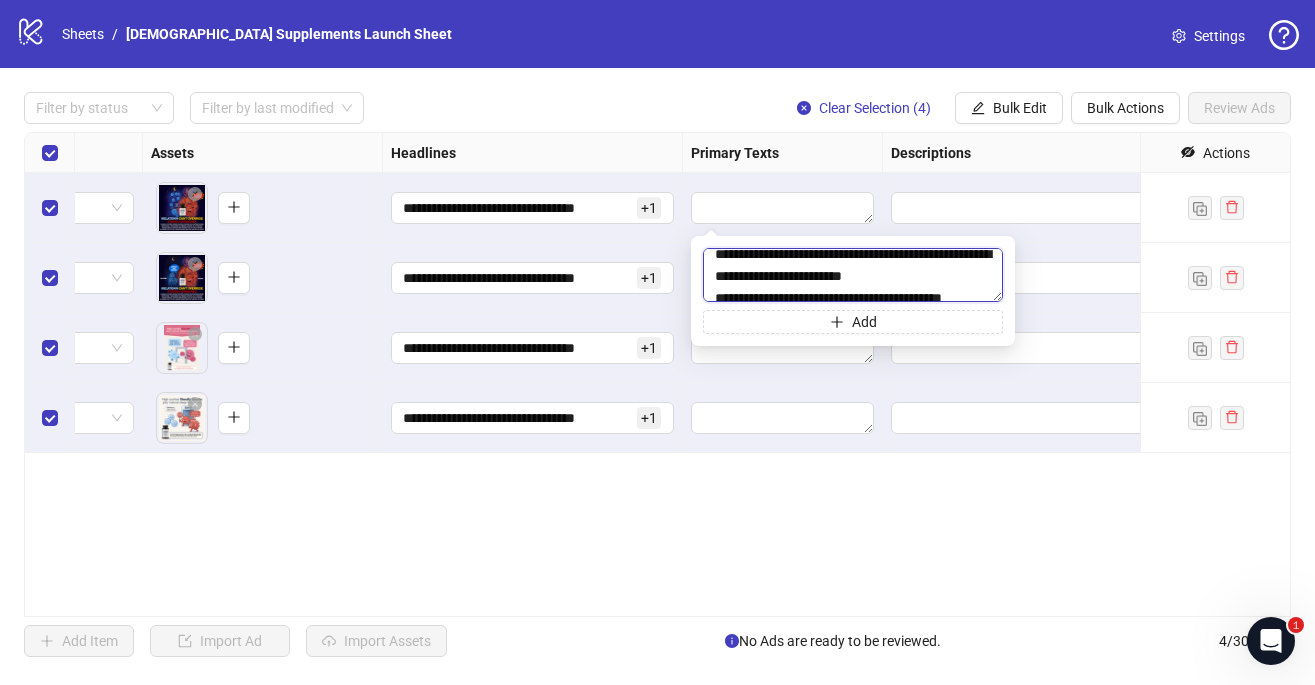 click at bounding box center [853, 275] 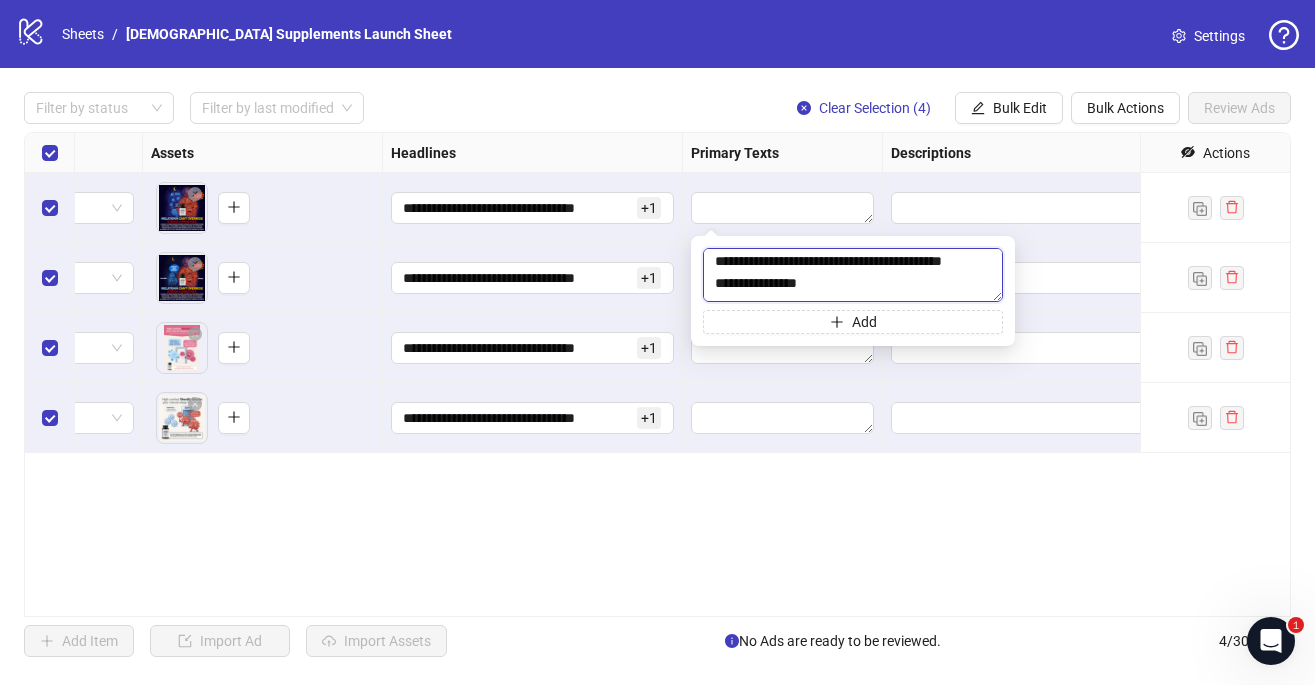 scroll, scrollTop: 844, scrollLeft: 0, axis: vertical 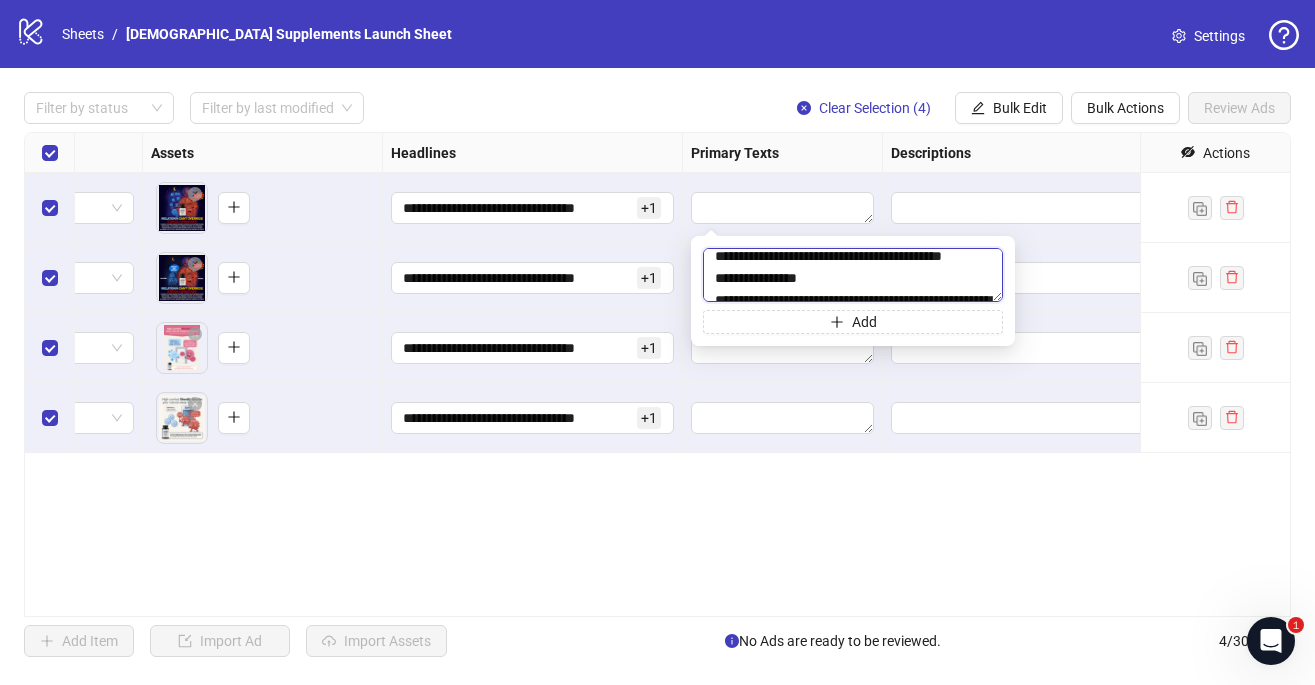 click at bounding box center [853, 275] 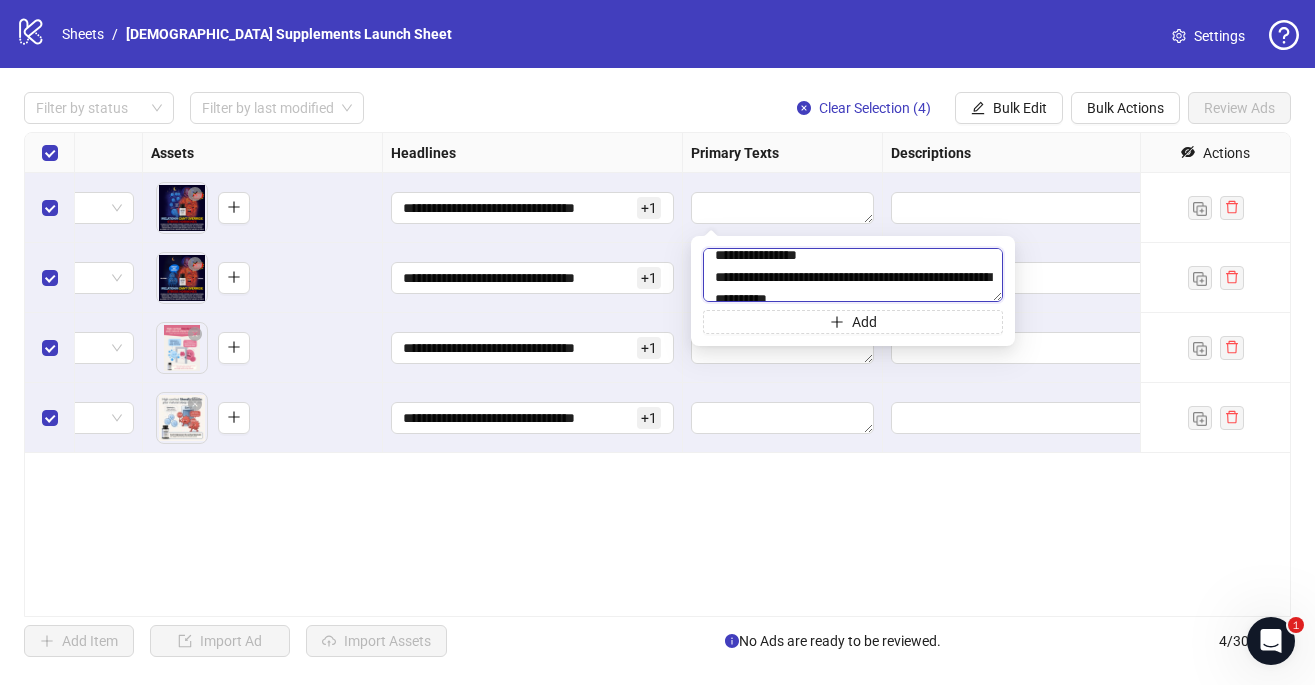 scroll, scrollTop: 870, scrollLeft: 0, axis: vertical 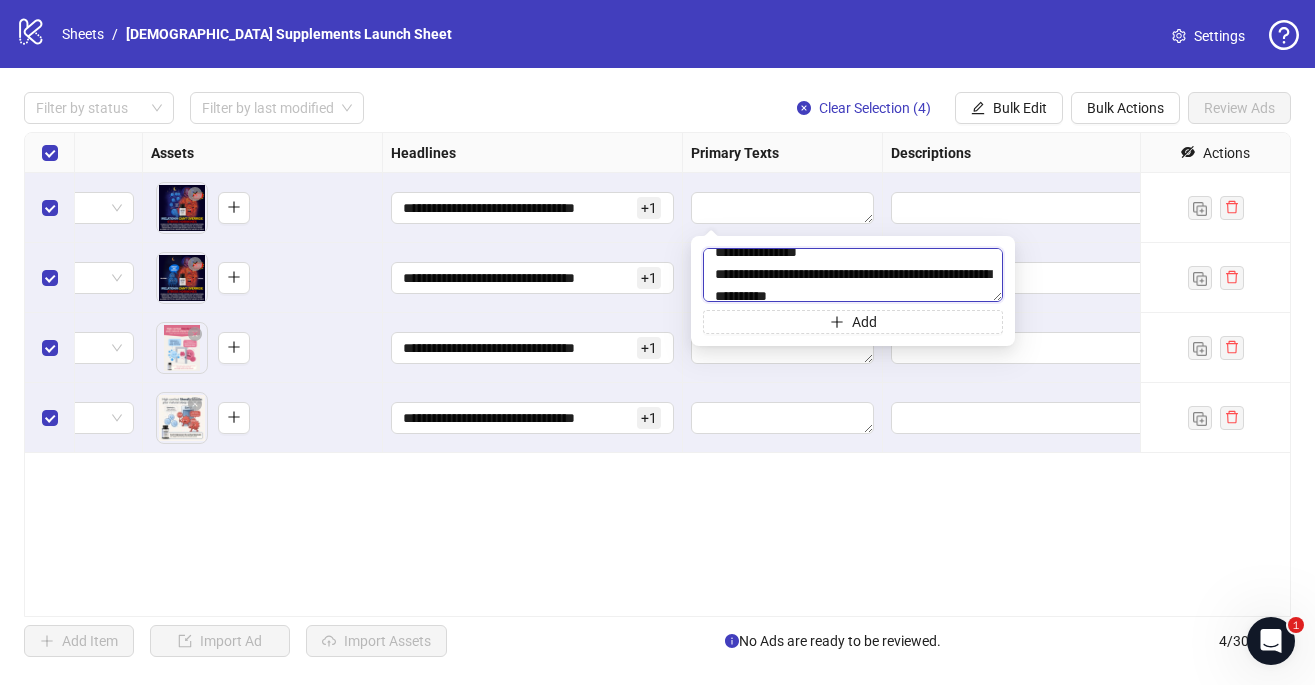 click at bounding box center [853, 275] 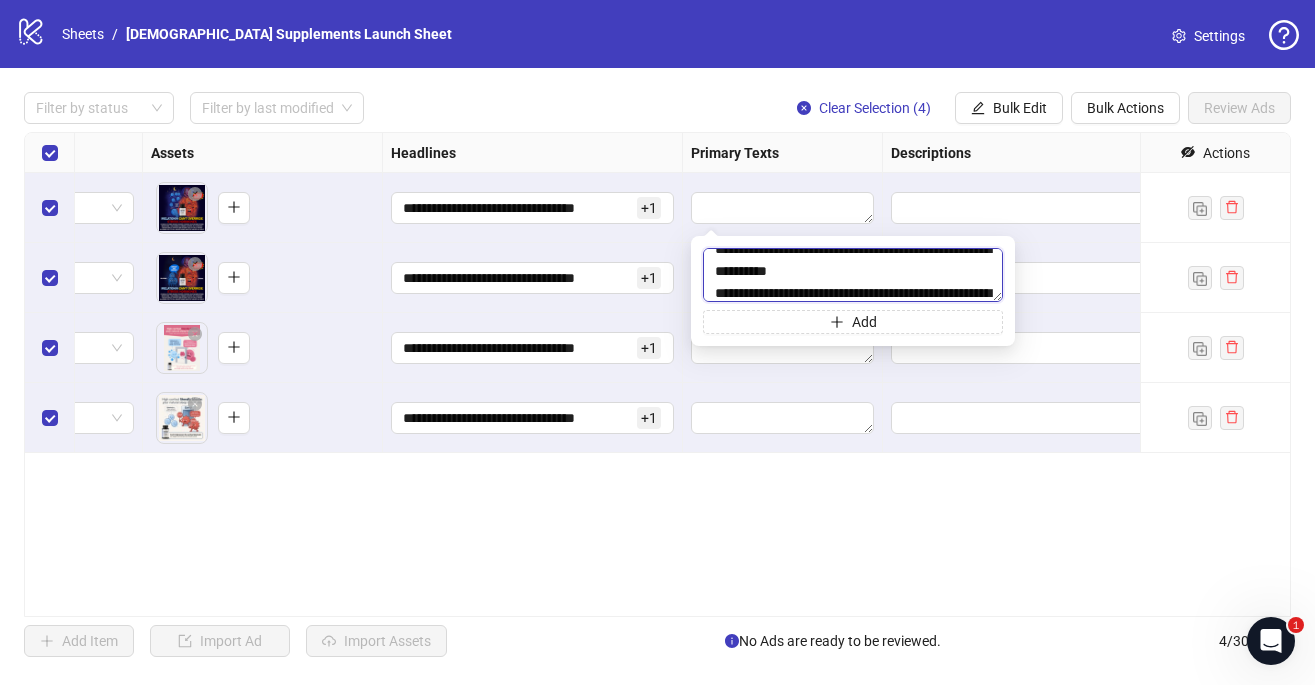scroll, scrollTop: 920, scrollLeft: 0, axis: vertical 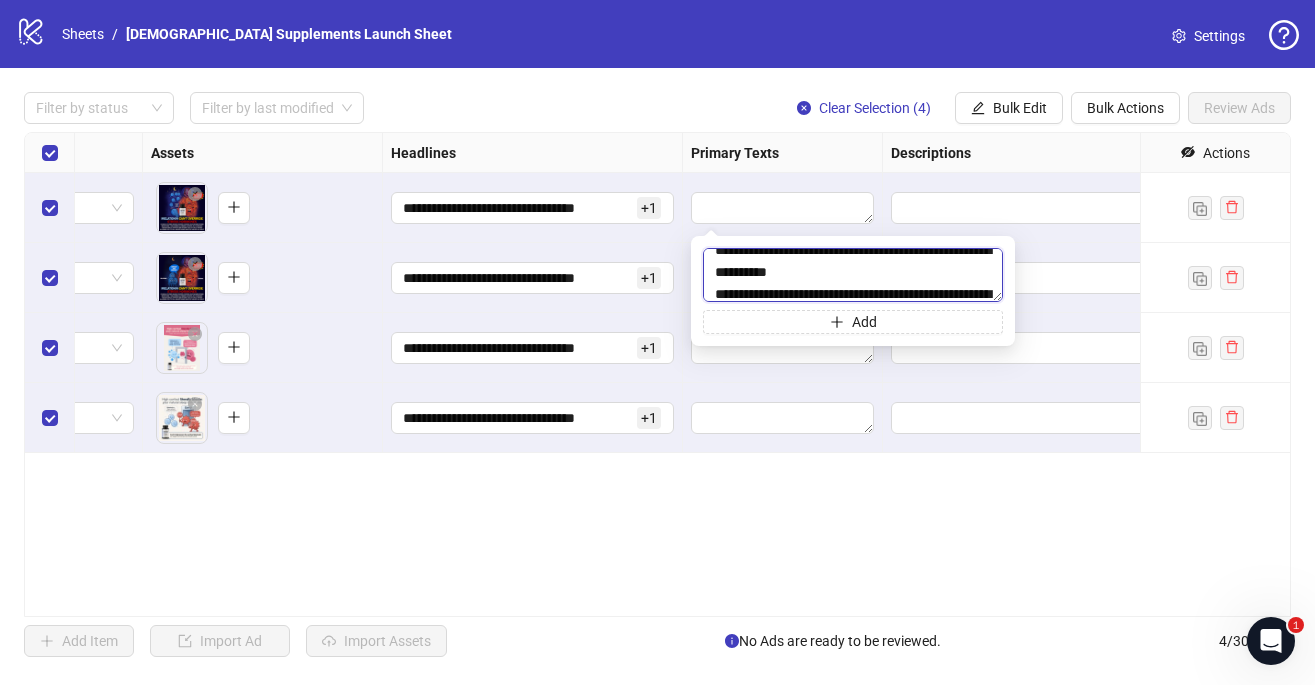click at bounding box center [853, 275] 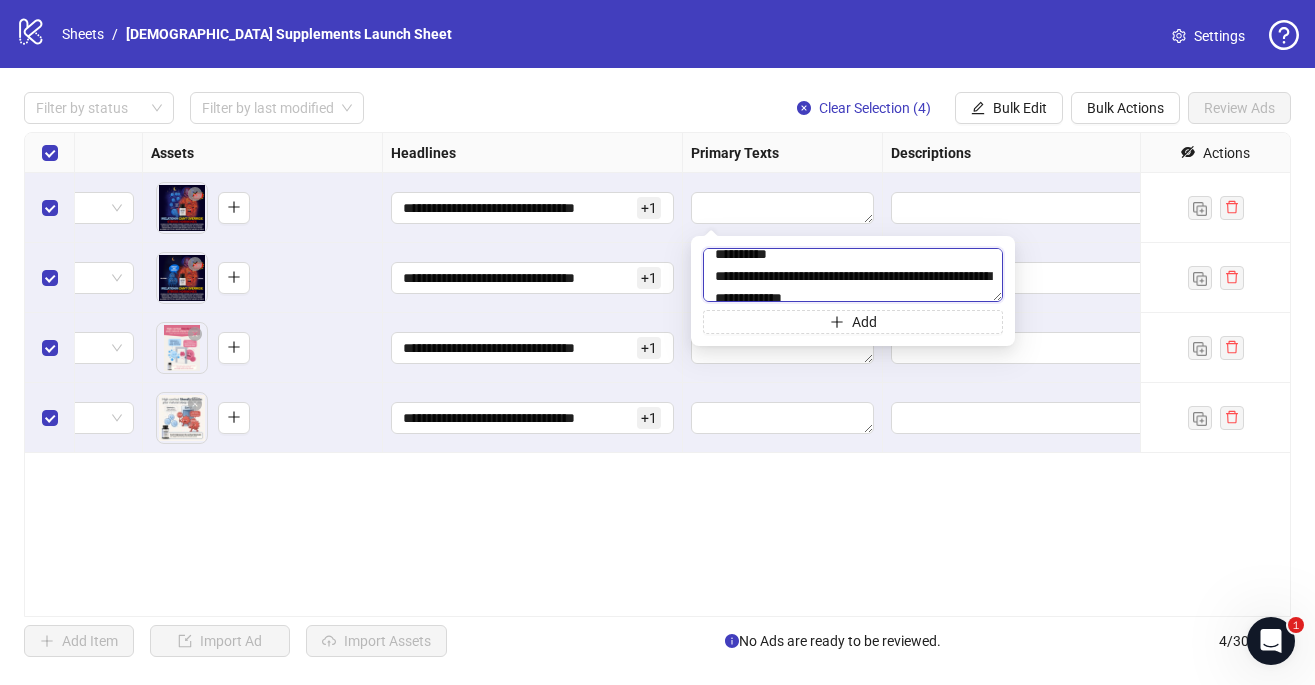 scroll, scrollTop: 958, scrollLeft: 0, axis: vertical 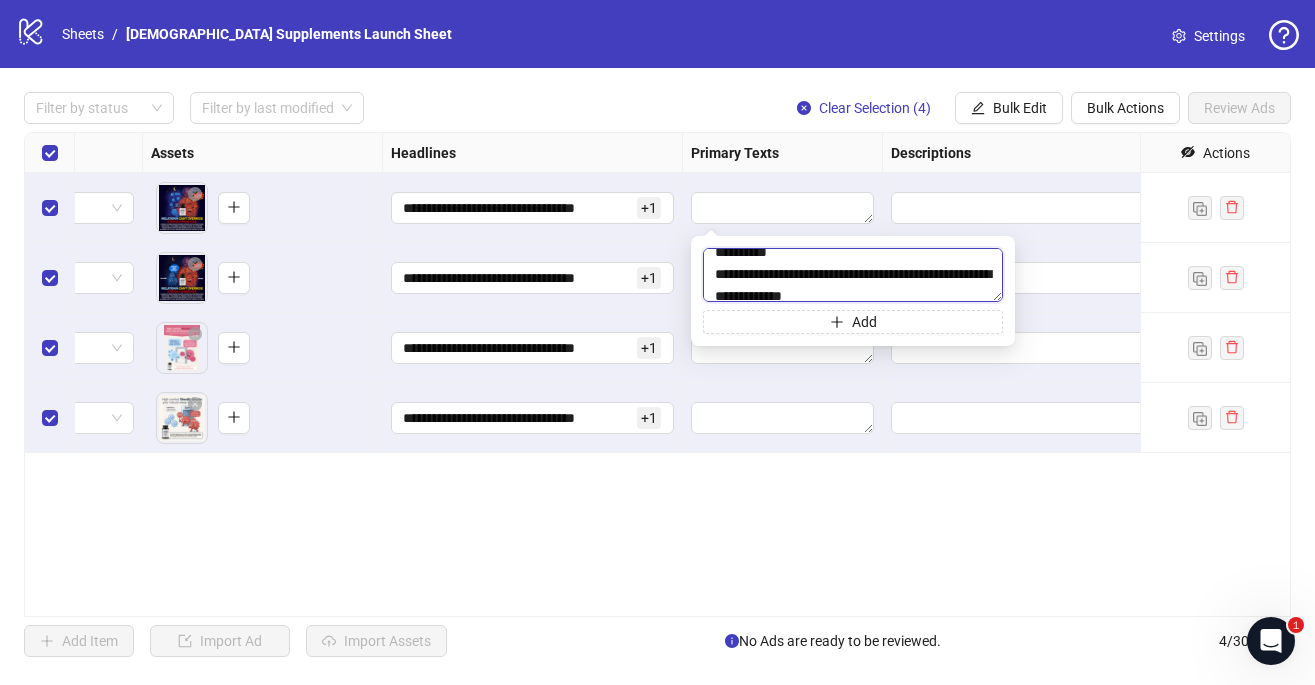 click at bounding box center [853, 275] 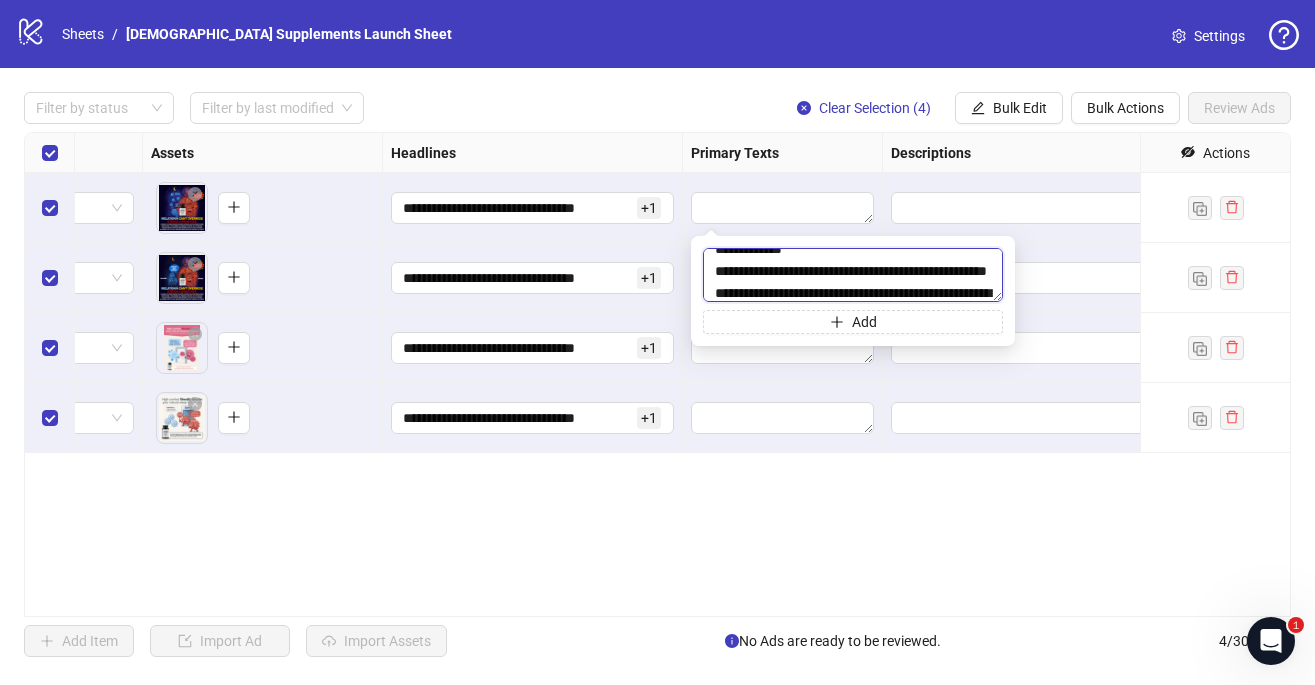 click at bounding box center (853, 275) 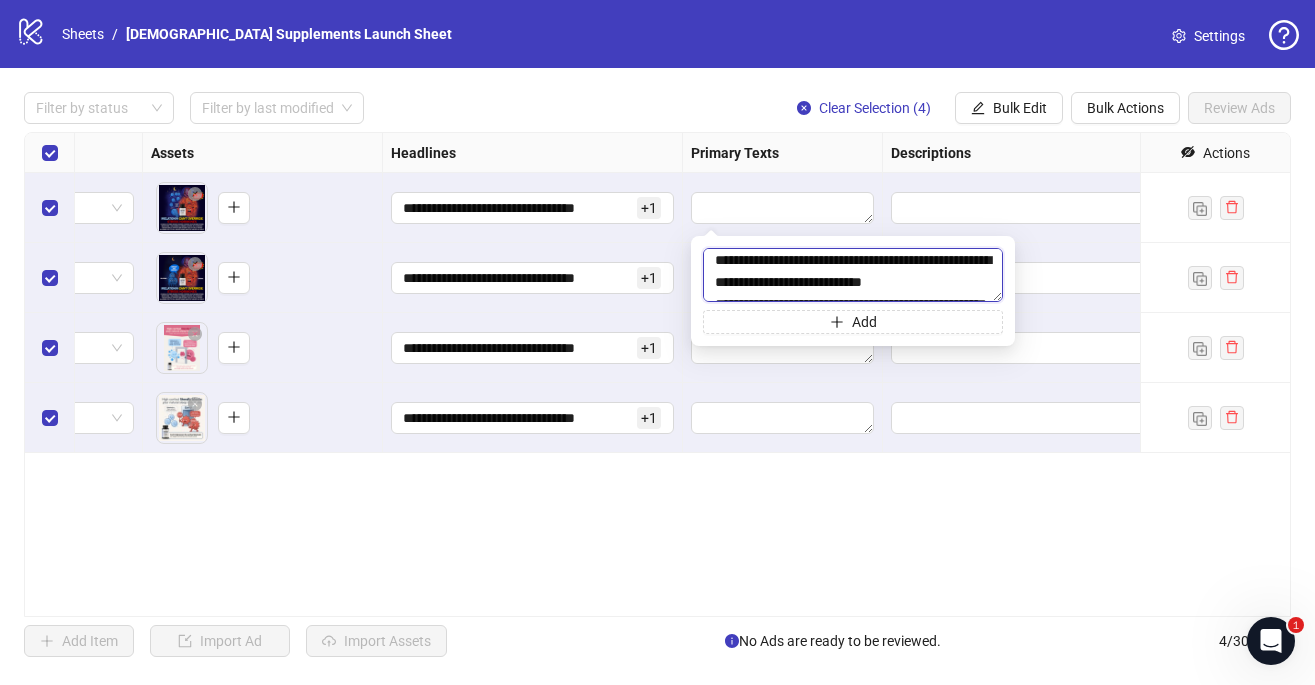 scroll, scrollTop: 1083, scrollLeft: 0, axis: vertical 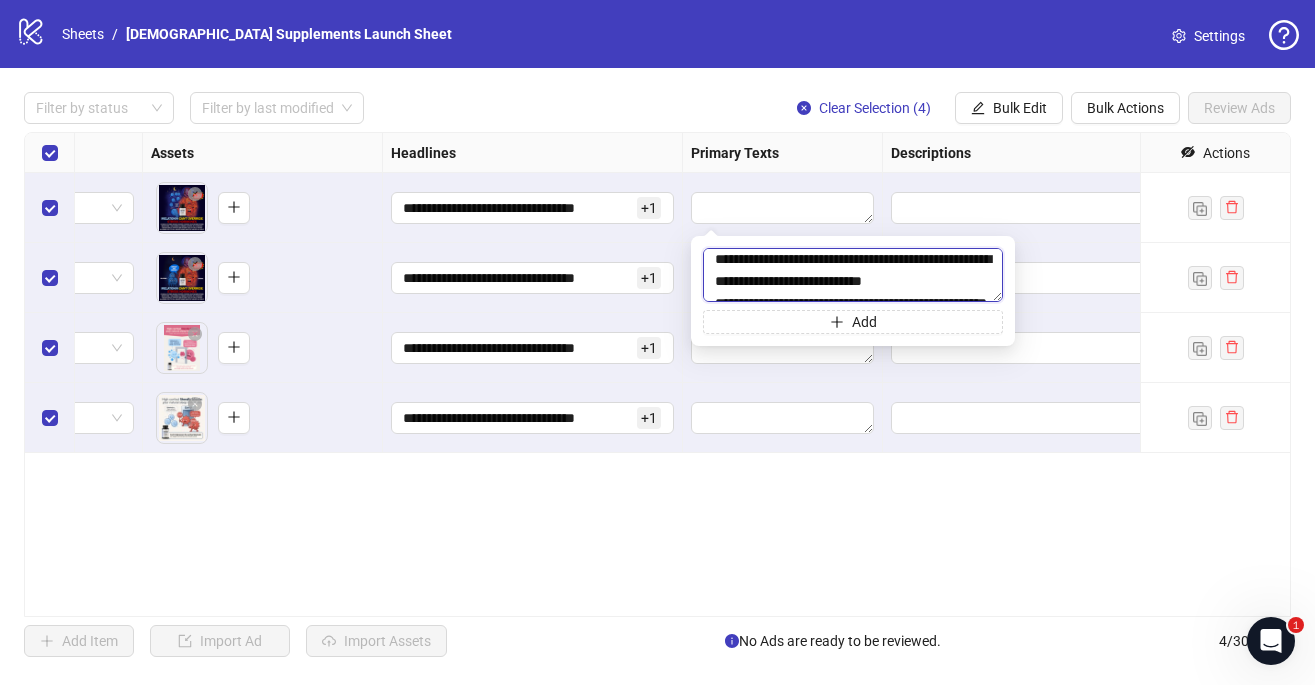 click at bounding box center [853, 275] 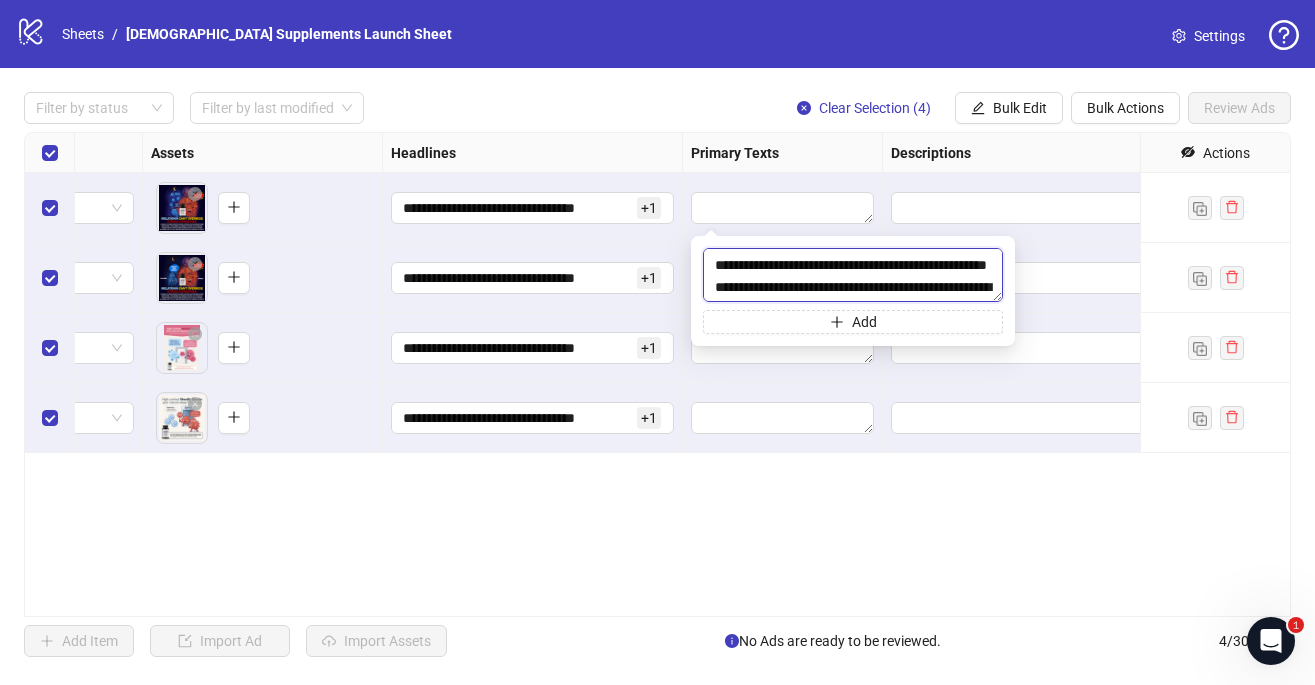 scroll, scrollTop: 1152, scrollLeft: 0, axis: vertical 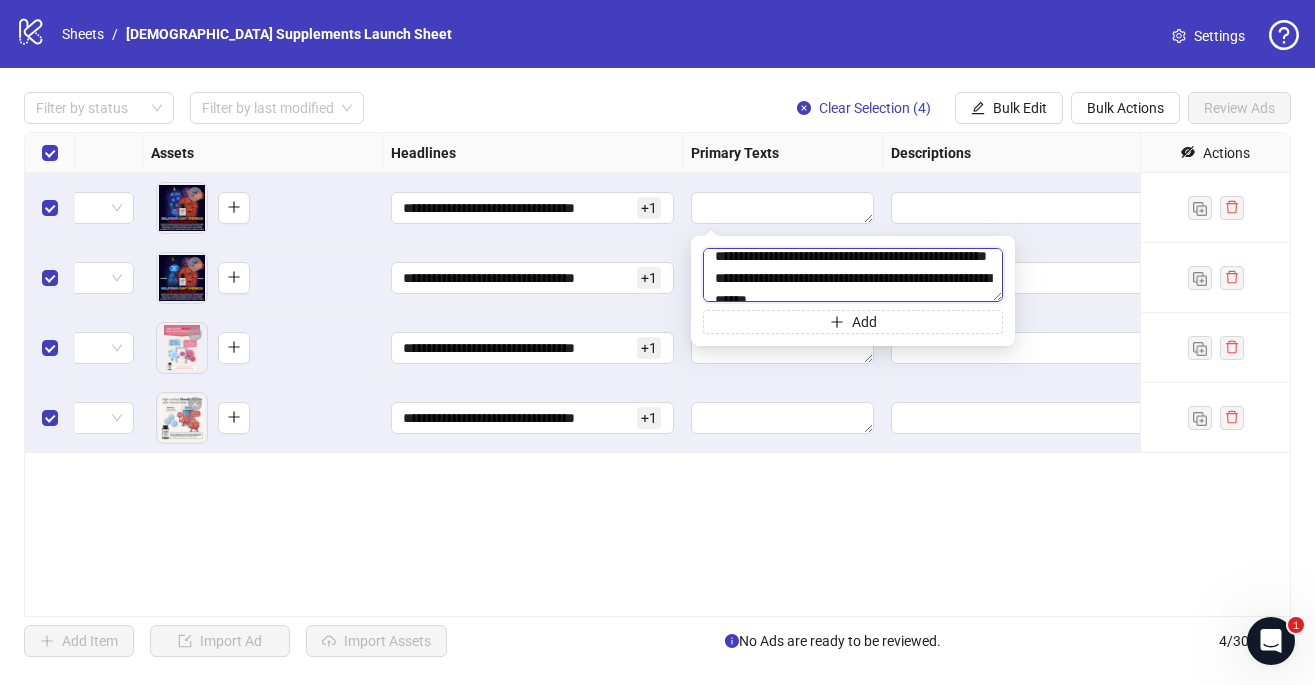 click at bounding box center (853, 275) 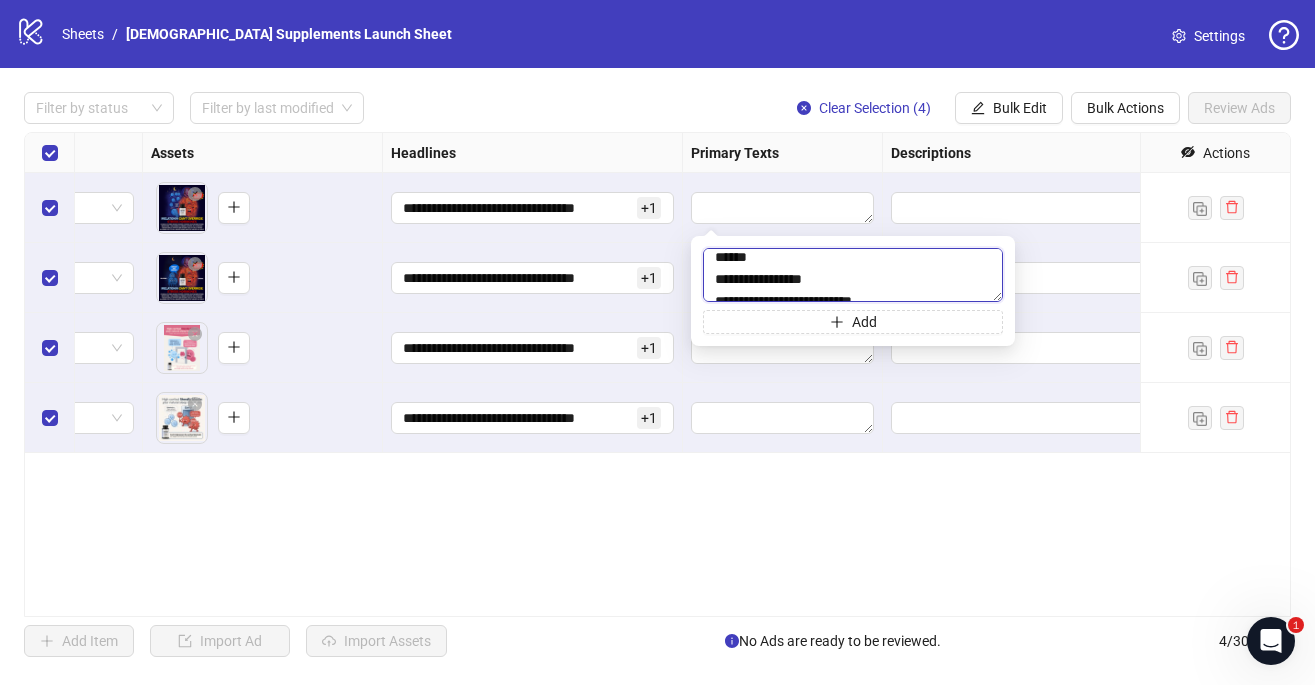 click at bounding box center (853, 275) 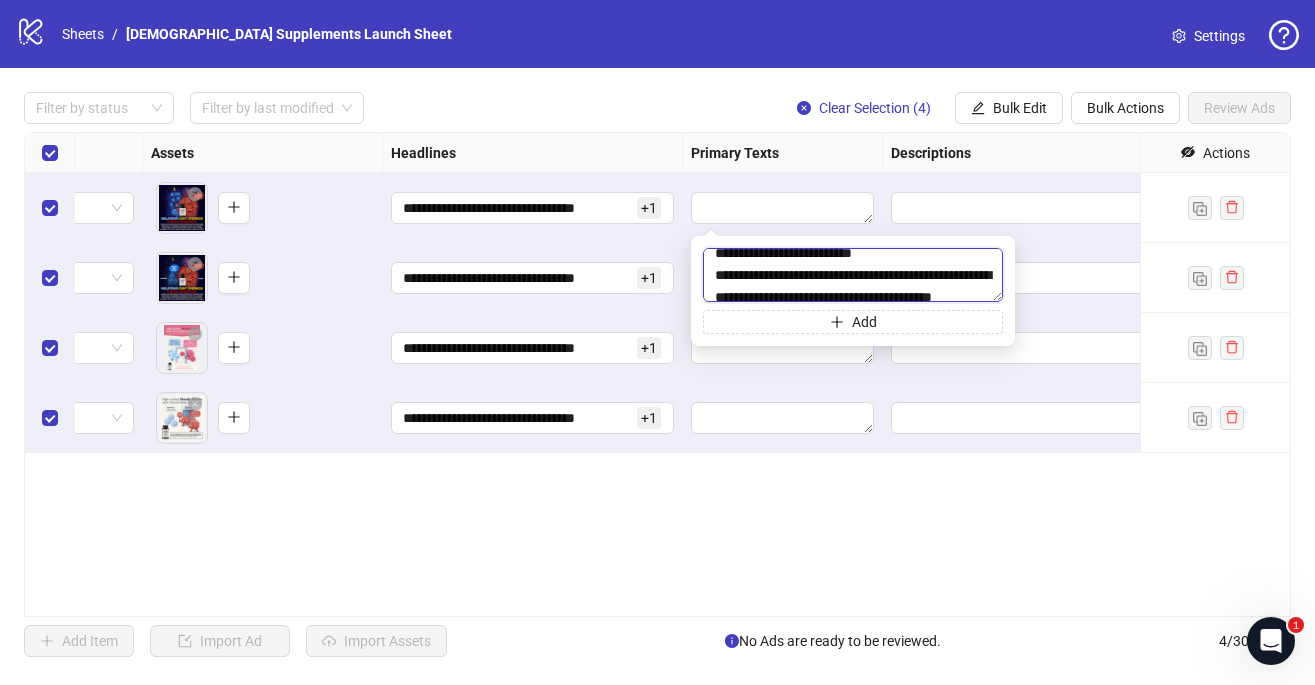 scroll, scrollTop: 1288, scrollLeft: 0, axis: vertical 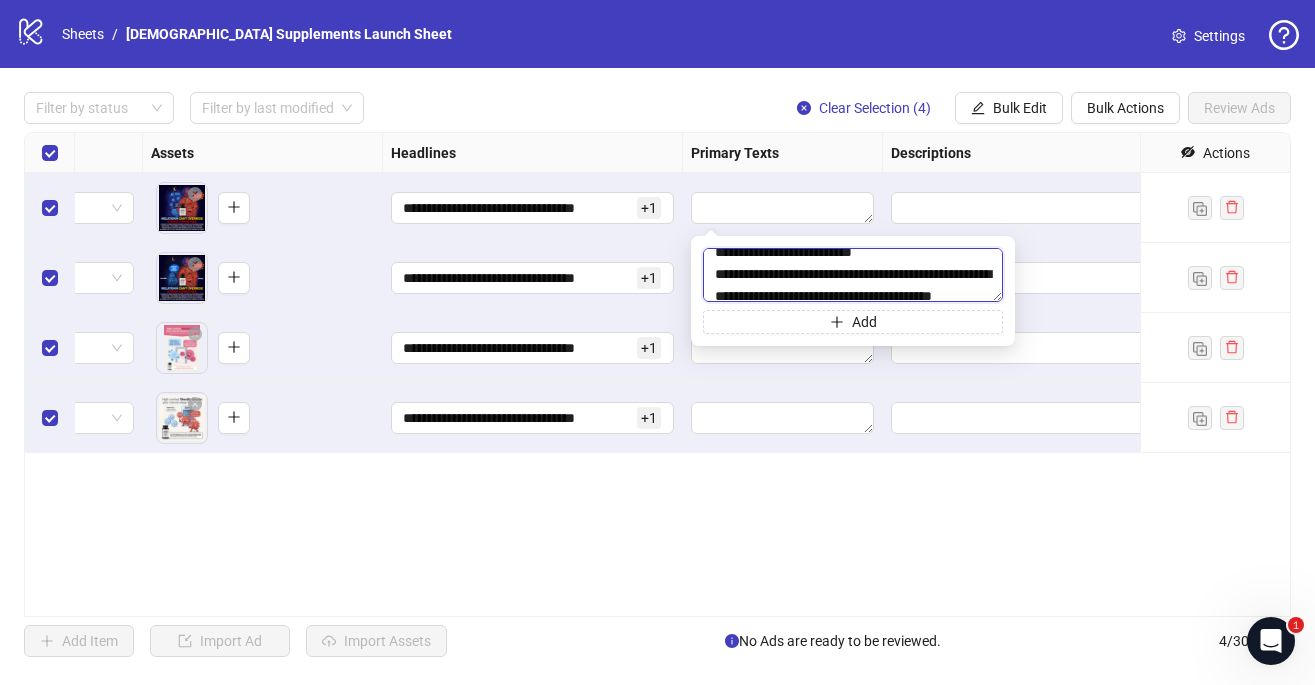 click at bounding box center (853, 275) 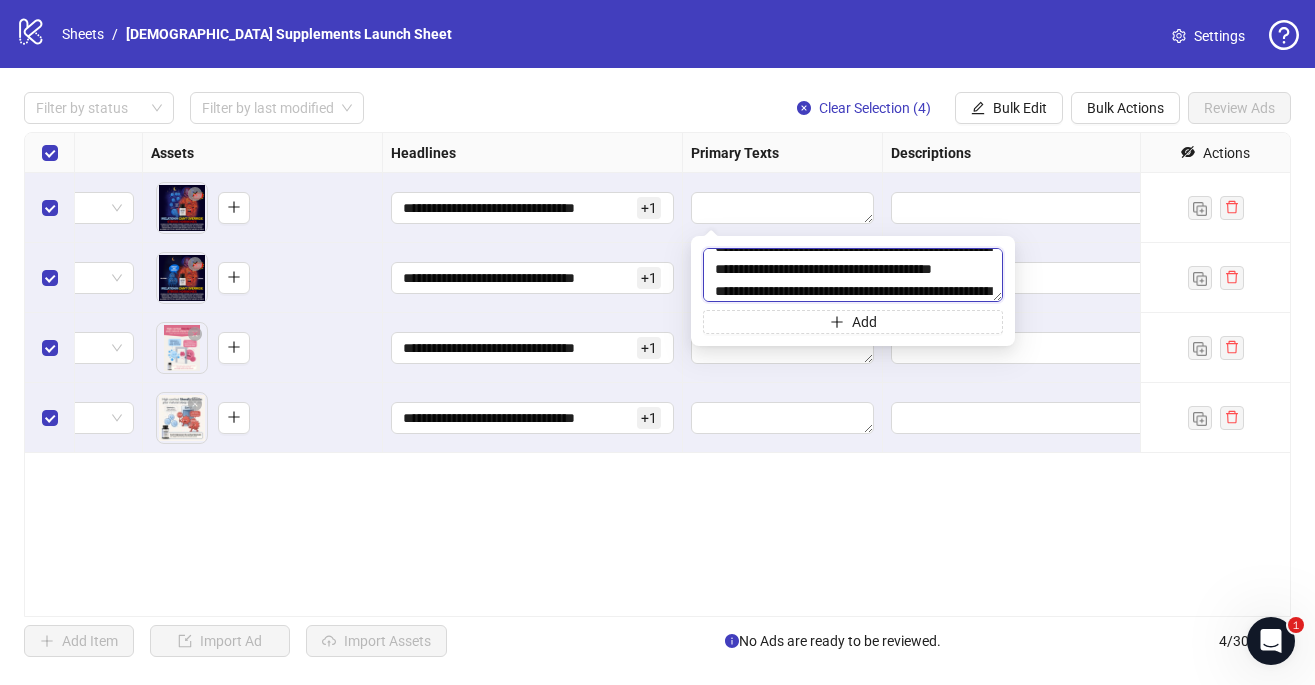 scroll, scrollTop: 1354, scrollLeft: 0, axis: vertical 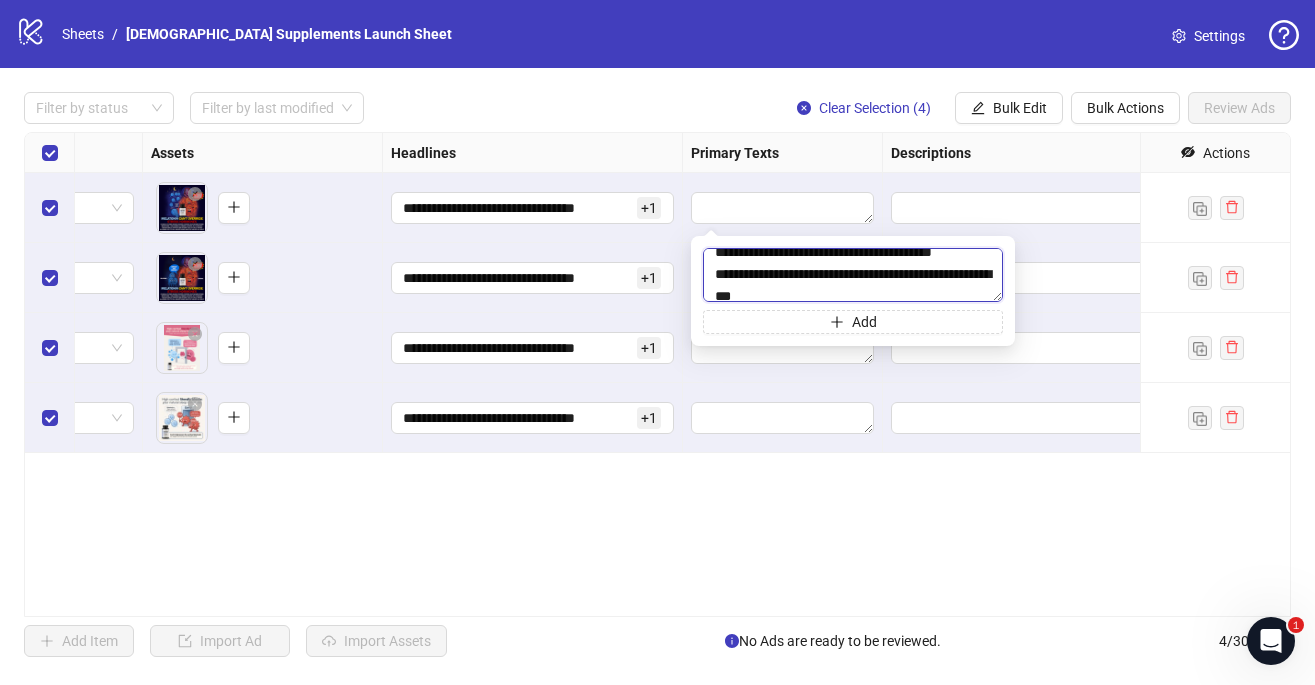 click at bounding box center [853, 275] 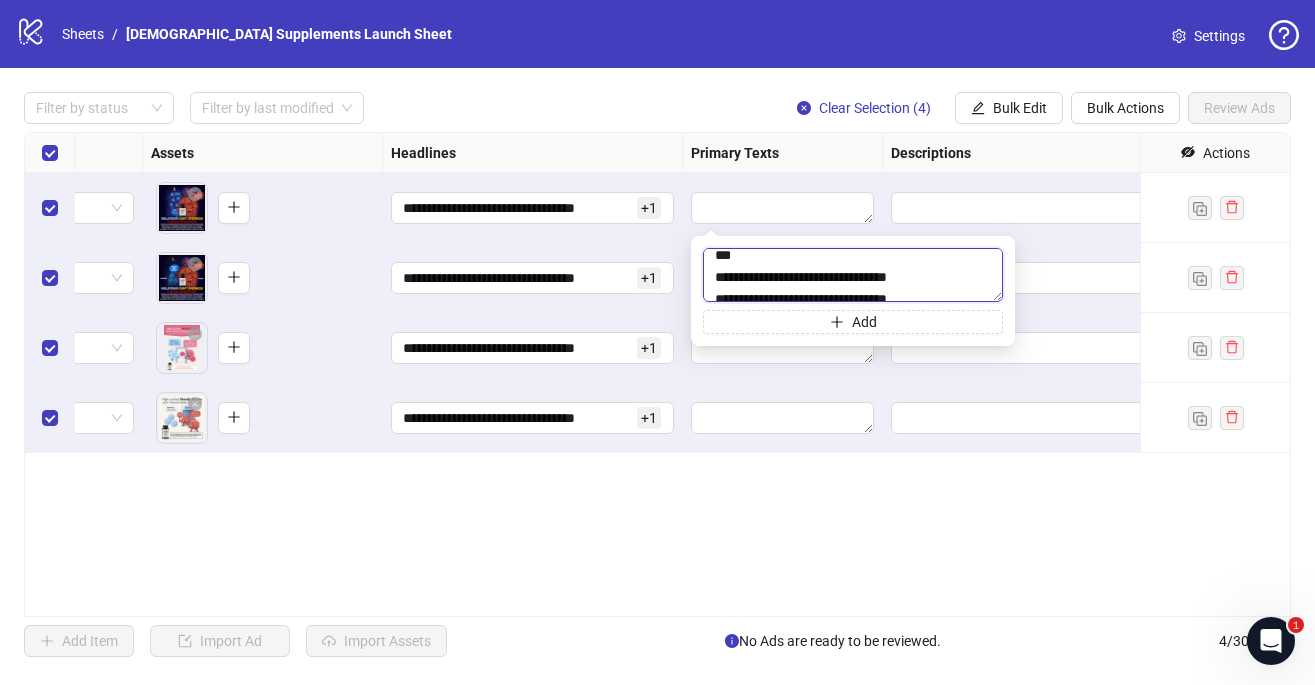 scroll, scrollTop: 1422, scrollLeft: 0, axis: vertical 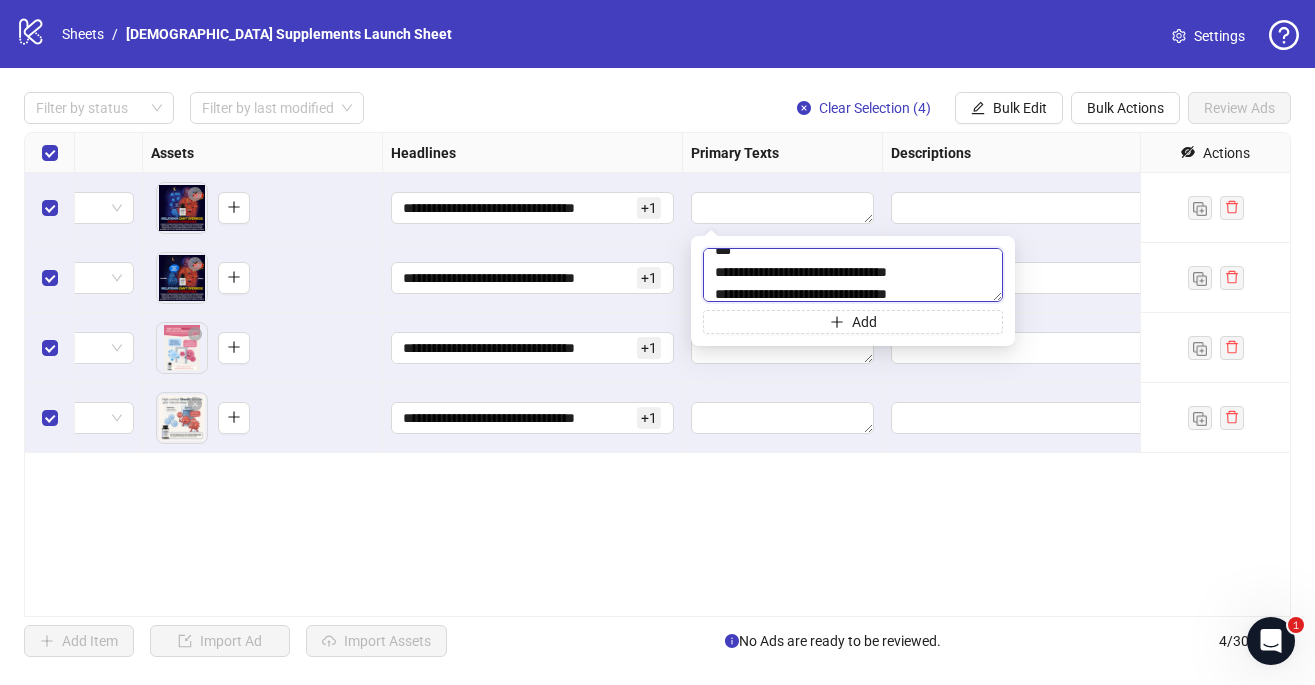 click at bounding box center (853, 275) 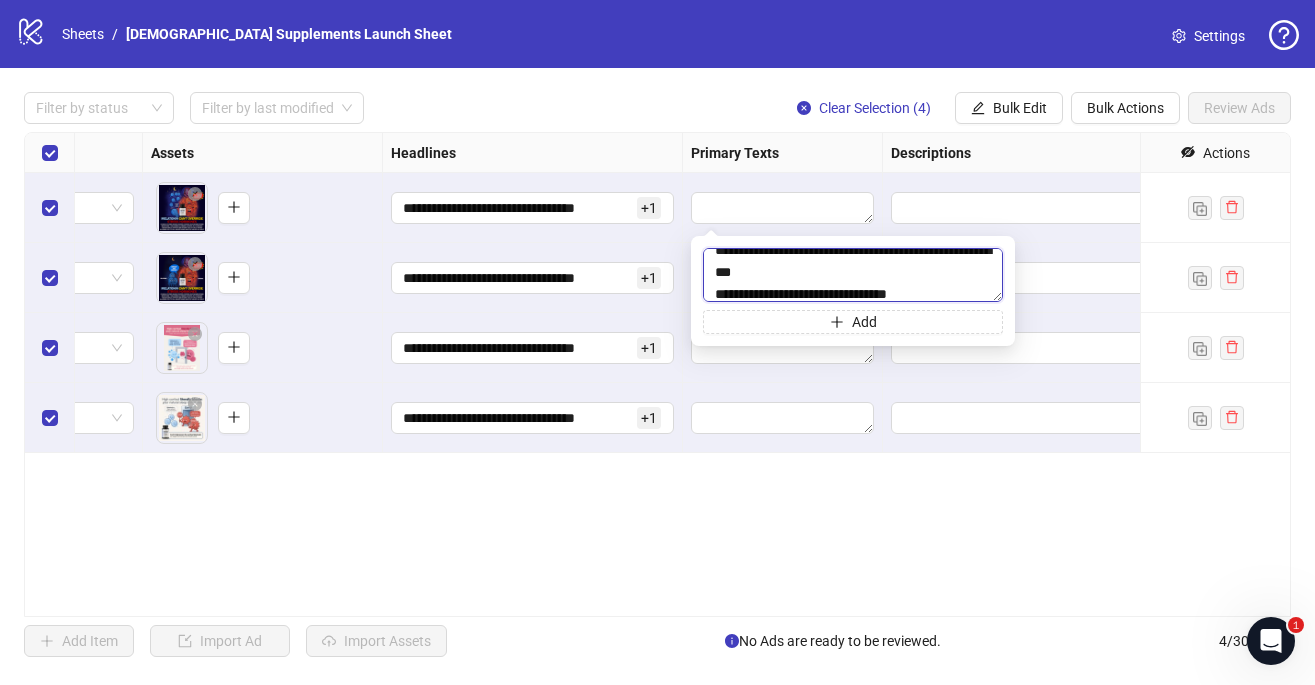 scroll, scrollTop: 1436, scrollLeft: 0, axis: vertical 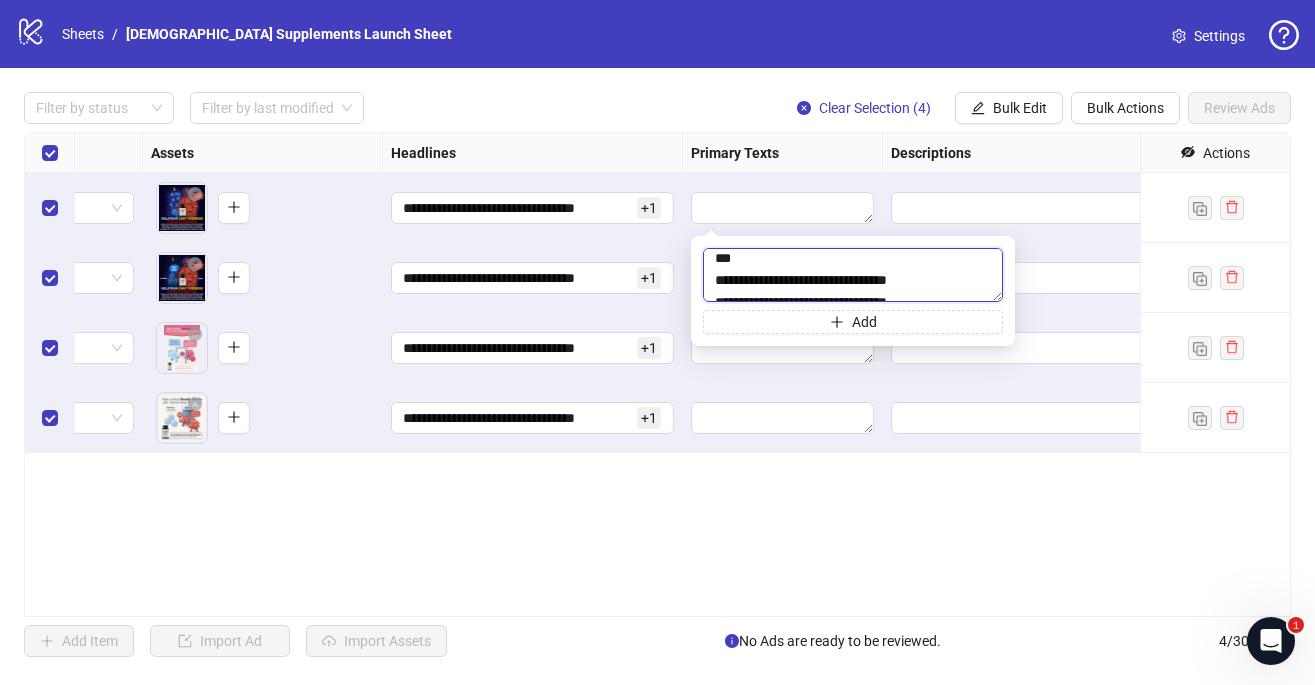 click at bounding box center (853, 275) 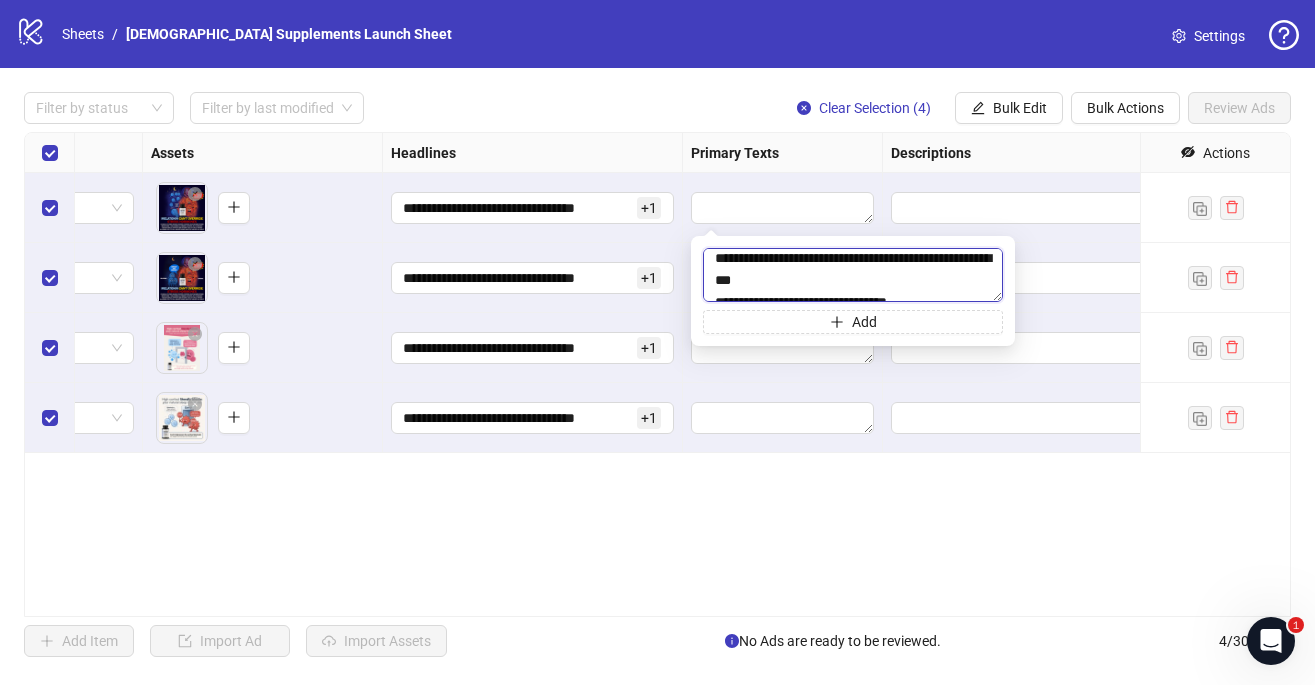 scroll, scrollTop: 1458, scrollLeft: 0, axis: vertical 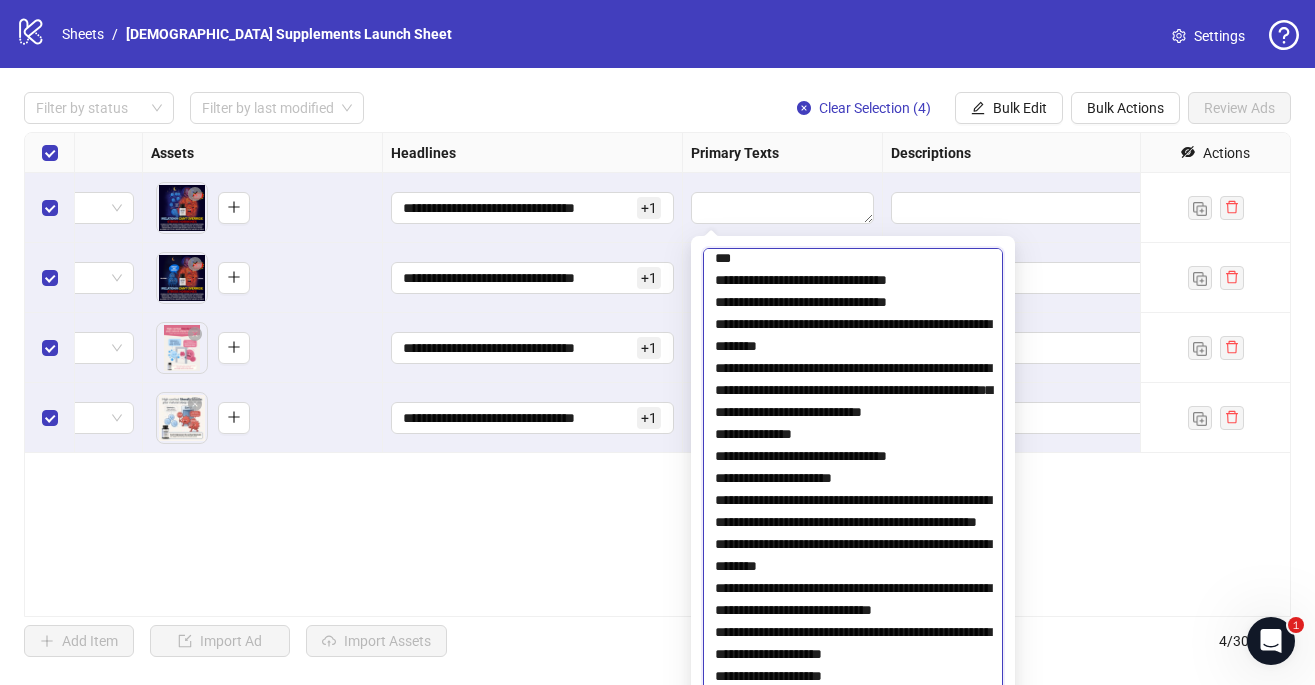 drag, startPoint x: 999, startPoint y: 299, endPoint x: 1031, endPoint y: 750, distance: 452.13382 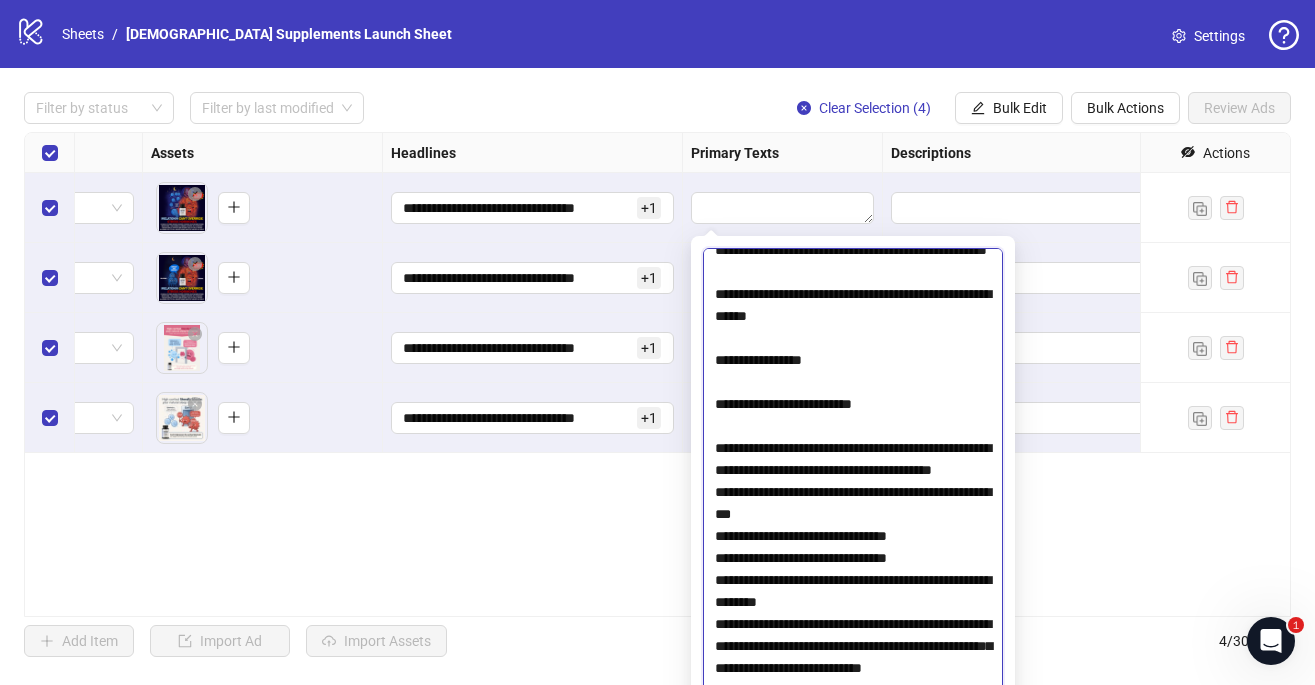 scroll, scrollTop: 1204, scrollLeft: 0, axis: vertical 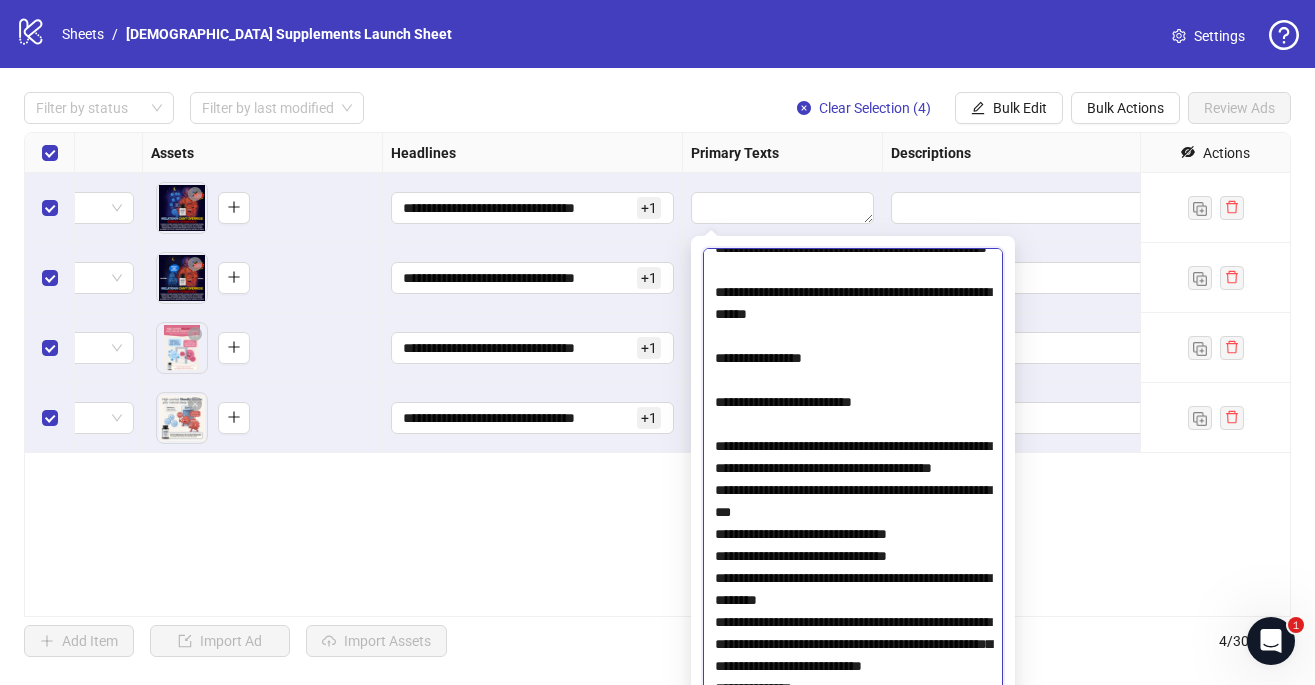 click at bounding box center (853, 500) 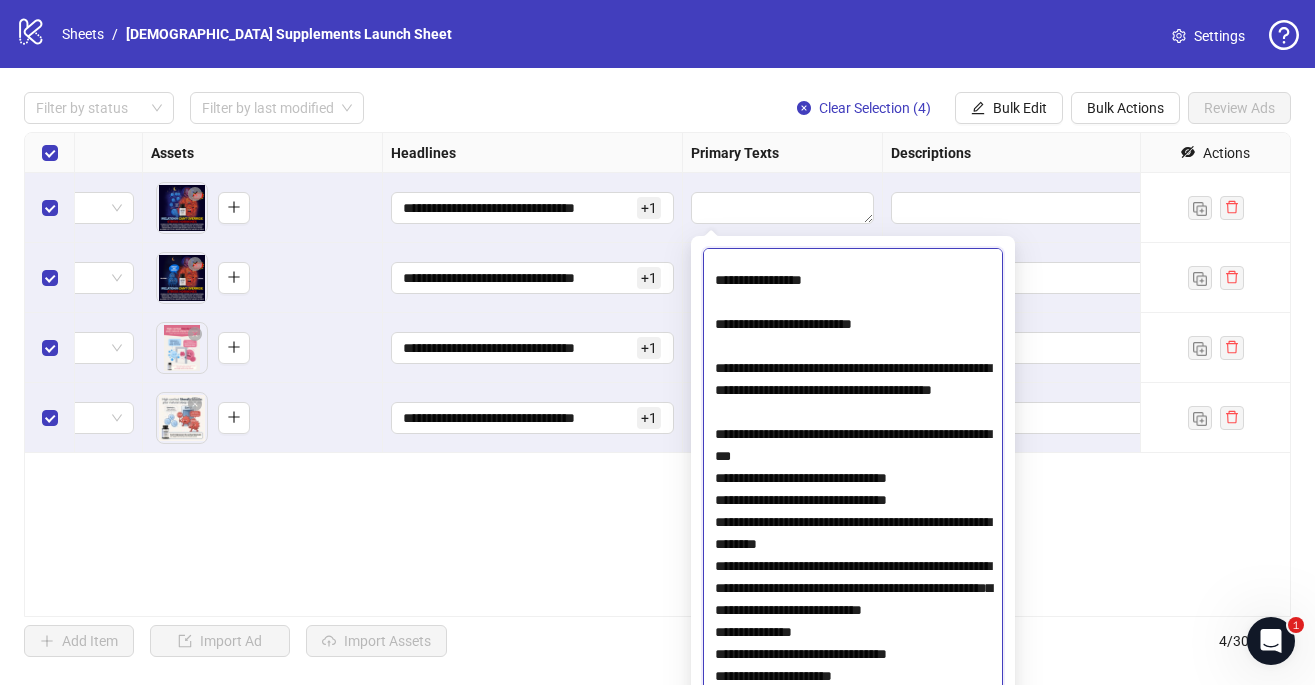 scroll, scrollTop: 1330, scrollLeft: 0, axis: vertical 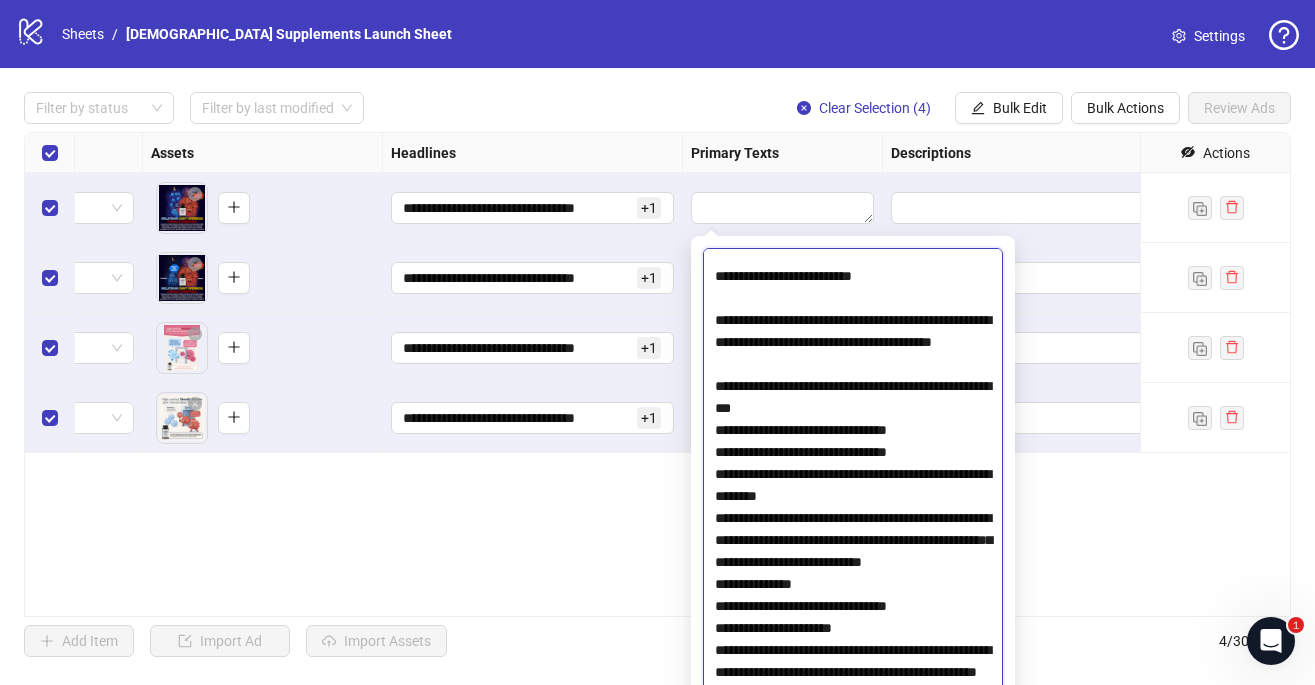 click at bounding box center (853, 500) 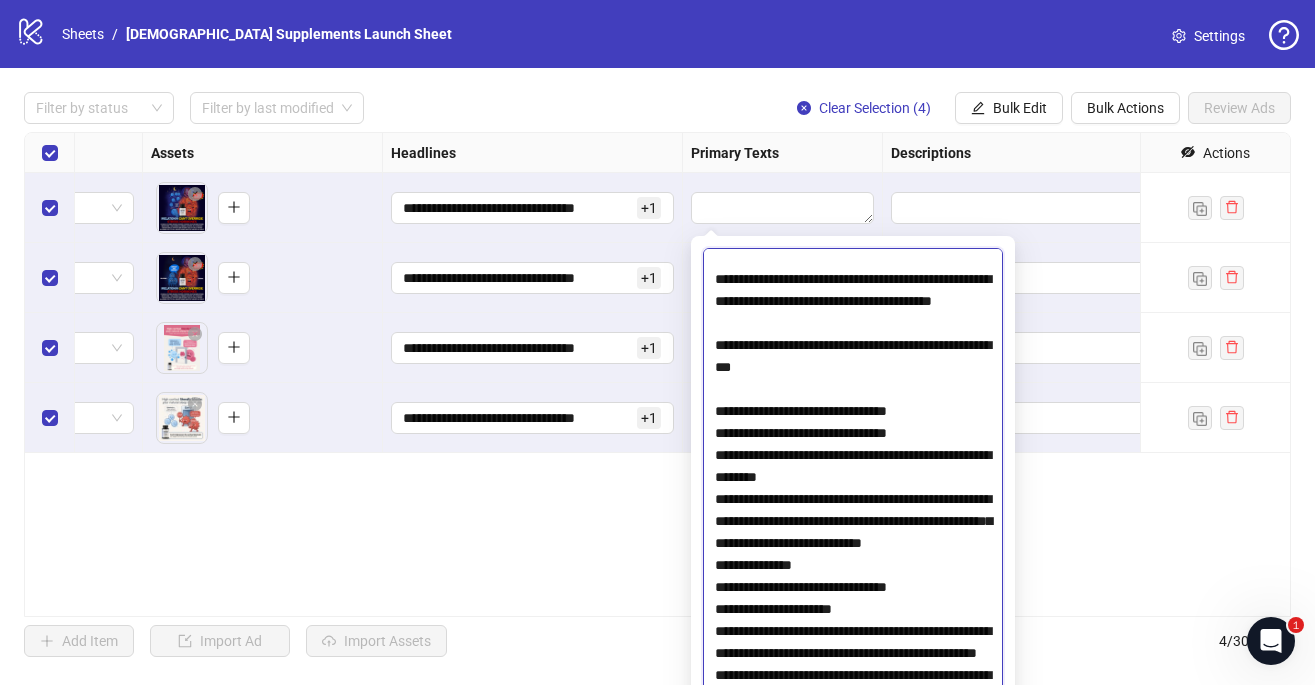 scroll, scrollTop: 1384, scrollLeft: 0, axis: vertical 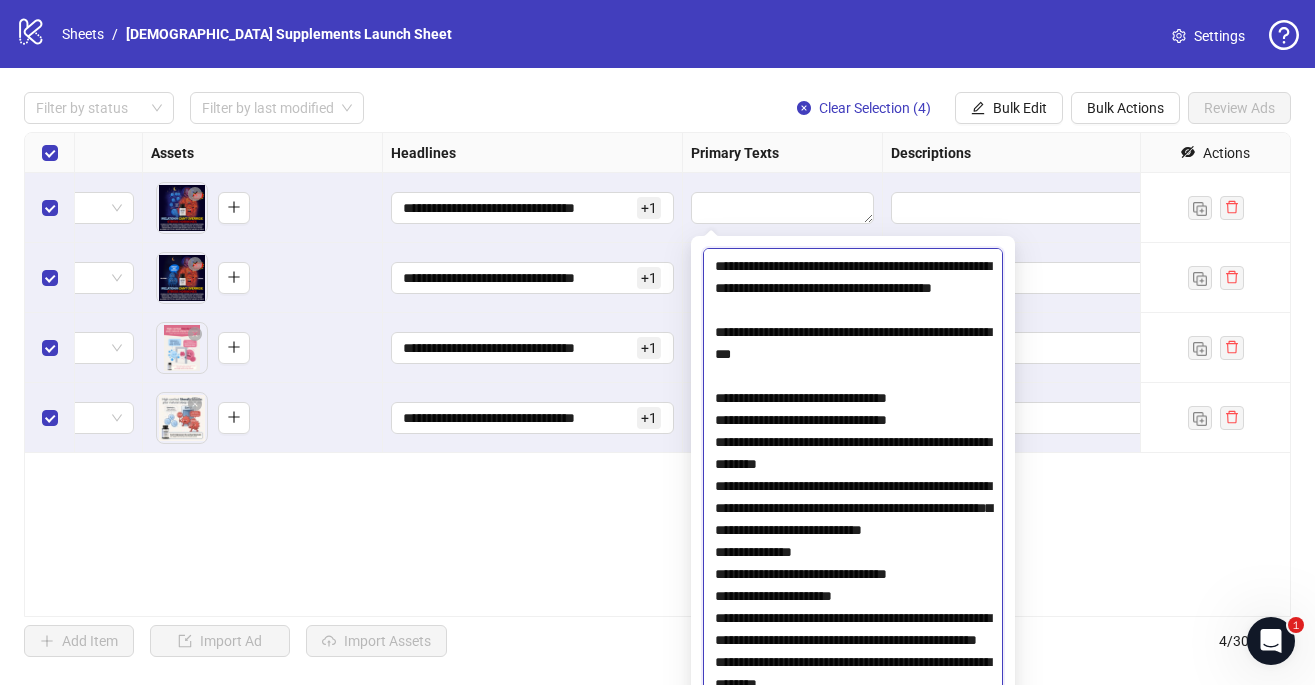 click at bounding box center [853, 500] 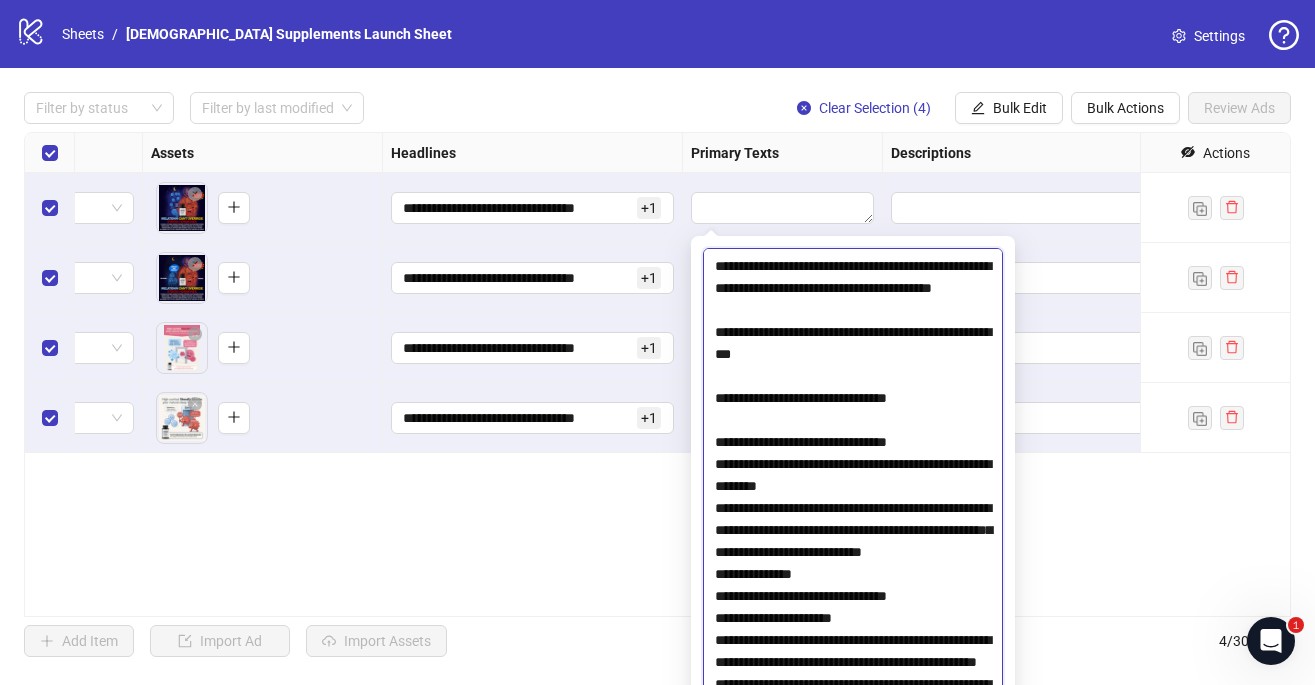 click at bounding box center [853, 500] 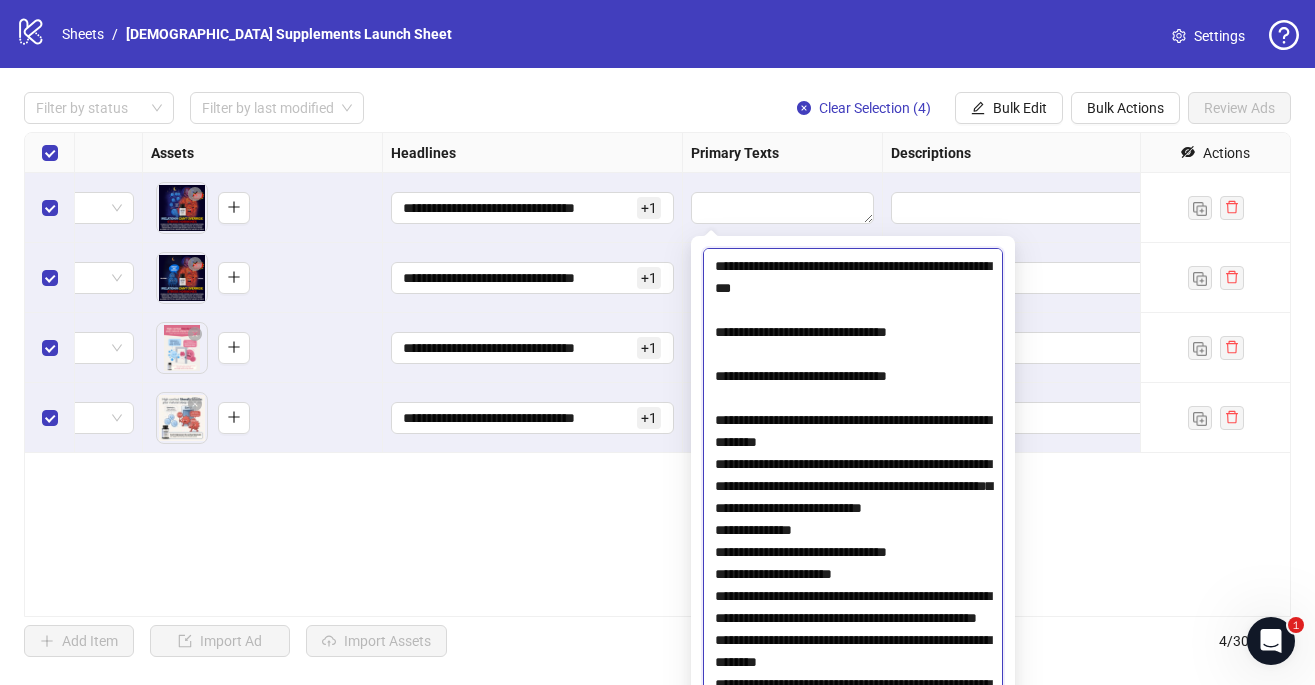 scroll, scrollTop: 1467, scrollLeft: 0, axis: vertical 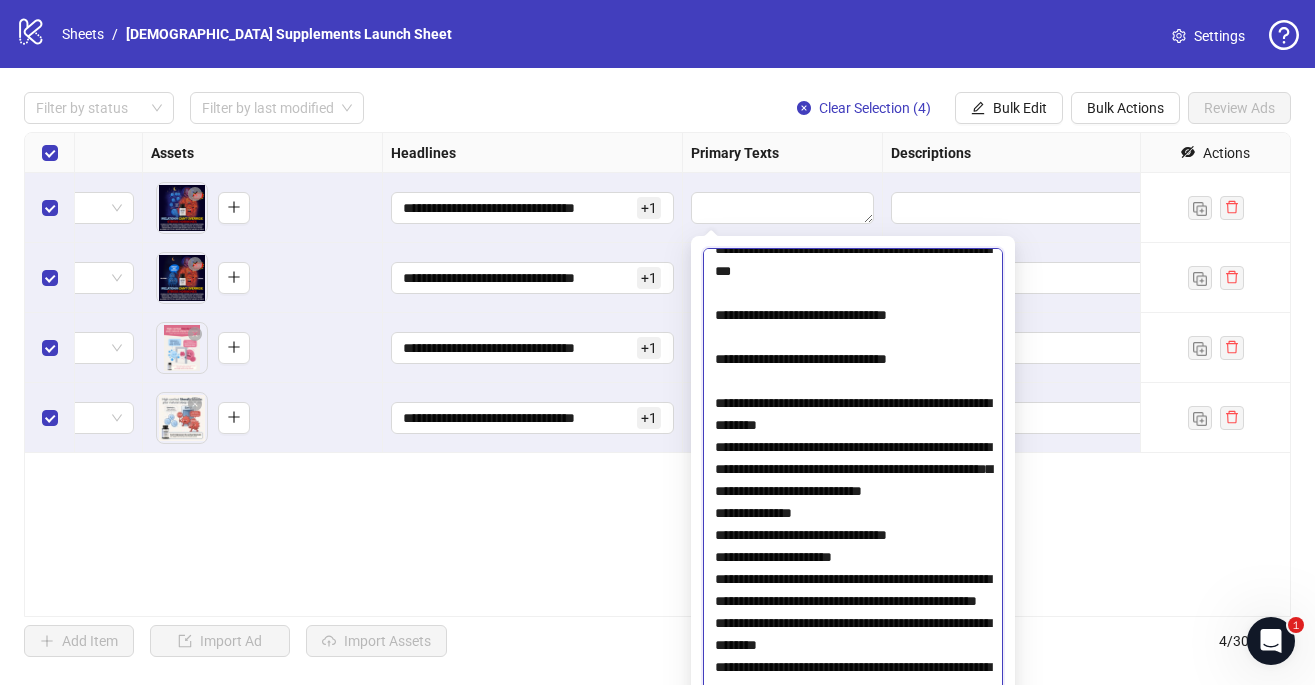 click at bounding box center (853, 500) 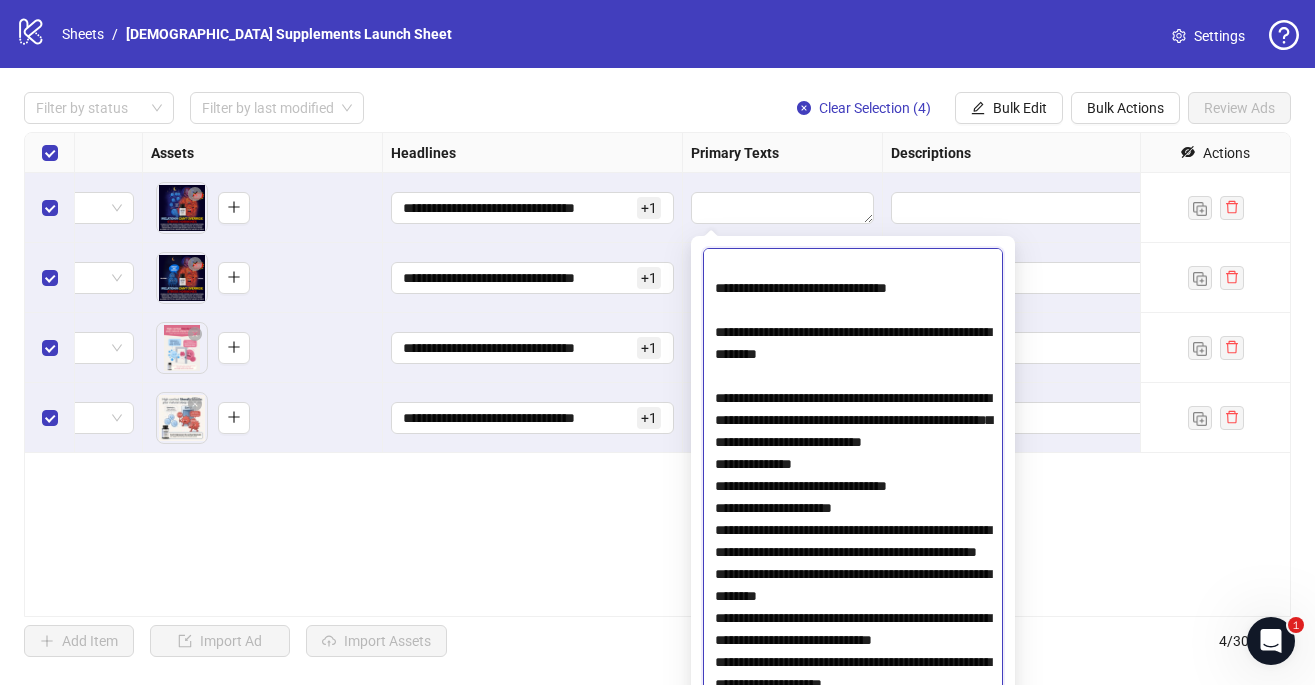 scroll, scrollTop: 1555, scrollLeft: 0, axis: vertical 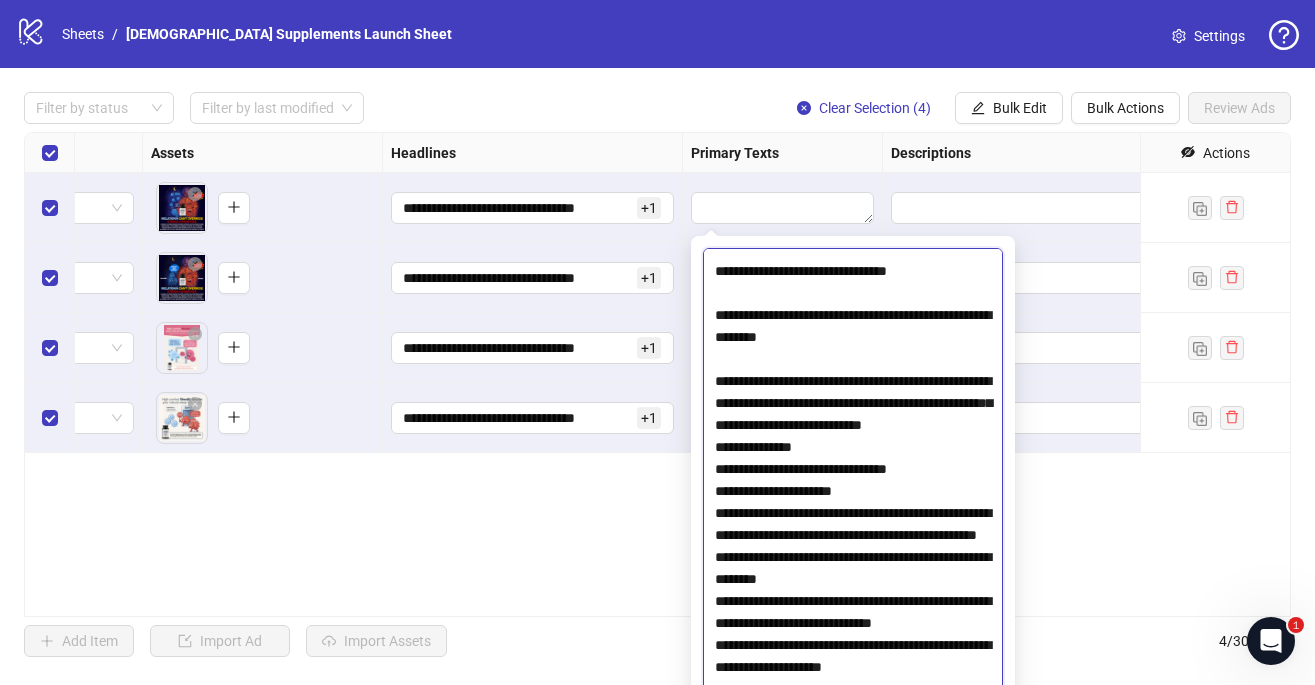 click at bounding box center (853, 500) 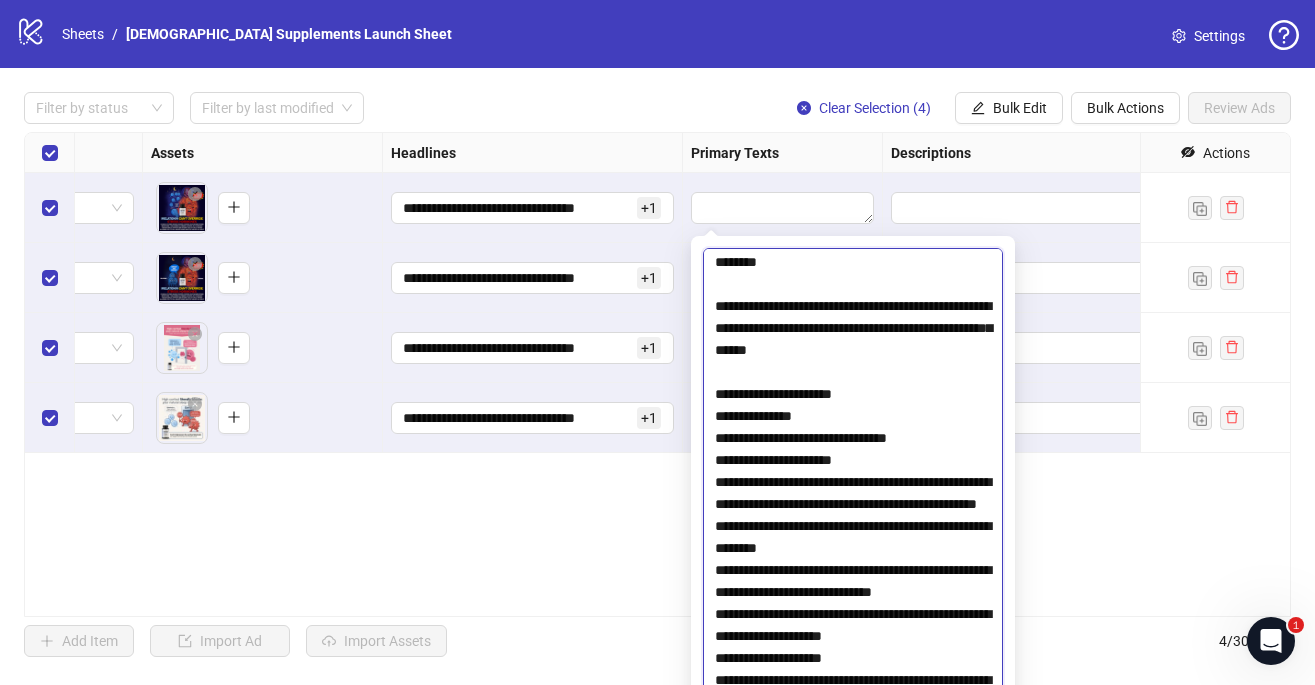 scroll, scrollTop: 1632, scrollLeft: 0, axis: vertical 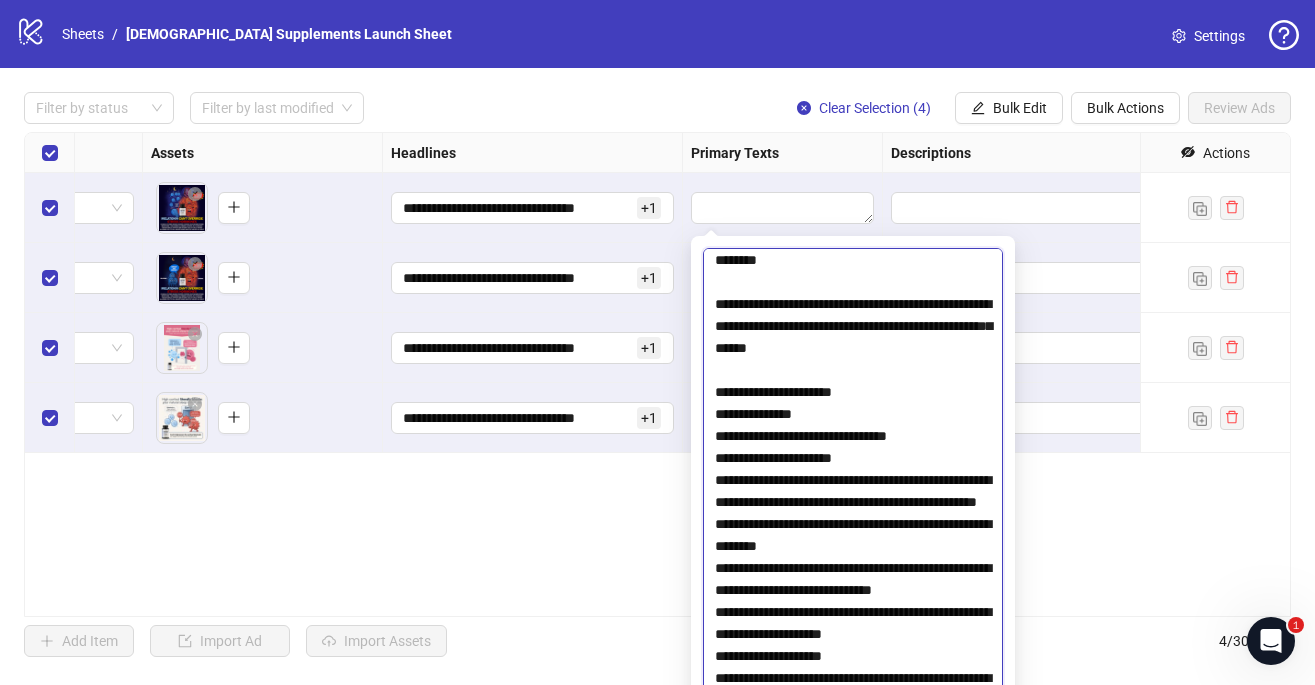 click at bounding box center (853, 500) 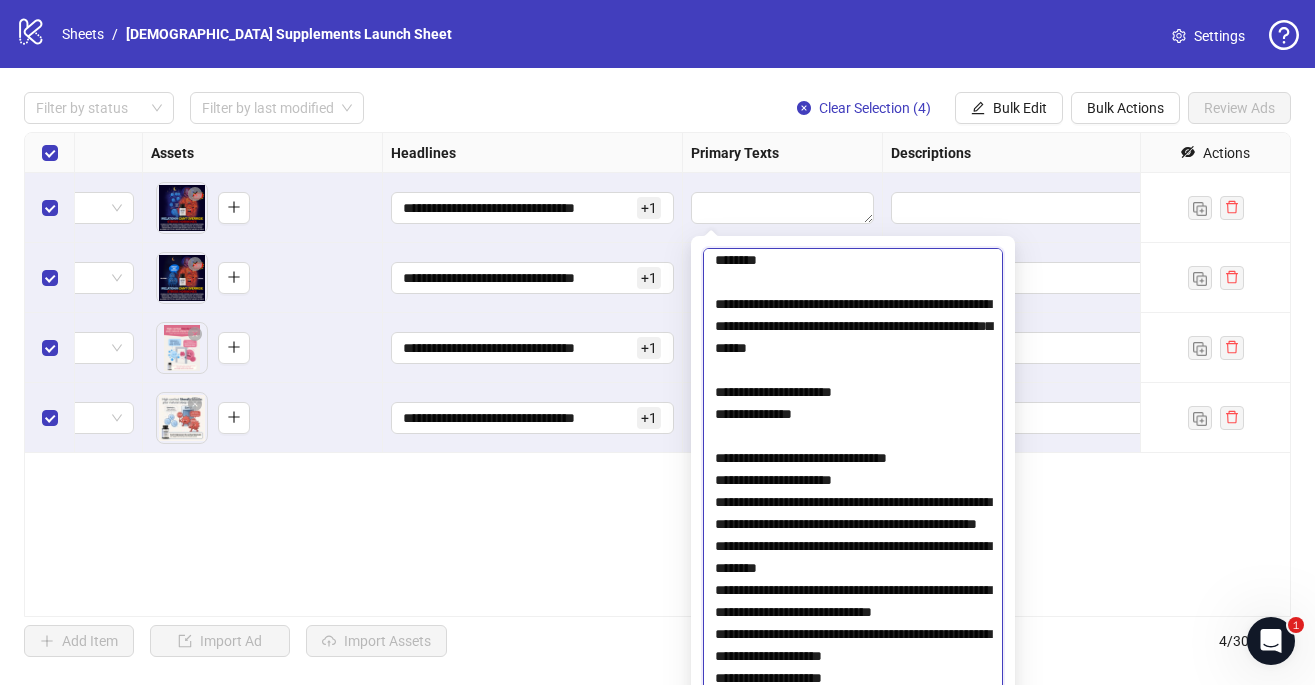 click at bounding box center [853, 500] 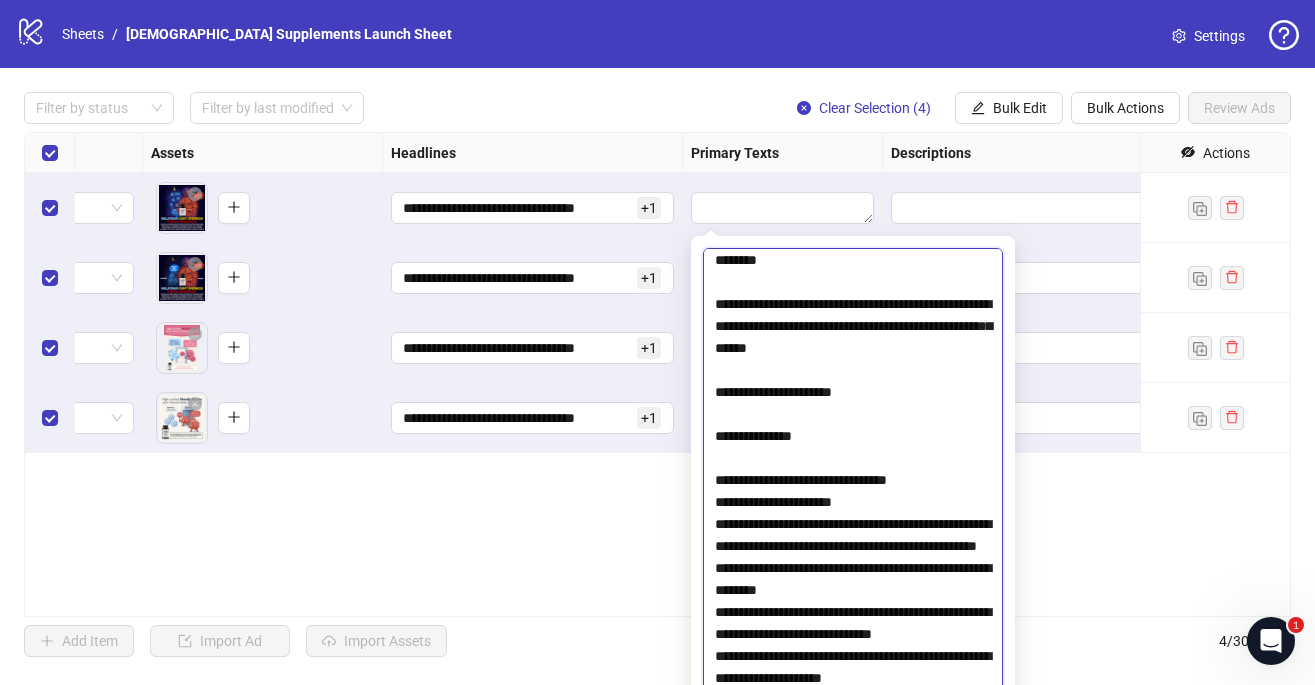 scroll, scrollTop: 1751, scrollLeft: 0, axis: vertical 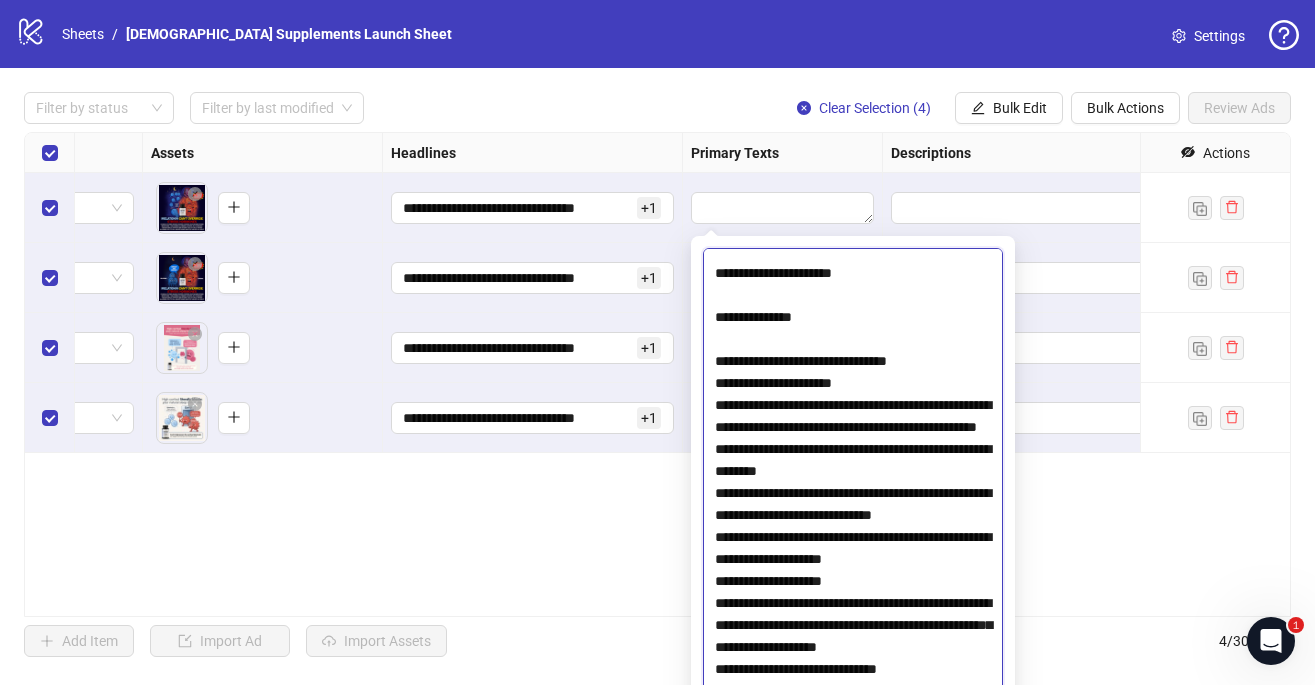 click at bounding box center (853, 500) 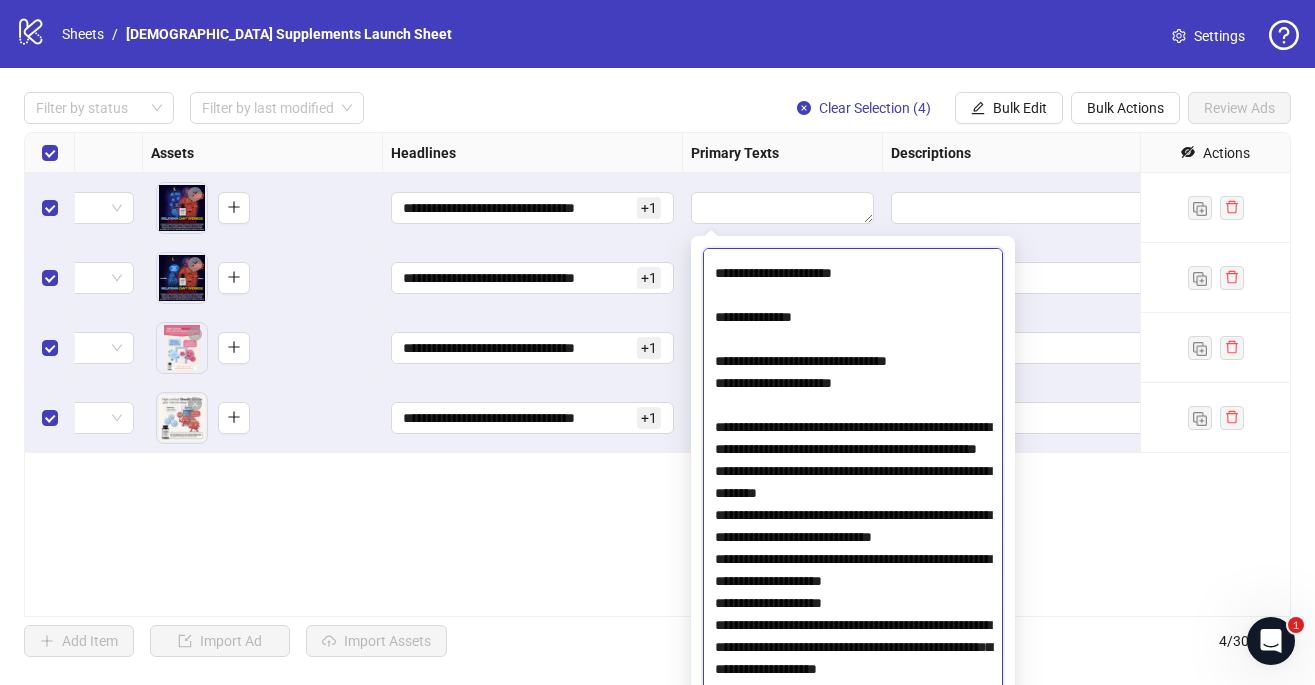 scroll, scrollTop: 1800, scrollLeft: 0, axis: vertical 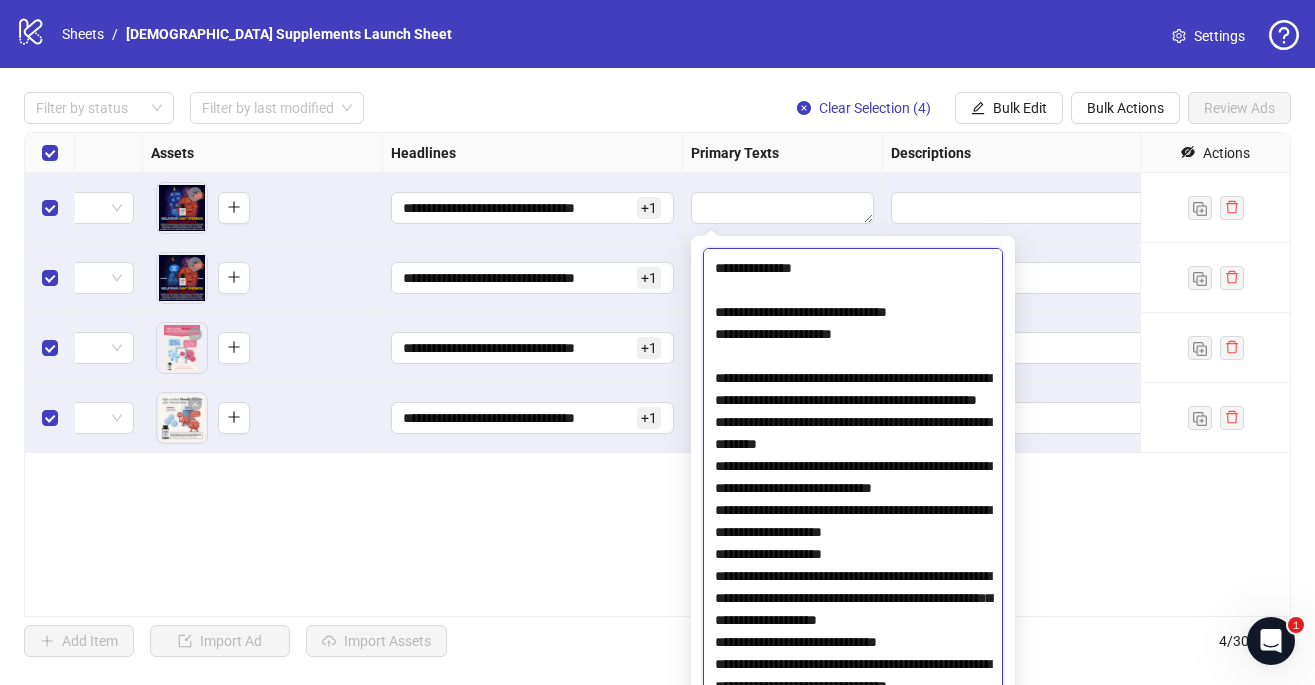 click at bounding box center (853, 500) 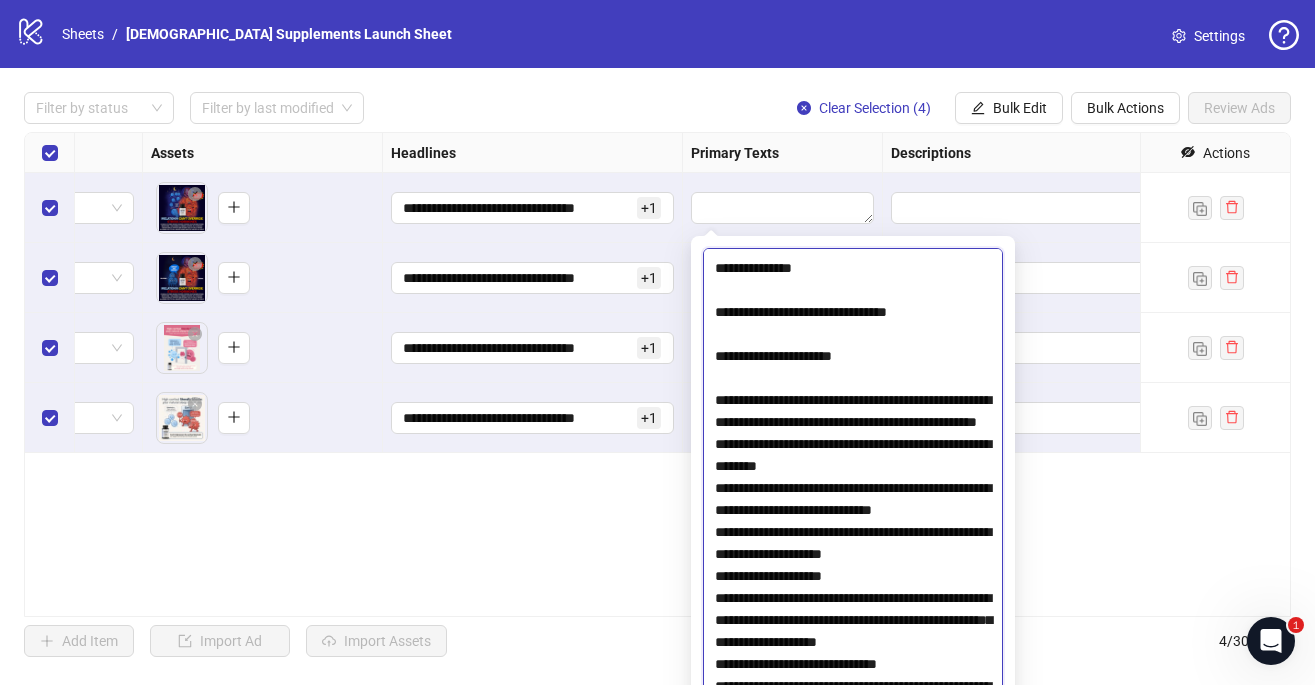 click at bounding box center (853, 500) 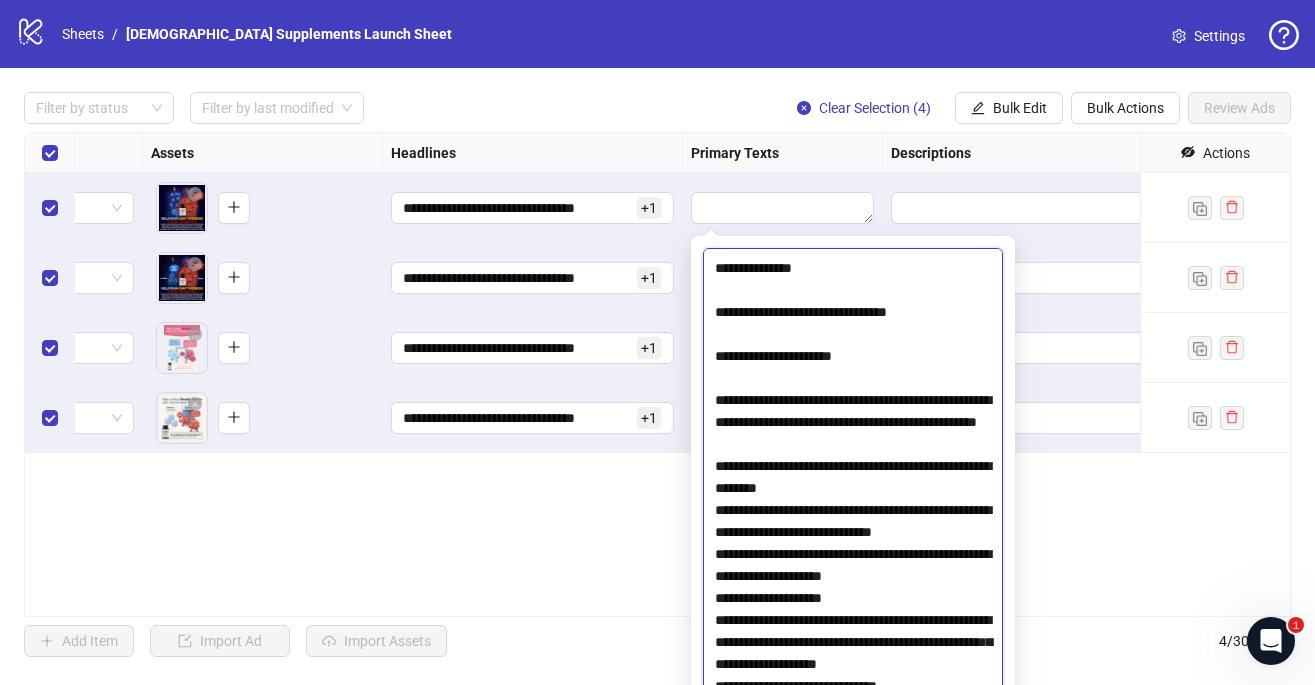 scroll, scrollTop: 1847, scrollLeft: 0, axis: vertical 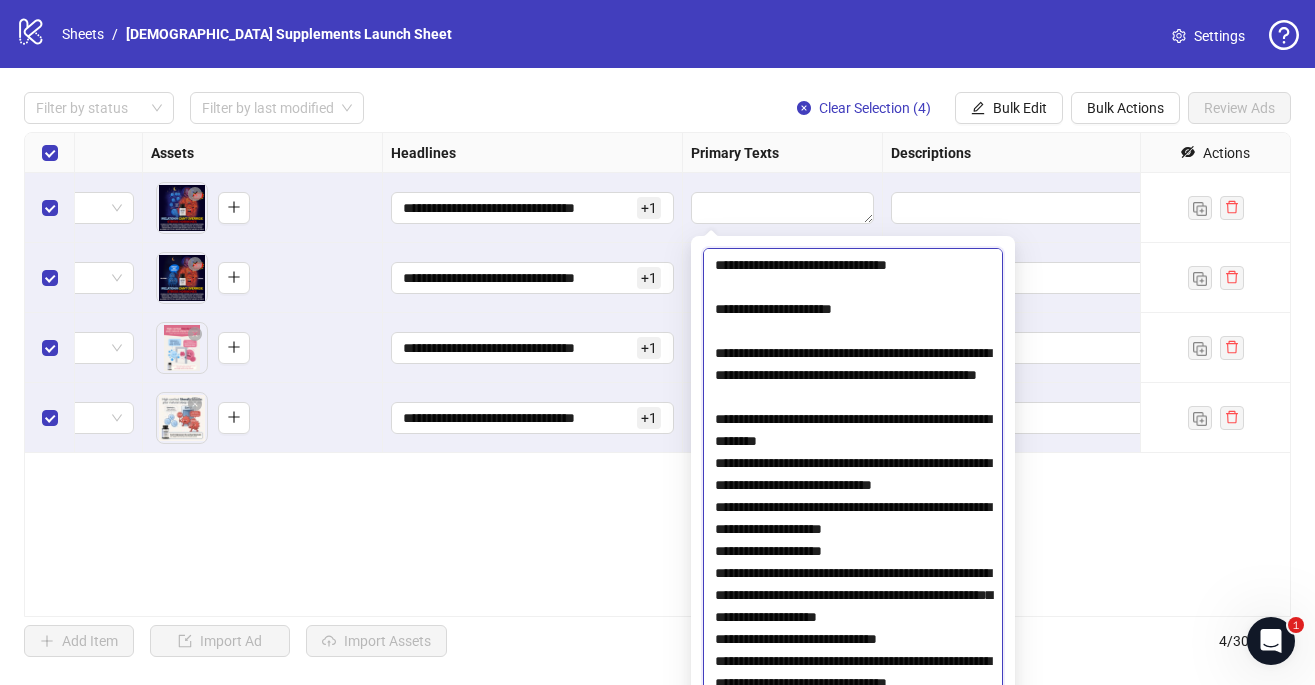 click at bounding box center (853, 500) 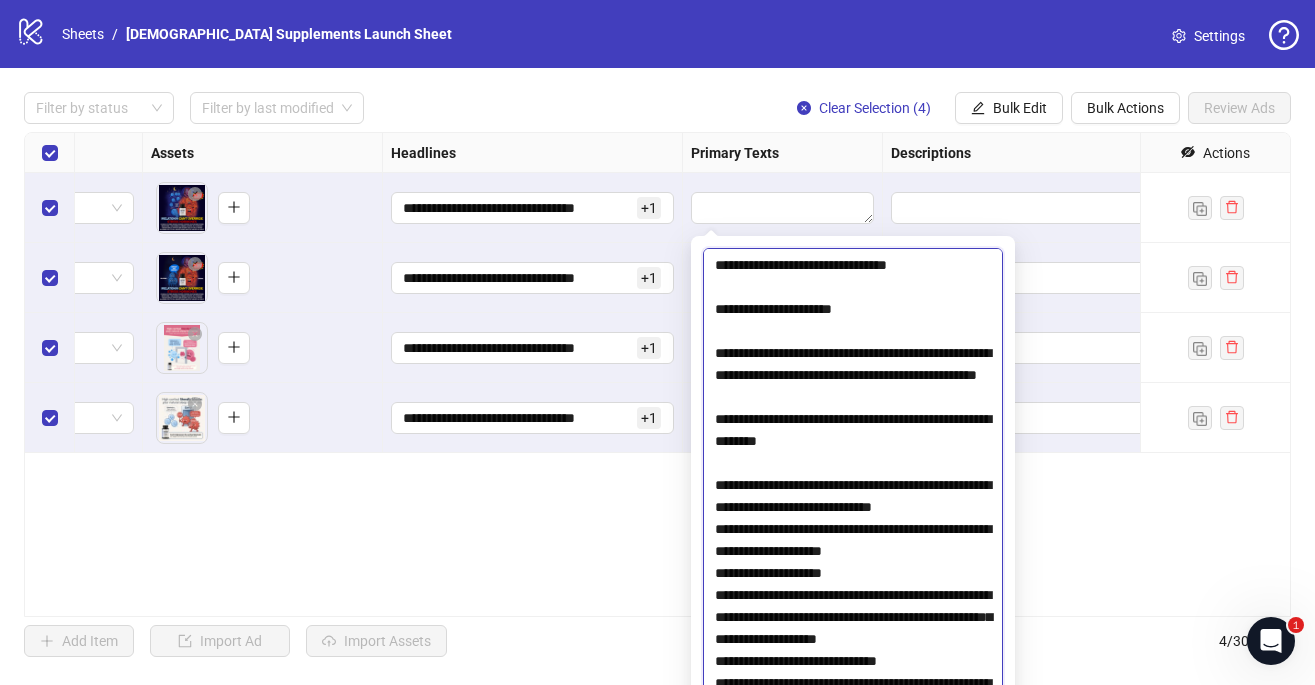 scroll, scrollTop: 1942, scrollLeft: 0, axis: vertical 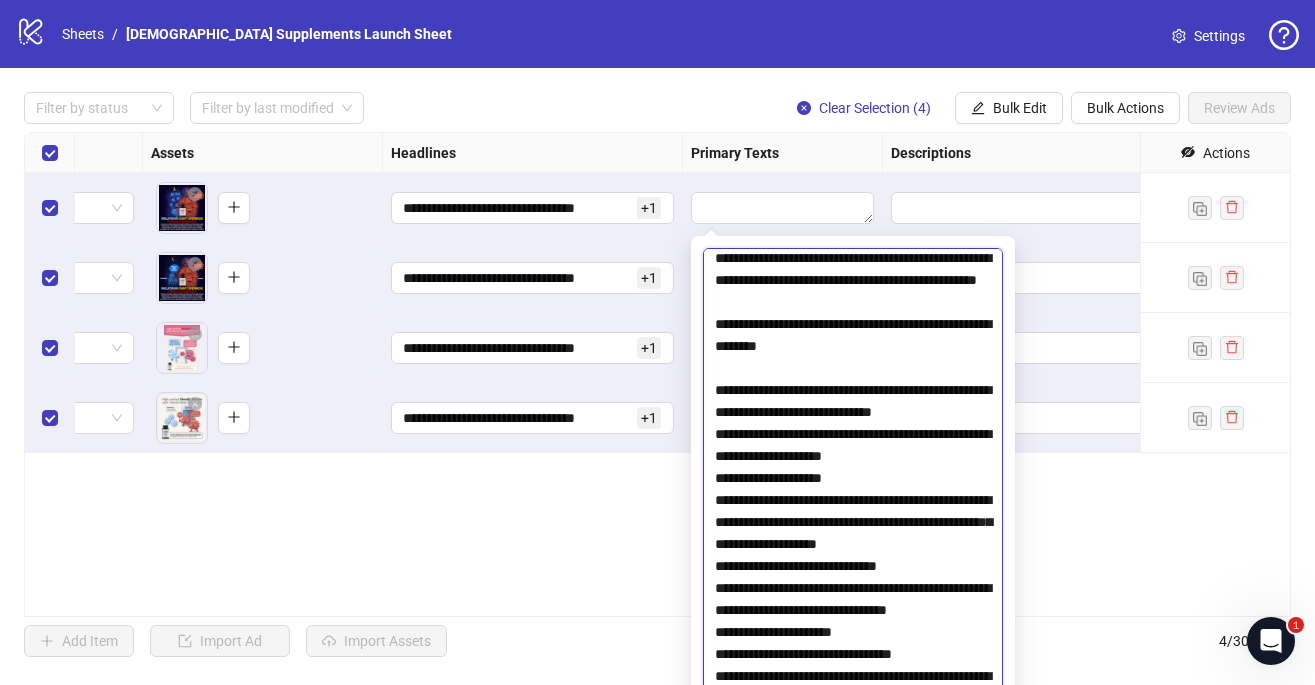 click at bounding box center (853, 500) 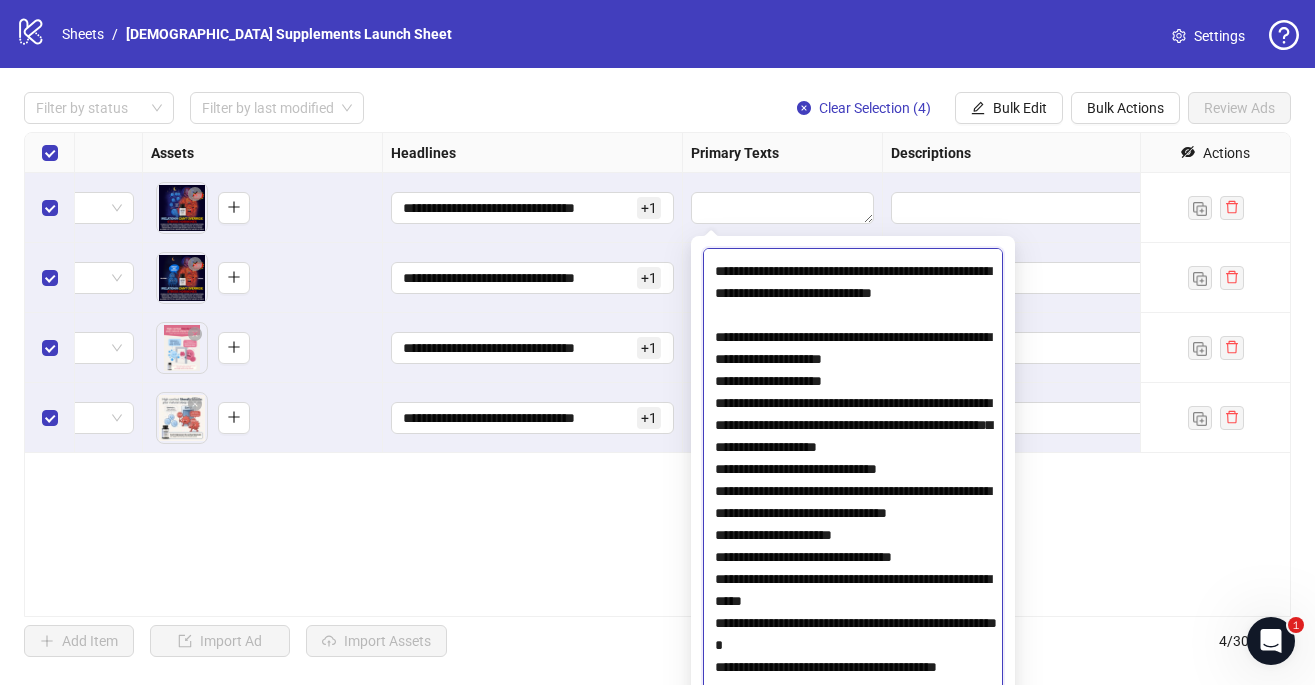 scroll, scrollTop: 2060, scrollLeft: 0, axis: vertical 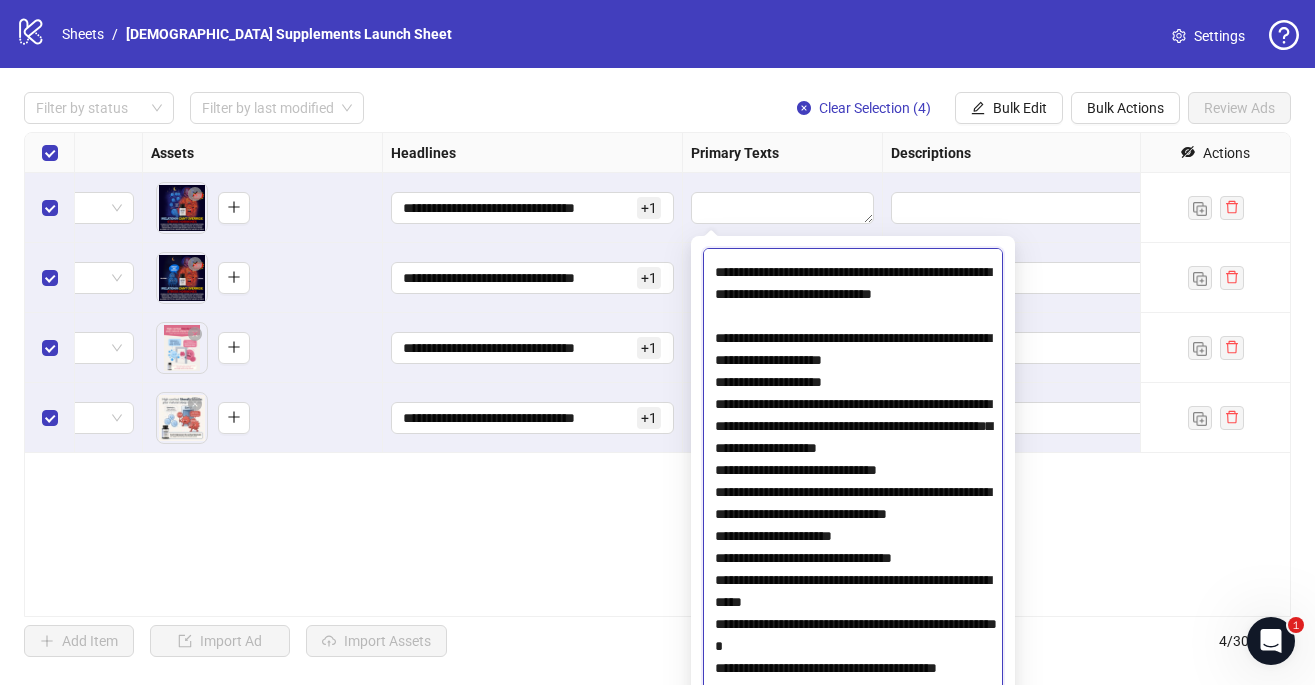 click at bounding box center (853, 500) 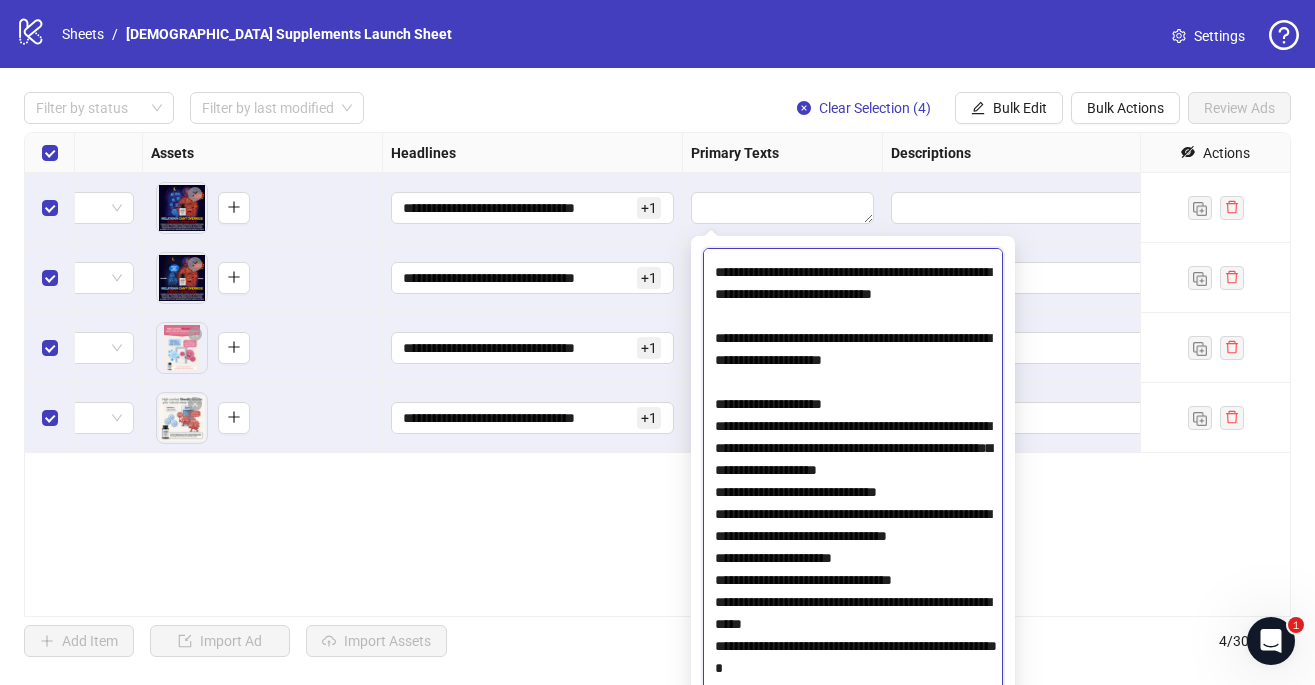 click at bounding box center [853, 500] 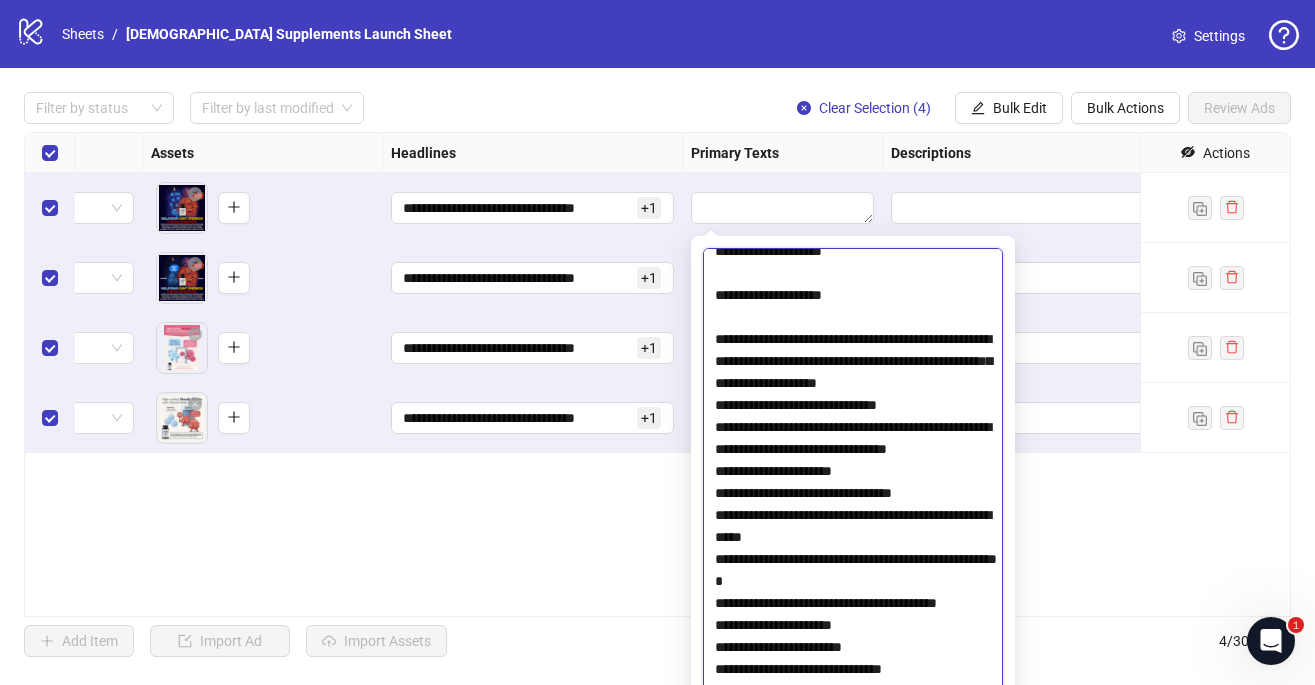 scroll, scrollTop: 2178, scrollLeft: 0, axis: vertical 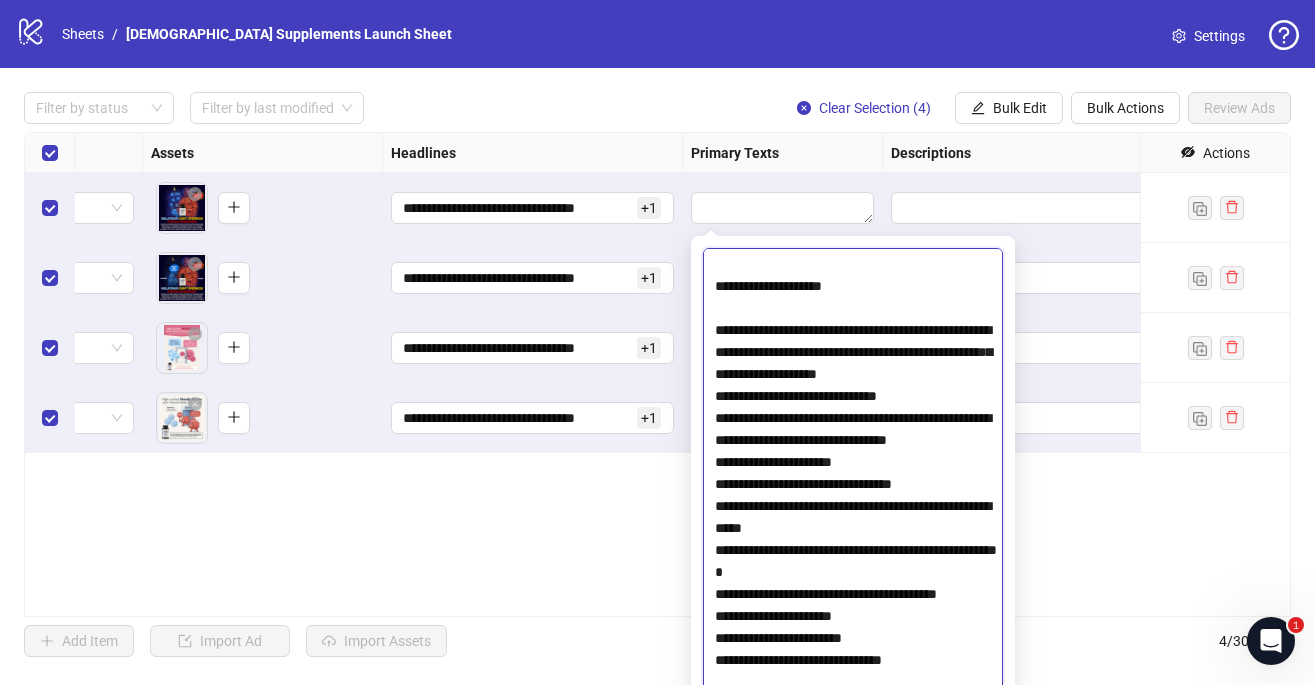 click at bounding box center (853, 500) 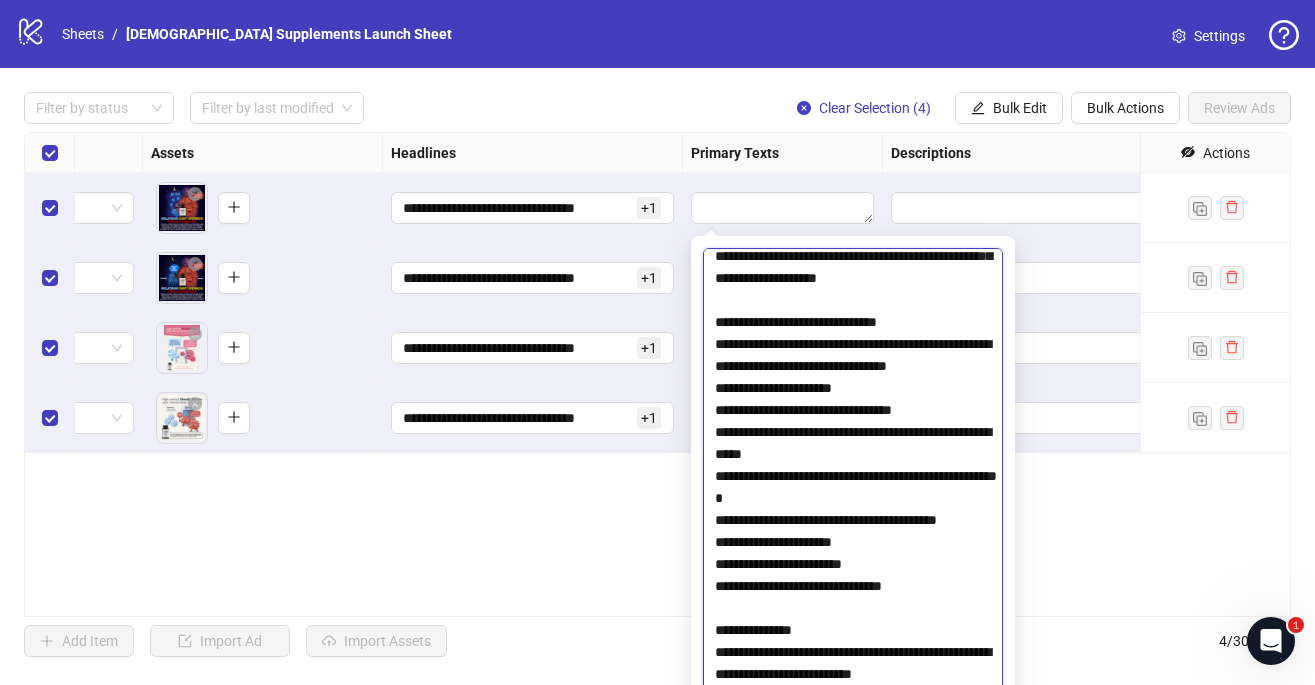 scroll, scrollTop: 2285, scrollLeft: 0, axis: vertical 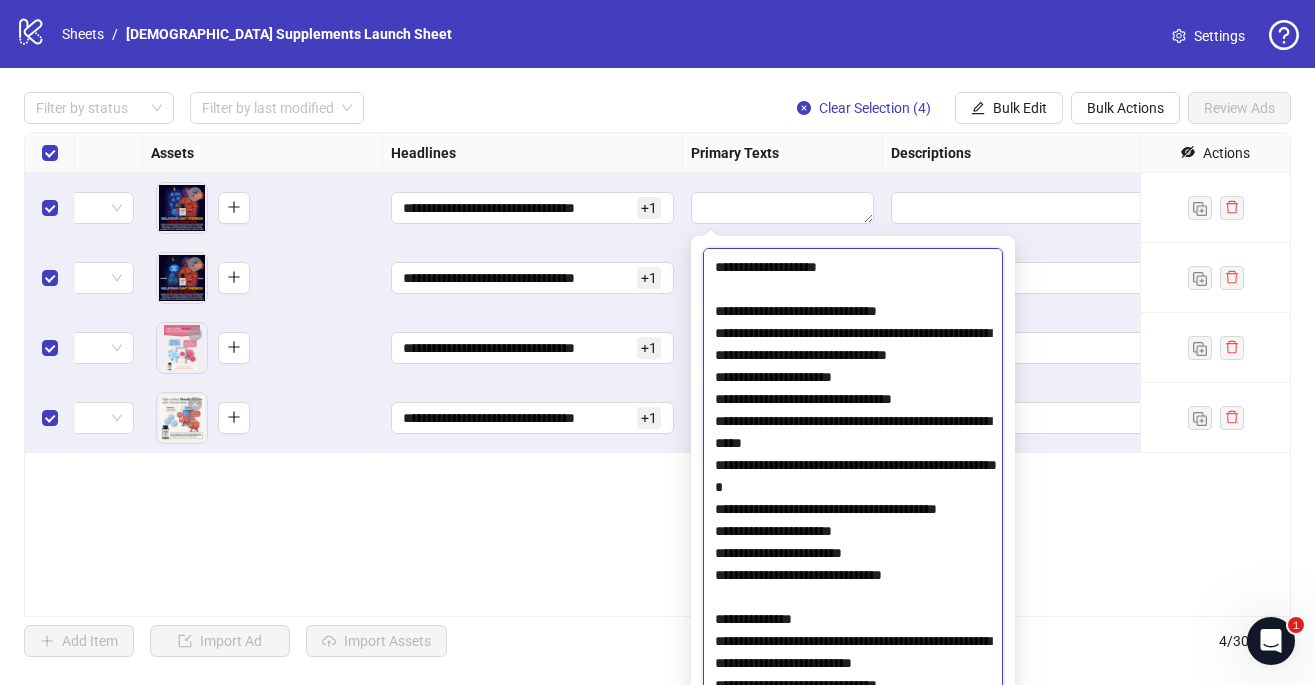 click at bounding box center (853, 500) 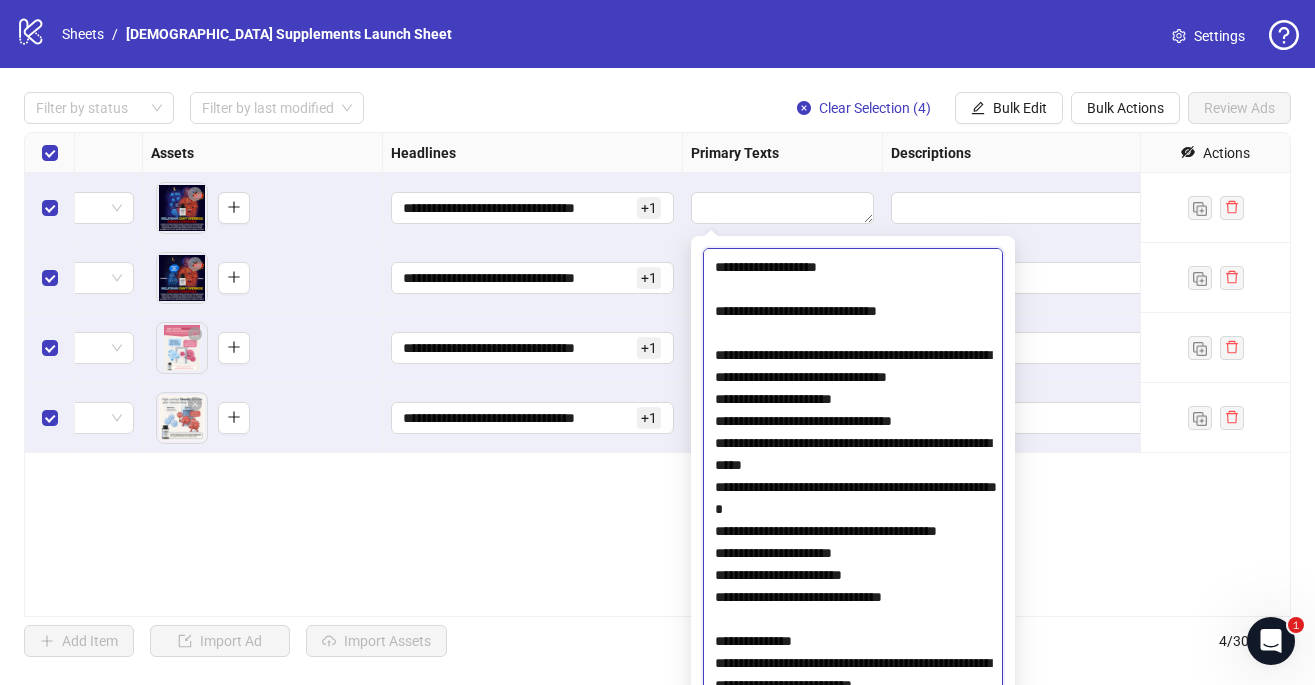 click at bounding box center (853, 500) 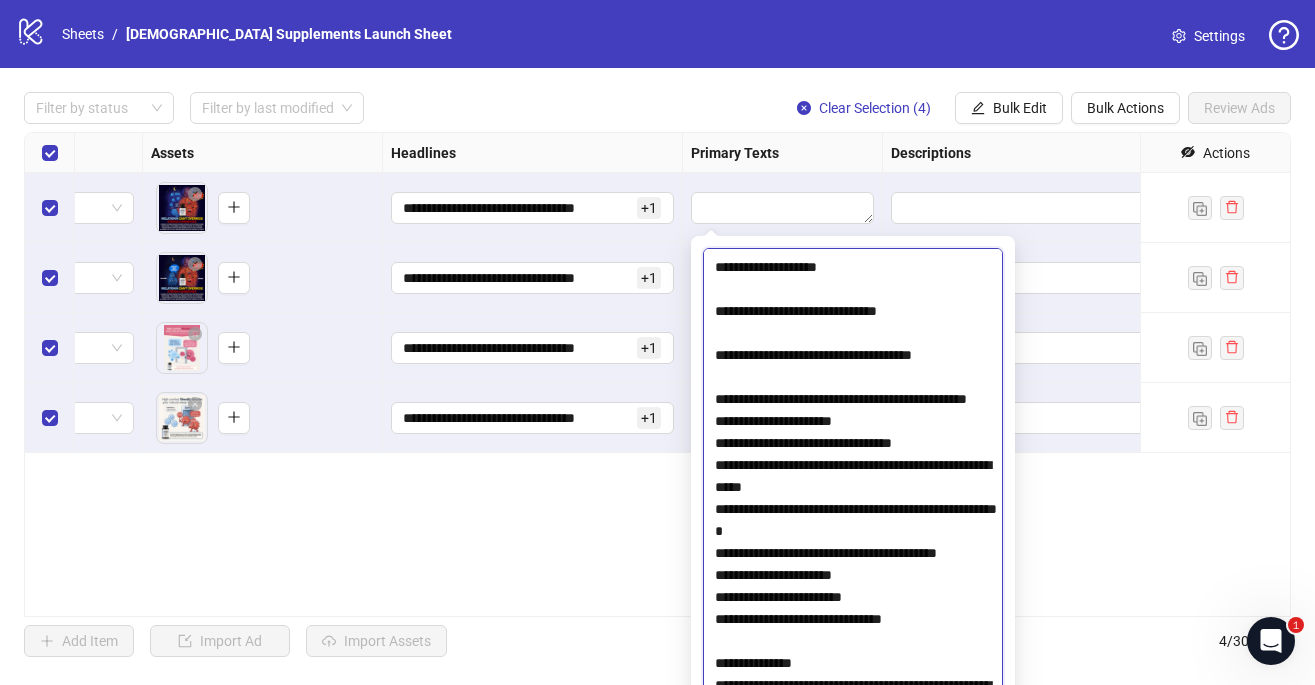 click at bounding box center (853, 500) 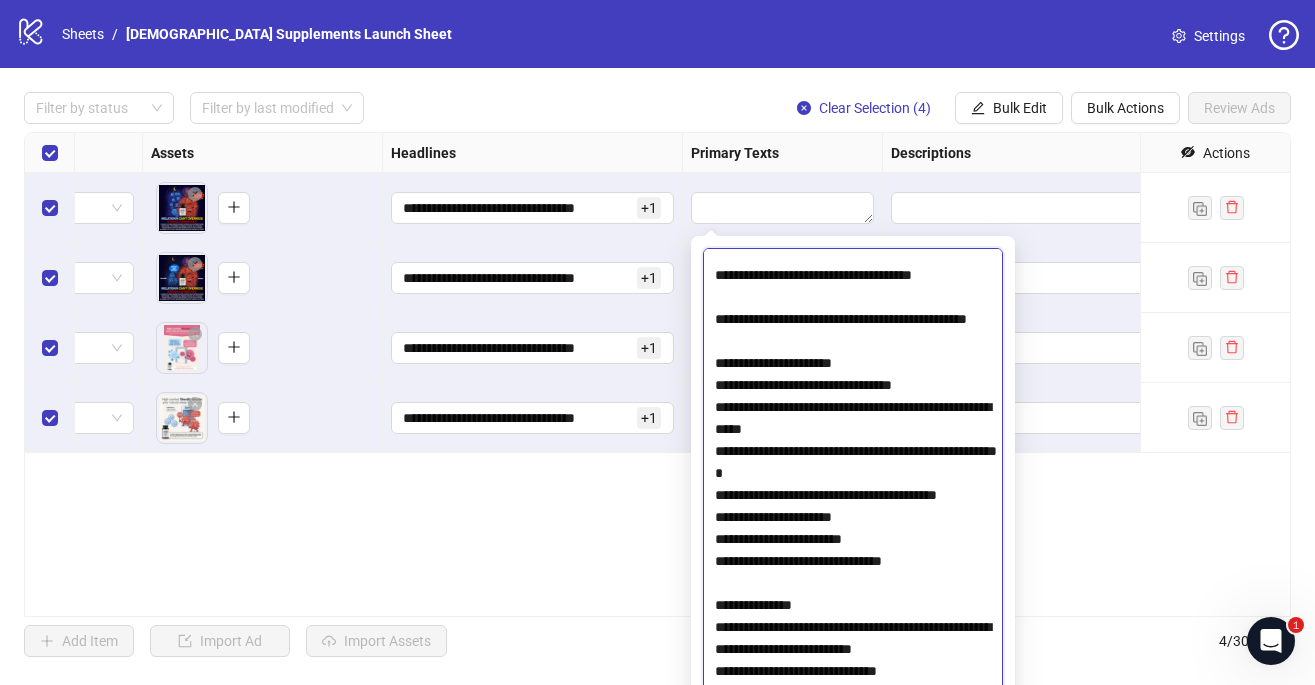 scroll, scrollTop: 2452, scrollLeft: 0, axis: vertical 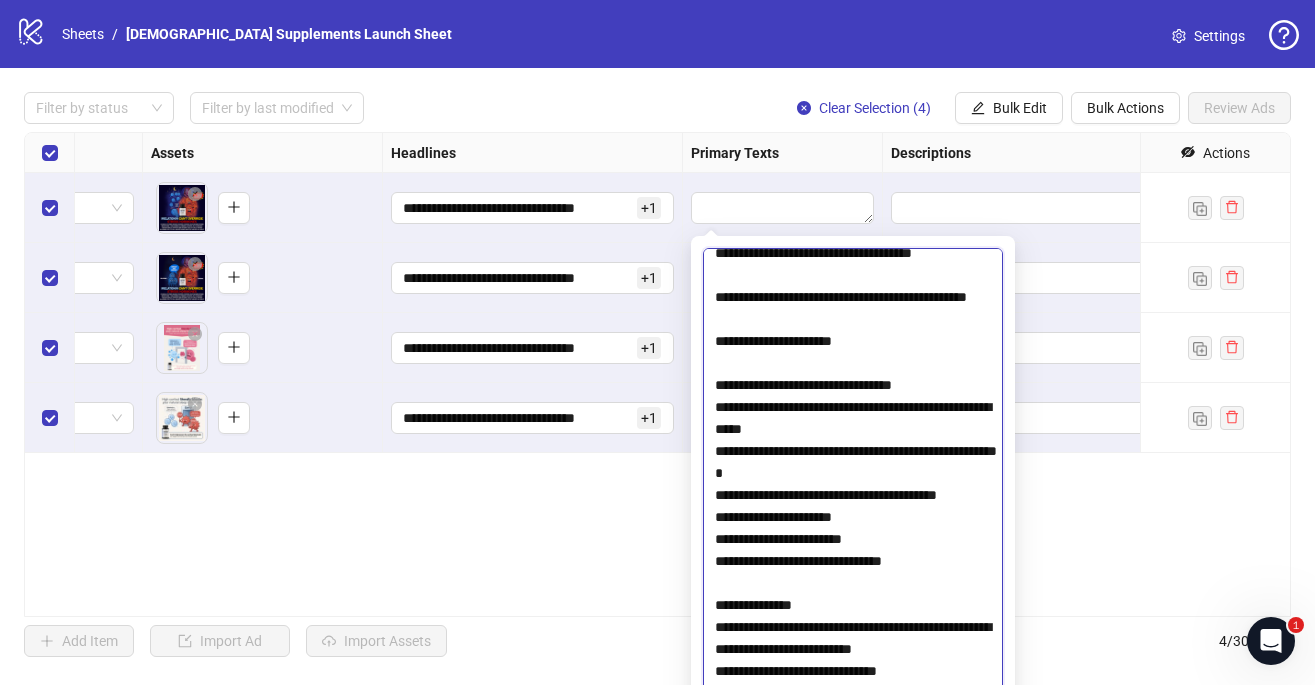 click at bounding box center [853, 500] 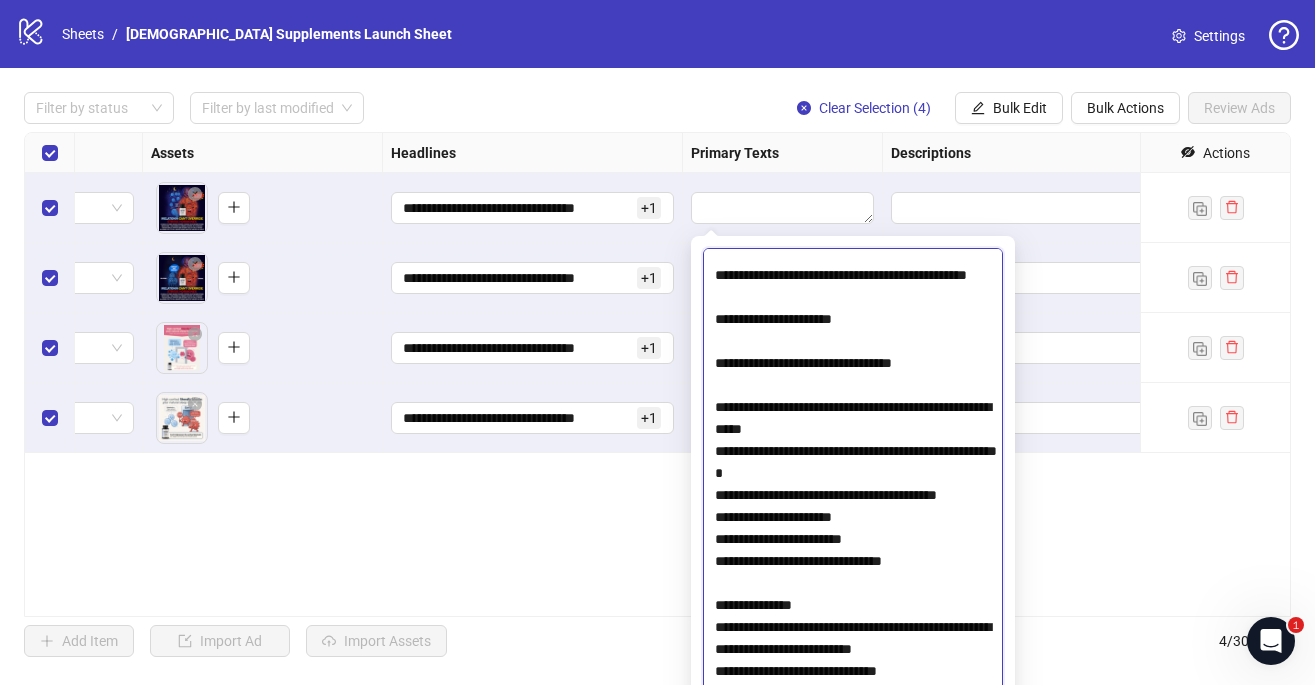 click at bounding box center [853, 500] 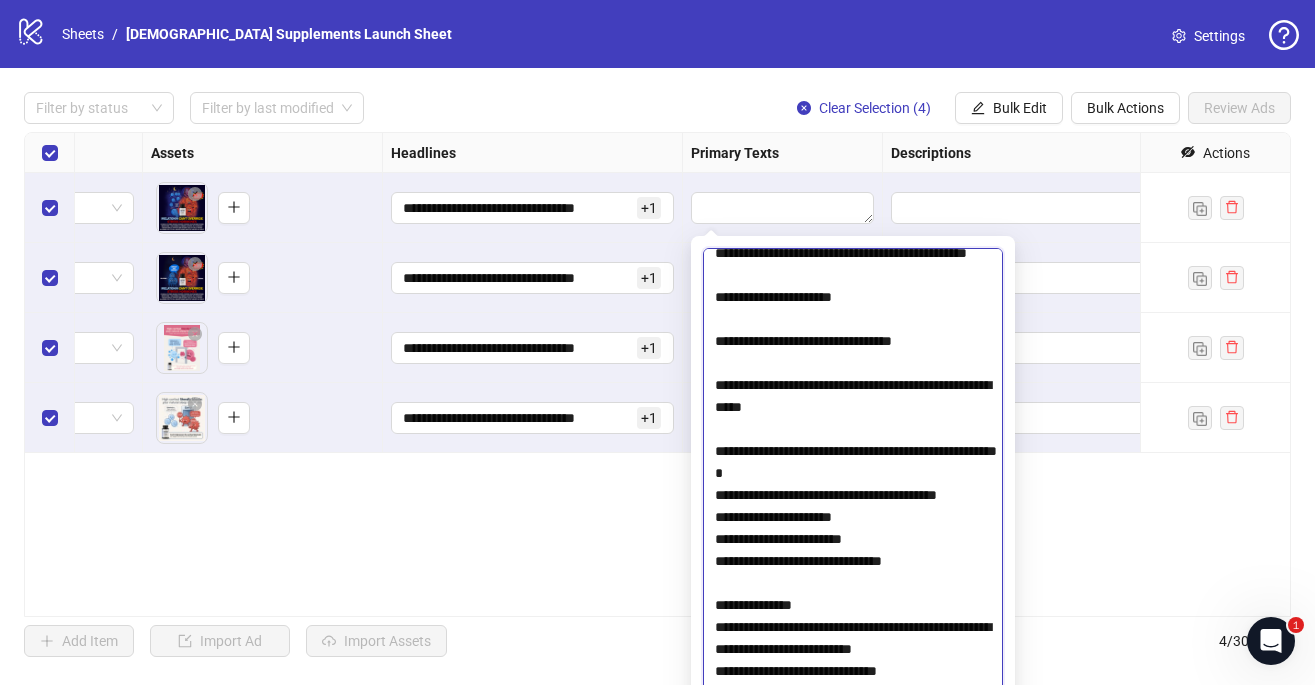 scroll, scrollTop: 2541, scrollLeft: 0, axis: vertical 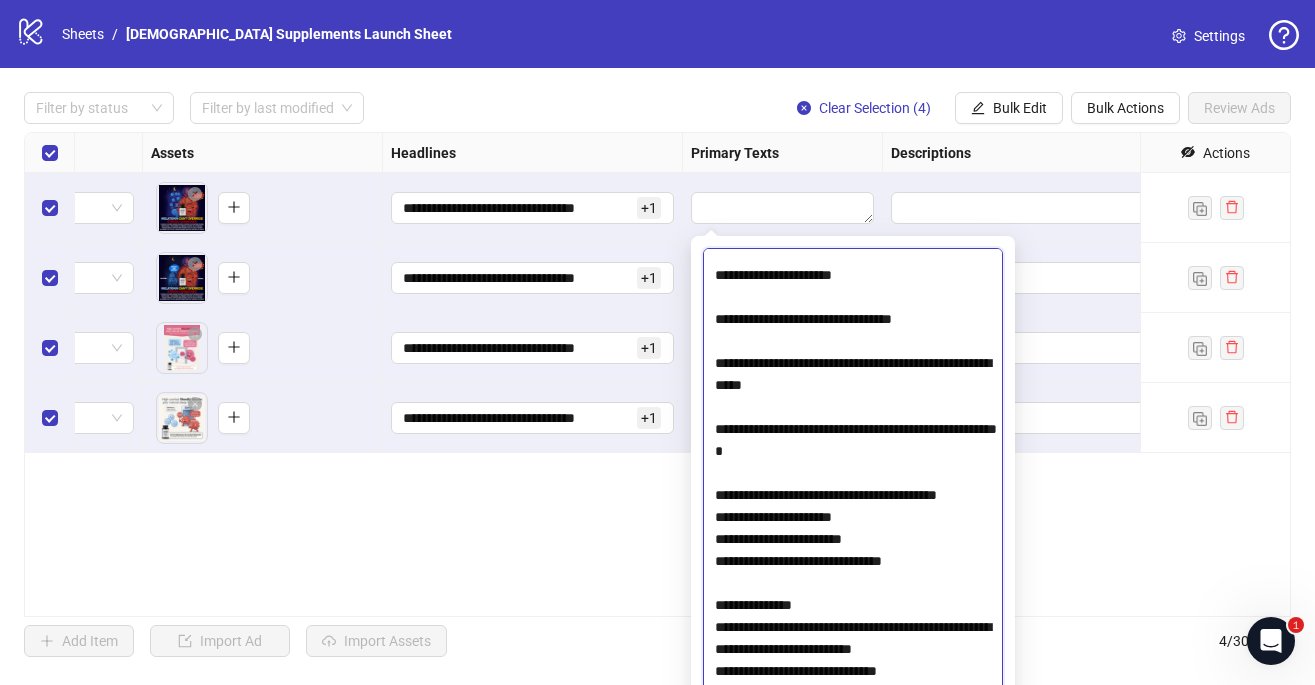 click at bounding box center (853, 500) 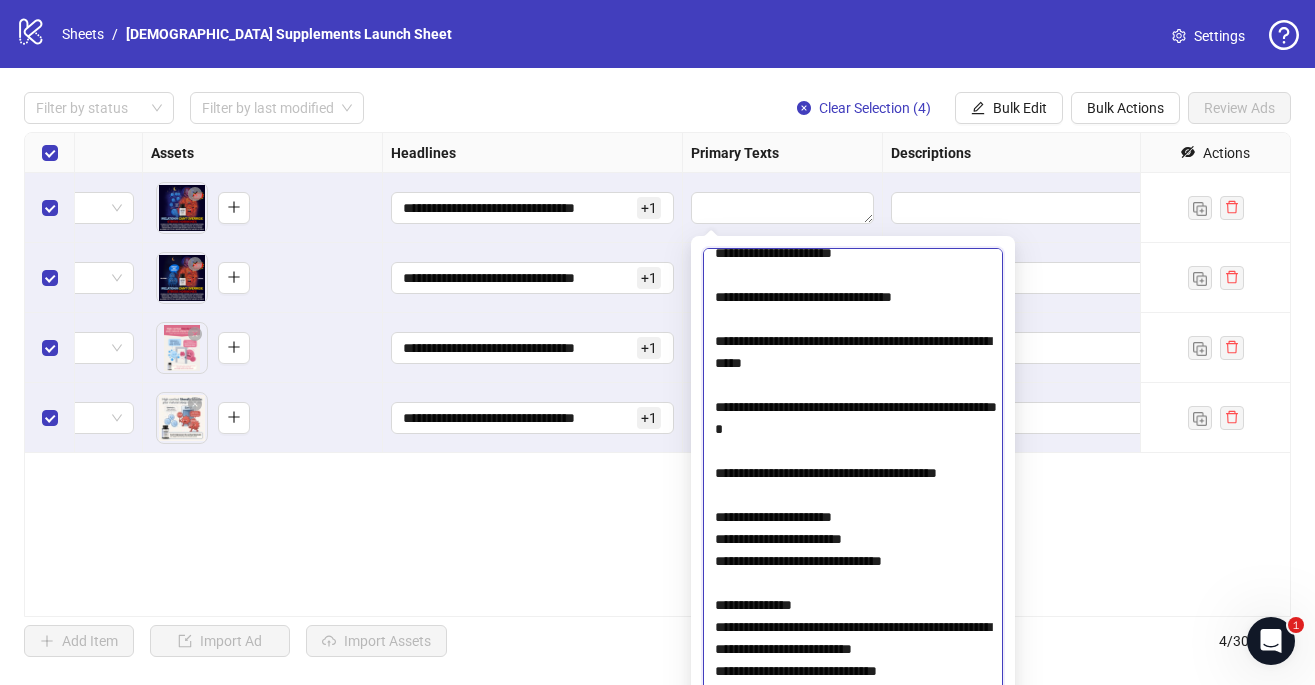 click at bounding box center (853, 500) 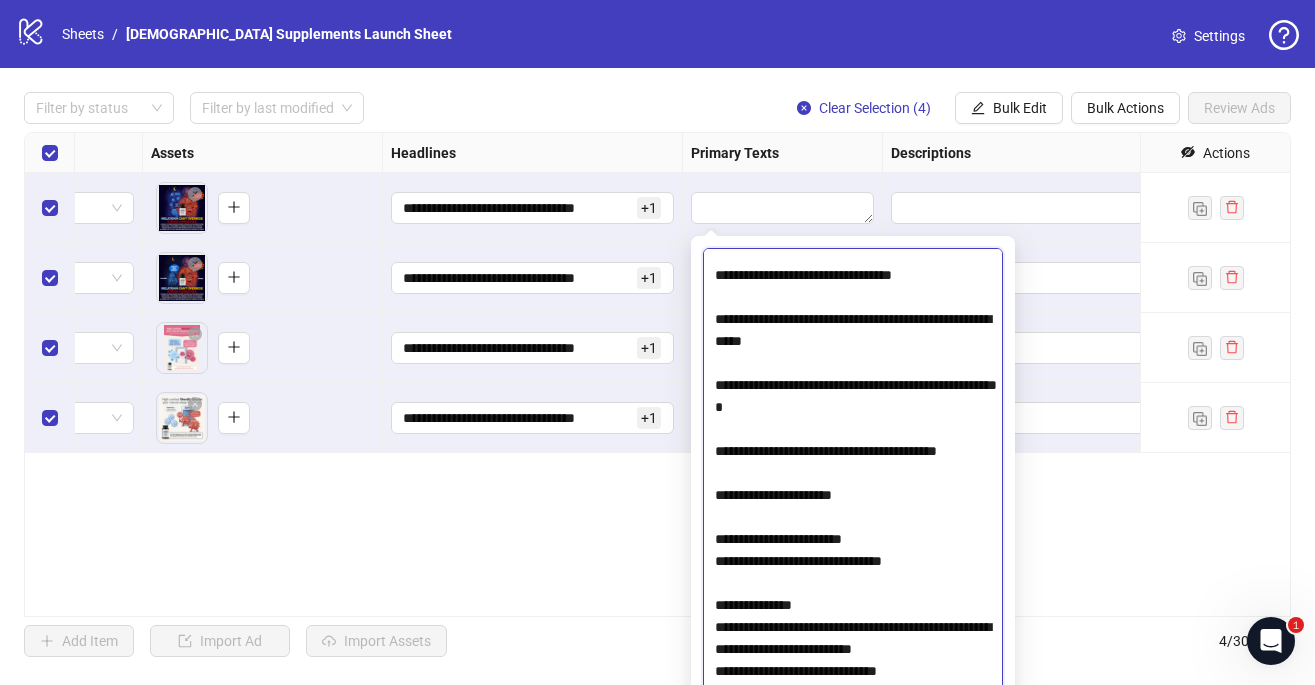 click at bounding box center (853, 500) 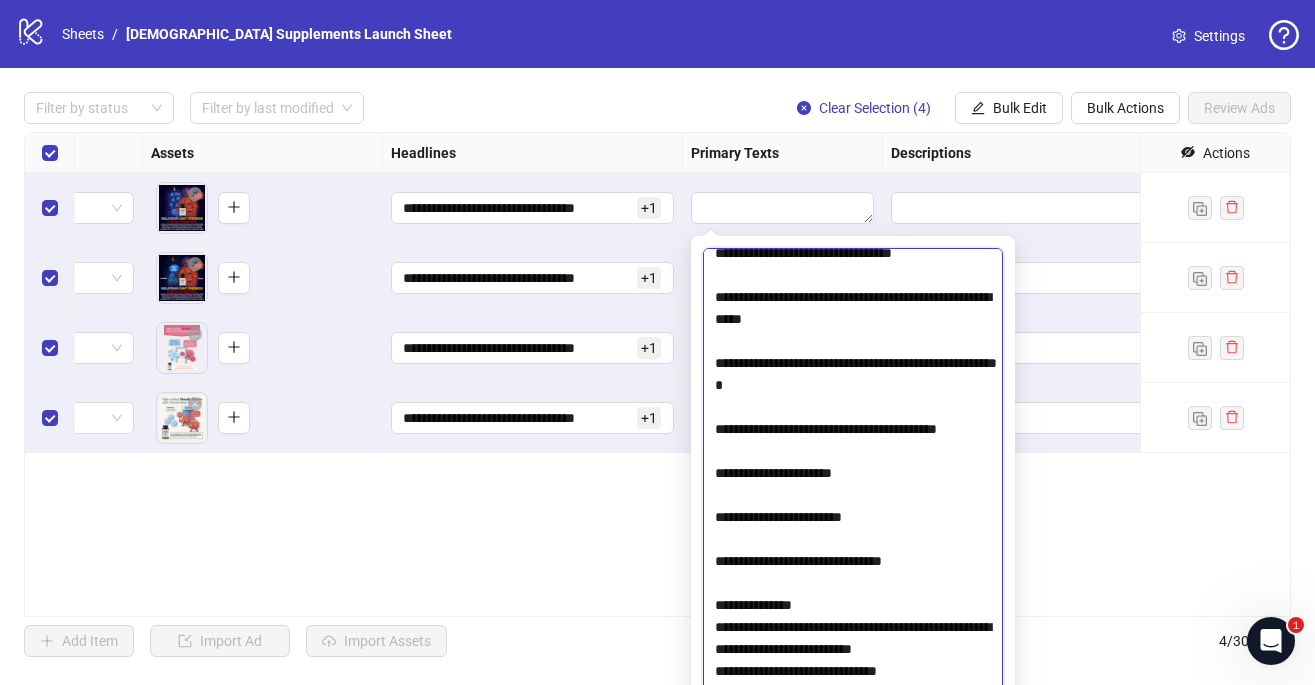 scroll, scrollTop: 2739, scrollLeft: 0, axis: vertical 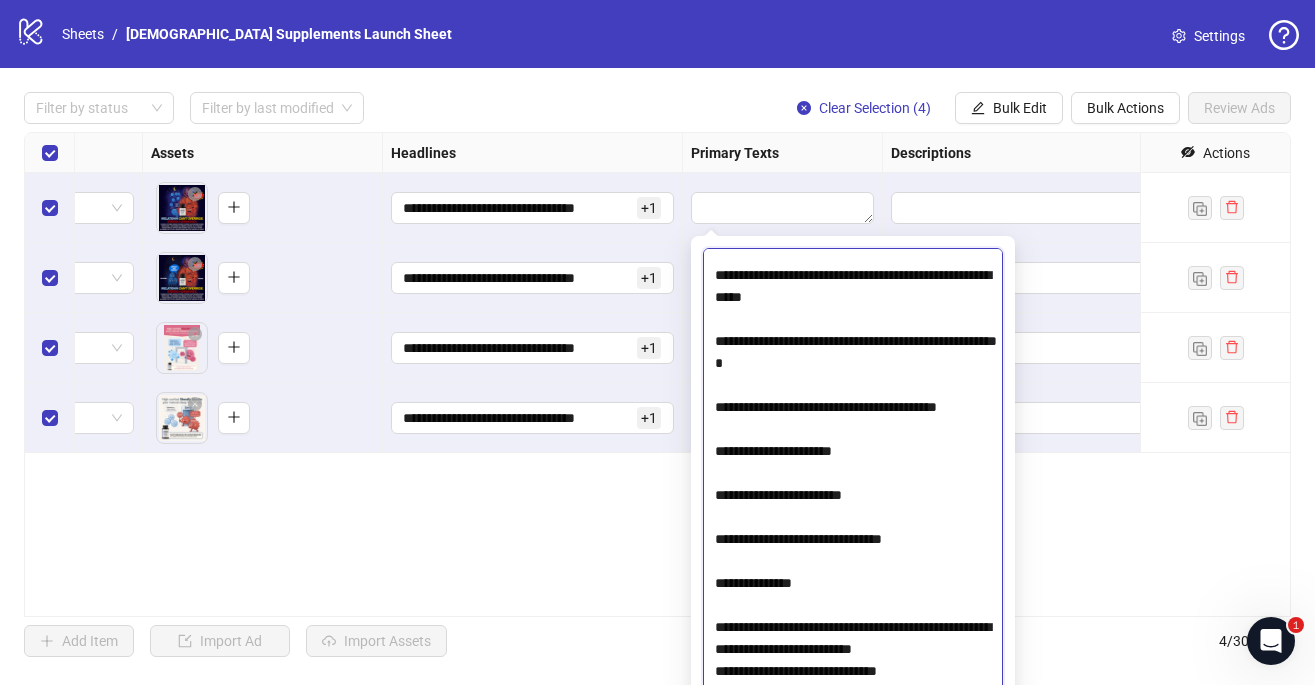 click at bounding box center (853, 500) 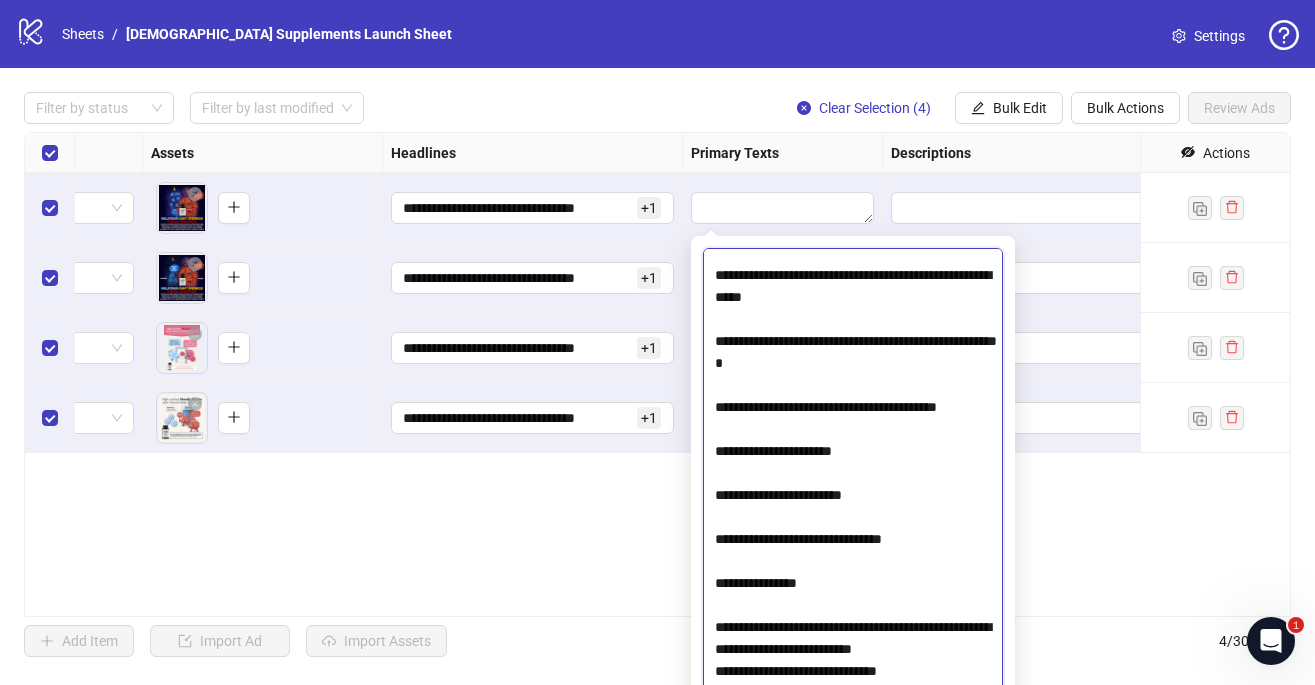 scroll, scrollTop: 11, scrollLeft: 0, axis: vertical 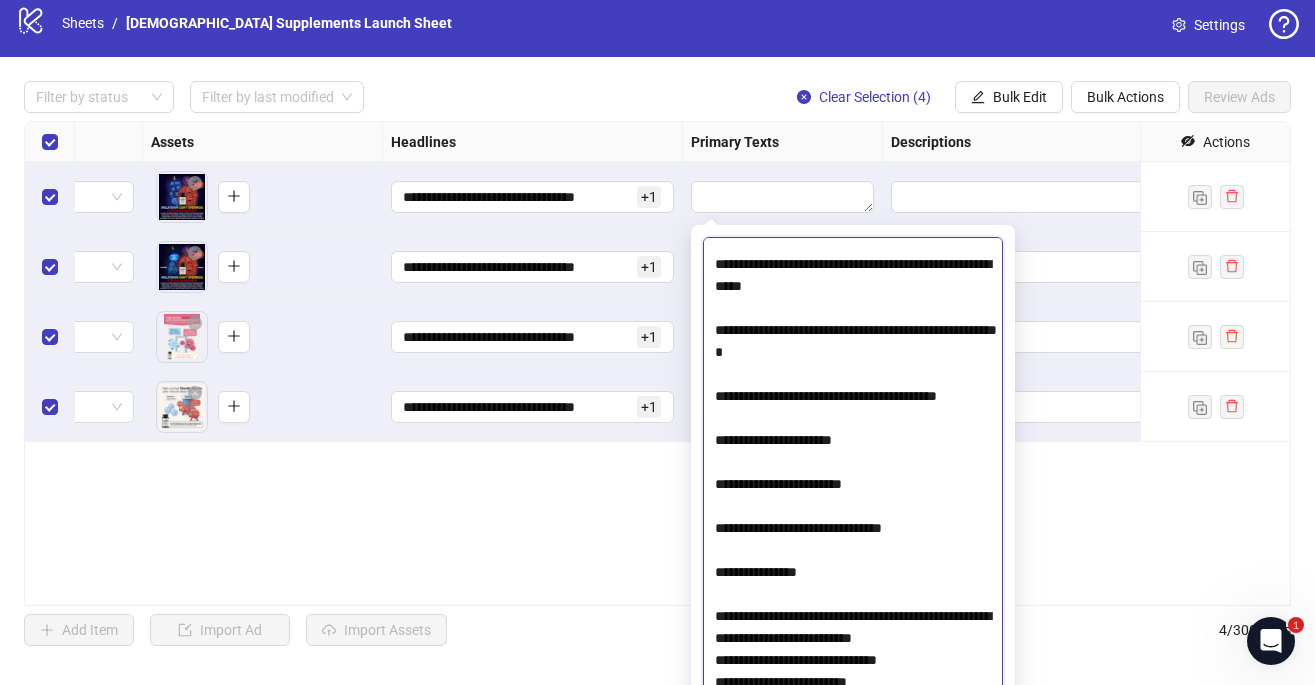 click at bounding box center (853, 489) 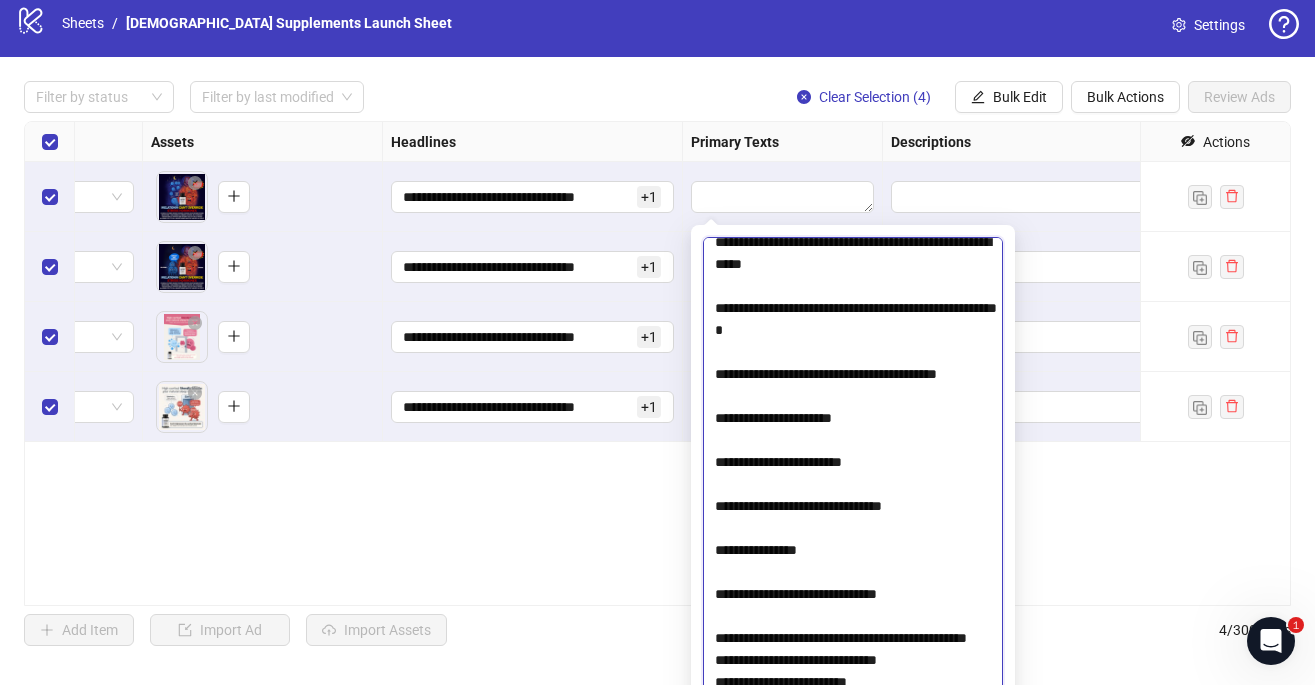 scroll, scrollTop: 2805, scrollLeft: 0, axis: vertical 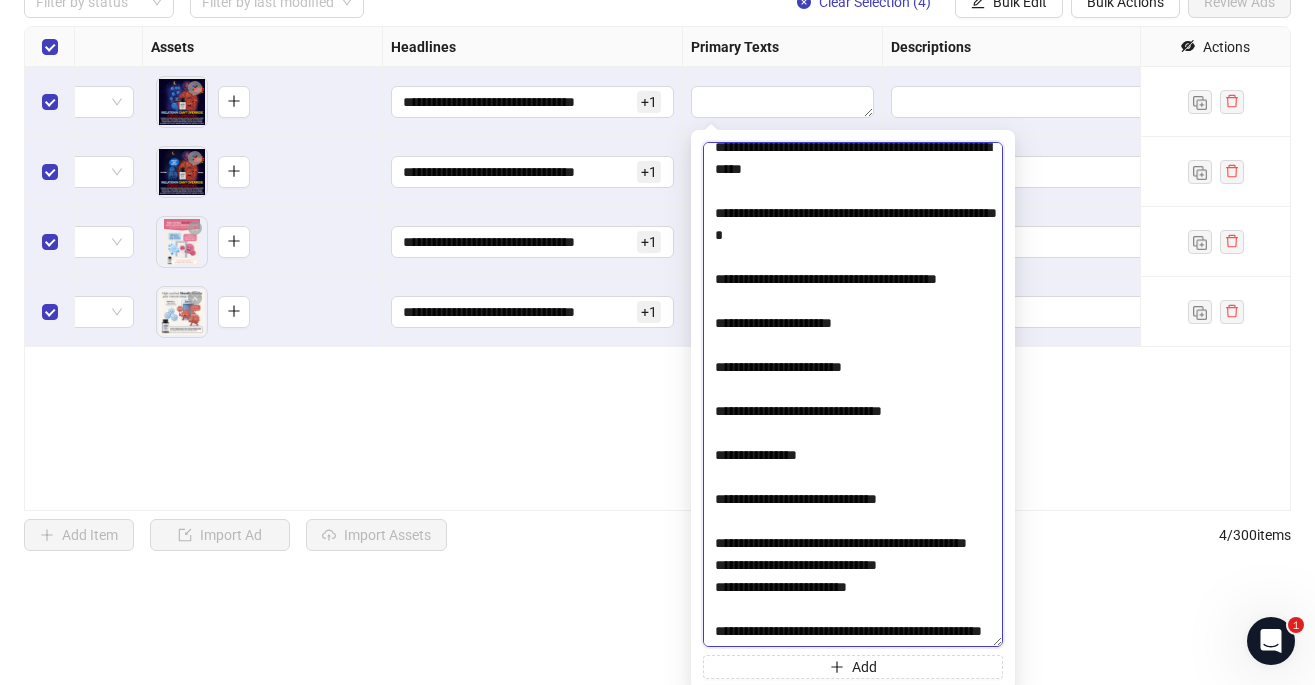 click at bounding box center (853, 394) 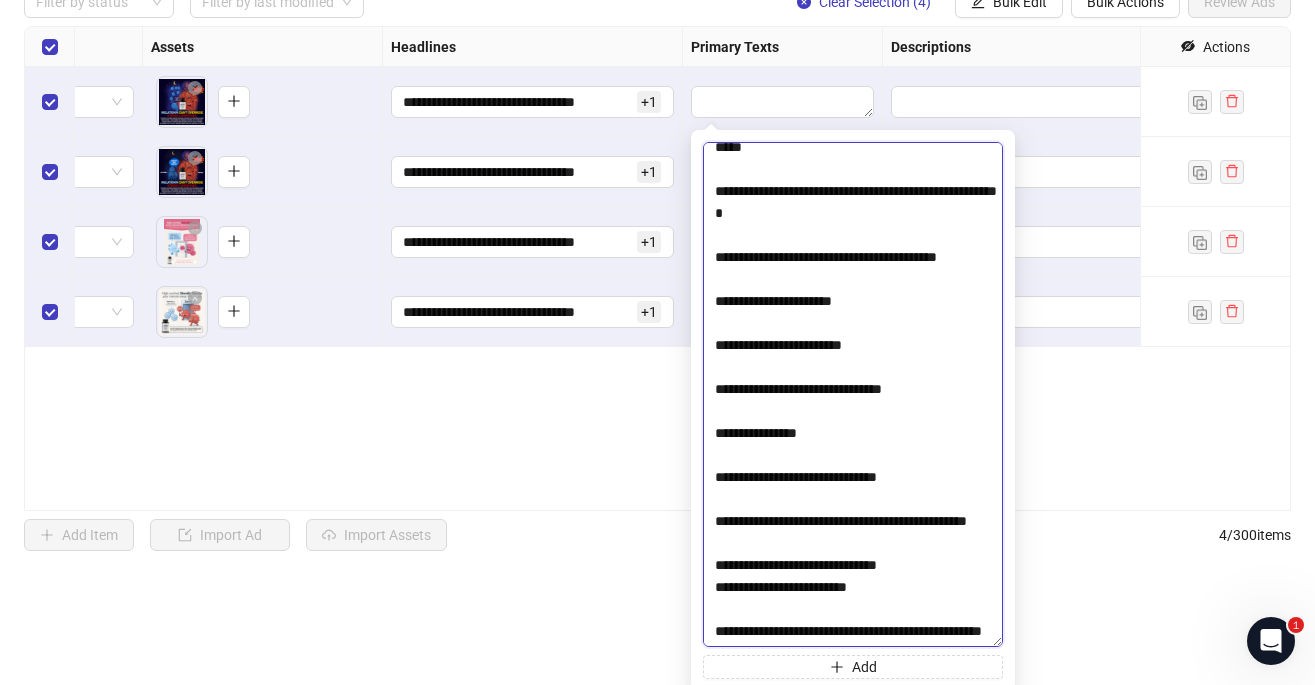 click at bounding box center (853, 394) 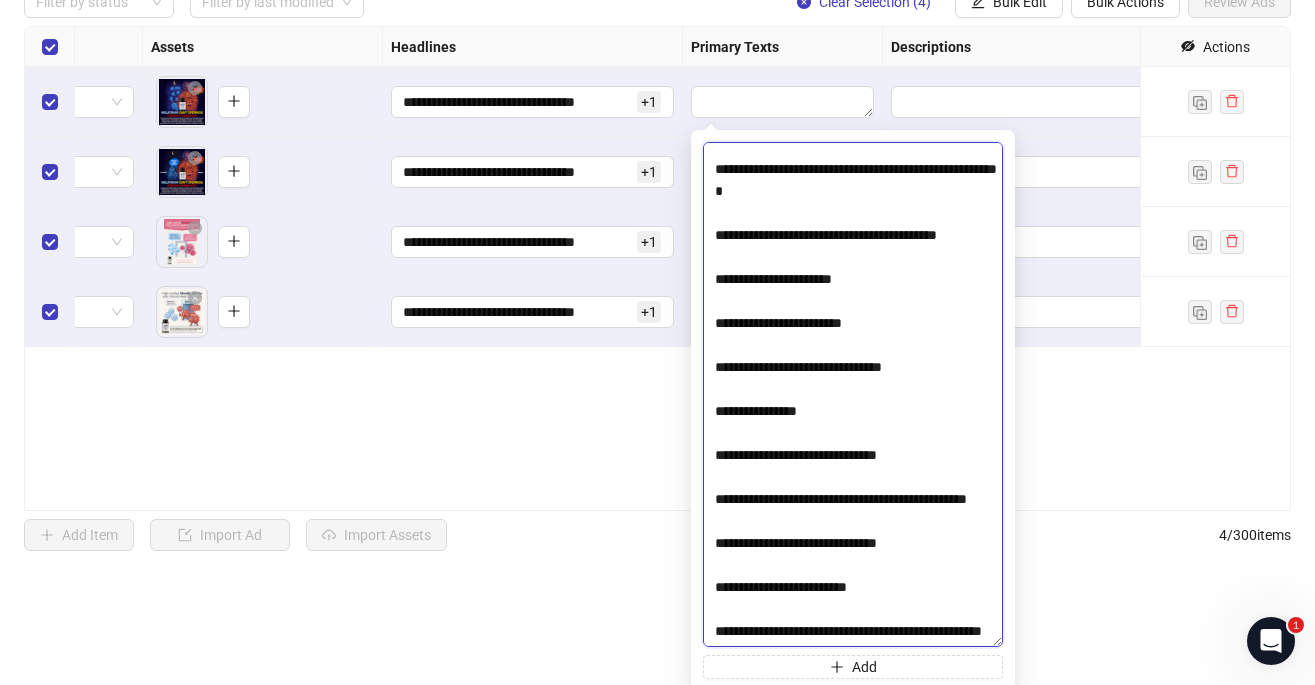 scroll, scrollTop: 2849, scrollLeft: 0, axis: vertical 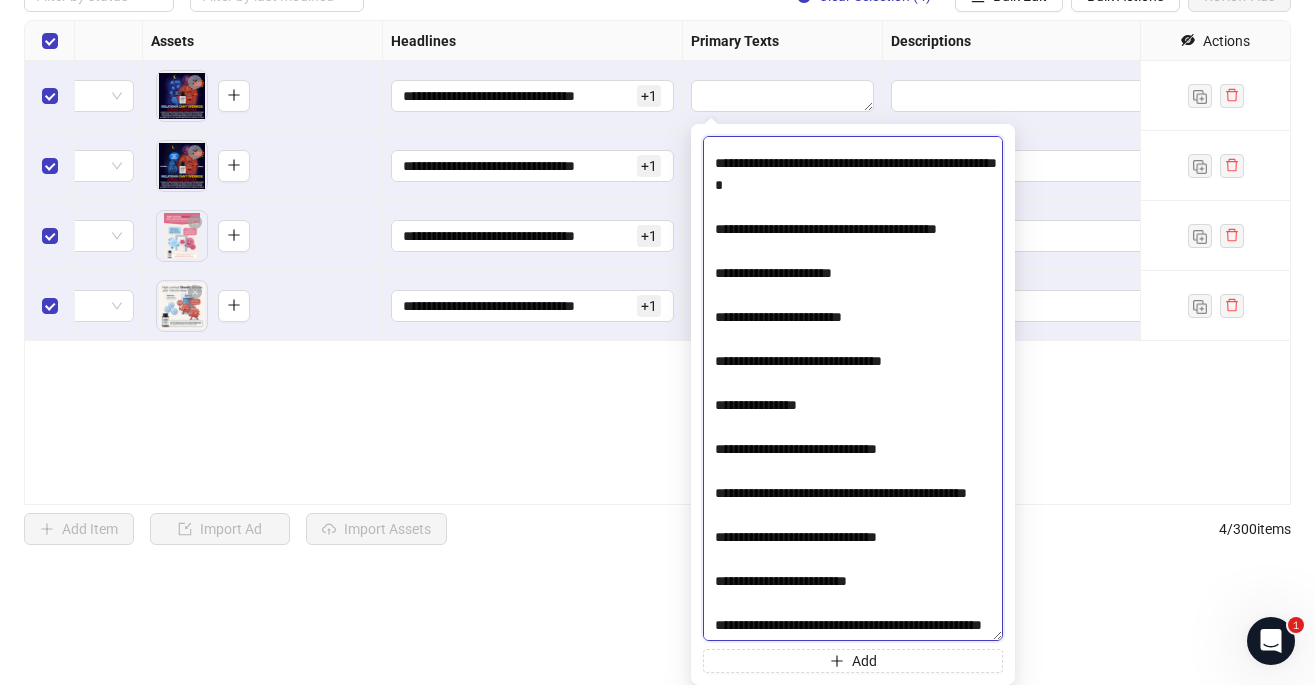 drag, startPoint x: 801, startPoint y: 604, endPoint x: 610, endPoint y: 604, distance: 191 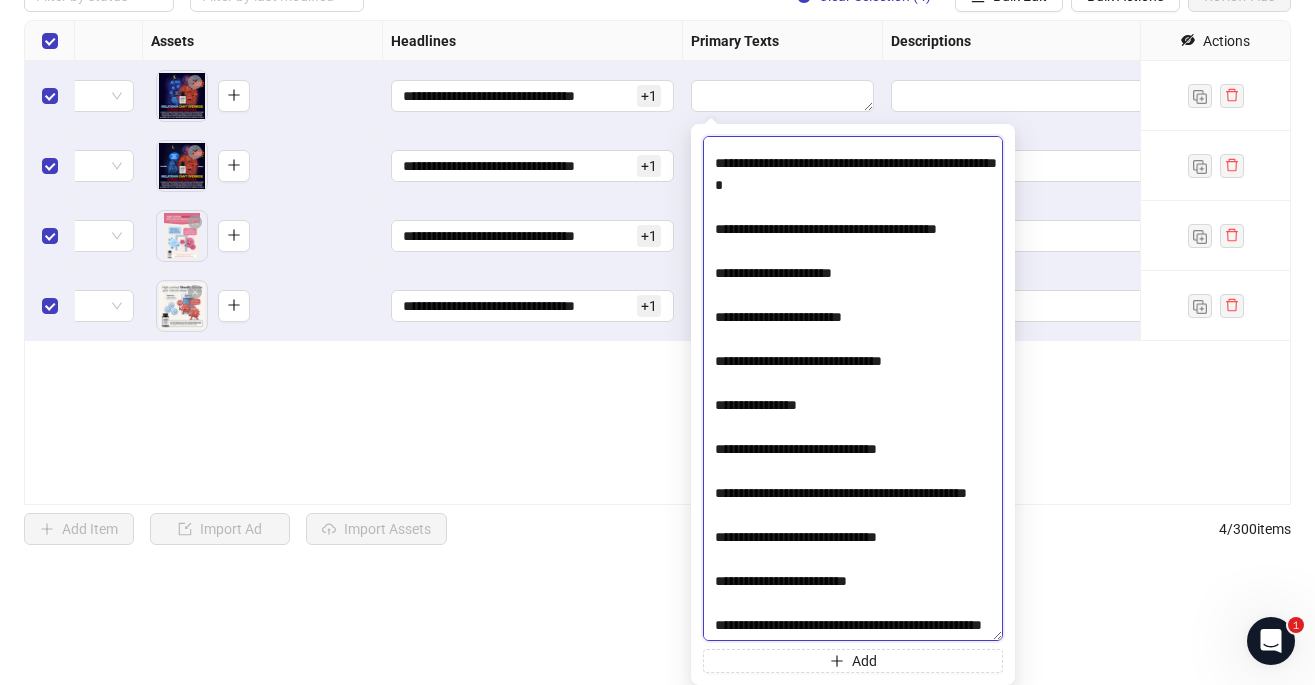 click at bounding box center [853, 388] 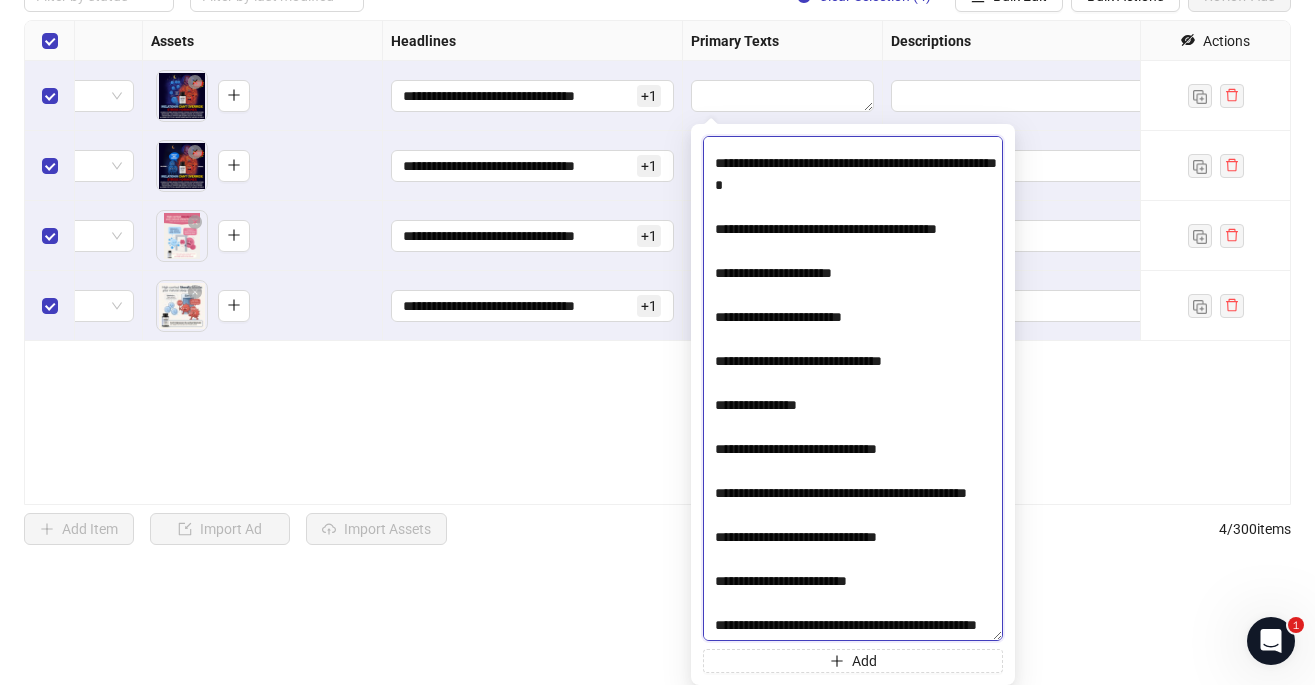 type on "**********" 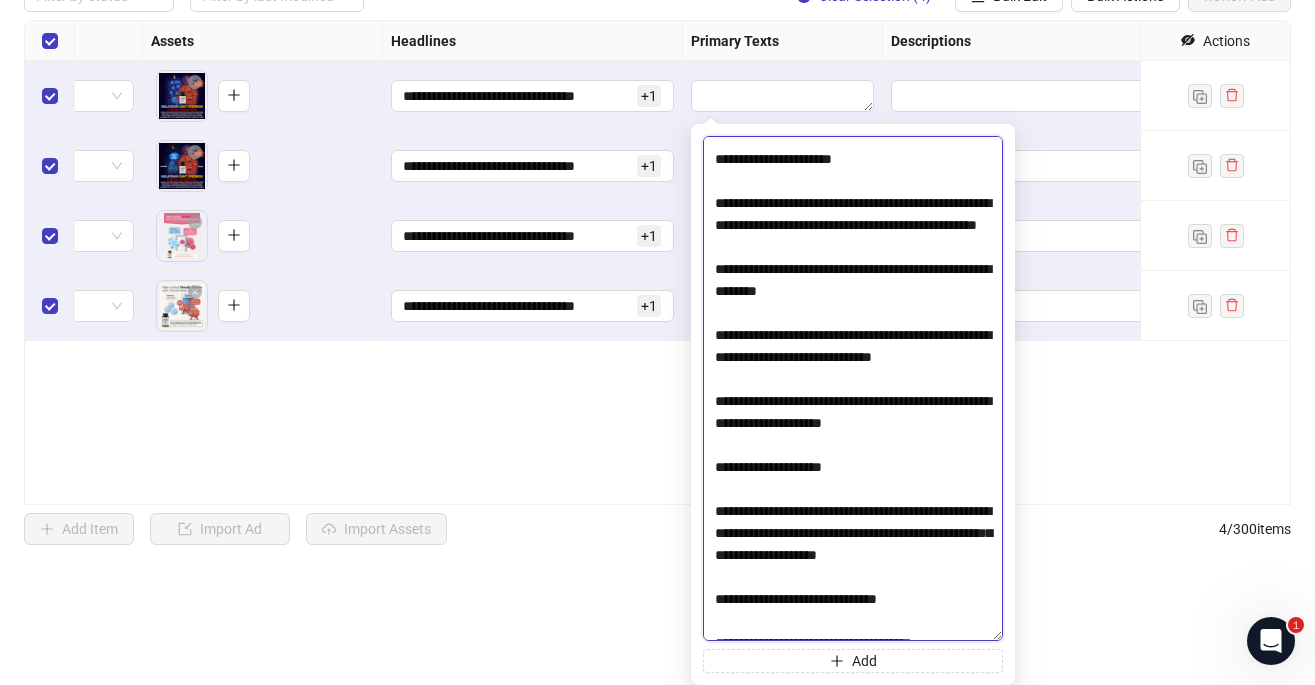 scroll, scrollTop: 2849, scrollLeft: 0, axis: vertical 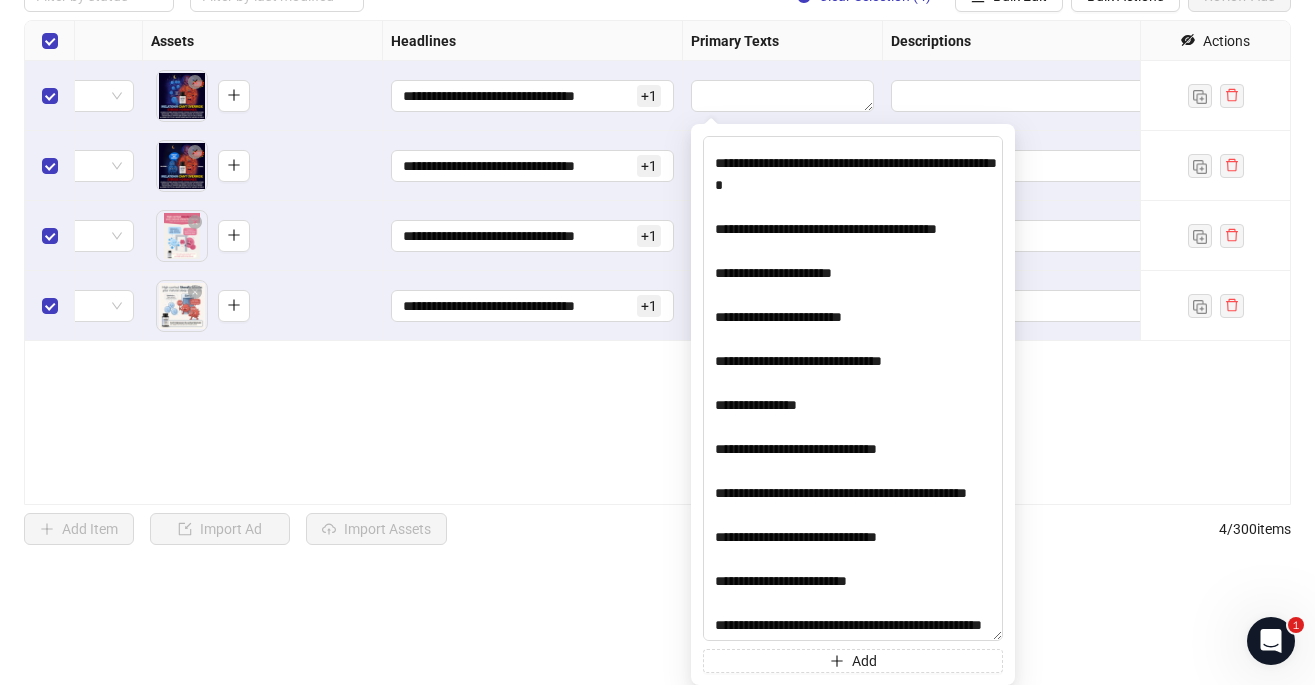 click on "**********" at bounding box center [657, 262] 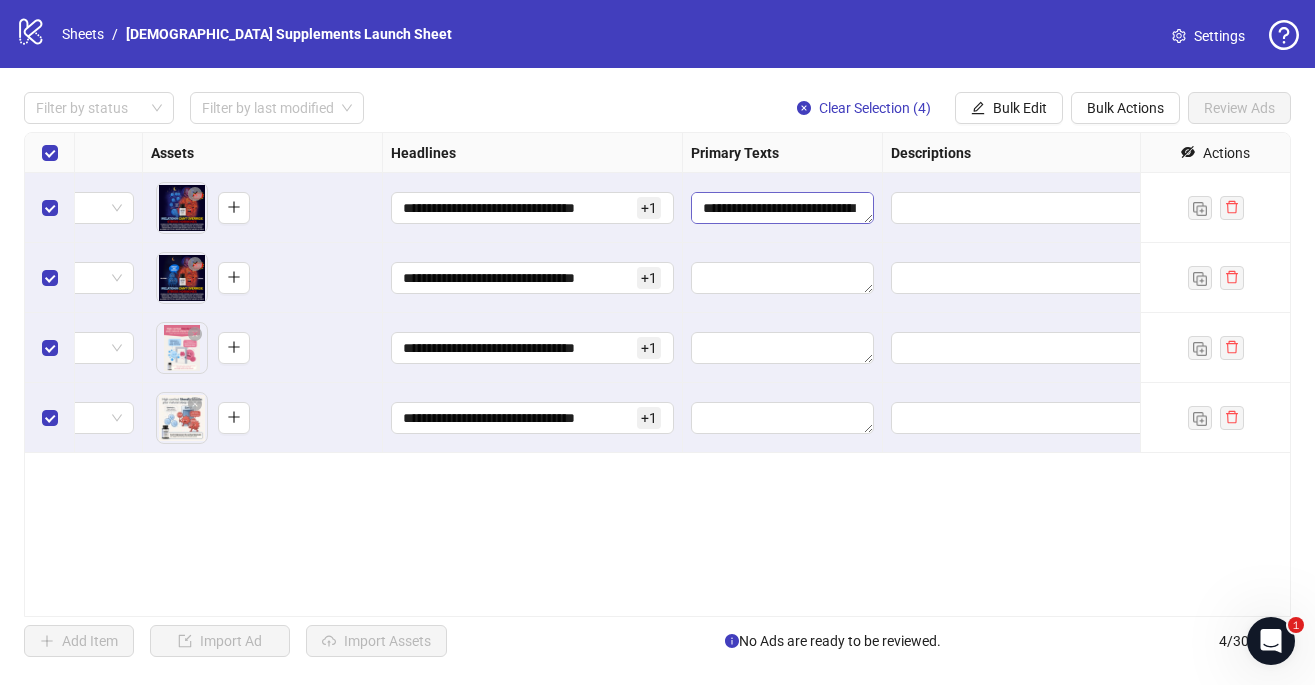 click at bounding box center (782, 208) 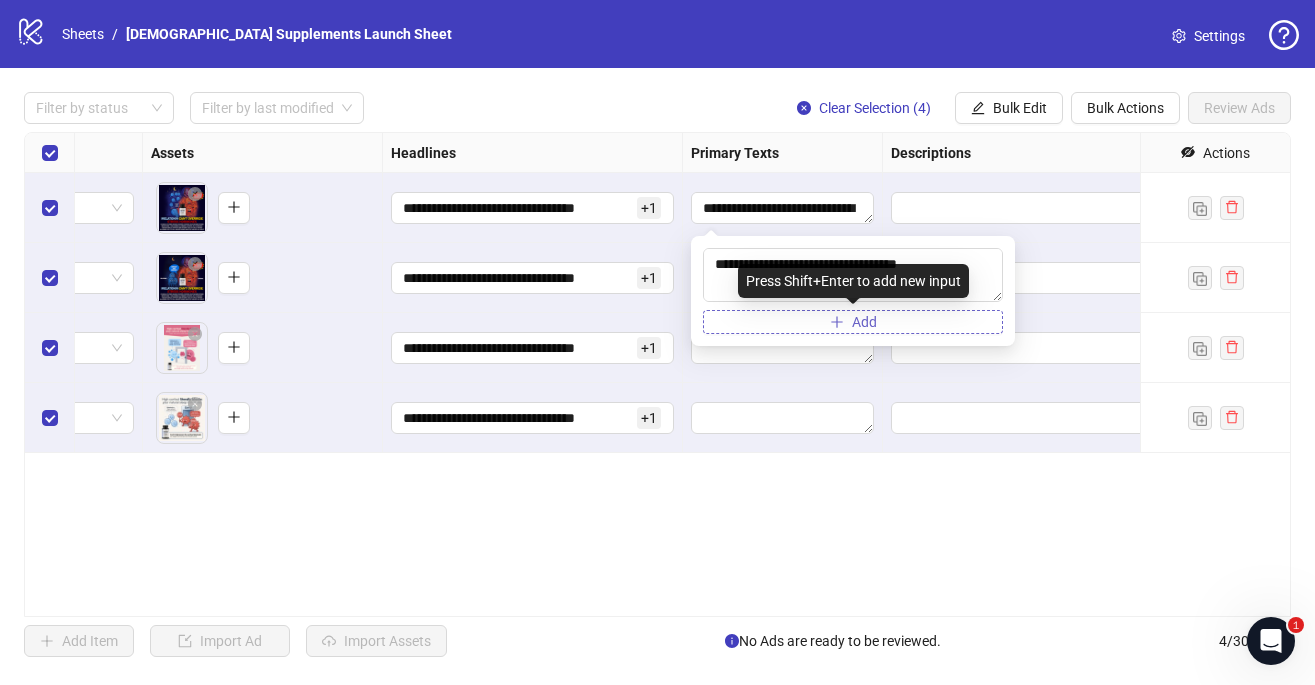 click on "Add" at bounding box center (864, 322) 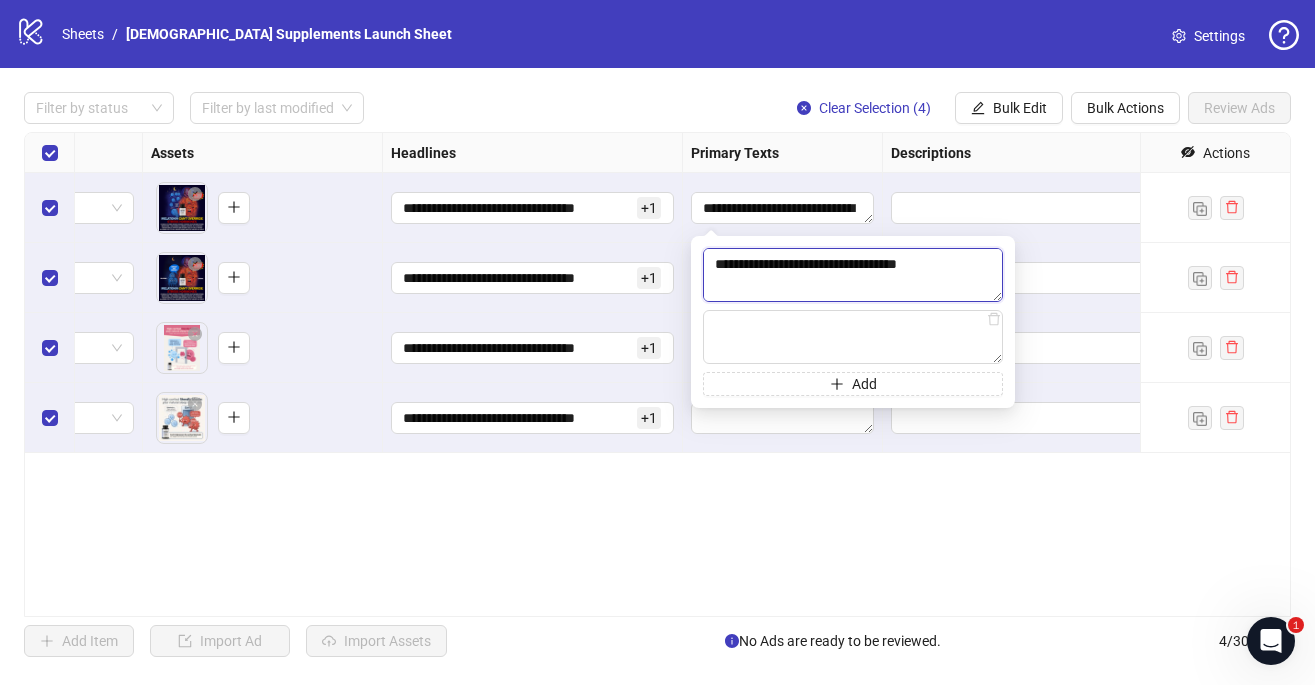 click at bounding box center (853, 275) 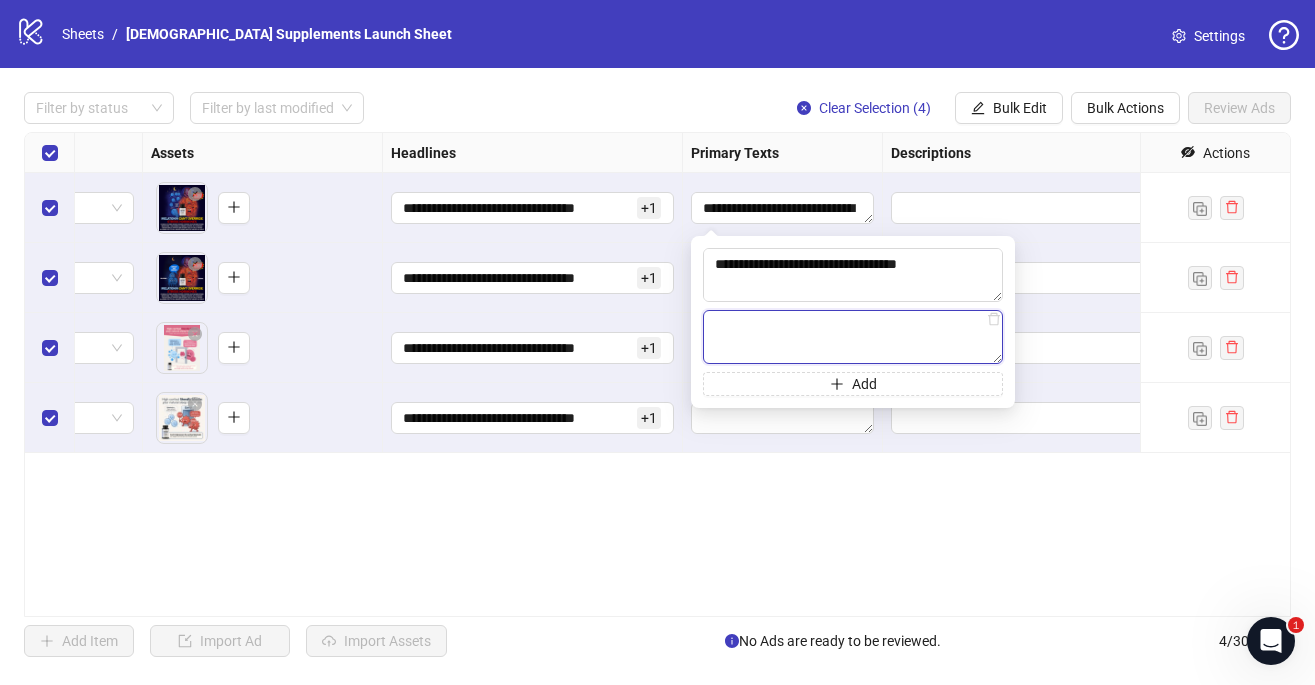 click at bounding box center (853, 337) 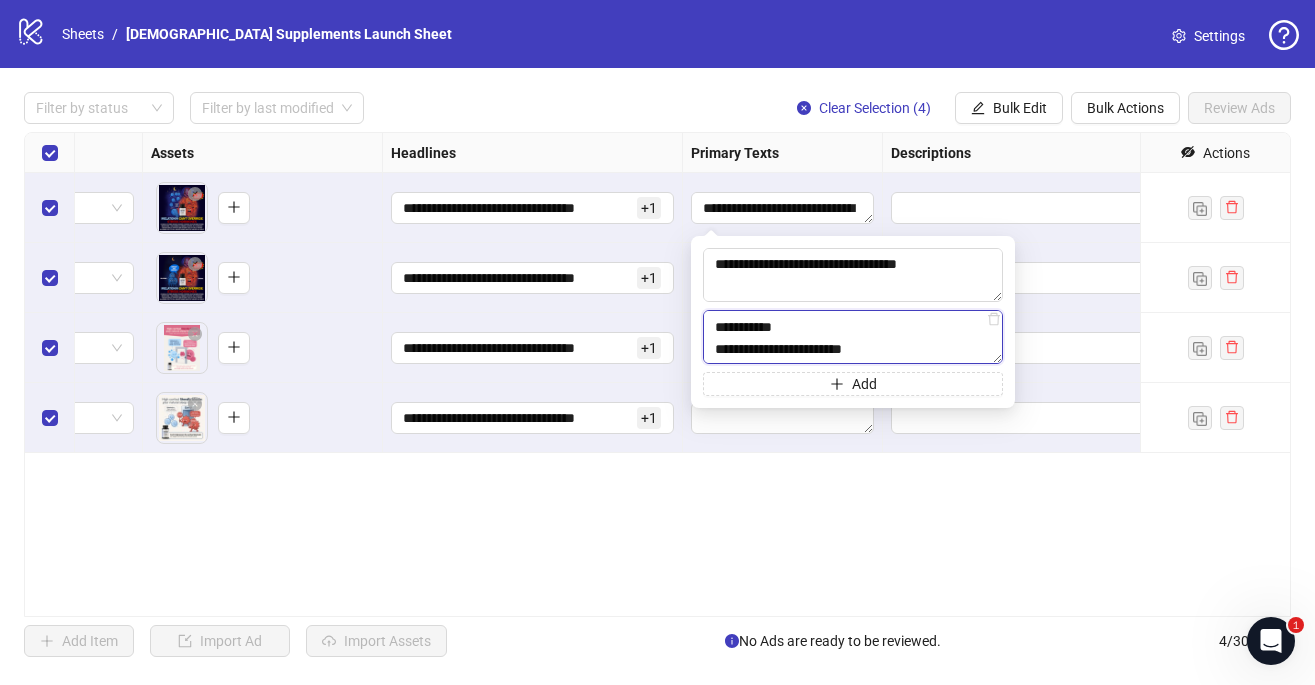 scroll, scrollTop: 31, scrollLeft: 0, axis: vertical 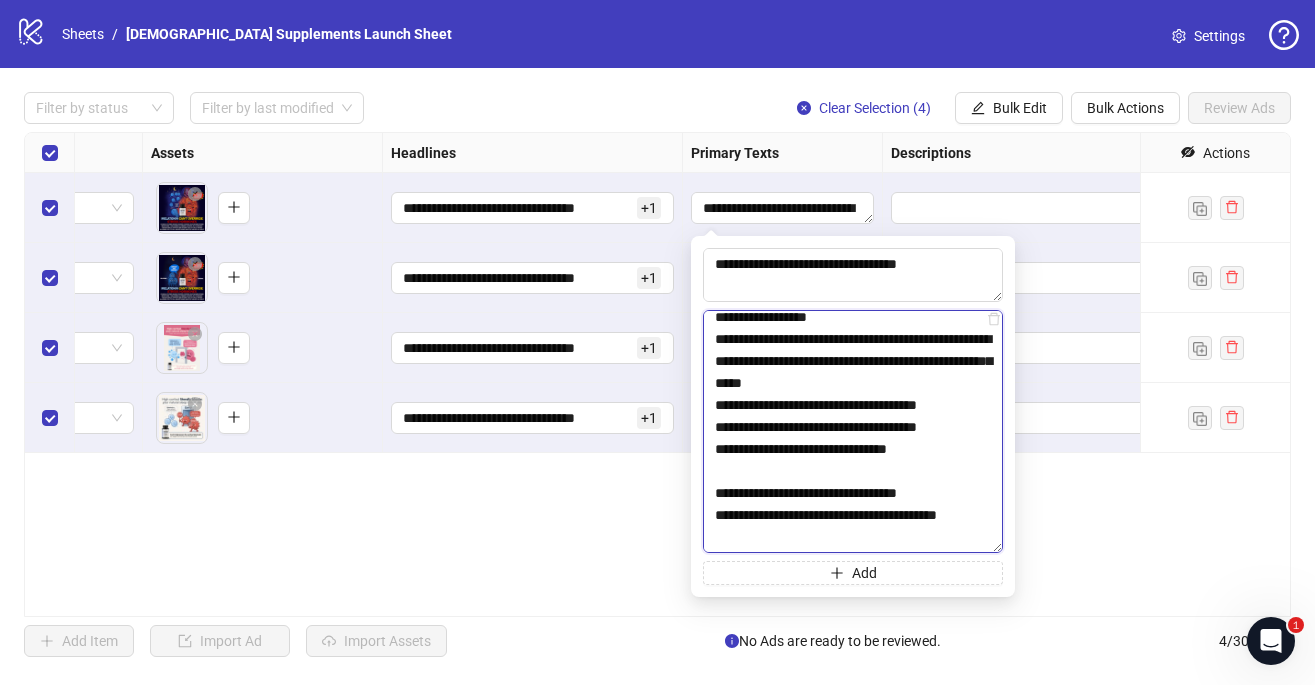 drag, startPoint x: 999, startPoint y: 360, endPoint x: 1036, endPoint y: 550, distance: 193.5691 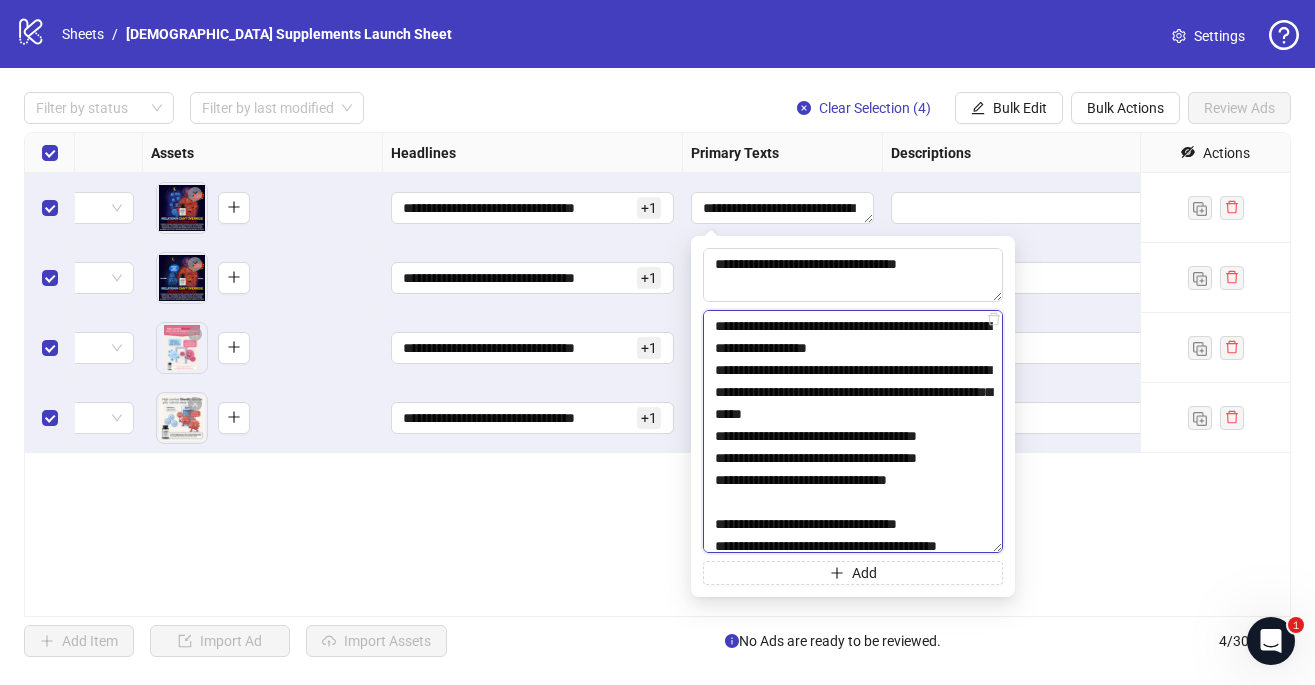 click at bounding box center [853, 431] 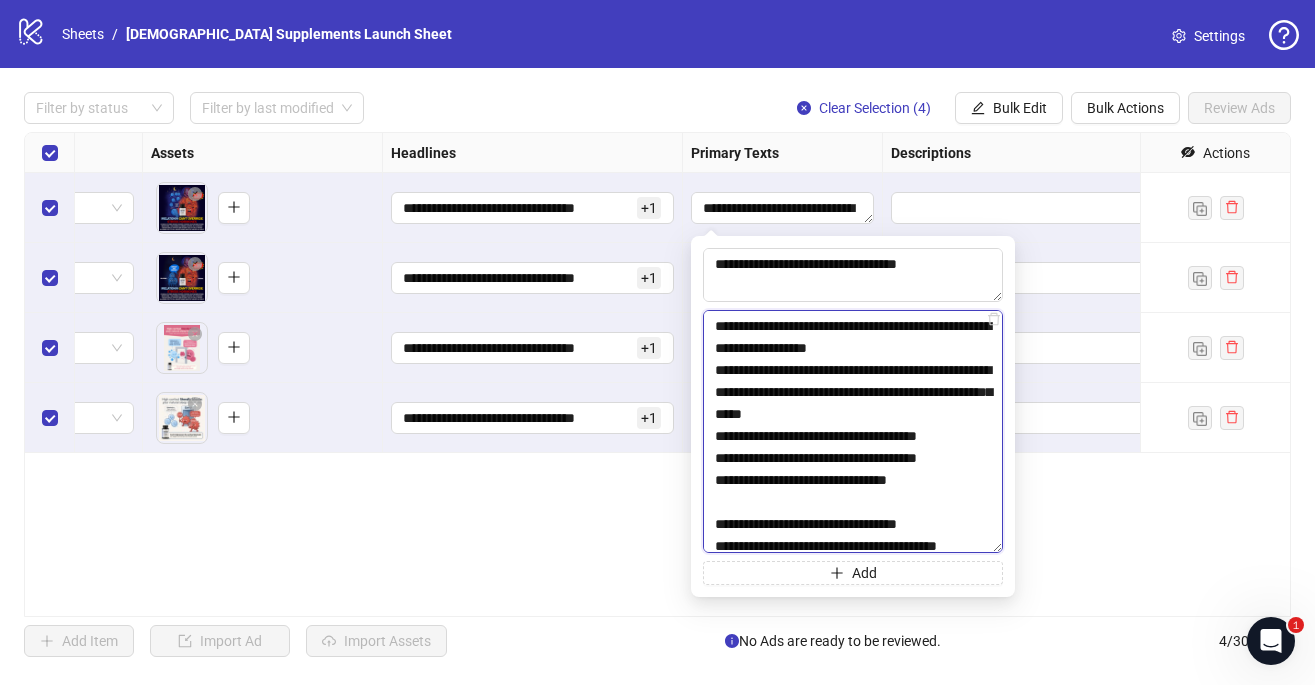 drag, startPoint x: 960, startPoint y: 324, endPoint x: 715, endPoint y: 331, distance: 245.09998 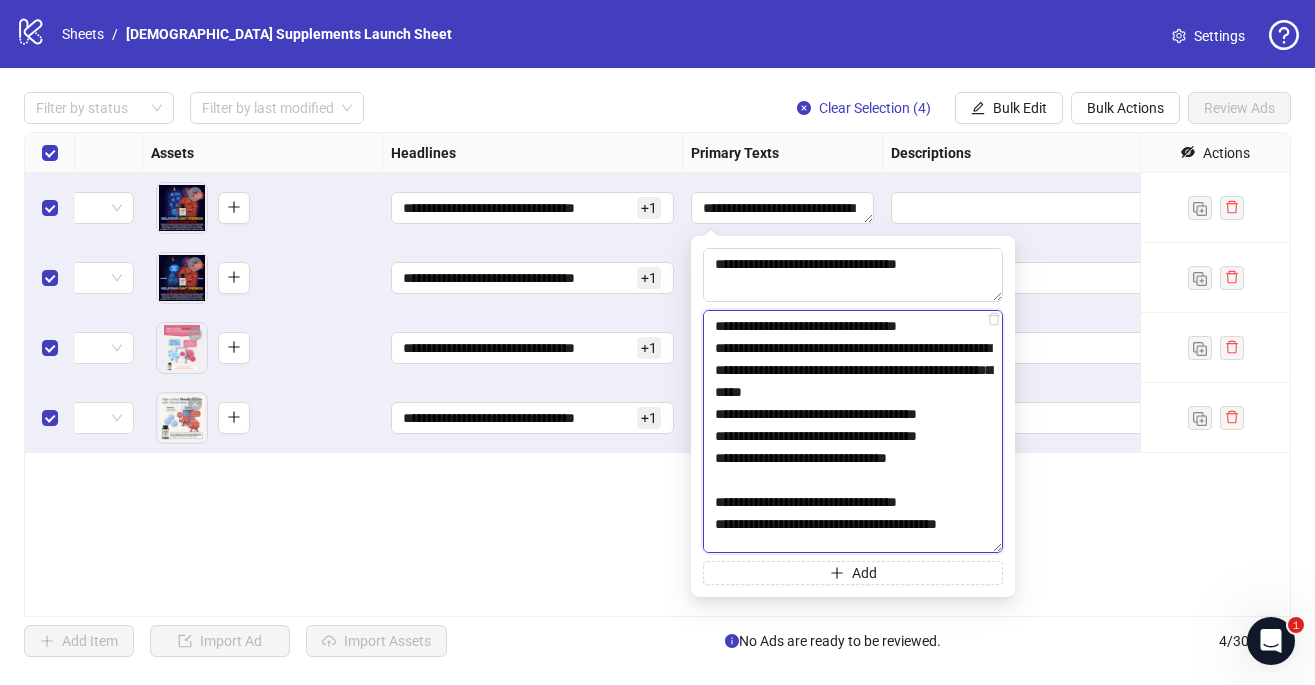 click at bounding box center [853, 431] 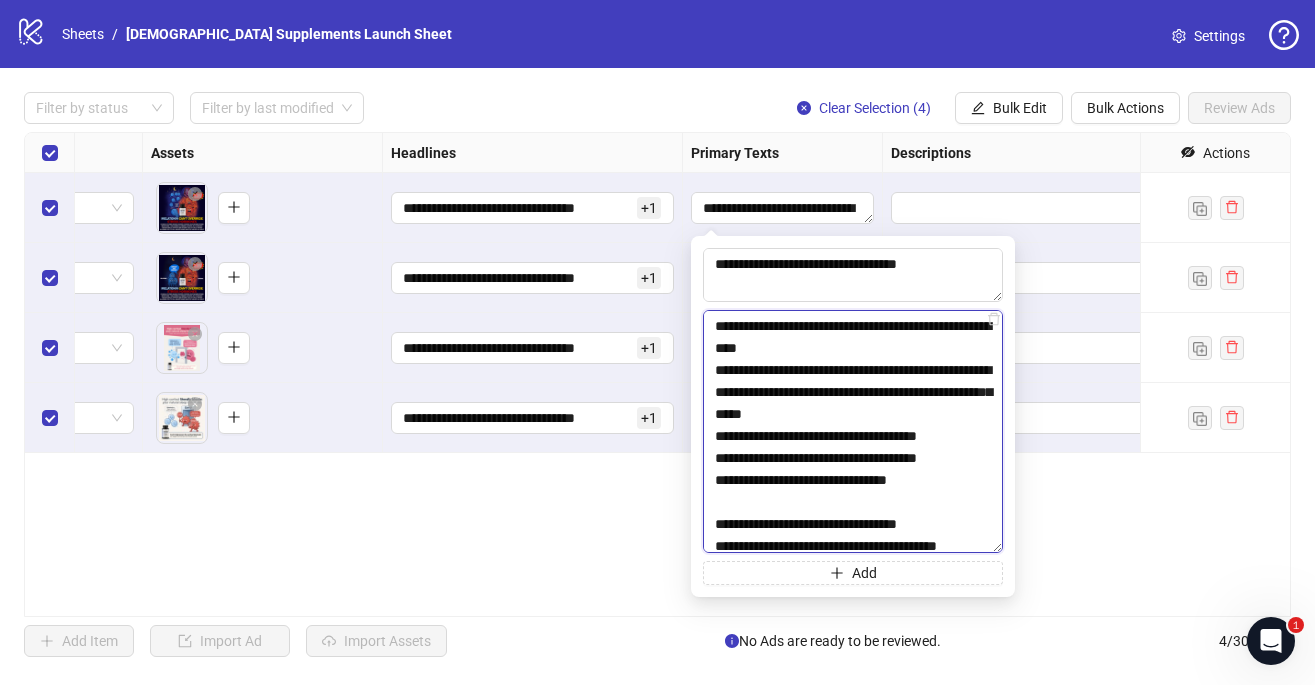 click at bounding box center [853, 431] 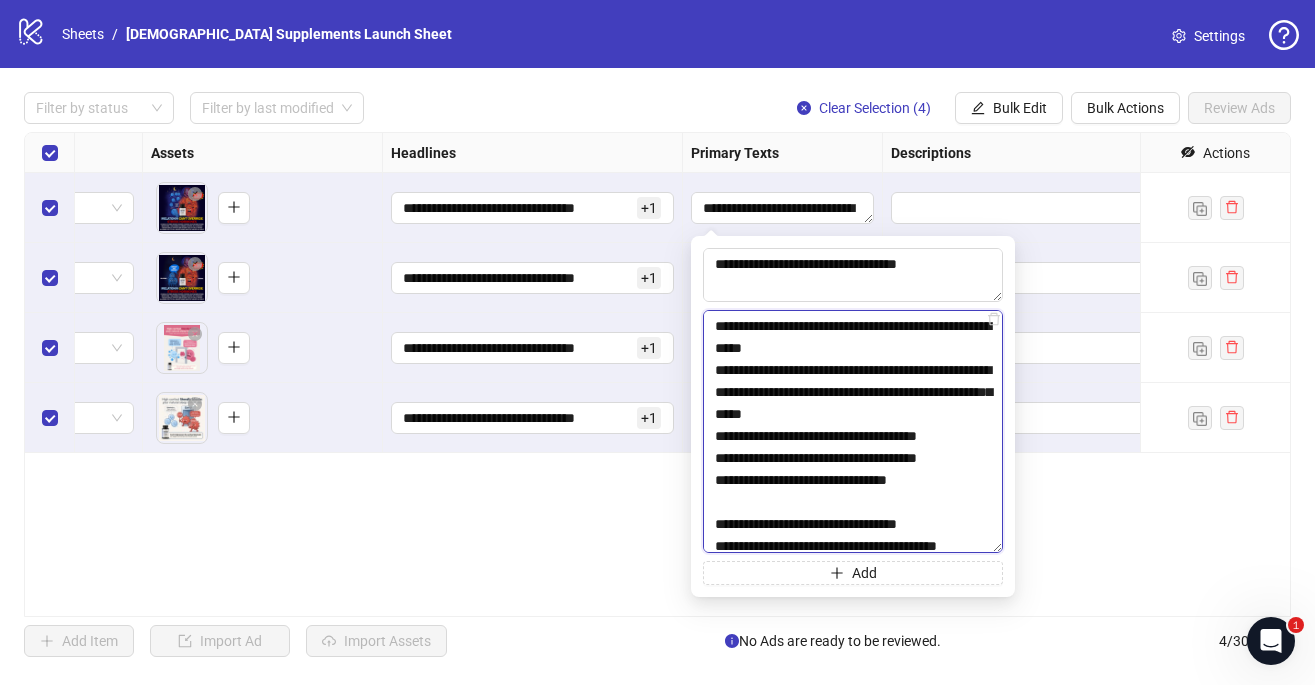 click at bounding box center [853, 431] 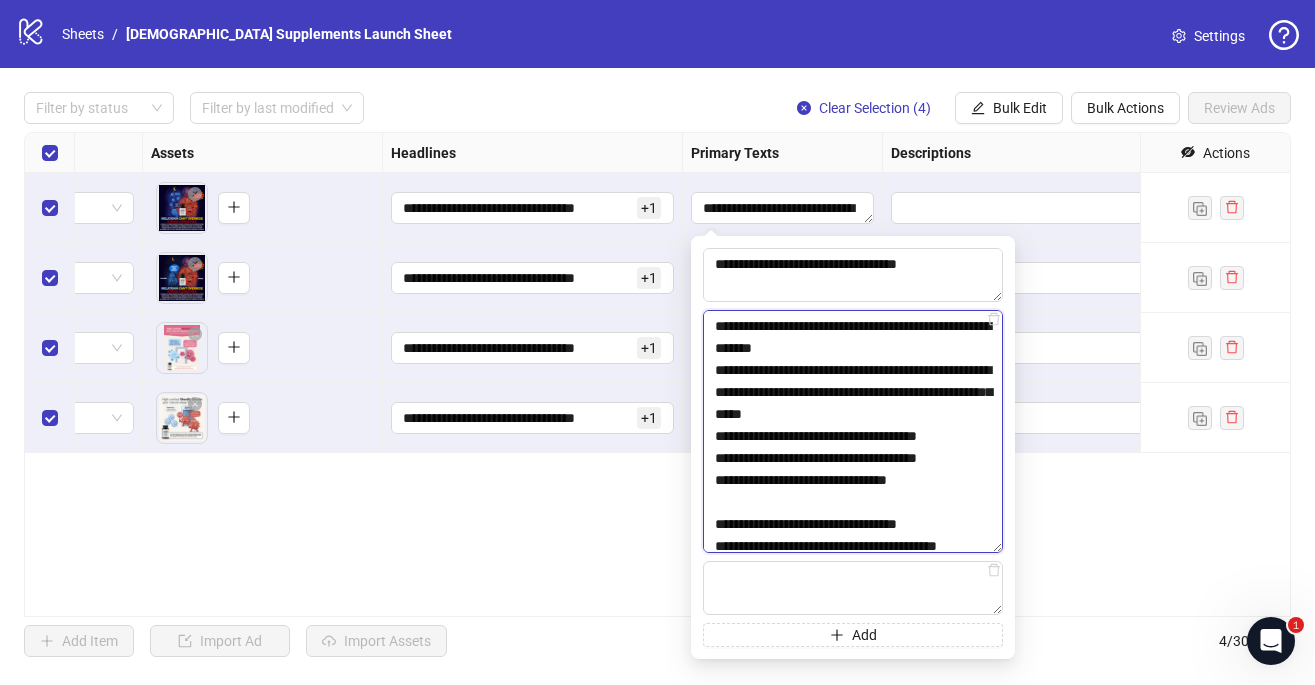 click at bounding box center [853, 431] 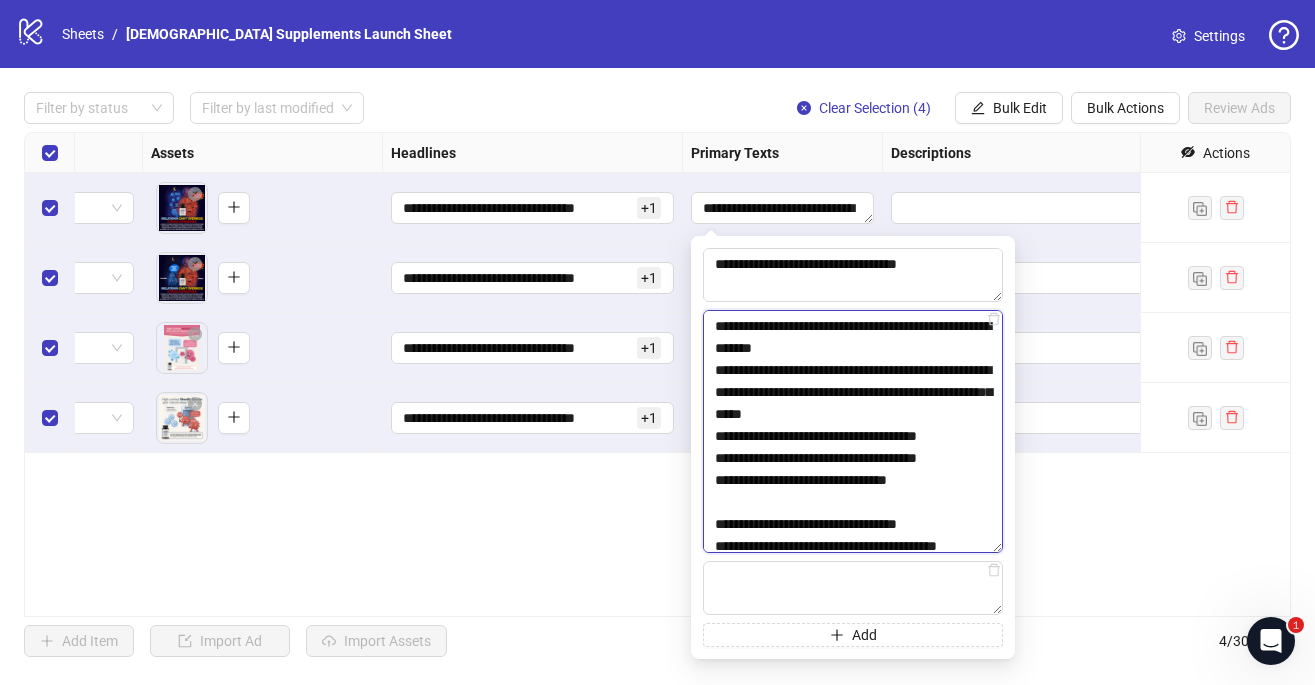 click at bounding box center [853, 431] 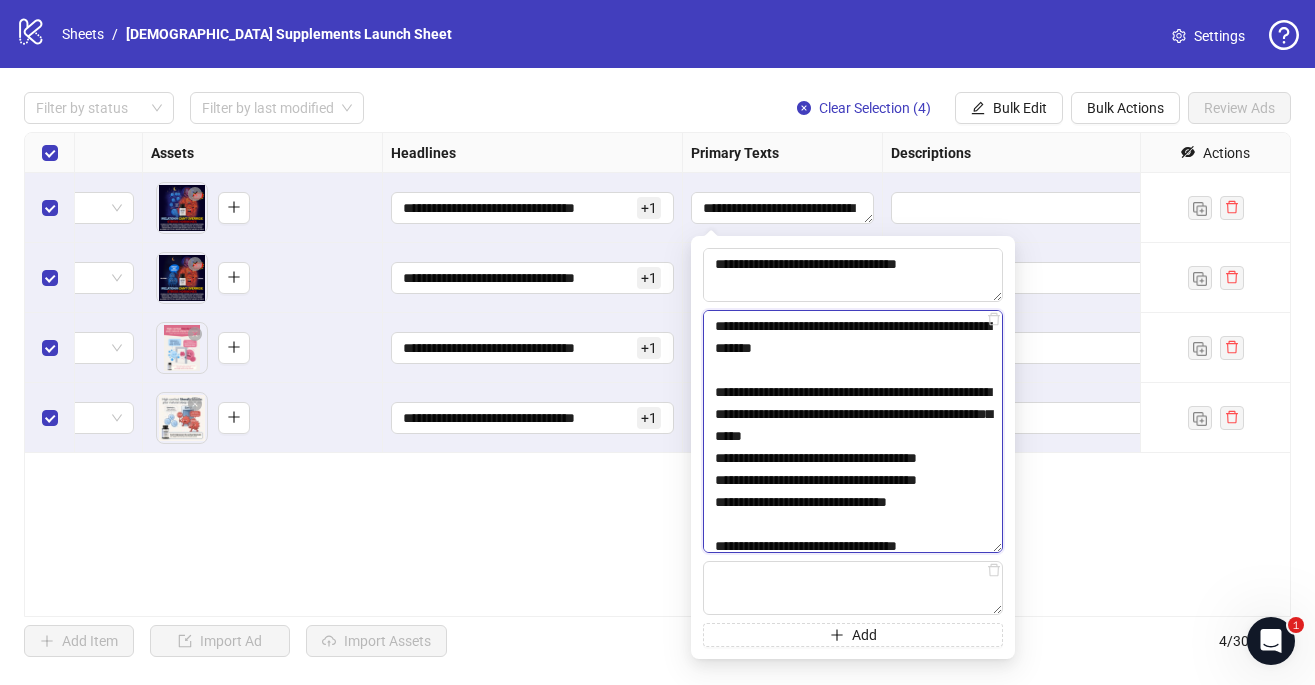 click at bounding box center [853, 431] 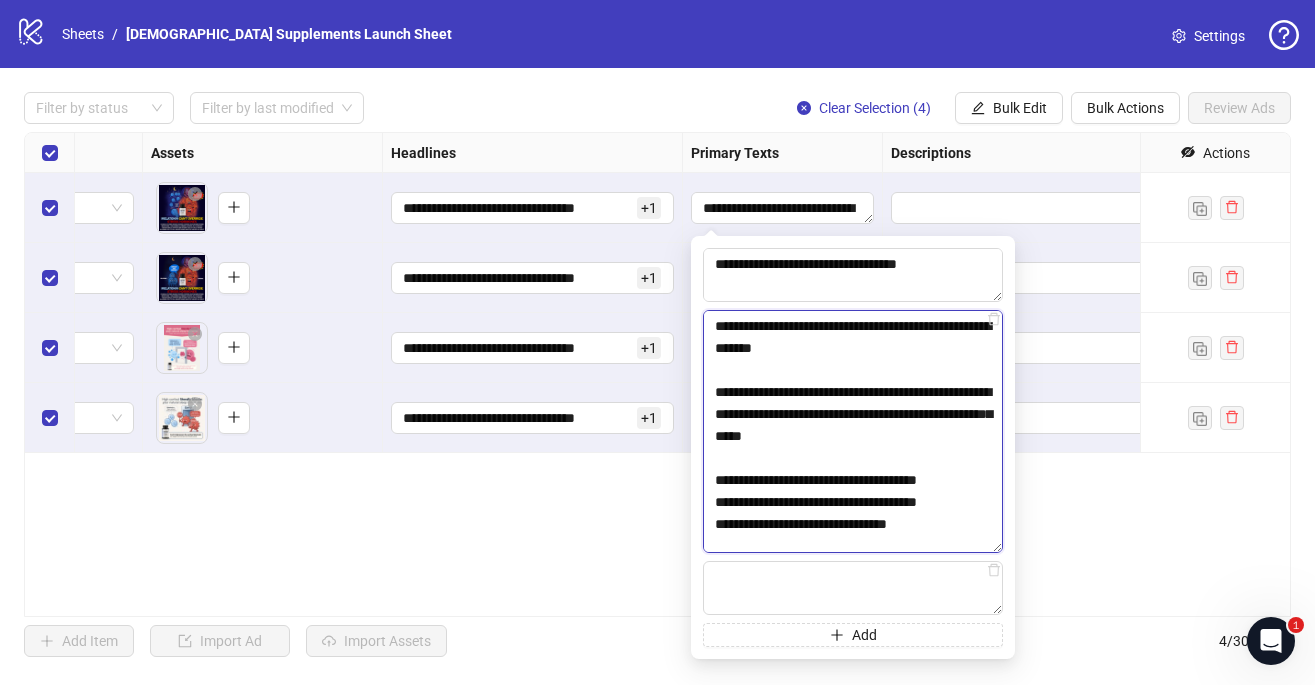 drag, startPoint x: 856, startPoint y: 393, endPoint x: 703, endPoint y: 398, distance: 153.08168 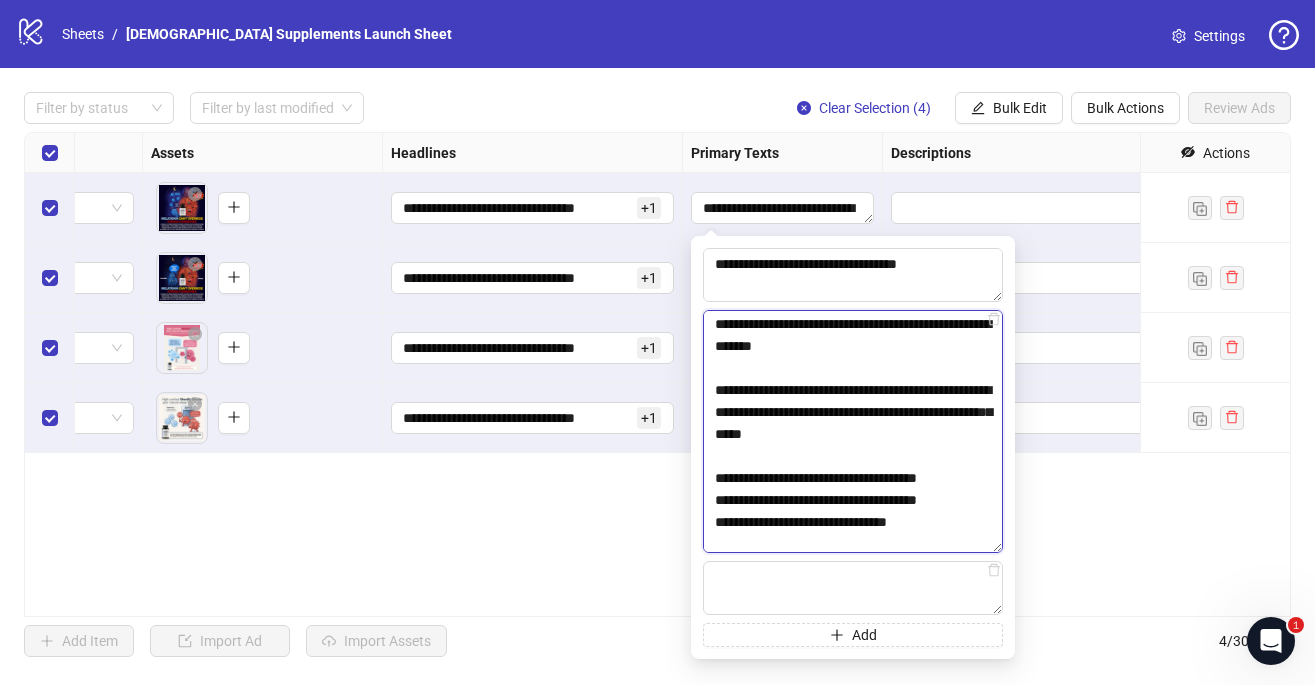 scroll, scrollTop: 1, scrollLeft: 0, axis: vertical 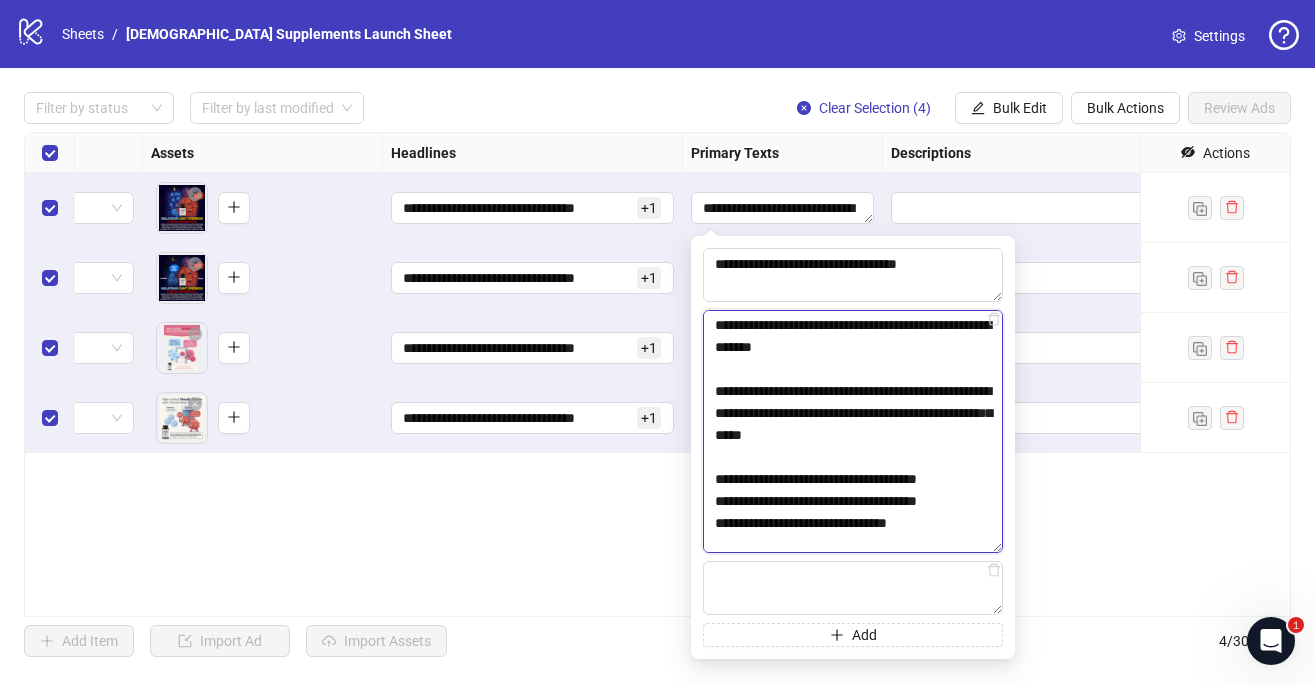 drag, startPoint x: 856, startPoint y: 390, endPoint x: 695, endPoint y: 400, distance: 161.31026 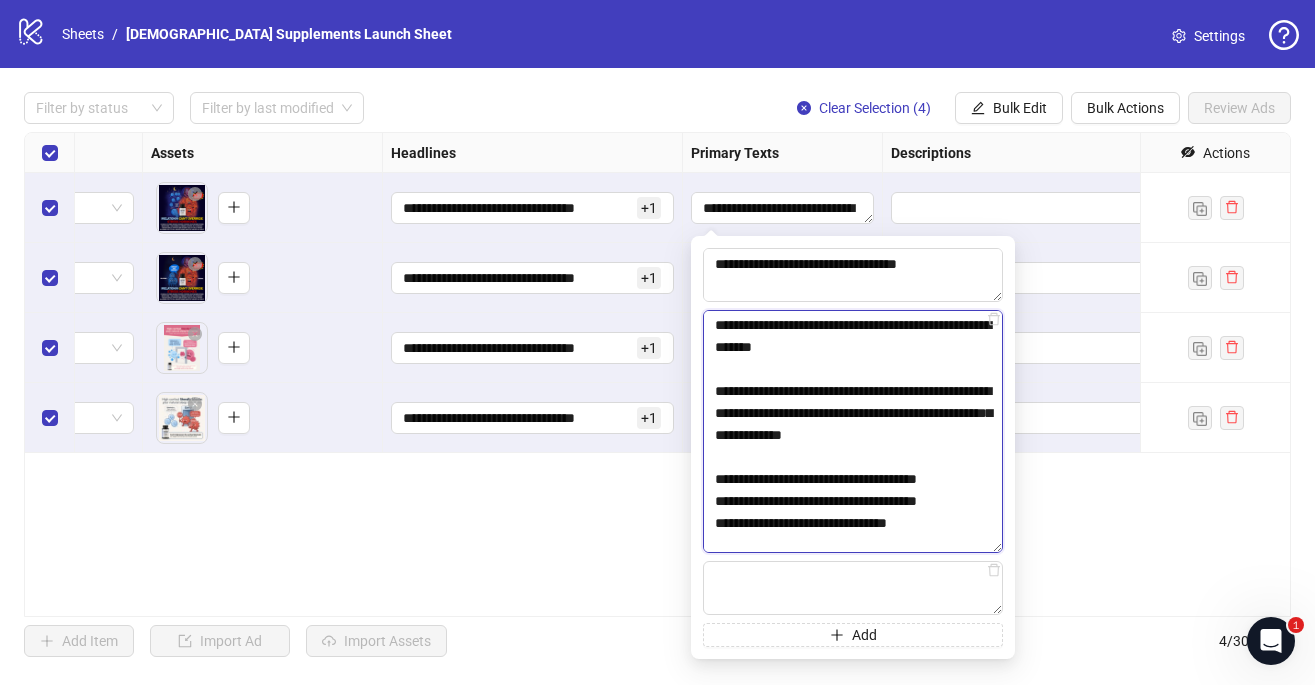 click at bounding box center (853, 431) 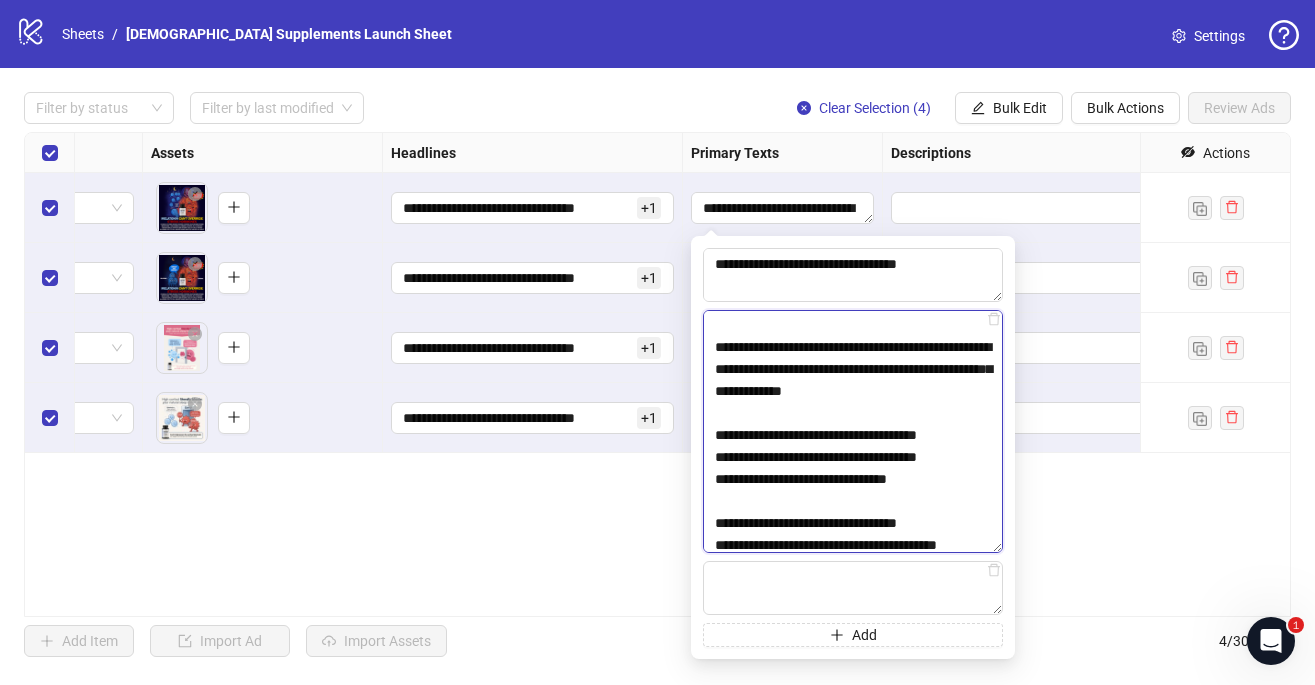 scroll, scrollTop: 58, scrollLeft: 0, axis: vertical 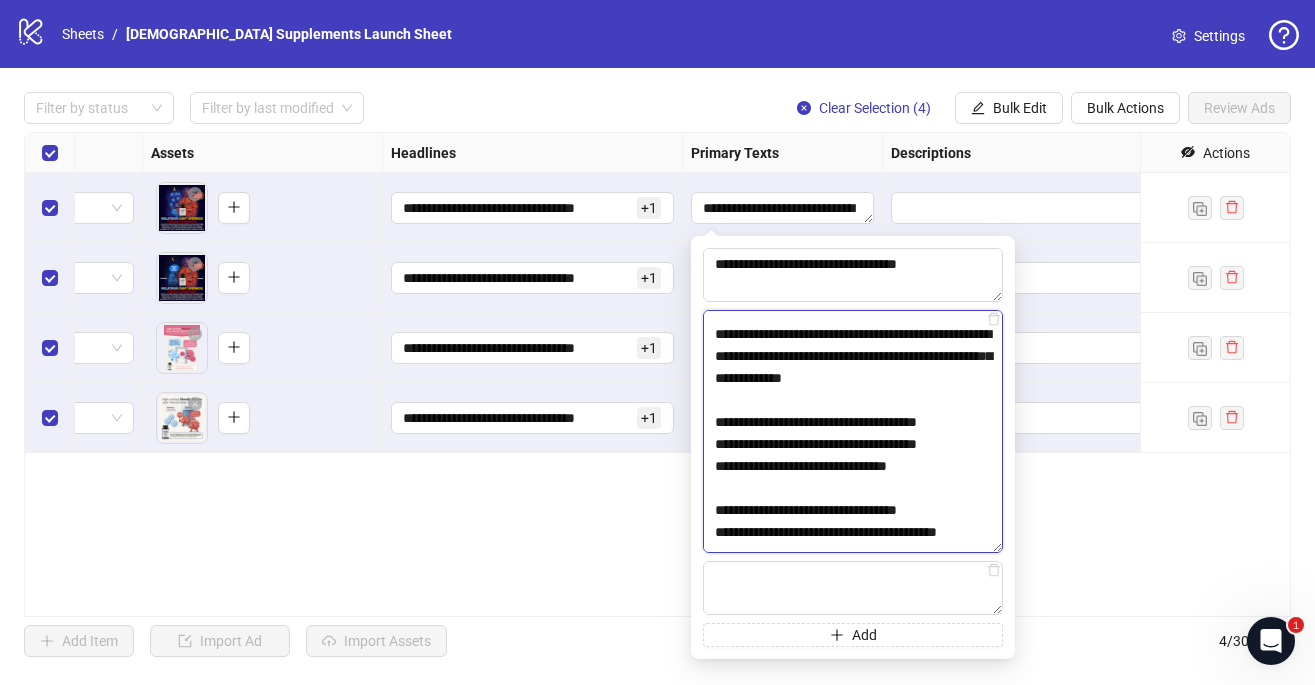 click at bounding box center (853, 431) 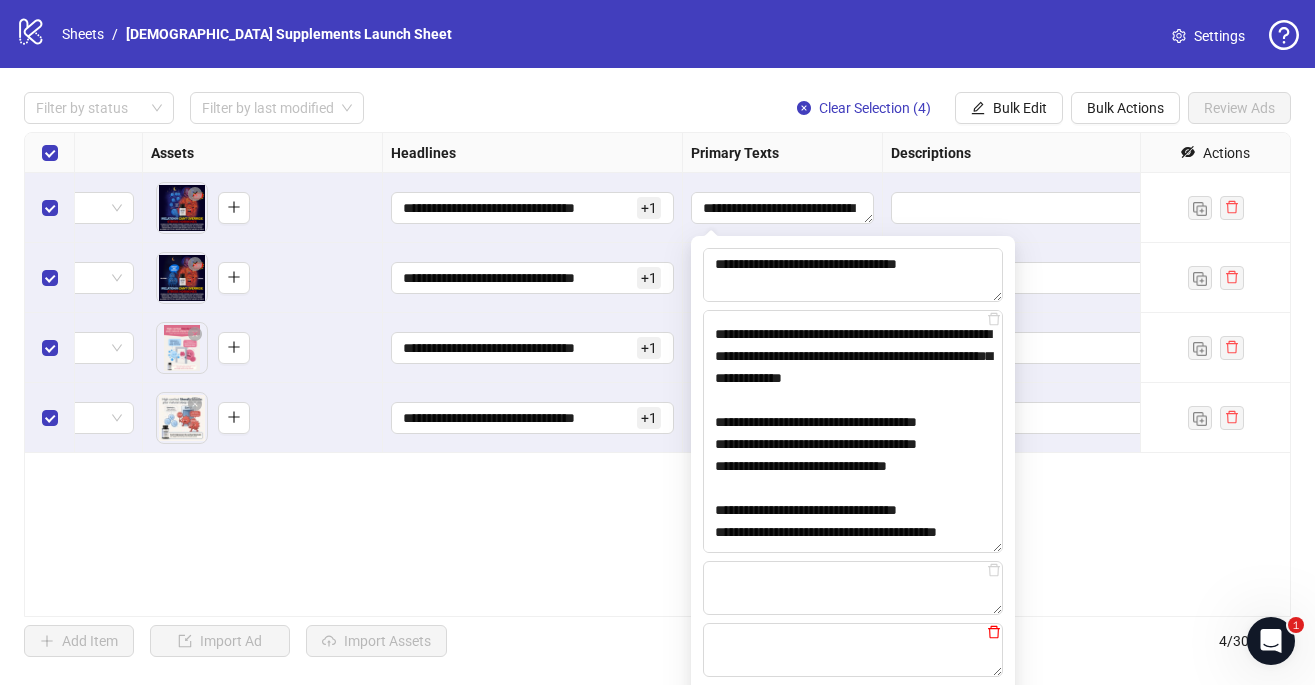 click 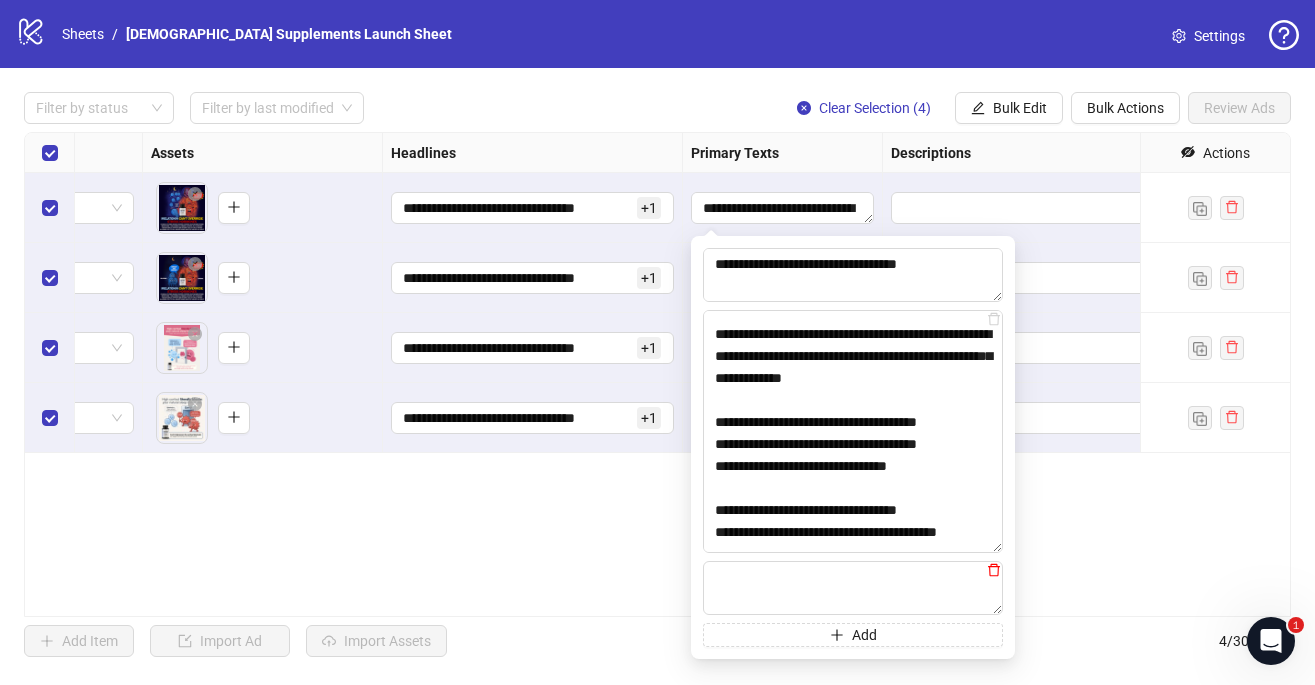 click 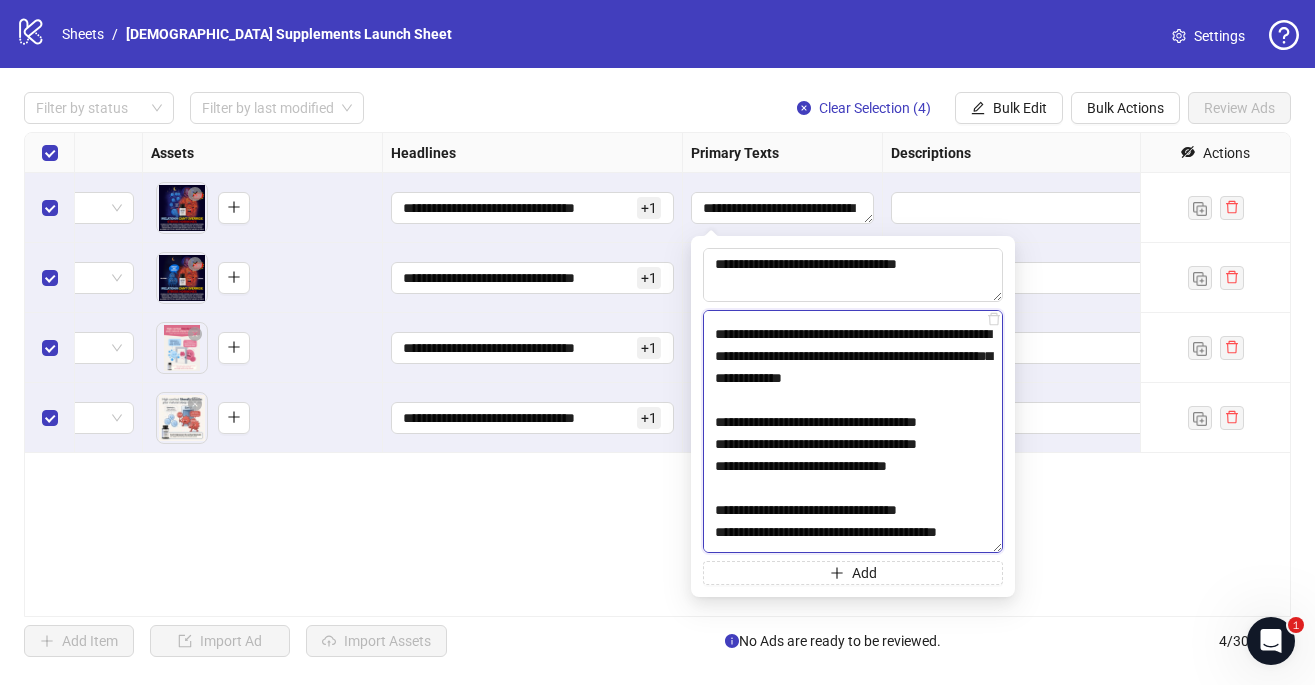 click at bounding box center [853, 431] 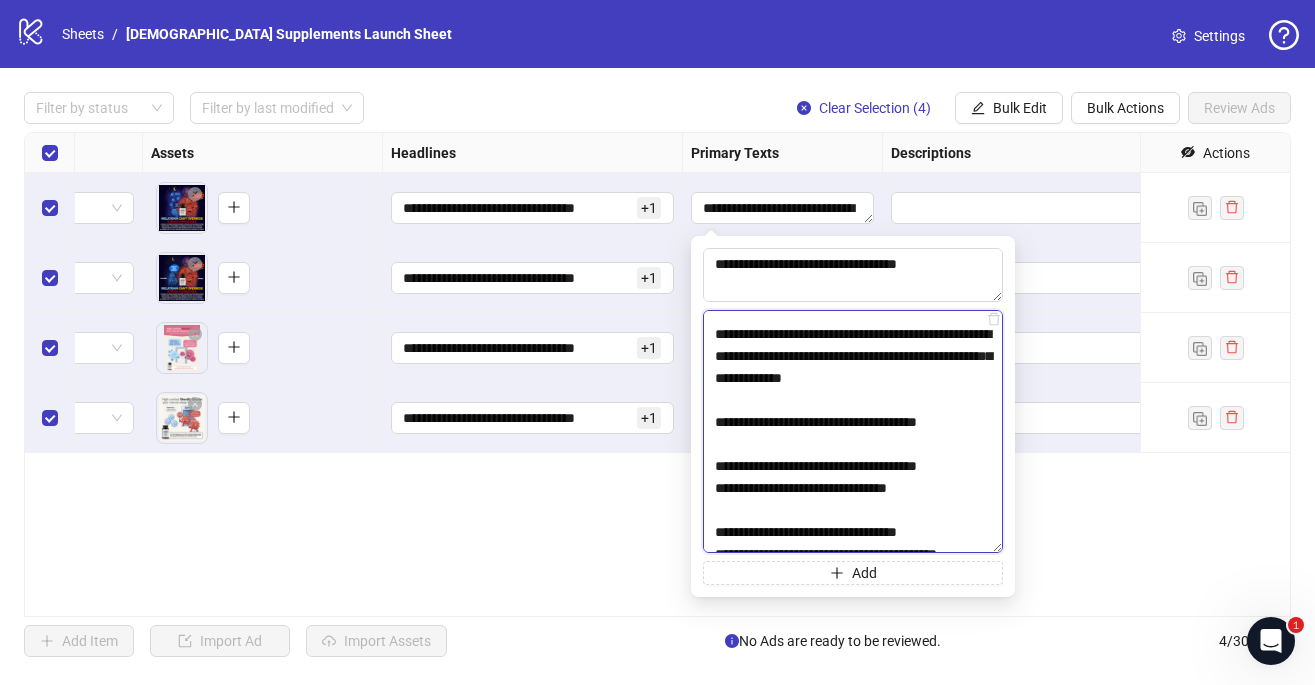 click at bounding box center (853, 431) 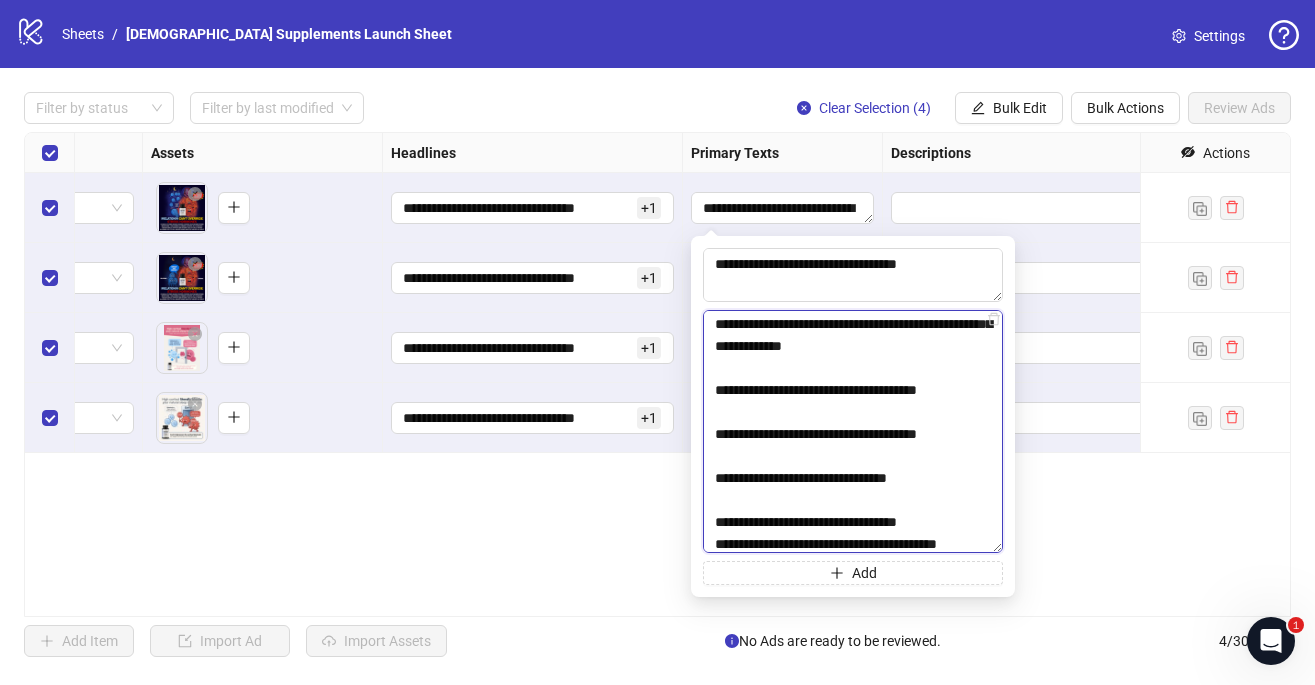 scroll, scrollTop: 103, scrollLeft: 0, axis: vertical 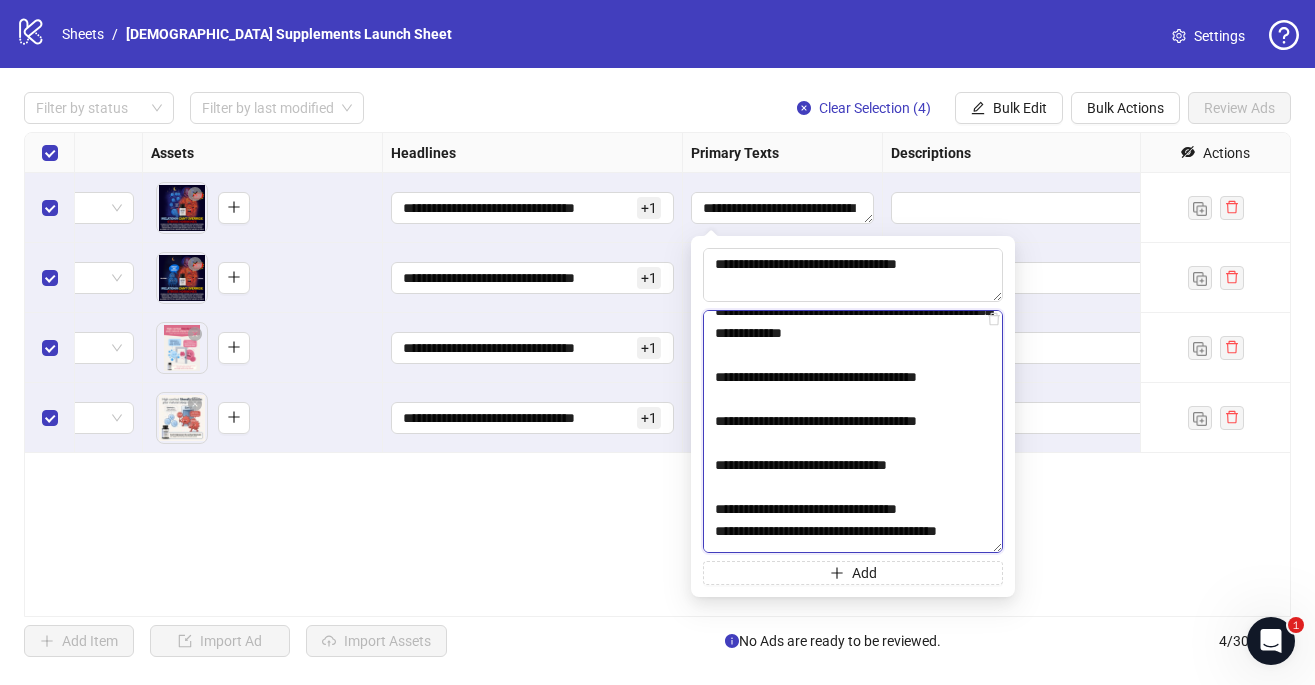 click at bounding box center [853, 431] 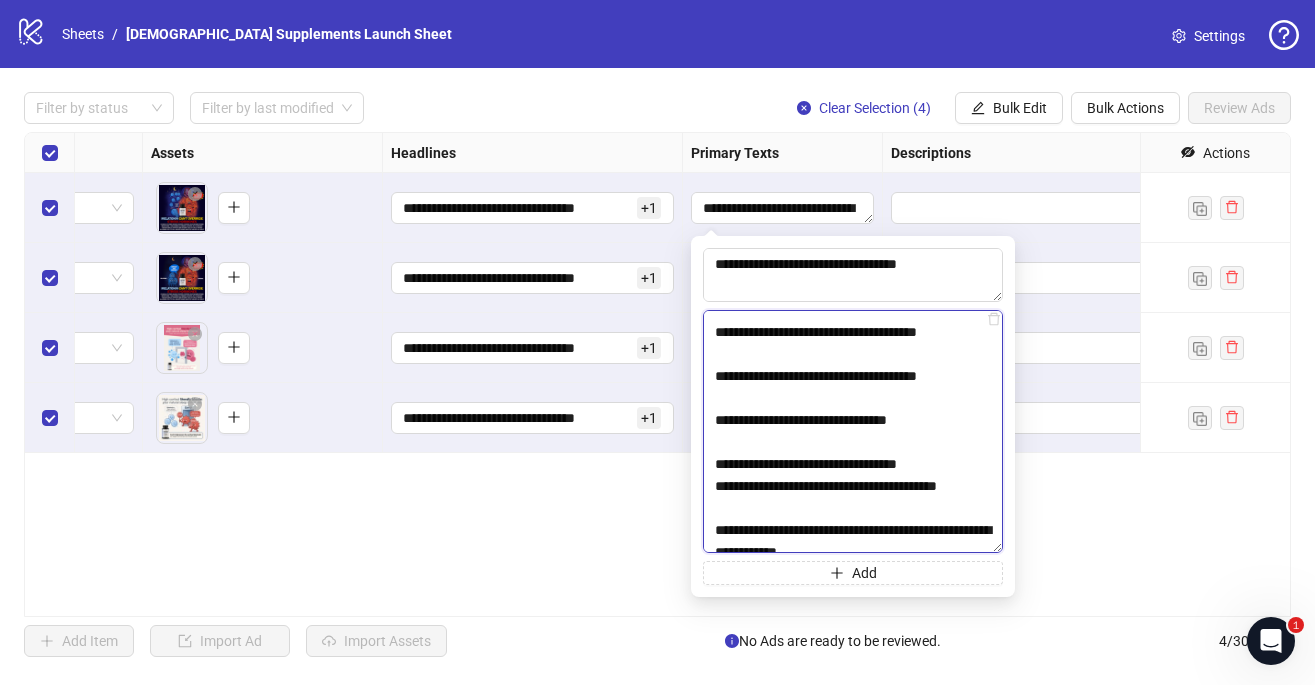 scroll, scrollTop: 161, scrollLeft: 0, axis: vertical 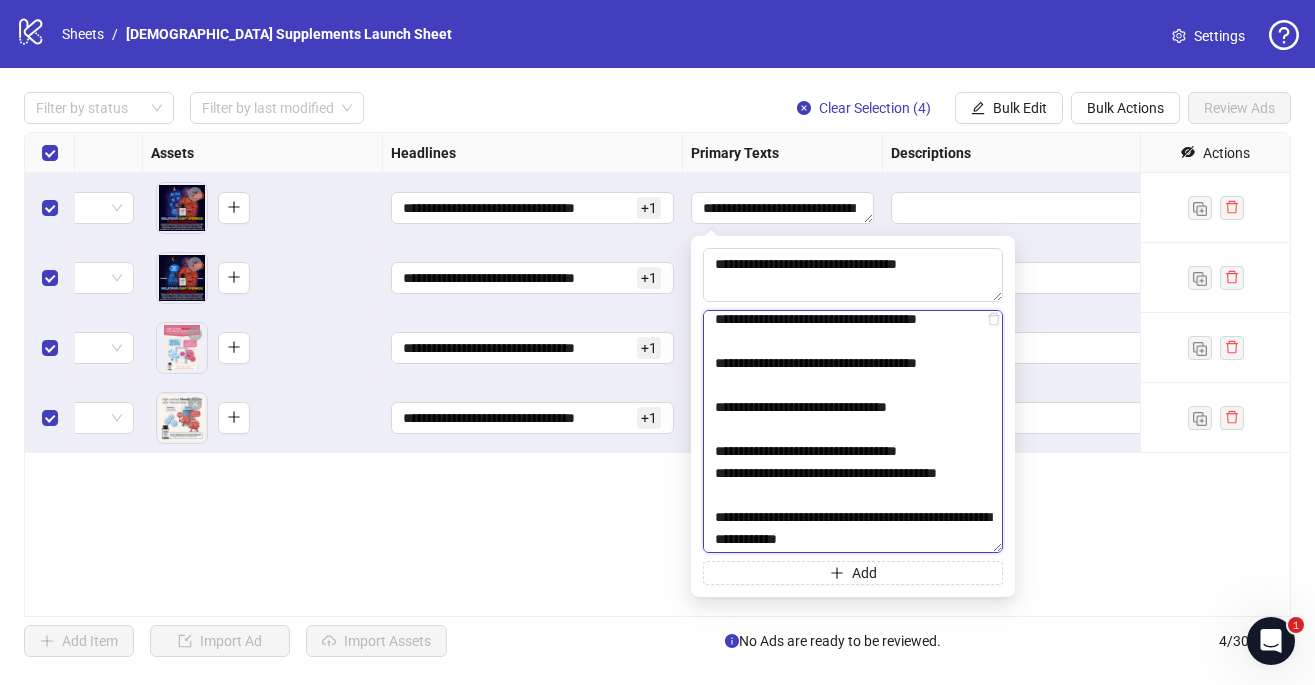click at bounding box center [853, 431] 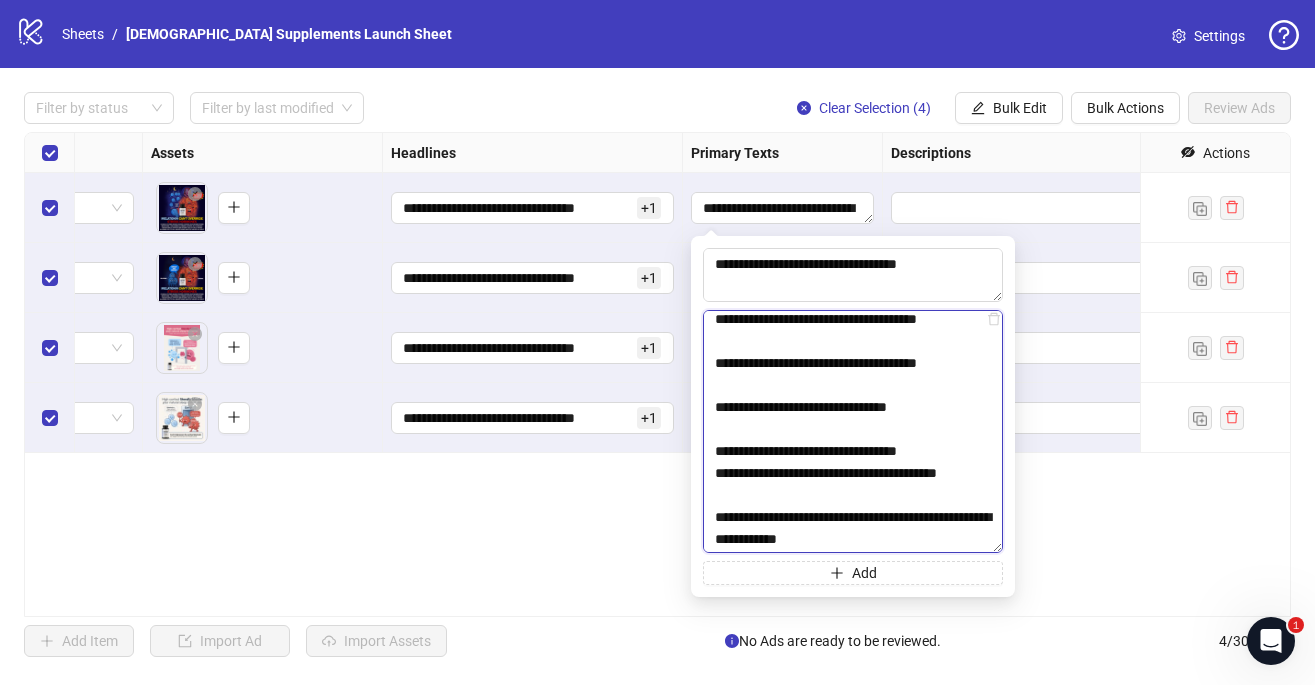 click at bounding box center (853, 431) 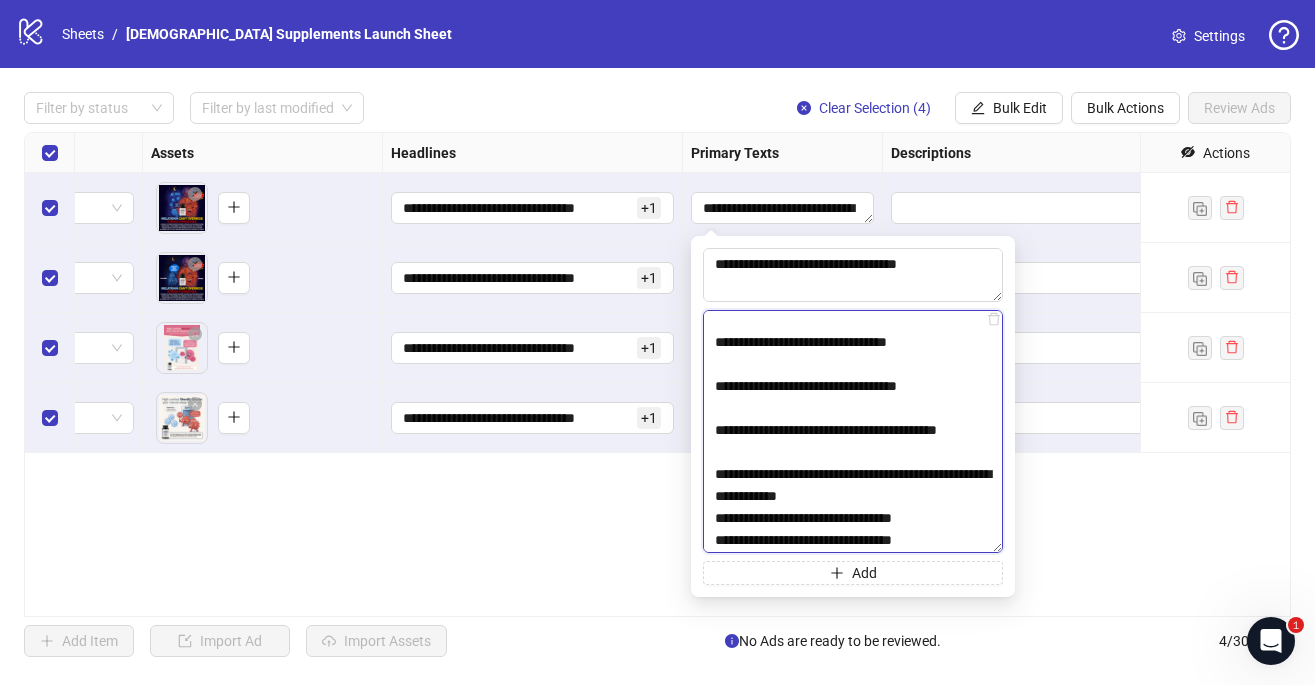 scroll, scrollTop: 257, scrollLeft: 0, axis: vertical 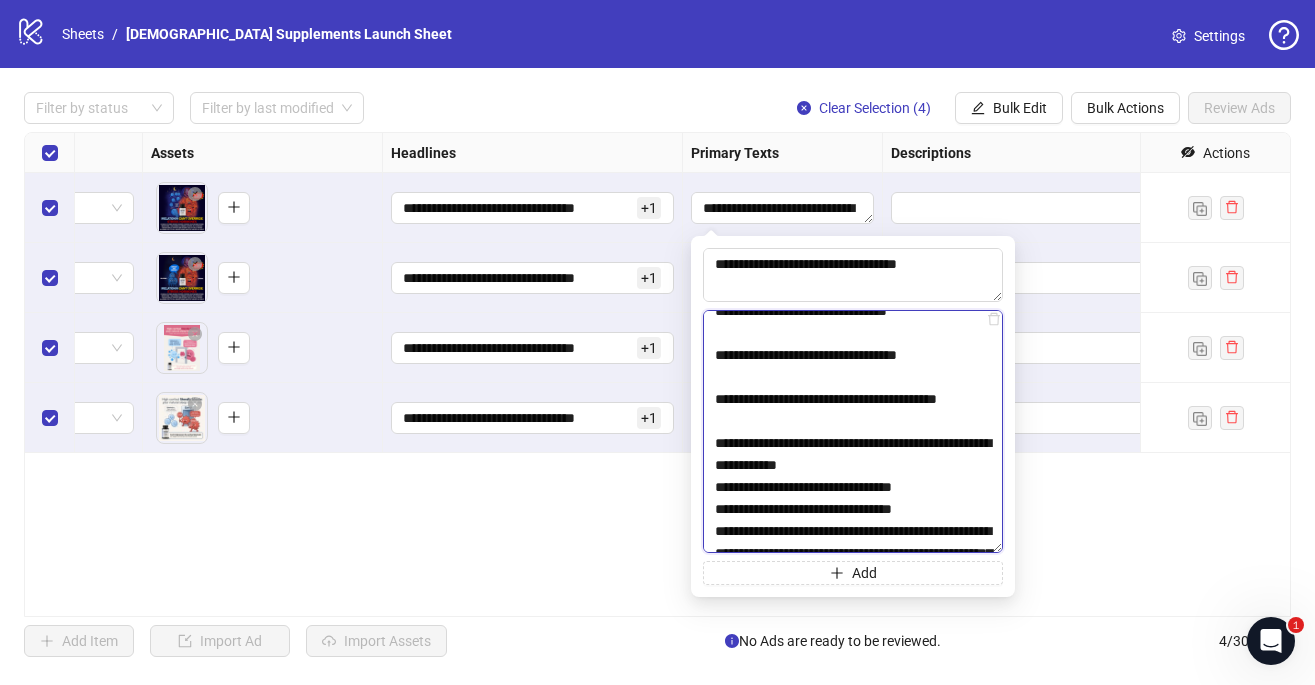 click at bounding box center (853, 431) 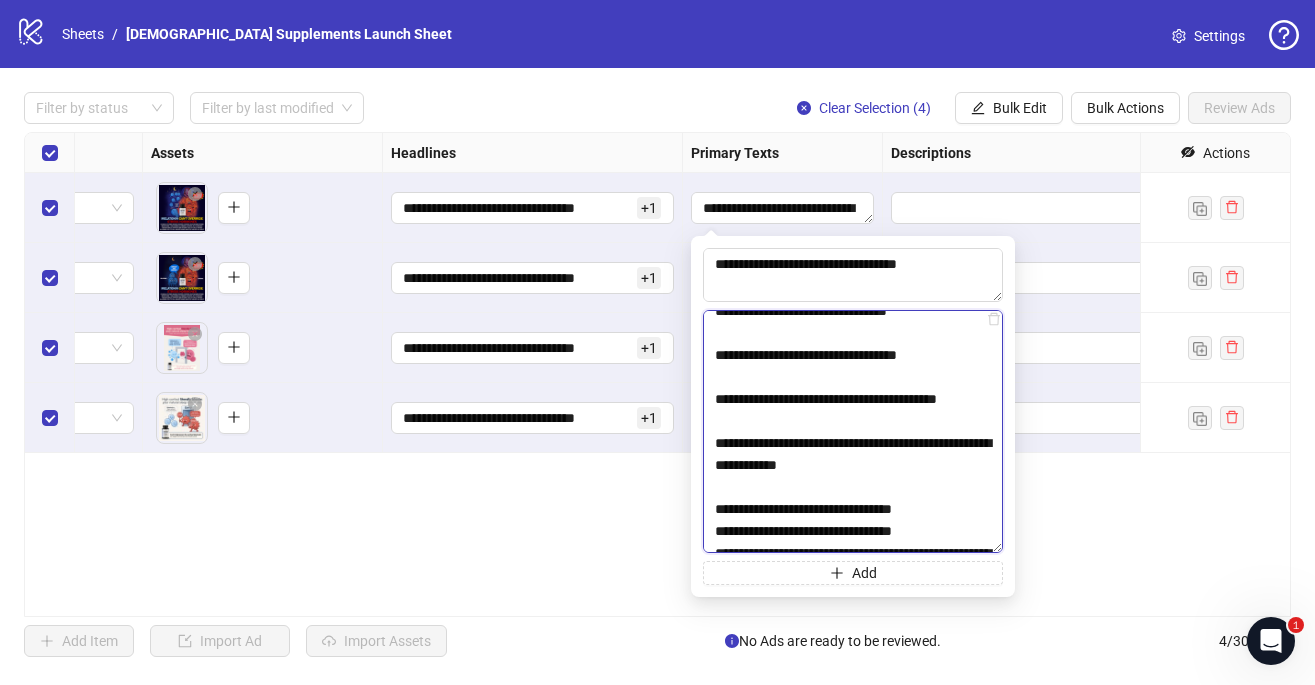 click at bounding box center (853, 431) 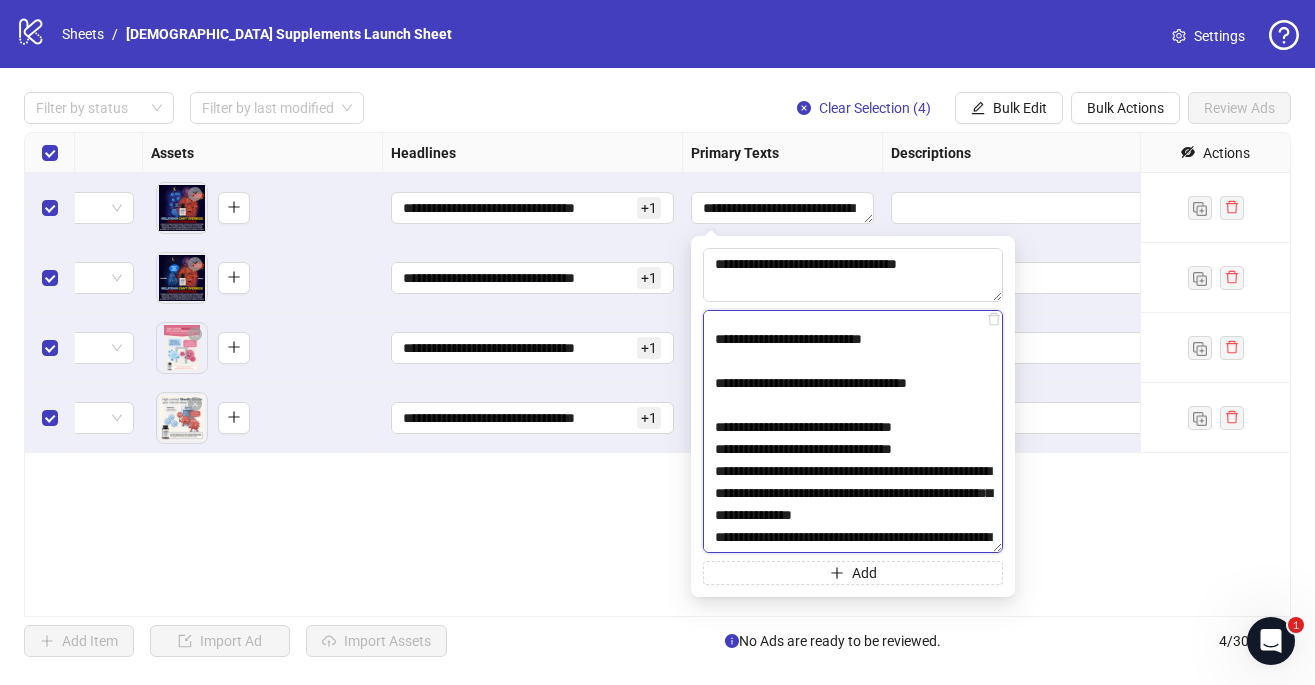 scroll, scrollTop: 374, scrollLeft: 0, axis: vertical 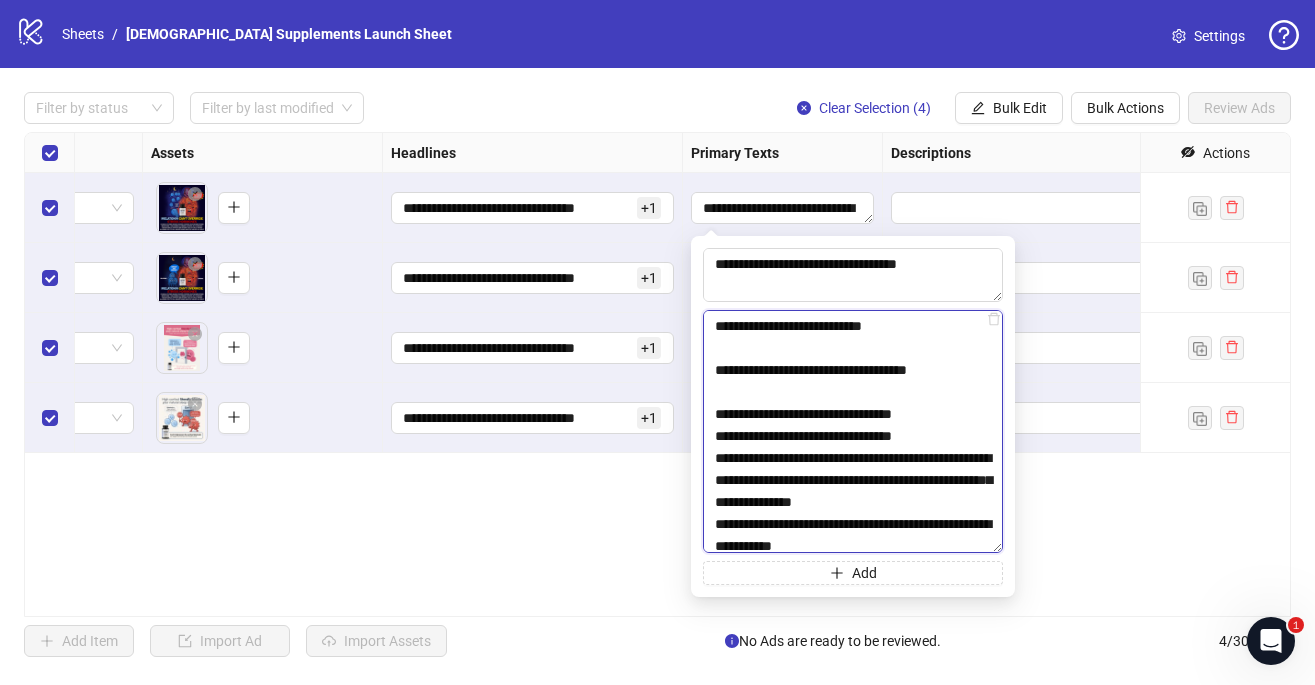 click at bounding box center [853, 431] 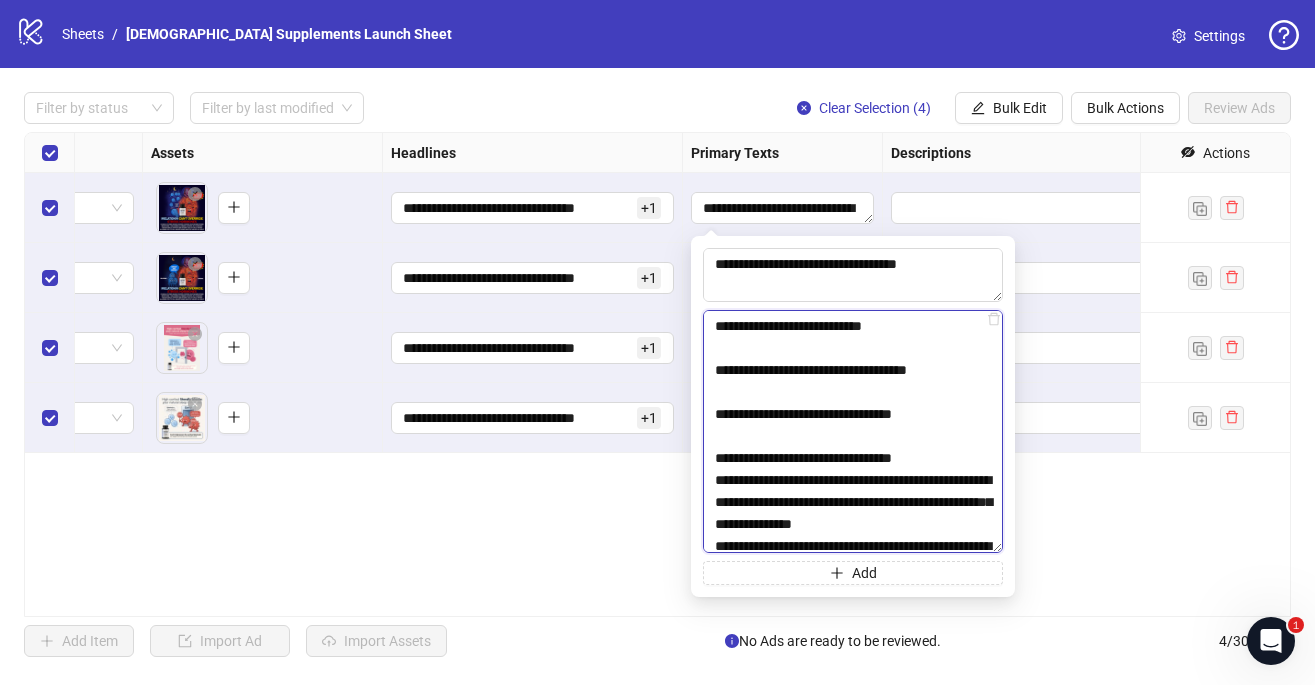 click at bounding box center (853, 431) 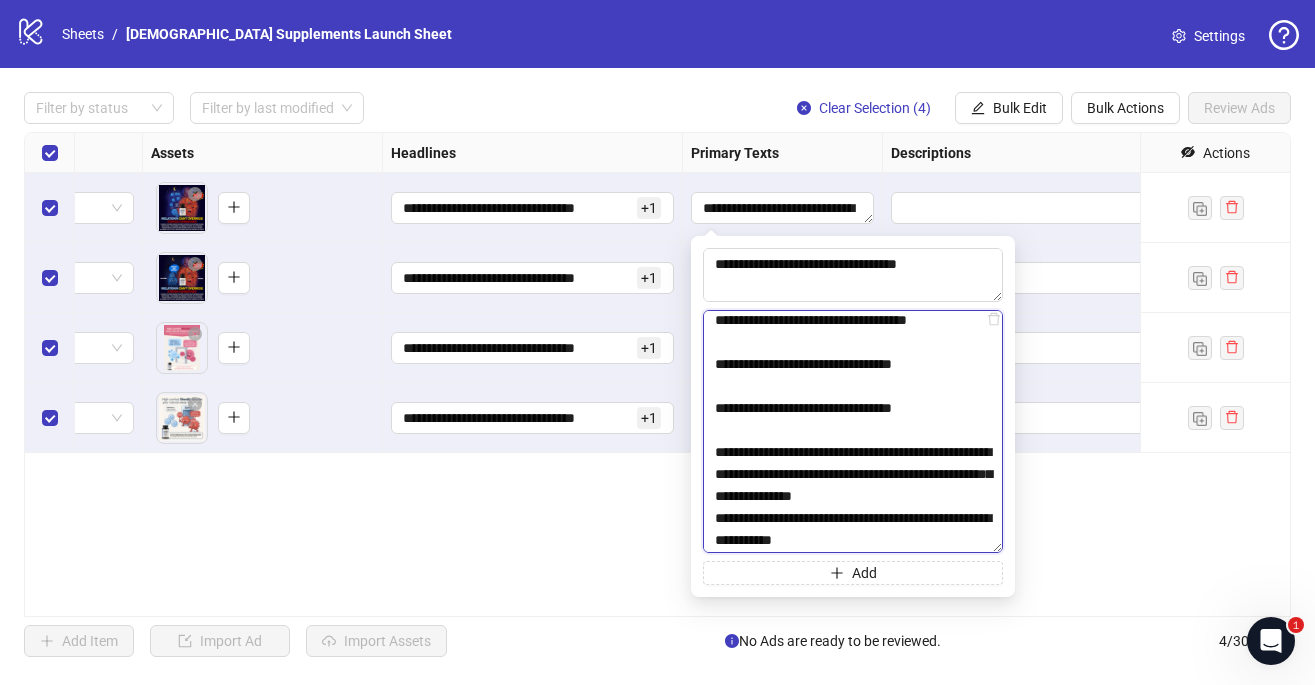 scroll, scrollTop: 425, scrollLeft: 0, axis: vertical 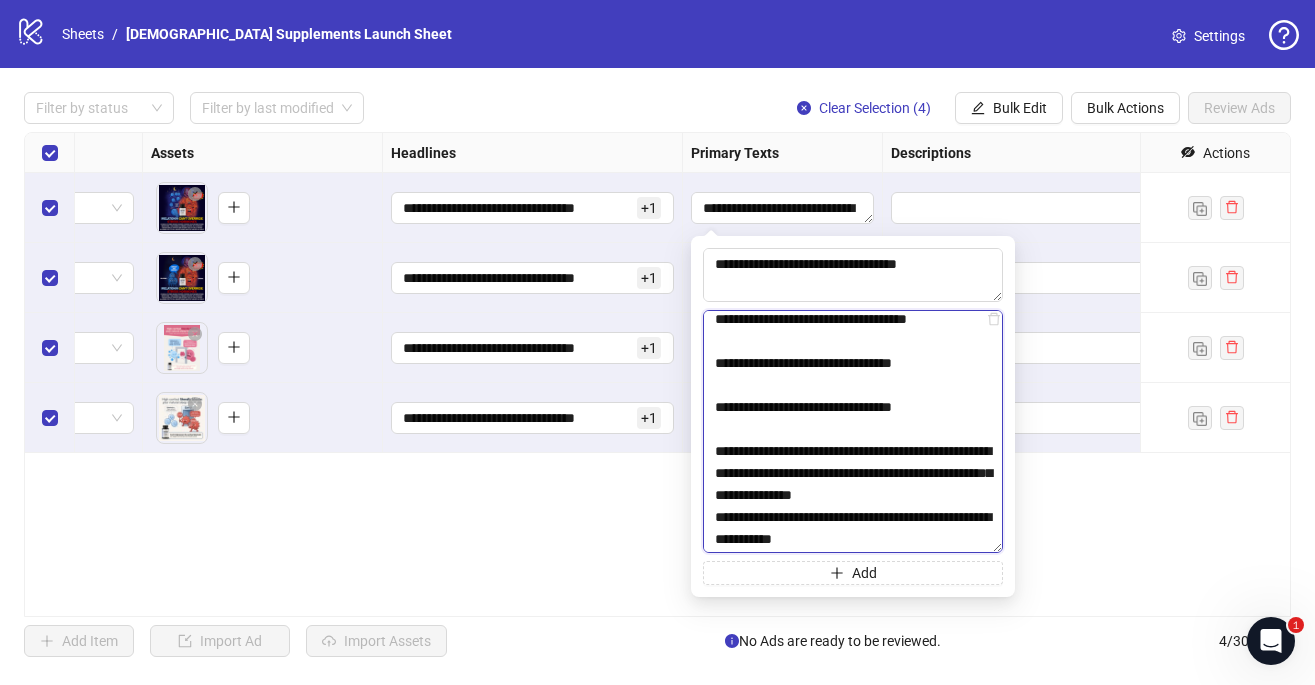 click at bounding box center (853, 431) 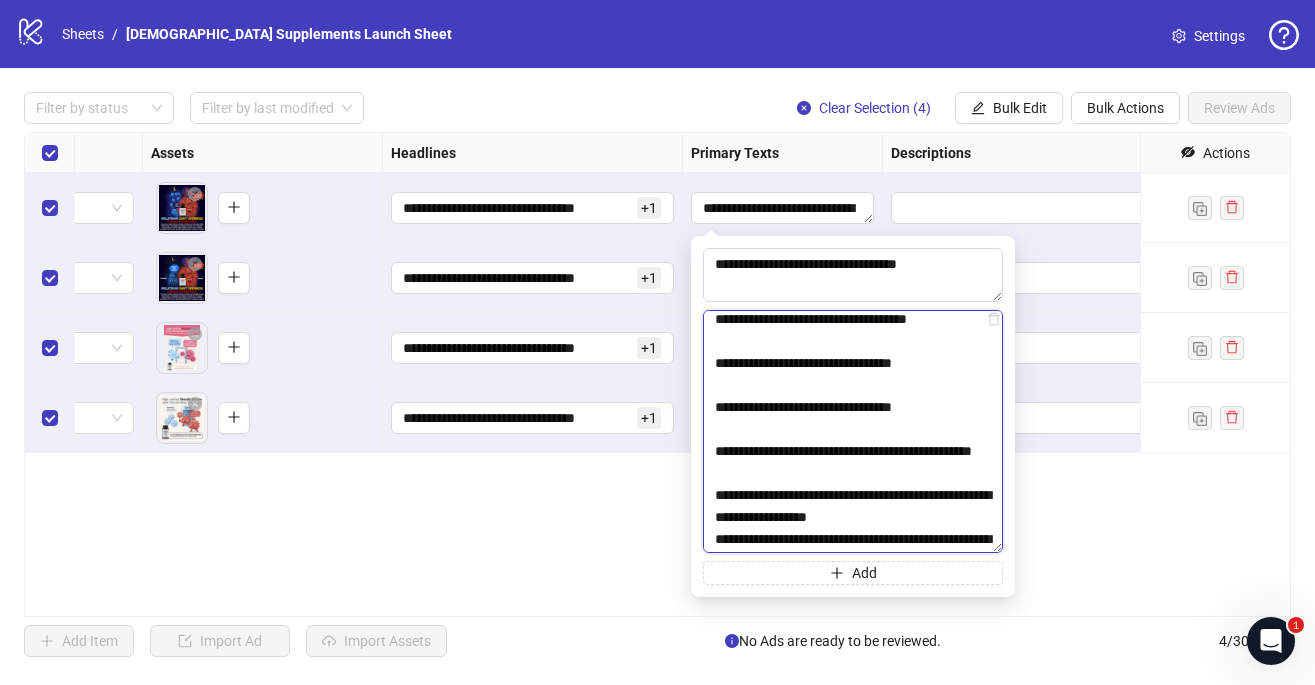 scroll, scrollTop: 551, scrollLeft: 0, axis: vertical 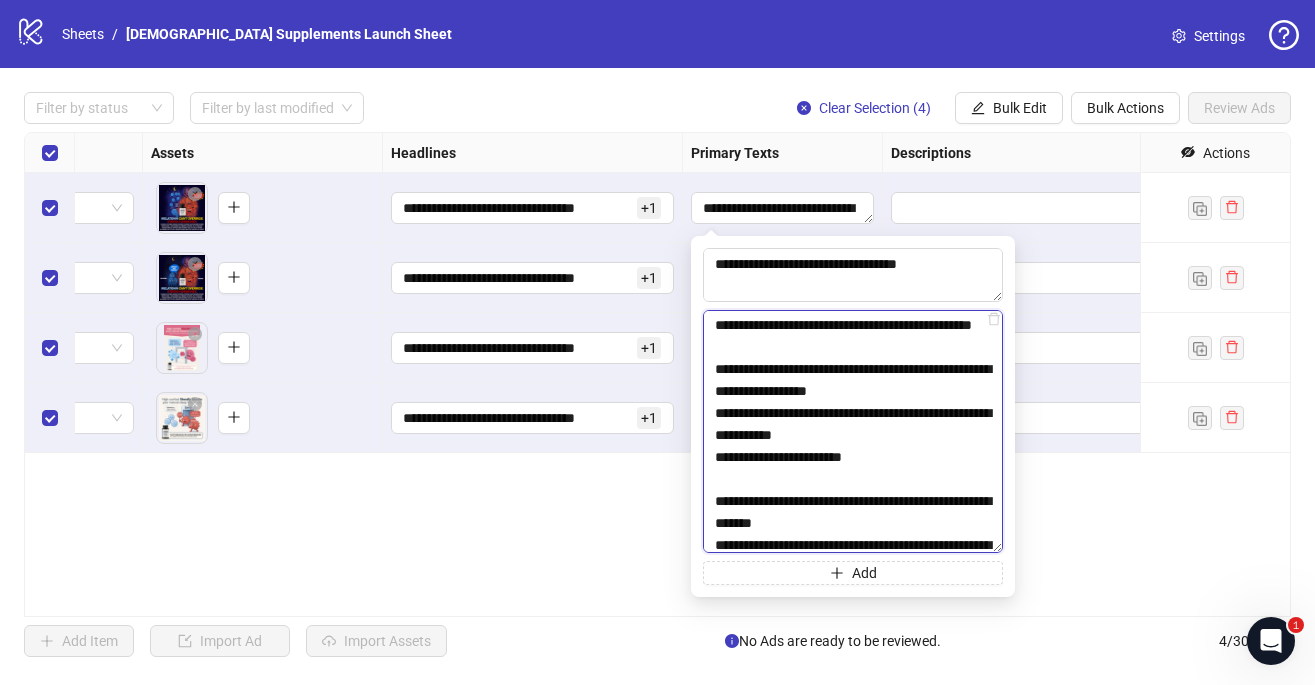click at bounding box center (853, 431) 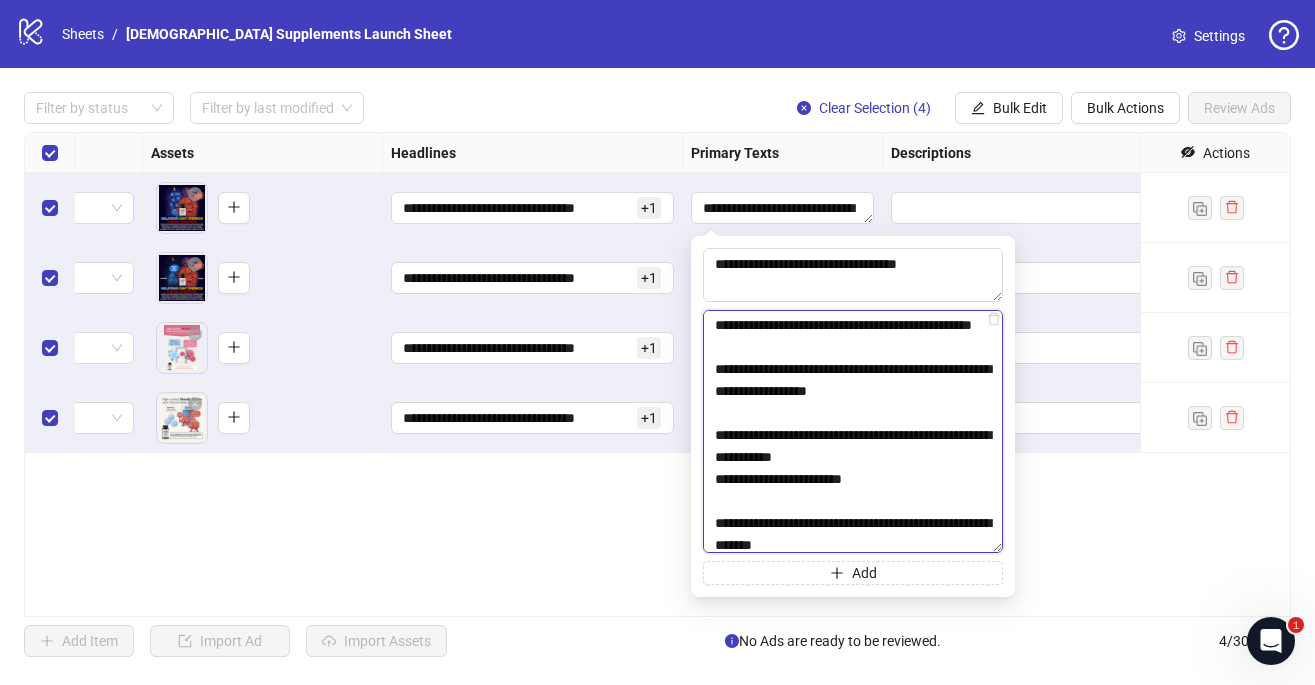 click at bounding box center [853, 431] 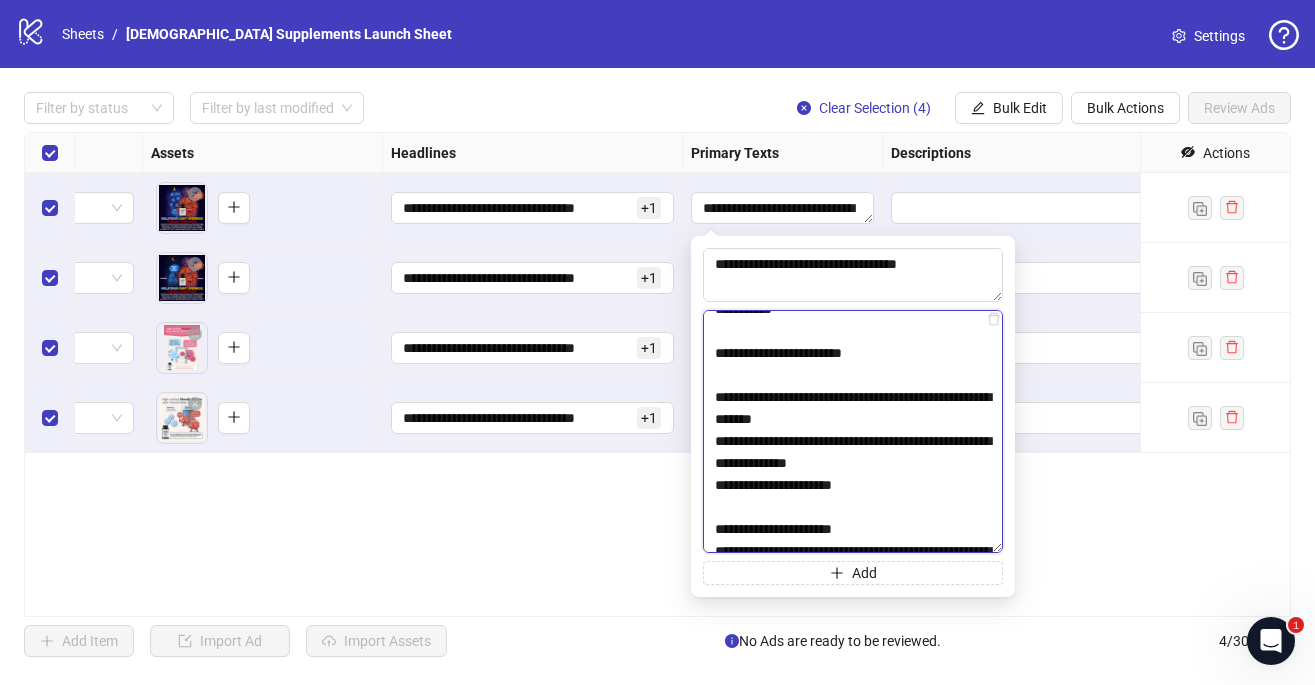 scroll, scrollTop: 702, scrollLeft: 0, axis: vertical 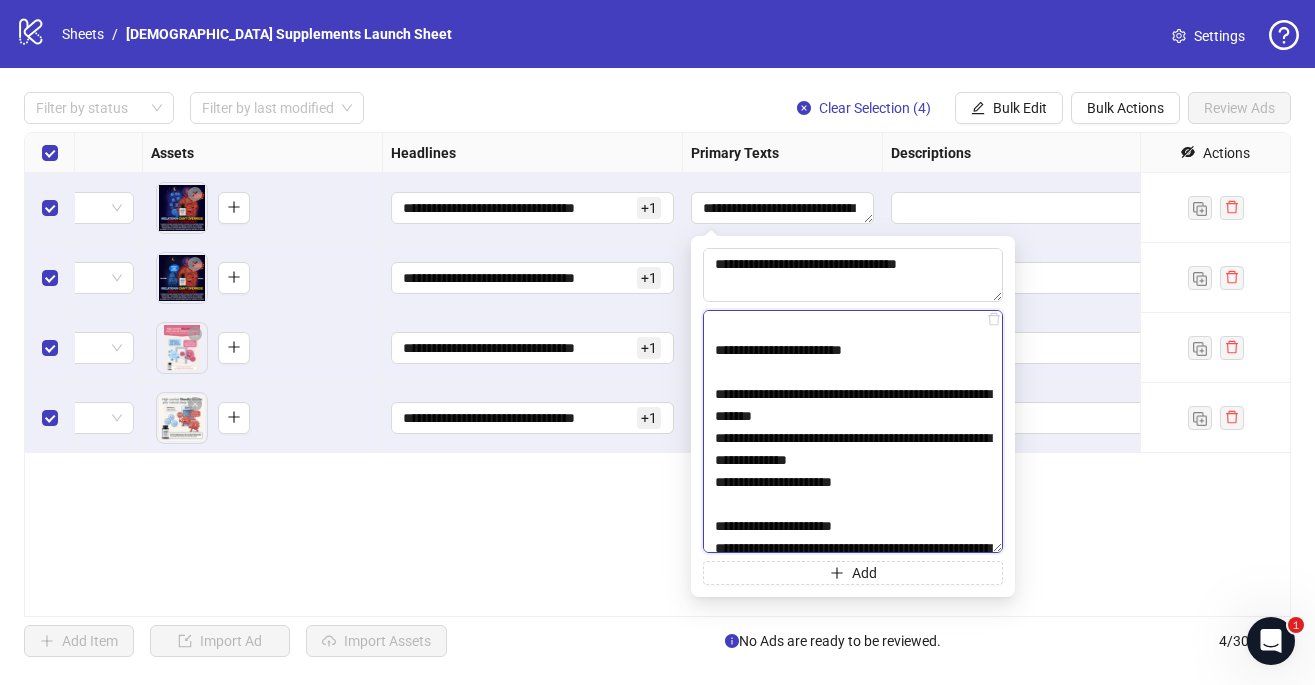 click at bounding box center [853, 431] 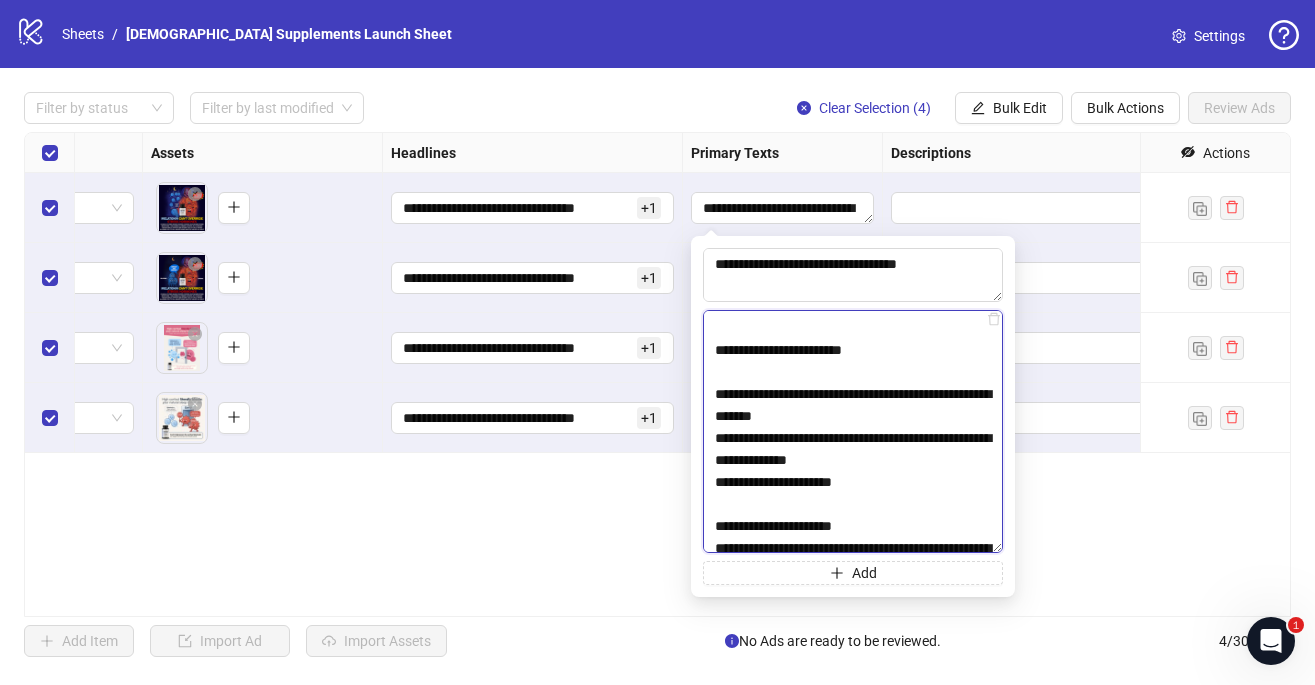 click at bounding box center (853, 431) 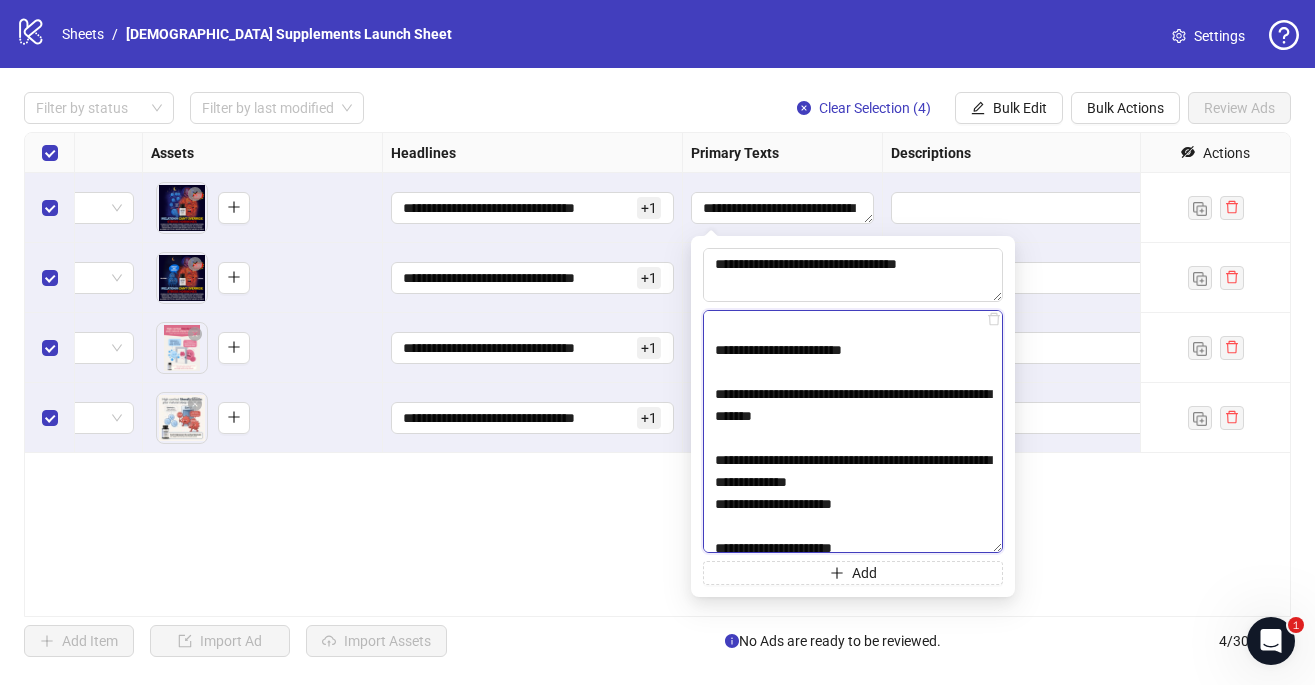 scroll, scrollTop: 785, scrollLeft: 0, axis: vertical 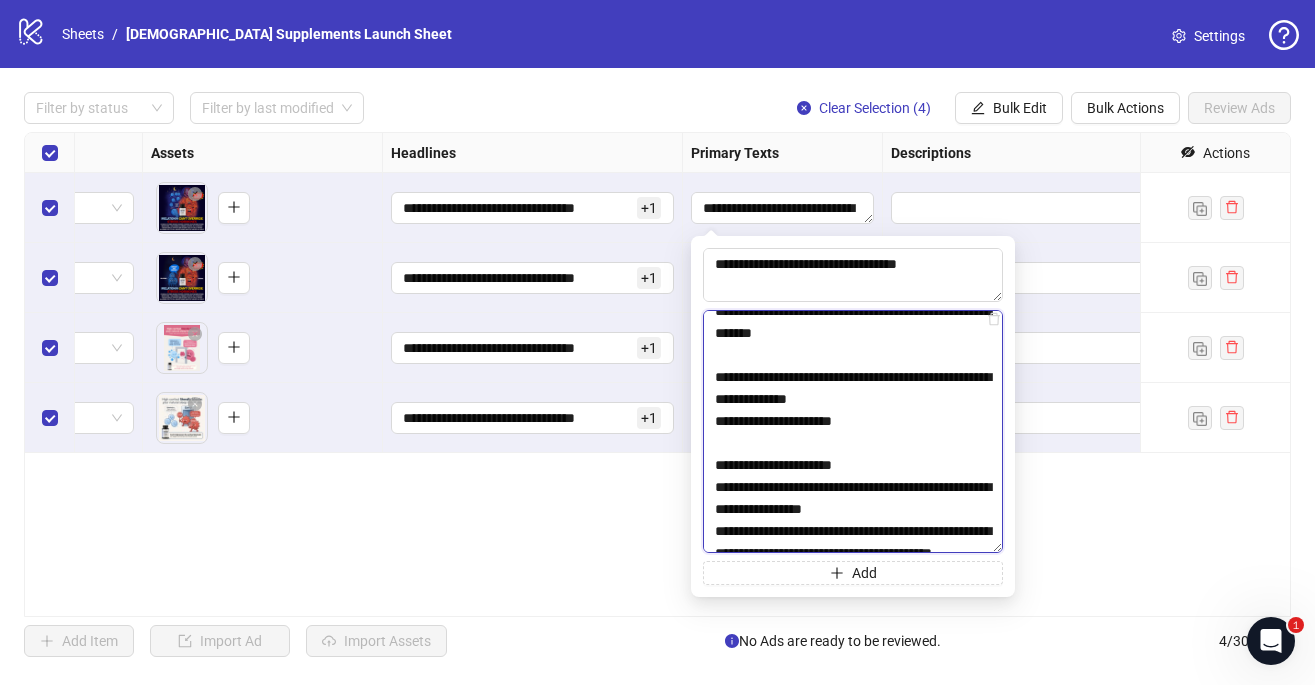 click at bounding box center [853, 431] 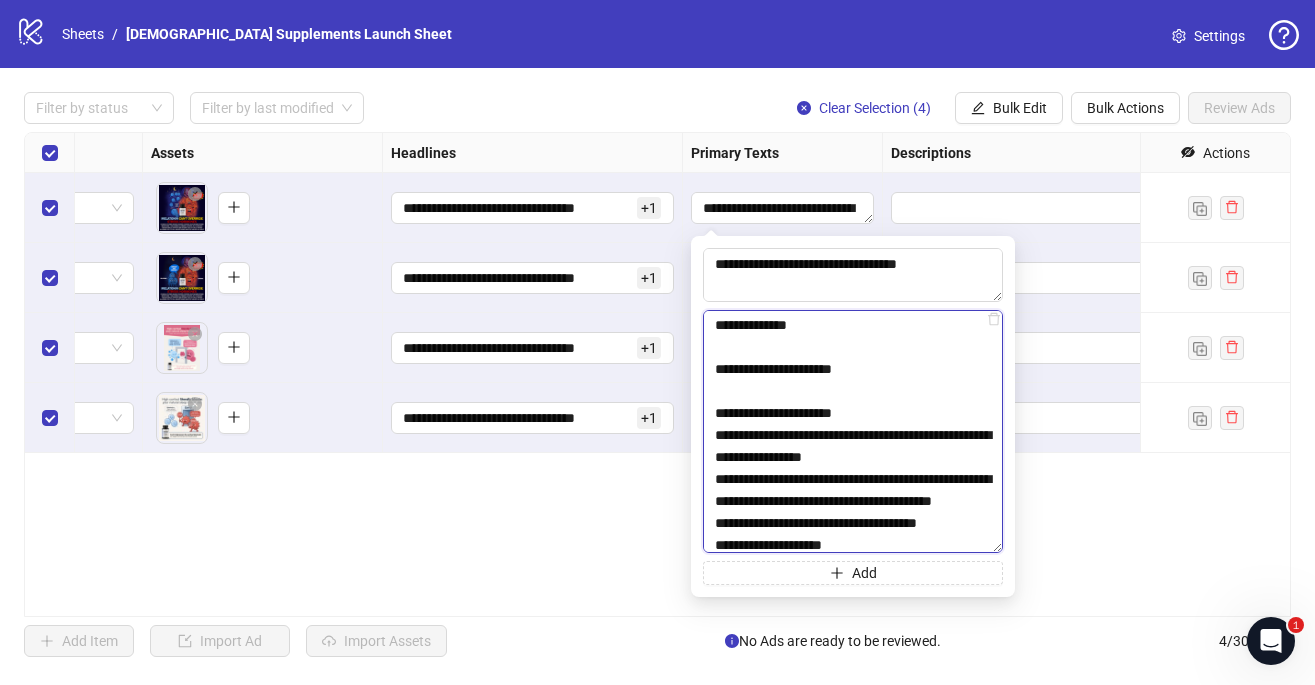 scroll, scrollTop: 876, scrollLeft: 0, axis: vertical 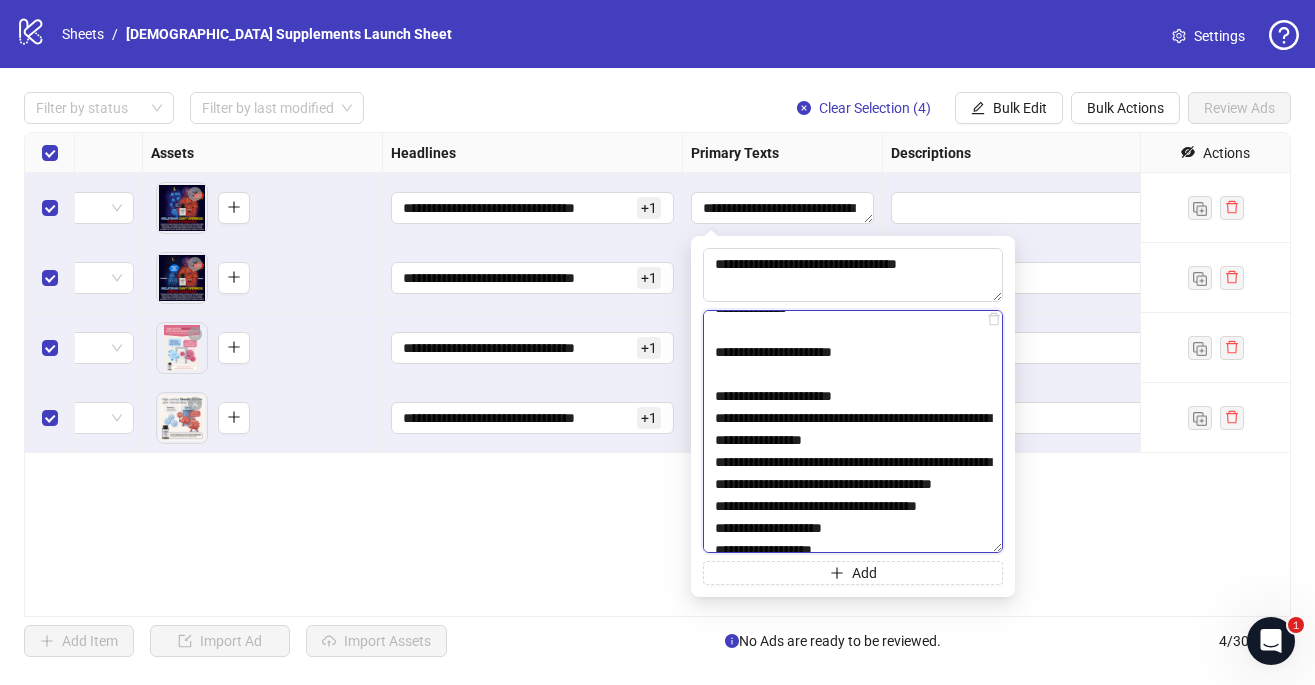 click at bounding box center (853, 431) 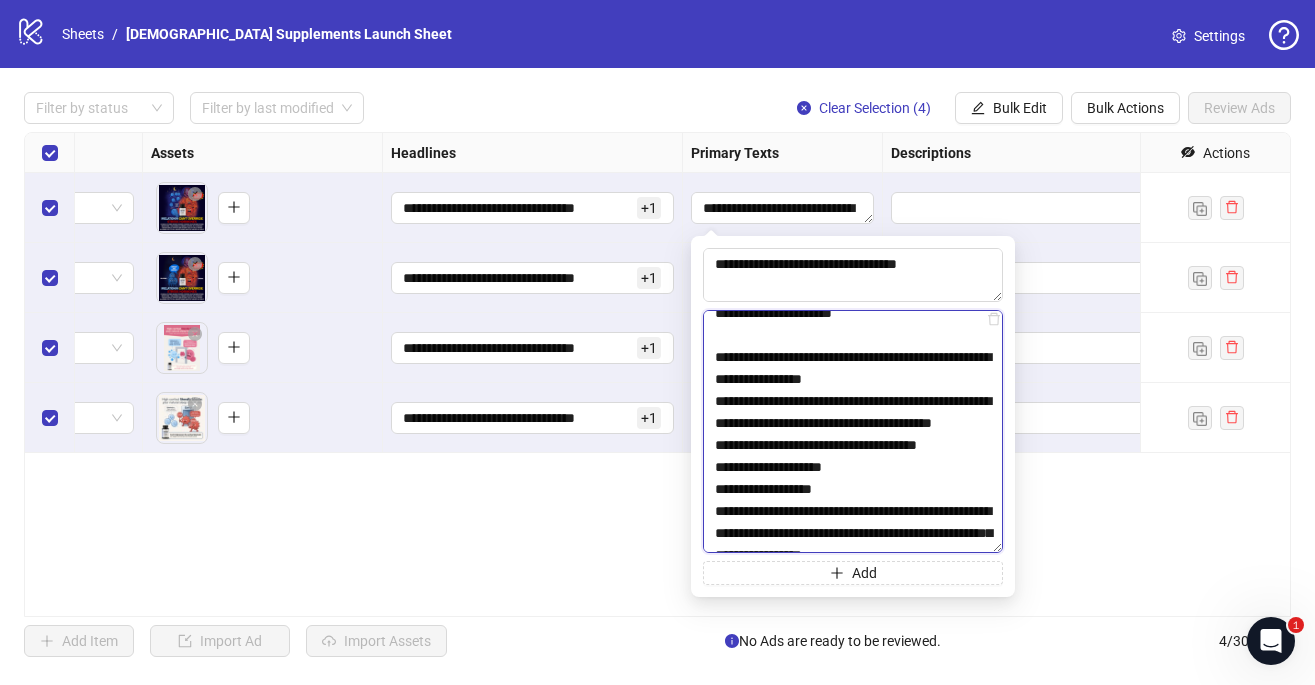 scroll, scrollTop: 961, scrollLeft: 0, axis: vertical 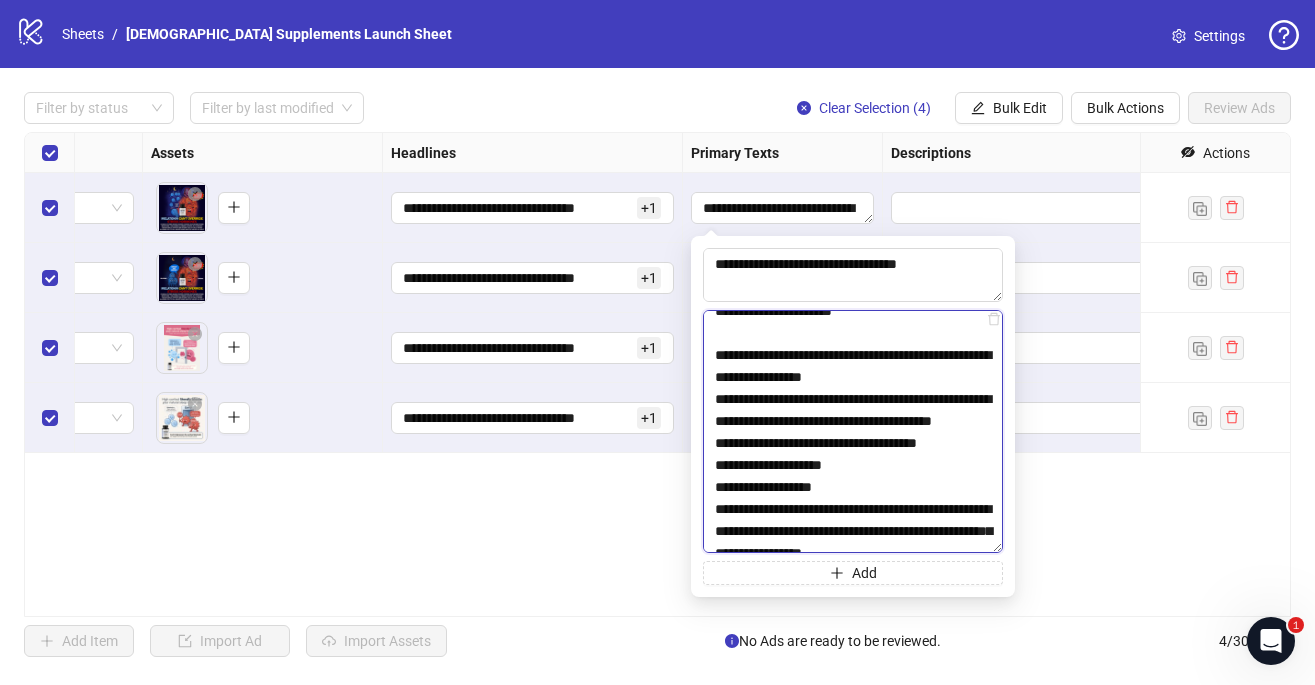 click at bounding box center [853, 431] 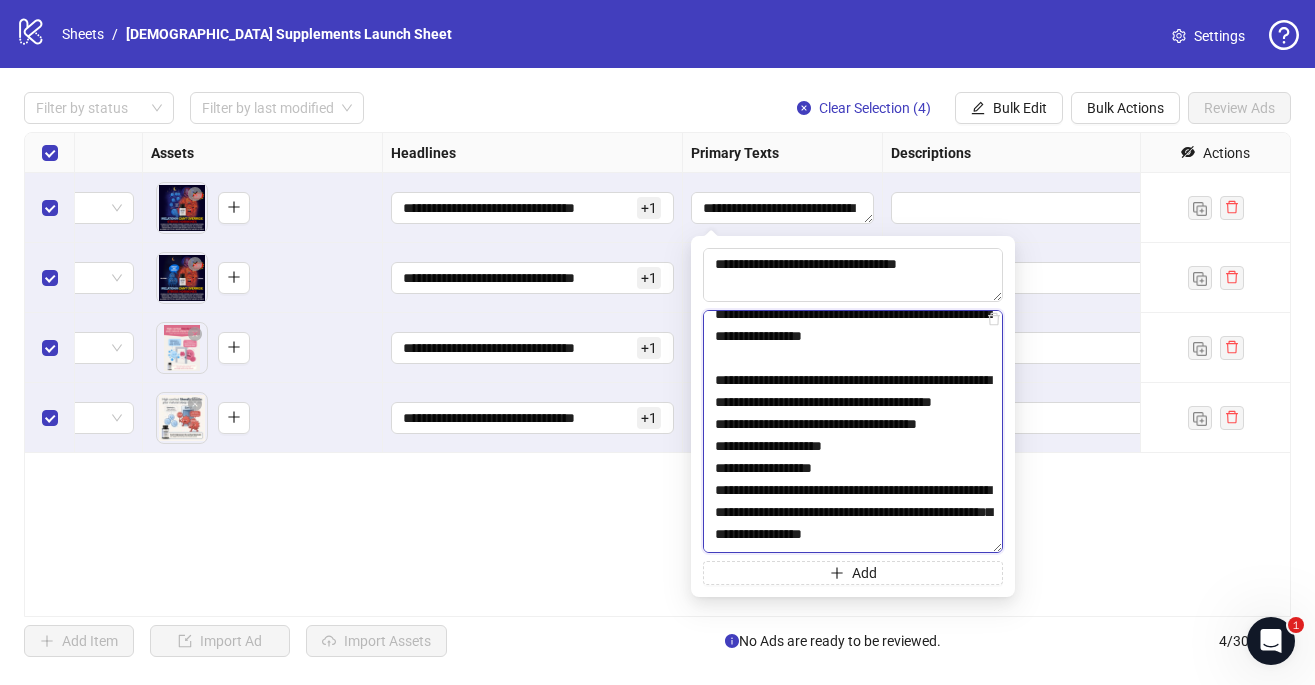 scroll, scrollTop: 1021, scrollLeft: 0, axis: vertical 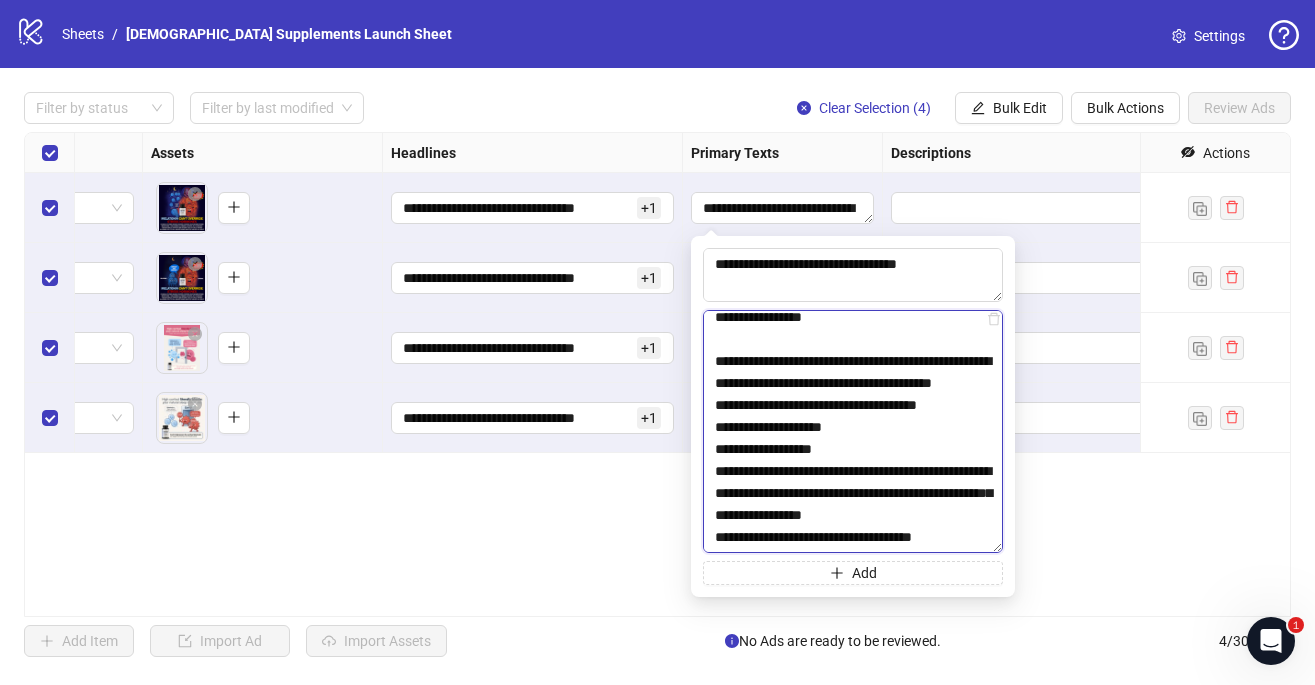 click at bounding box center (853, 431) 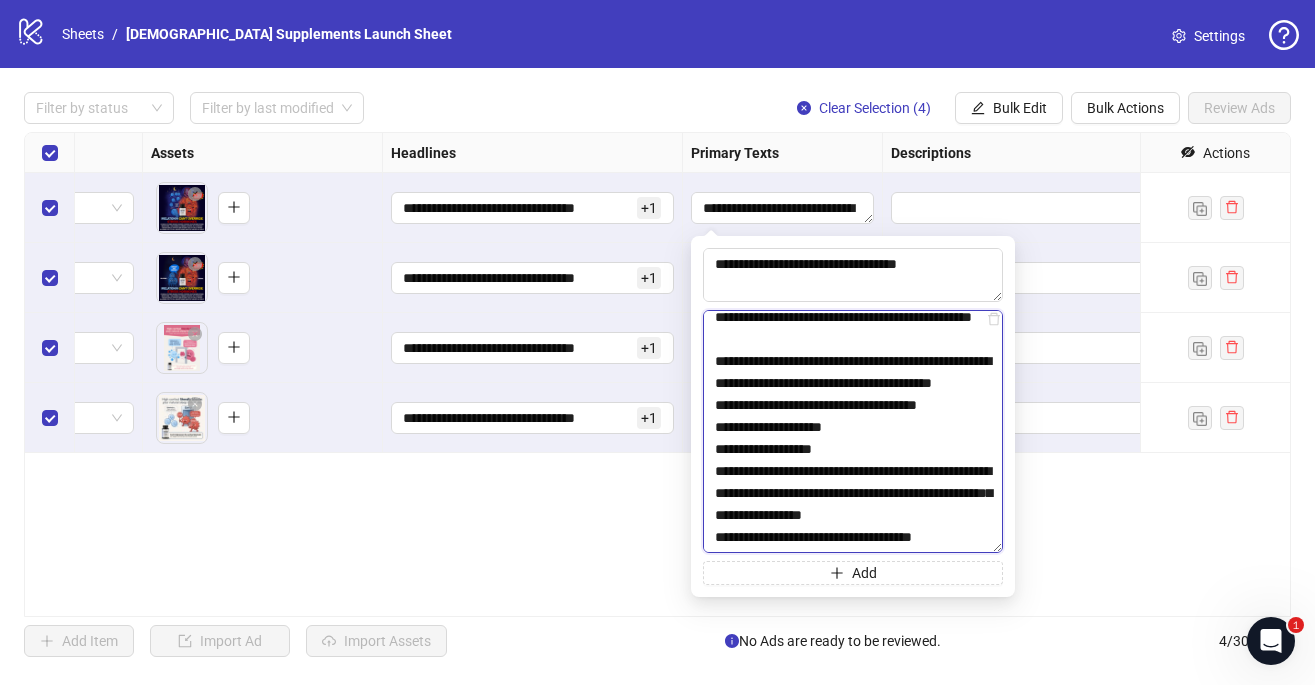 click at bounding box center [853, 431] 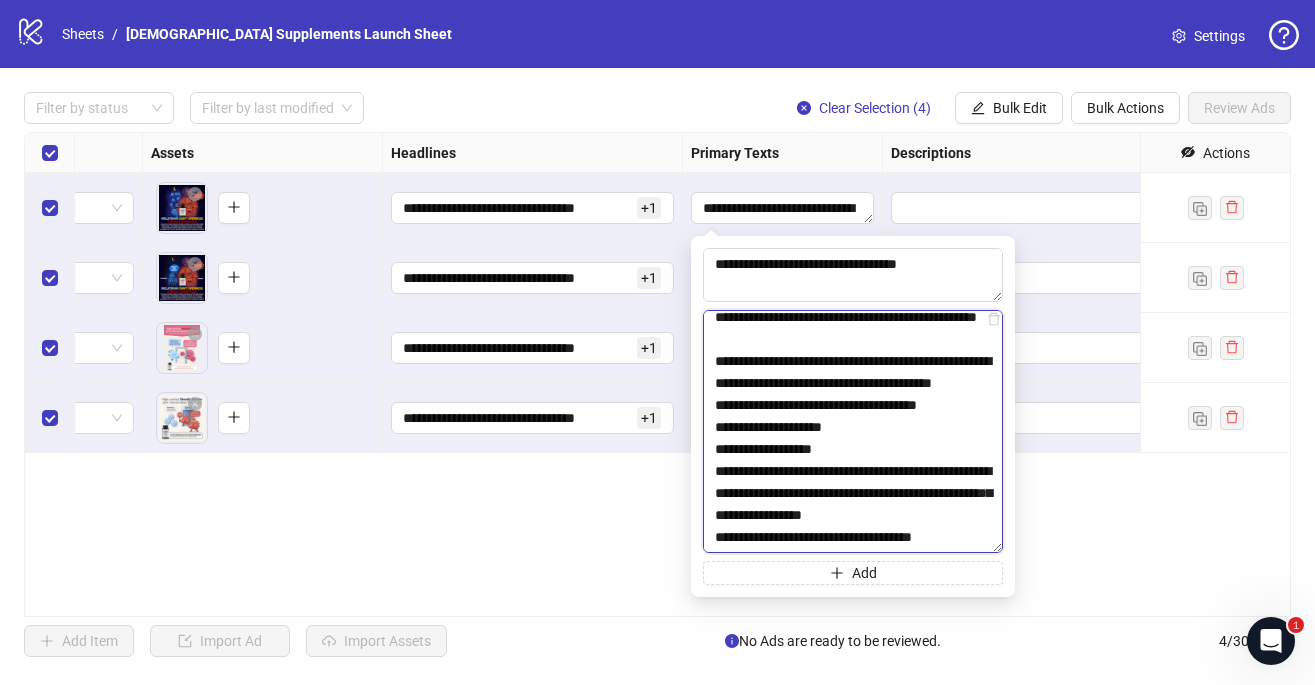 click at bounding box center [853, 431] 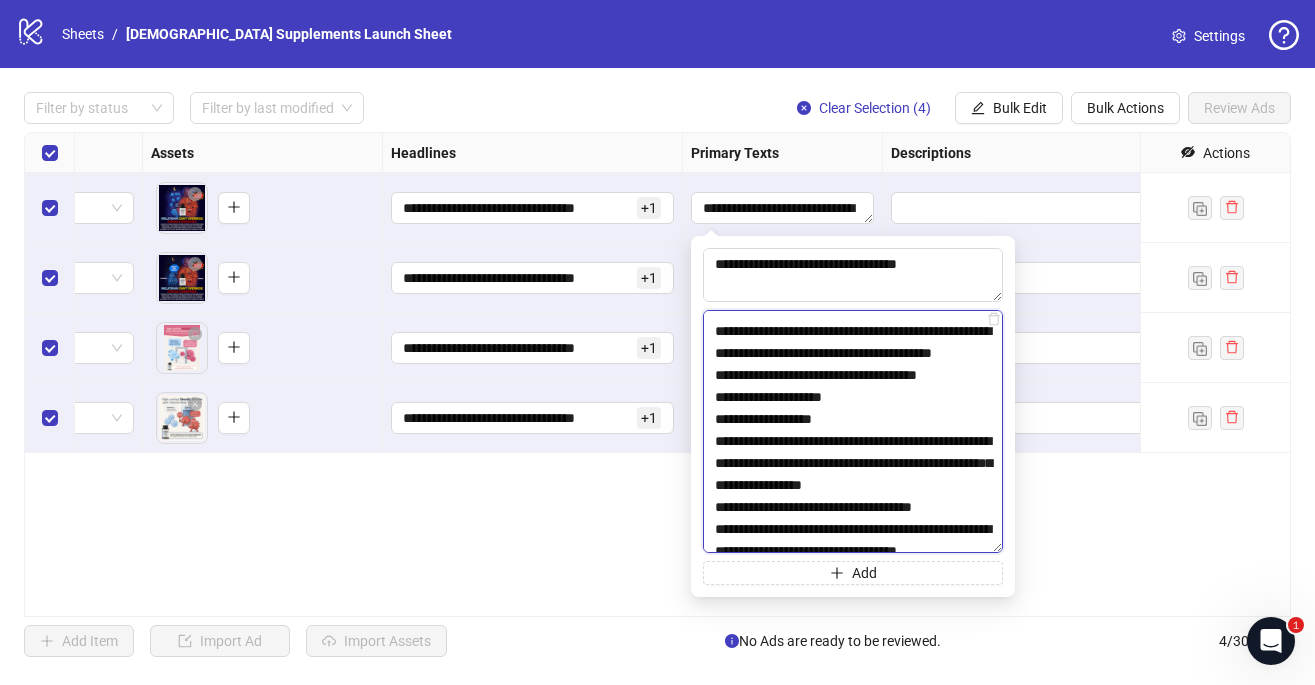 scroll, scrollTop: 1058, scrollLeft: 0, axis: vertical 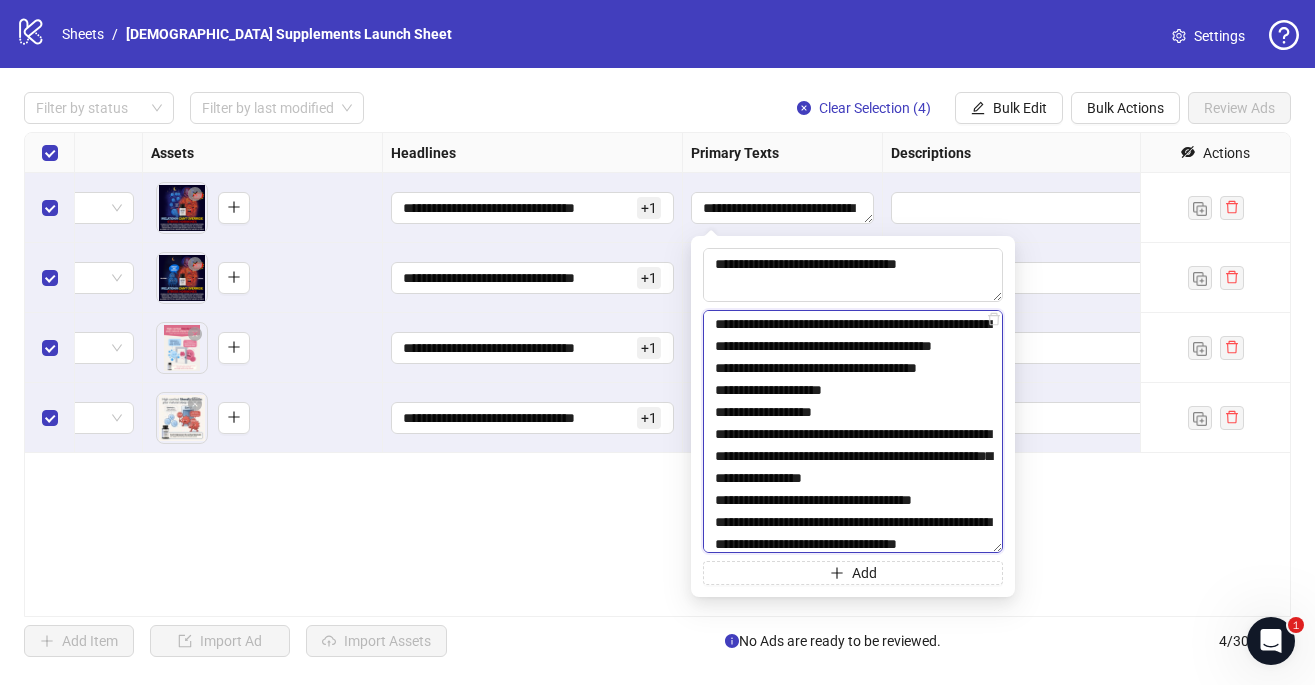 click at bounding box center [853, 431] 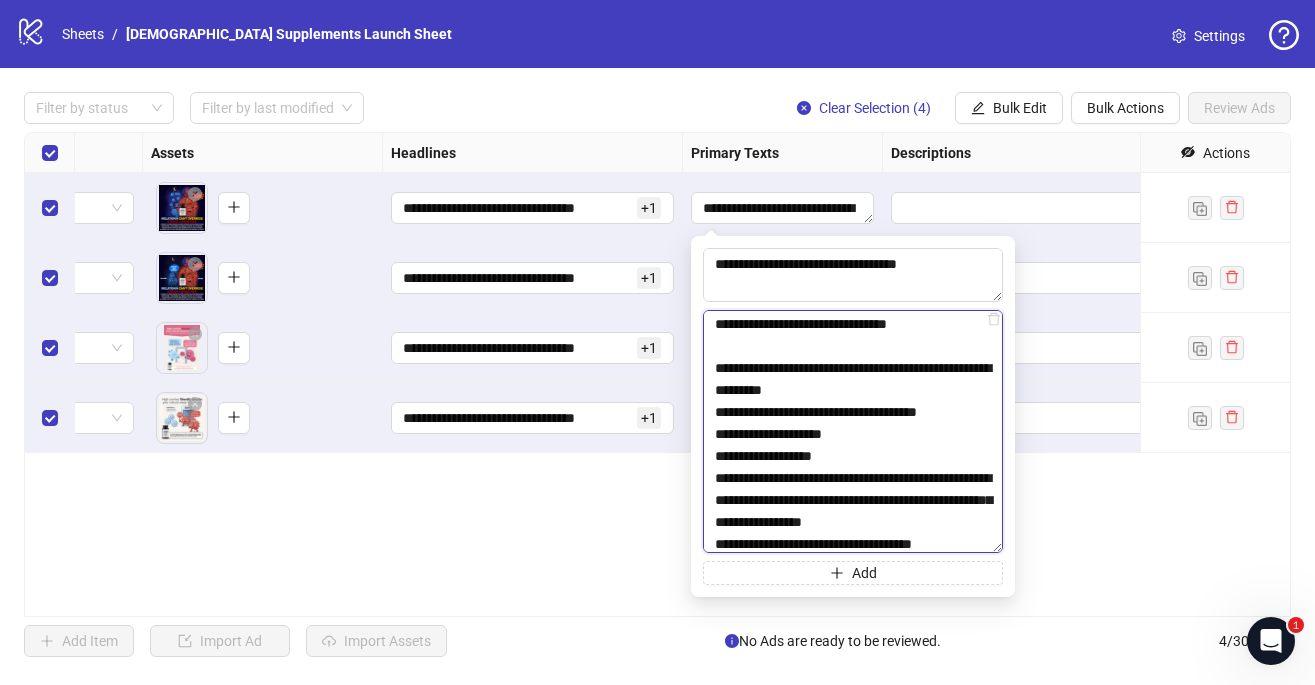 click at bounding box center [853, 431] 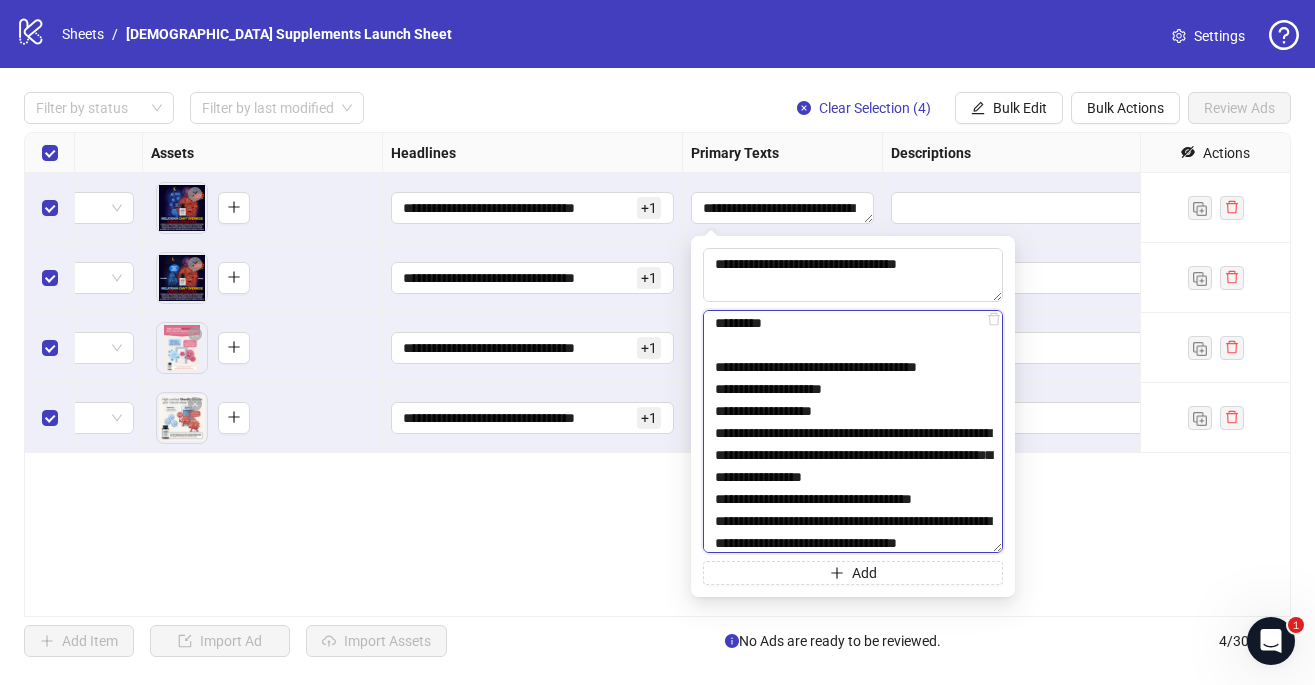 scroll, scrollTop: 1159, scrollLeft: 0, axis: vertical 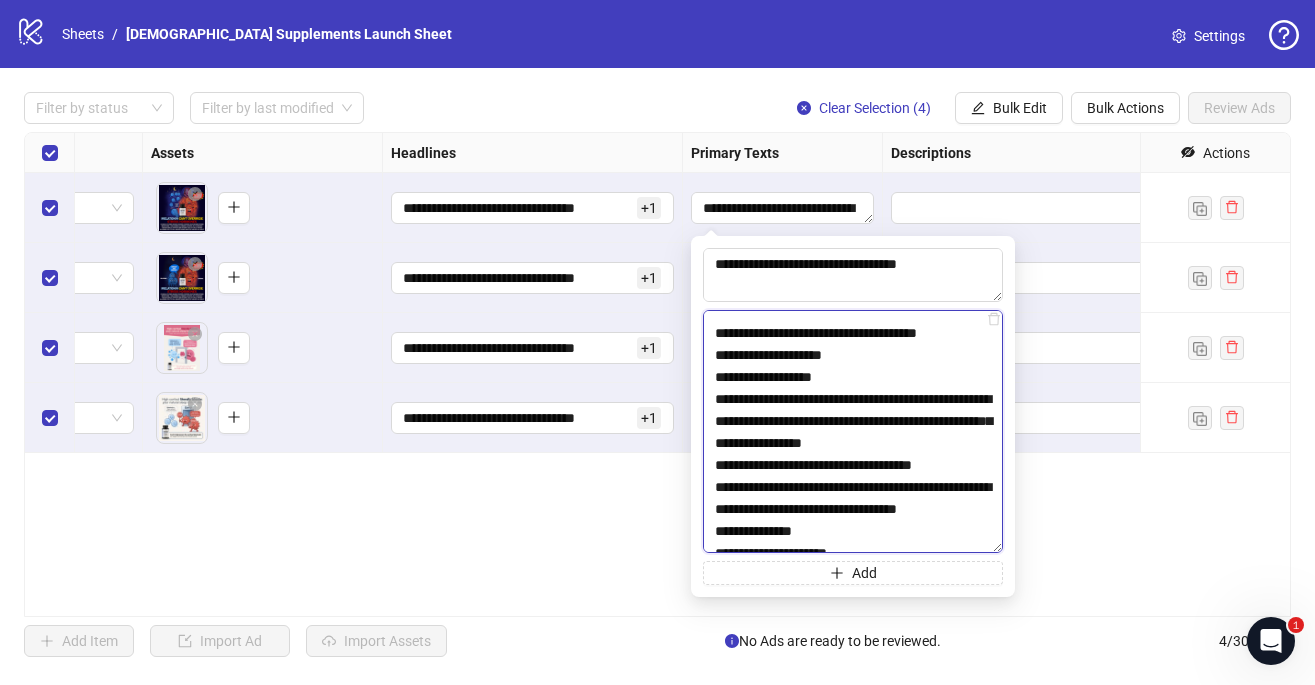 click at bounding box center [853, 431] 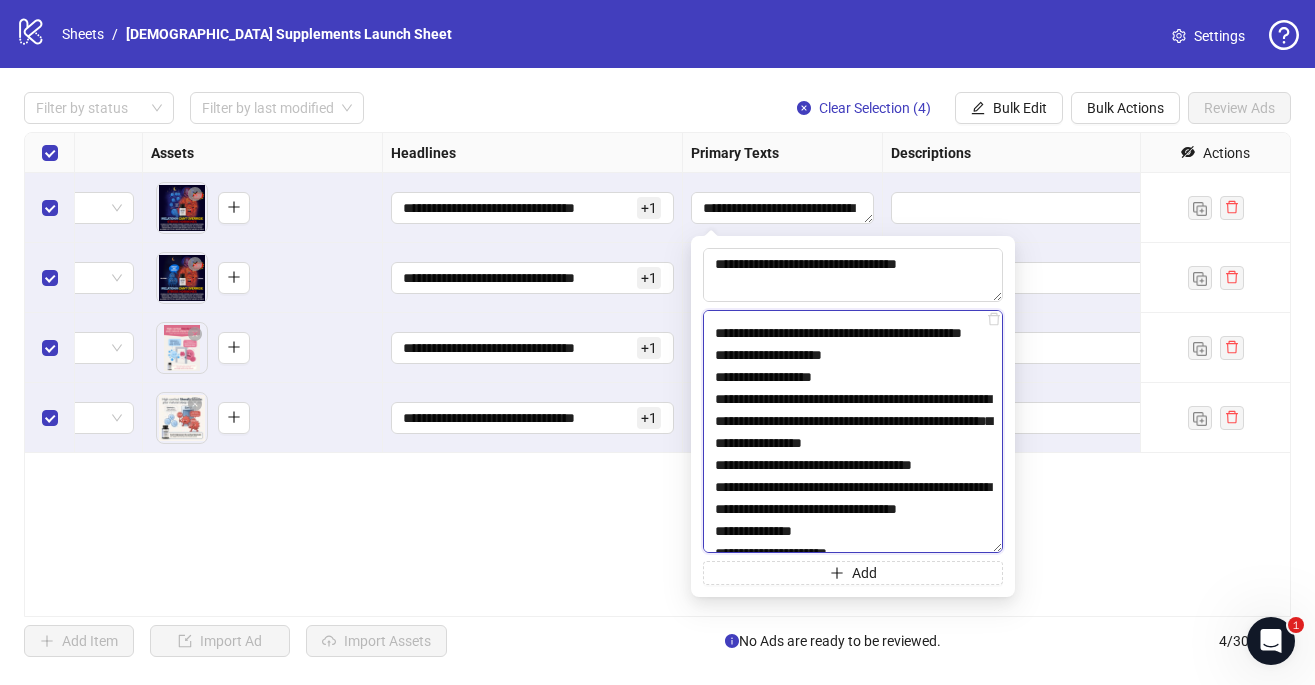 click at bounding box center (853, 431) 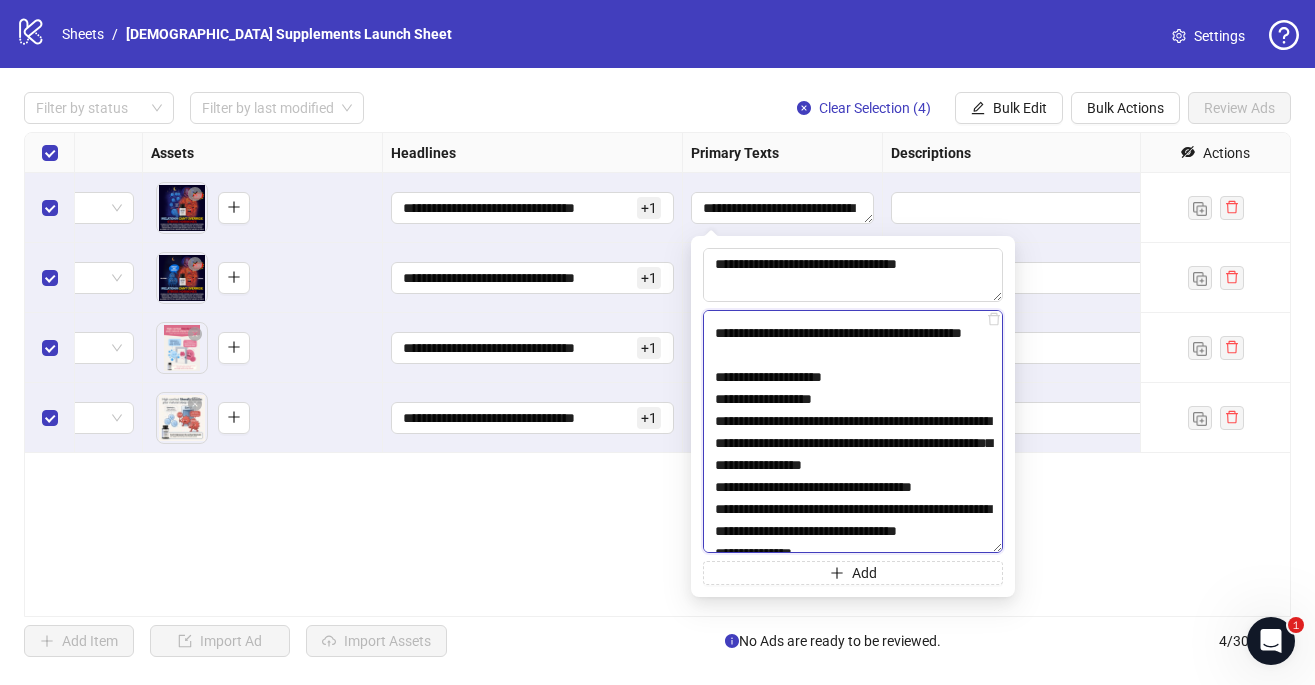 click at bounding box center [853, 431] 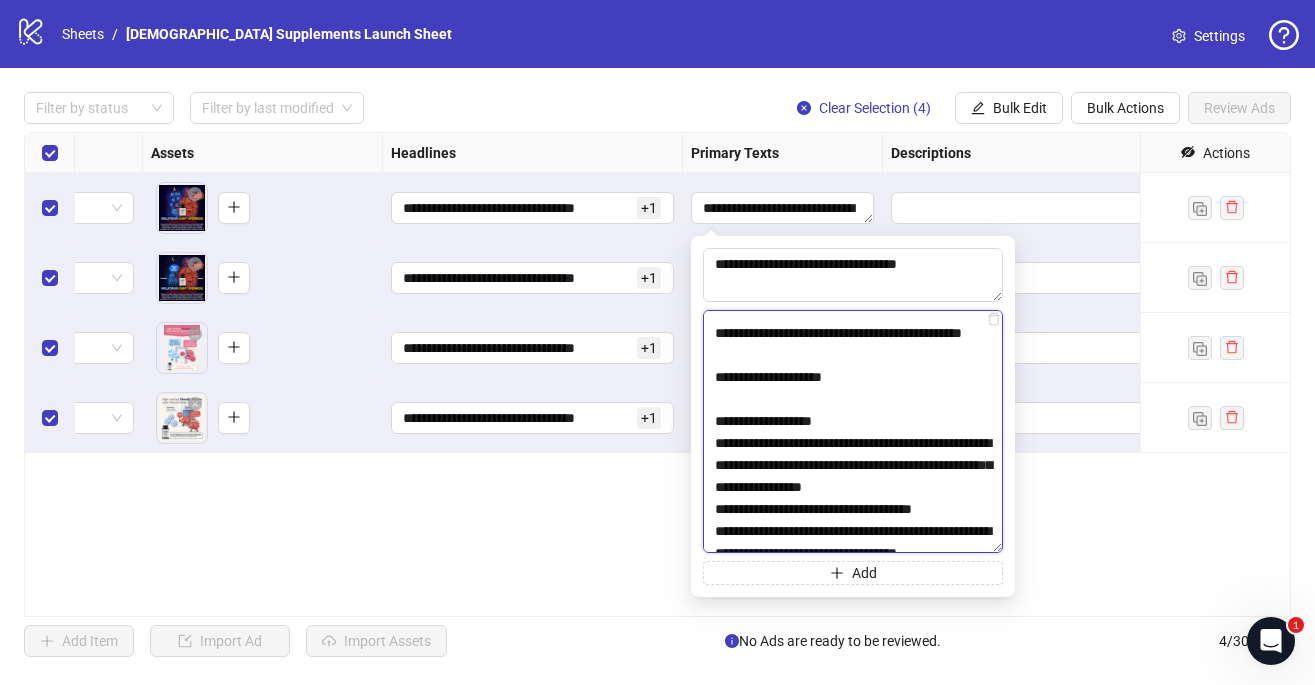 click at bounding box center [853, 431] 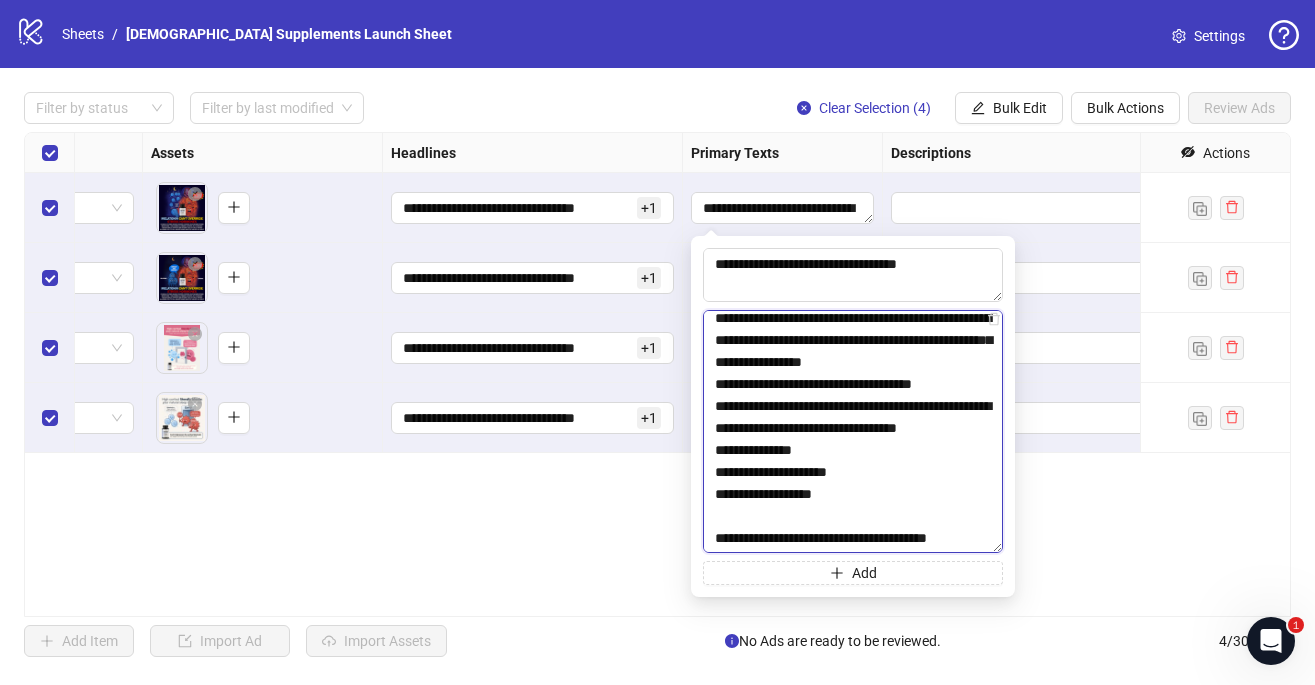 scroll, scrollTop: 1310, scrollLeft: 0, axis: vertical 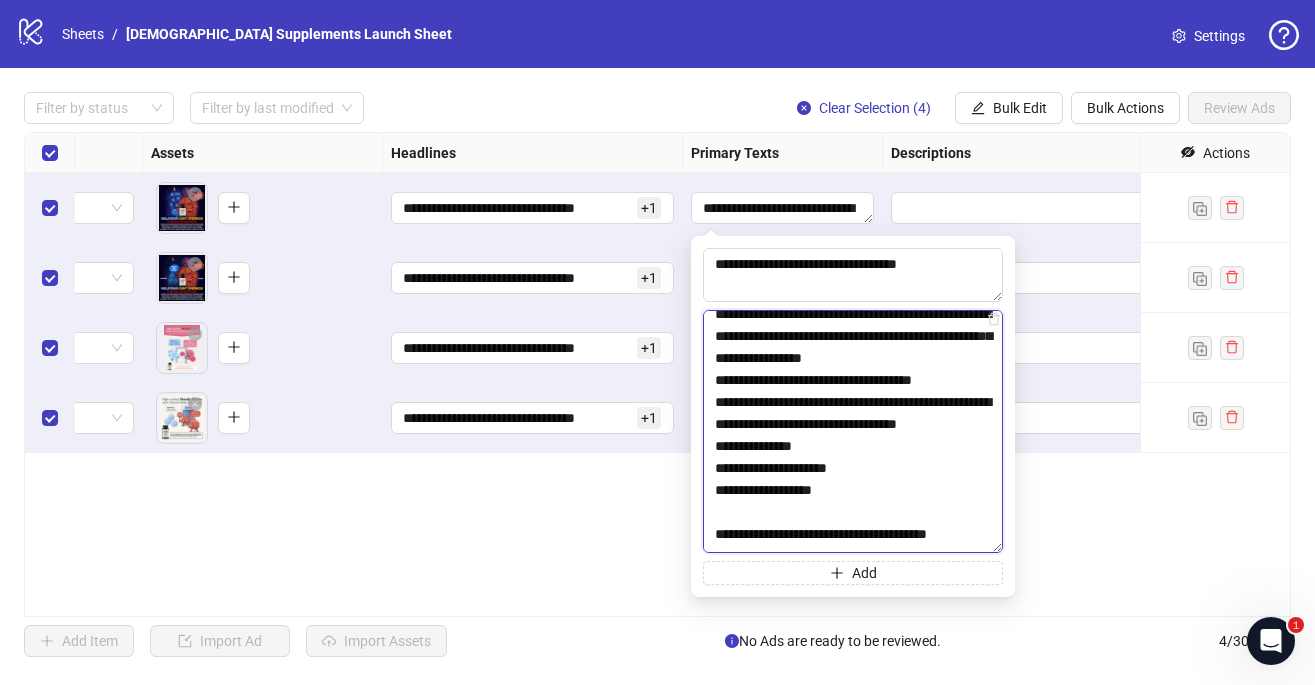 click at bounding box center [853, 431] 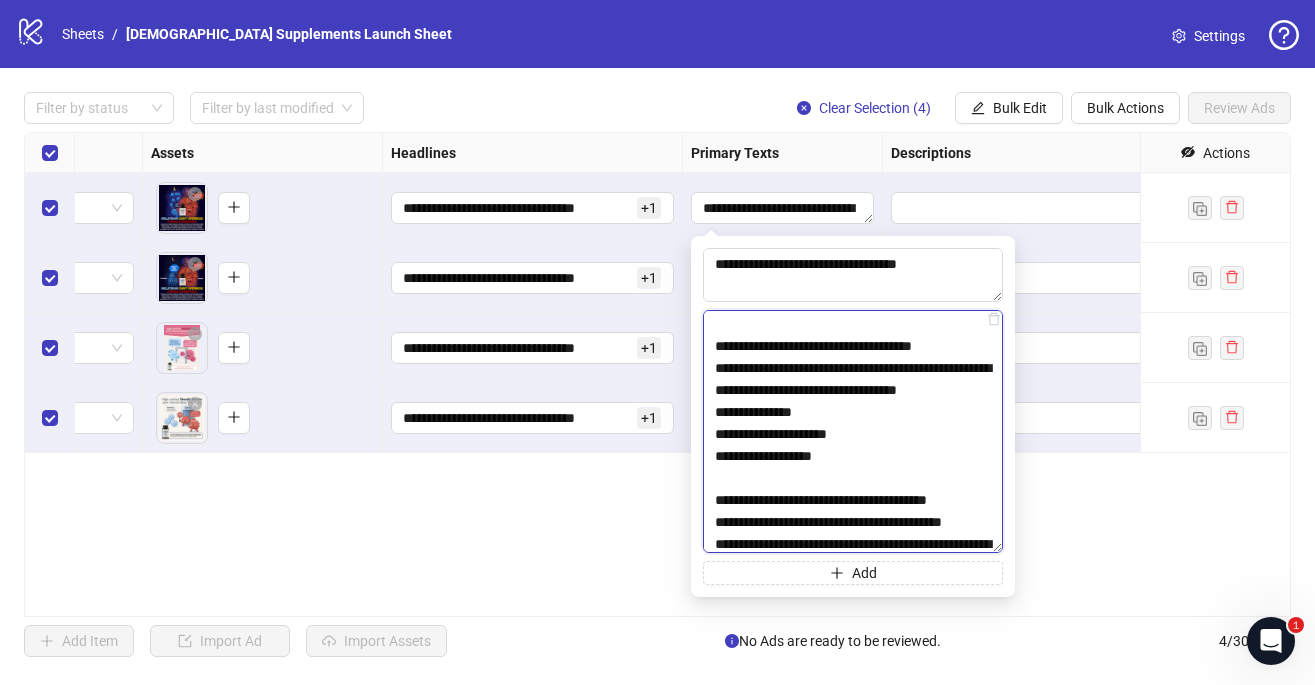 scroll, scrollTop: 1369, scrollLeft: 0, axis: vertical 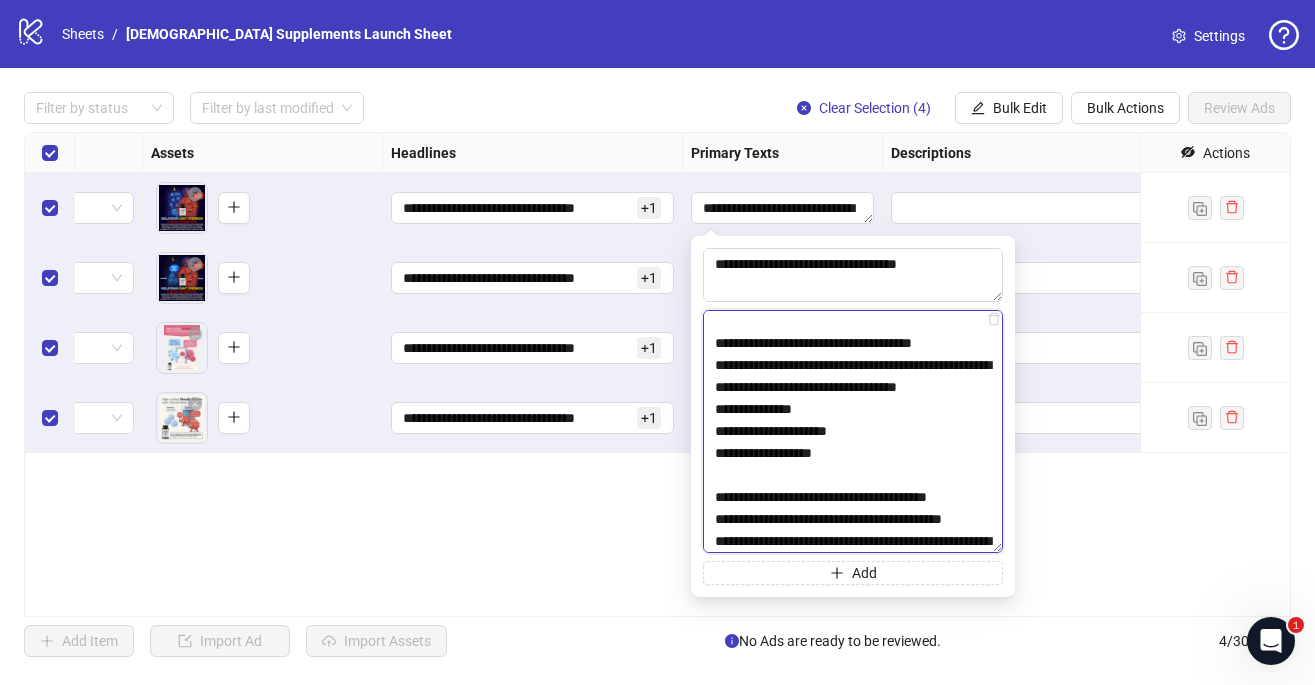 drag, startPoint x: 948, startPoint y: 454, endPoint x: 912, endPoint y: 456, distance: 36.05551 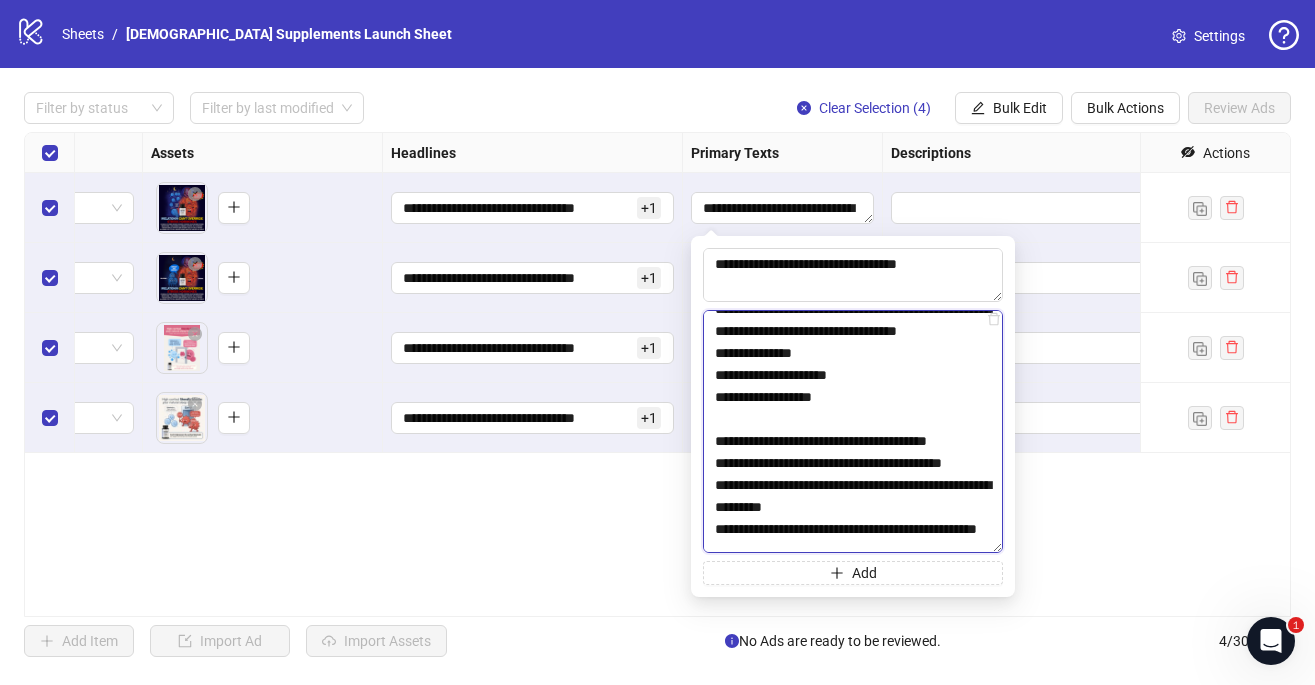 scroll, scrollTop: 1461, scrollLeft: 0, axis: vertical 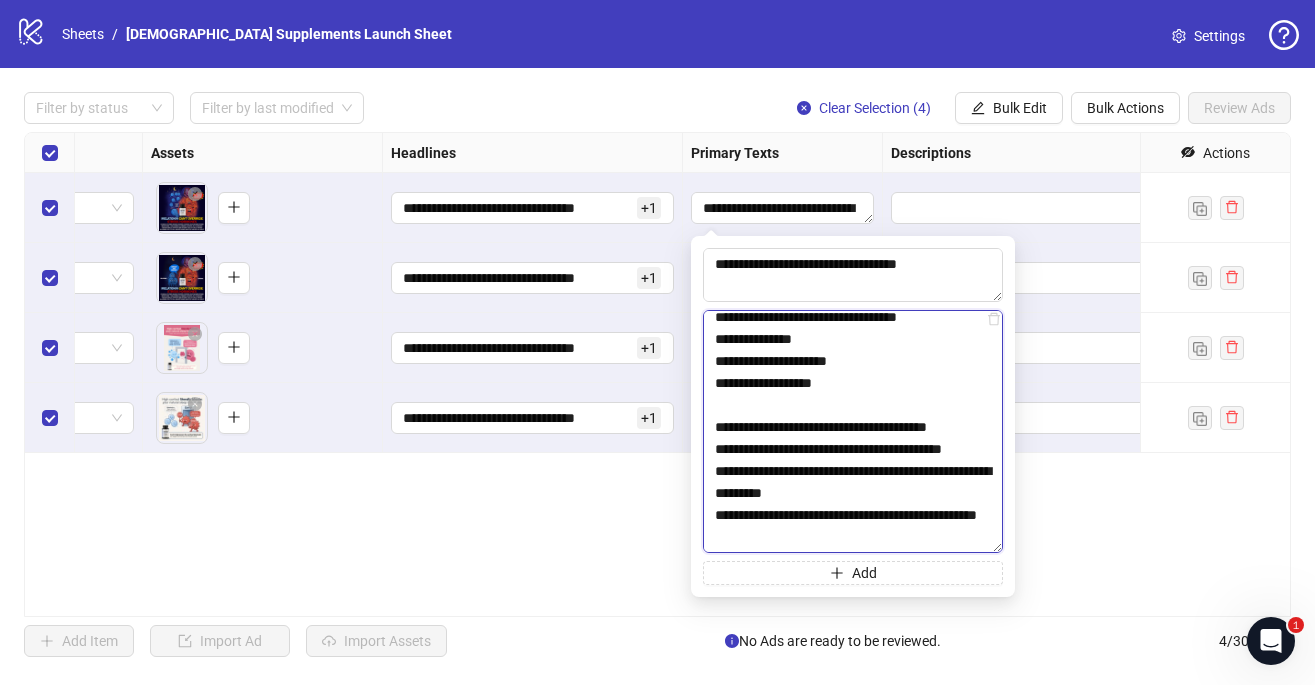click at bounding box center [853, 431] 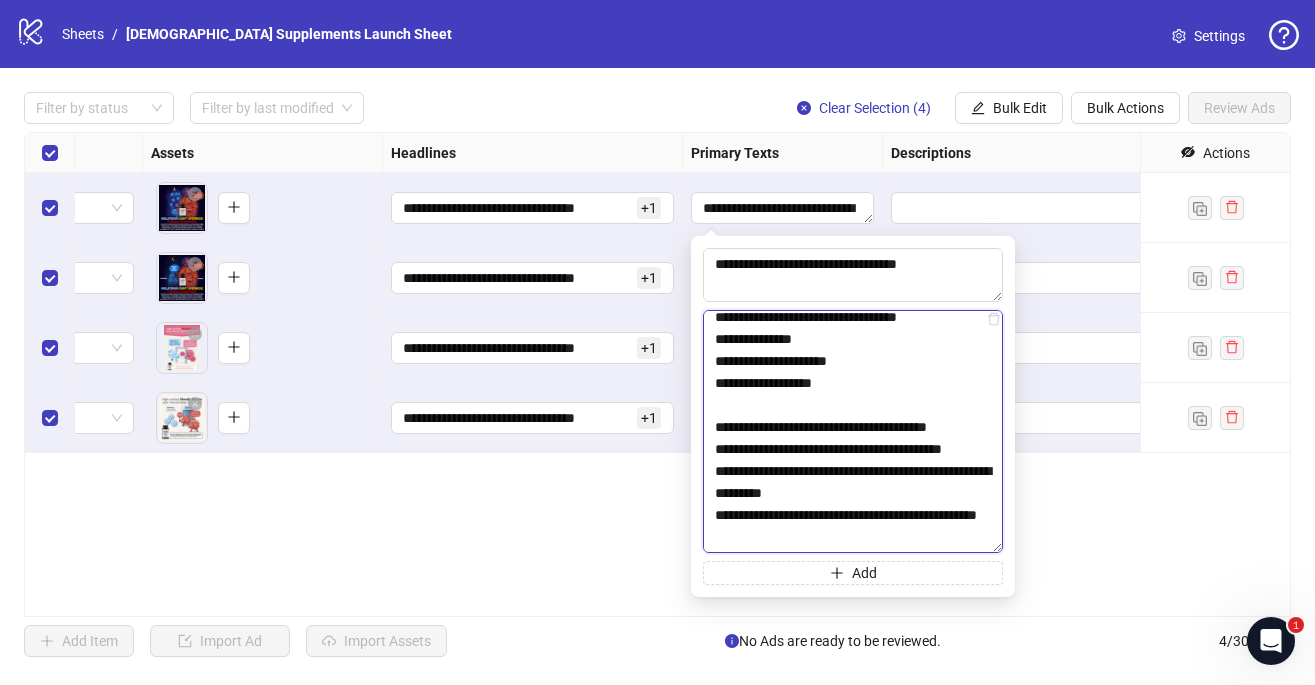click at bounding box center (853, 431) 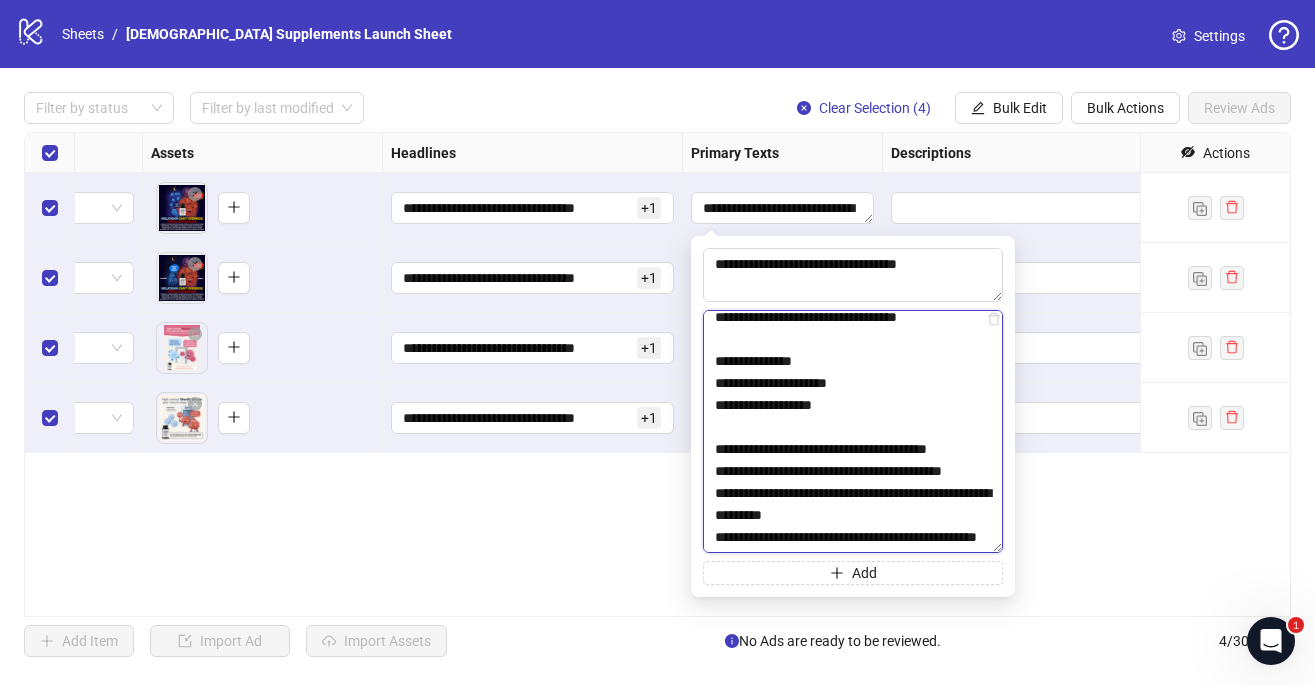 click at bounding box center [853, 431] 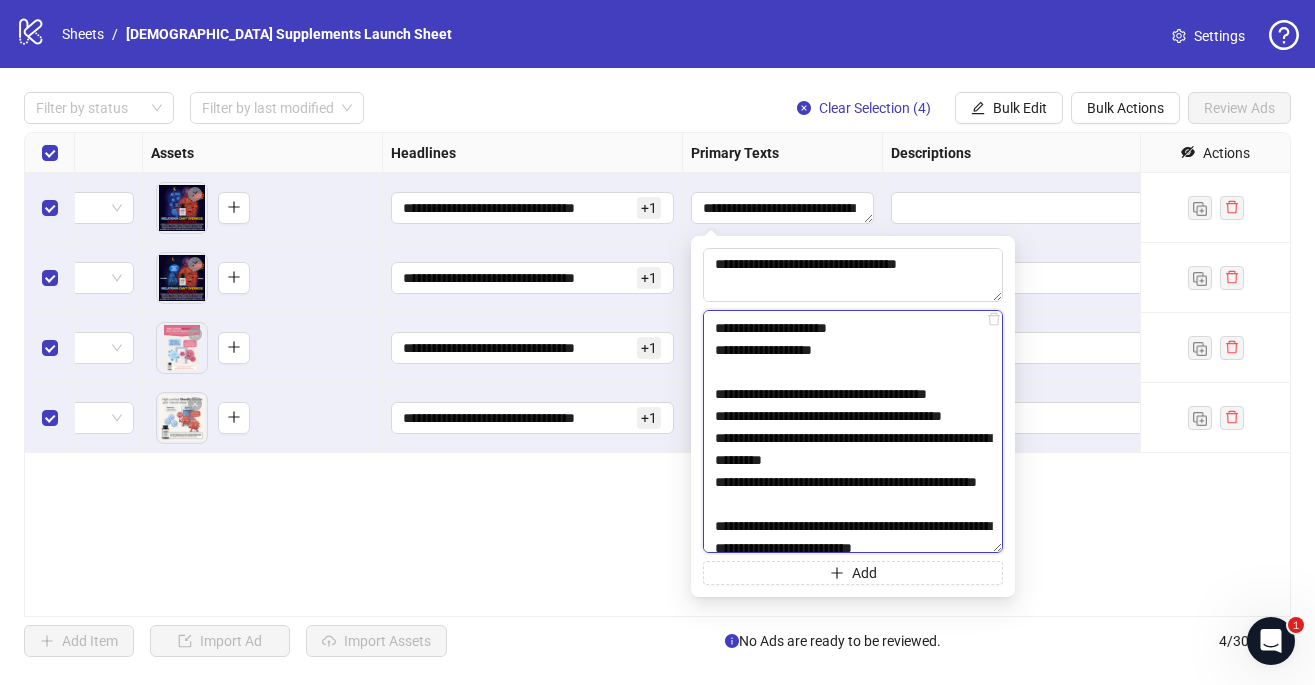 scroll, scrollTop: 1545, scrollLeft: 0, axis: vertical 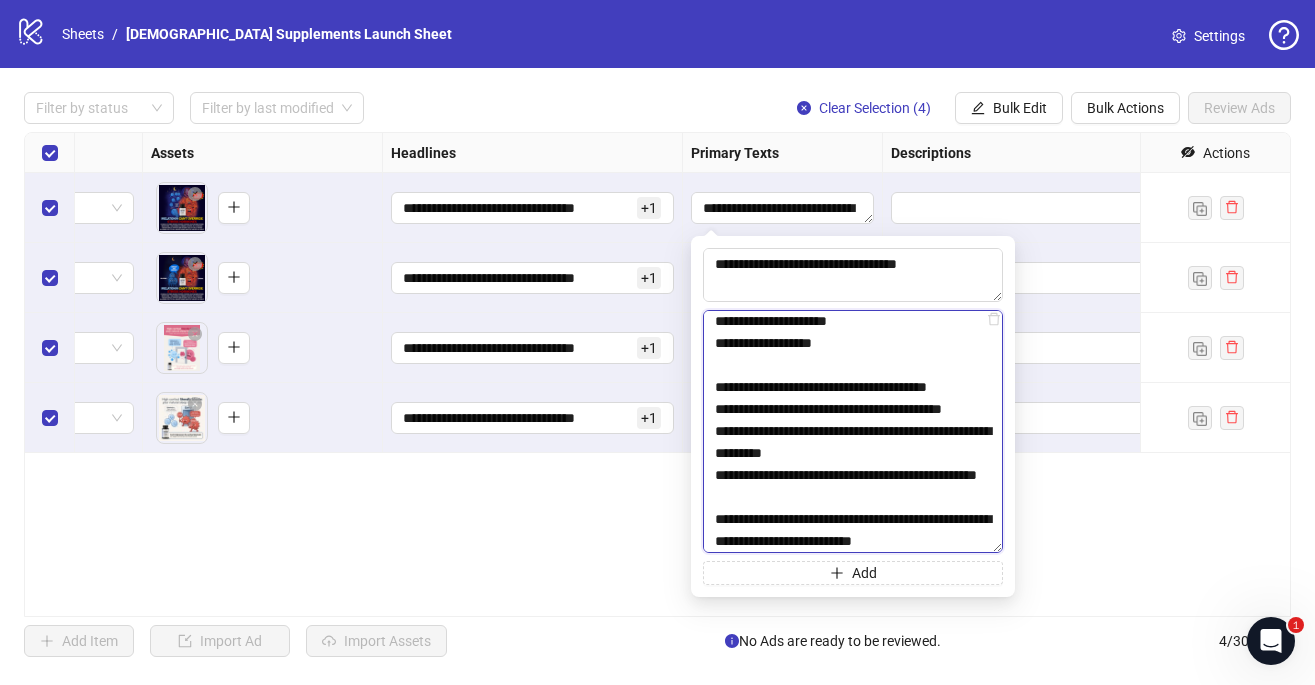 click at bounding box center [853, 431] 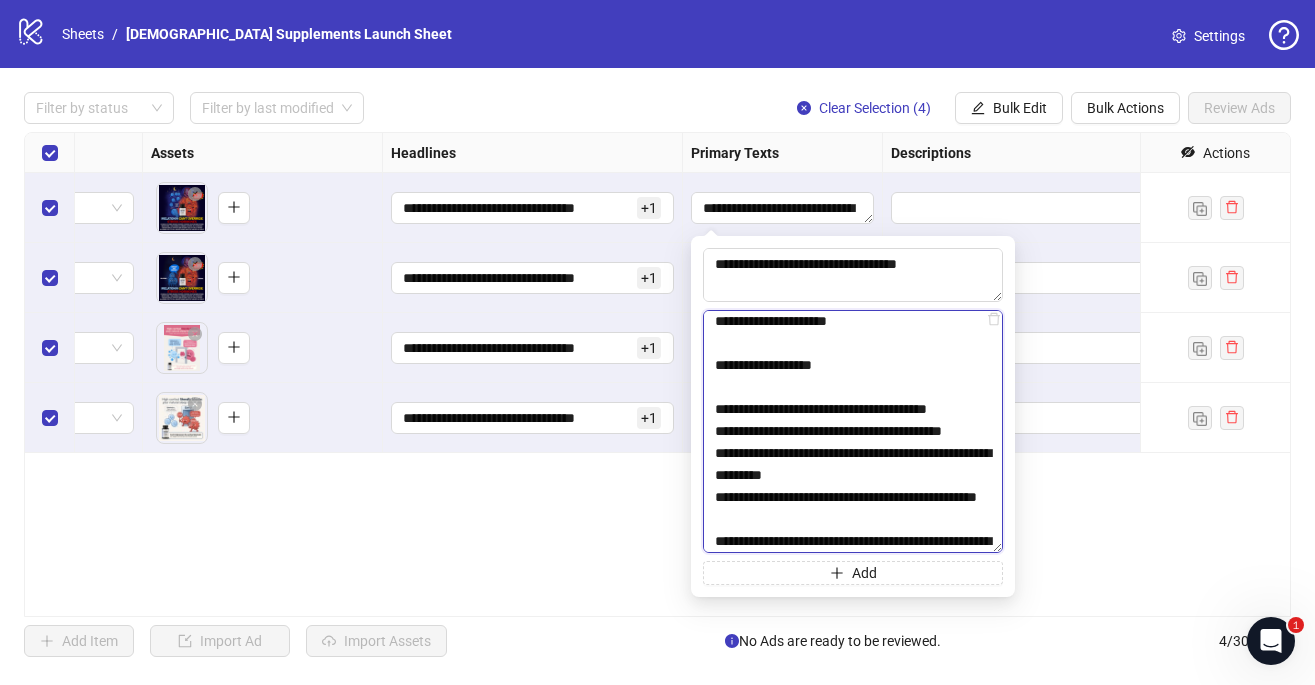 scroll, scrollTop: 1621, scrollLeft: 0, axis: vertical 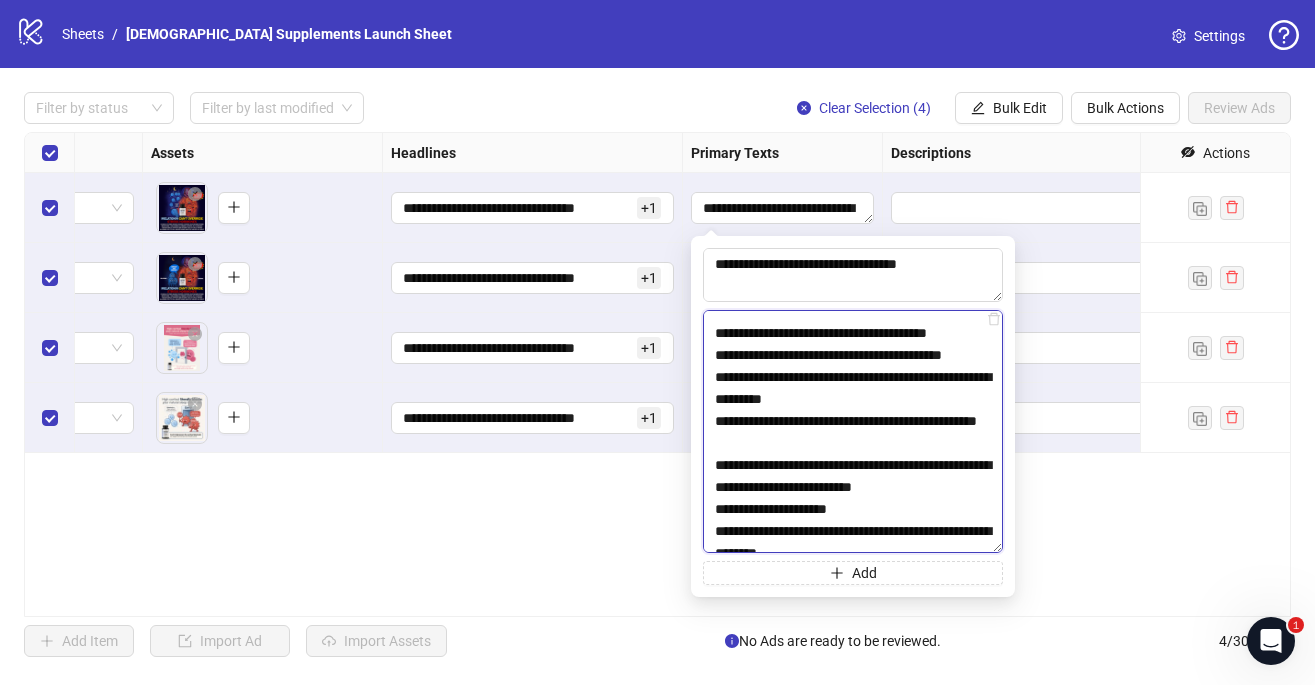 click at bounding box center [853, 431] 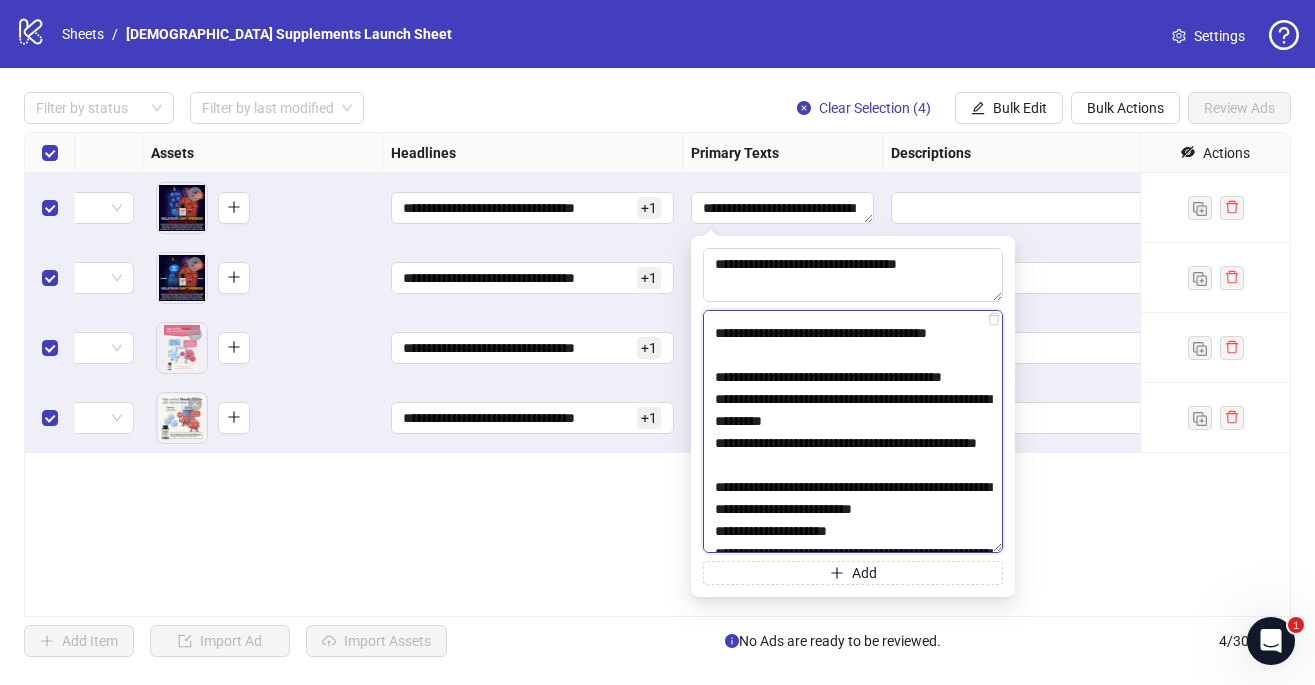 click at bounding box center (853, 431) 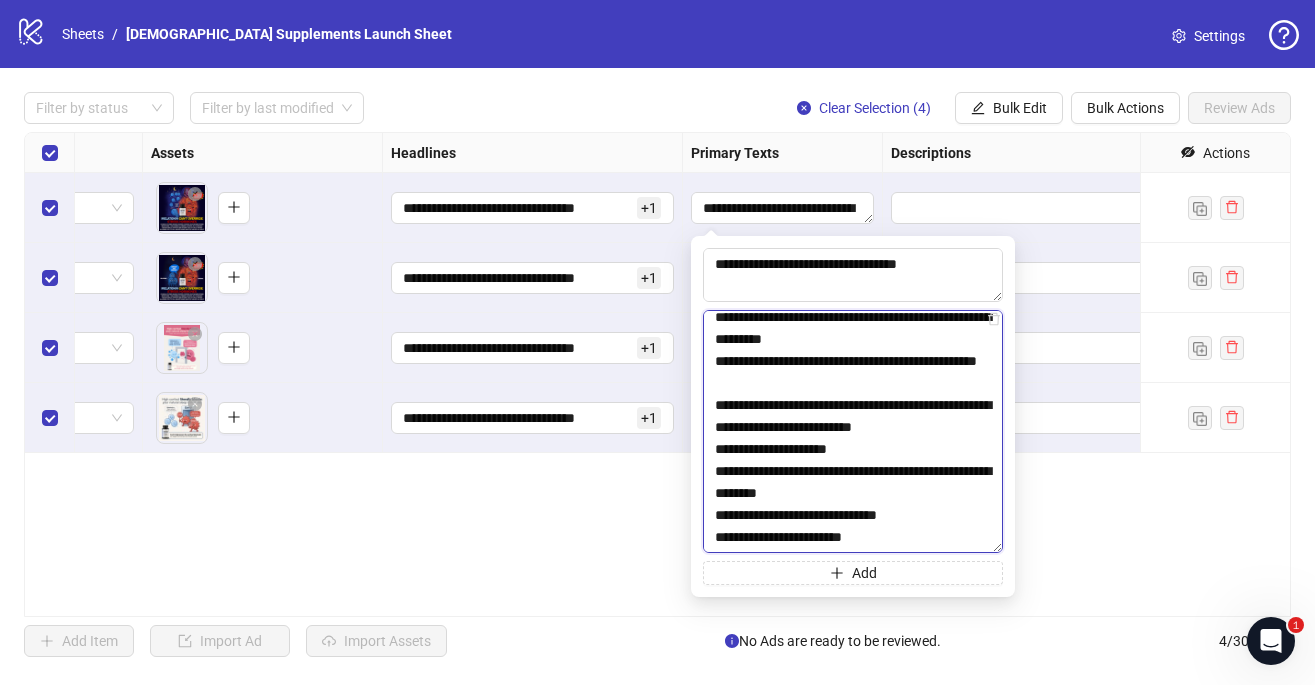 scroll, scrollTop: 1757, scrollLeft: 0, axis: vertical 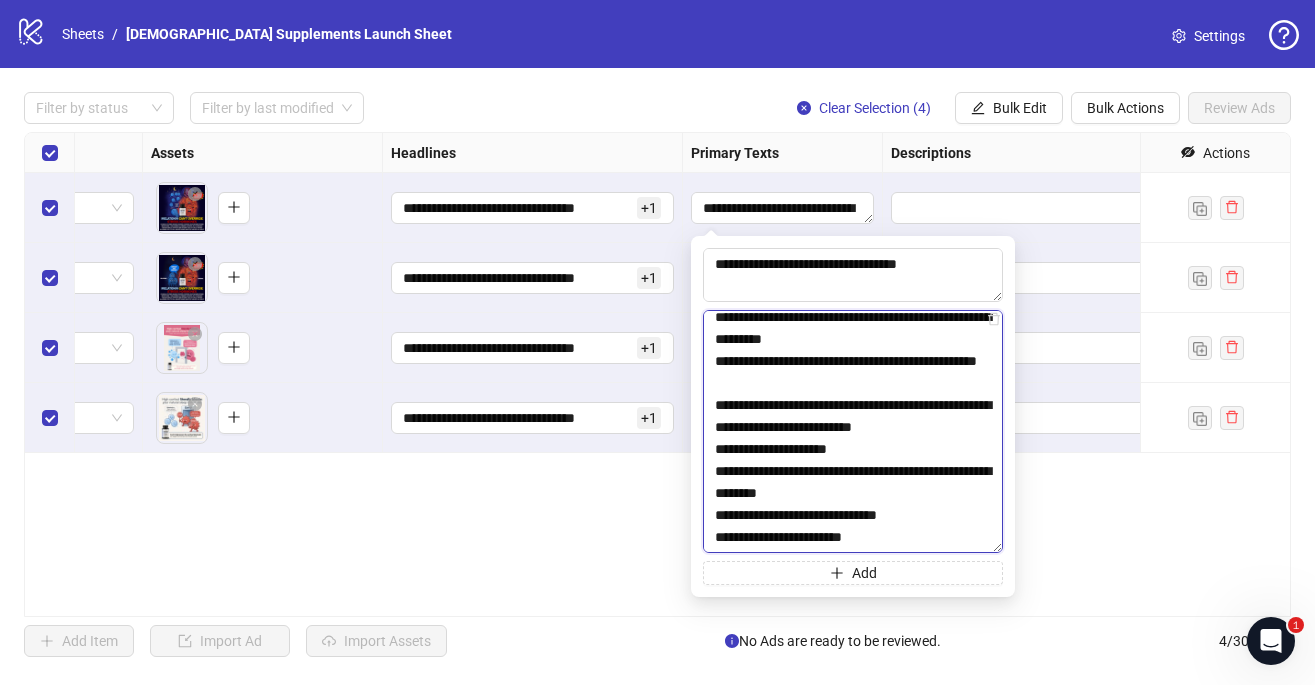 click at bounding box center (853, 431) 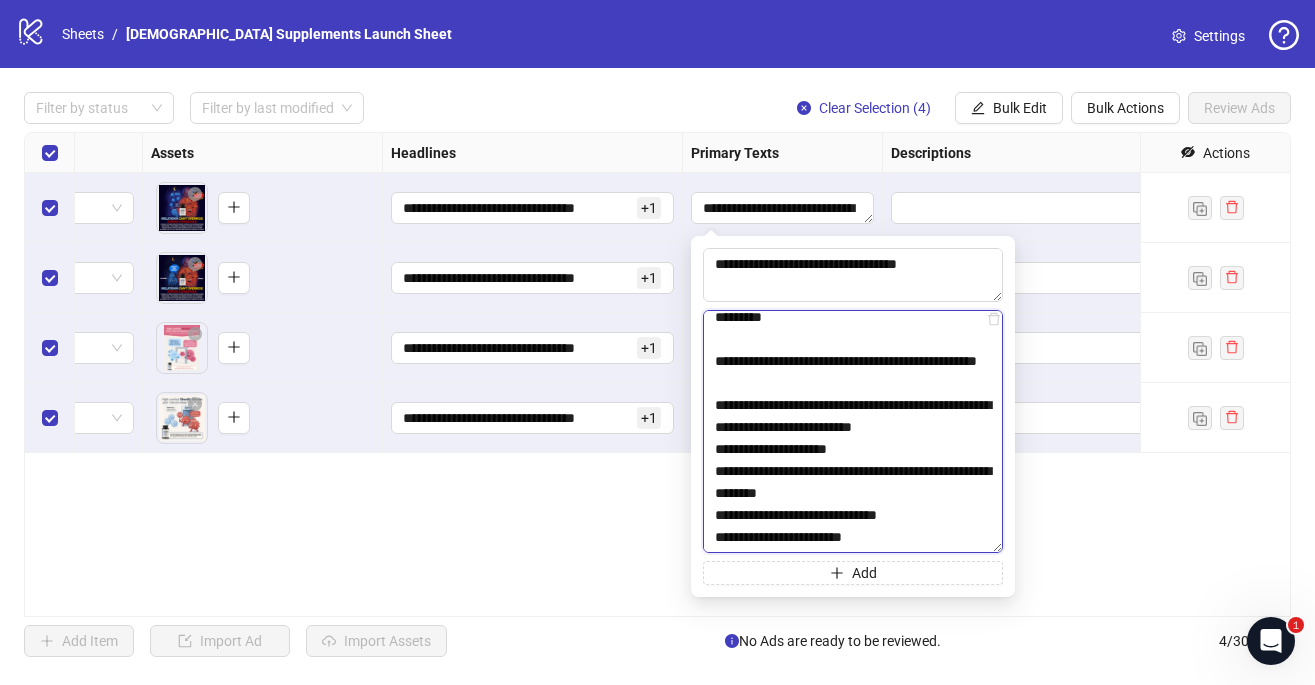 scroll, scrollTop: 1885, scrollLeft: 0, axis: vertical 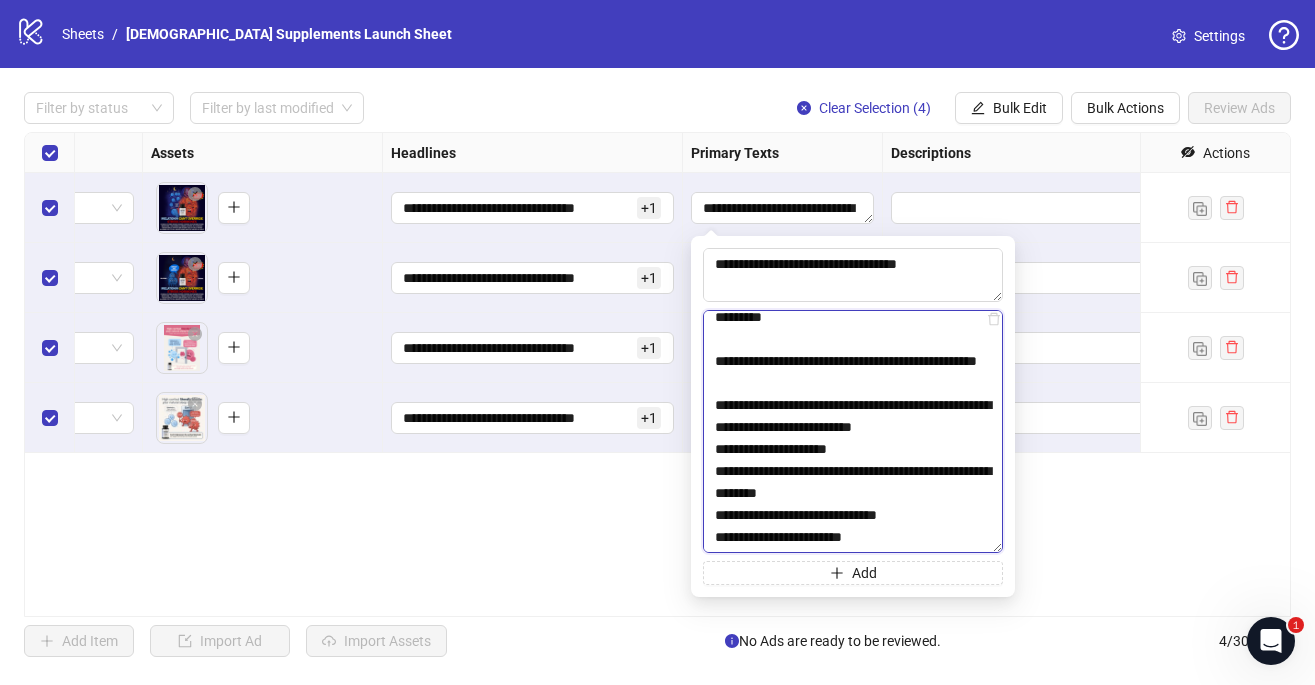 click at bounding box center (853, 431) 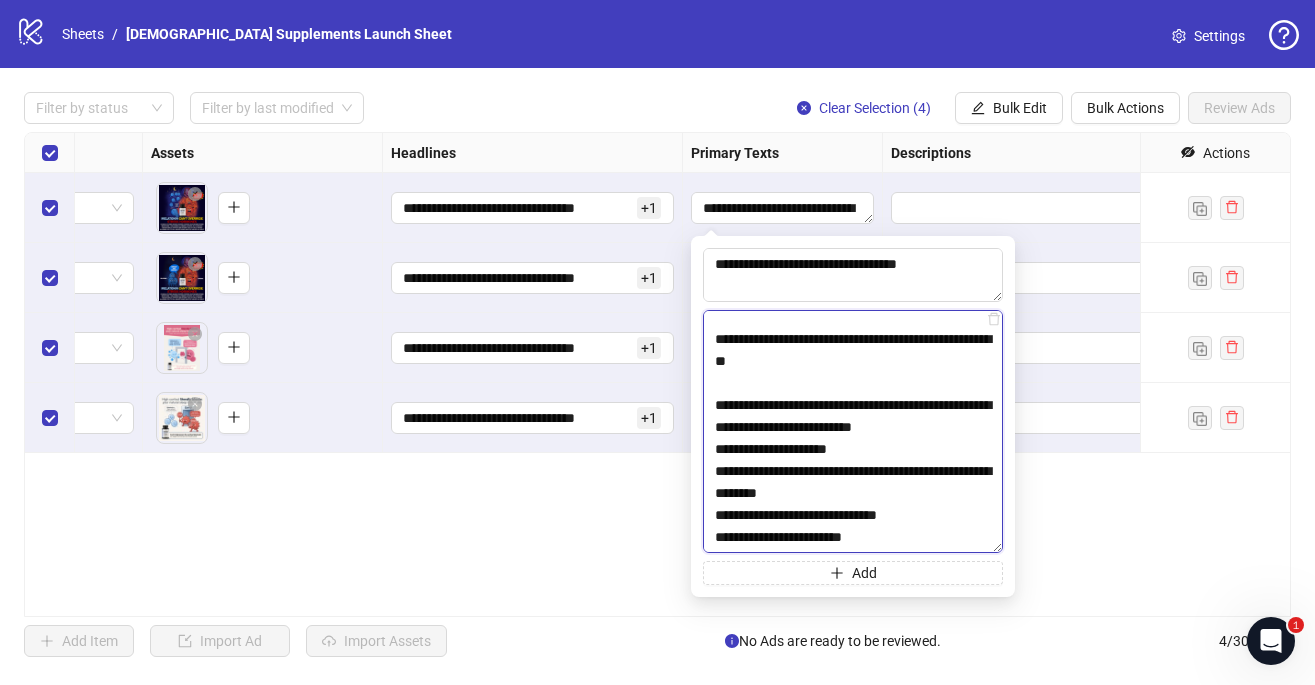 scroll, scrollTop: 1922, scrollLeft: 0, axis: vertical 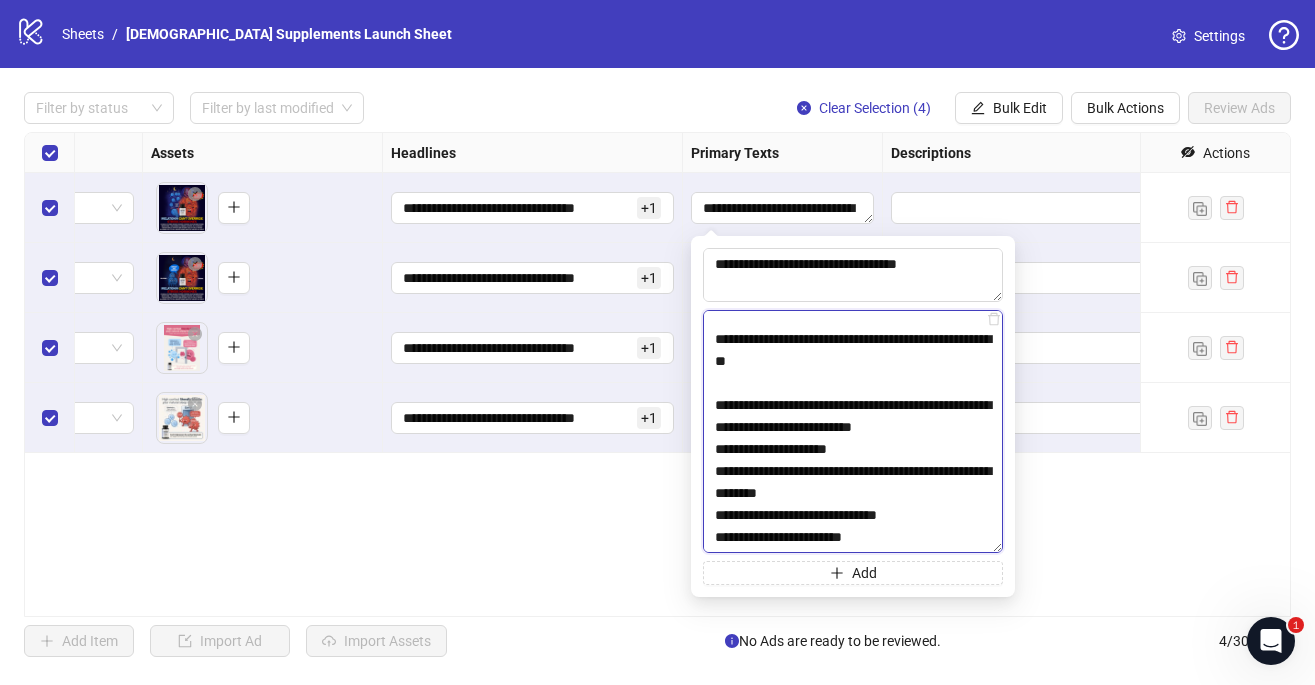 click at bounding box center [853, 431] 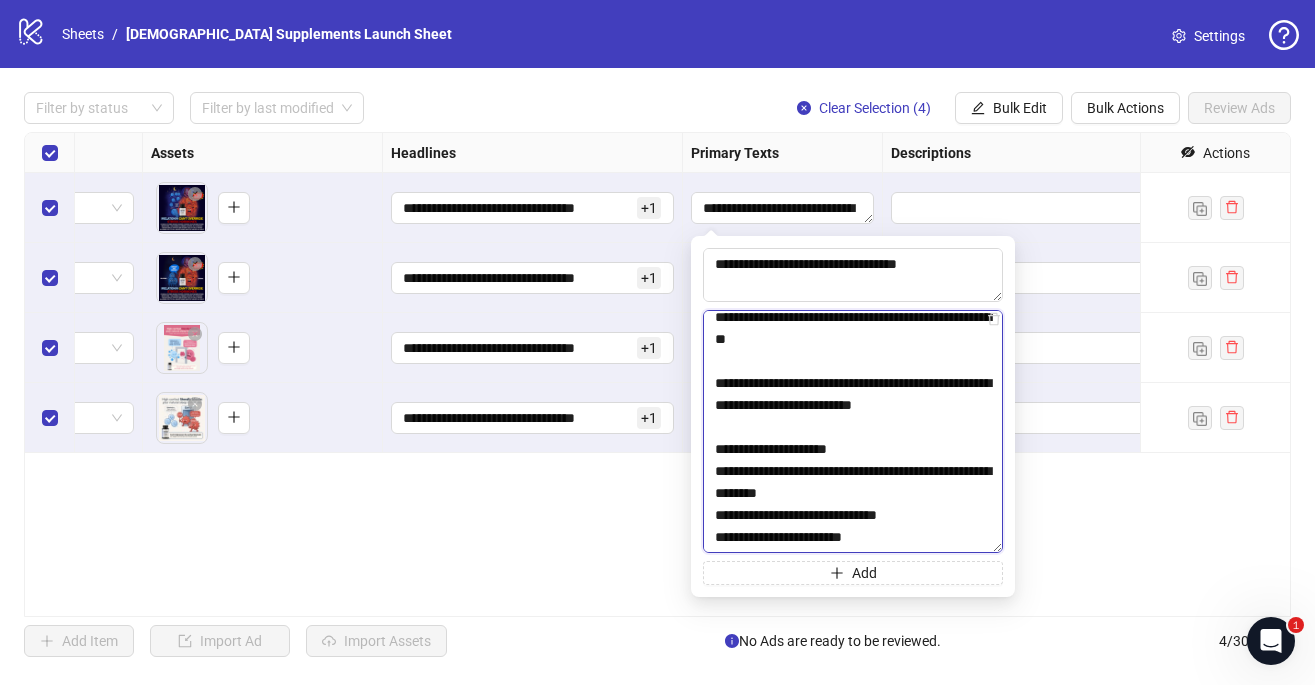 click at bounding box center (853, 431) 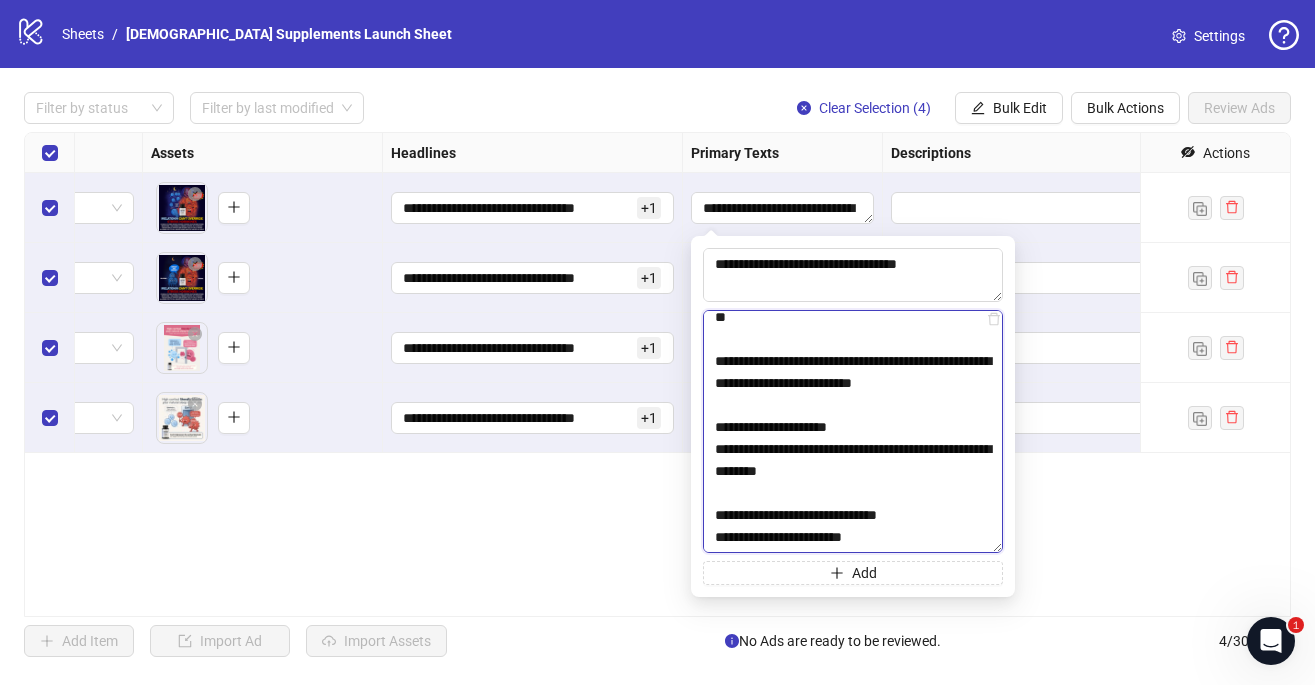scroll, scrollTop: 1967, scrollLeft: 0, axis: vertical 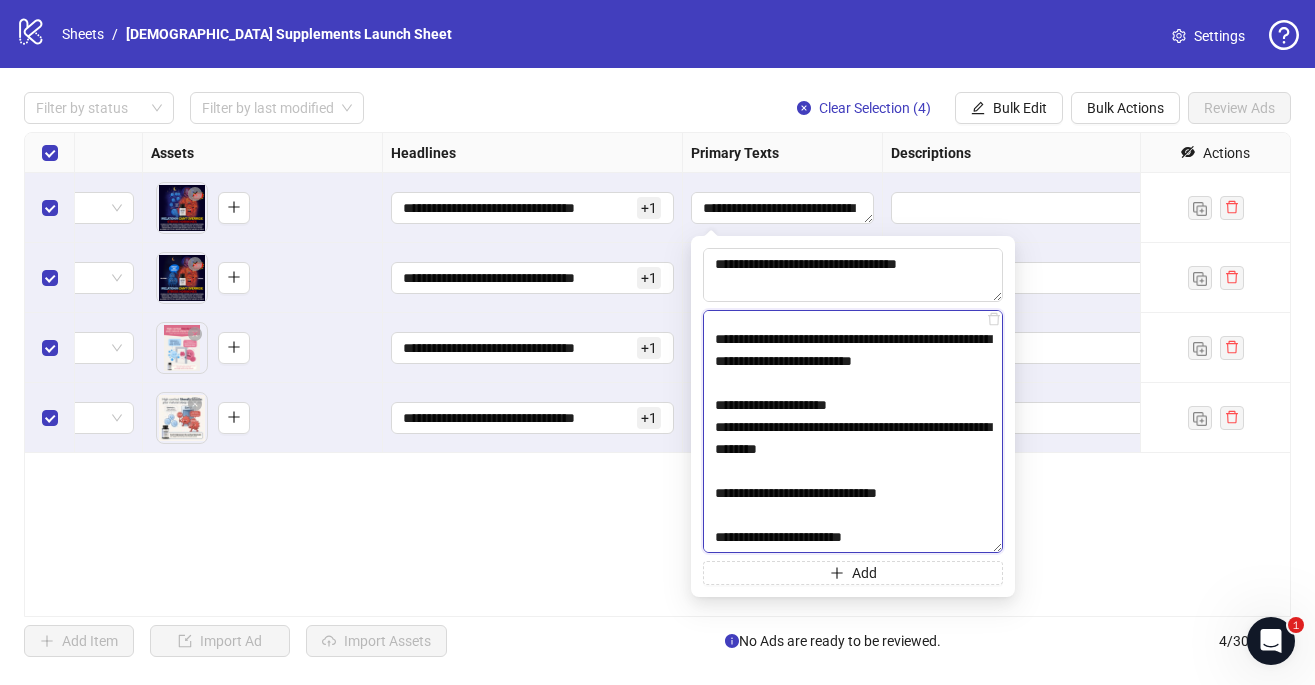 click at bounding box center (853, 431) 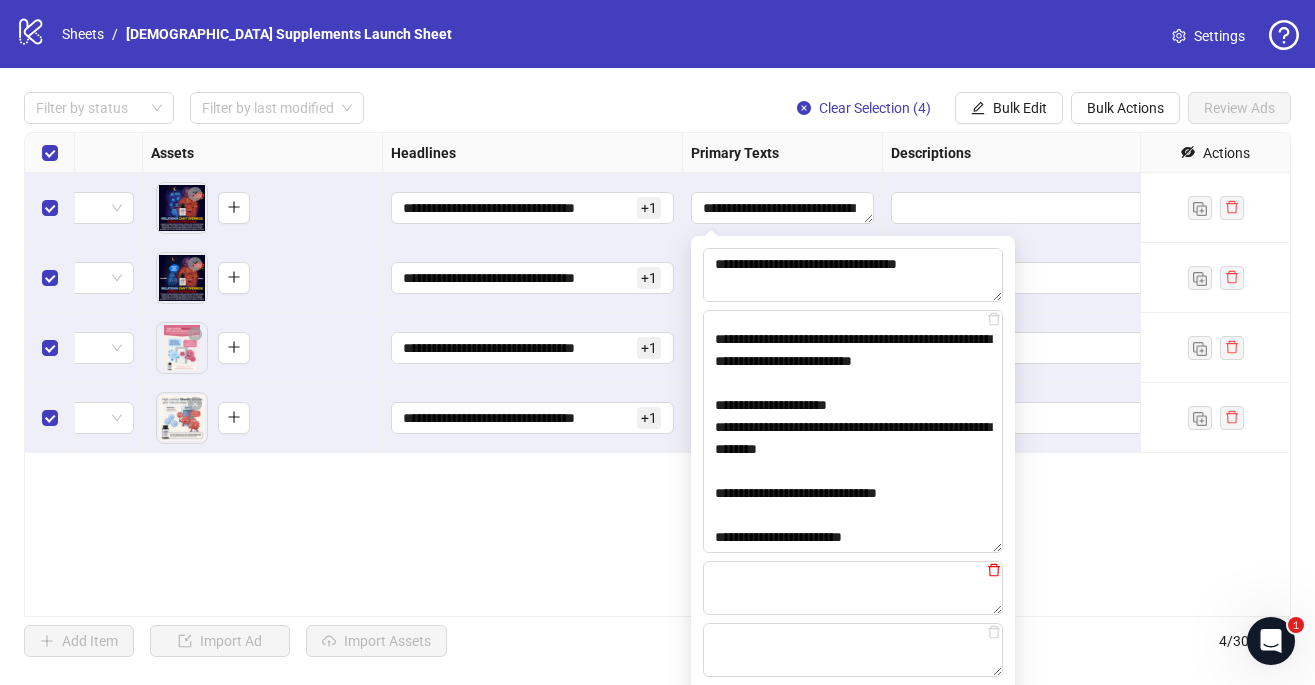 click 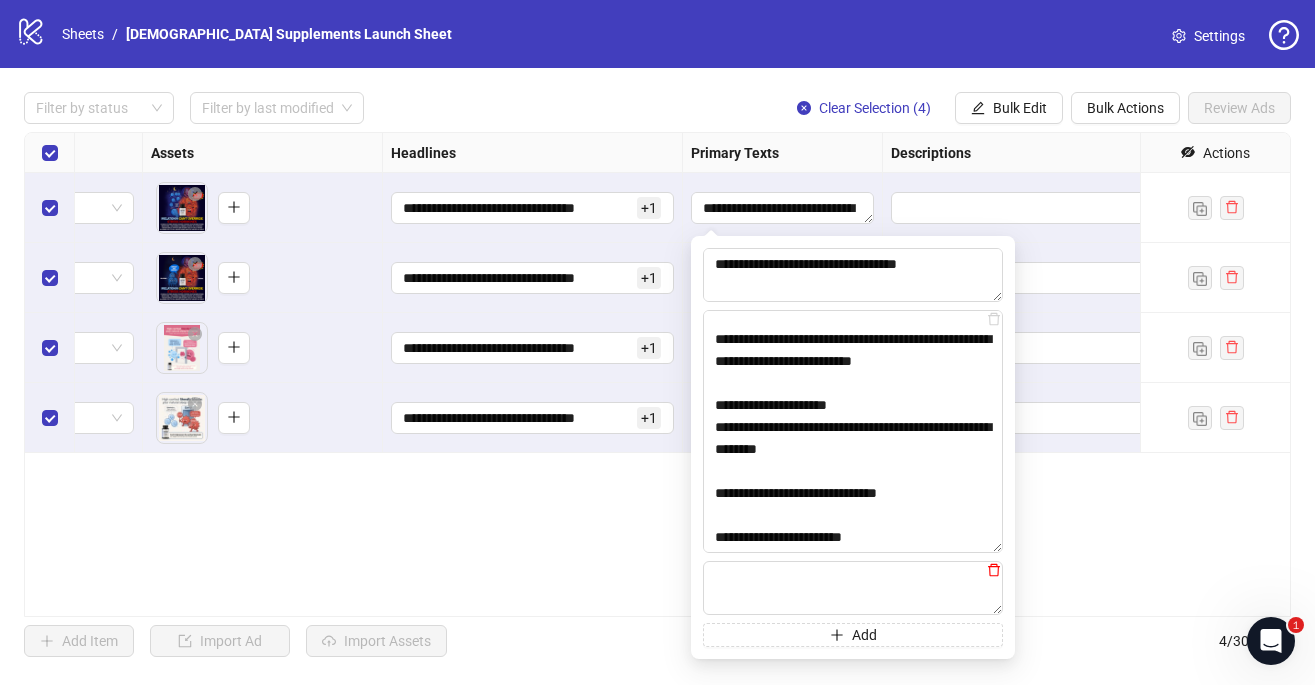 click 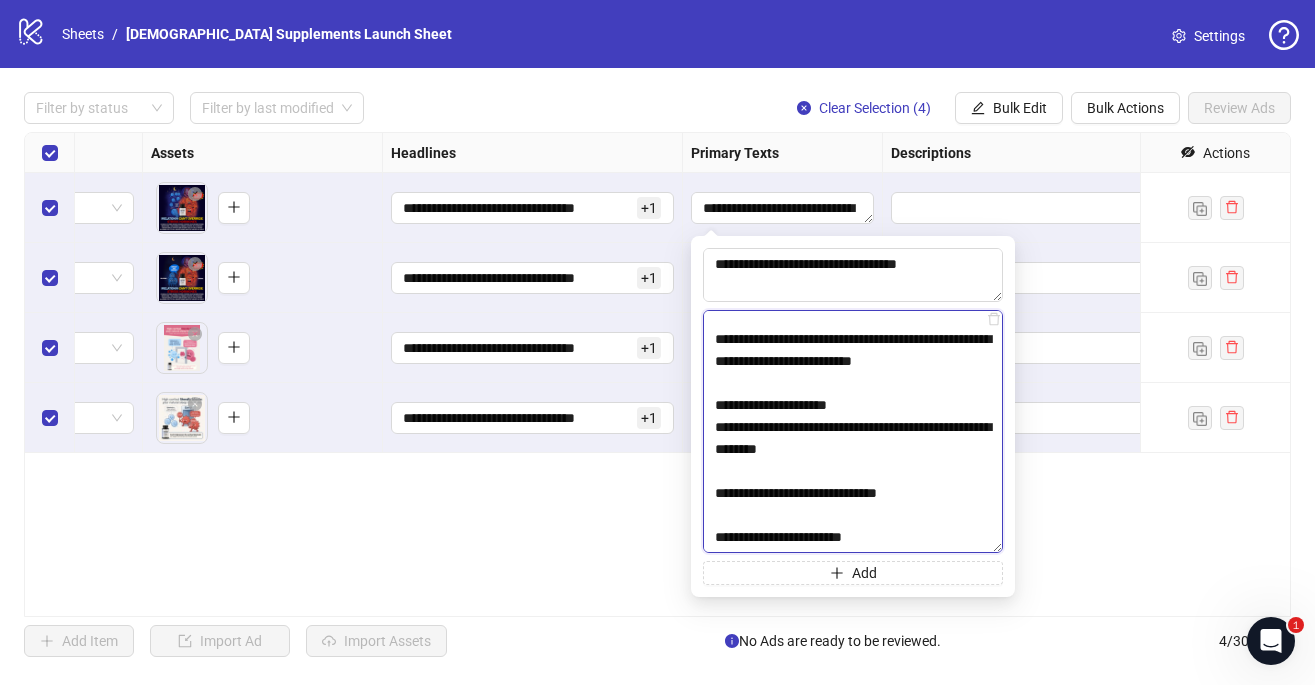 click at bounding box center [853, 431] 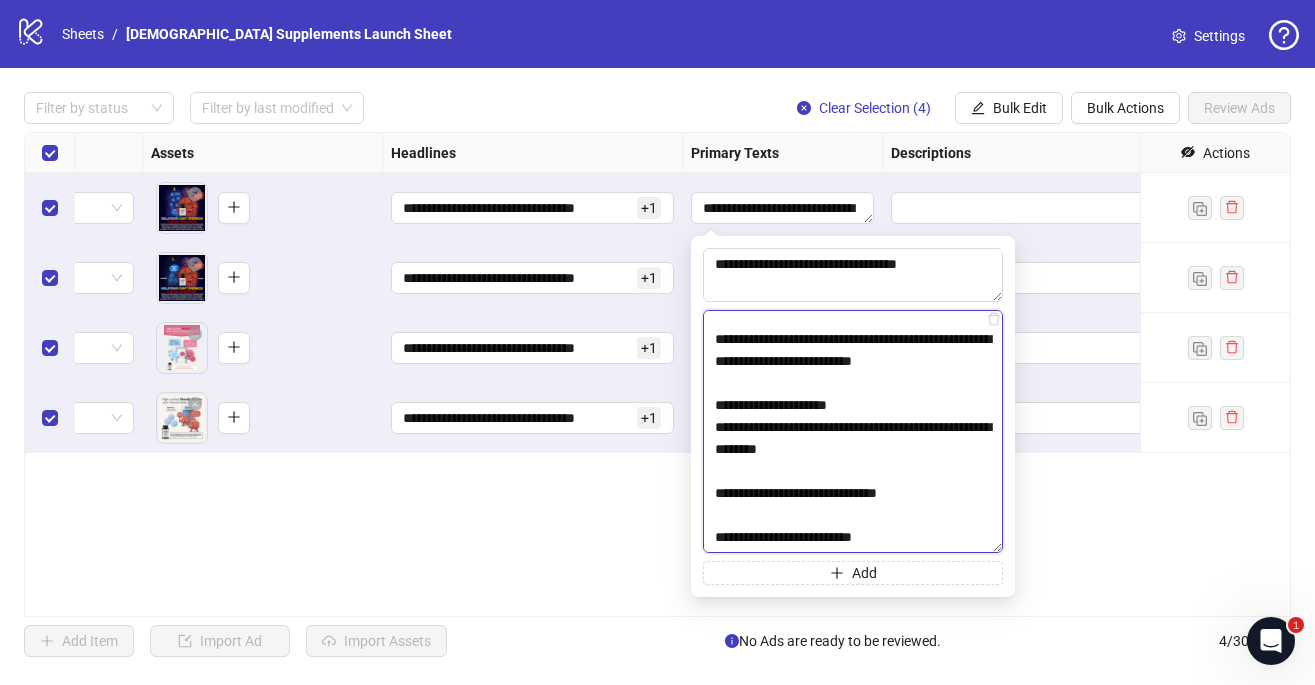 scroll, scrollTop: 2026, scrollLeft: 0, axis: vertical 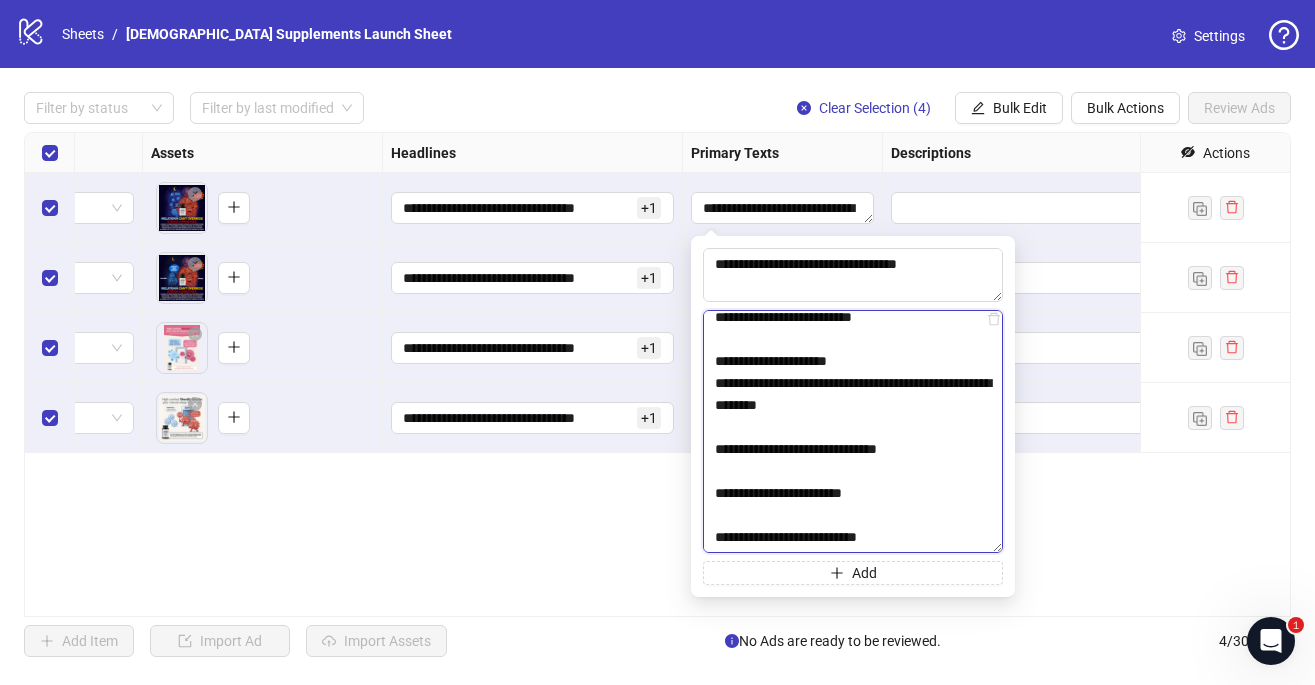 type on "**********" 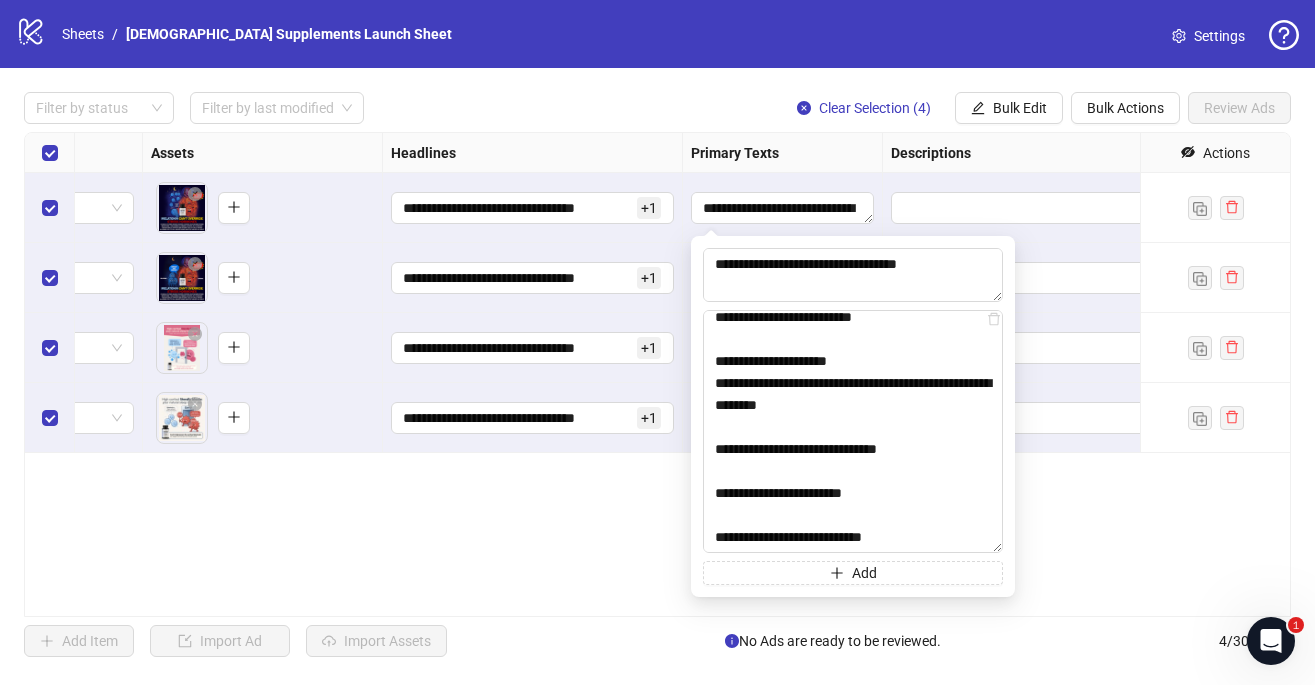 click on "**********" at bounding box center [657, 374] 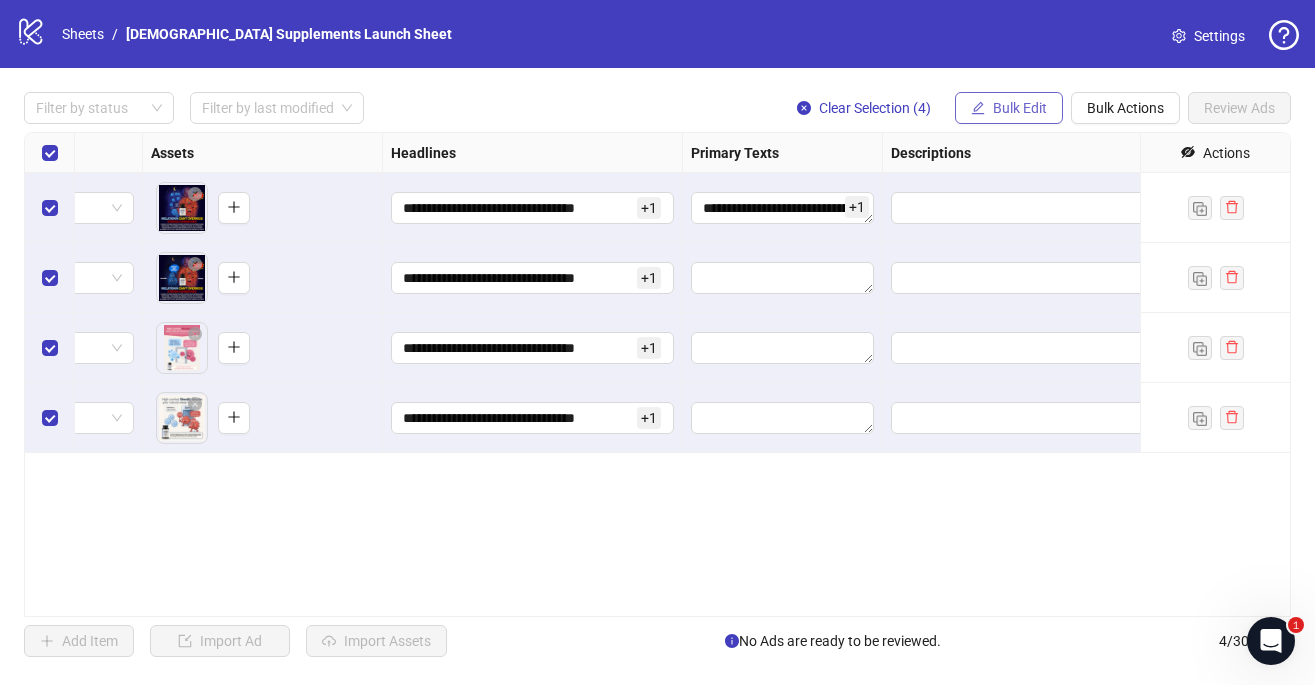 click on "Bulk Edit" at bounding box center (1020, 108) 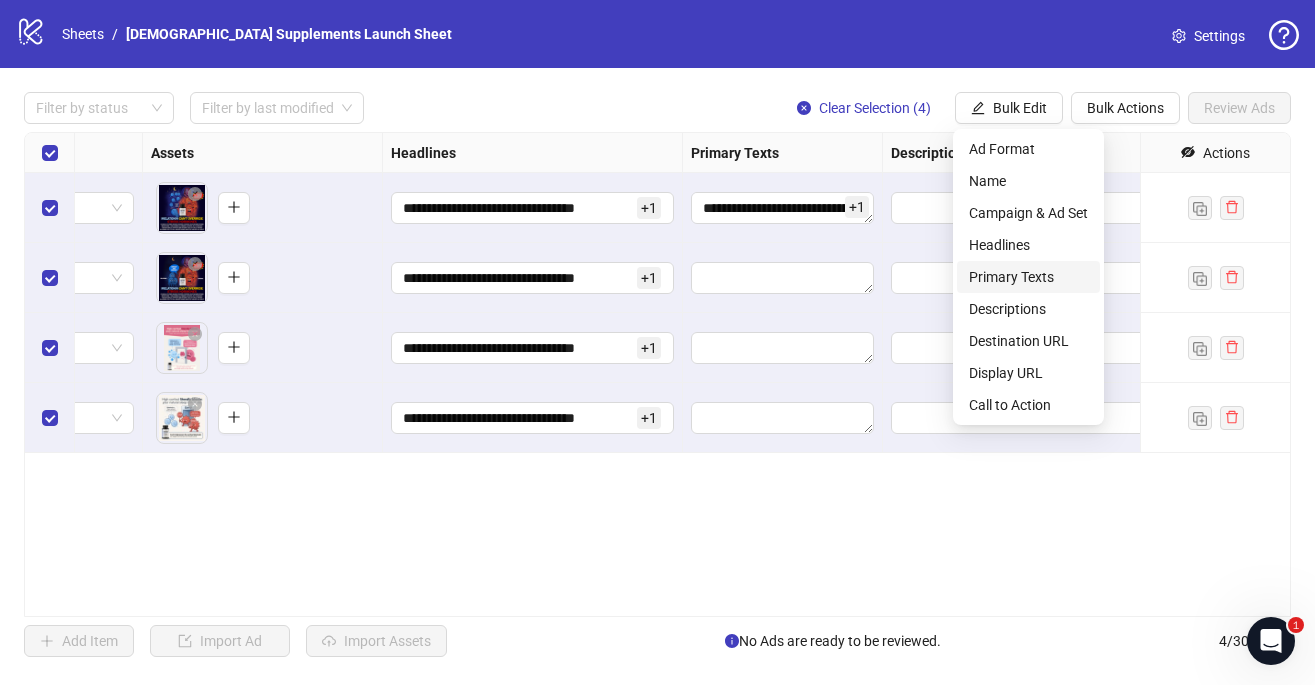 click on "Primary Texts" at bounding box center (1028, 277) 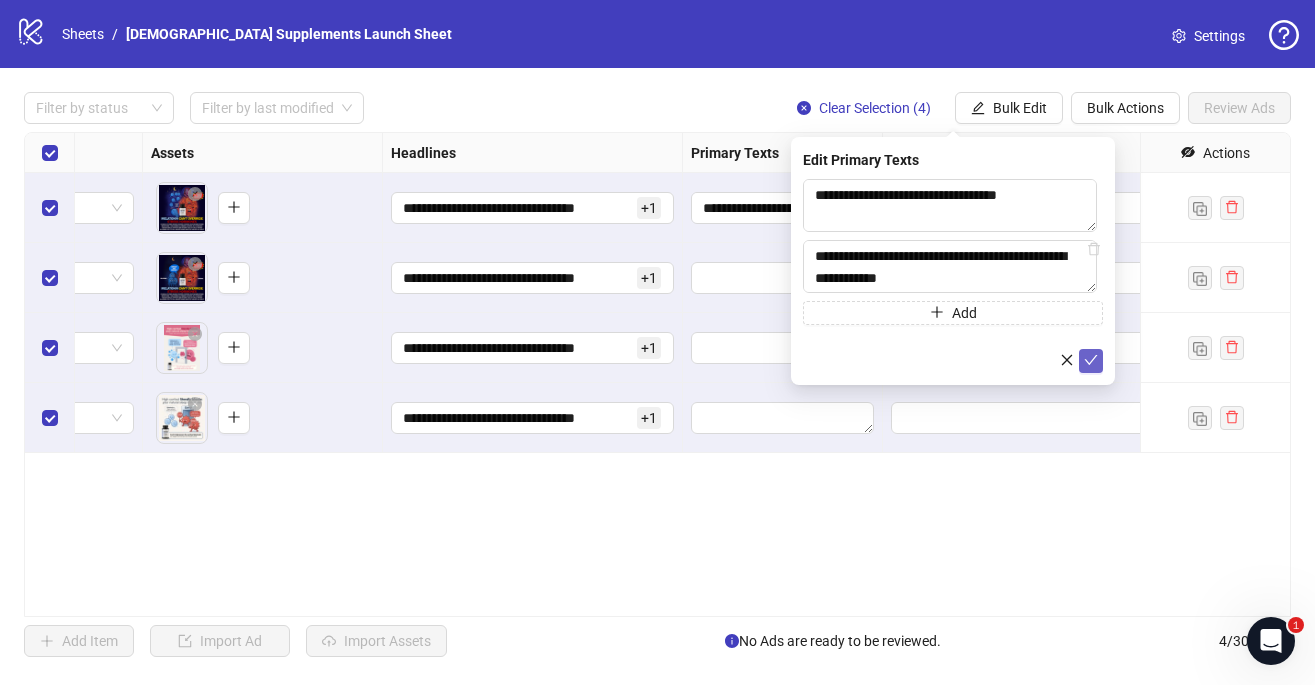 click 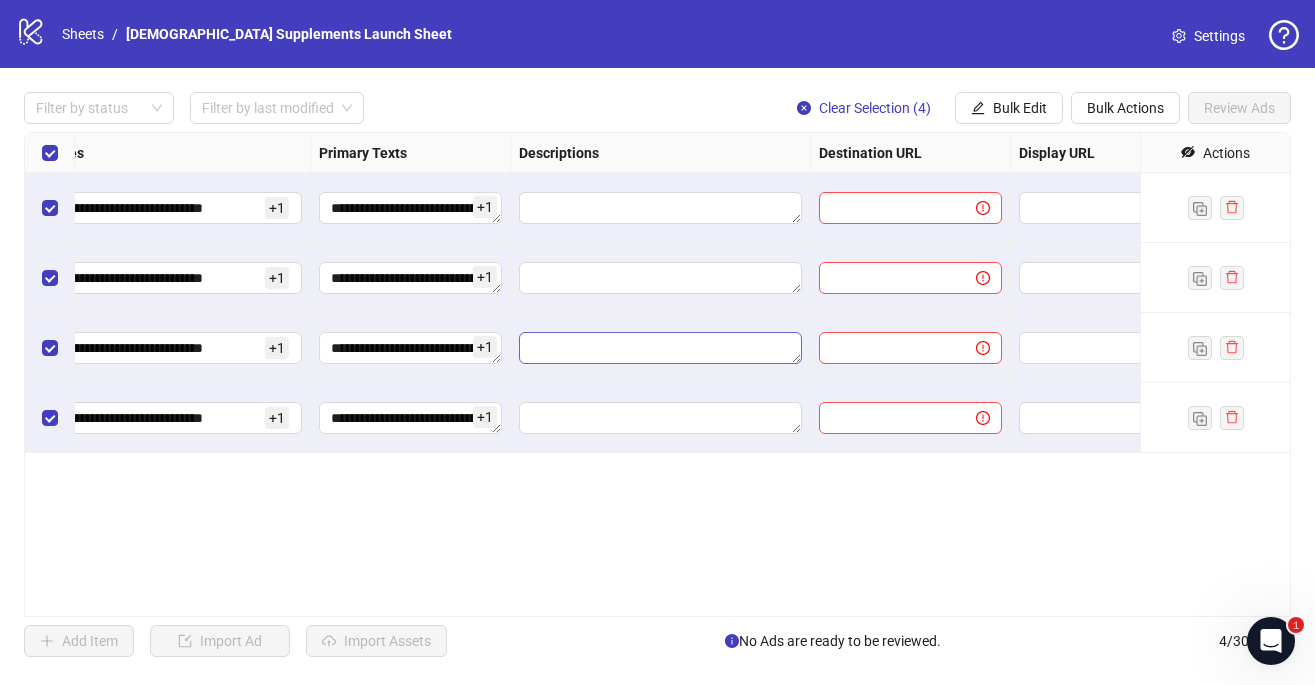 scroll, scrollTop: 0, scrollLeft: 1178, axis: horizontal 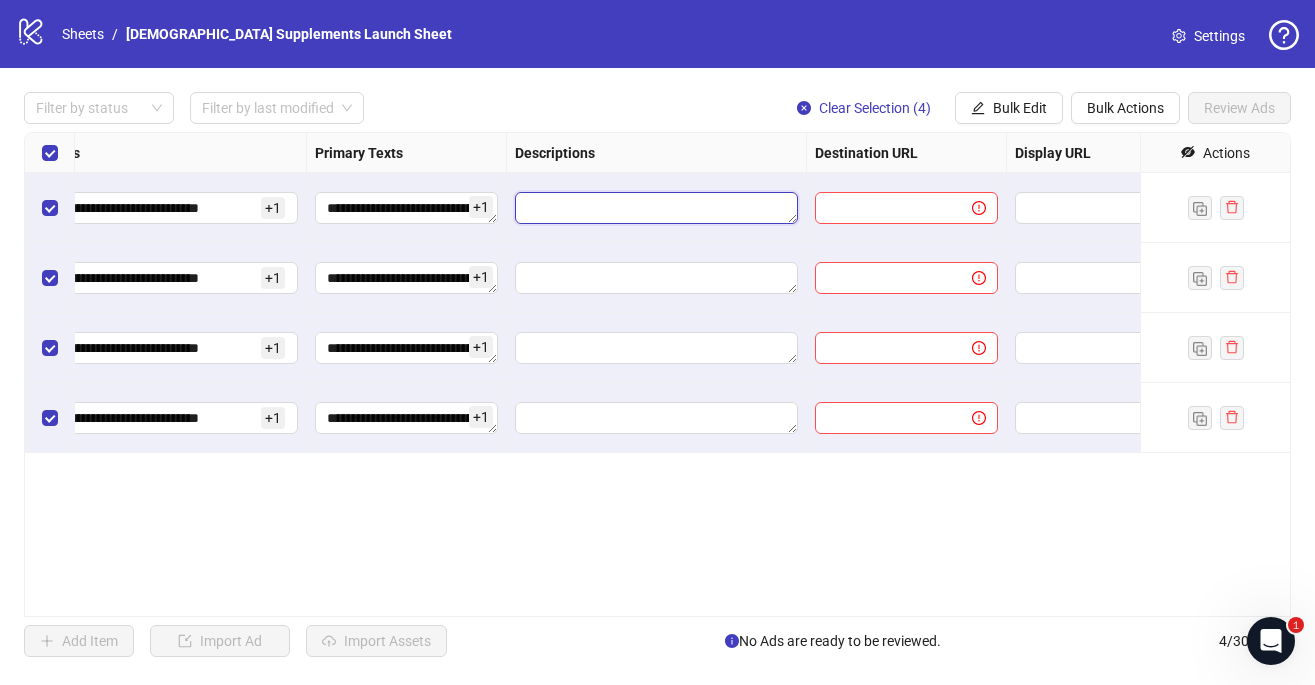 click at bounding box center (656, 208) 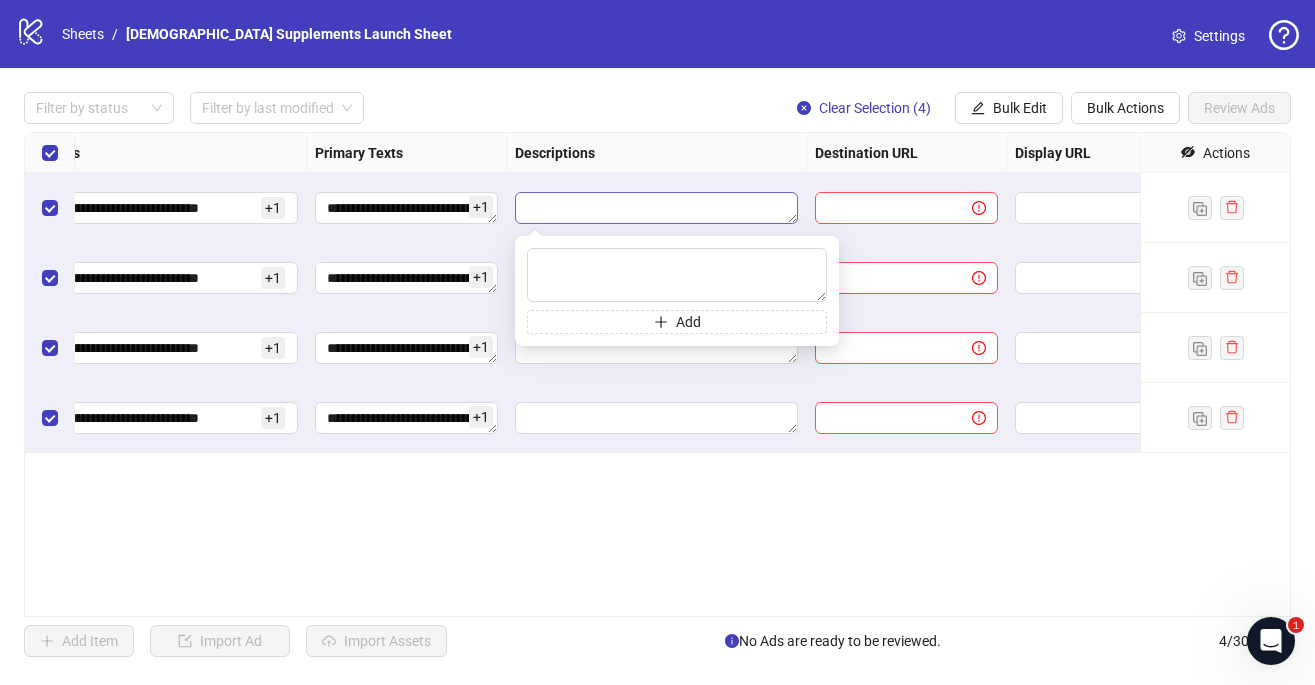 type on "*" 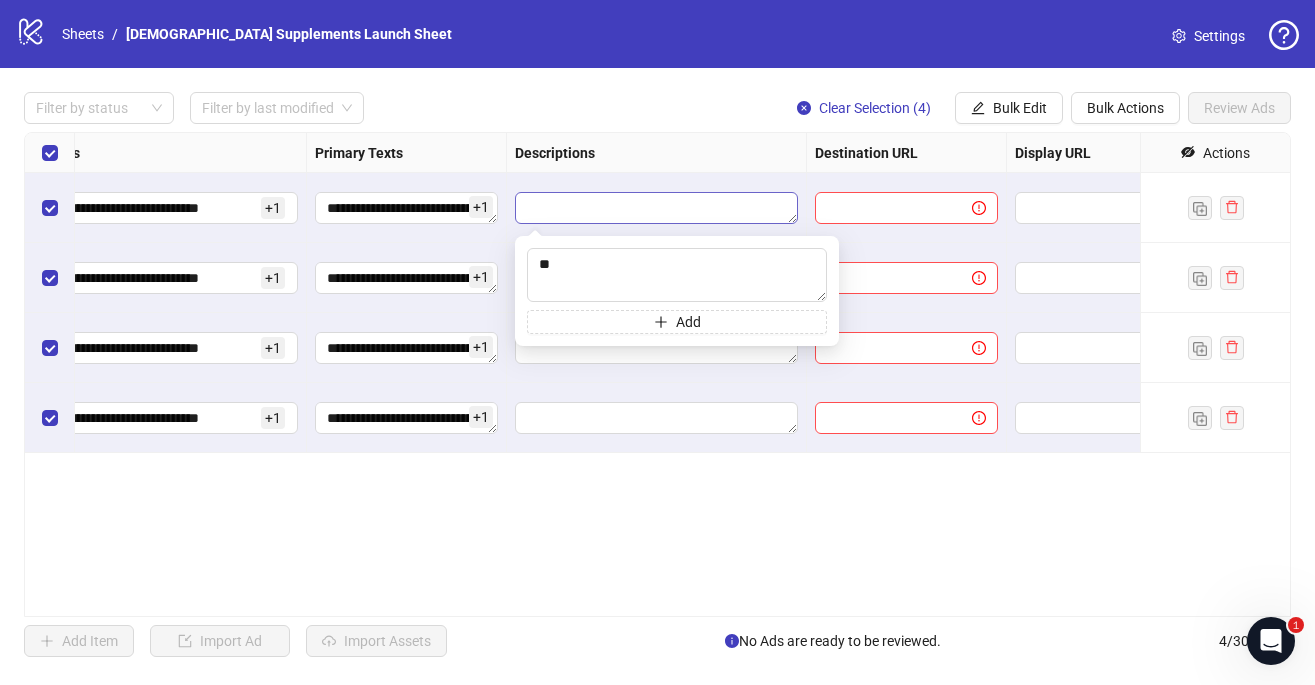type on "*" 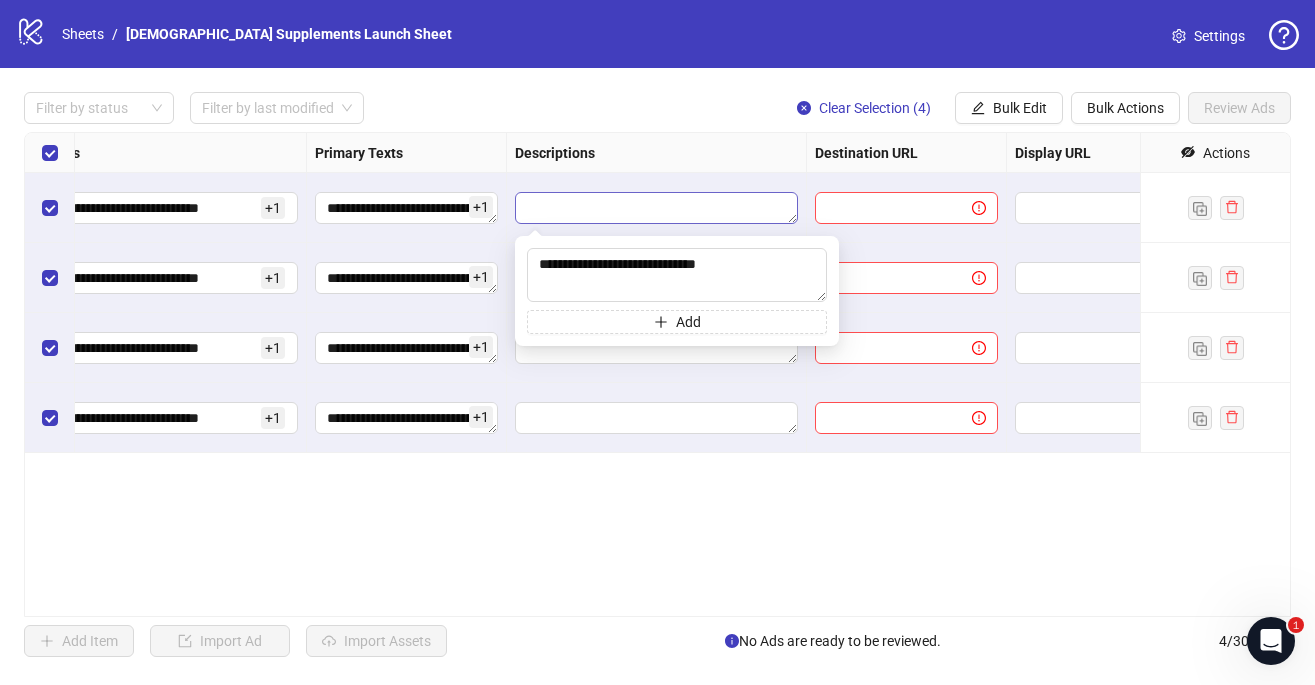 type on "**********" 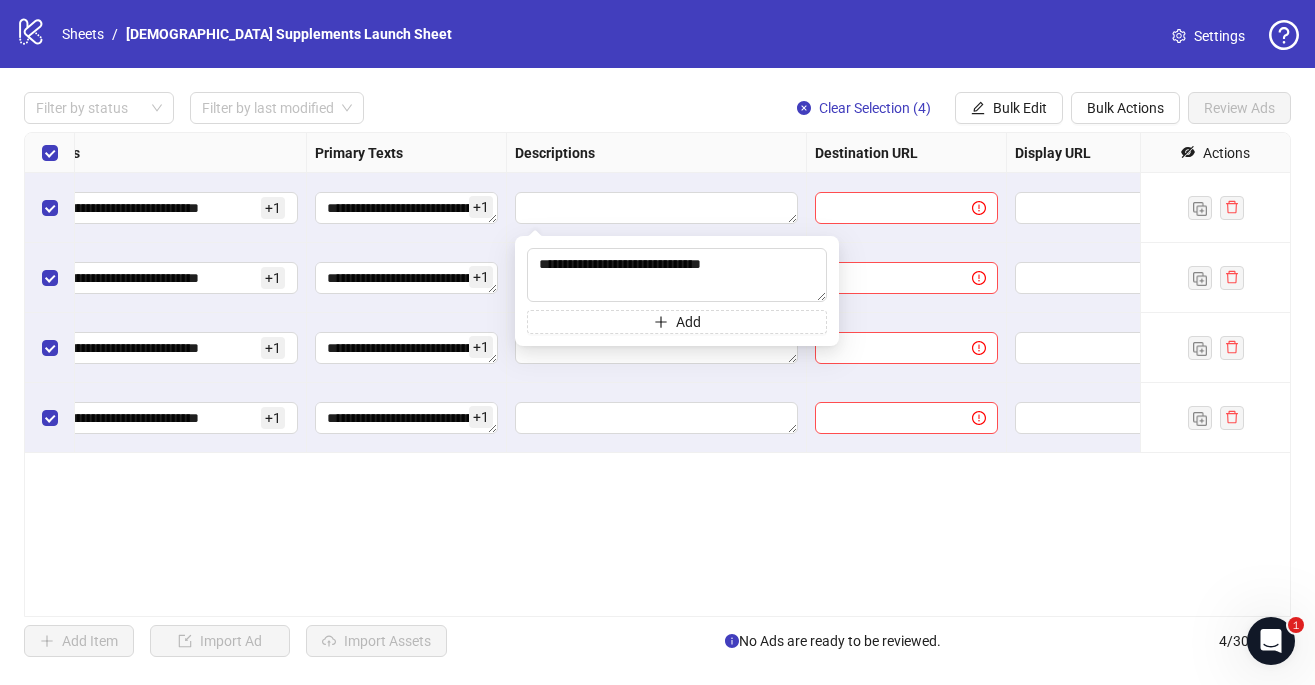 click at bounding box center [657, 208] 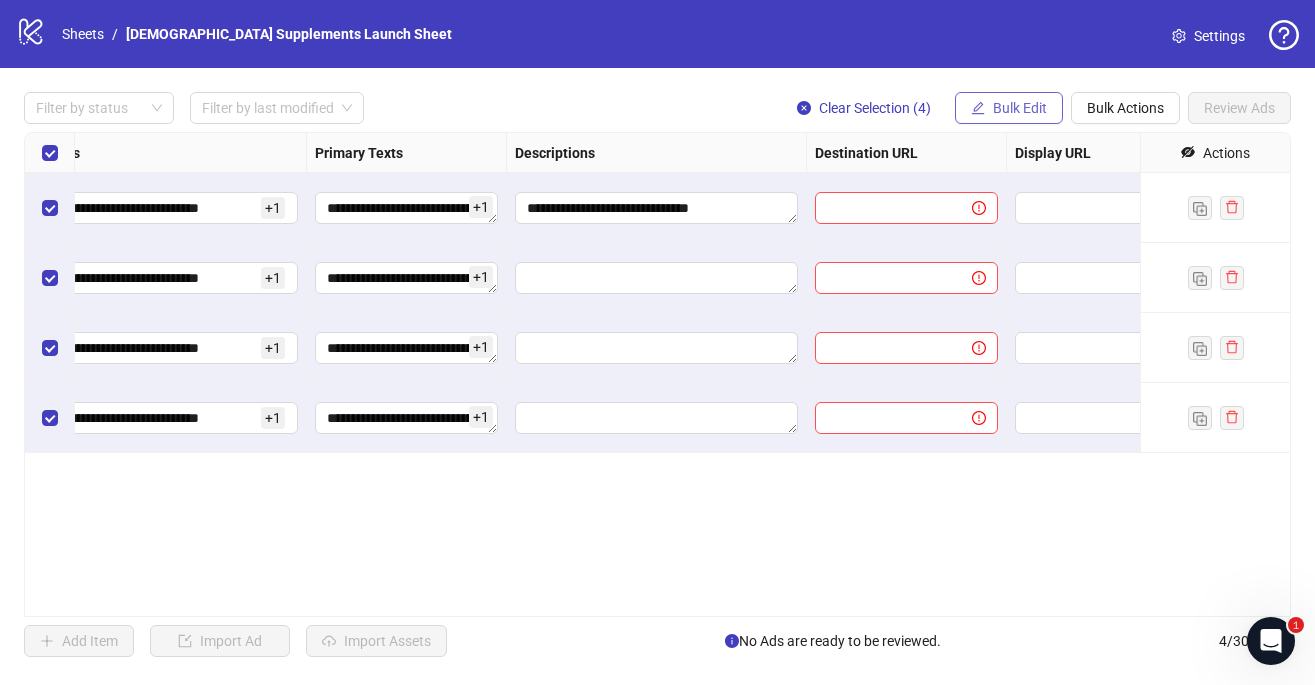 click on "Bulk Edit" at bounding box center (1020, 108) 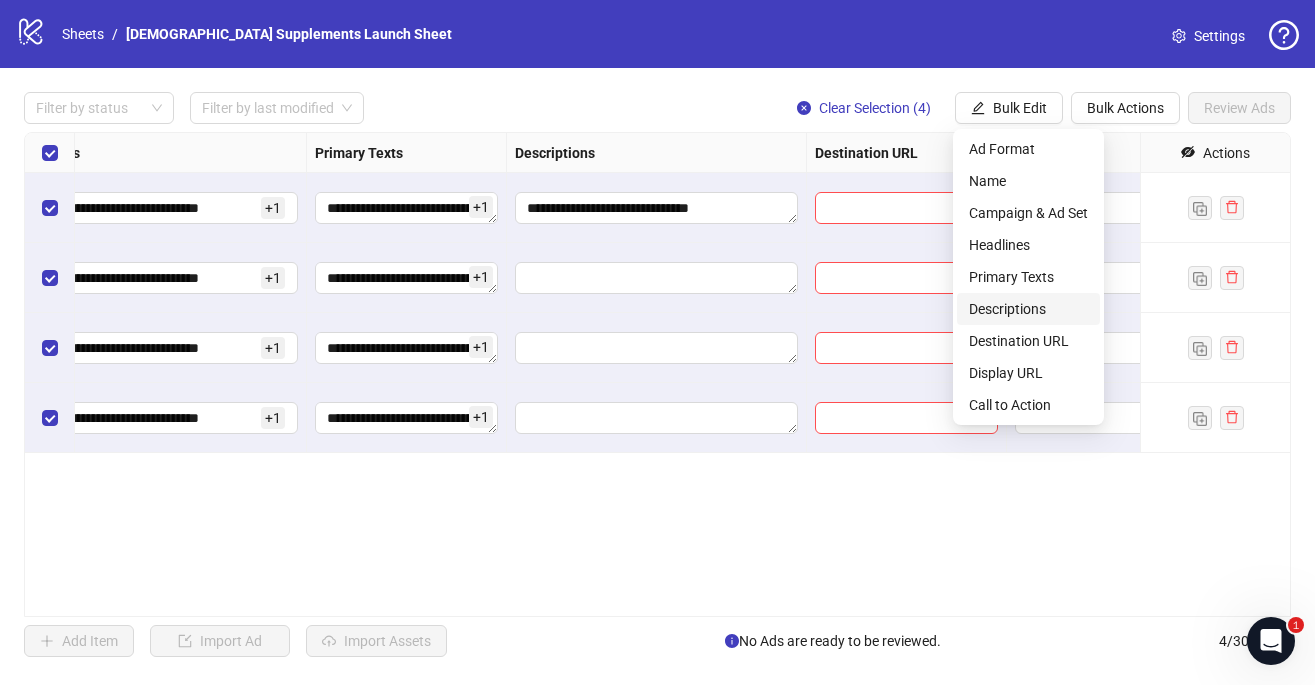 click on "Descriptions" at bounding box center [1028, 309] 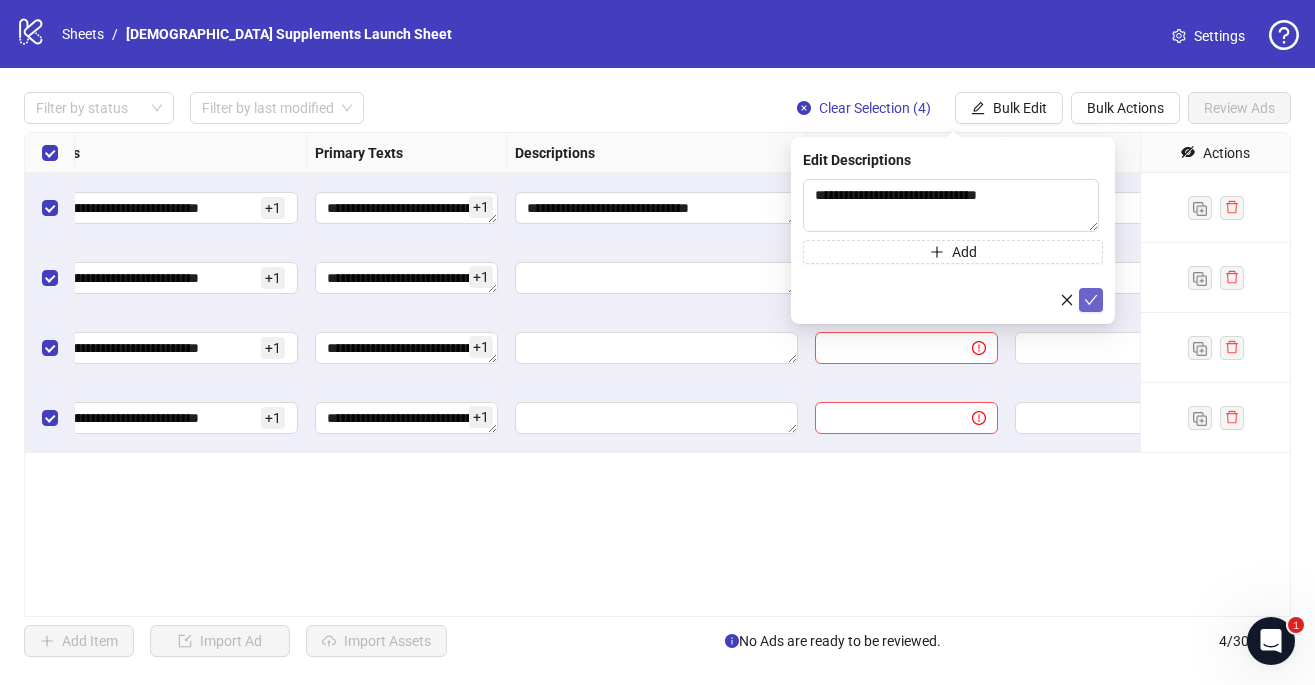 click at bounding box center (1091, 300) 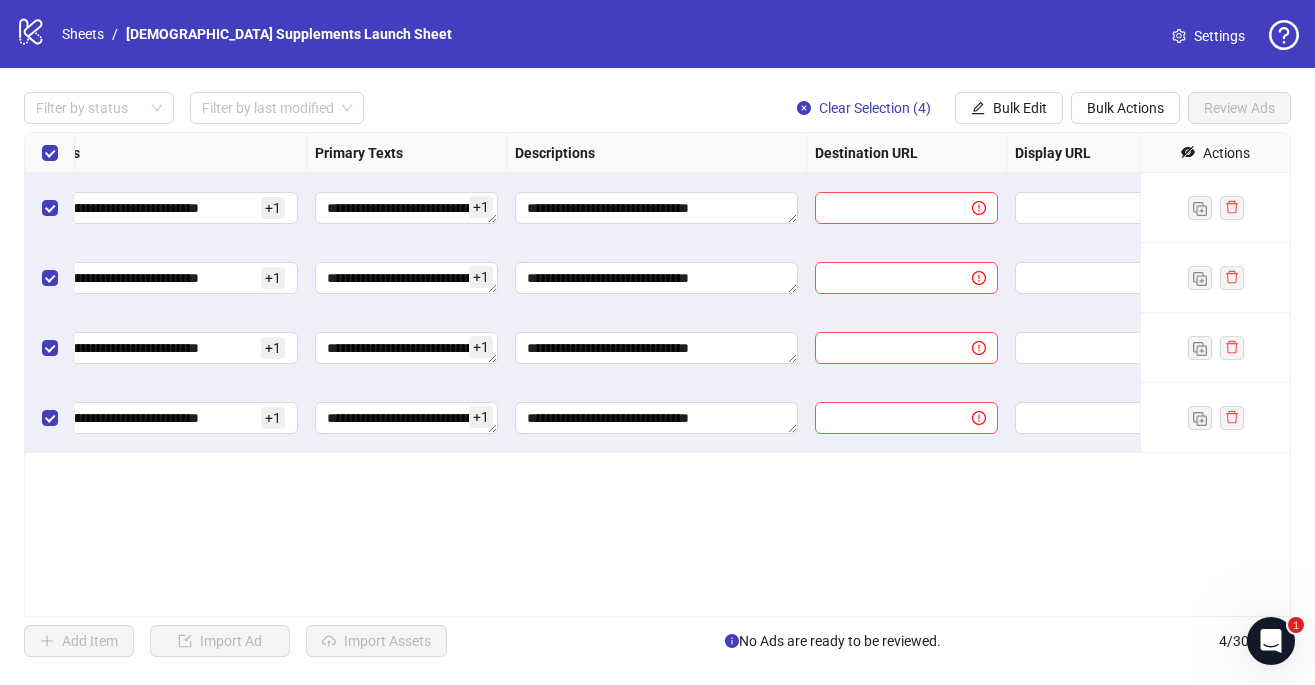 click on "**********" at bounding box center [657, 374] 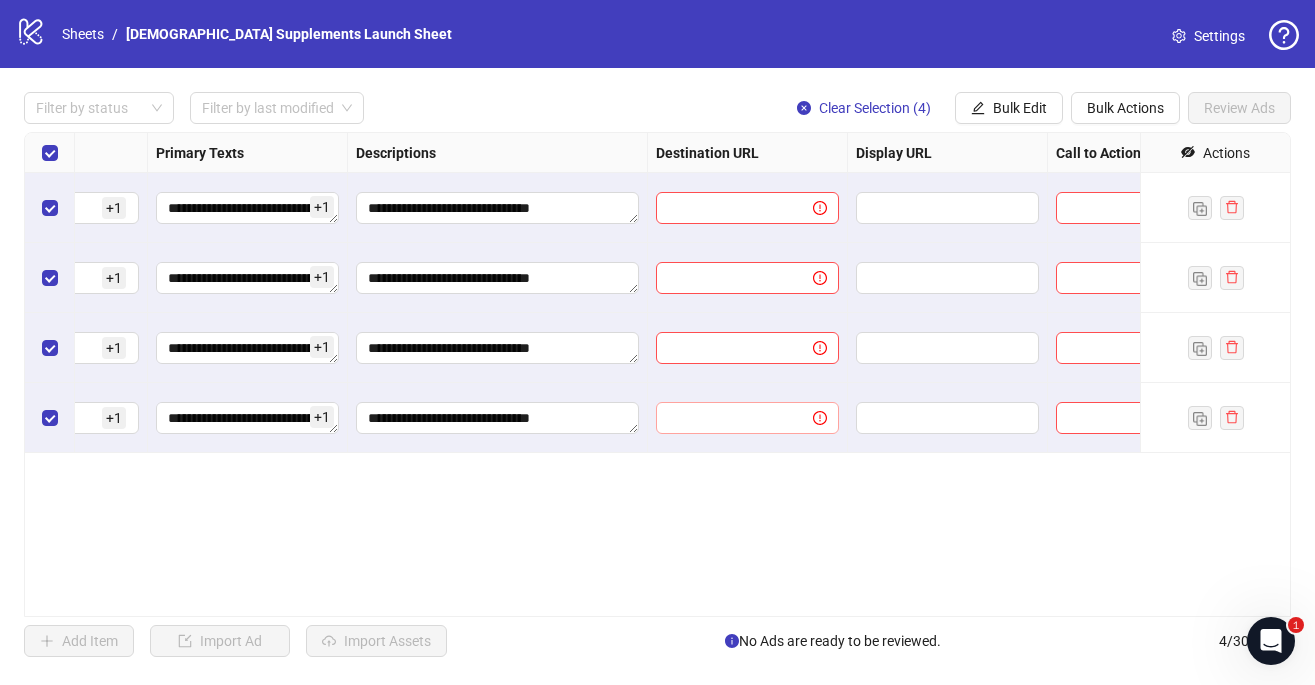 scroll, scrollTop: 0, scrollLeft: 1405, axis: horizontal 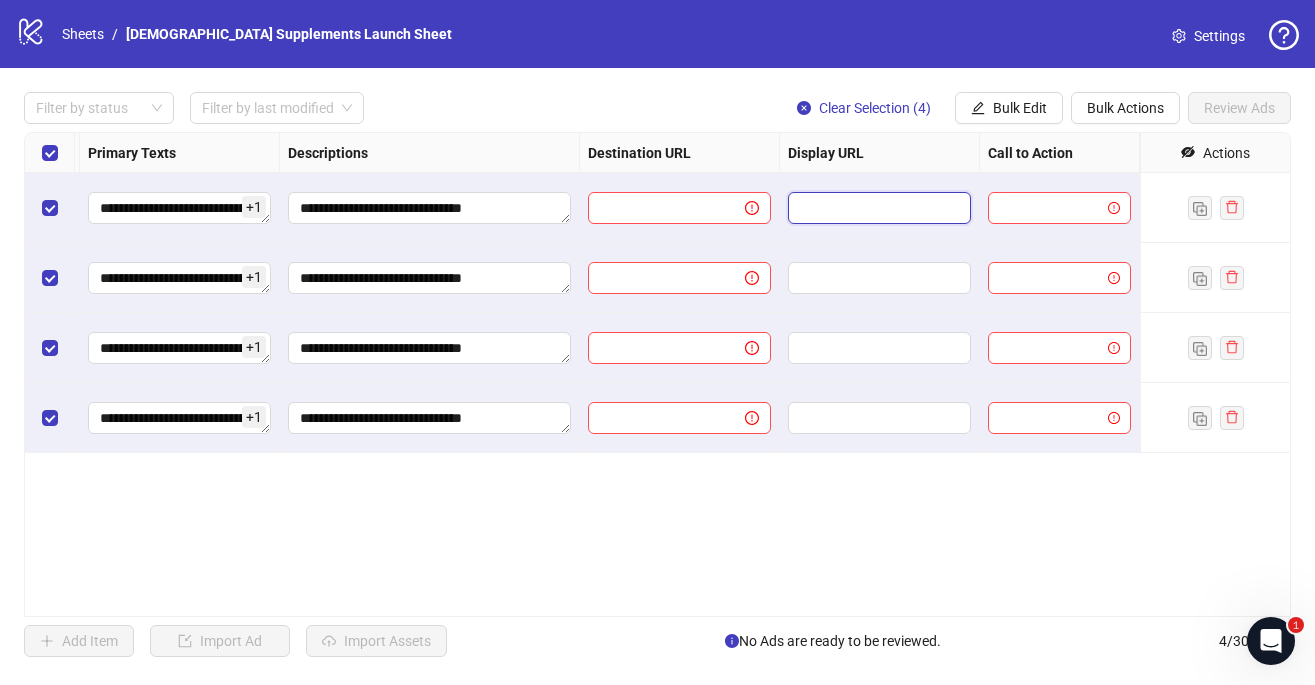 click at bounding box center (877, 208) 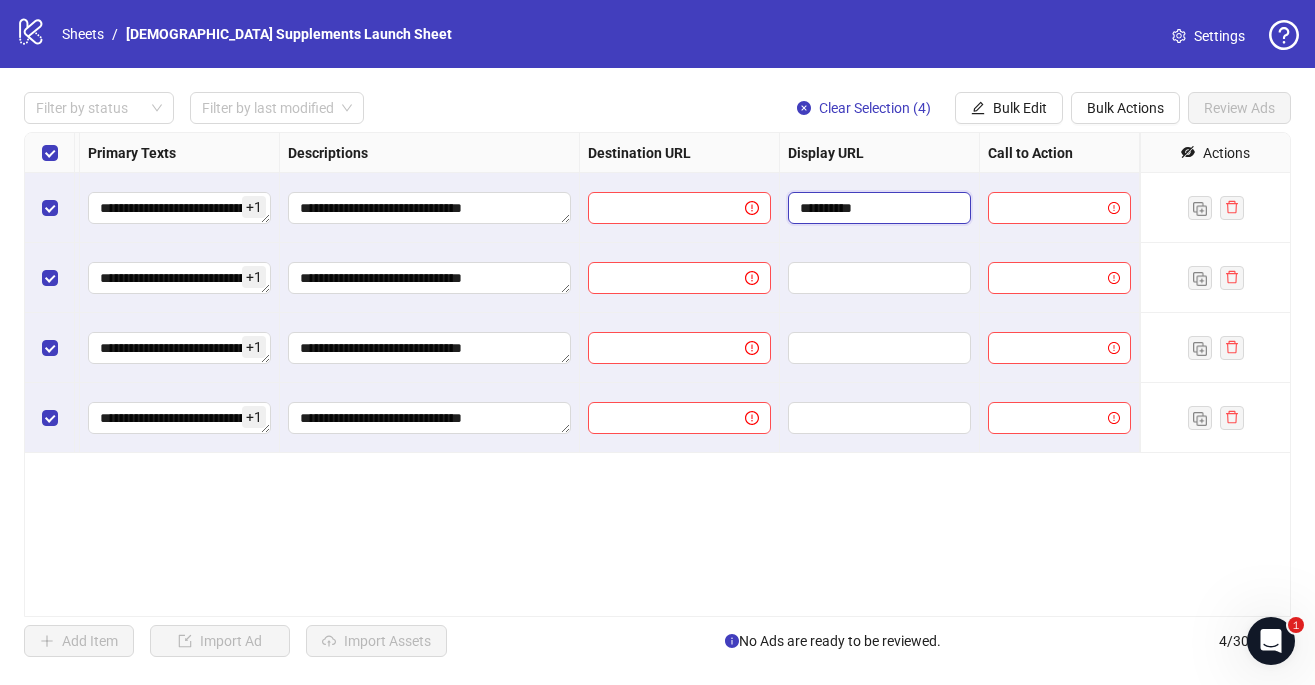 type on "**********" 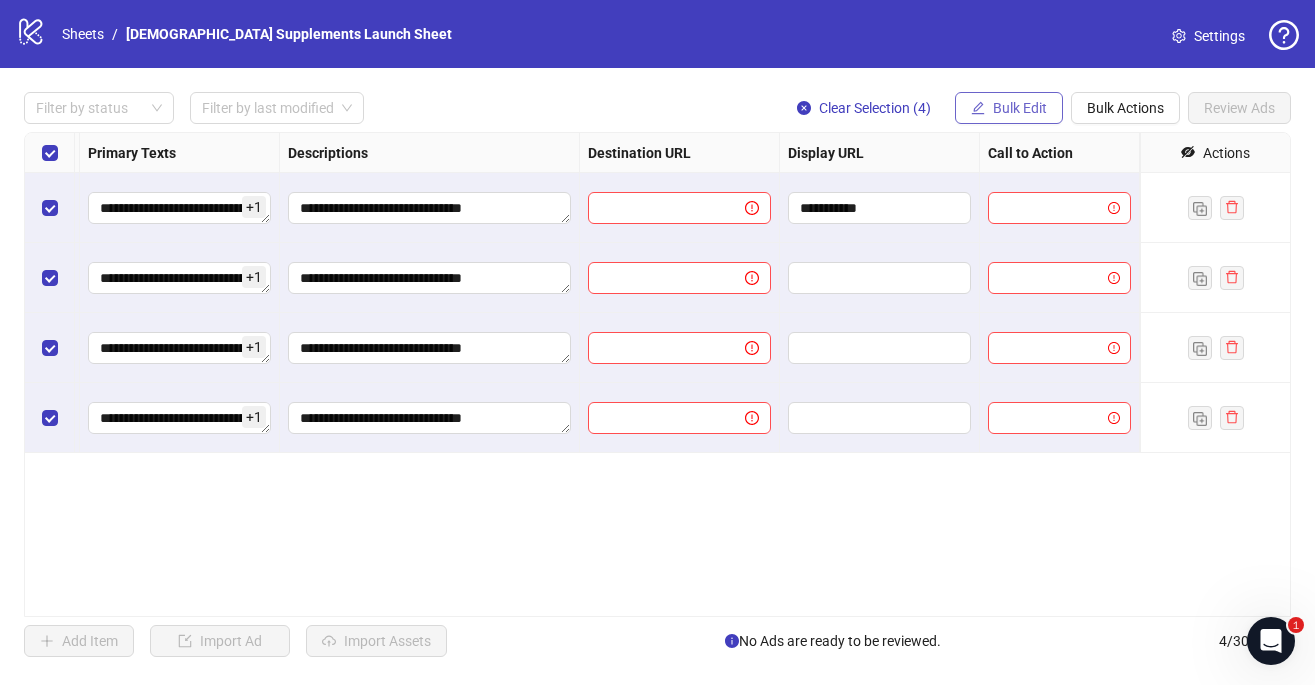 click on "Bulk Edit" at bounding box center (1009, 108) 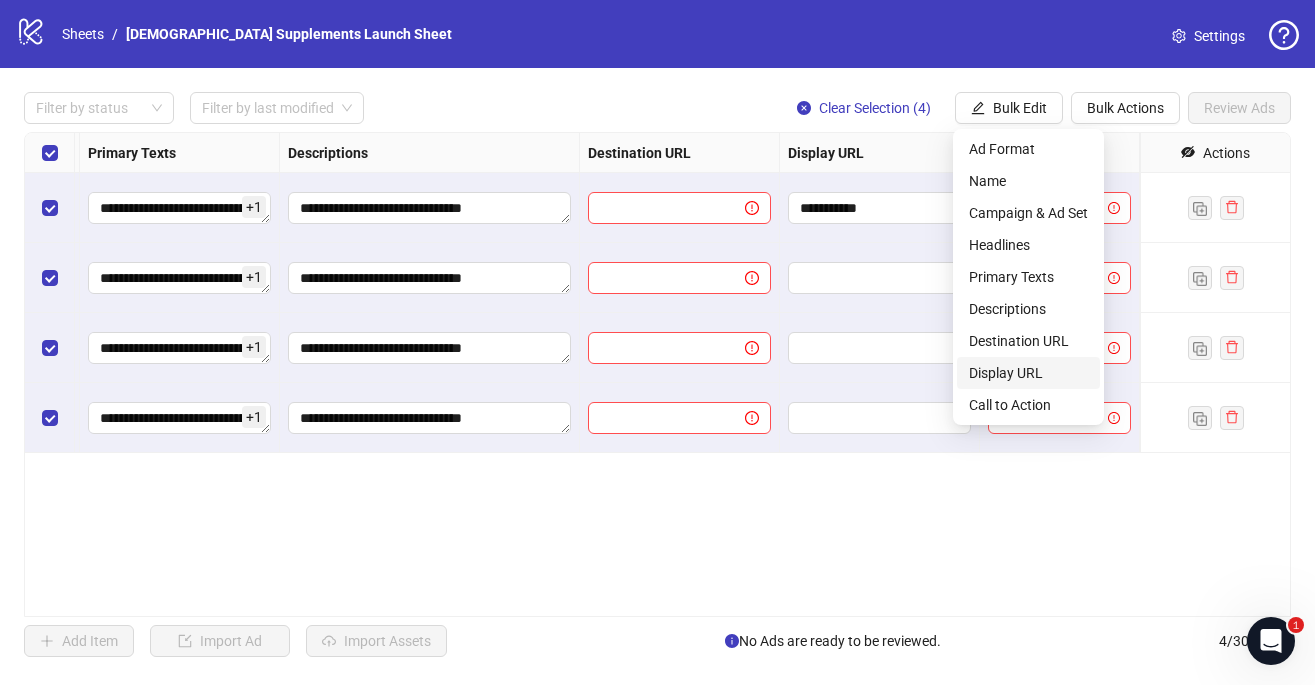 click on "Display URL" at bounding box center (1028, 373) 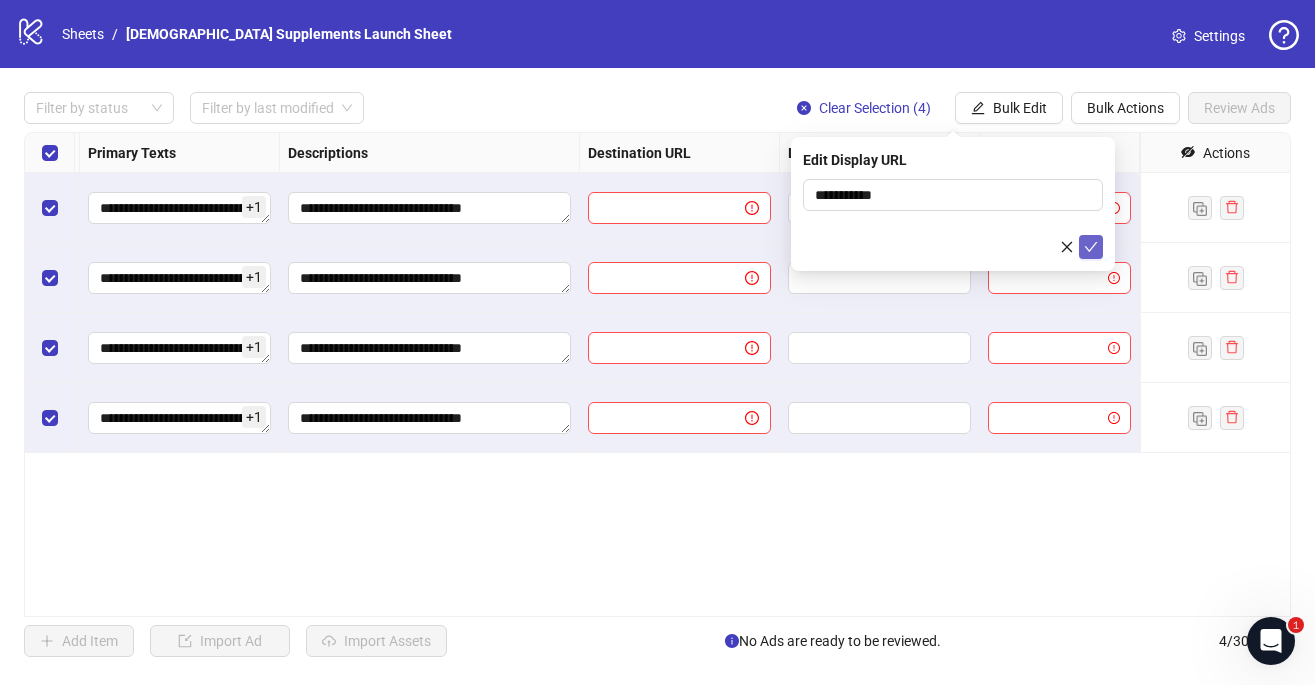 click 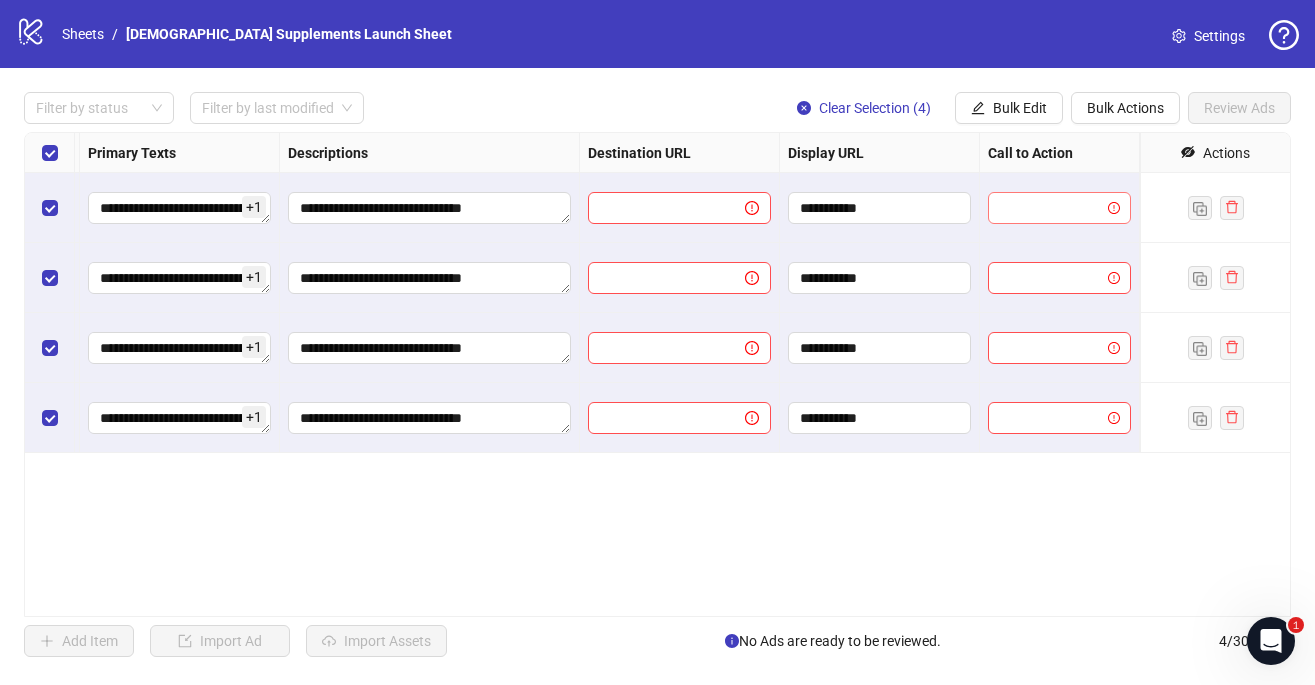 click at bounding box center (1050, 208) 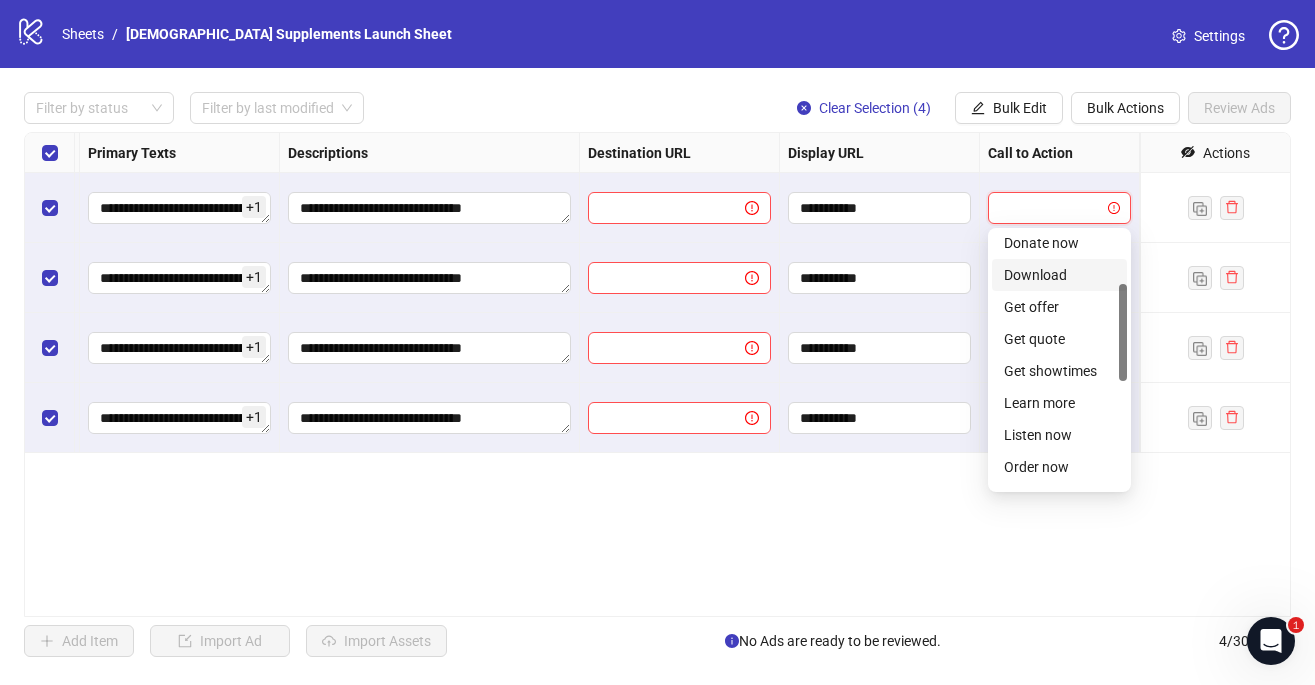 scroll, scrollTop: 135, scrollLeft: 0, axis: vertical 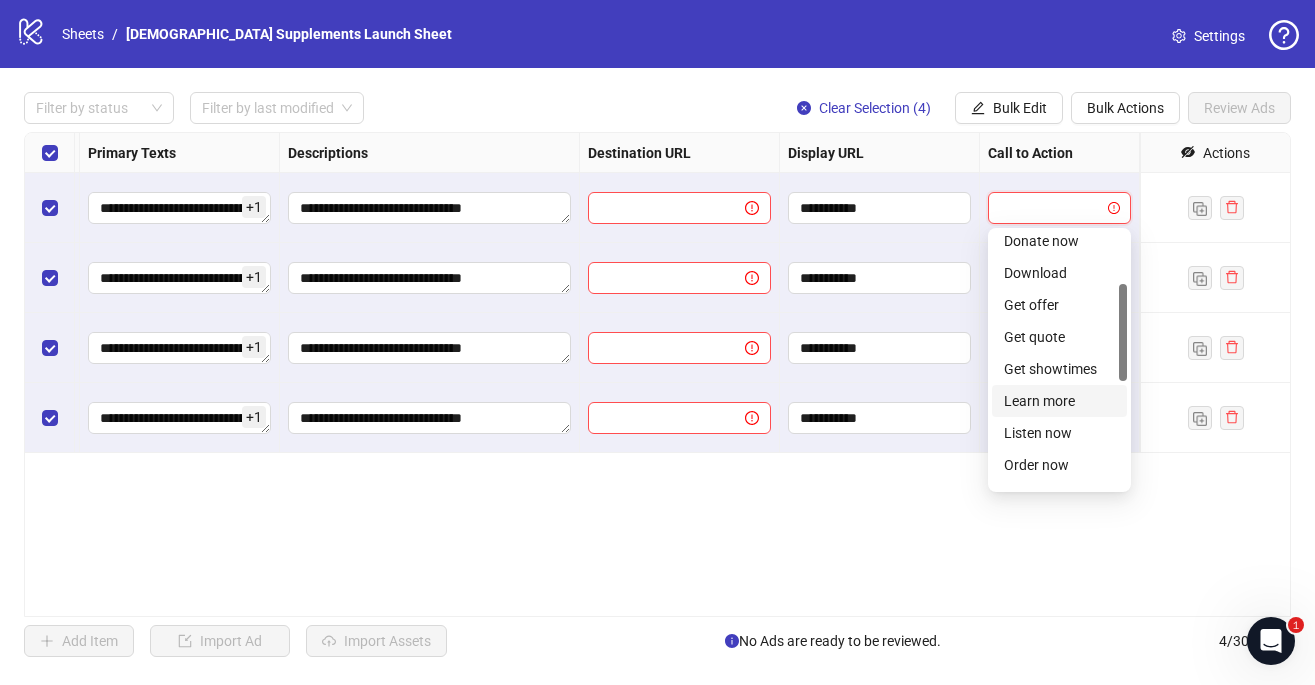 click on "Learn more" at bounding box center (1059, 401) 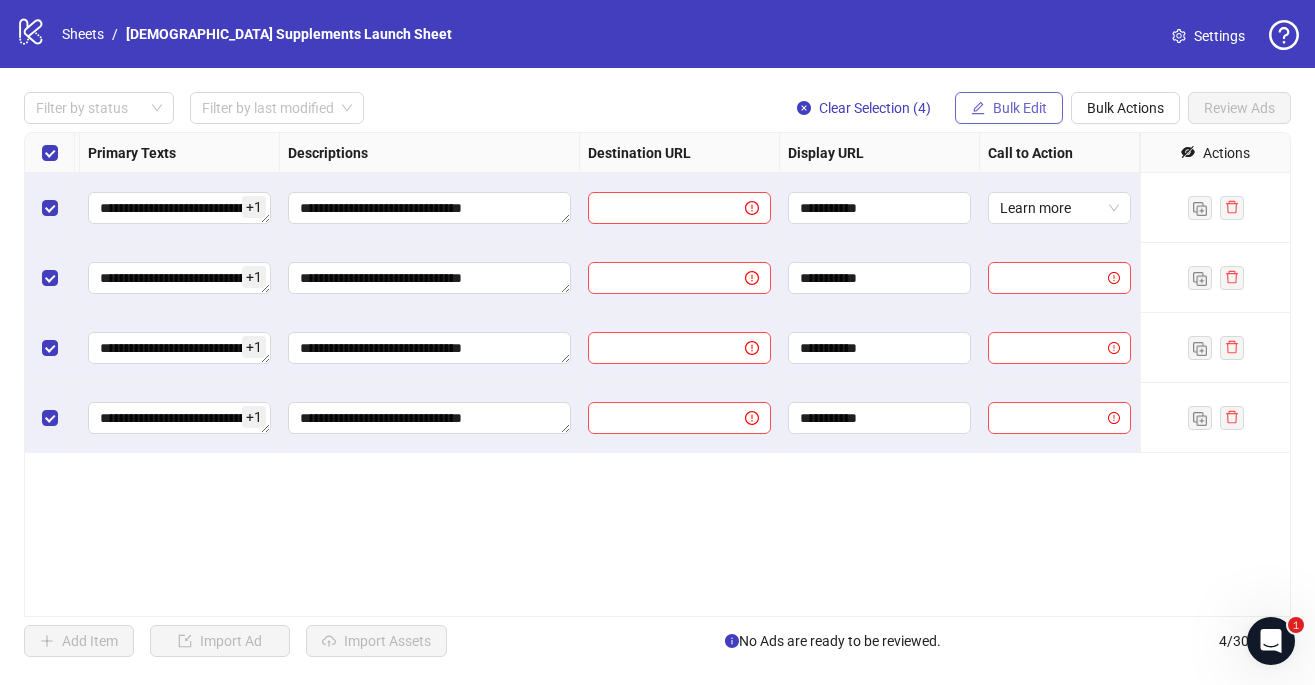 click on "Bulk Edit" at bounding box center [1020, 108] 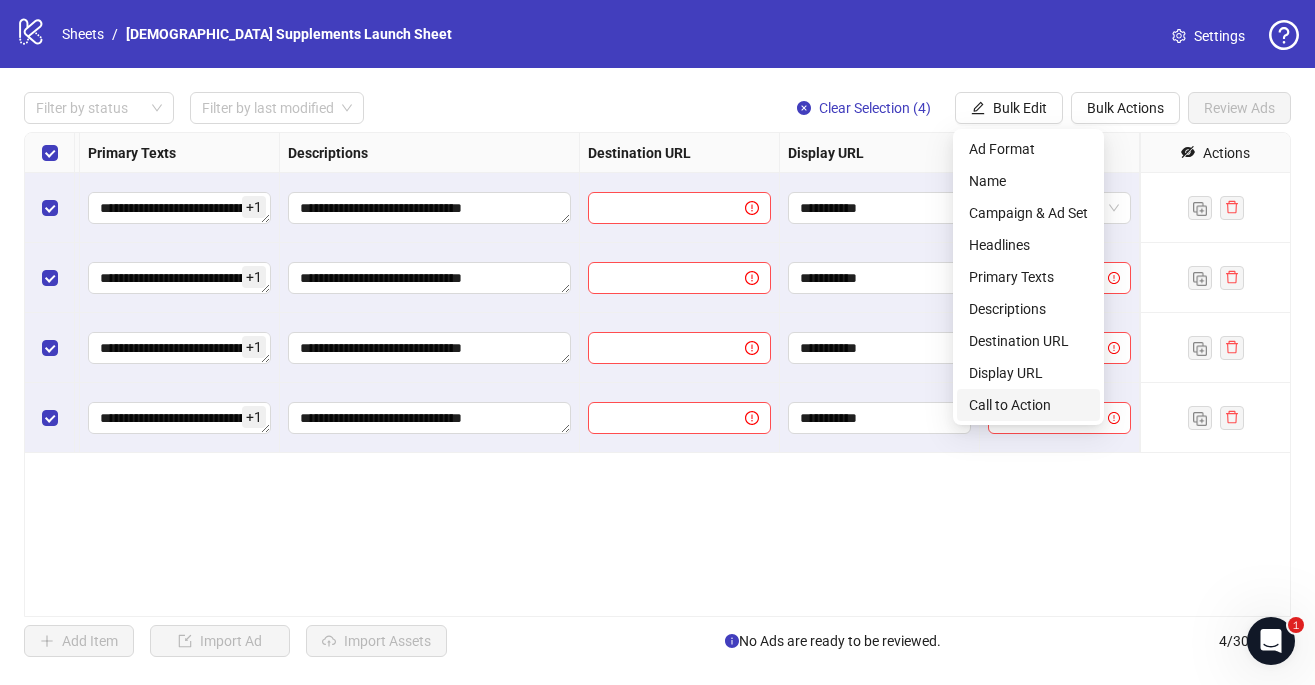 click on "Call to Action" at bounding box center [1028, 405] 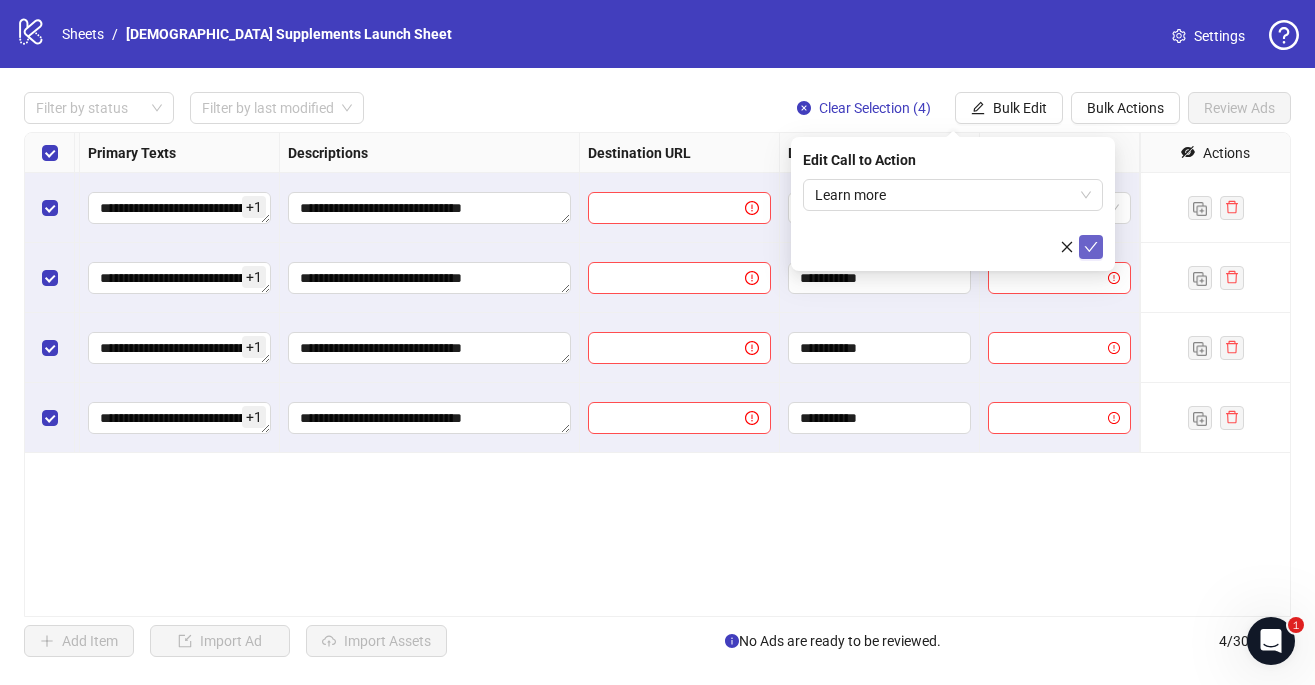 click at bounding box center (1091, 247) 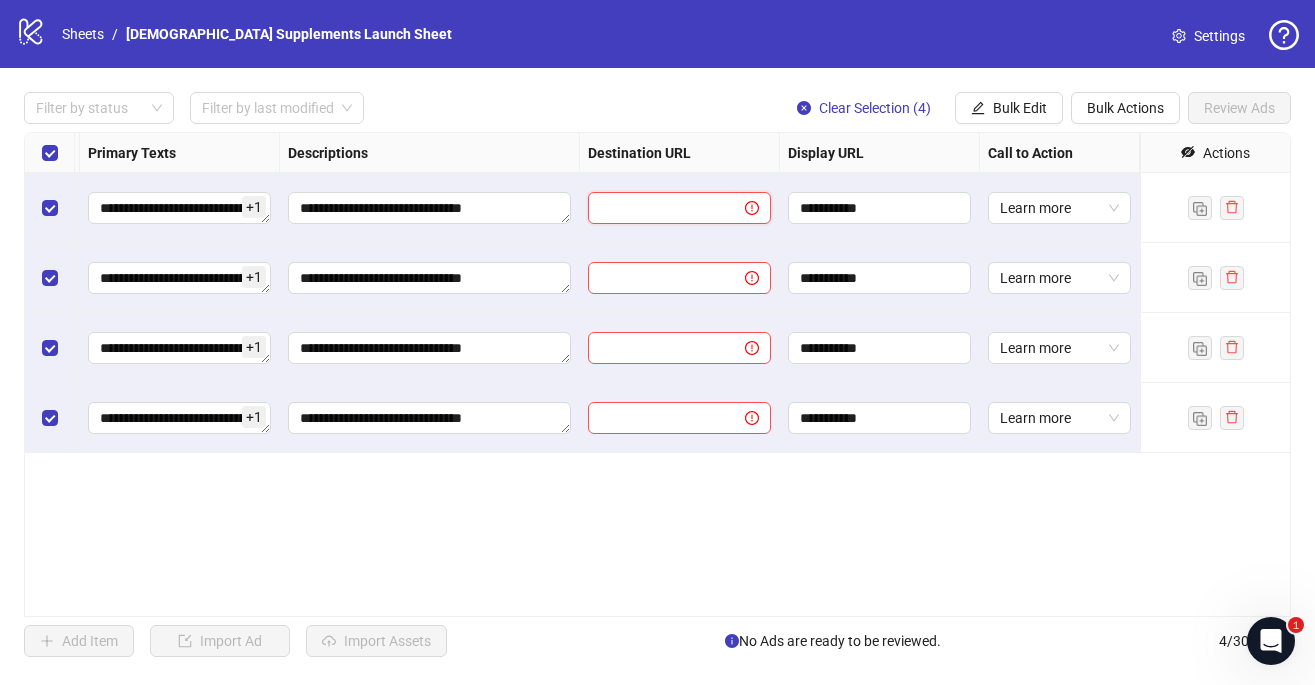 click at bounding box center [658, 208] 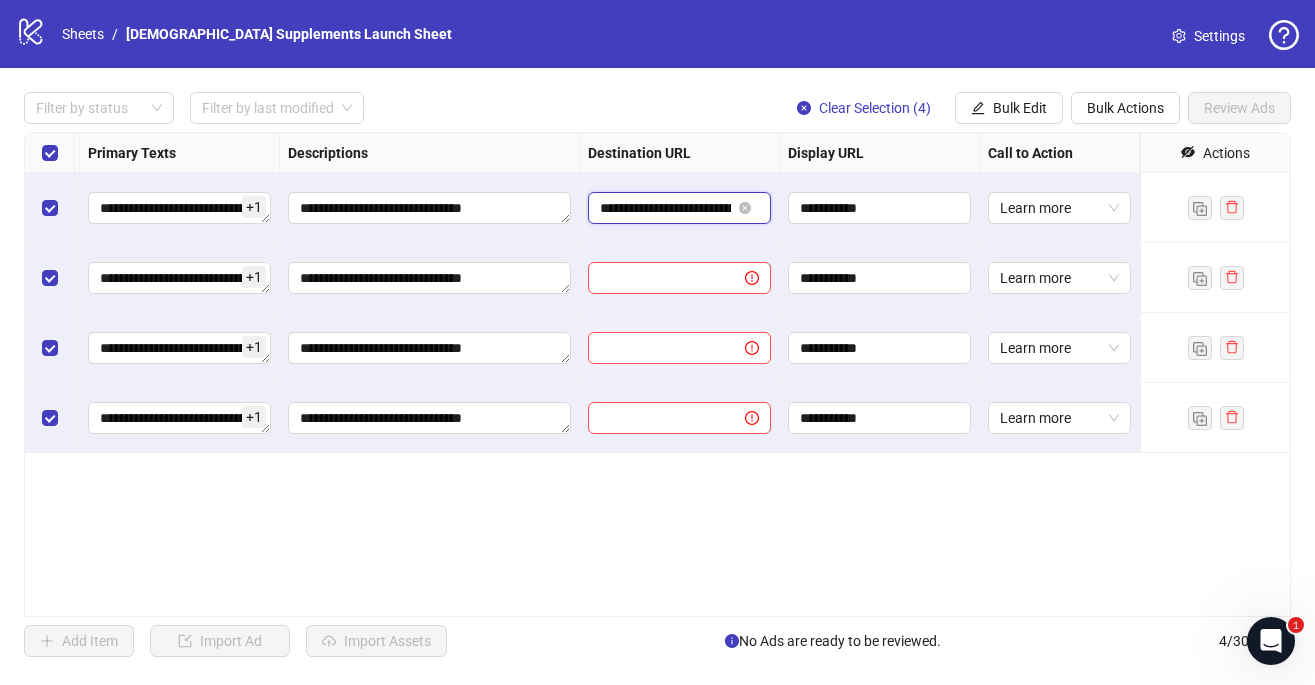scroll, scrollTop: 0, scrollLeft: 270, axis: horizontal 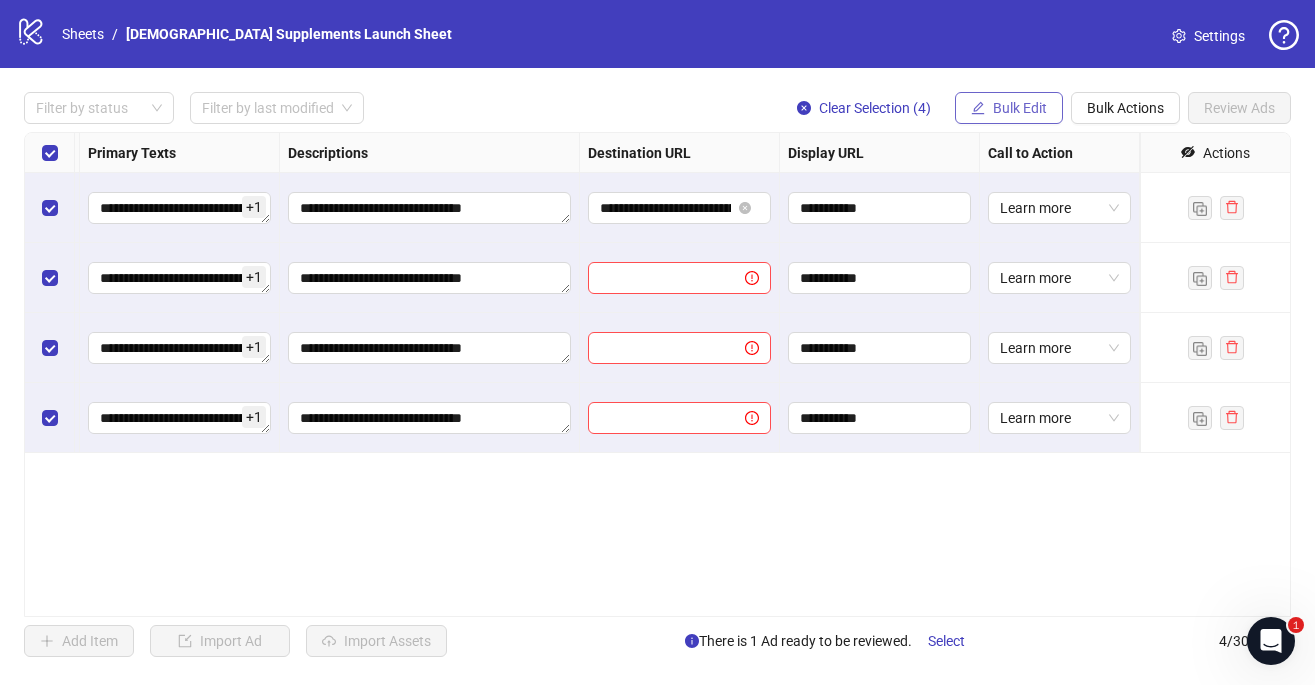 click on "Bulk Edit" at bounding box center (1020, 108) 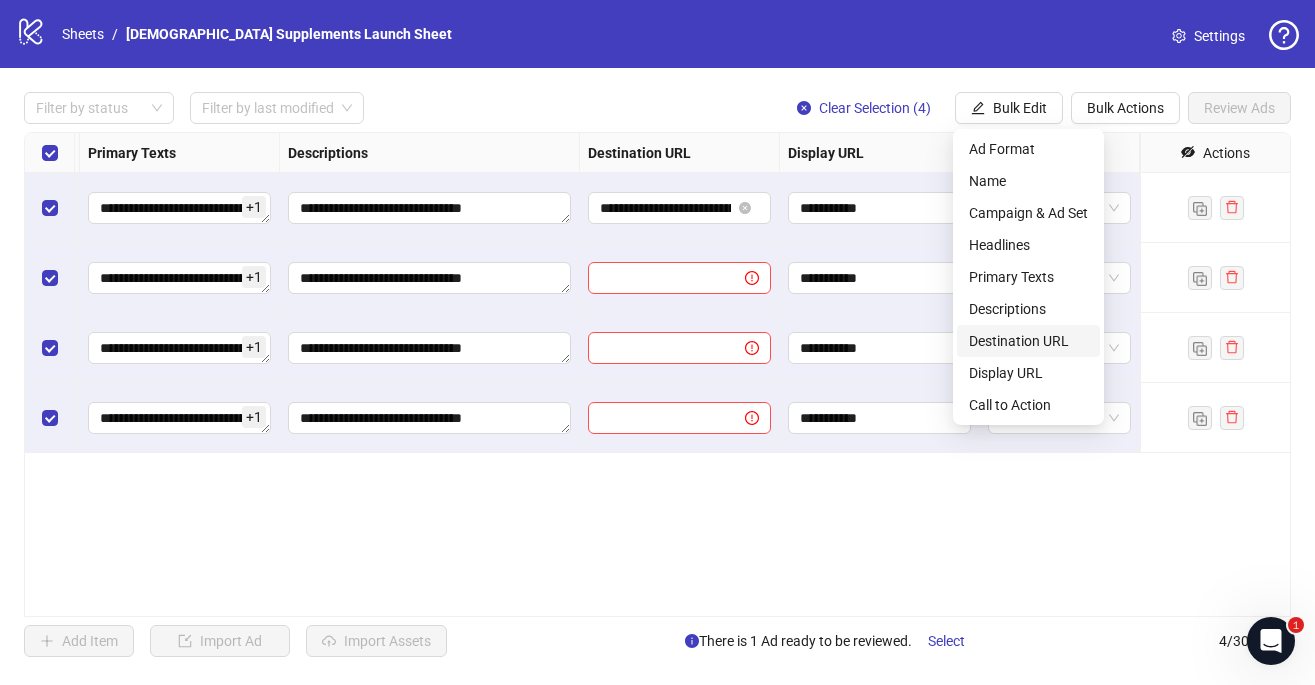 click on "Destination URL" at bounding box center (1028, 341) 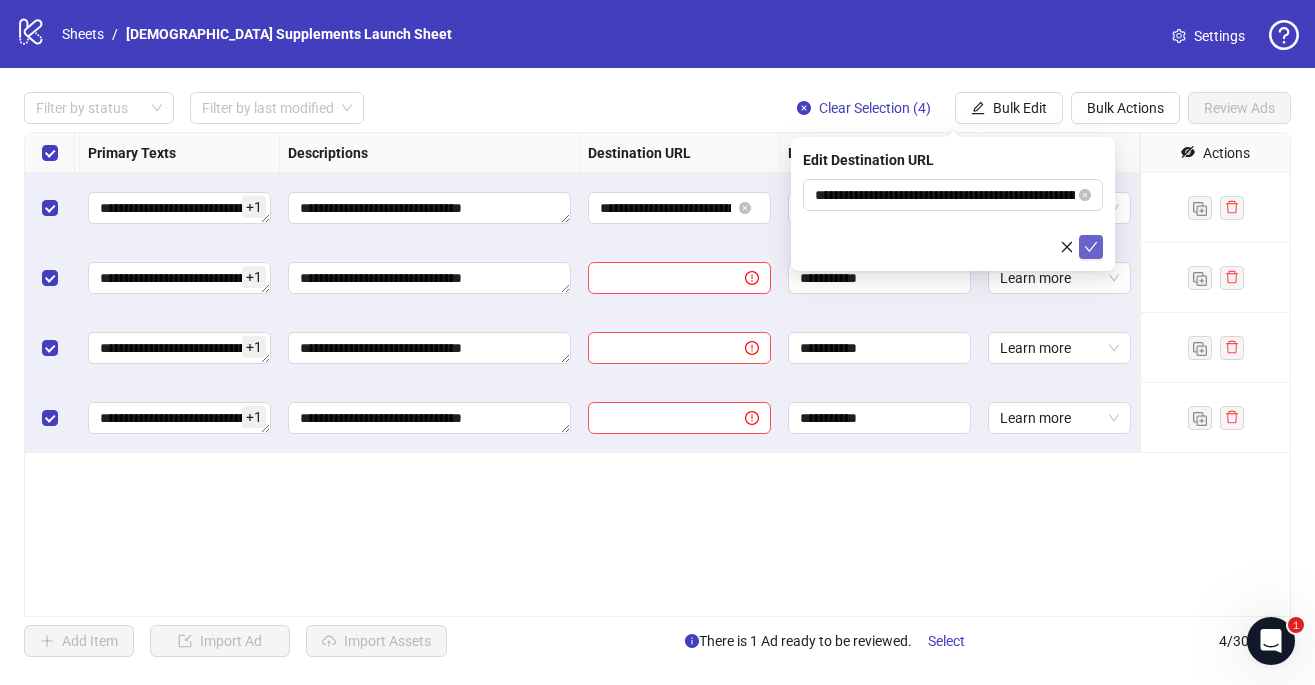 click at bounding box center [1091, 247] 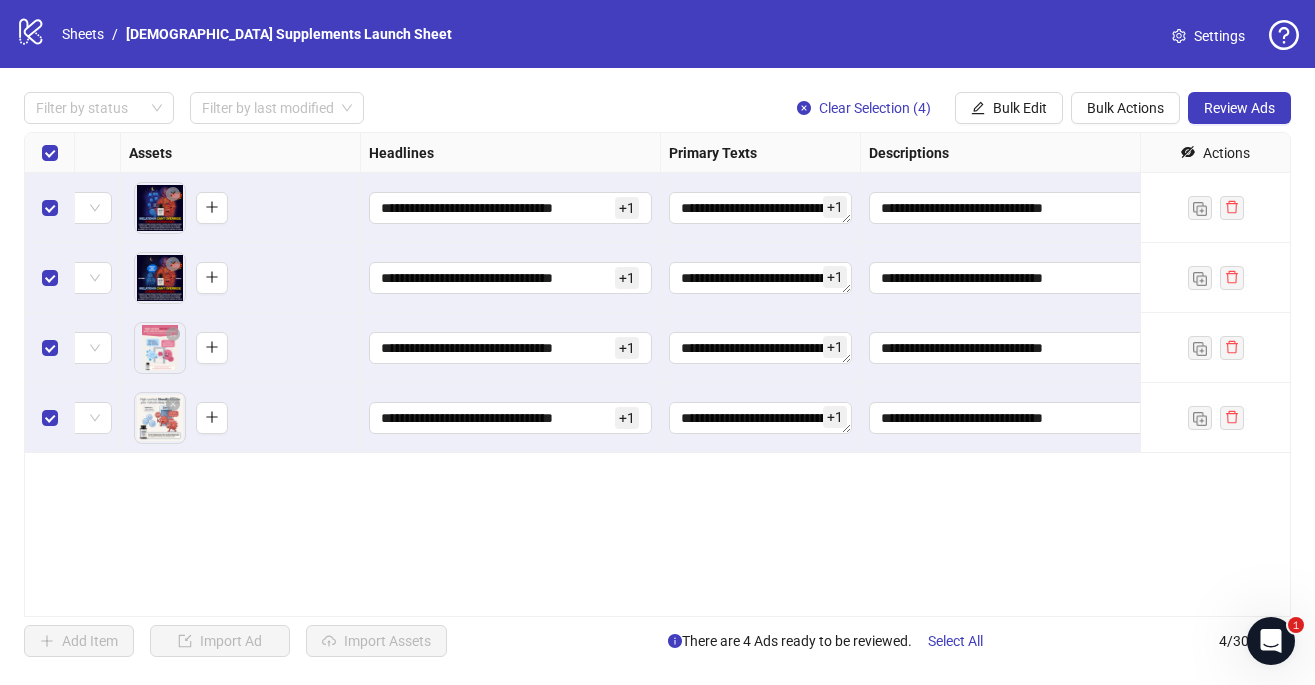 scroll, scrollTop: 0, scrollLeft: 827, axis: horizontal 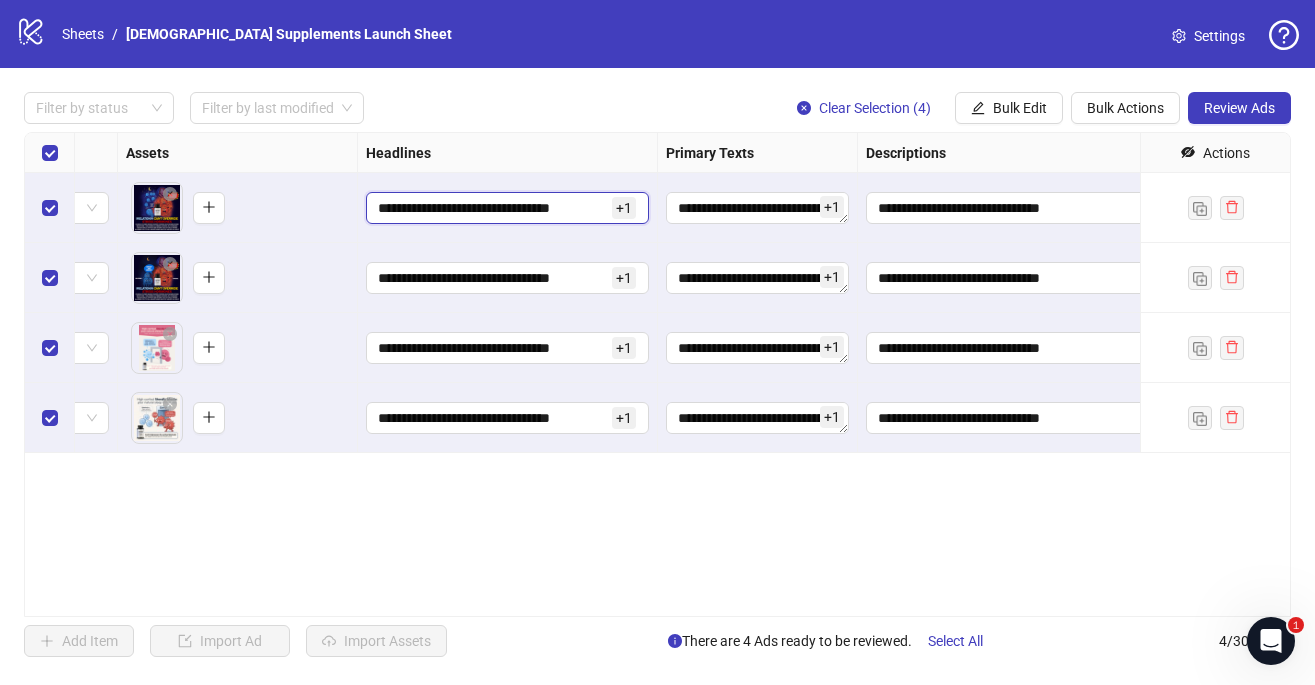 click on "**********" at bounding box center (493, 208) 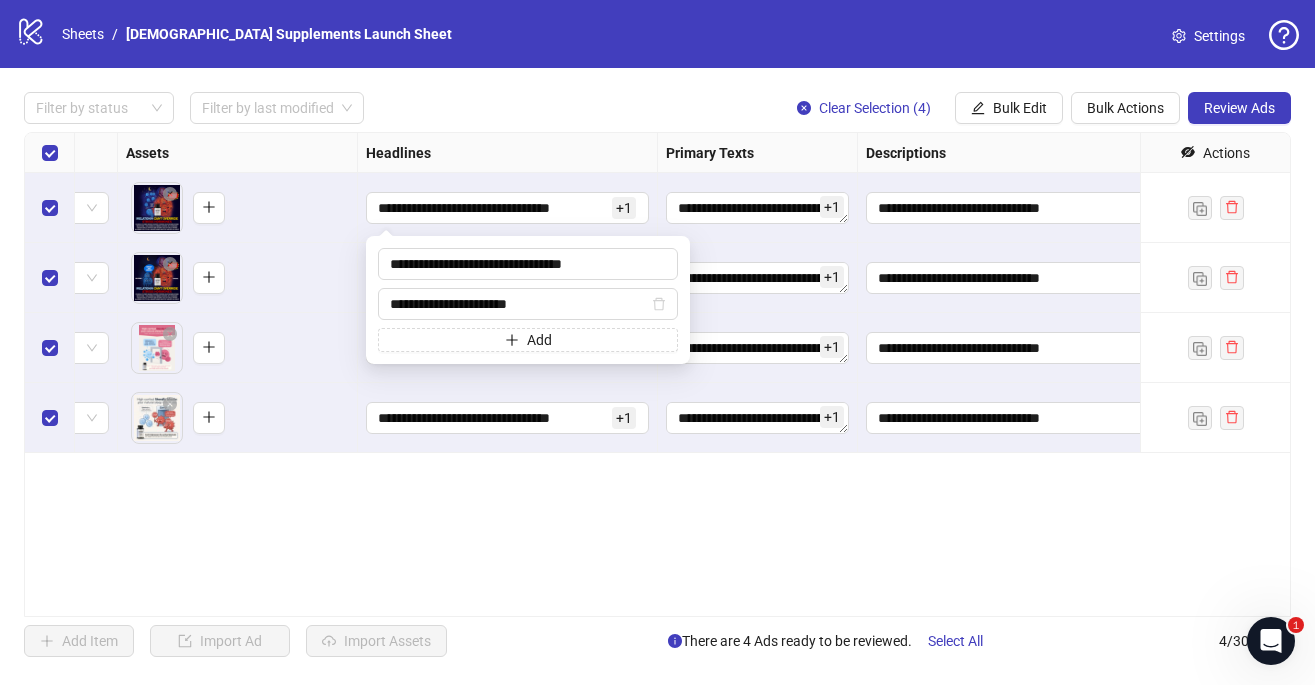 drag, startPoint x: 603, startPoint y: 266, endPoint x: 349, endPoint y: 266, distance: 254 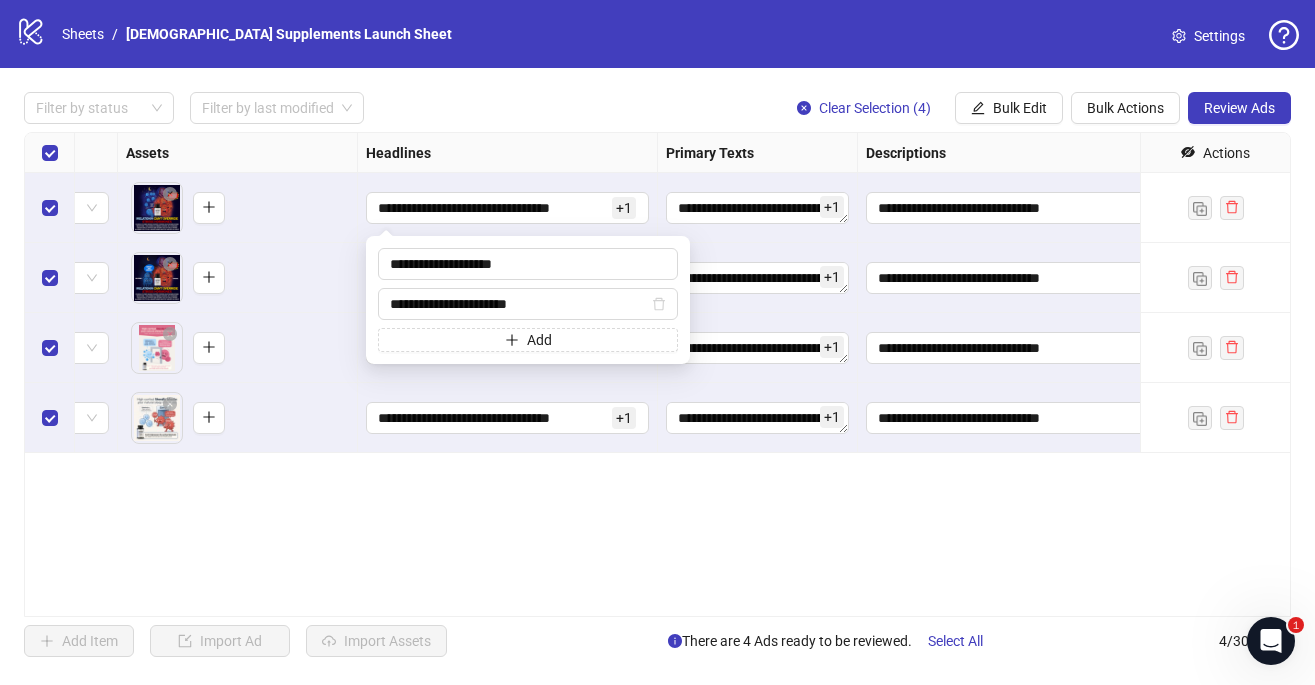 type on "**********" 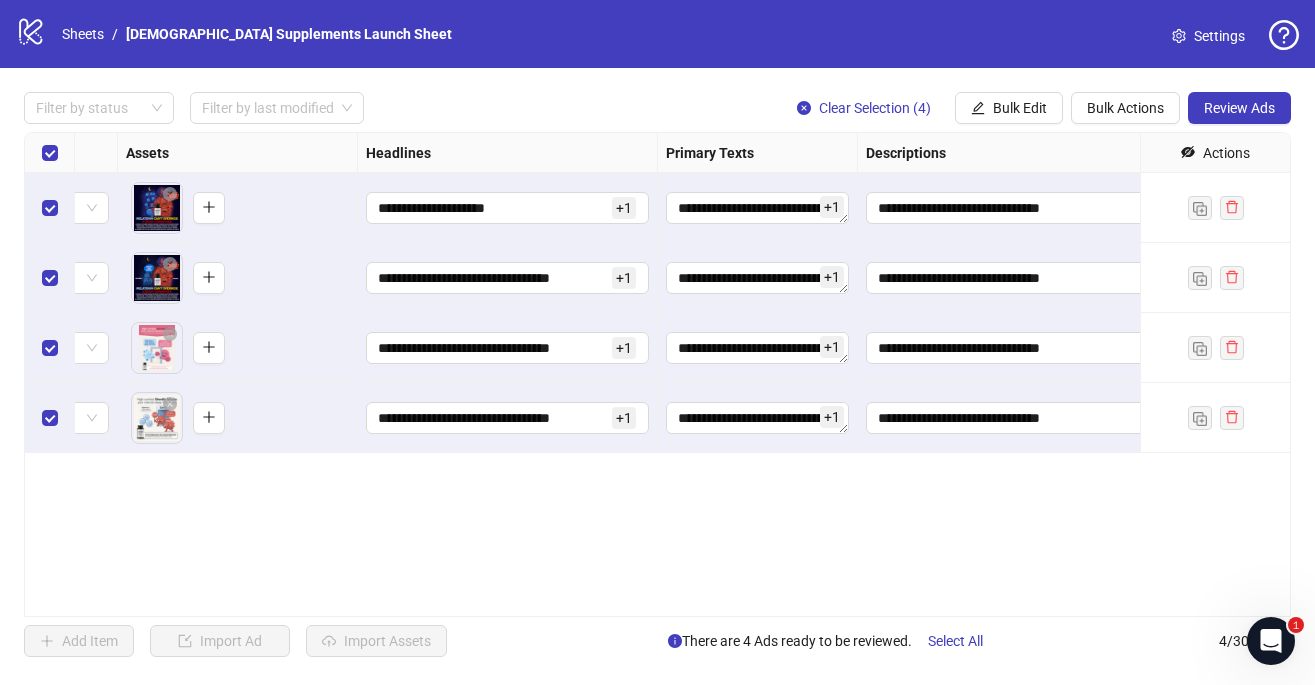 click on "**********" at bounding box center (657, 374) 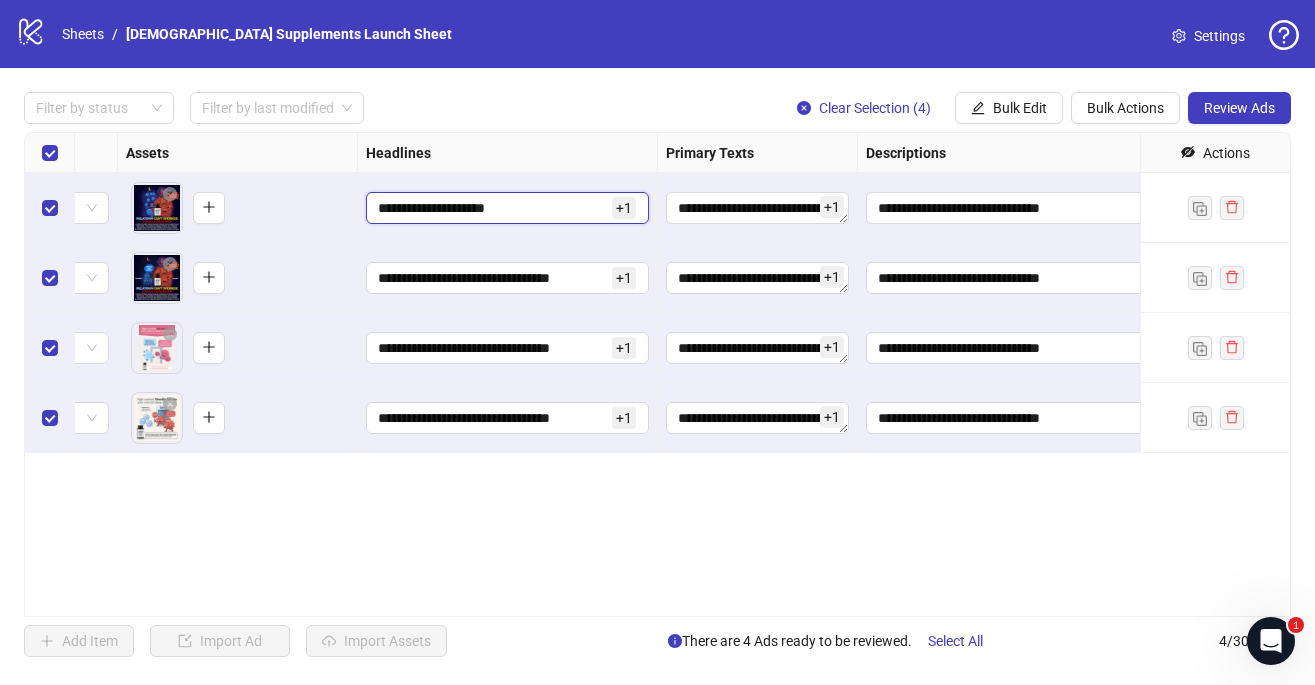 click on "**********" at bounding box center [493, 208] 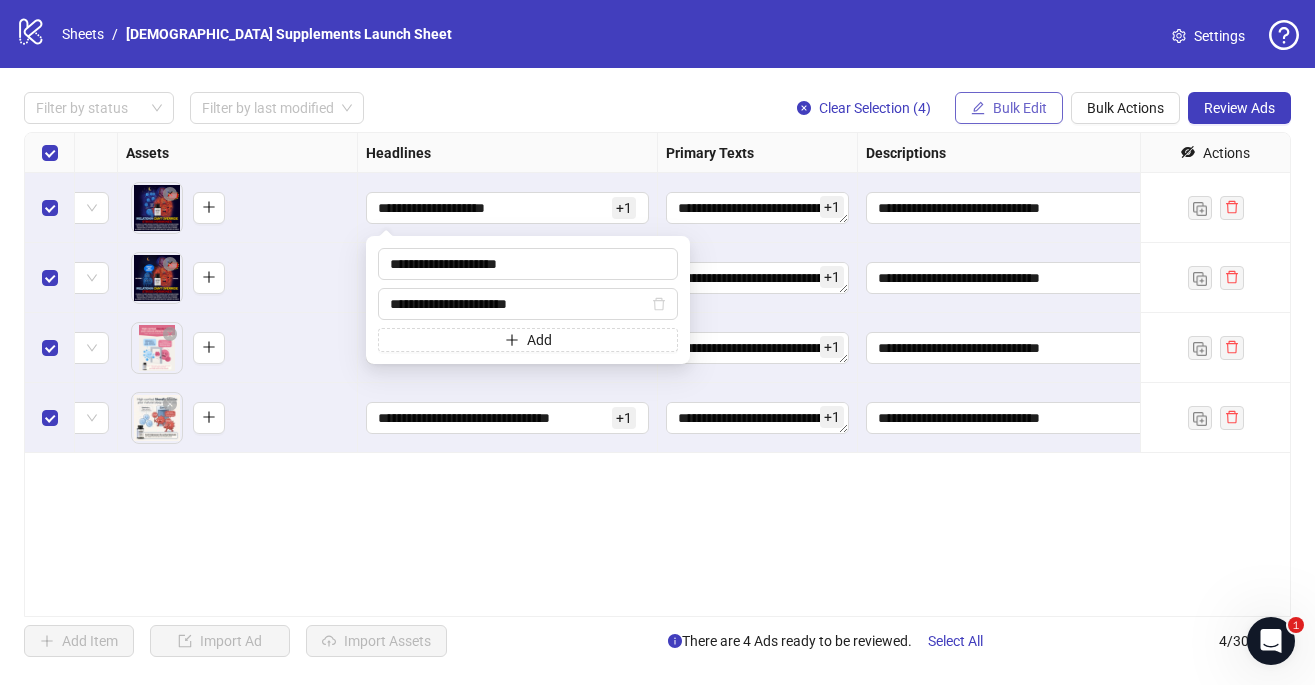 click on "Bulk Edit" at bounding box center [1009, 108] 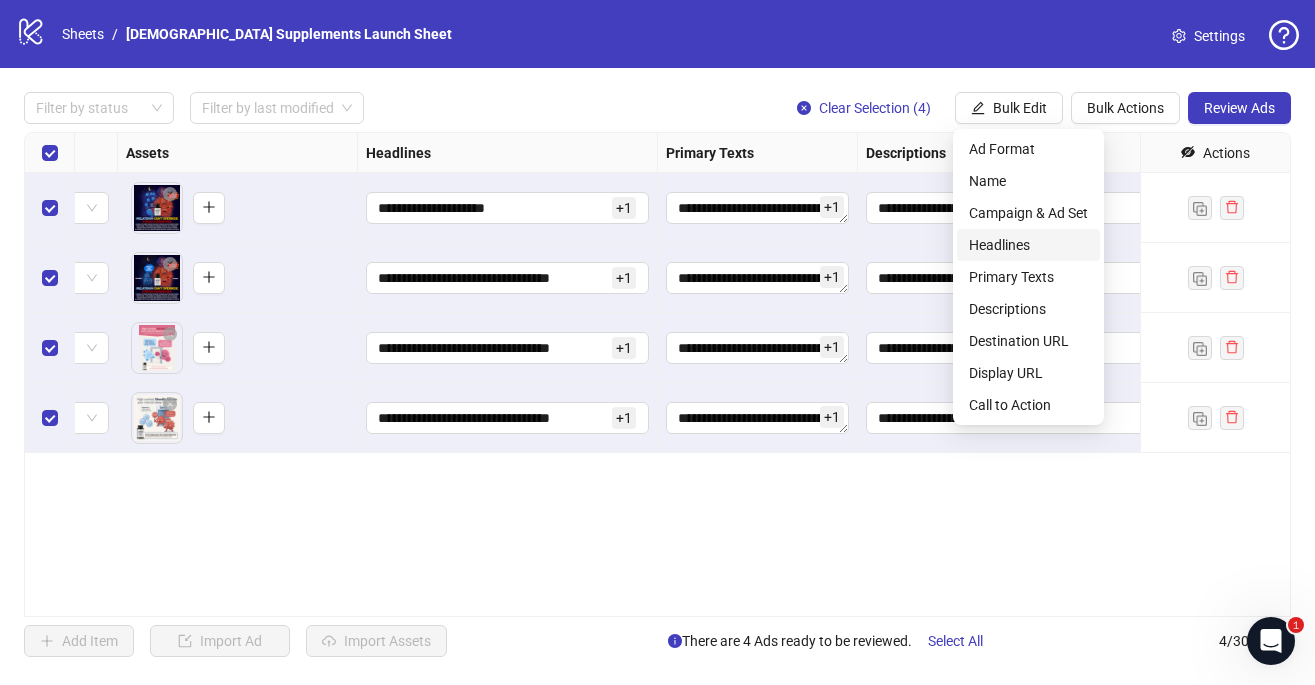 click on "Headlines" at bounding box center [1028, 245] 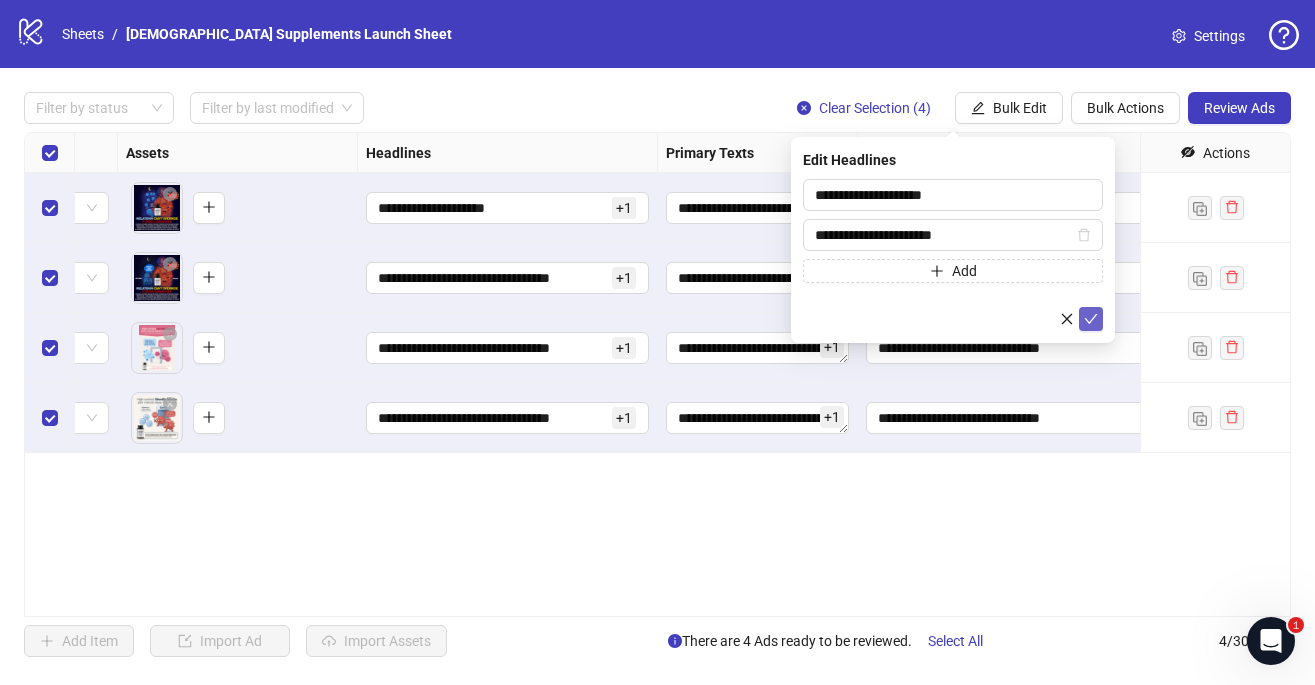click 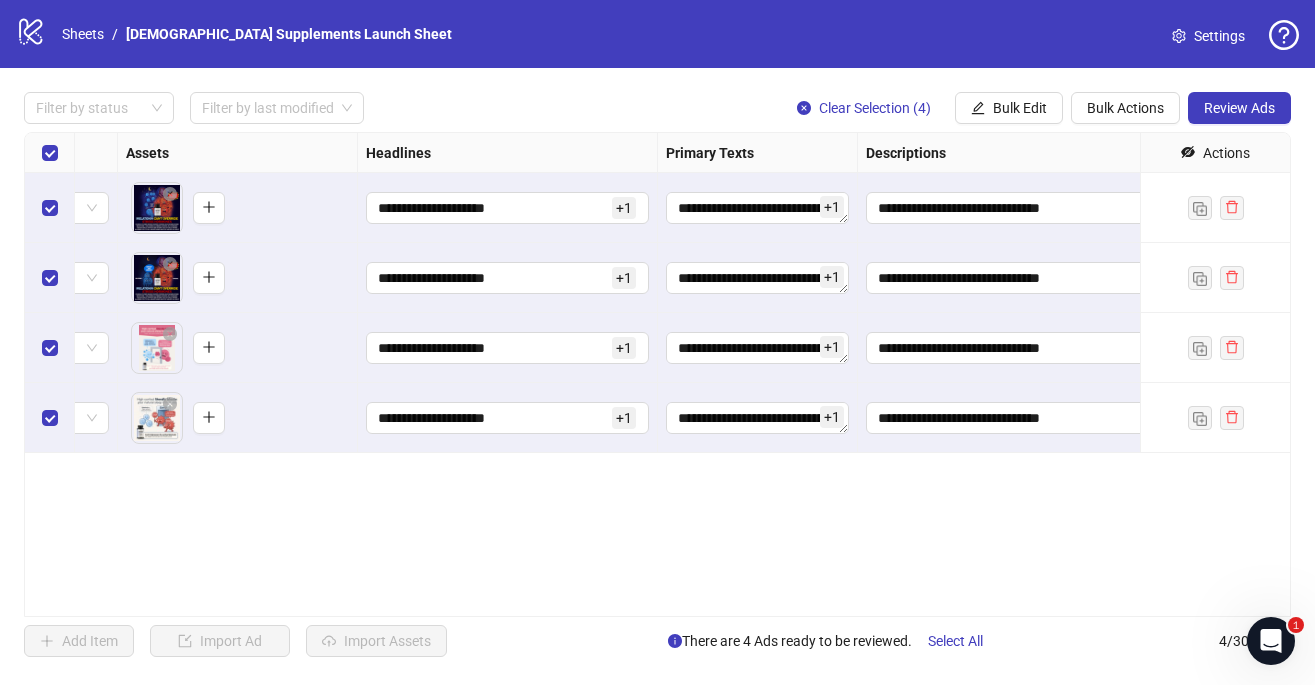 click on "**********" at bounding box center (657, 374) 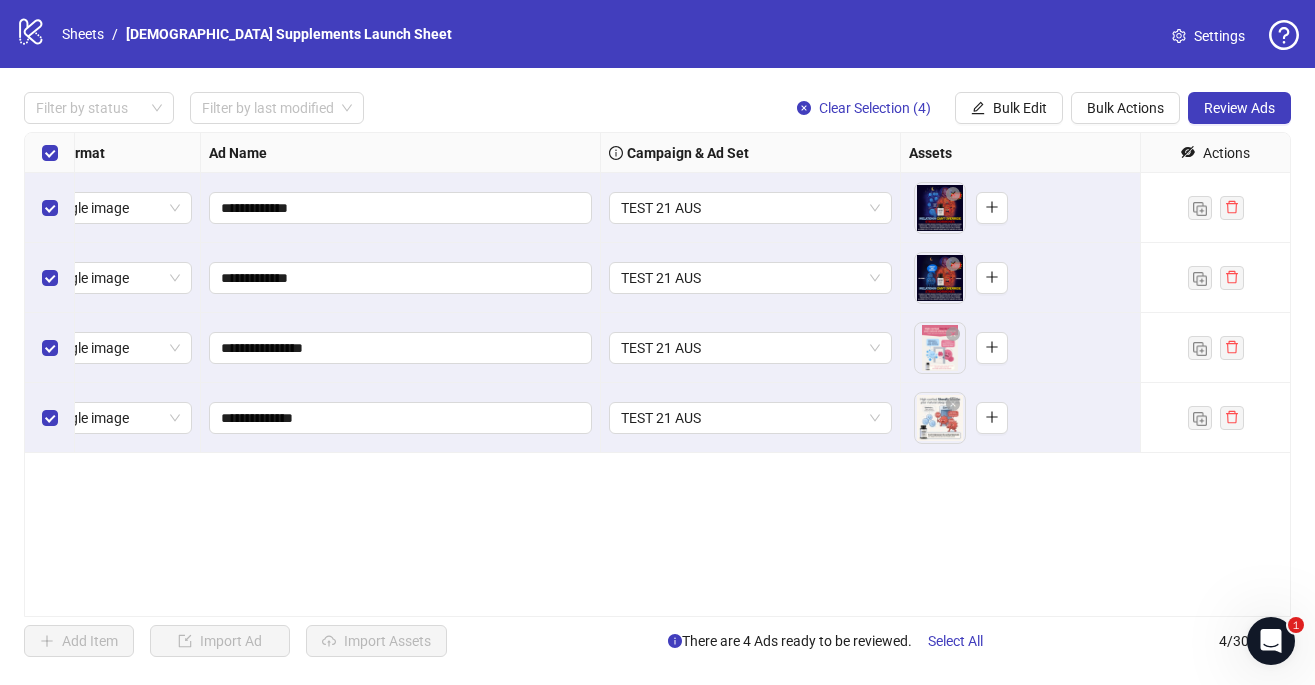 scroll, scrollTop: 0, scrollLeft: 0, axis: both 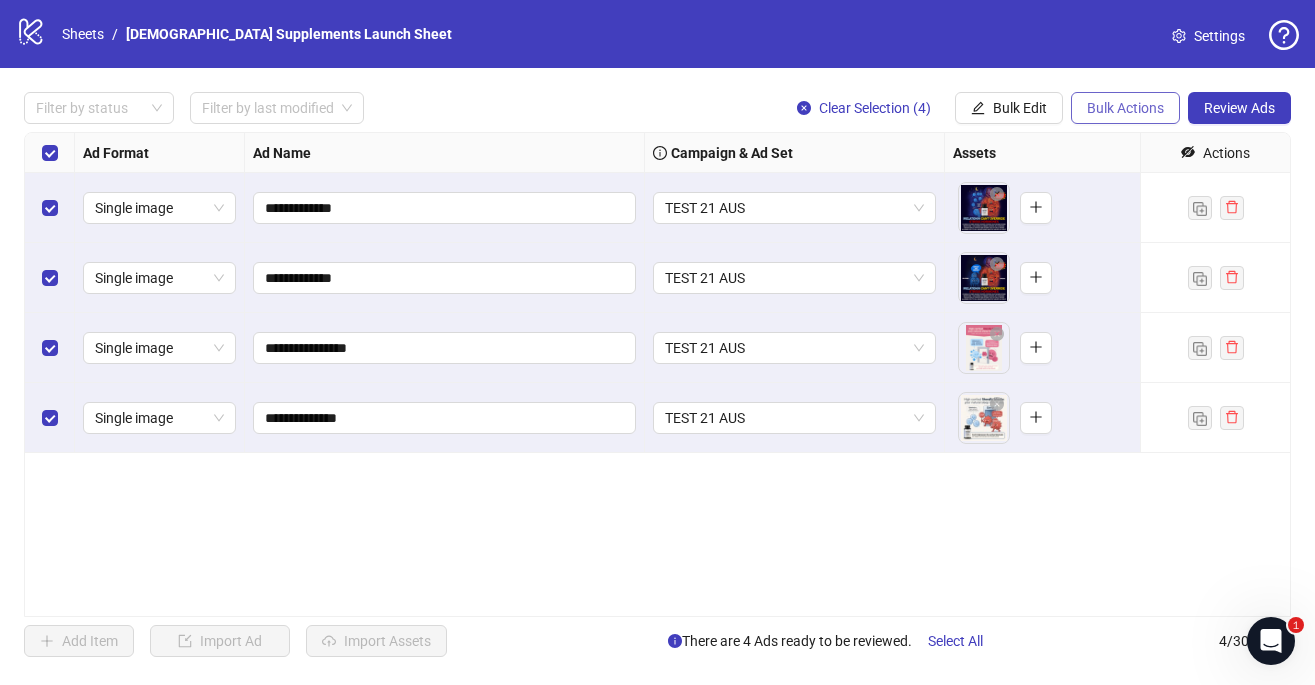 click on "Bulk Actions" at bounding box center (1125, 108) 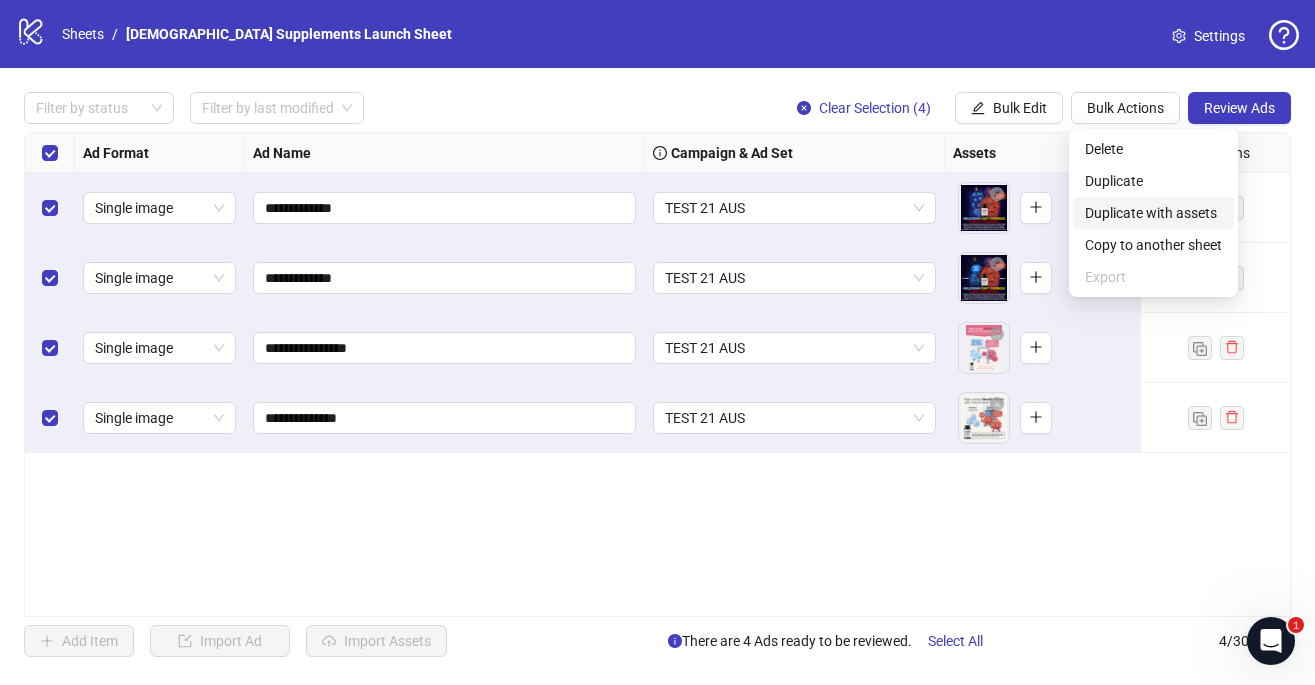 click on "Duplicate with assets" at bounding box center (1153, 213) 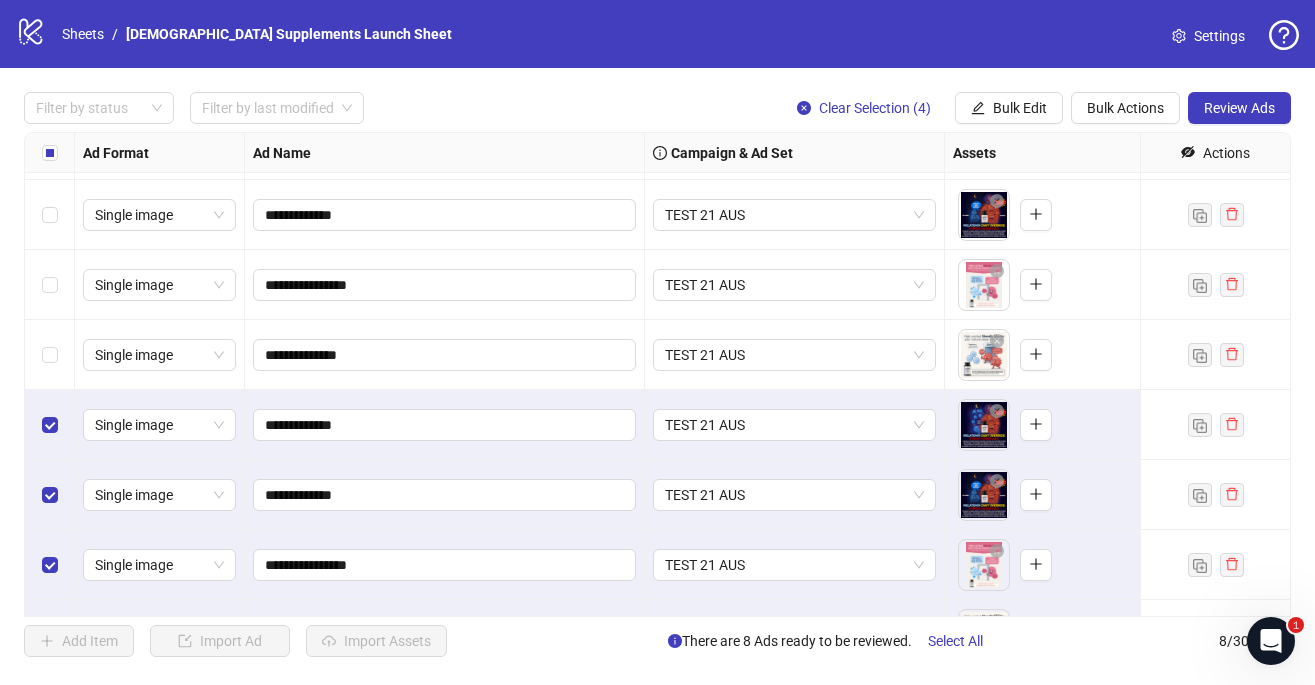 scroll, scrollTop: 117, scrollLeft: 0, axis: vertical 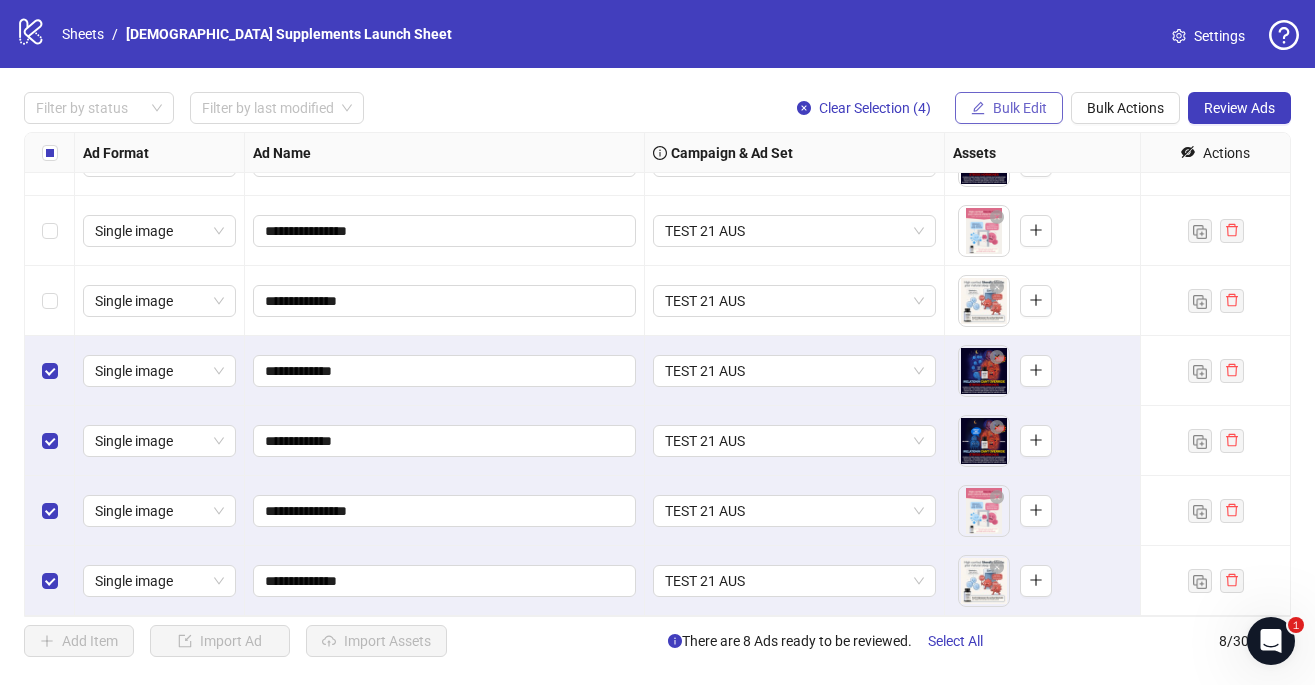 click on "Bulk Edit" at bounding box center (1009, 108) 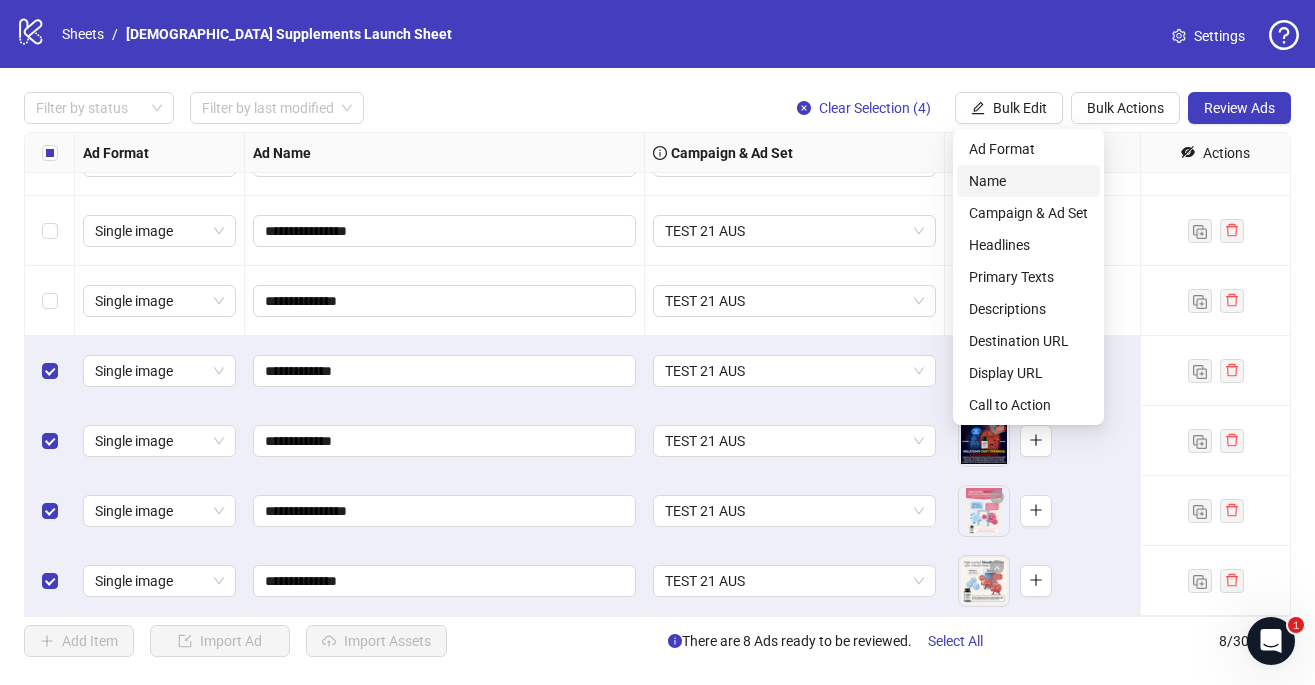 click on "Name" at bounding box center (1028, 181) 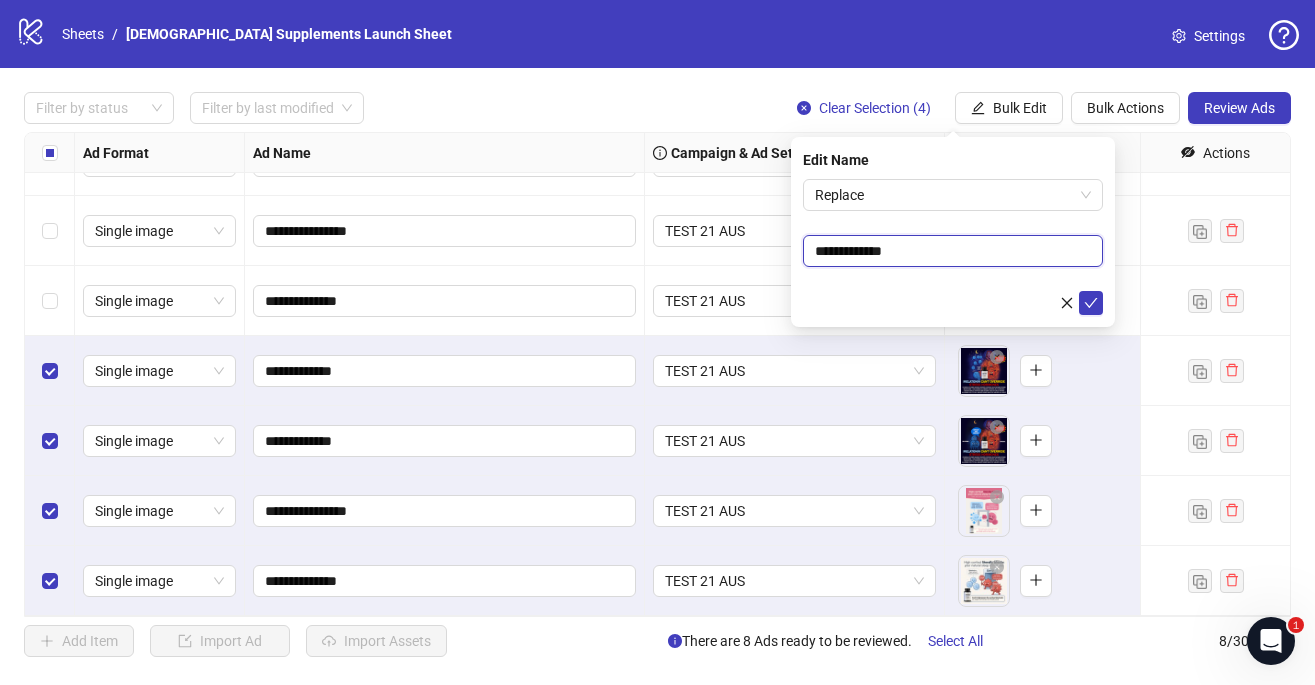 click on "**********" at bounding box center [953, 251] 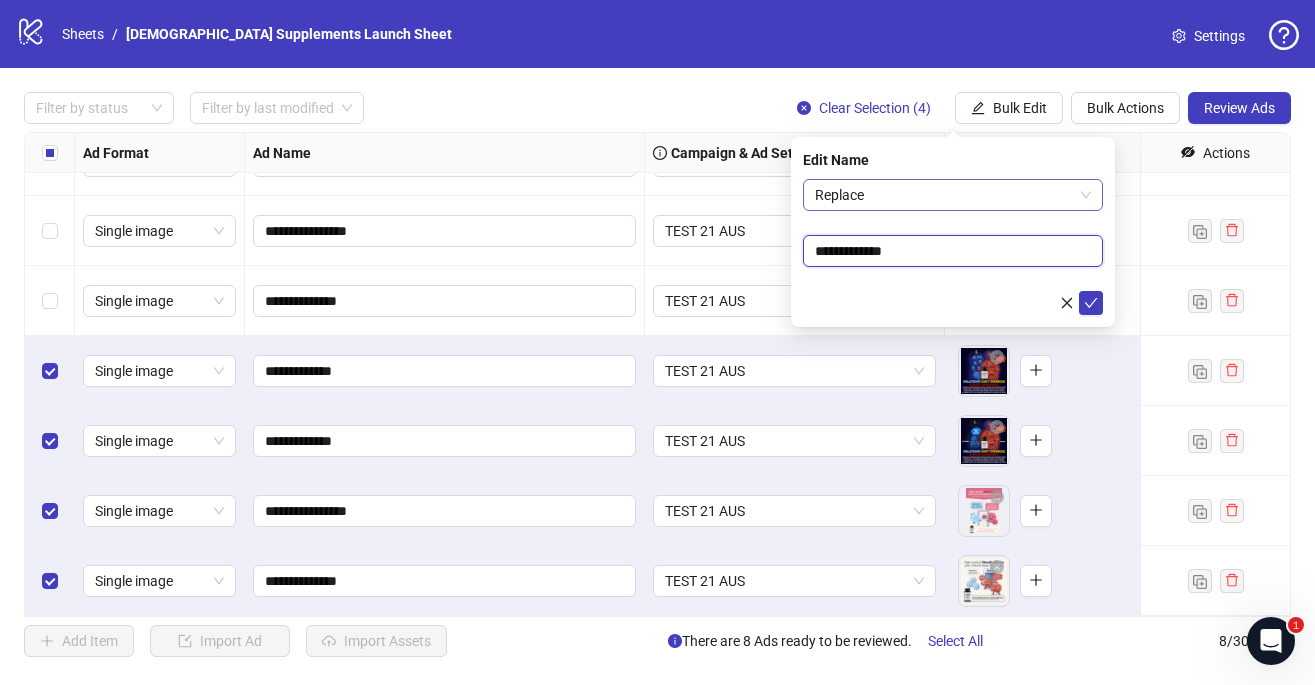 click on "Replace" at bounding box center [953, 195] 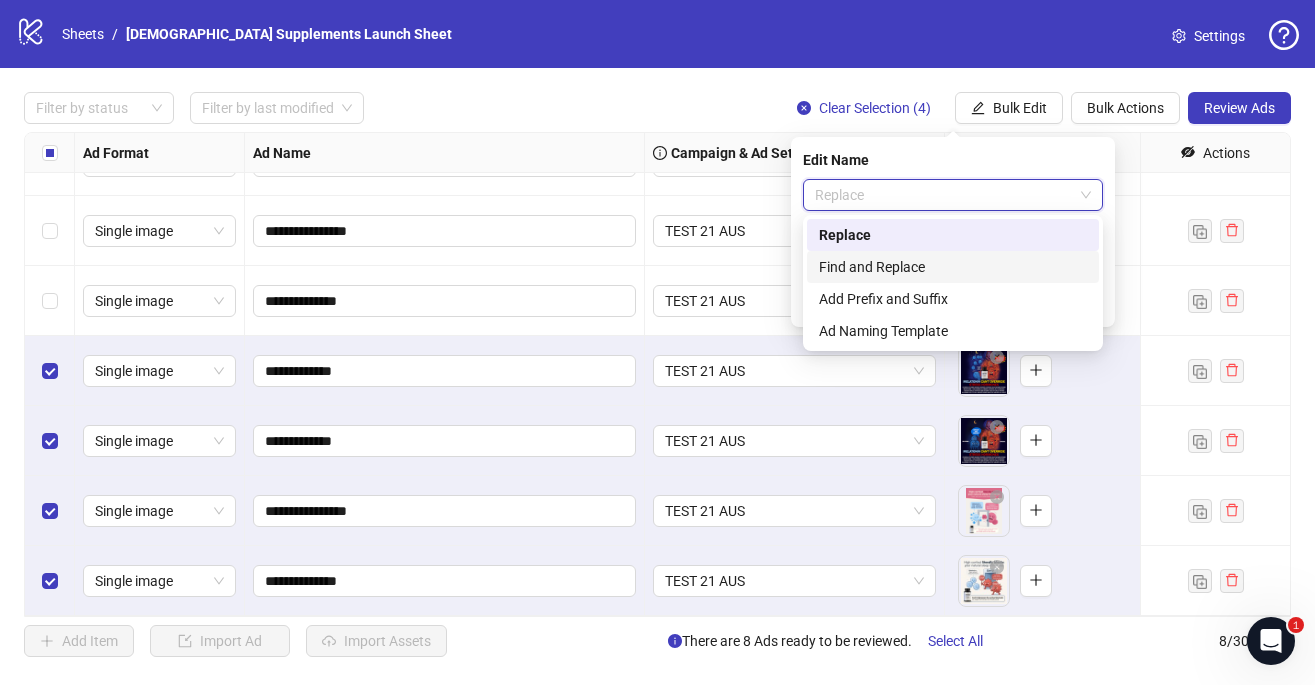 click on "Find and Replace" at bounding box center [953, 267] 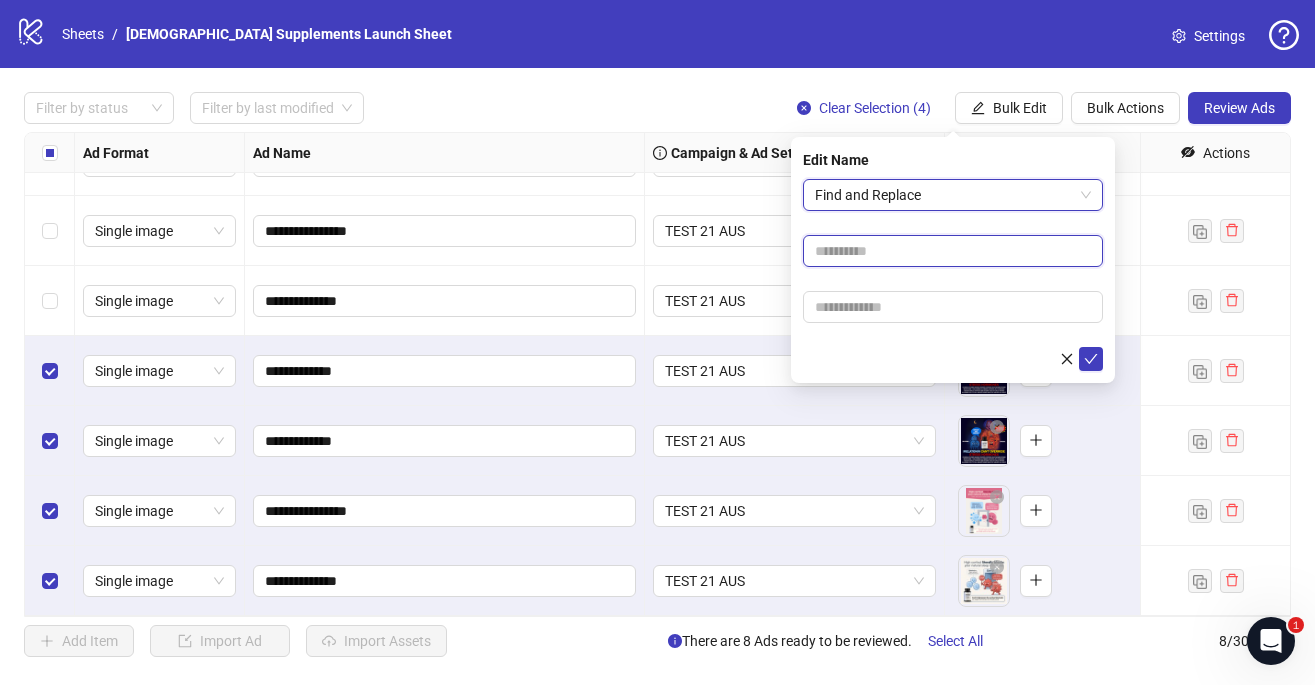 click at bounding box center [953, 251] 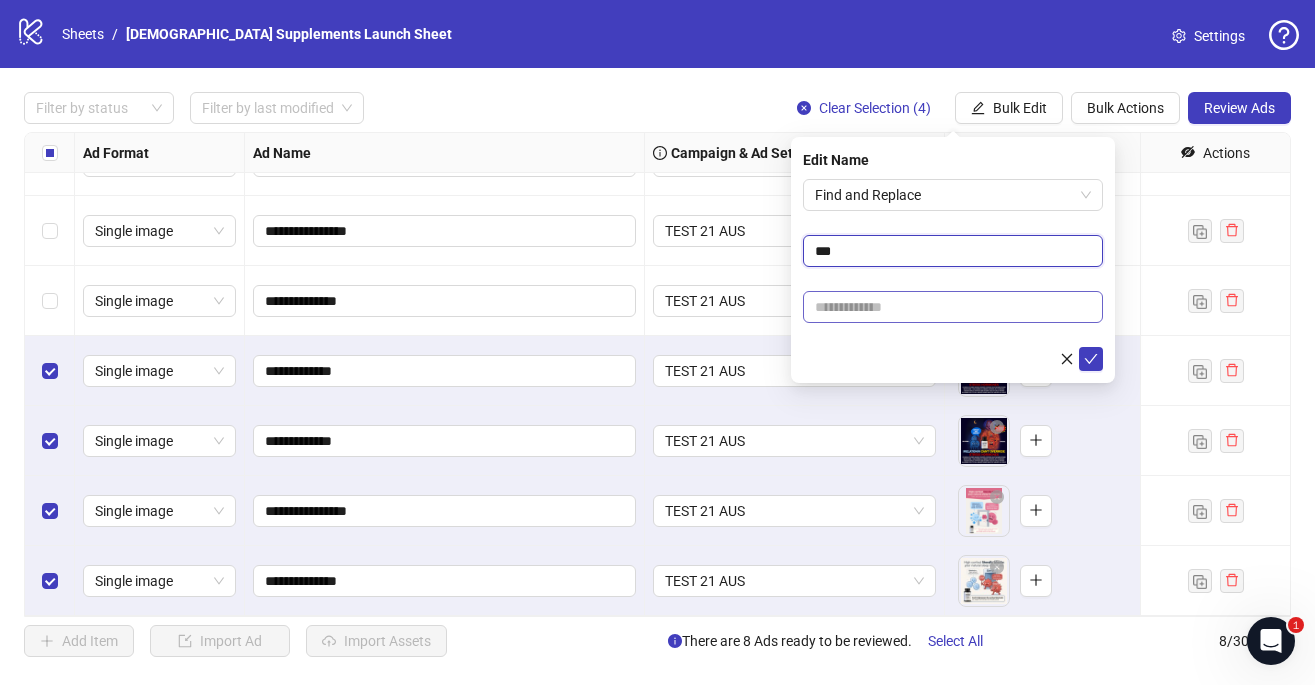 type on "***" 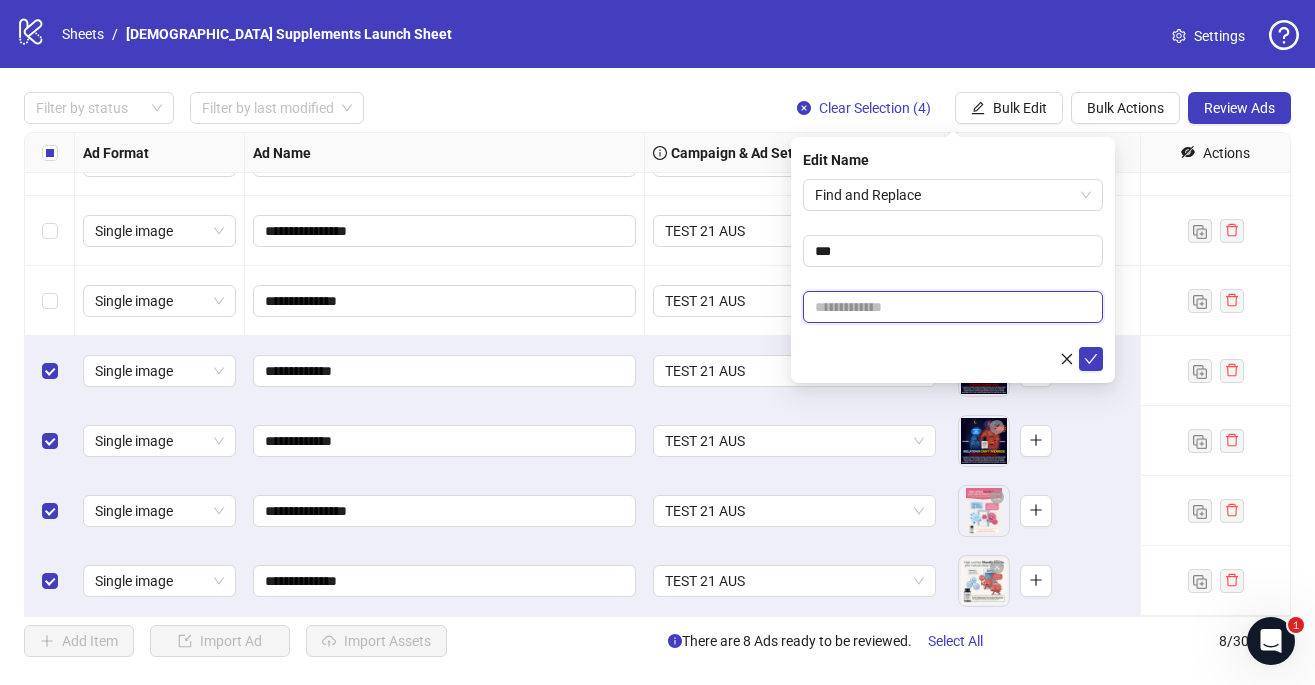 click at bounding box center [953, 307] 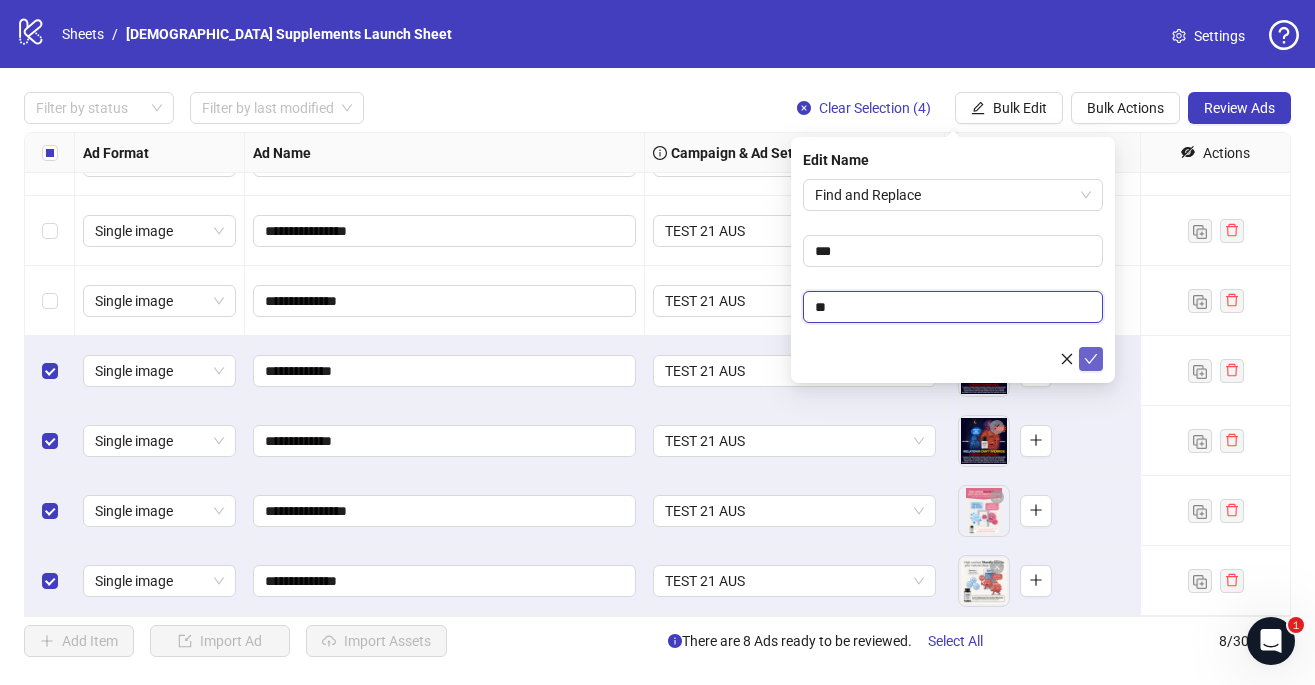 type on "**" 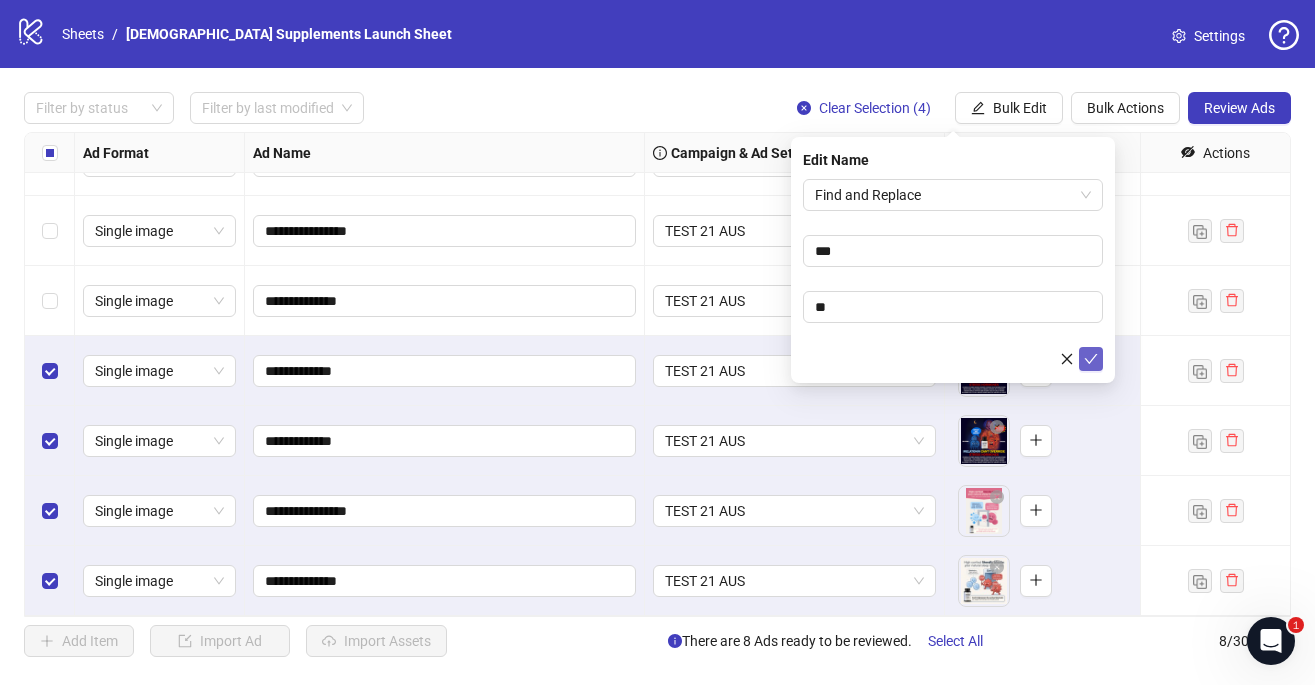 click 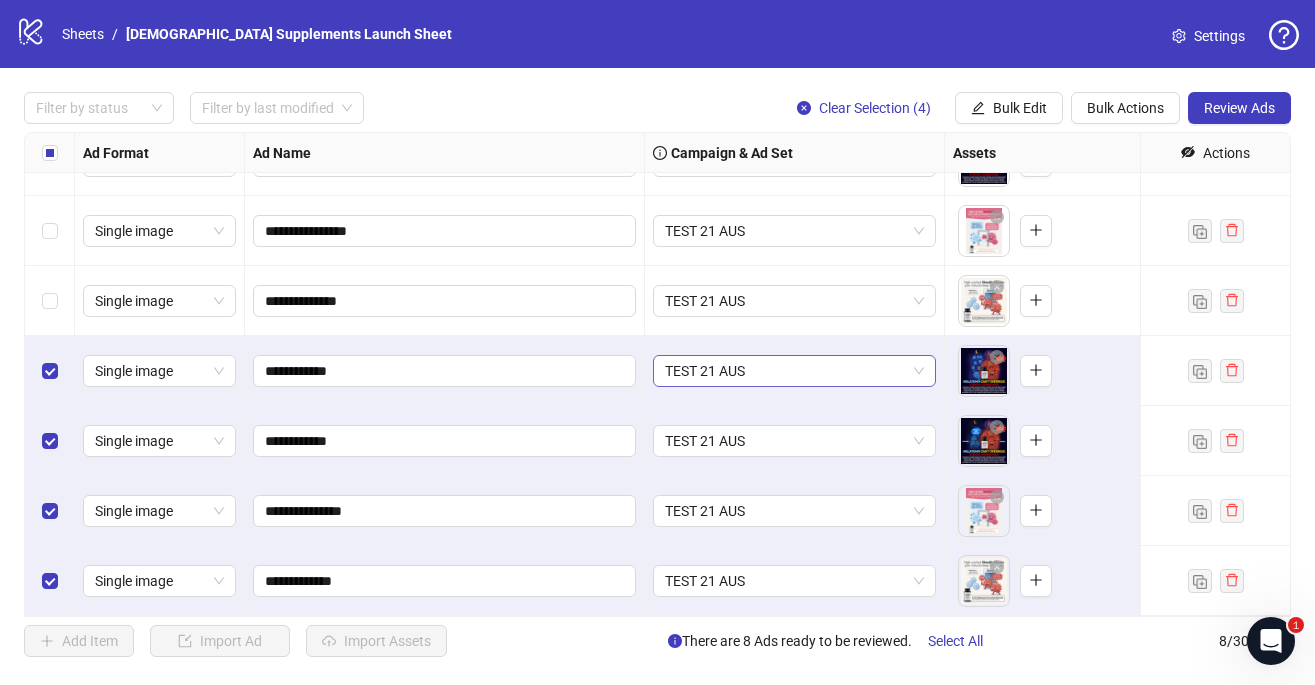 click on "TEST 21 AUS" at bounding box center [794, 371] 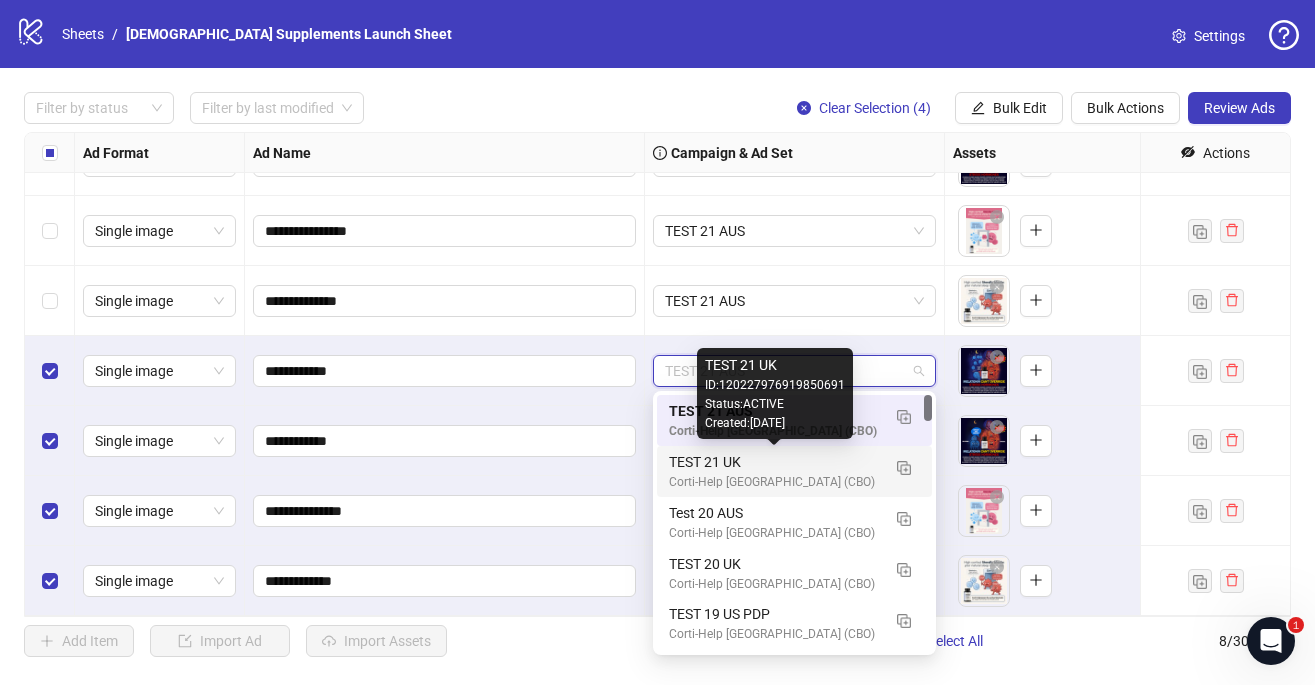 click on "TEST 21 UK" at bounding box center [774, 462] 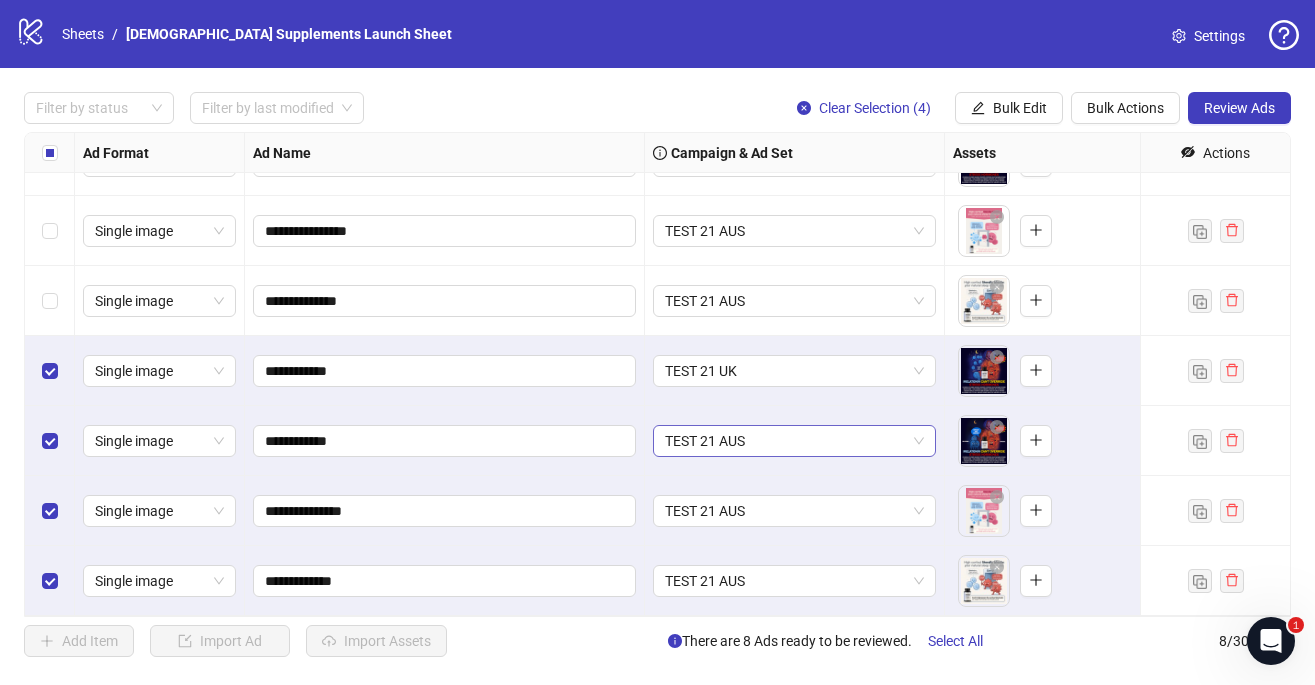 click on "TEST 21 AUS" at bounding box center (794, 441) 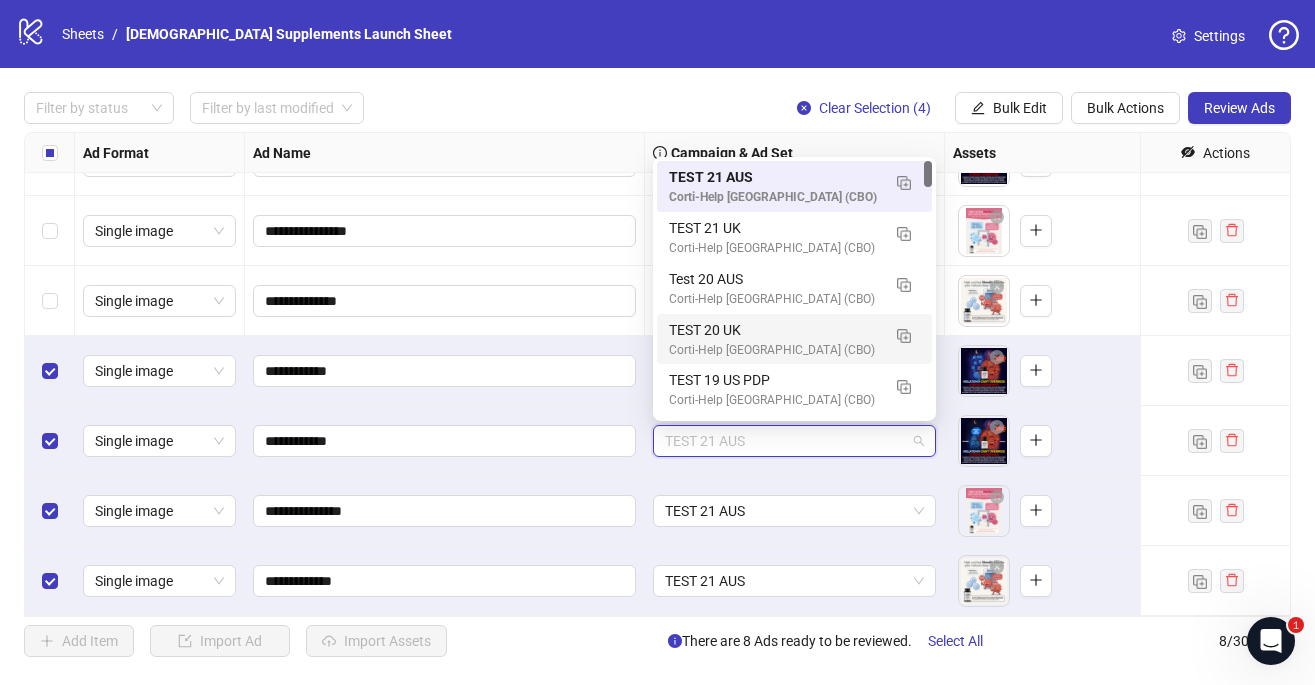 click on "**********" at bounding box center (445, 301) 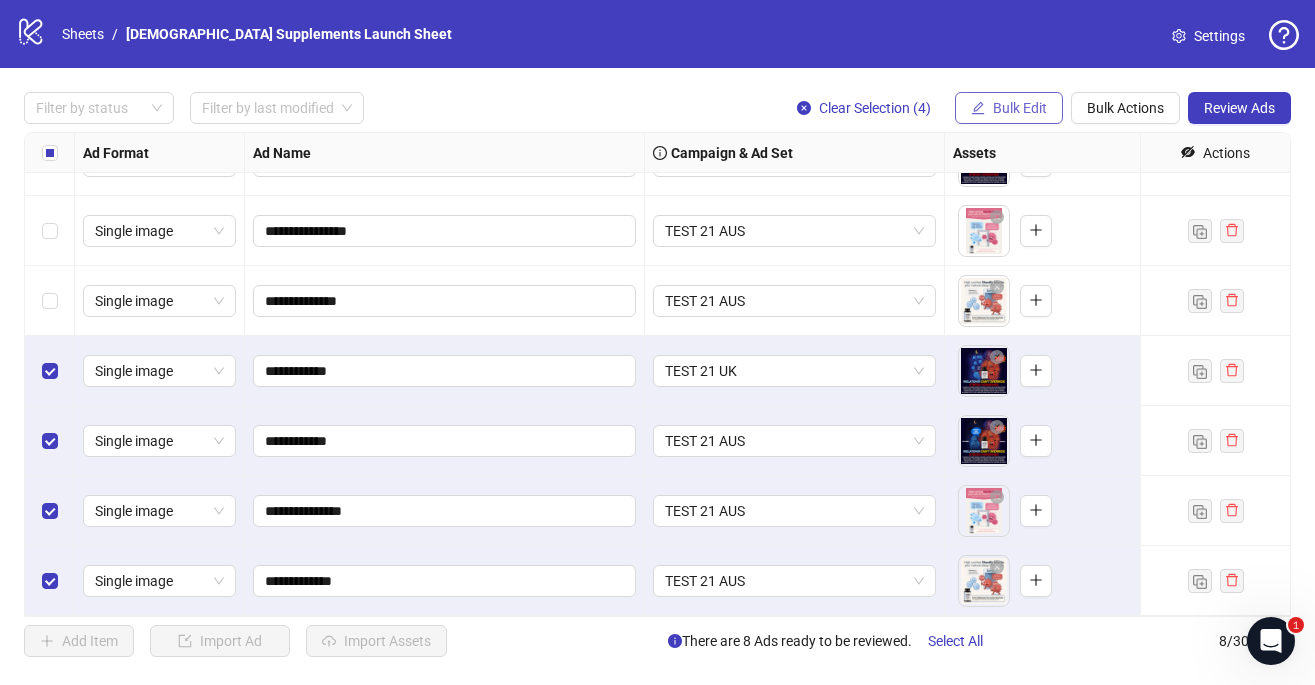 click on "Bulk Edit" at bounding box center [1020, 108] 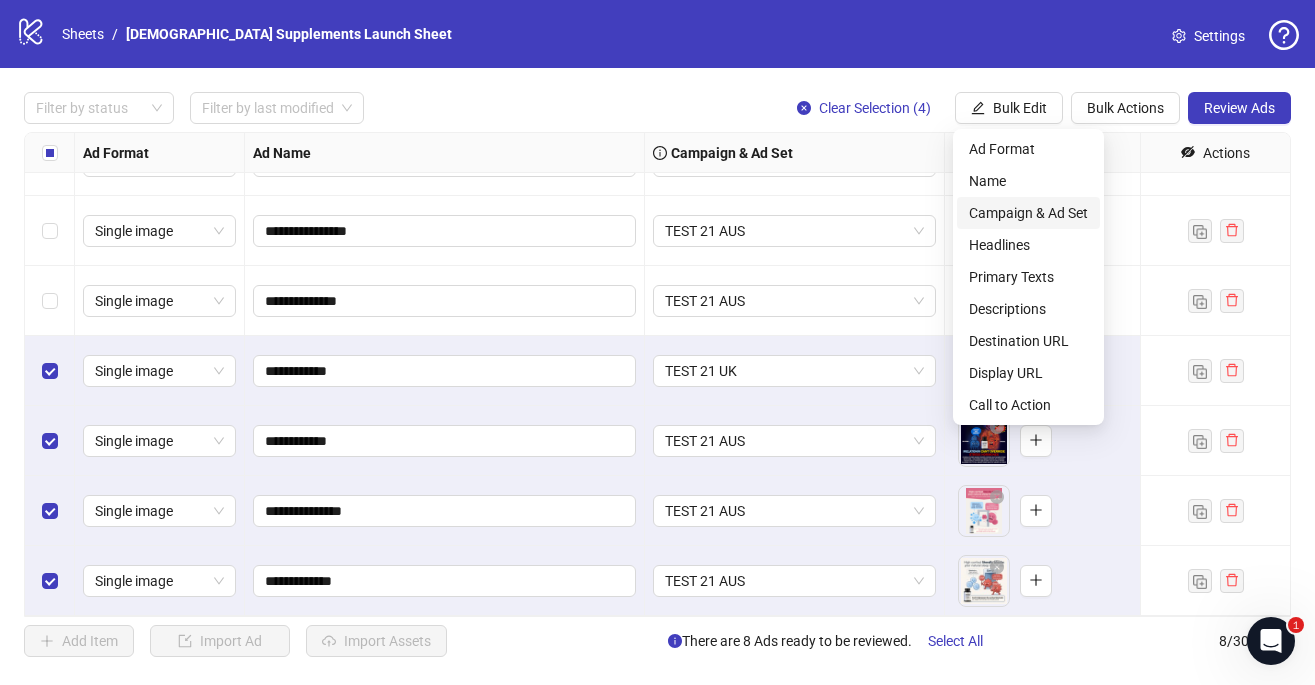 click on "Campaign & Ad Set" at bounding box center (1028, 213) 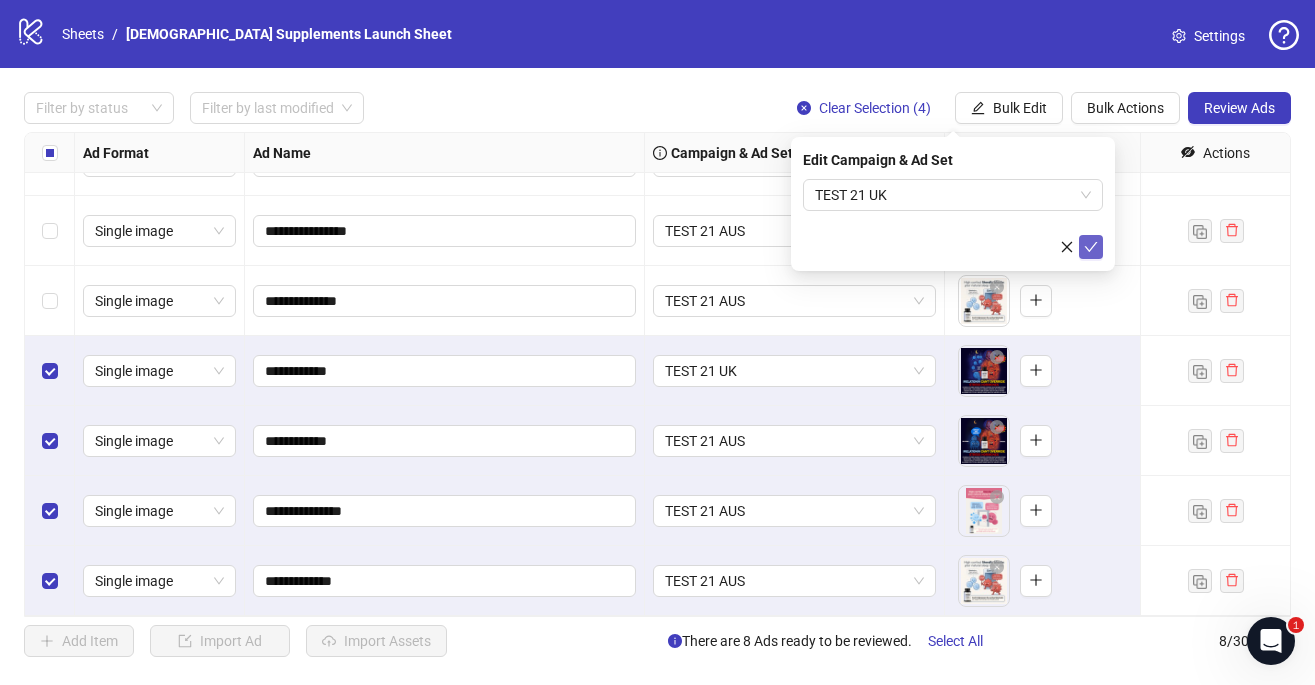 click at bounding box center (1091, 247) 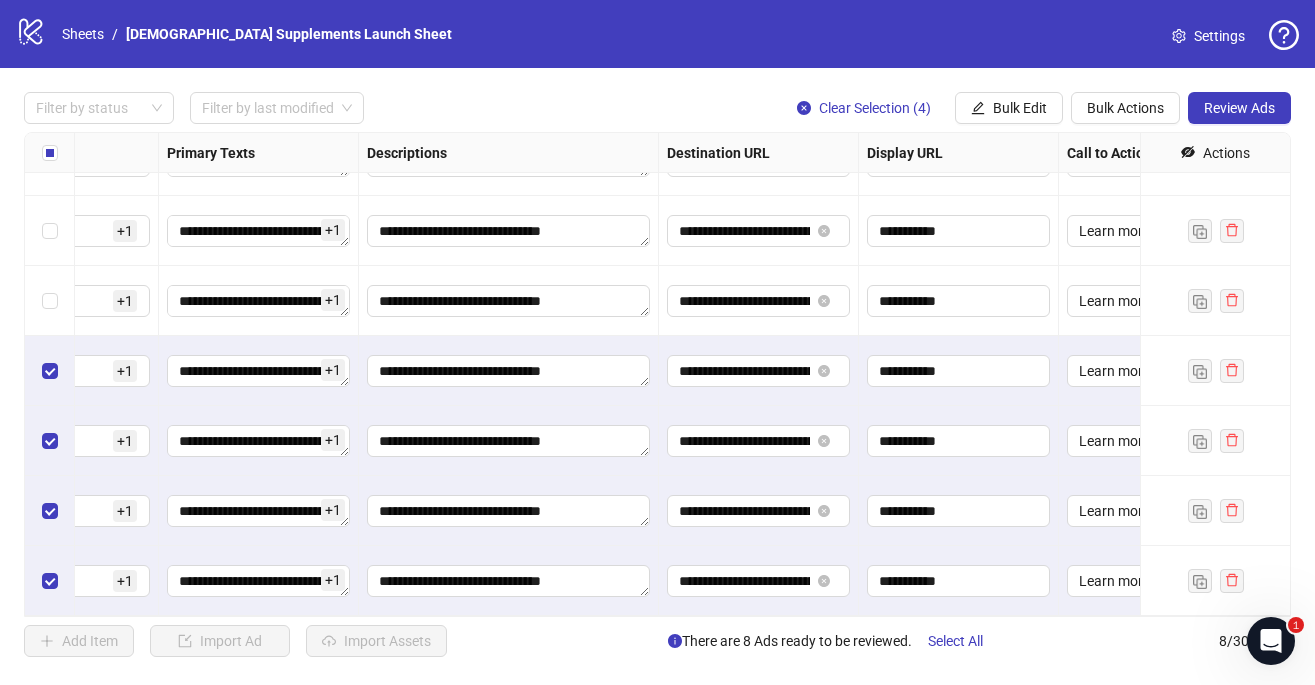 scroll, scrollTop: 117, scrollLeft: 1405, axis: both 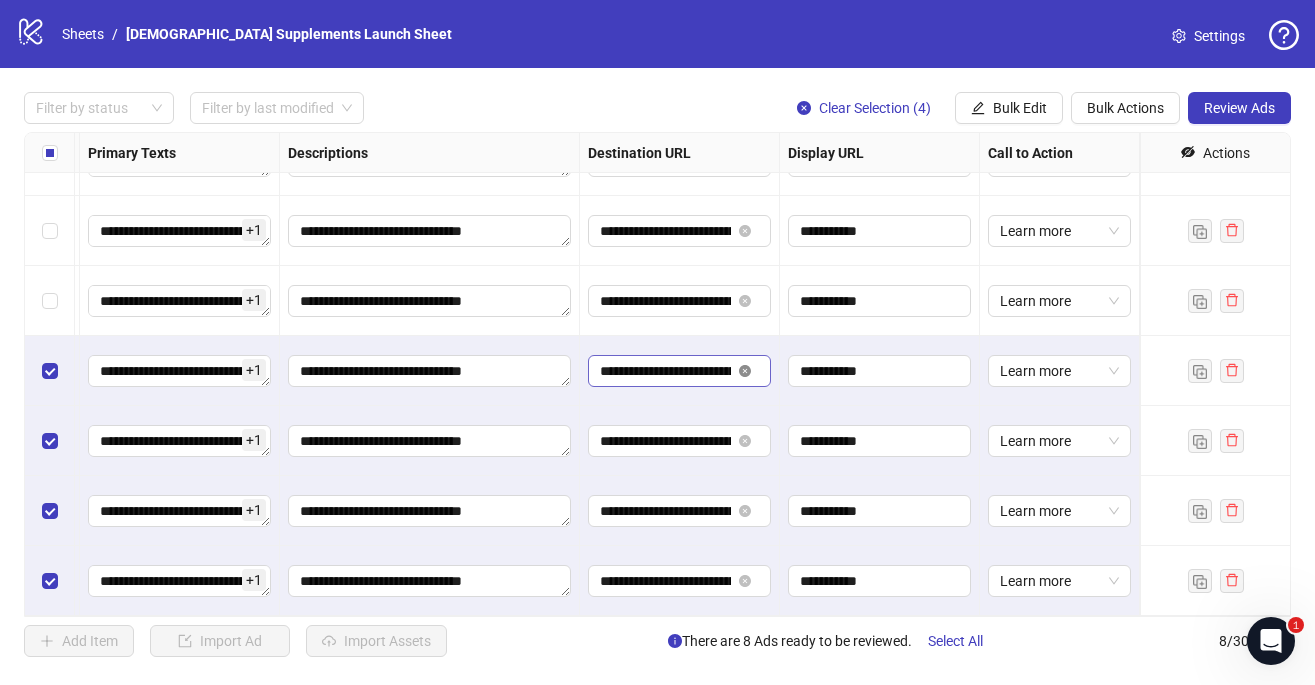 click 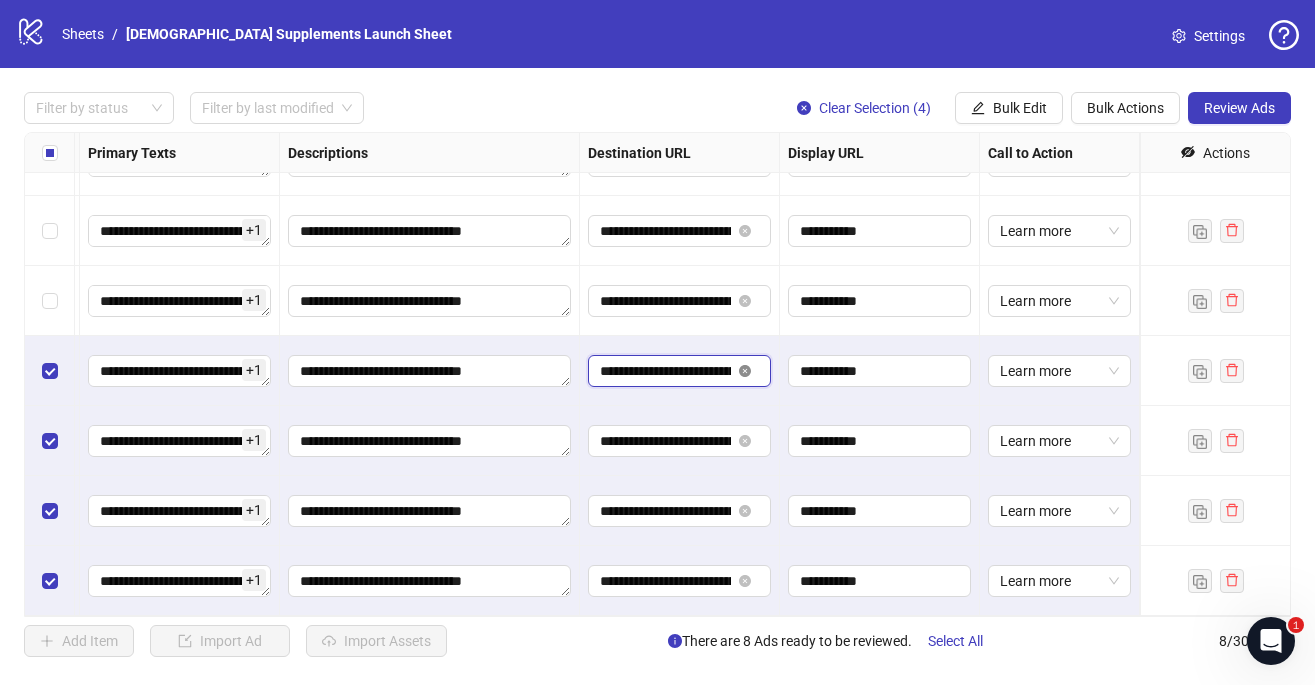type 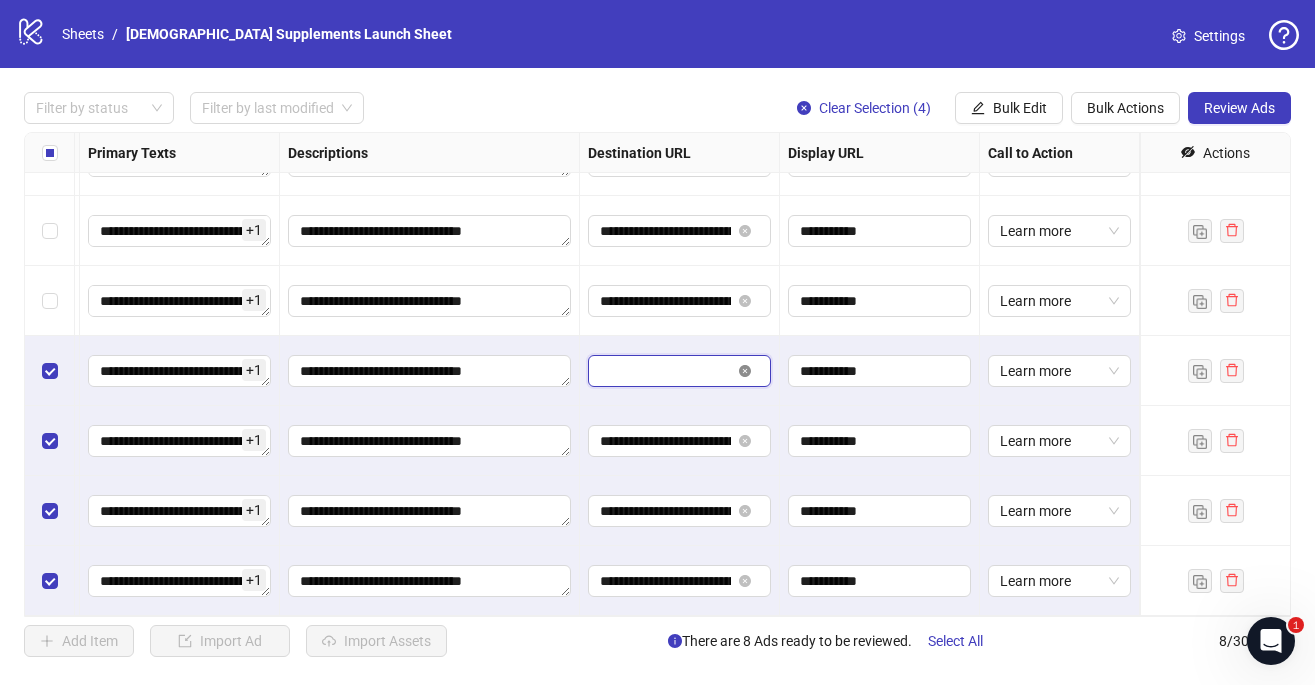 scroll, scrollTop: 0, scrollLeft: 0, axis: both 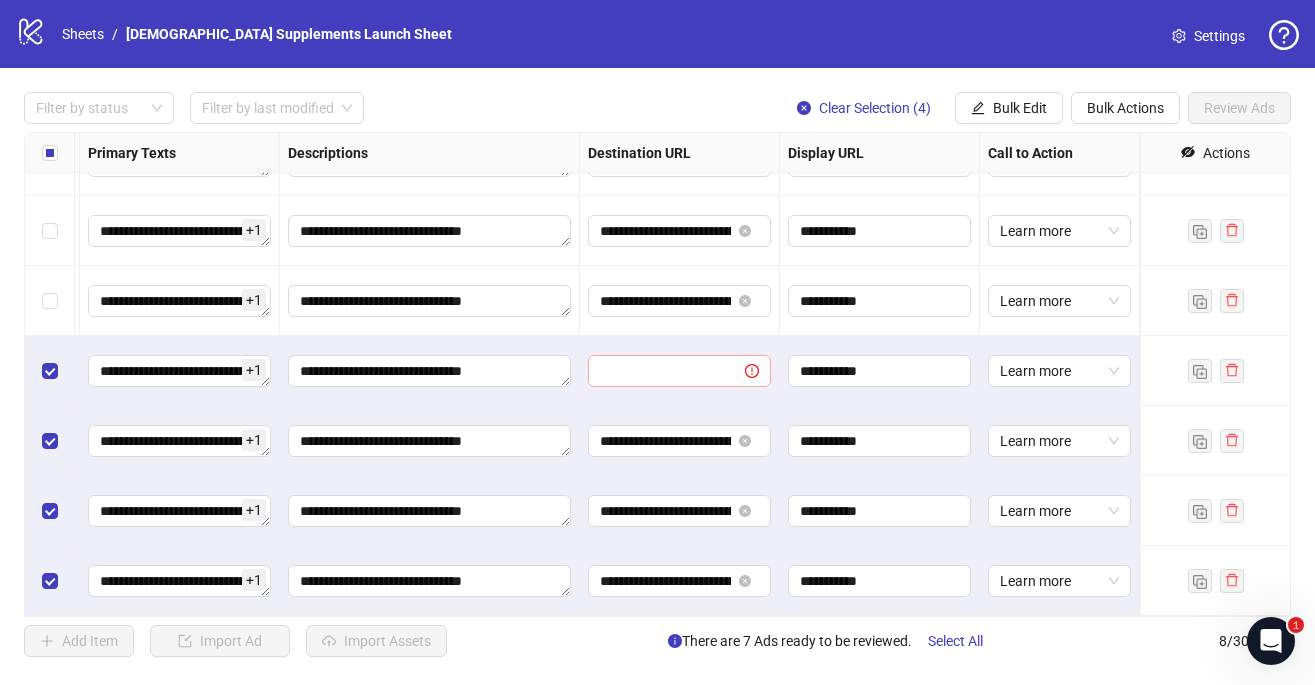 click at bounding box center (679, 371) 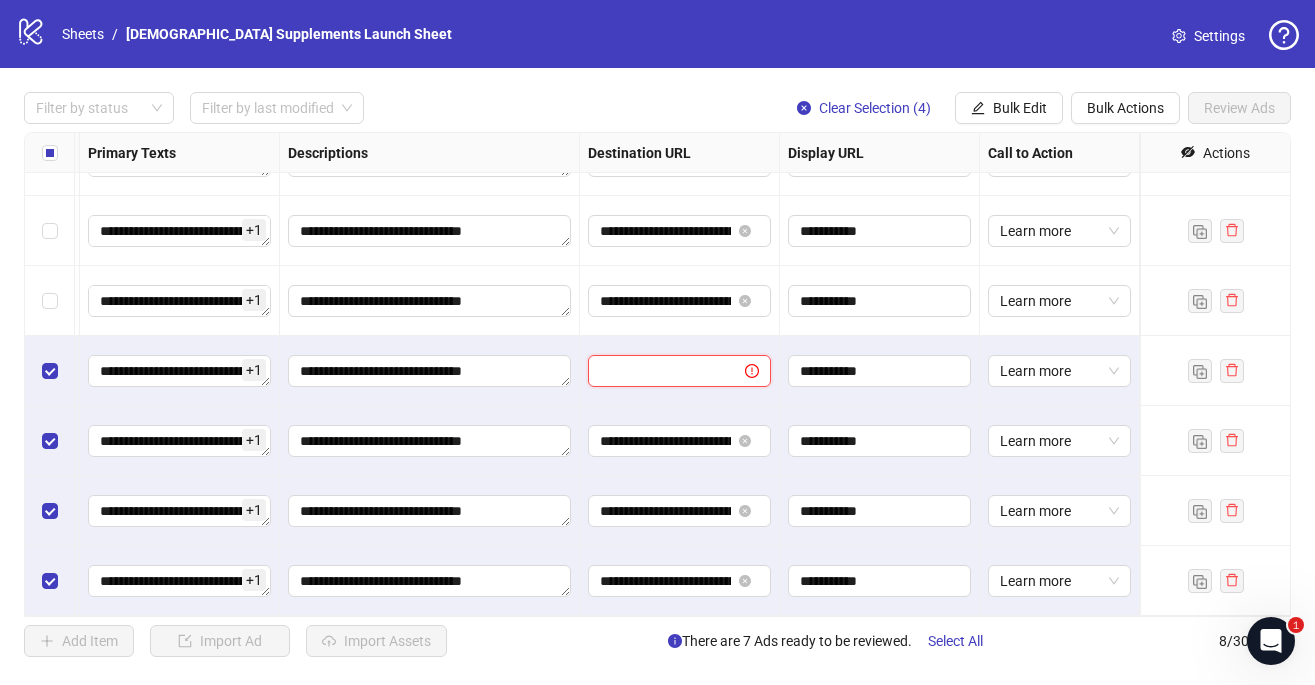 paste on "**********" 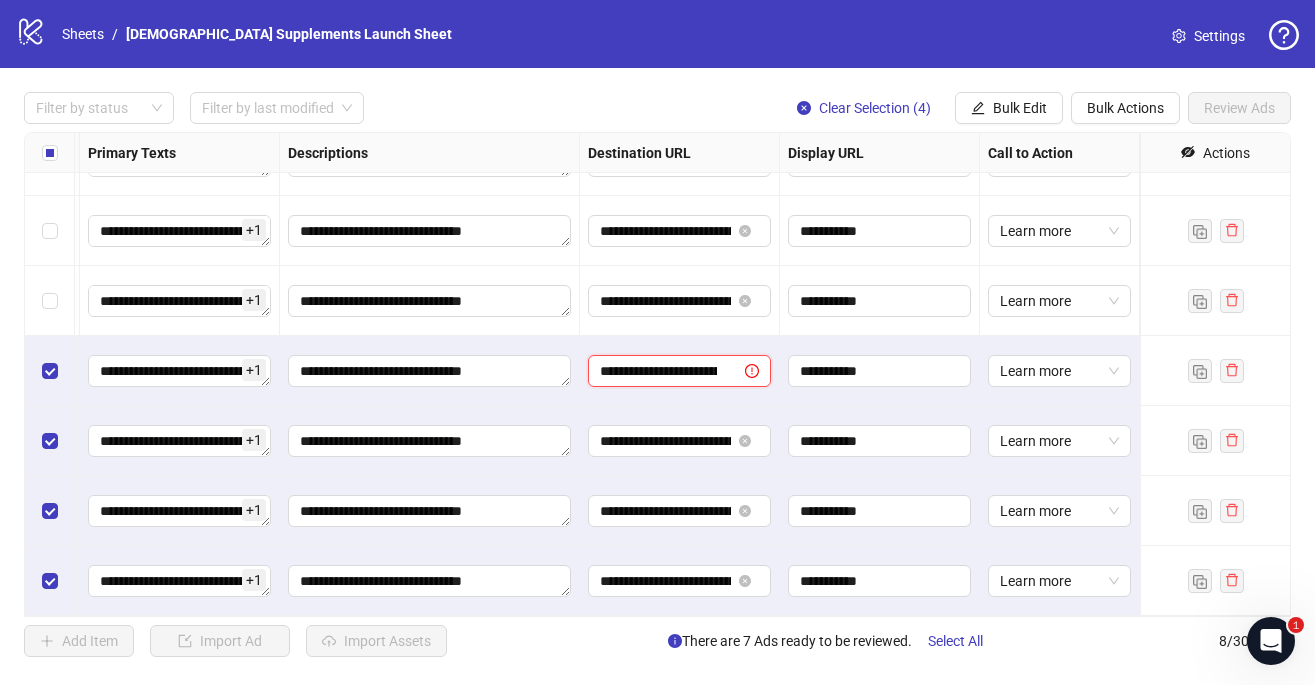 scroll, scrollTop: 0, scrollLeft: 262, axis: horizontal 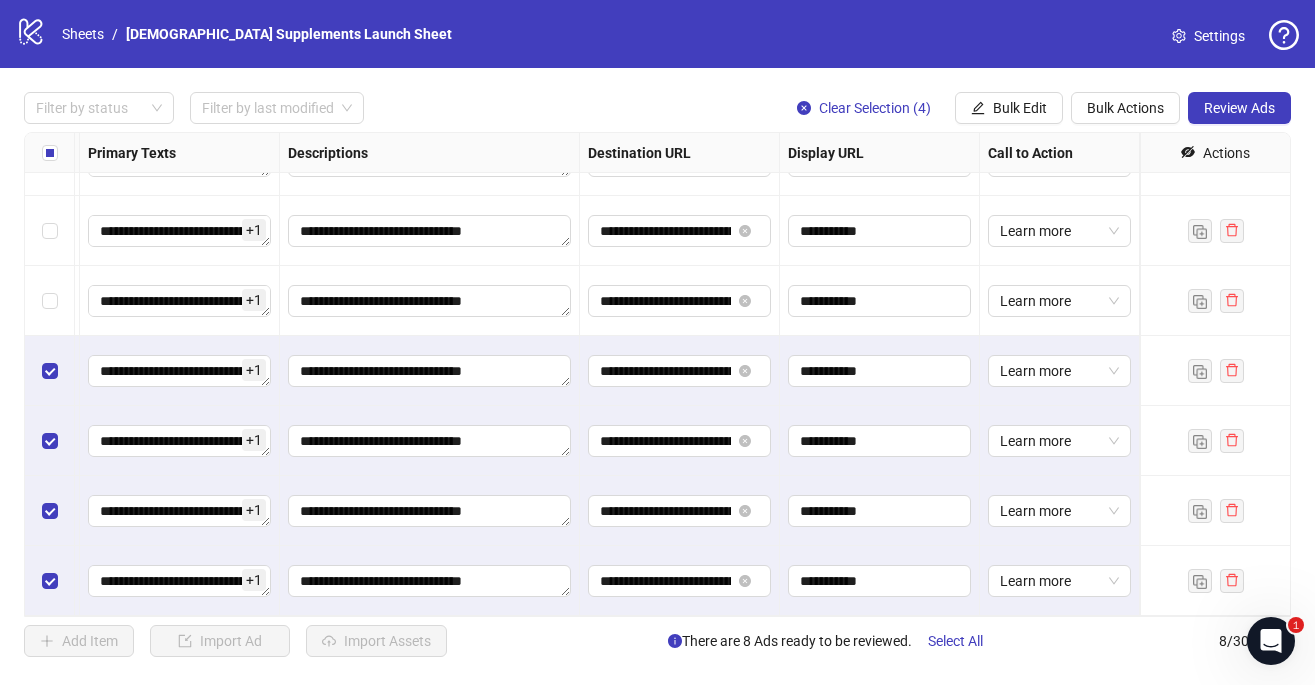 click on "**********" at bounding box center (680, 371) 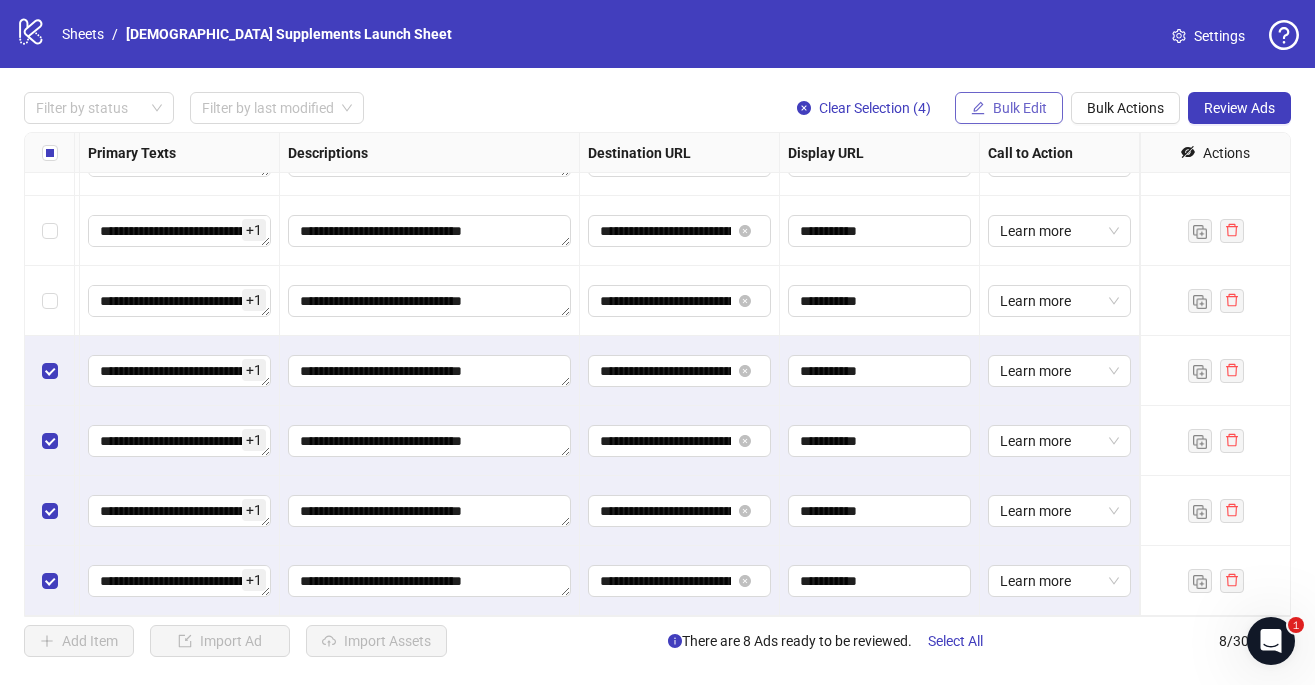 click on "Bulk Edit" at bounding box center (1020, 108) 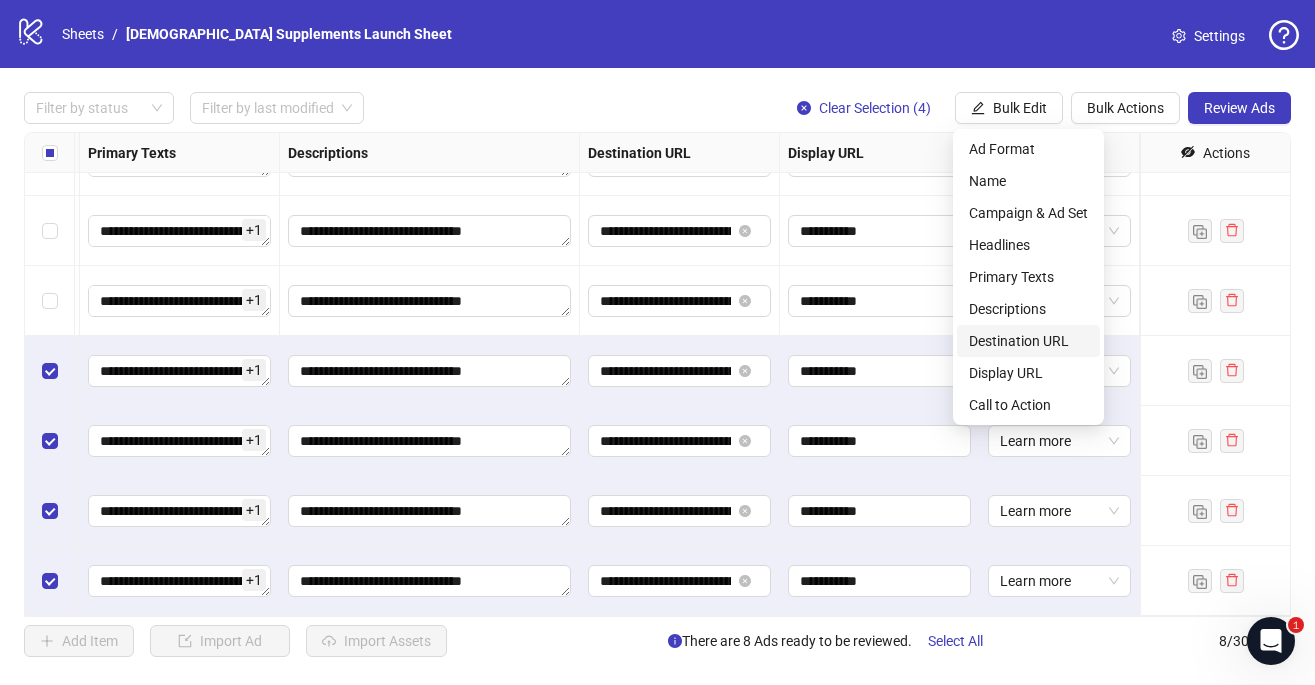 click on "Destination URL" at bounding box center (1028, 341) 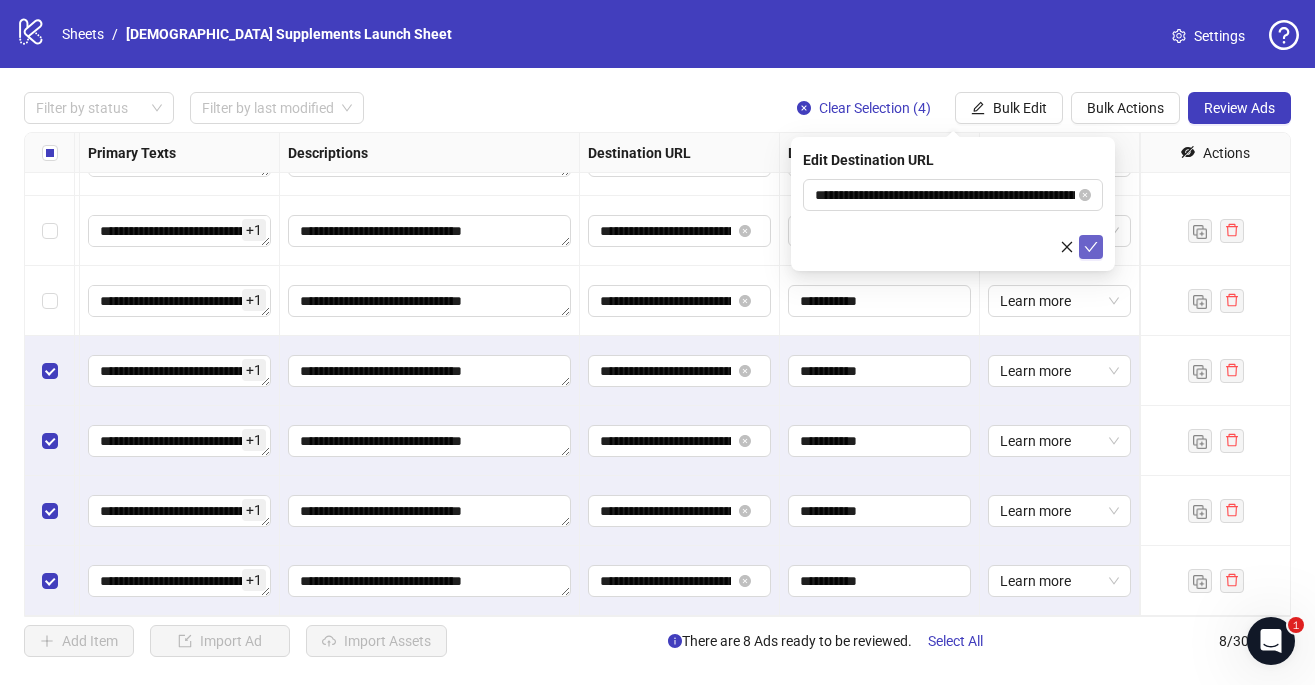click 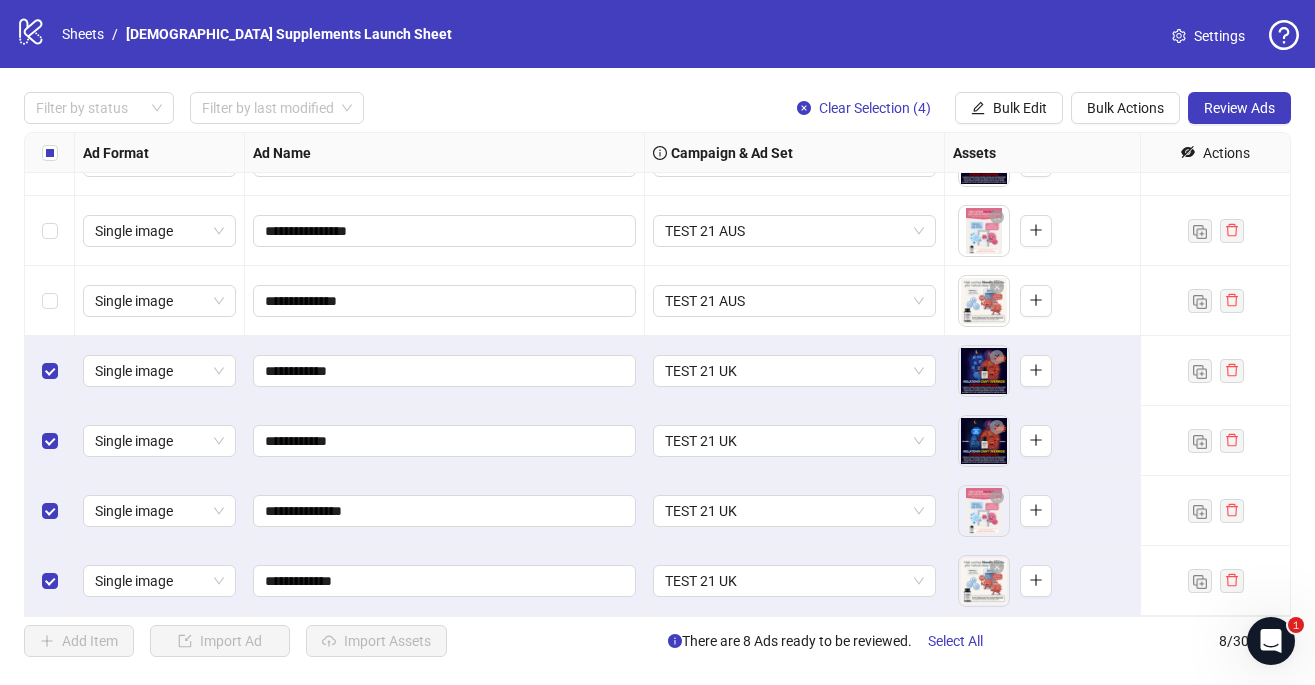 scroll, scrollTop: 0, scrollLeft: 0, axis: both 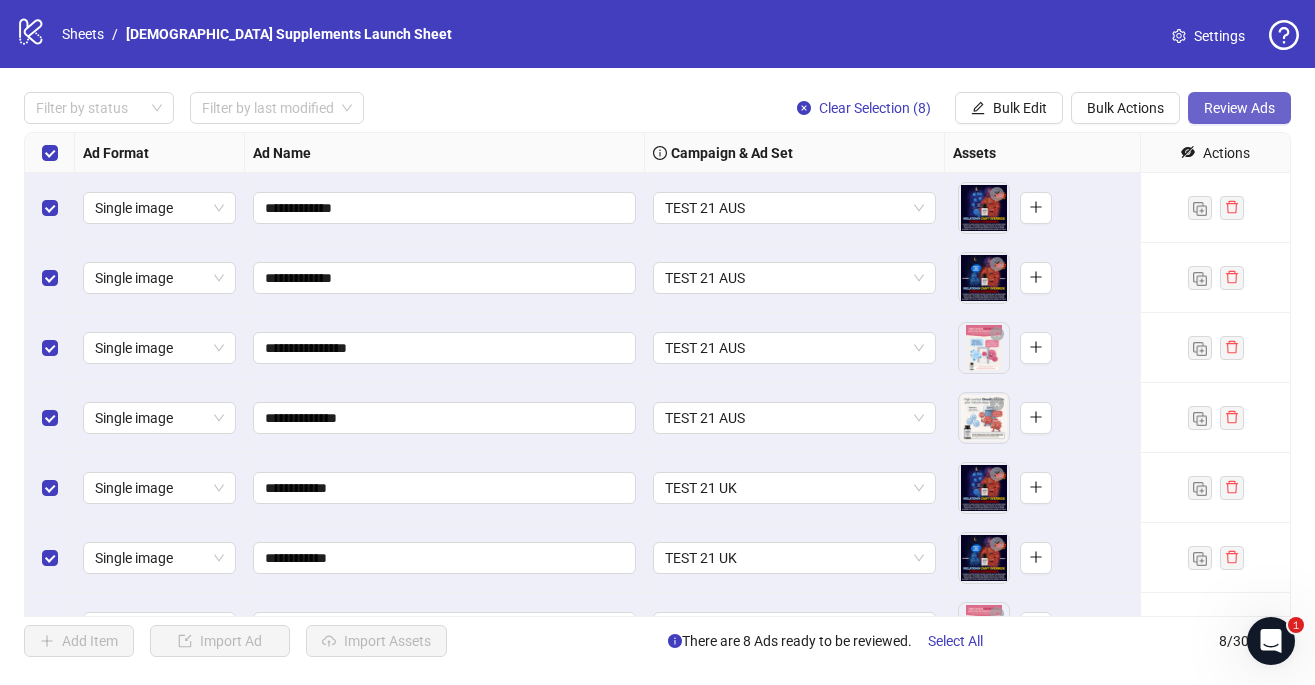 click on "Review Ads" at bounding box center [1239, 108] 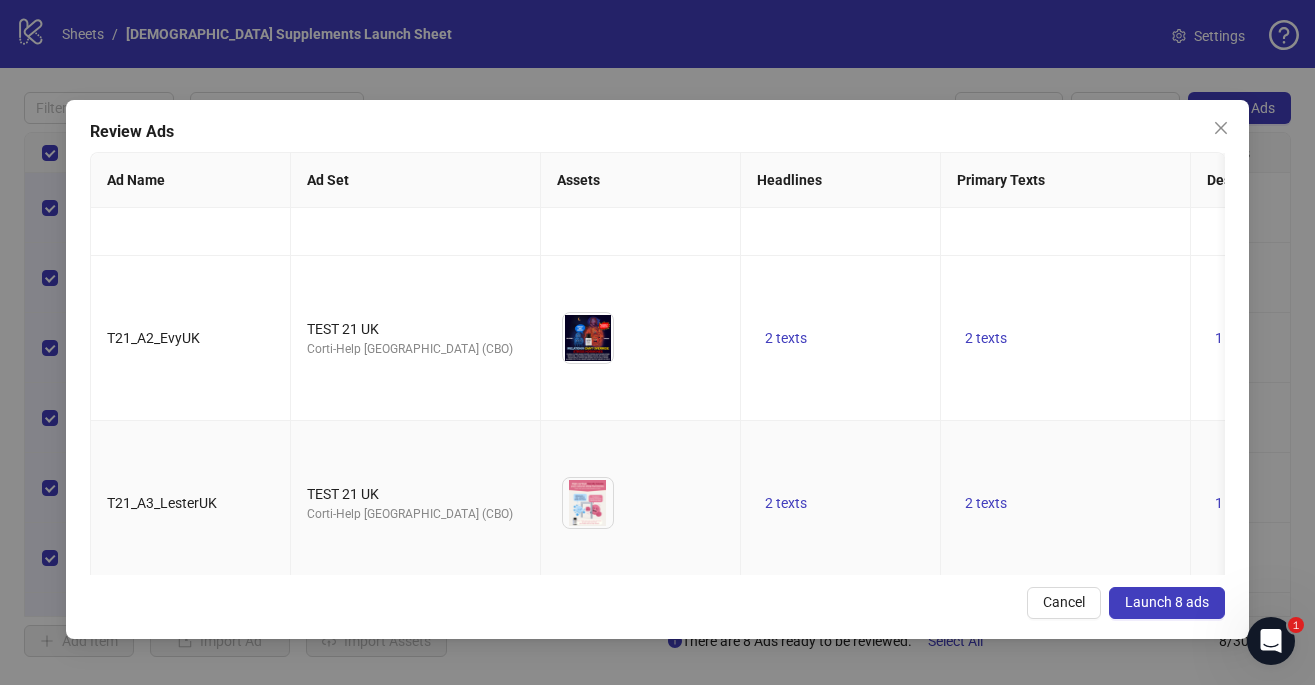 scroll, scrollTop: 777, scrollLeft: 71, axis: both 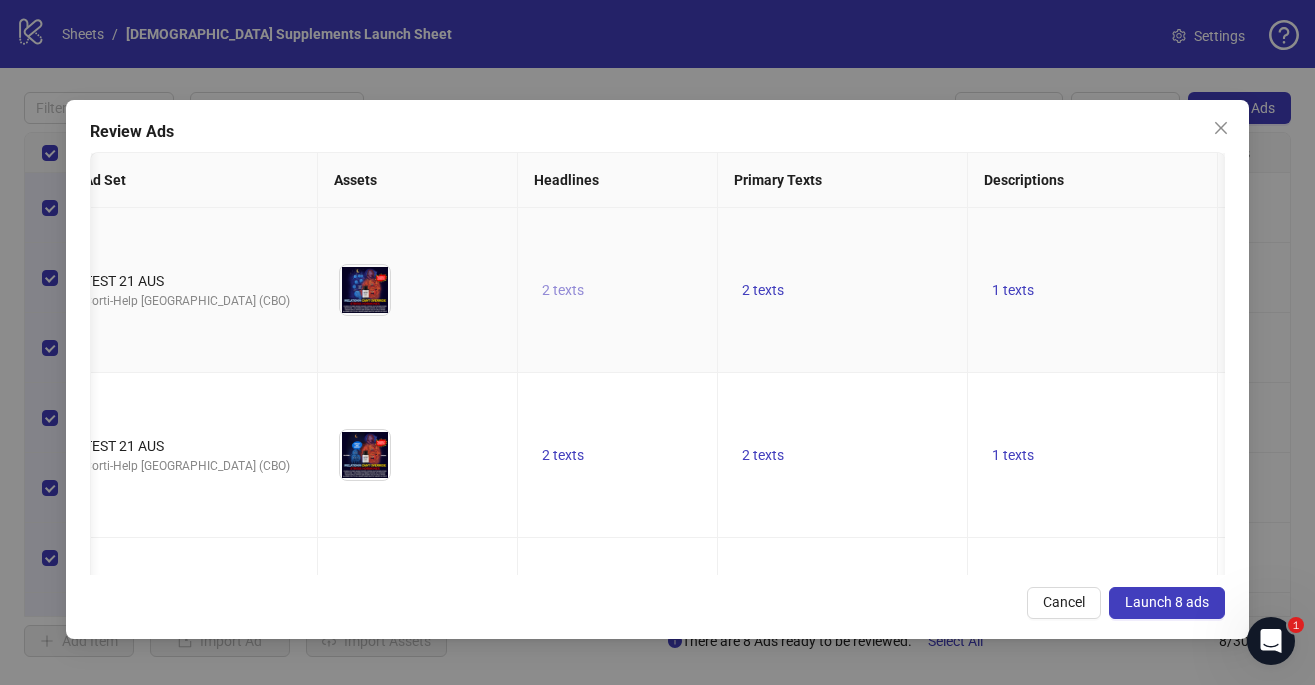 click on "2 texts" at bounding box center (563, 290) 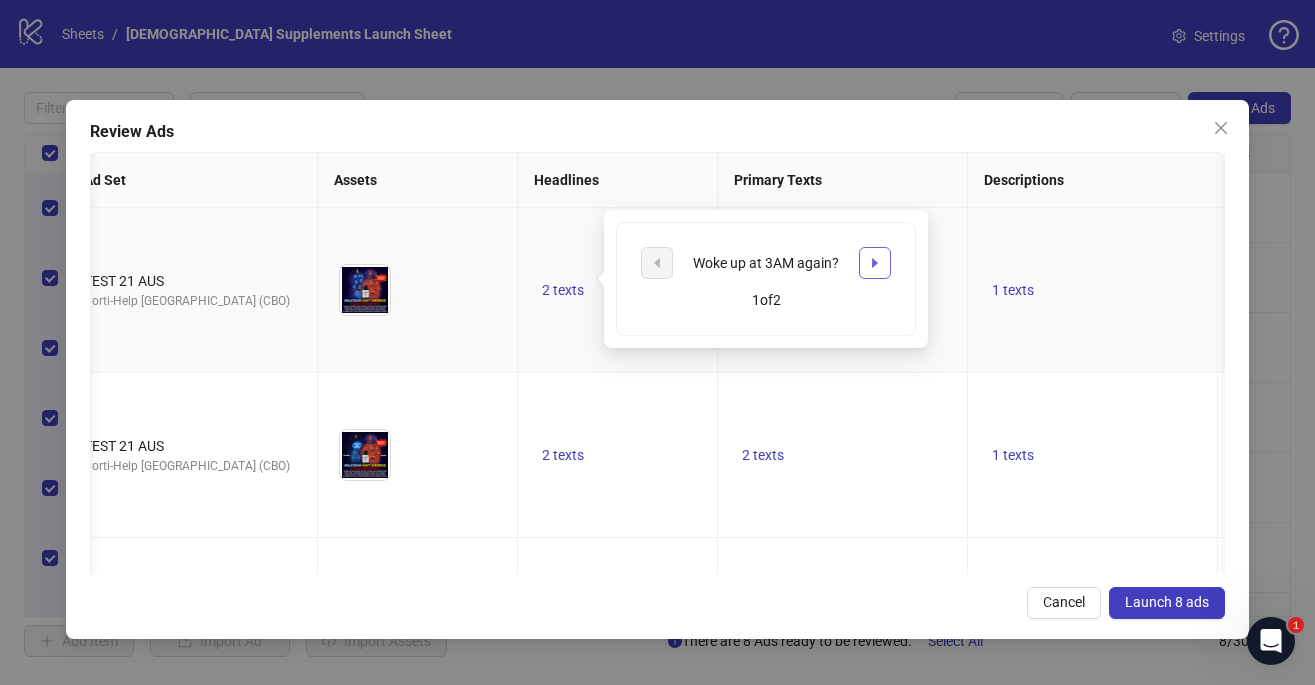 click 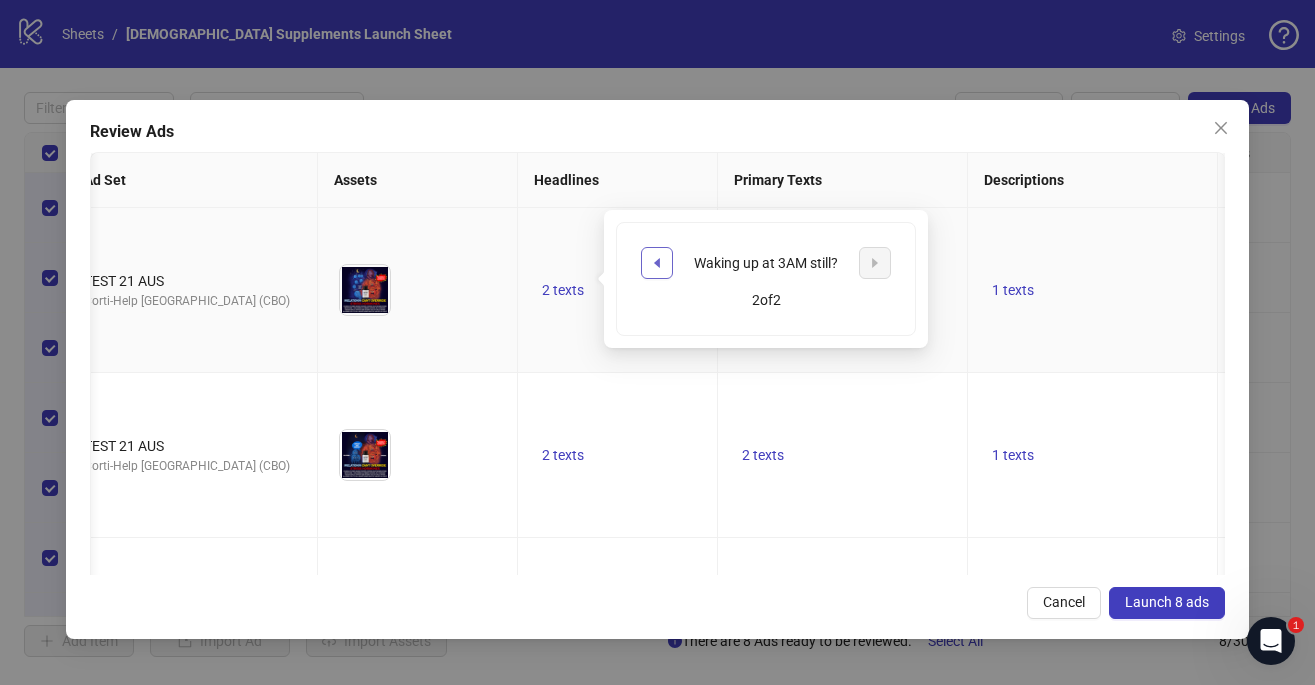 click at bounding box center (657, 263) 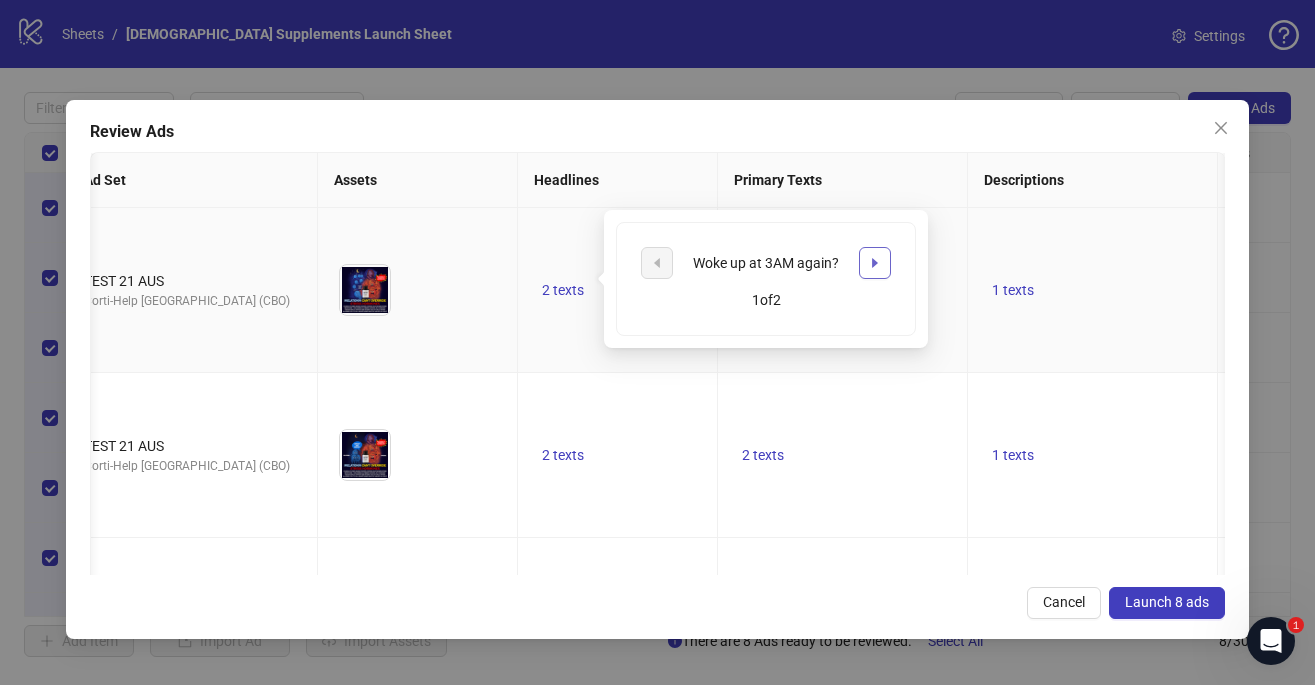 click at bounding box center (875, 263) 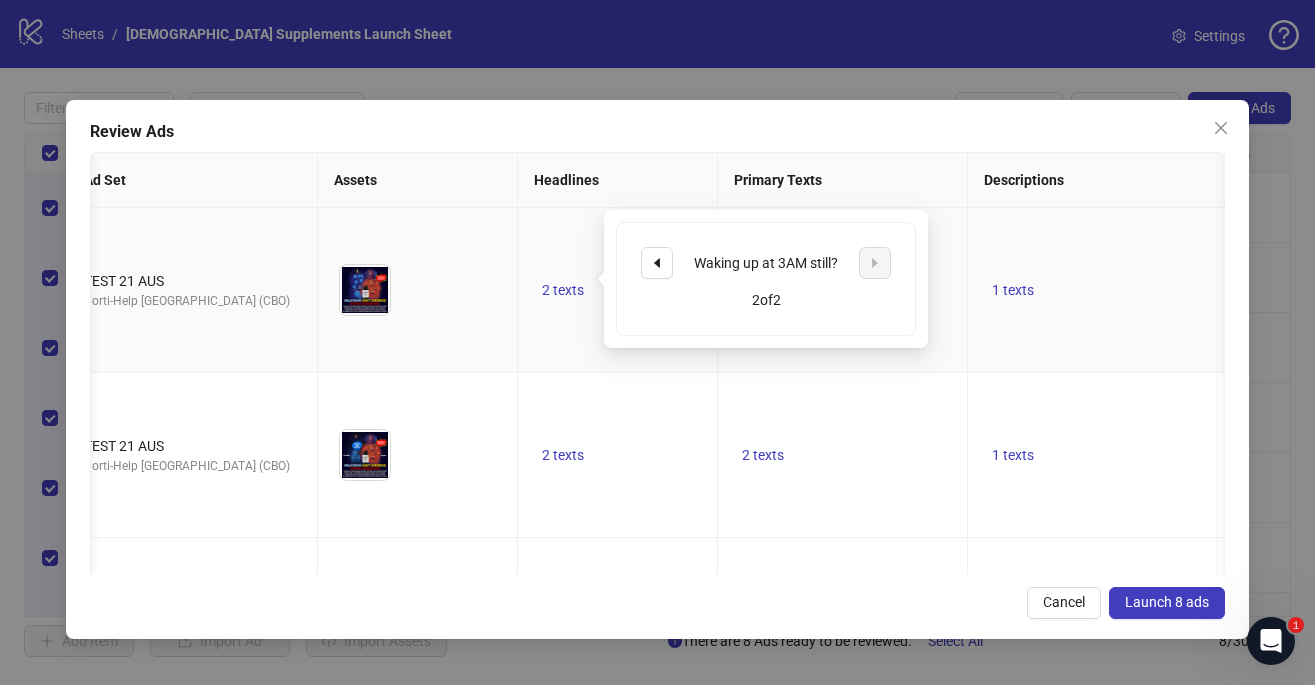 click on "Waking up at 3AM still? 2  of  2" at bounding box center (766, 279) 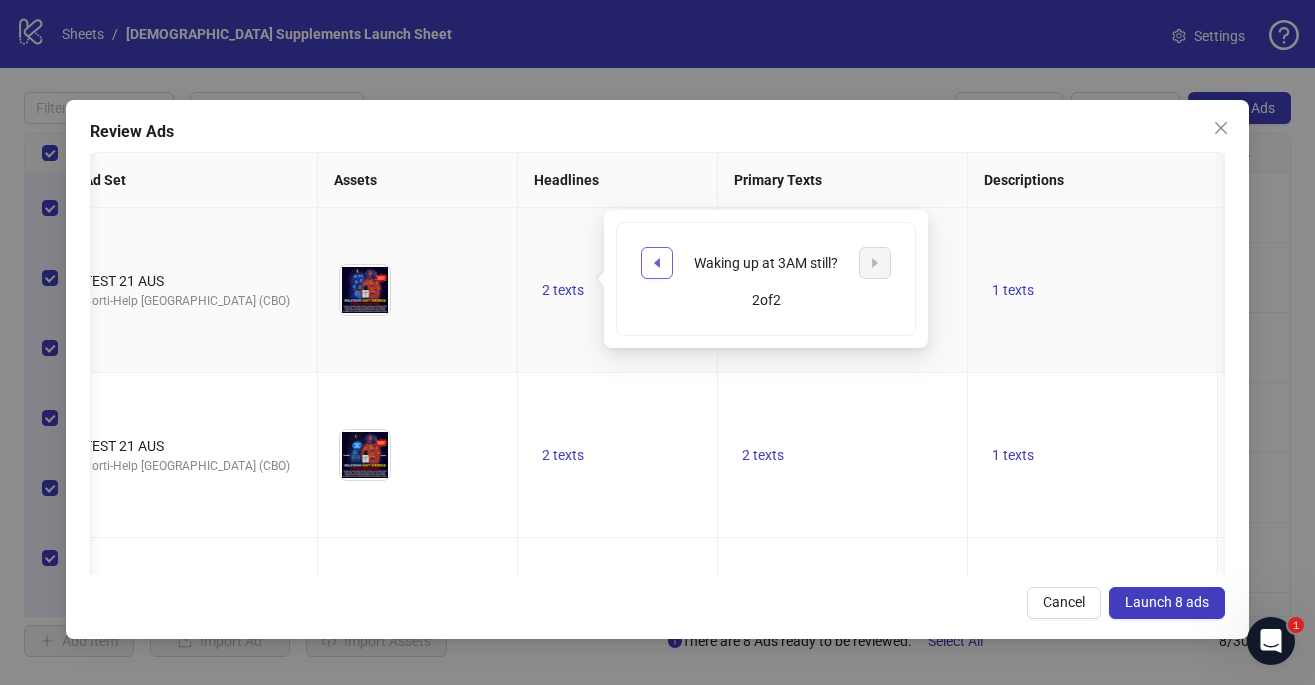 click 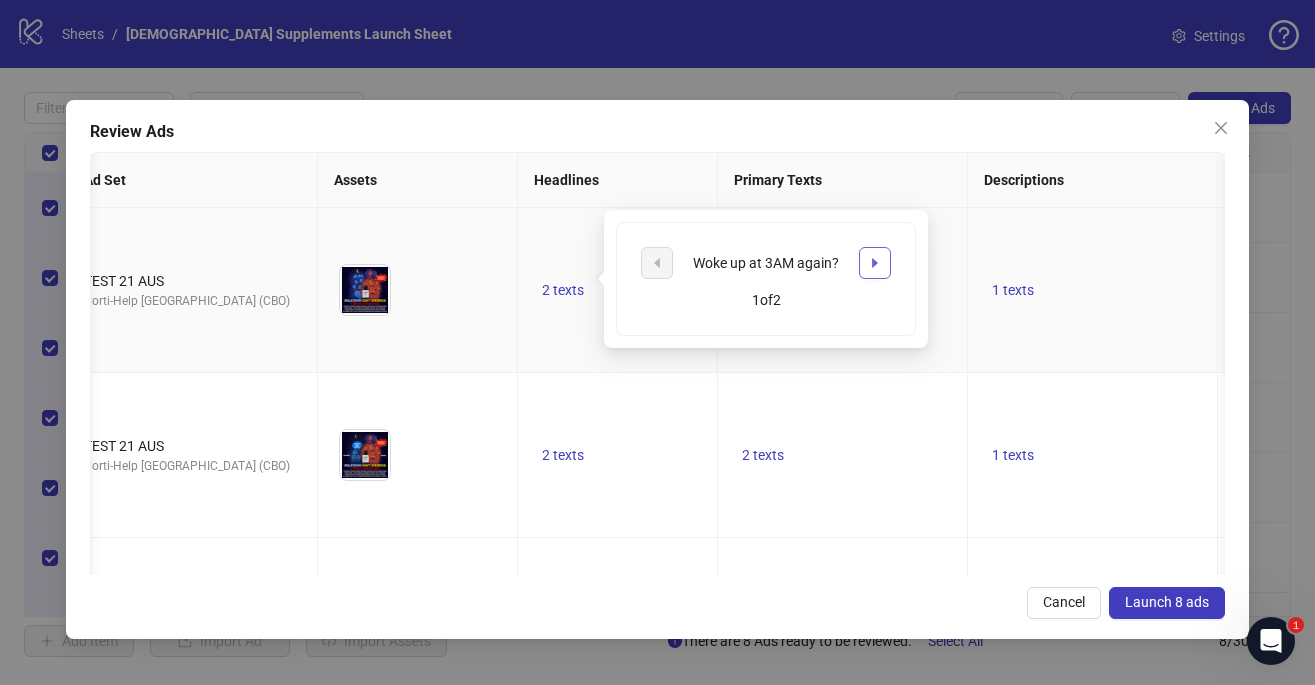 click at bounding box center (875, 263) 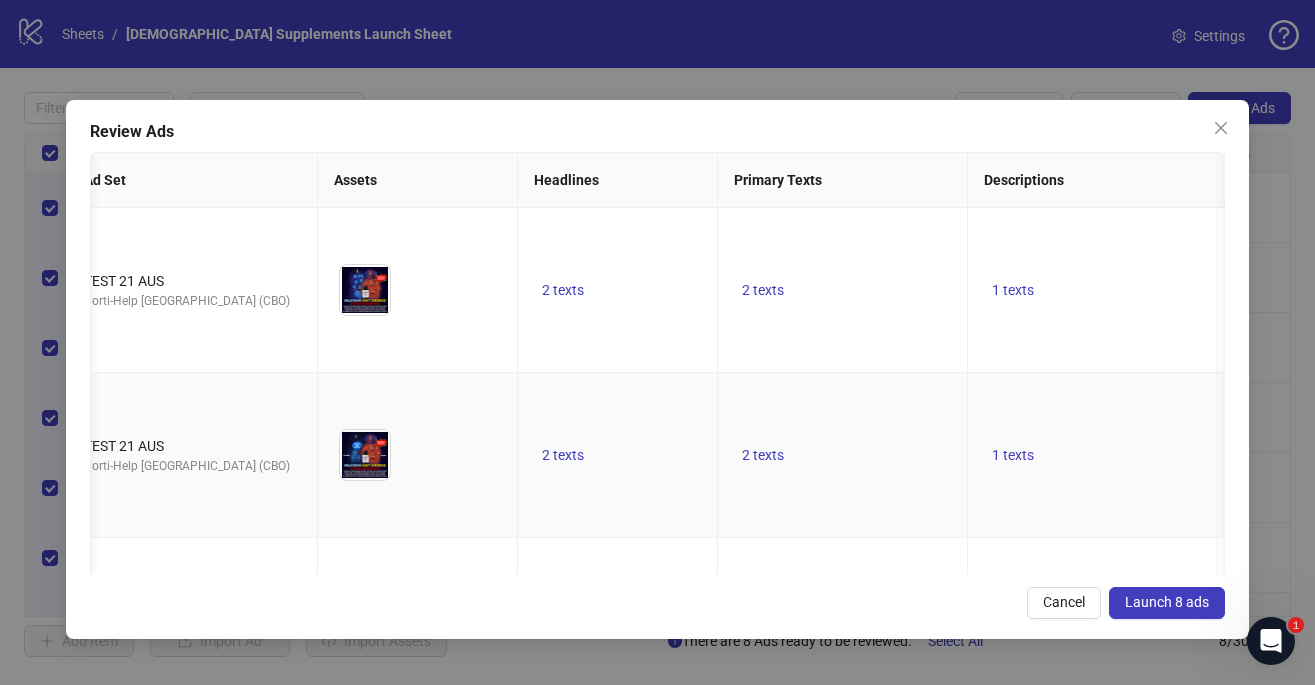 click on "2 texts" at bounding box center [843, 455] 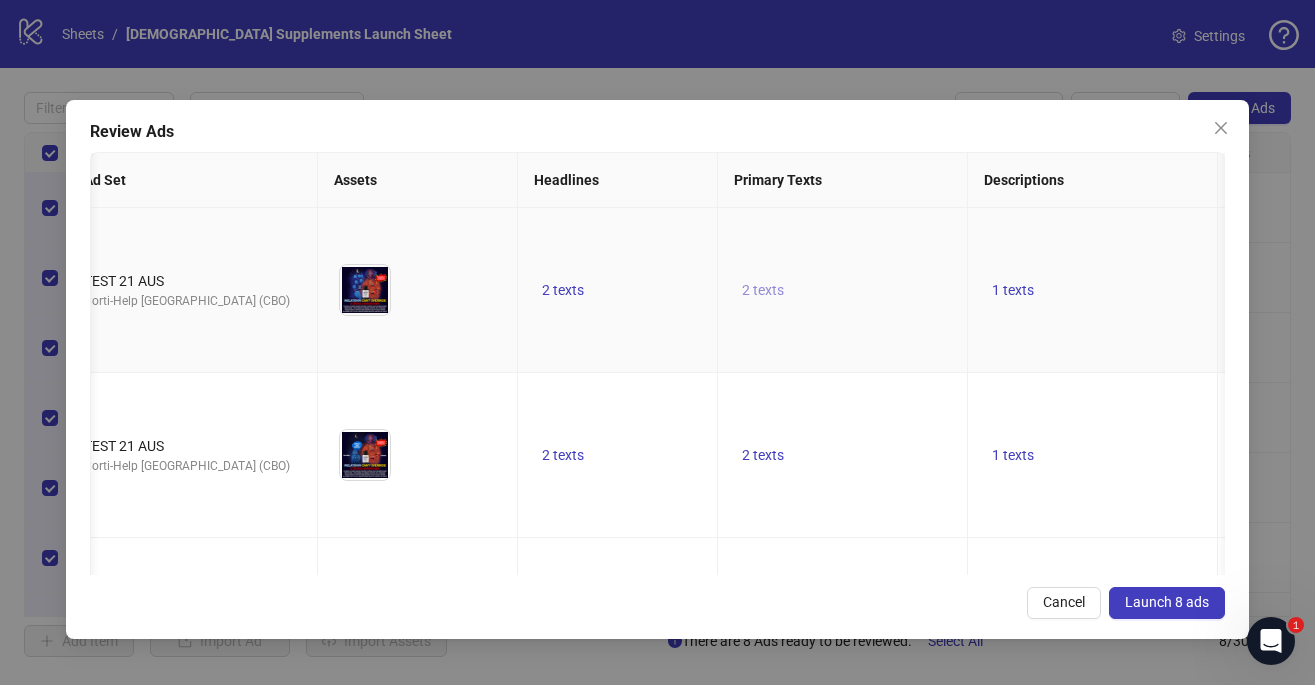 click on "2 texts" at bounding box center (763, 290) 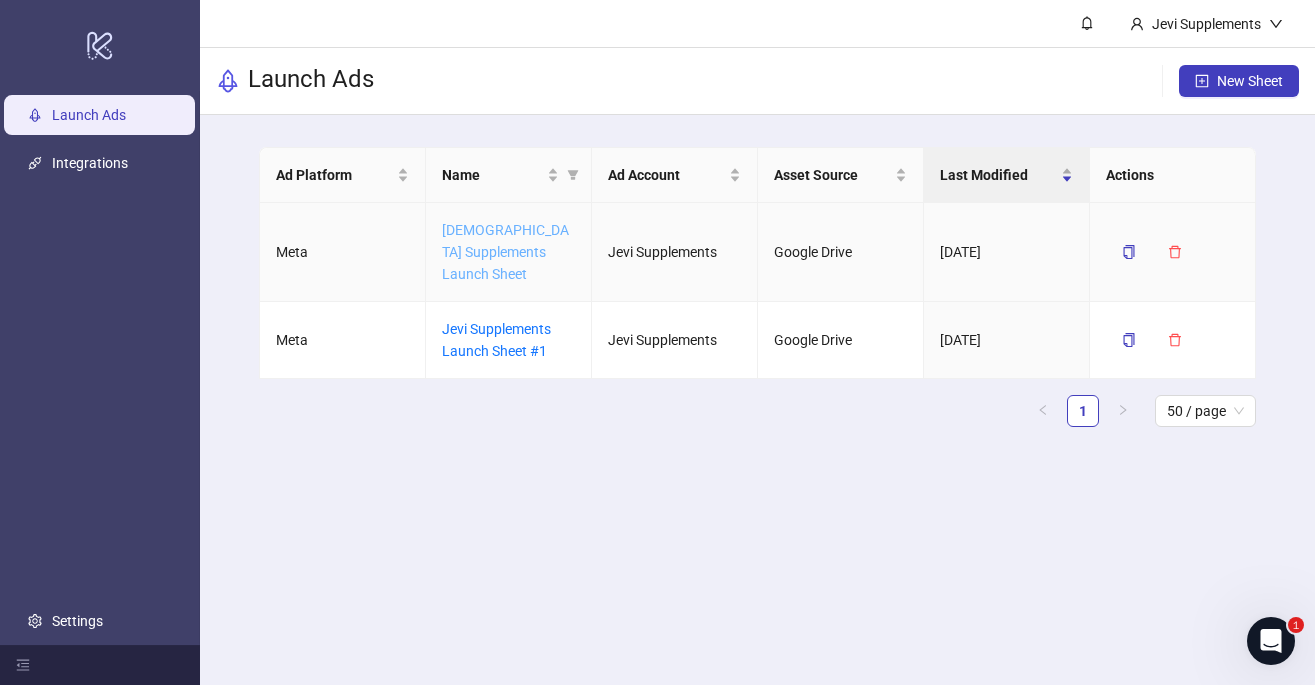 click on "[DEMOGRAPHIC_DATA] Supplements Launch Sheet" at bounding box center [505, 252] 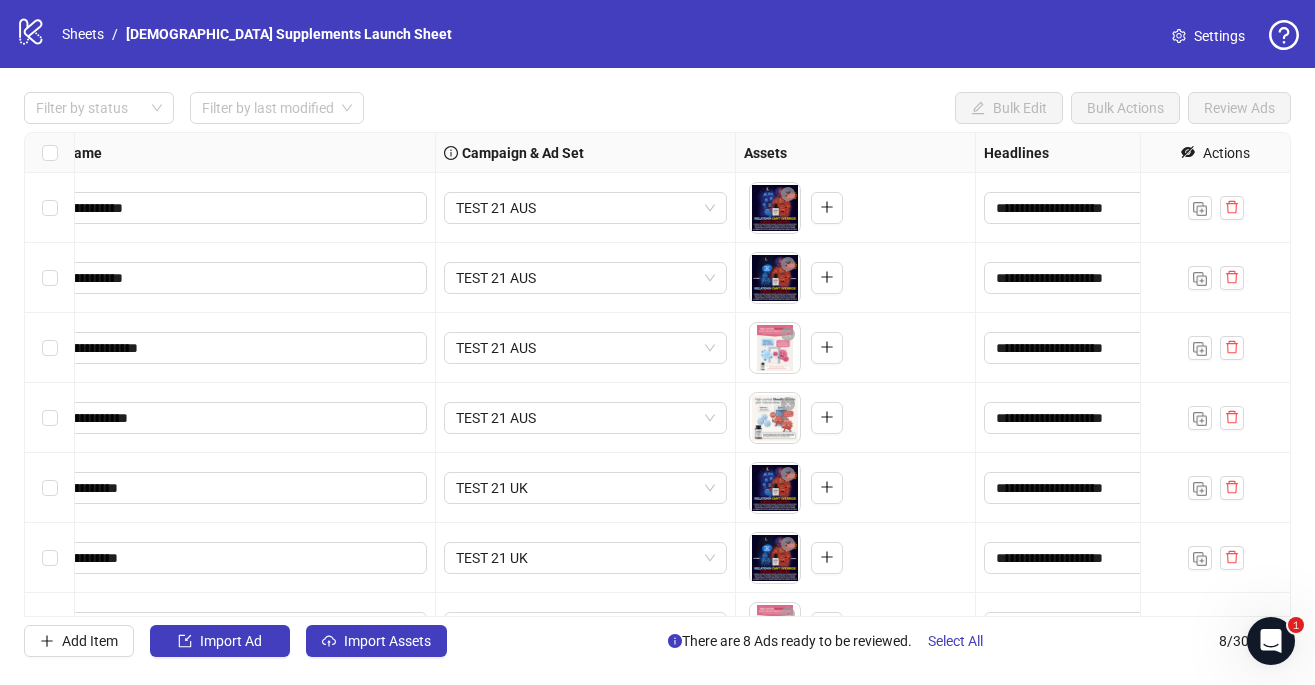 scroll, scrollTop: 0, scrollLeft: 0, axis: both 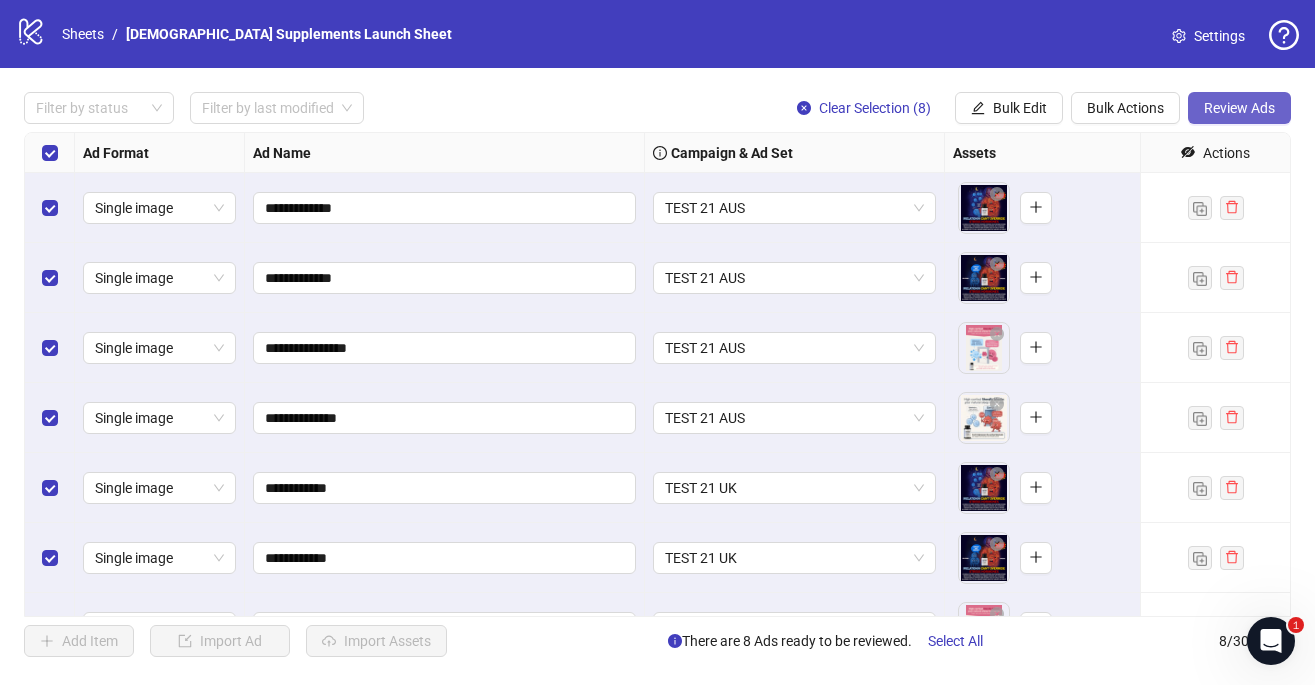 click on "Review Ads" at bounding box center (1239, 108) 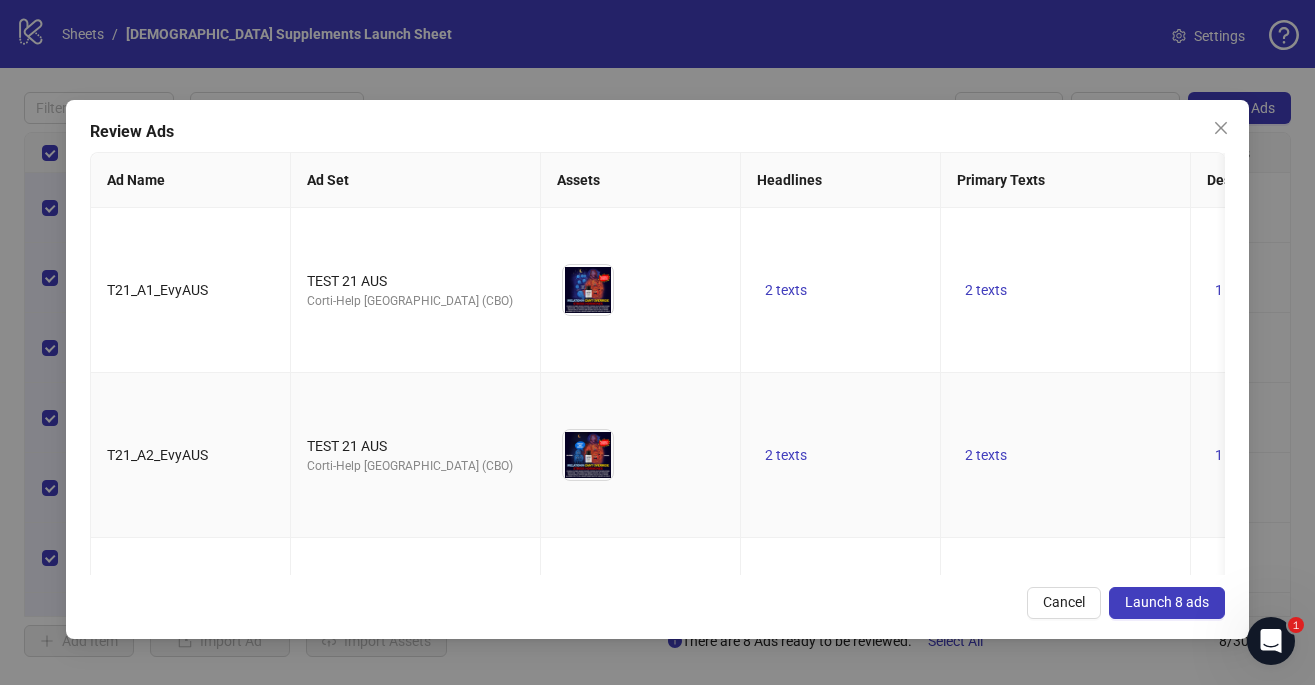 scroll, scrollTop: 0, scrollLeft: 222, axis: horizontal 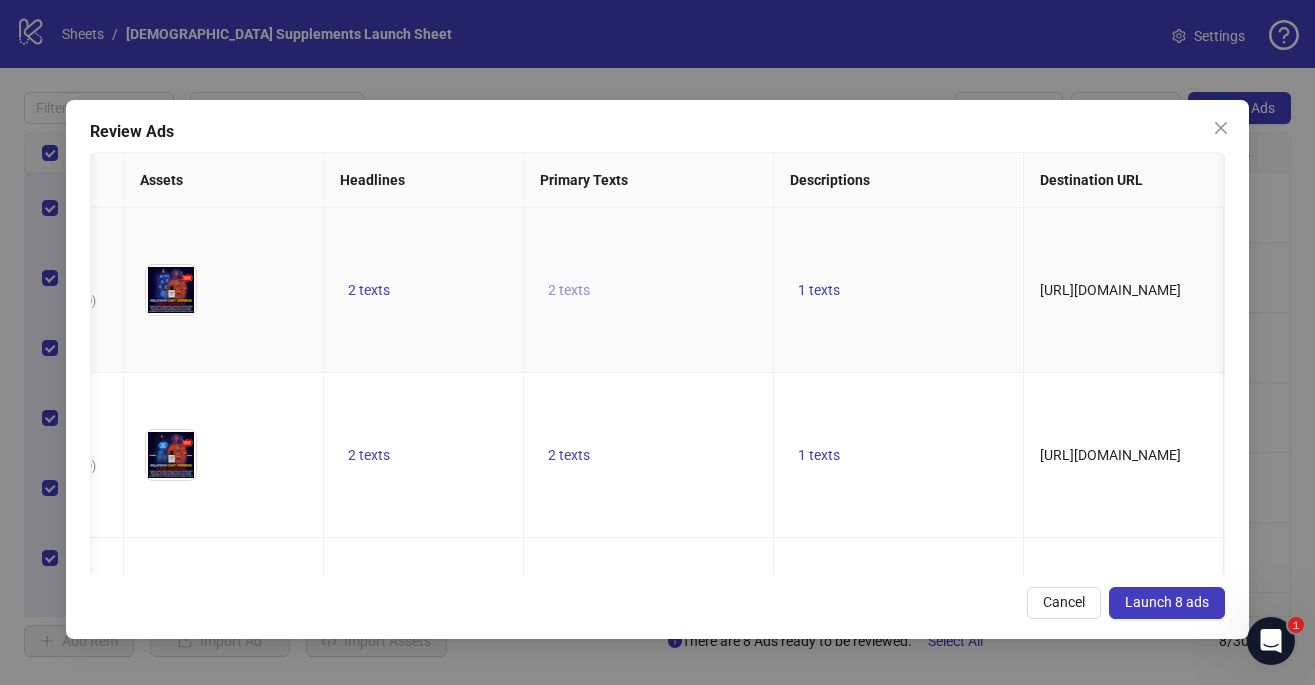 click on "2 texts" at bounding box center (569, 290) 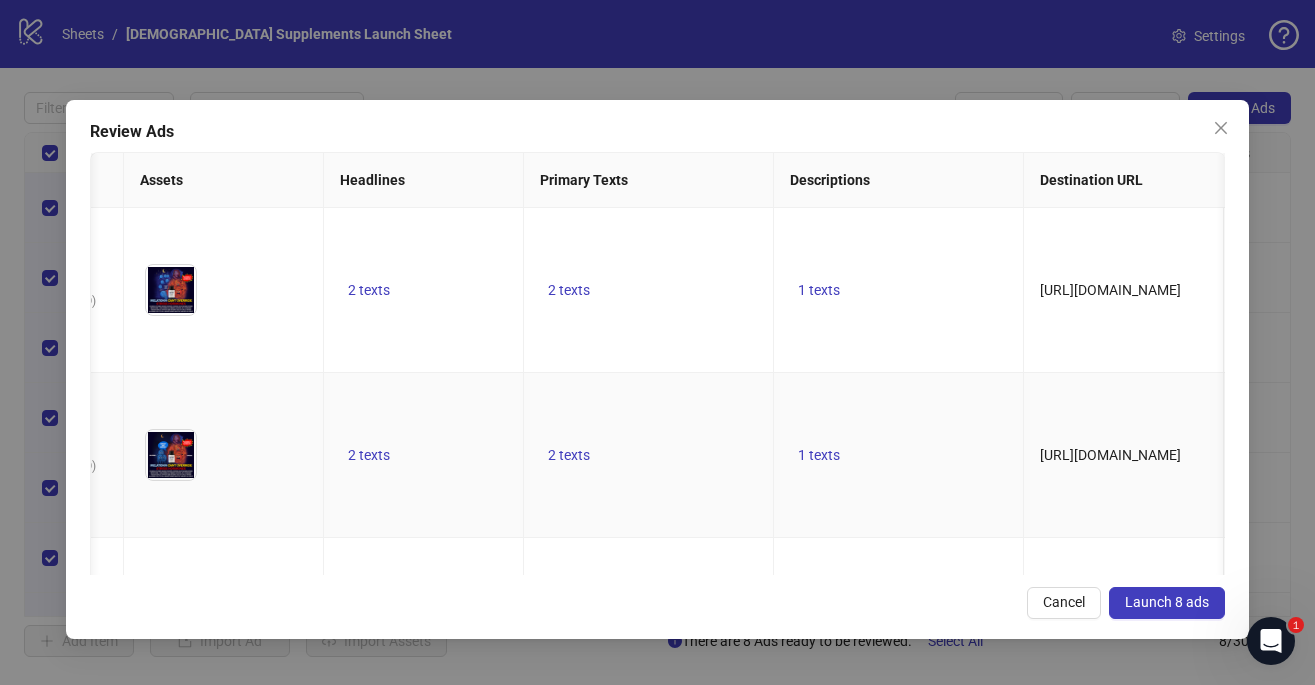 click on "1 texts" at bounding box center [899, 455] 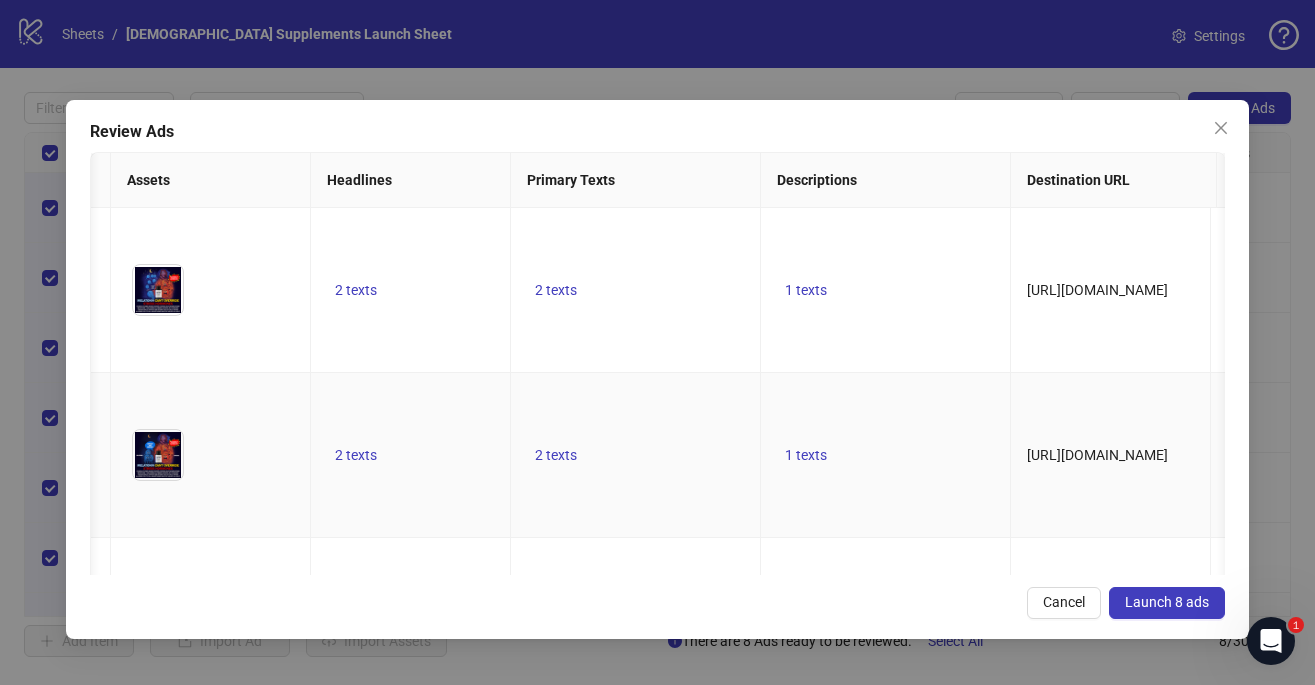 scroll, scrollTop: 0, scrollLeft: 447, axis: horizontal 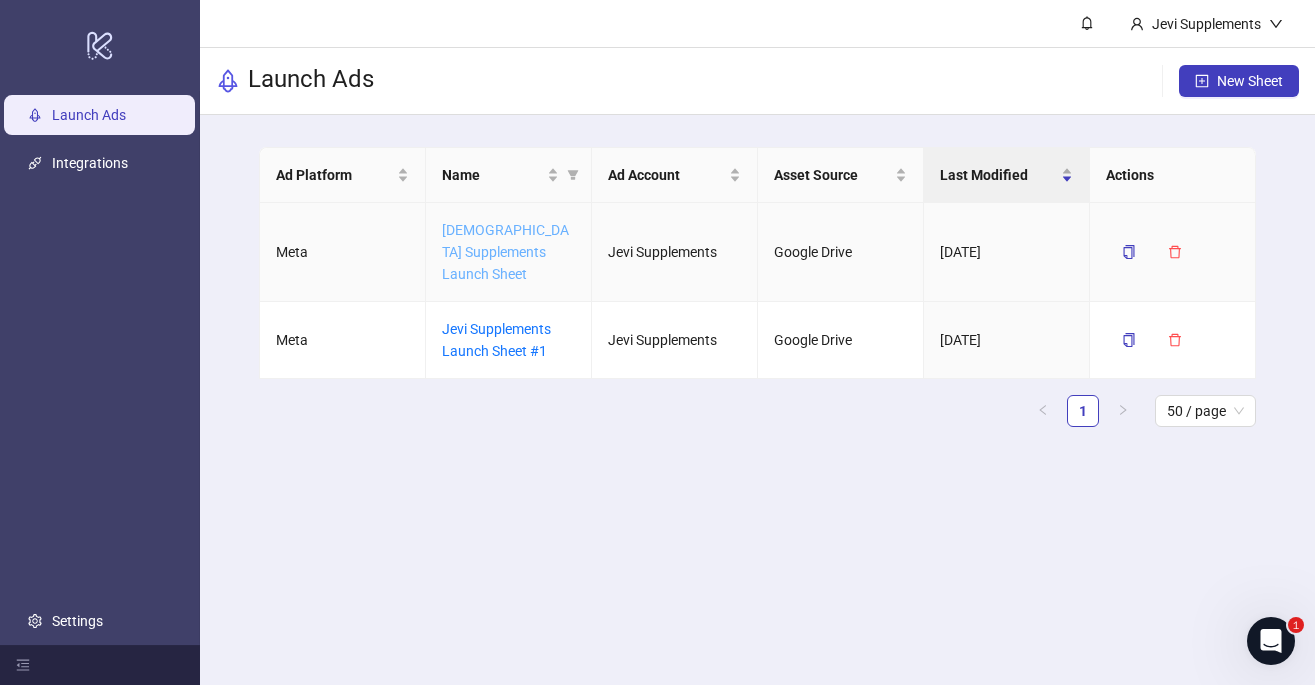 click on "[DEMOGRAPHIC_DATA] Supplements Launch Sheet" at bounding box center (505, 252) 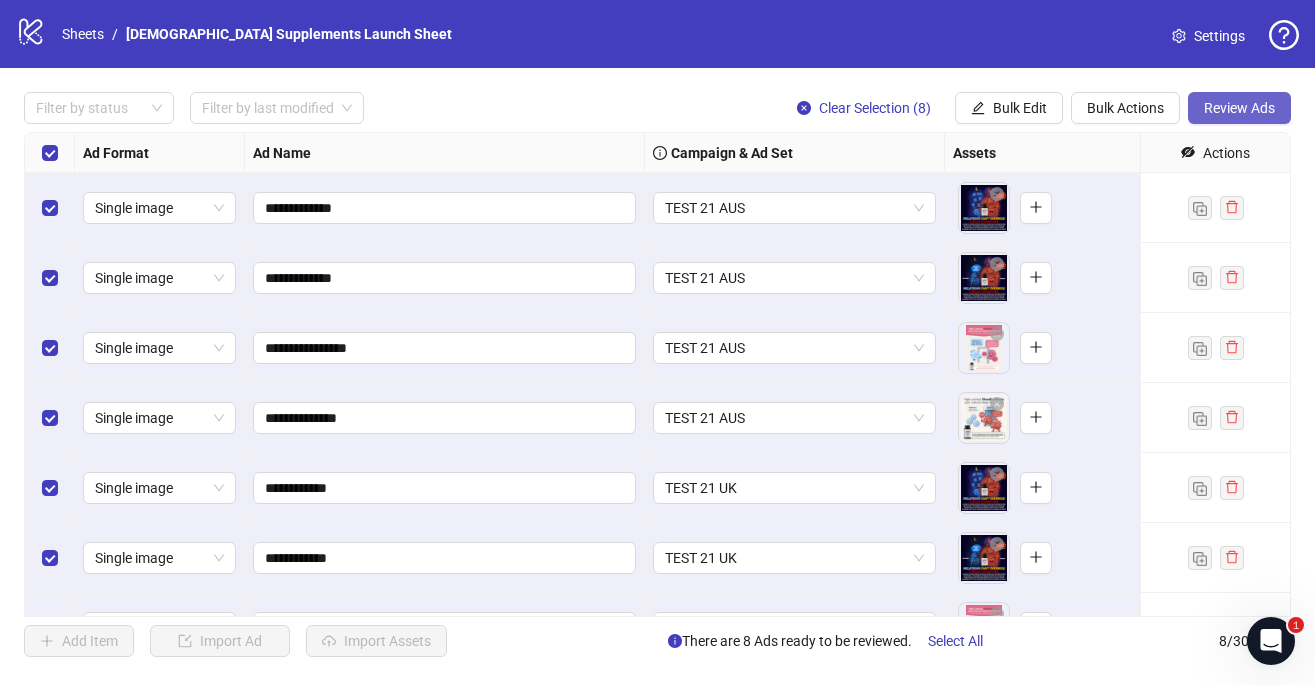 click on "Review Ads" at bounding box center [1239, 108] 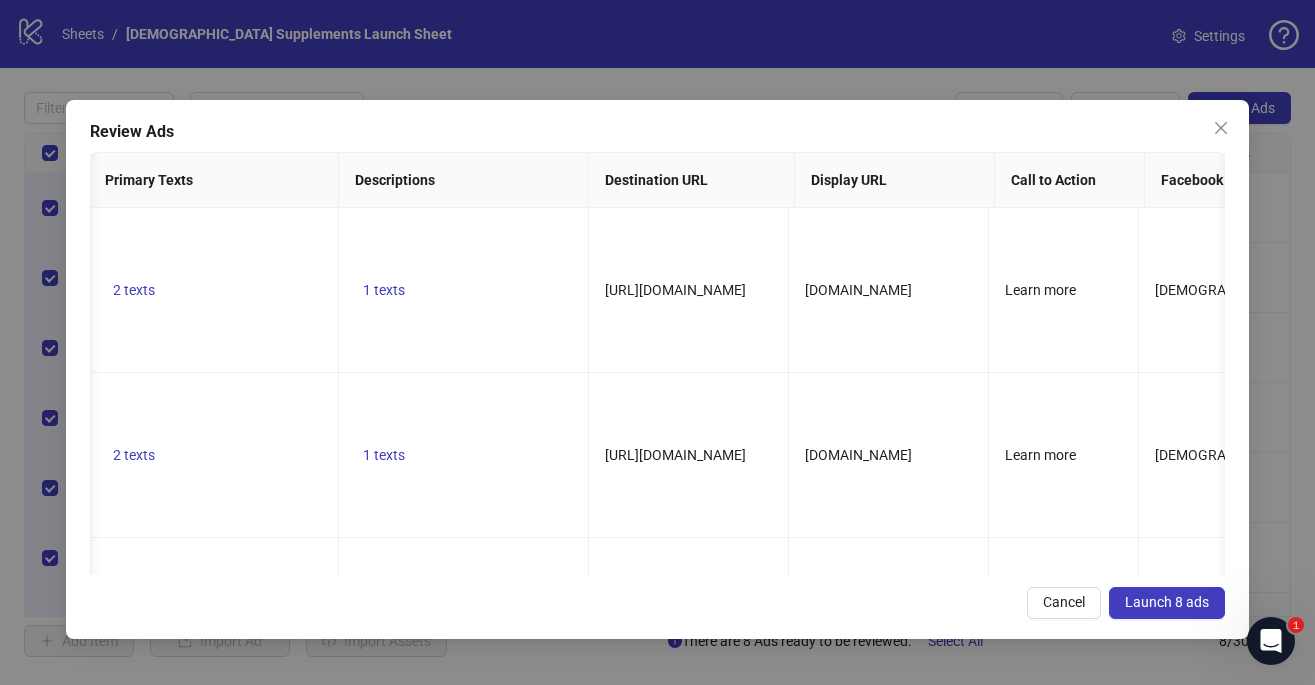 click on "Launch 8 ads" at bounding box center (1167, 602) 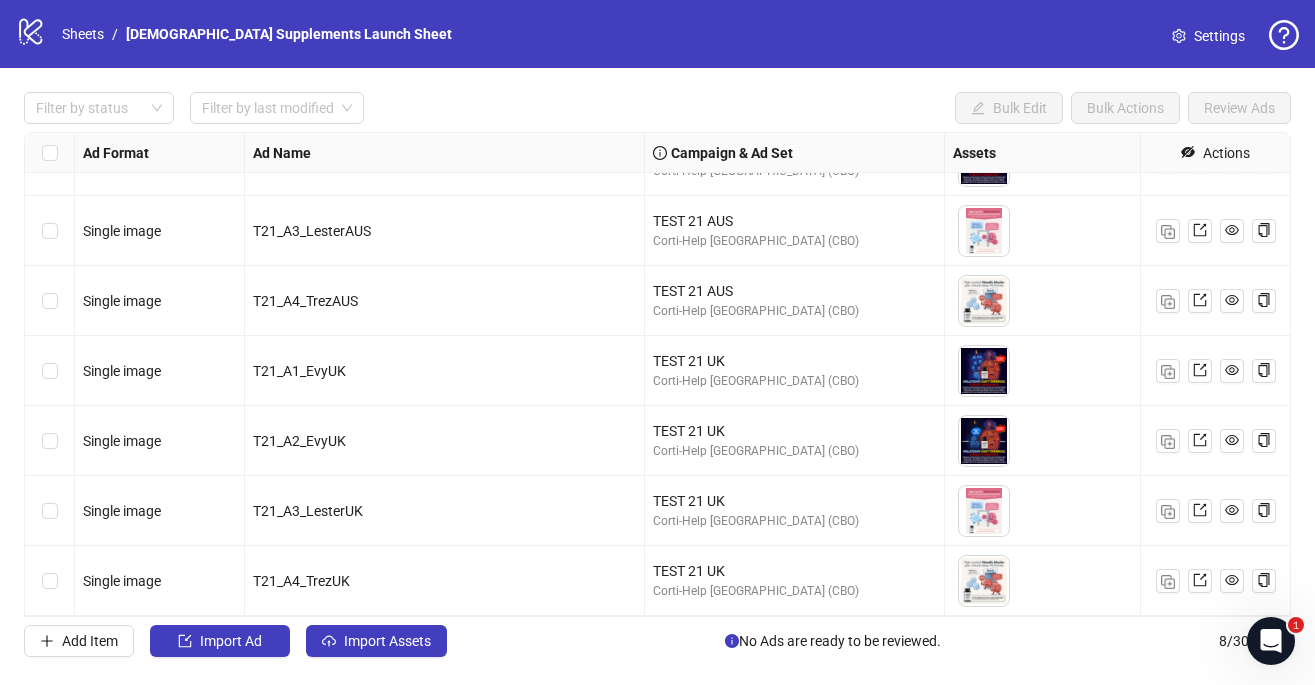 scroll, scrollTop: 0, scrollLeft: 0, axis: both 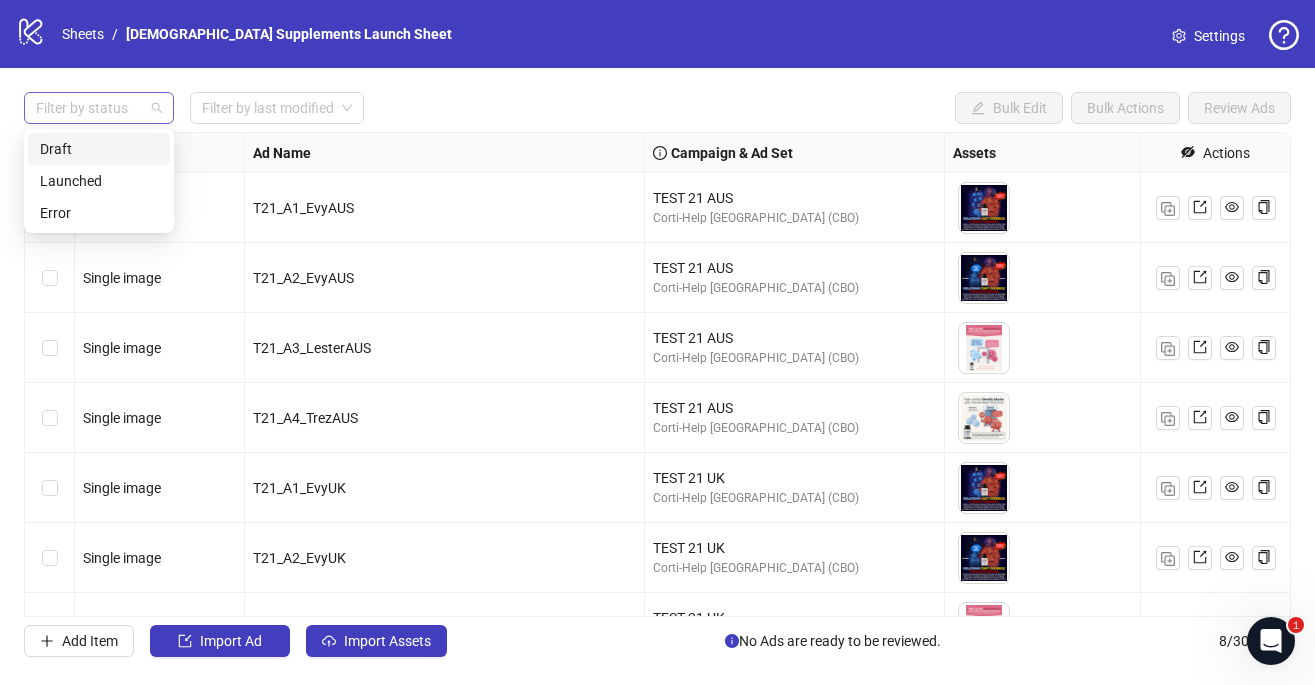 click on "Filter by status" at bounding box center (99, 108) 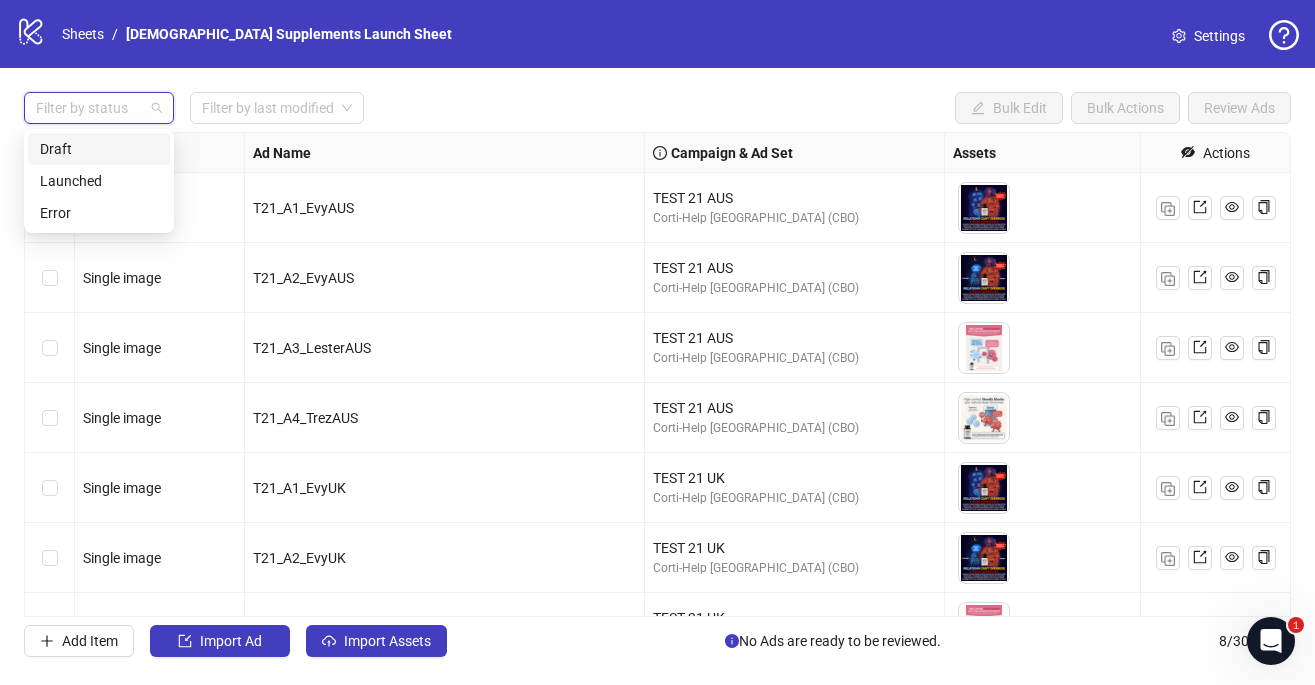 click on "Draft" at bounding box center [99, 149] 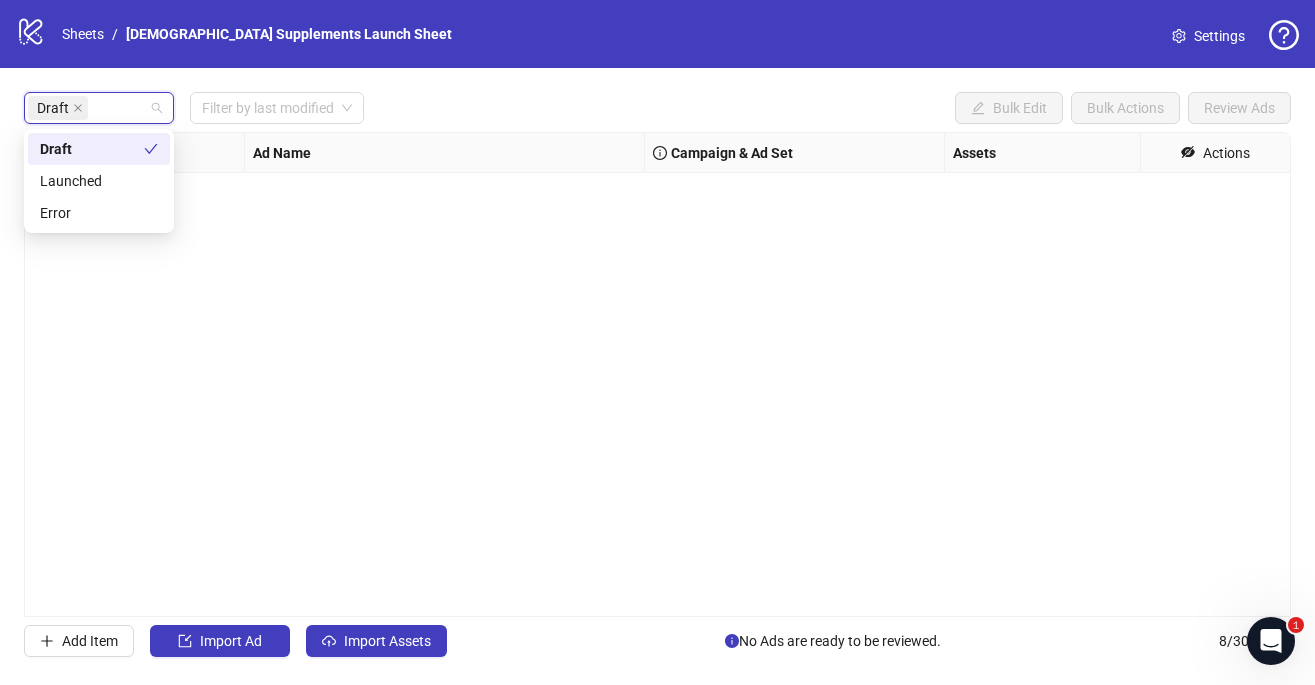 click on "Ad Format Ad Name Campaign & Ad Set Assets Headlines Primary Texts Descriptions Destination URL Display URL Call to Action Actions" at bounding box center (657, 374) 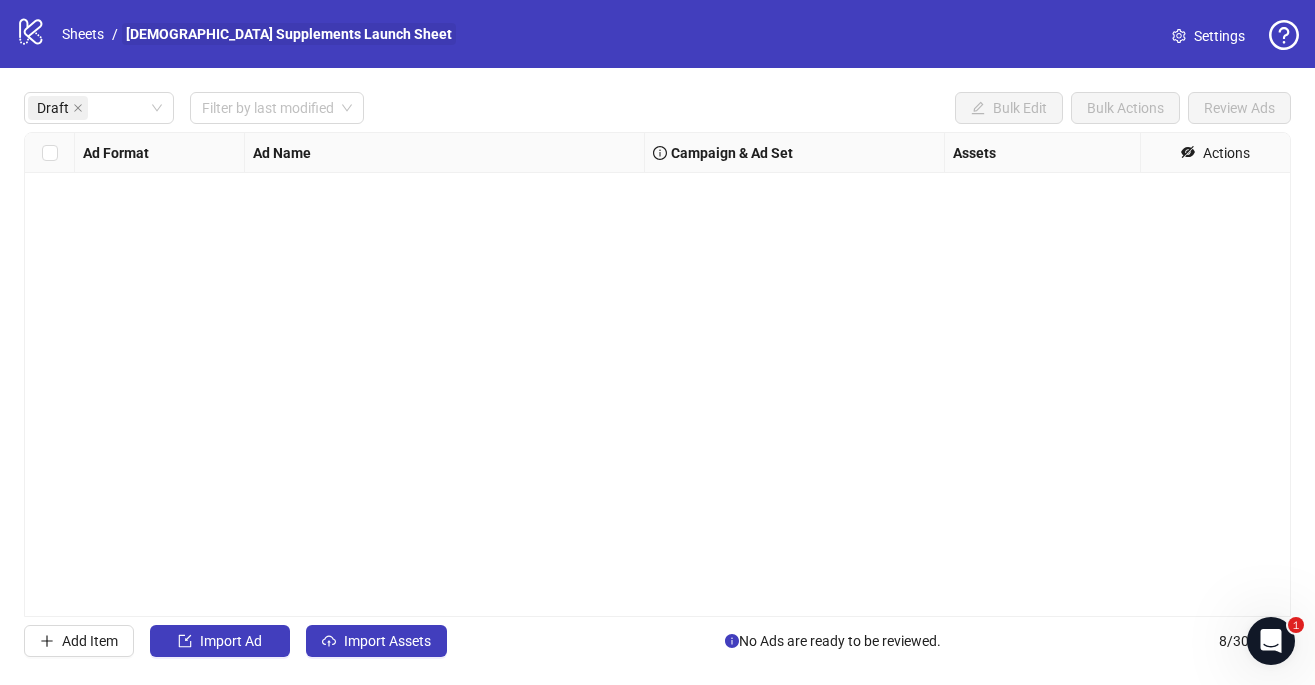 click on "[DEMOGRAPHIC_DATA] Supplements Launch Sheet" at bounding box center [289, 34] 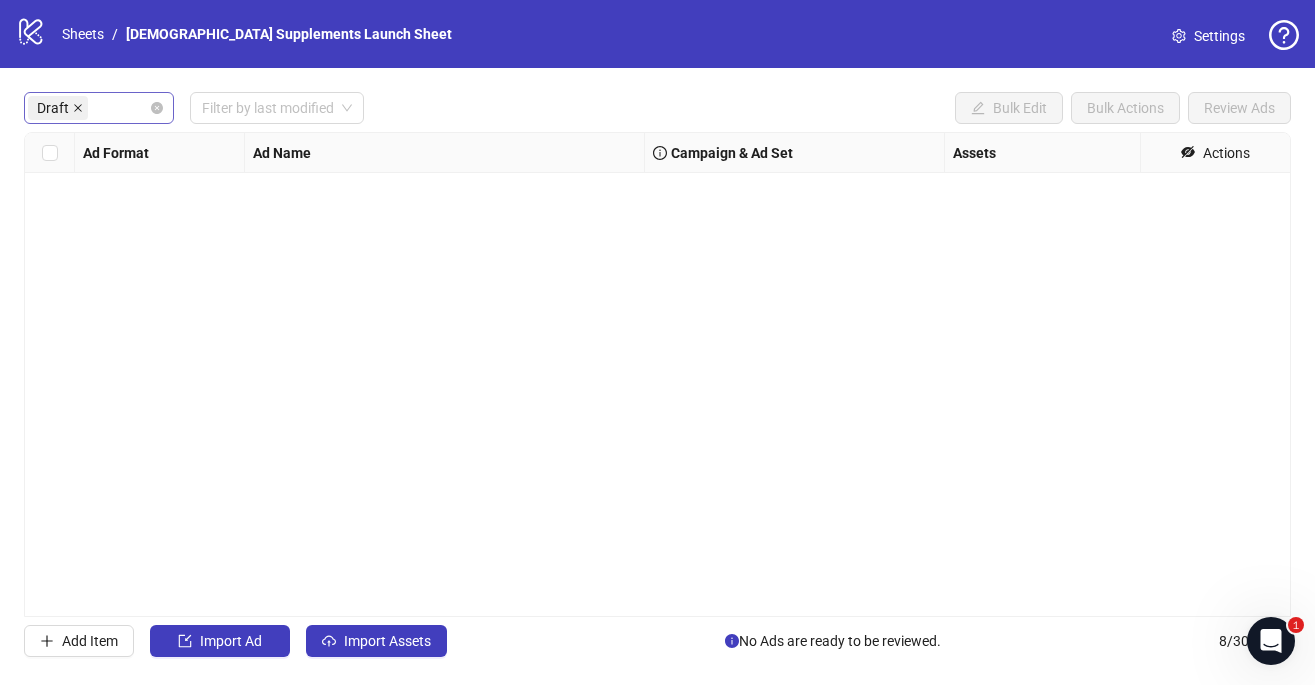 click 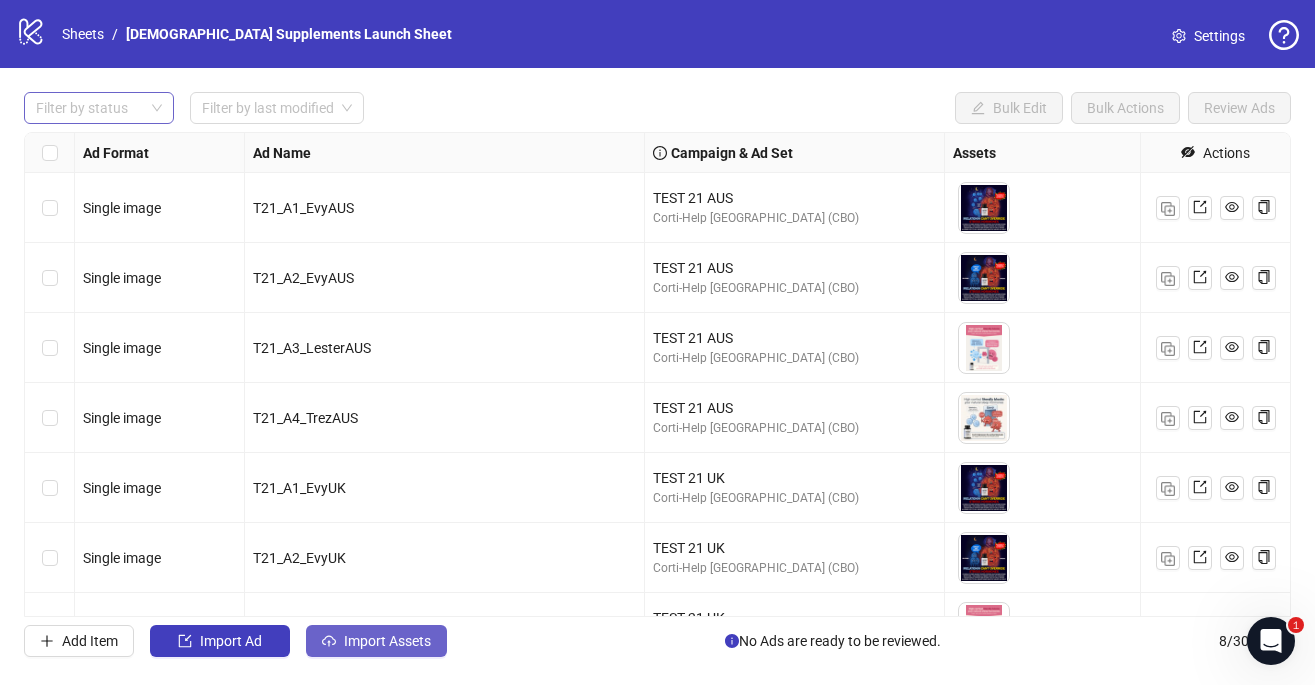 click on "Import Assets" at bounding box center [376, 641] 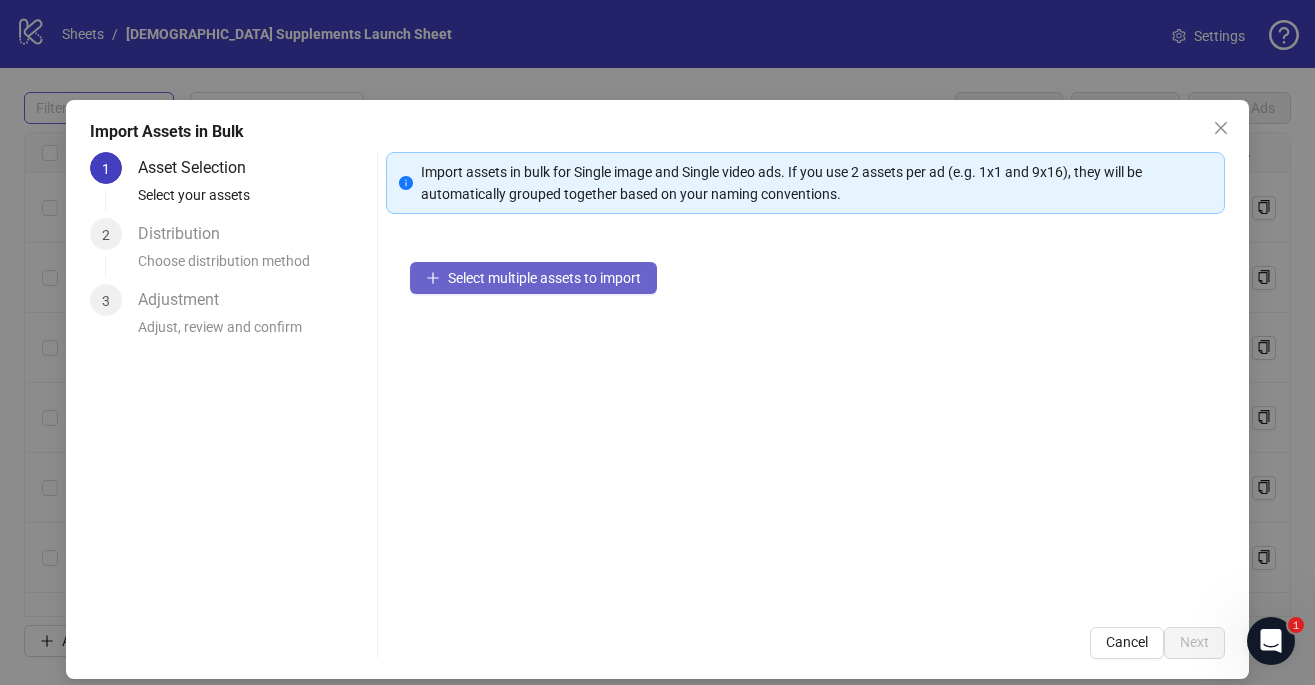 click on "Select multiple assets to import" at bounding box center (544, 278) 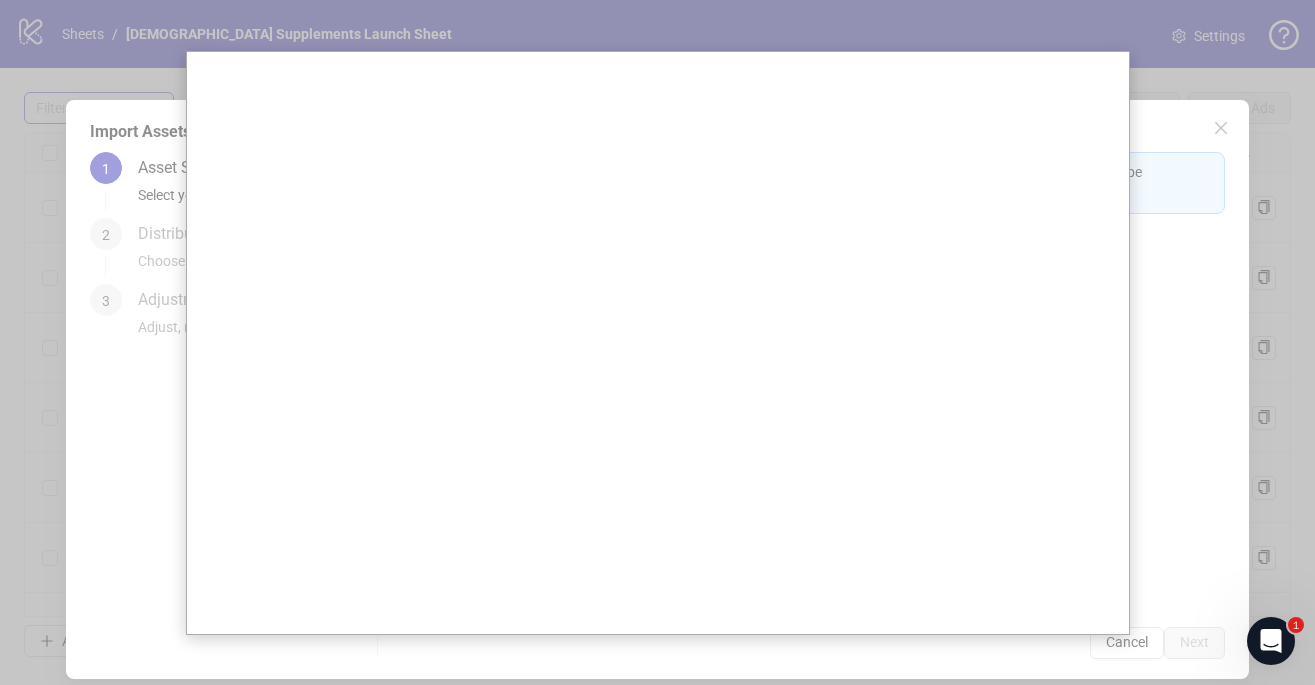 click at bounding box center [657, 342] 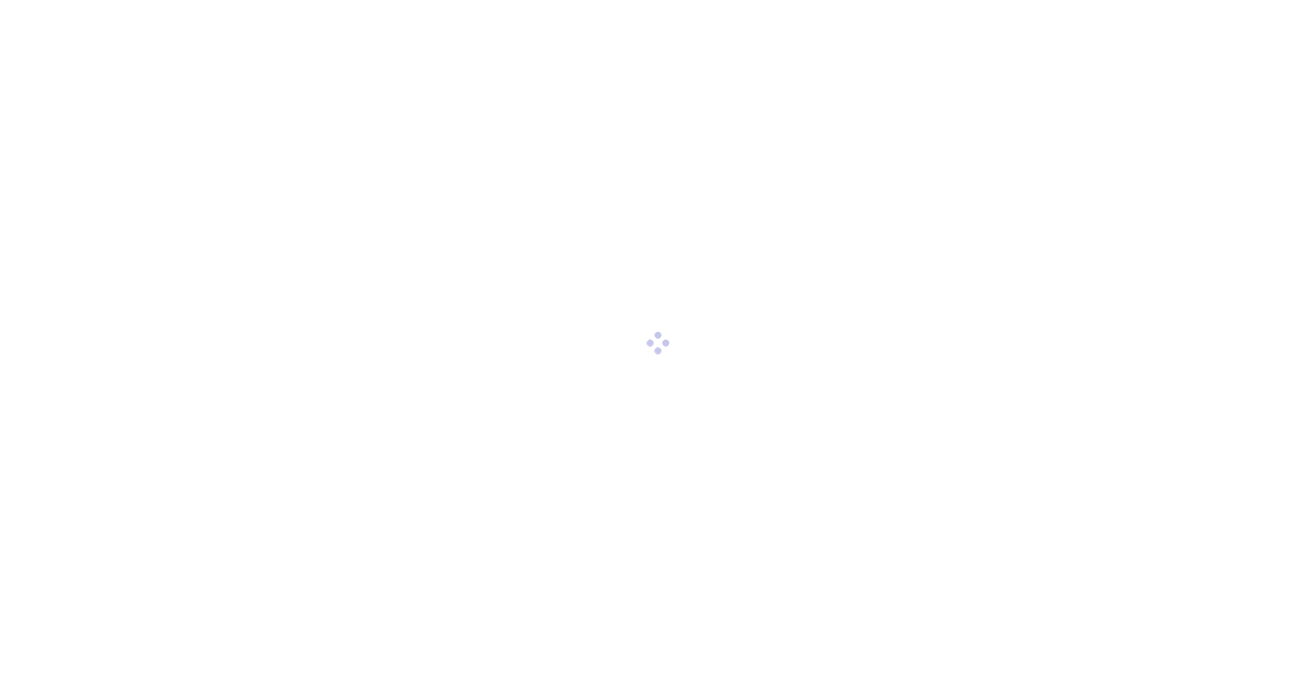 scroll, scrollTop: 0, scrollLeft: 0, axis: both 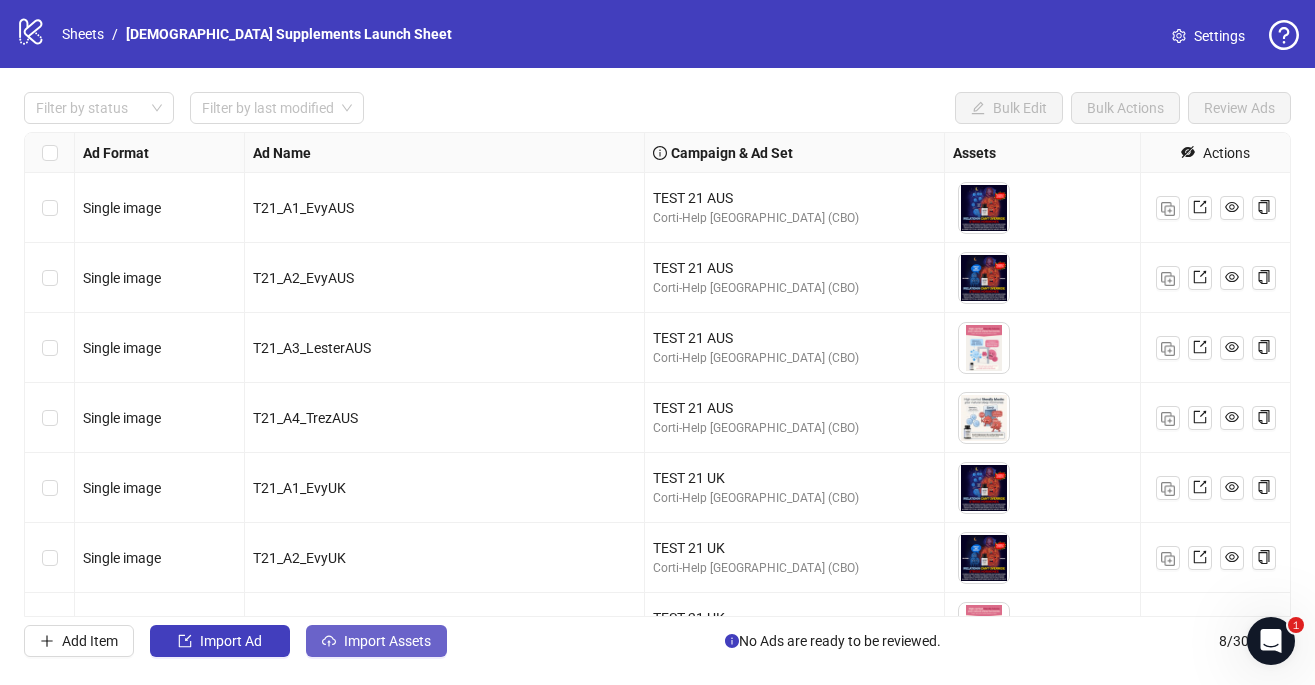 click on "Import Assets" at bounding box center (387, 641) 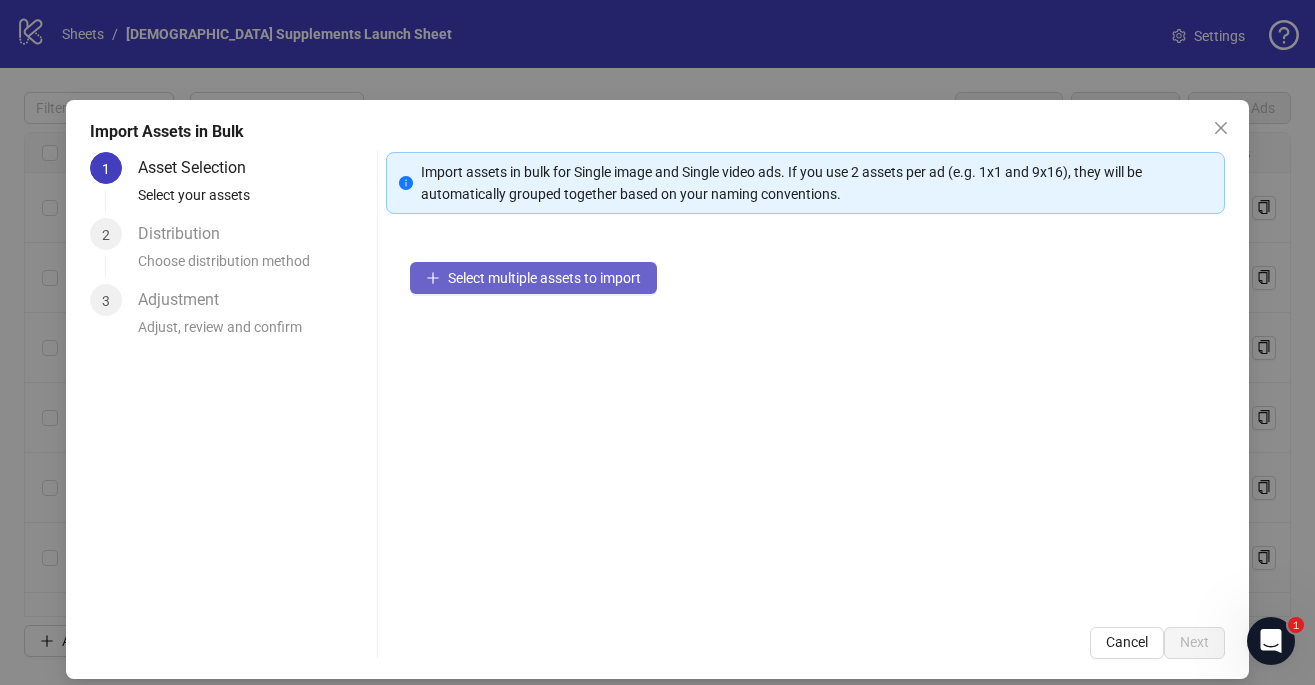 click on "Select multiple assets to import" at bounding box center (544, 278) 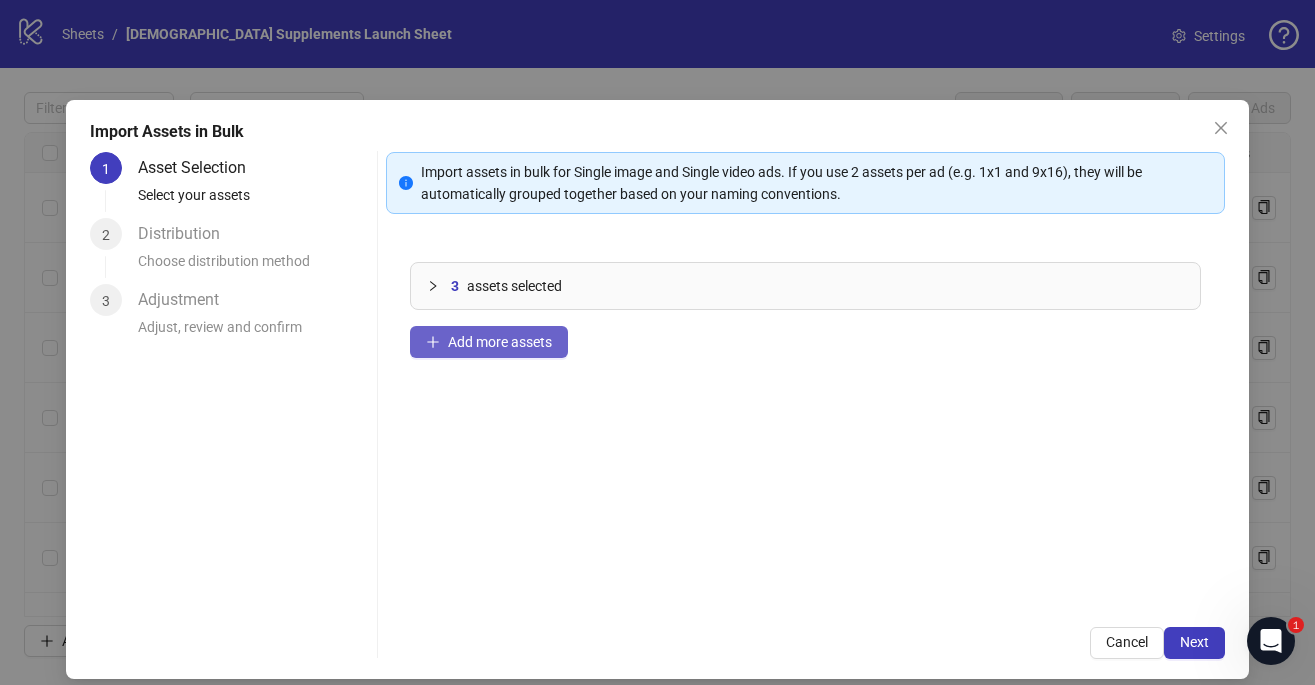click on "Add more assets" at bounding box center (500, 342) 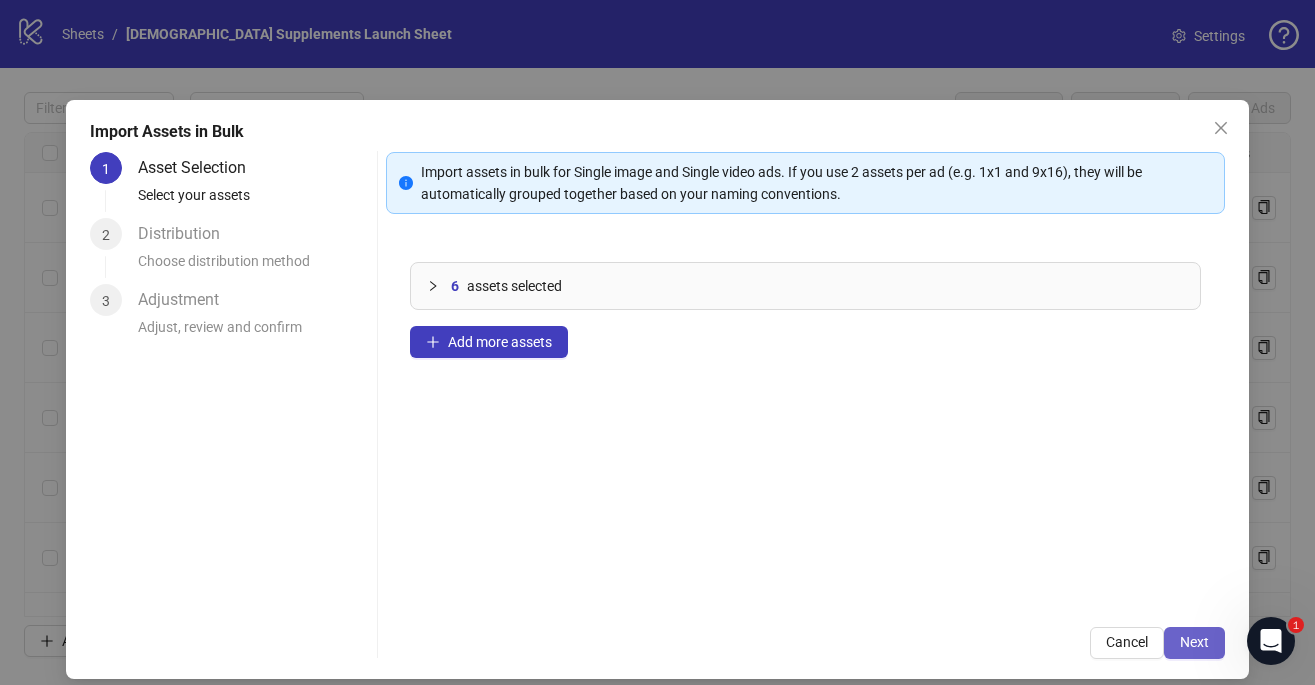 click on "Next" at bounding box center (1194, 642) 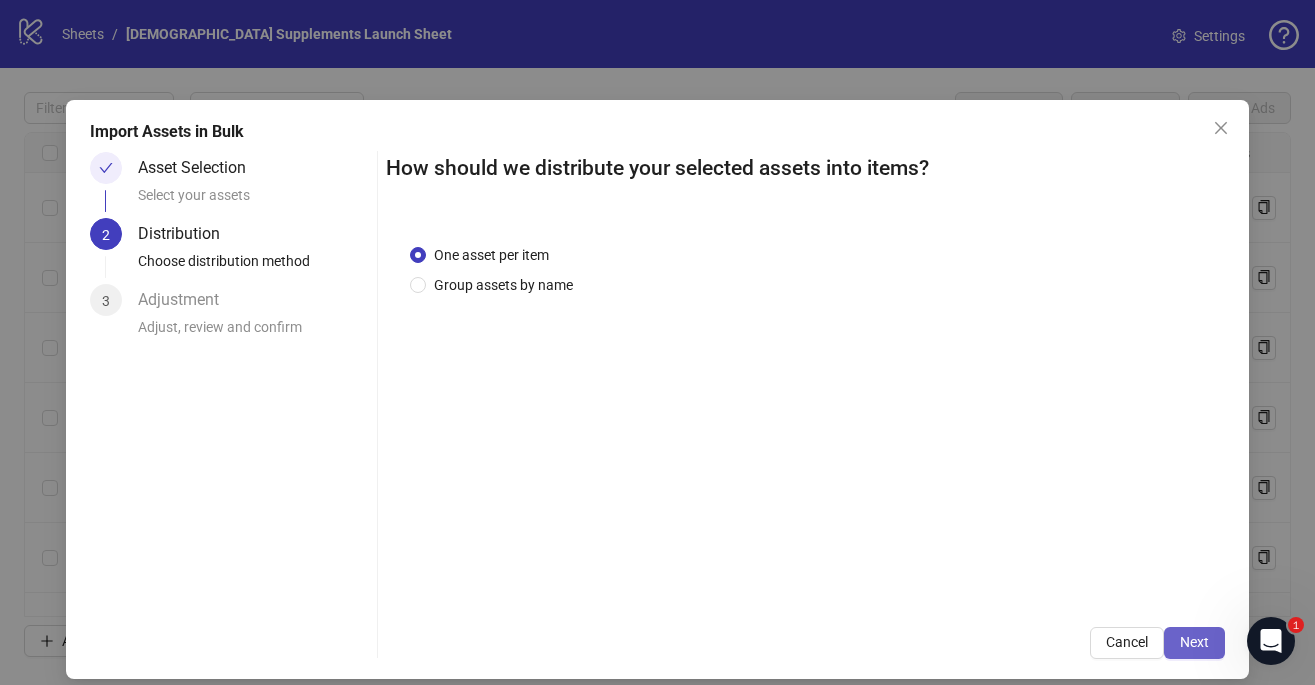 click on "Next" at bounding box center [1194, 643] 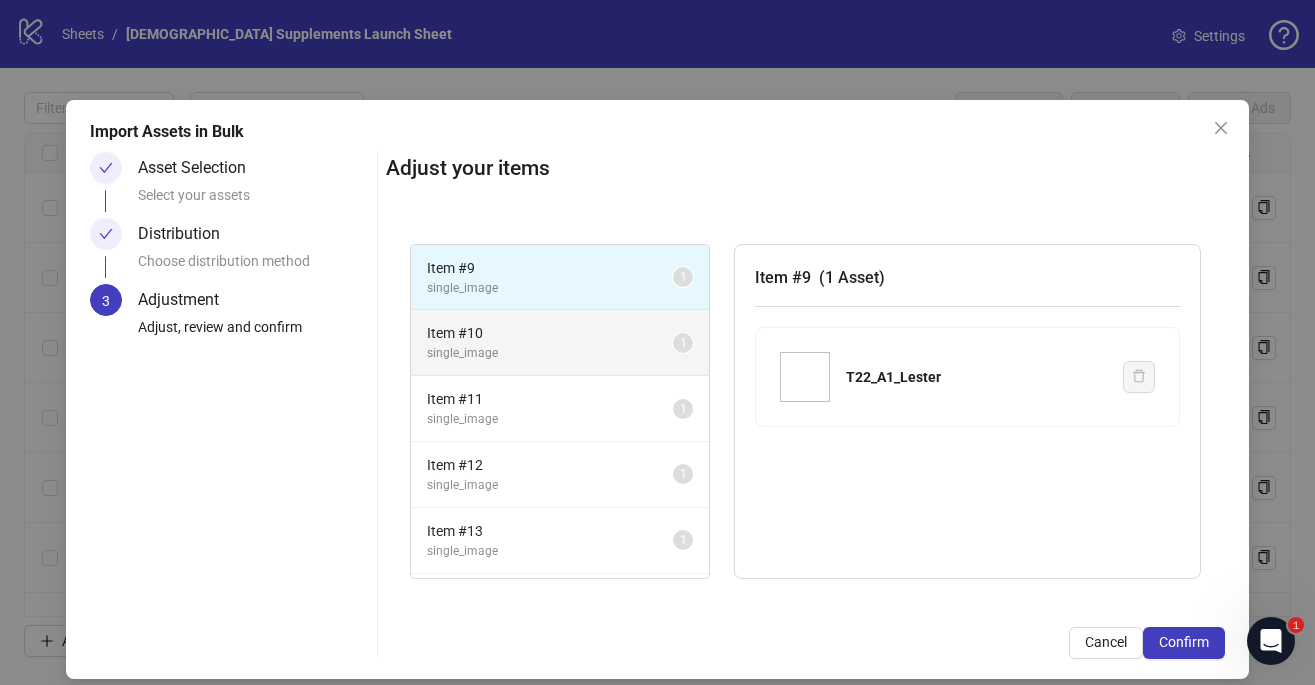 click on "Item # 10" at bounding box center [550, 333] 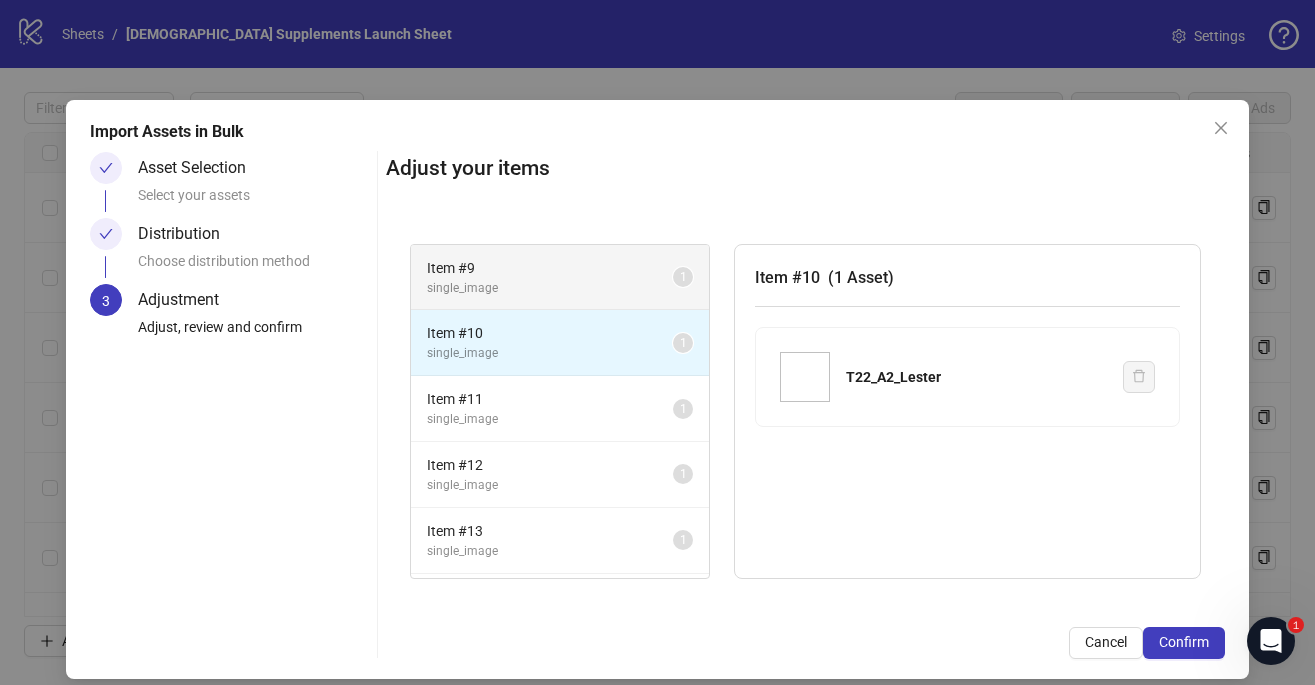 click on "Item # 9" at bounding box center (550, 268) 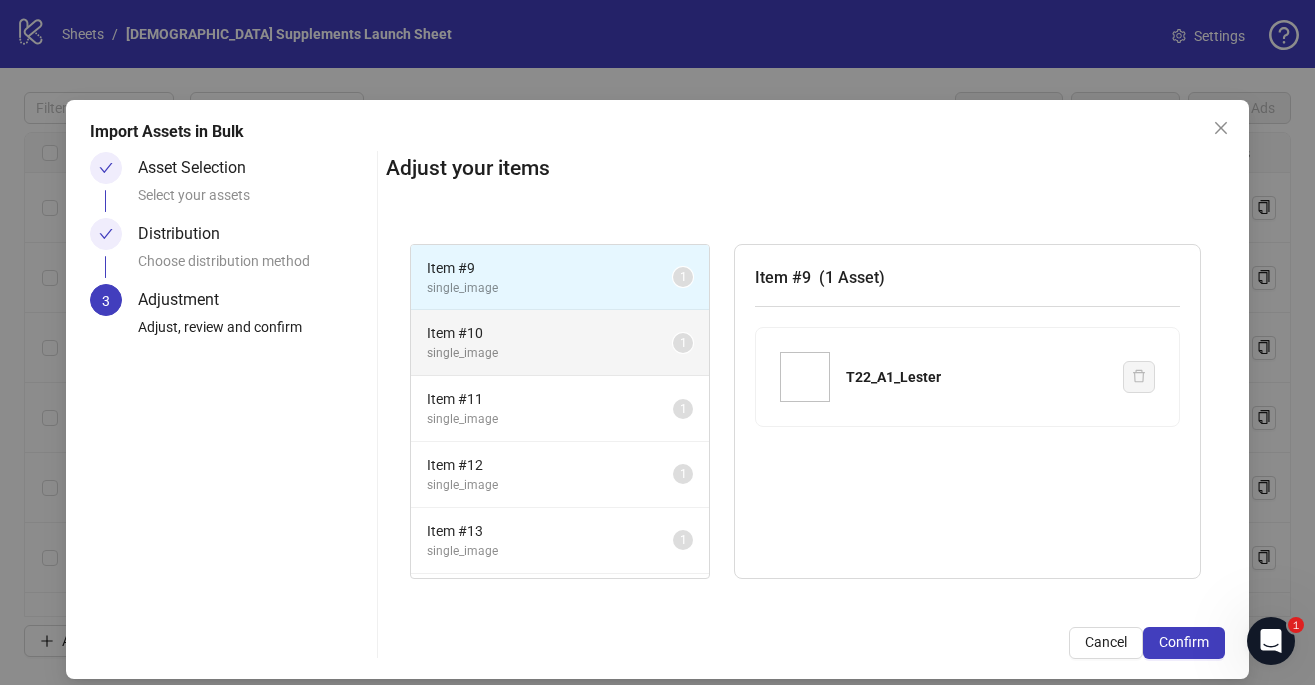 click on "single_image" at bounding box center (550, 353) 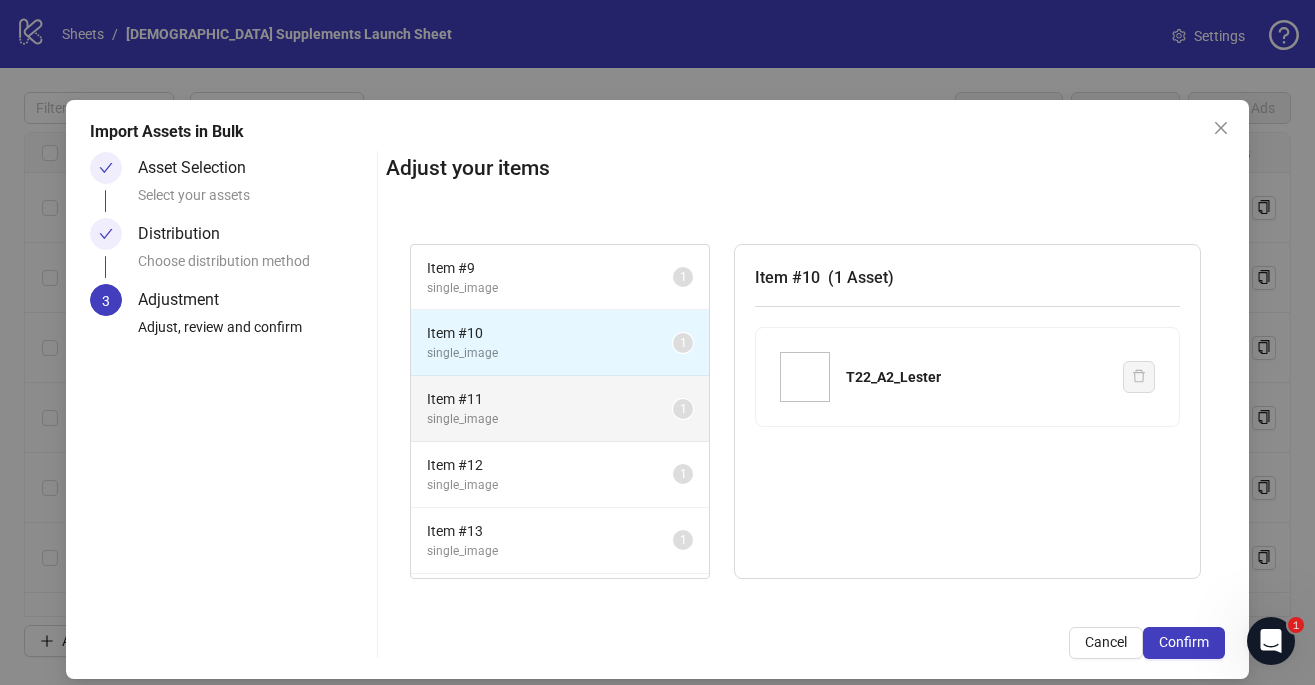 click on "single_image" at bounding box center (550, 419) 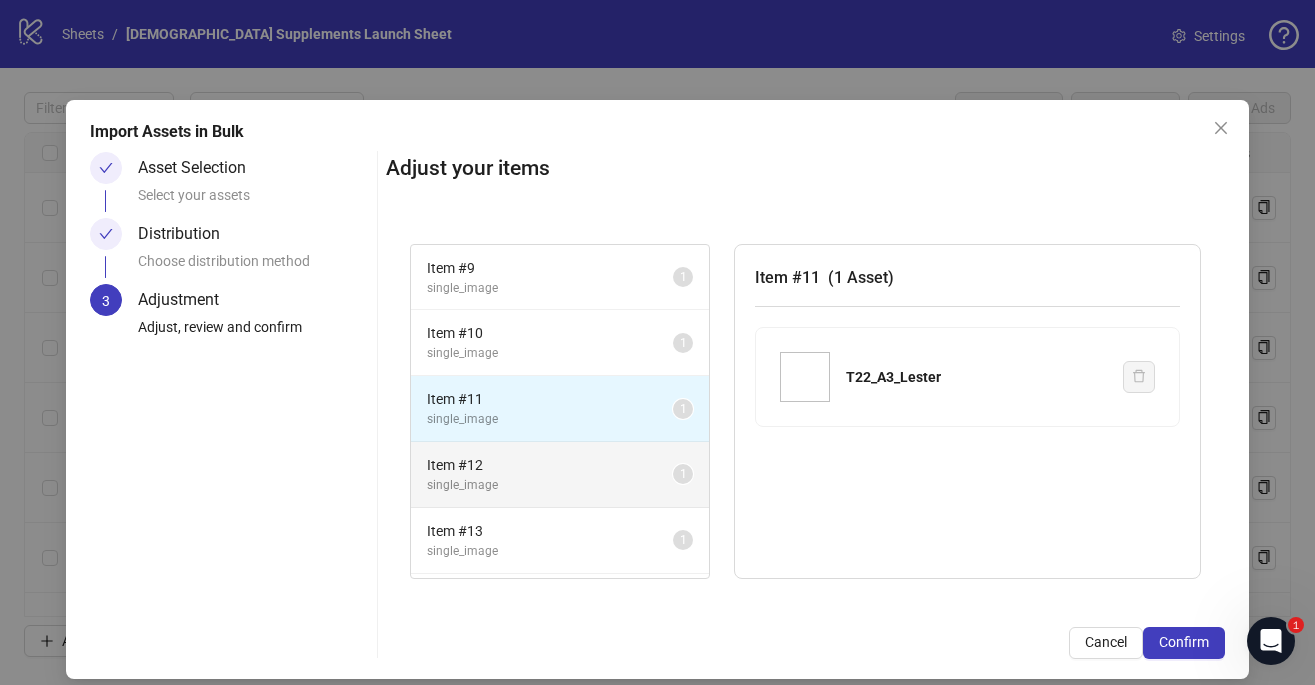 click on "Item # 12" at bounding box center [550, 465] 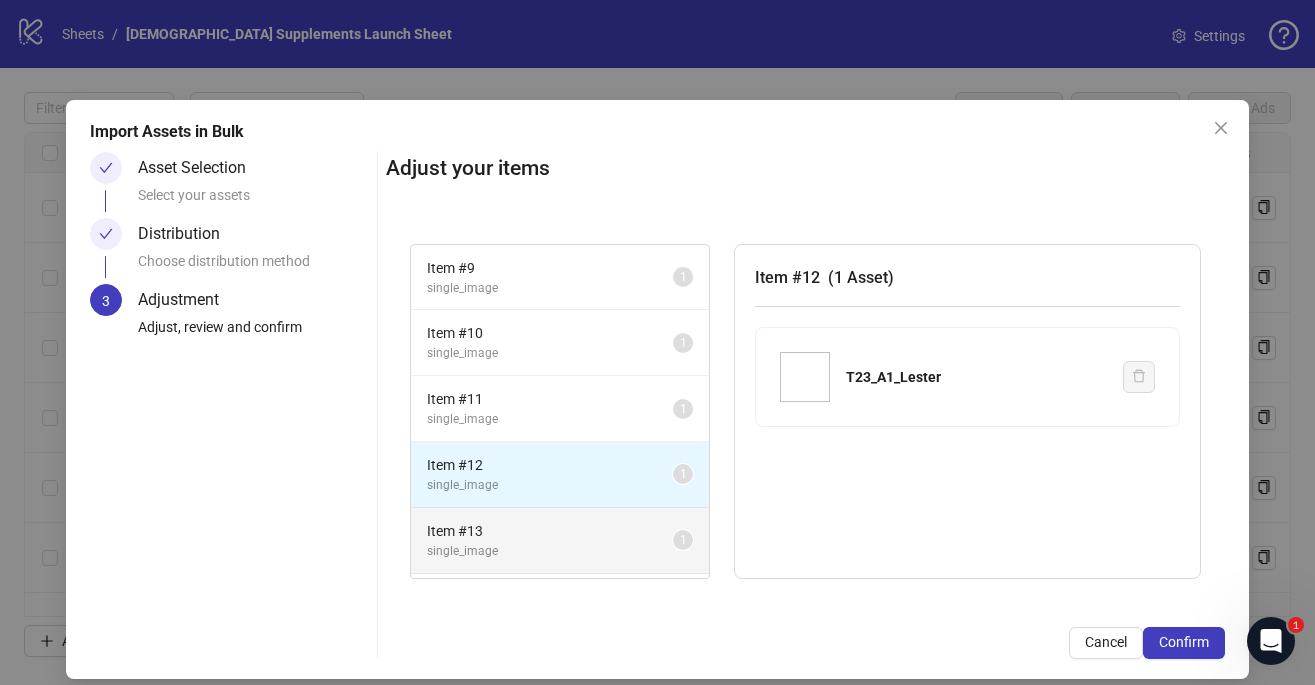 click on "Item # 13 single_image 1" at bounding box center (560, 541) 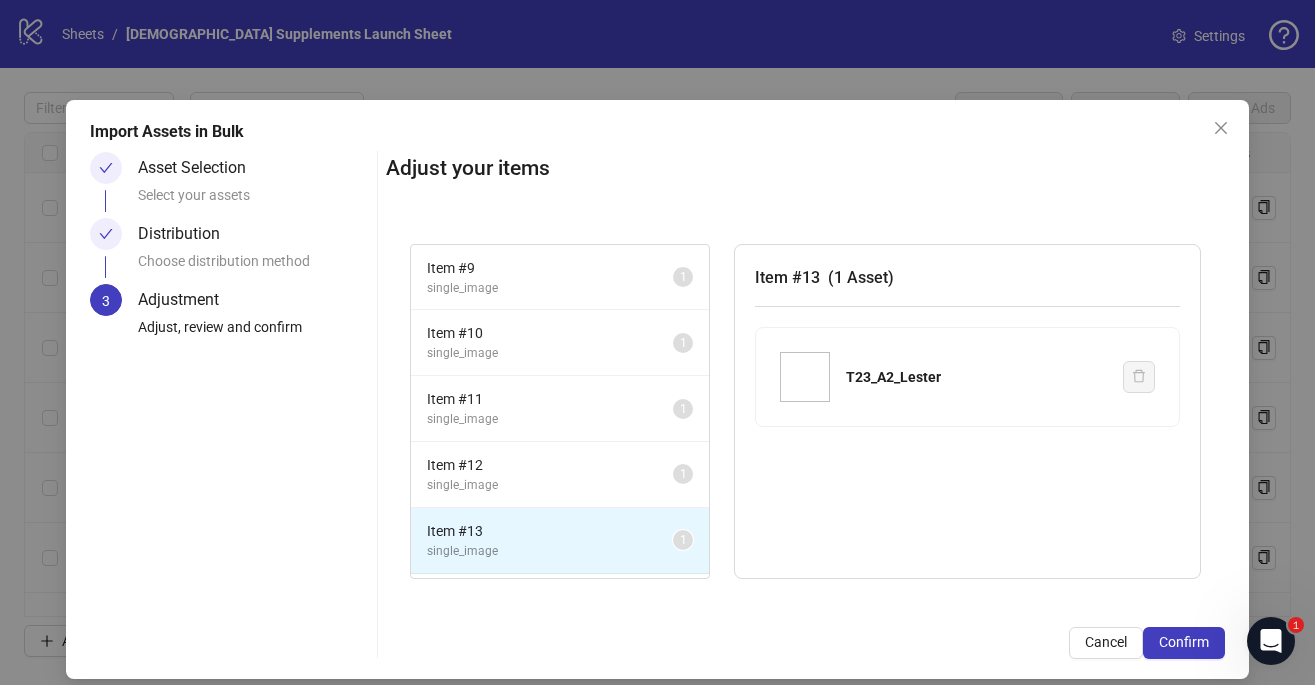 scroll, scrollTop: 61, scrollLeft: 0, axis: vertical 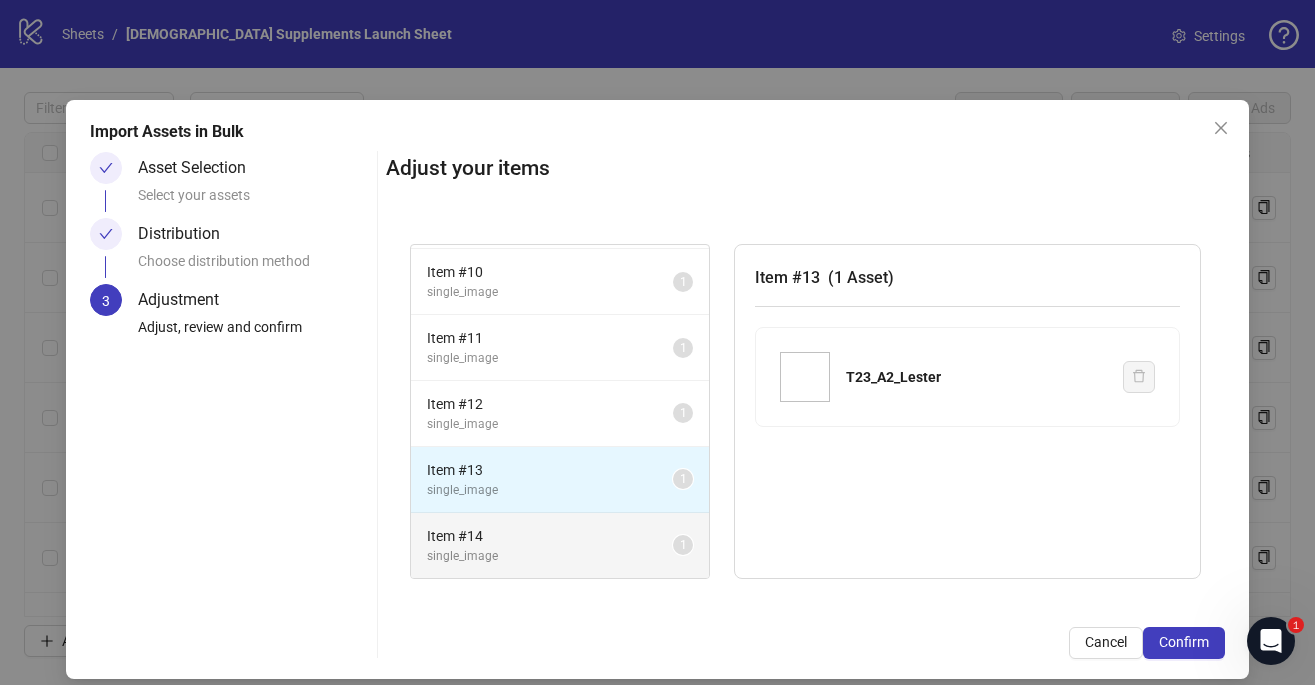 click on "Item # 14" at bounding box center (550, 536) 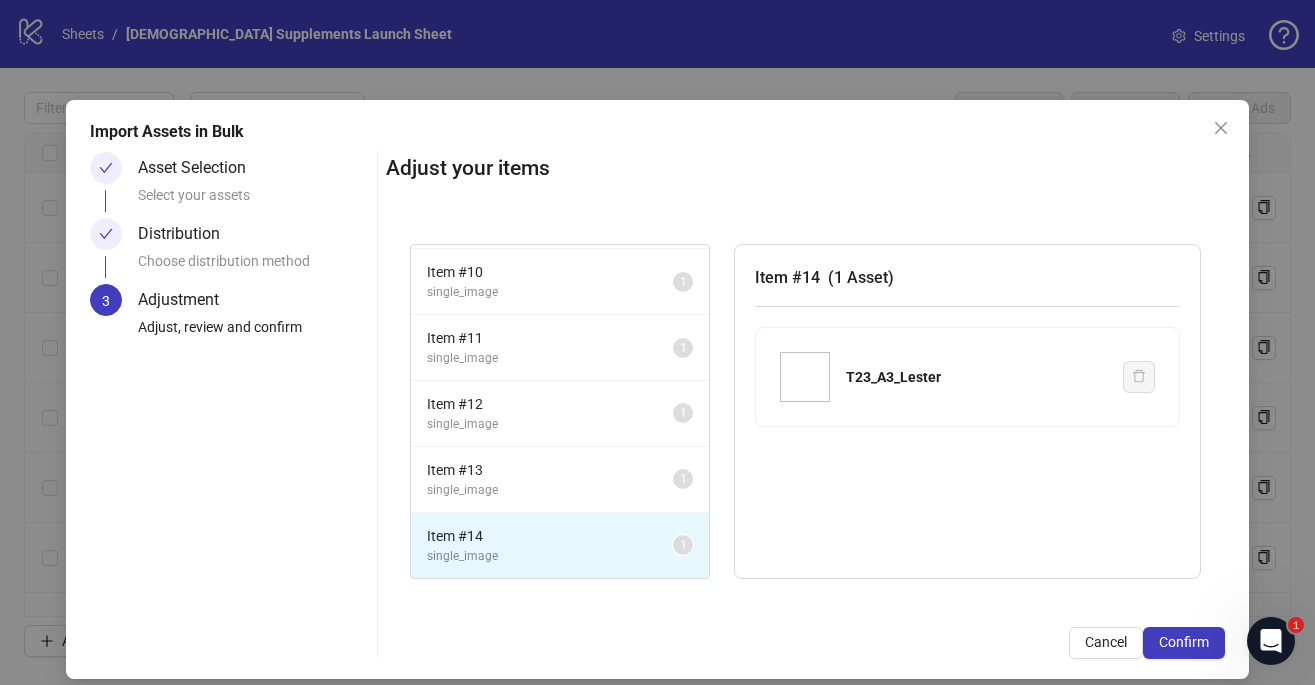 click on "Import Assets in Bulk Asset Selection Select your assets Distribution Choose distribution method 3 Adjustment Adjust, review and confirm Adjust your items Item # 9 single_image 1 Item # 10 single_image 1 Item # 11 single_image 1 Item # 12 single_image 1 Item # 13 single_image 1 Item # 14 single_image 1 Item # 14 ( 1   Asset ) T23_A3_Lester Cancel Confirm" at bounding box center [658, 389] 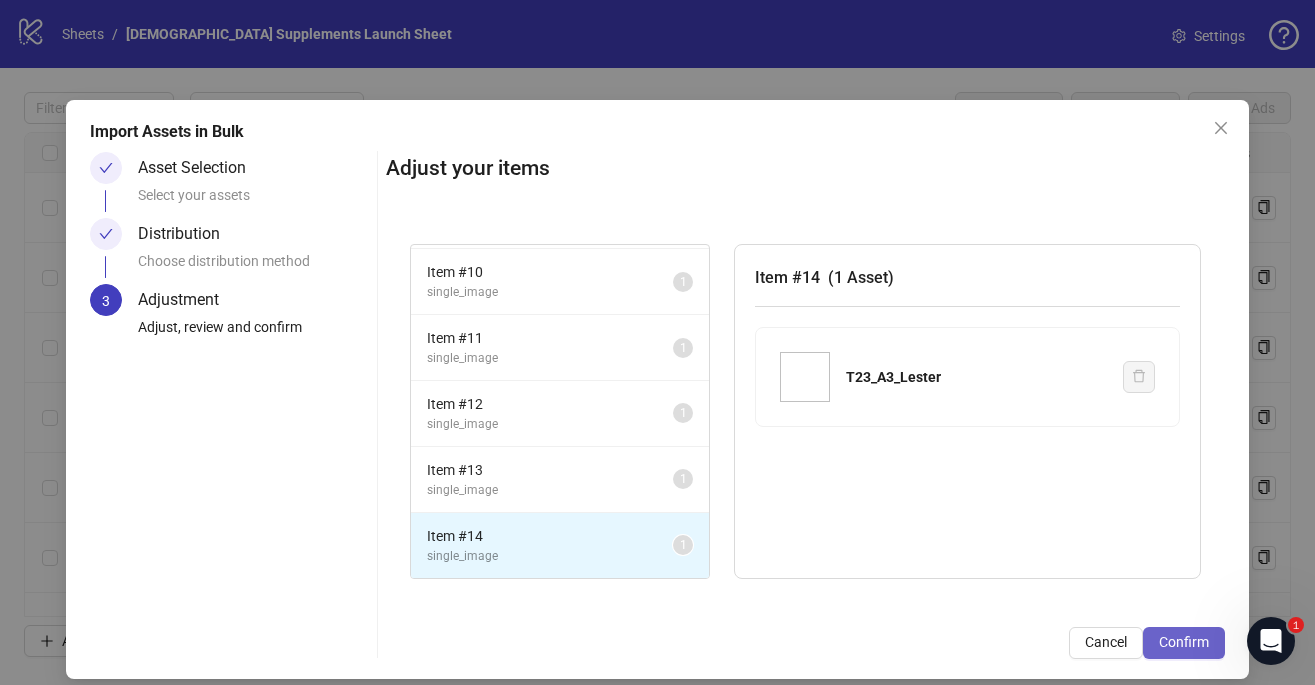 click on "Confirm" at bounding box center [1184, 642] 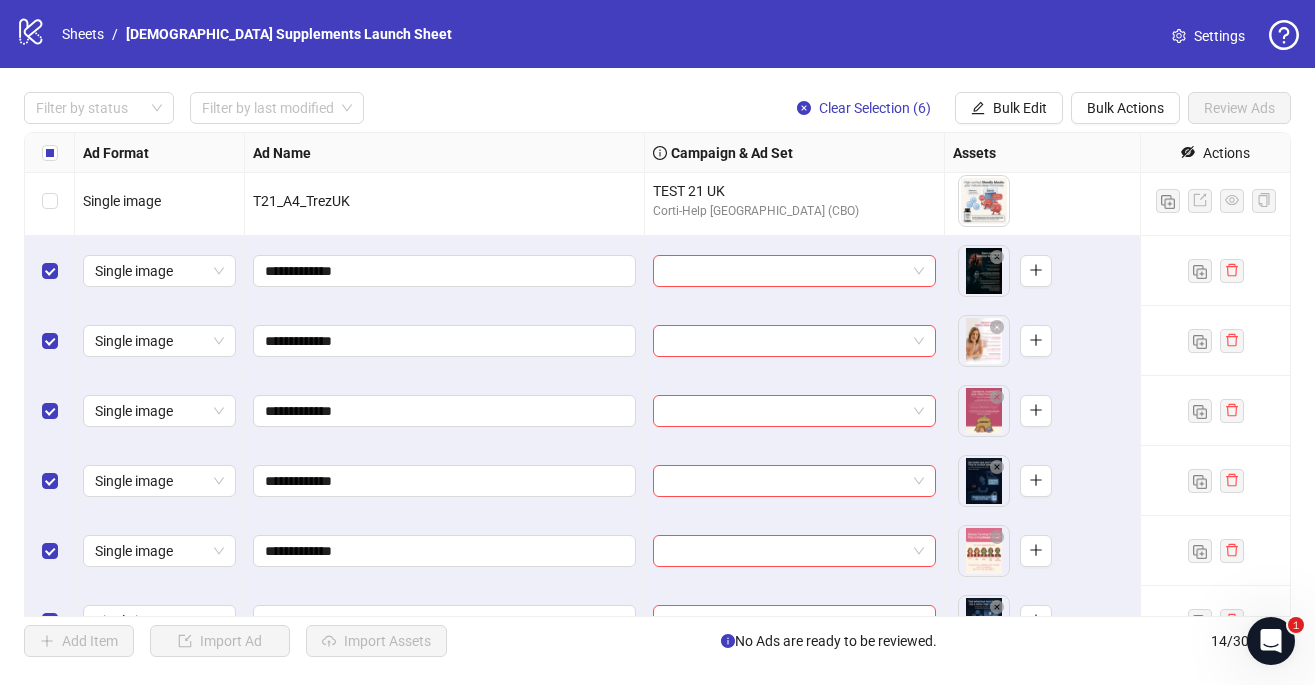 scroll, scrollTop: 537, scrollLeft: 0, axis: vertical 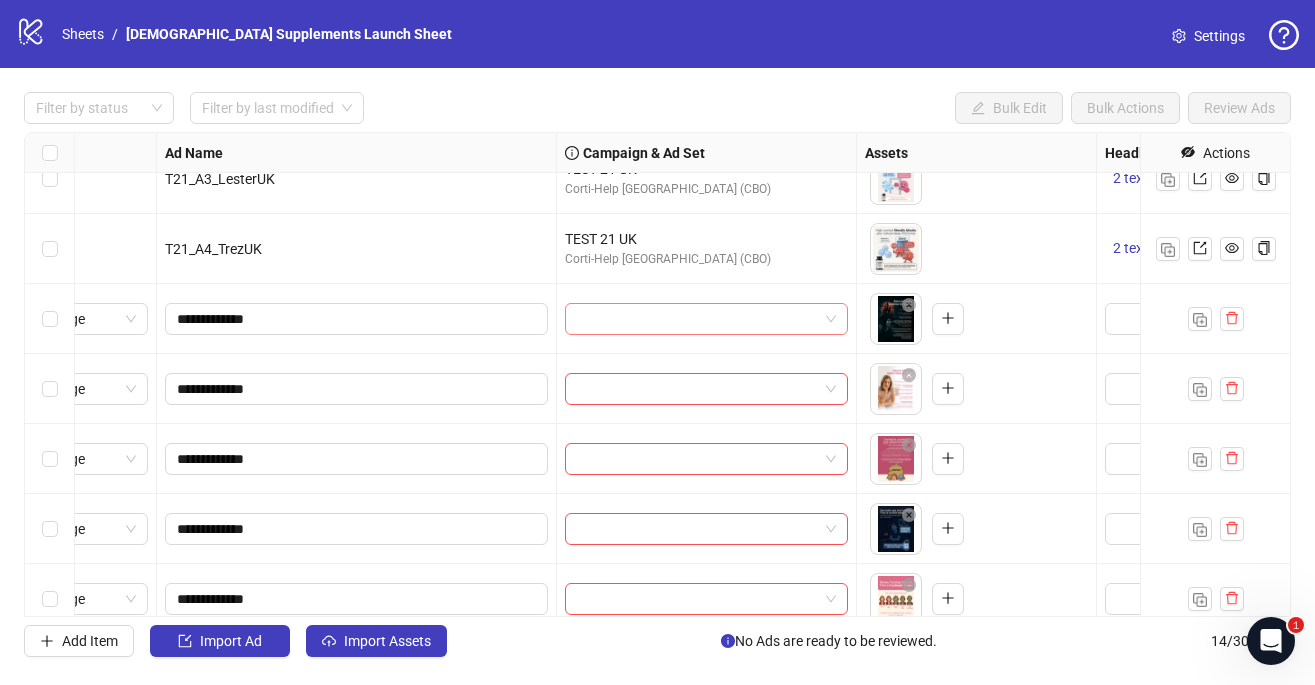 click at bounding box center [706, 319] 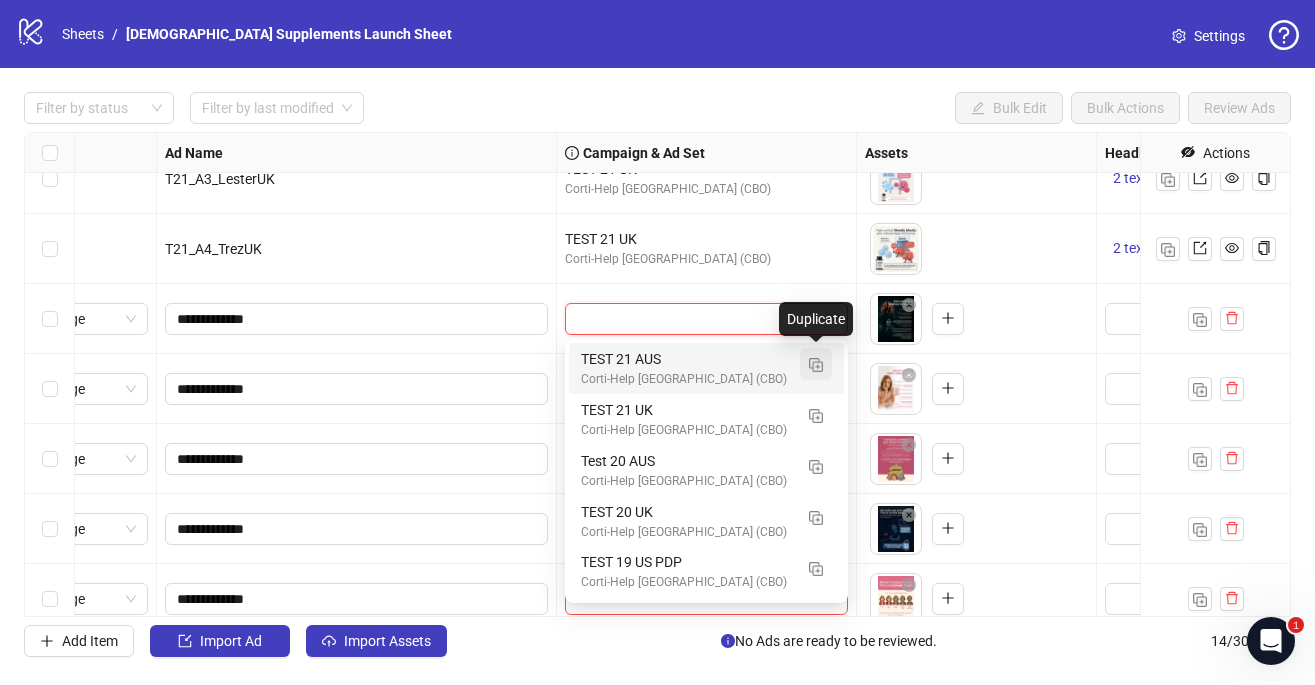 click at bounding box center (816, 365) 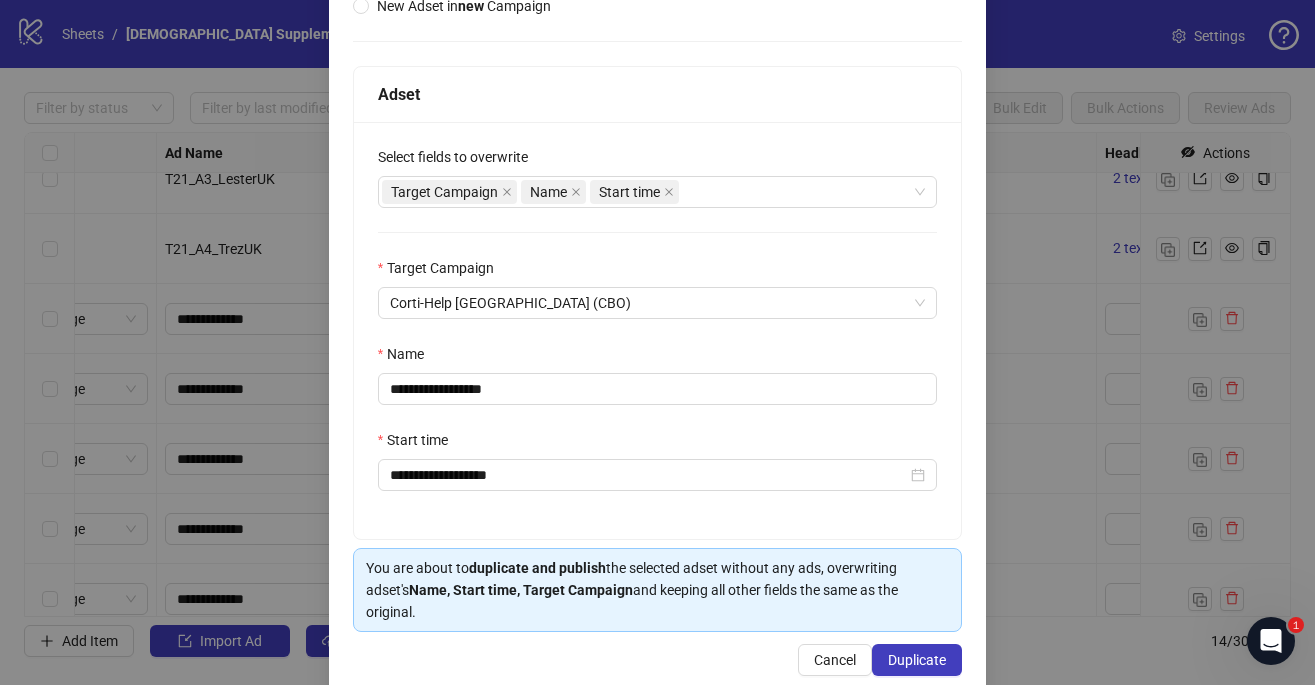 scroll, scrollTop: 278, scrollLeft: 0, axis: vertical 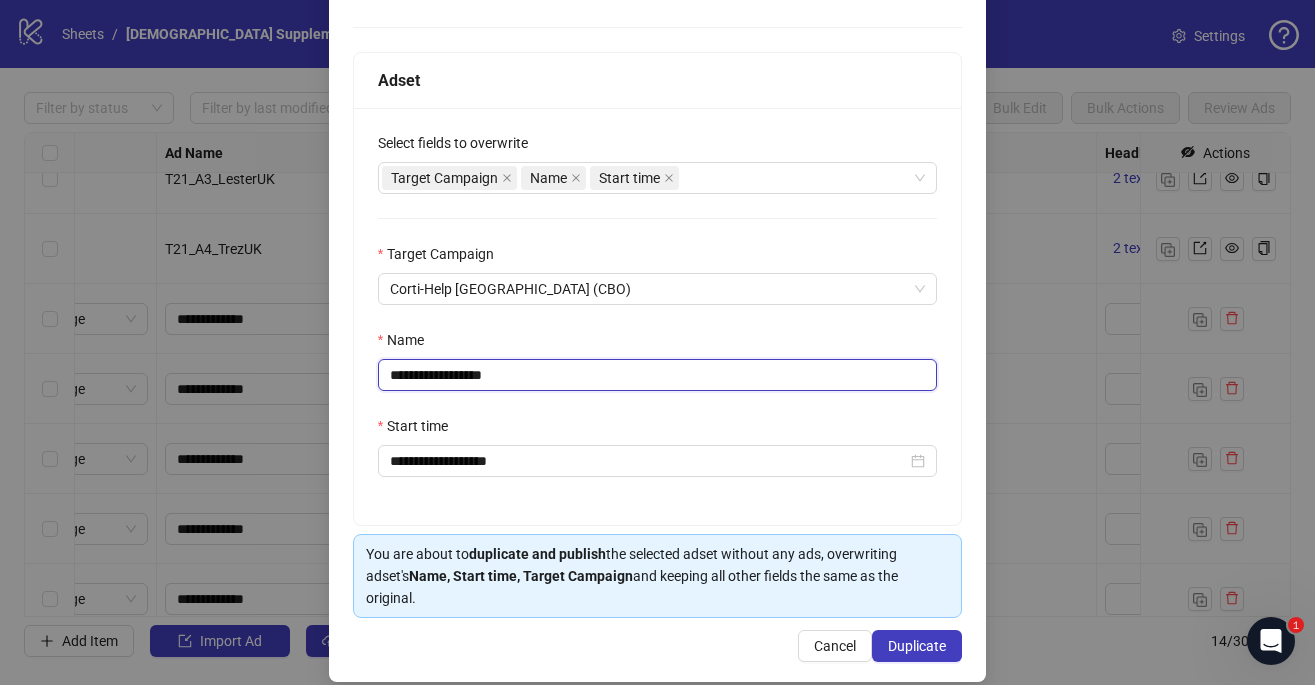 click on "**********" at bounding box center (658, 375) 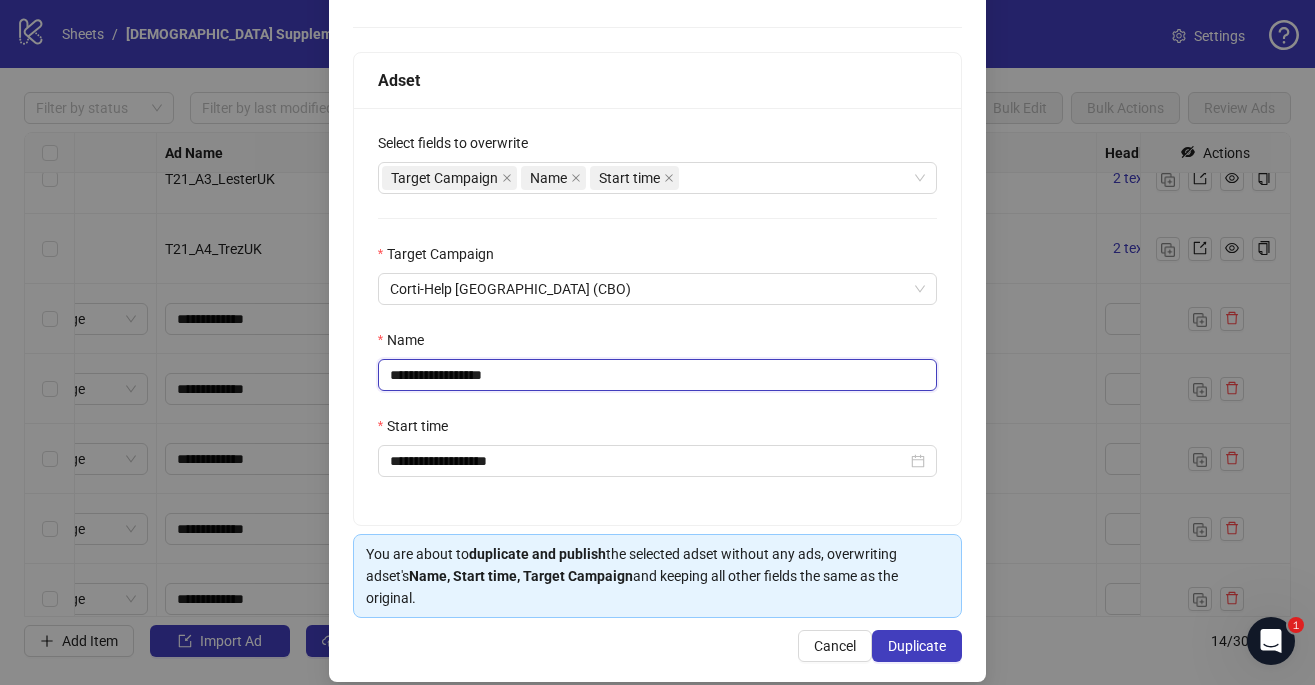 click on "**********" at bounding box center [658, 375] 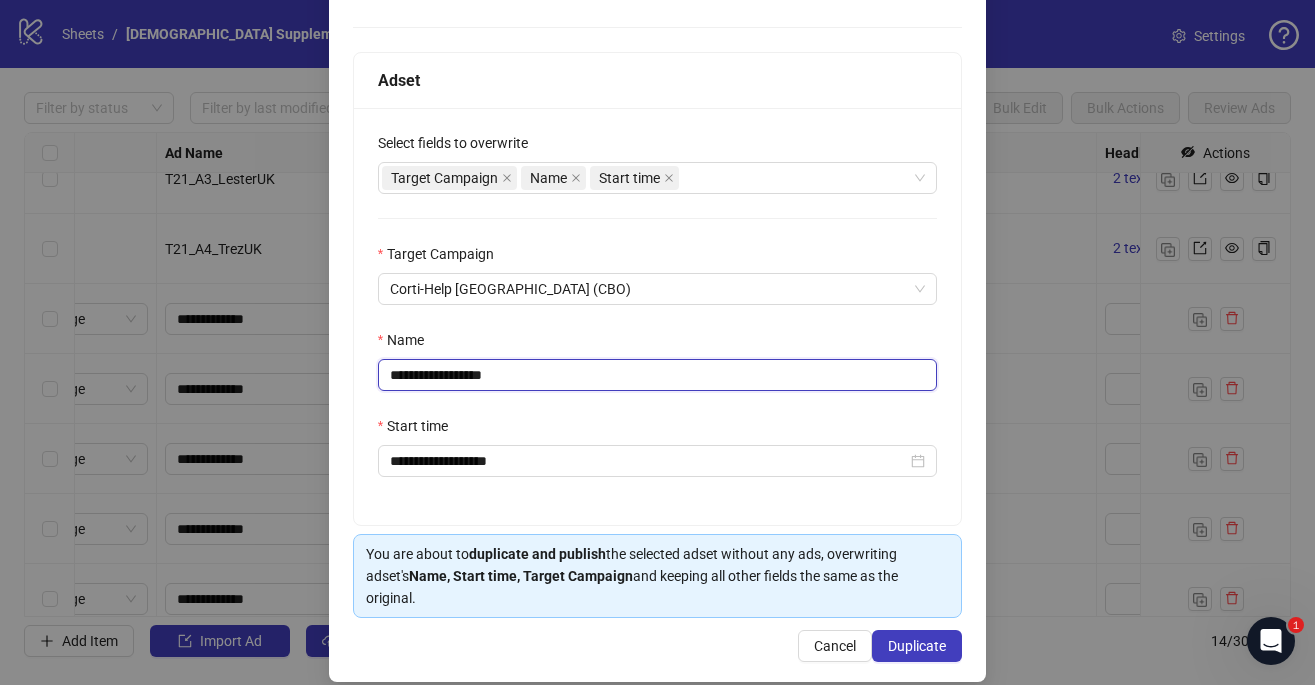 drag, startPoint x: 526, startPoint y: 370, endPoint x: 477, endPoint y: 370, distance: 49 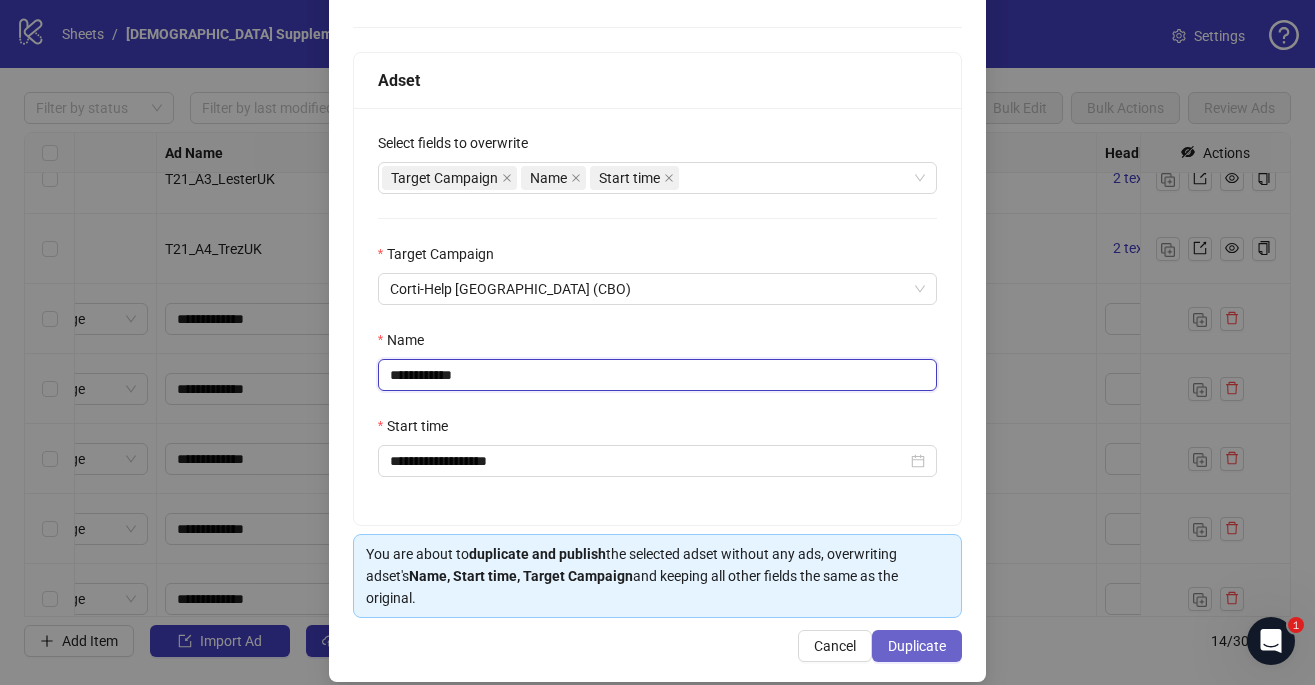 type on "**********" 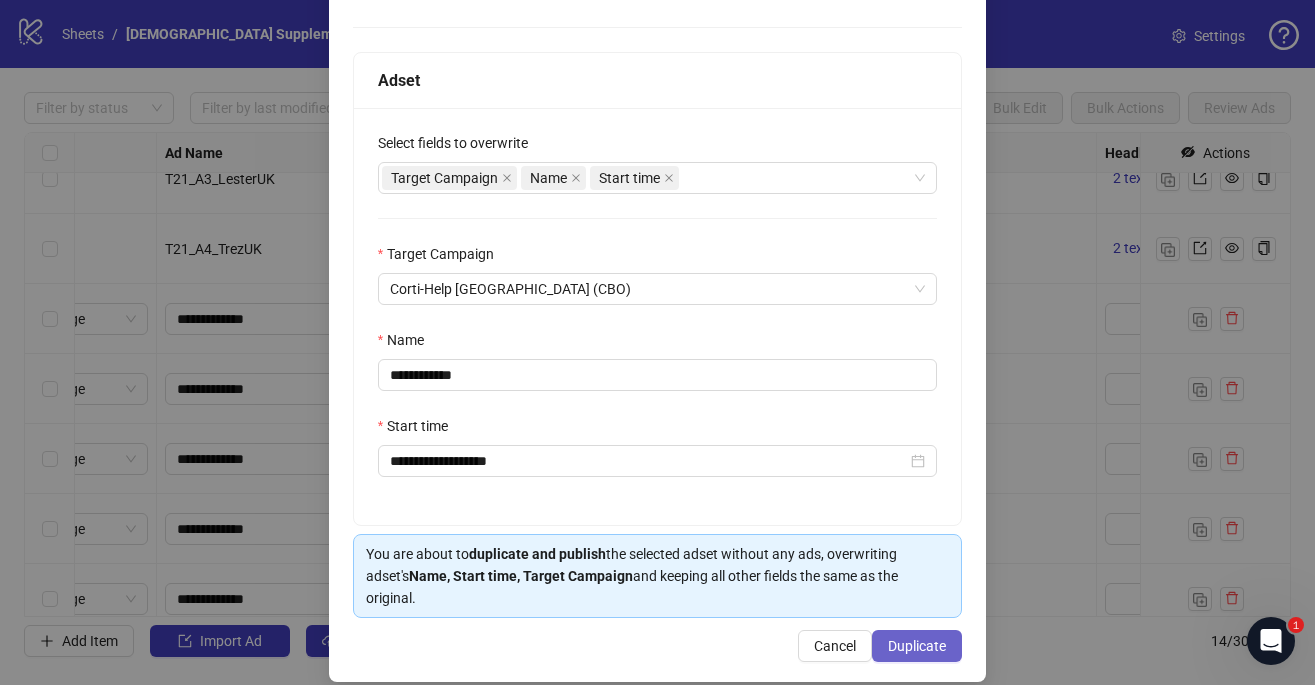 click on "Duplicate" at bounding box center (917, 646) 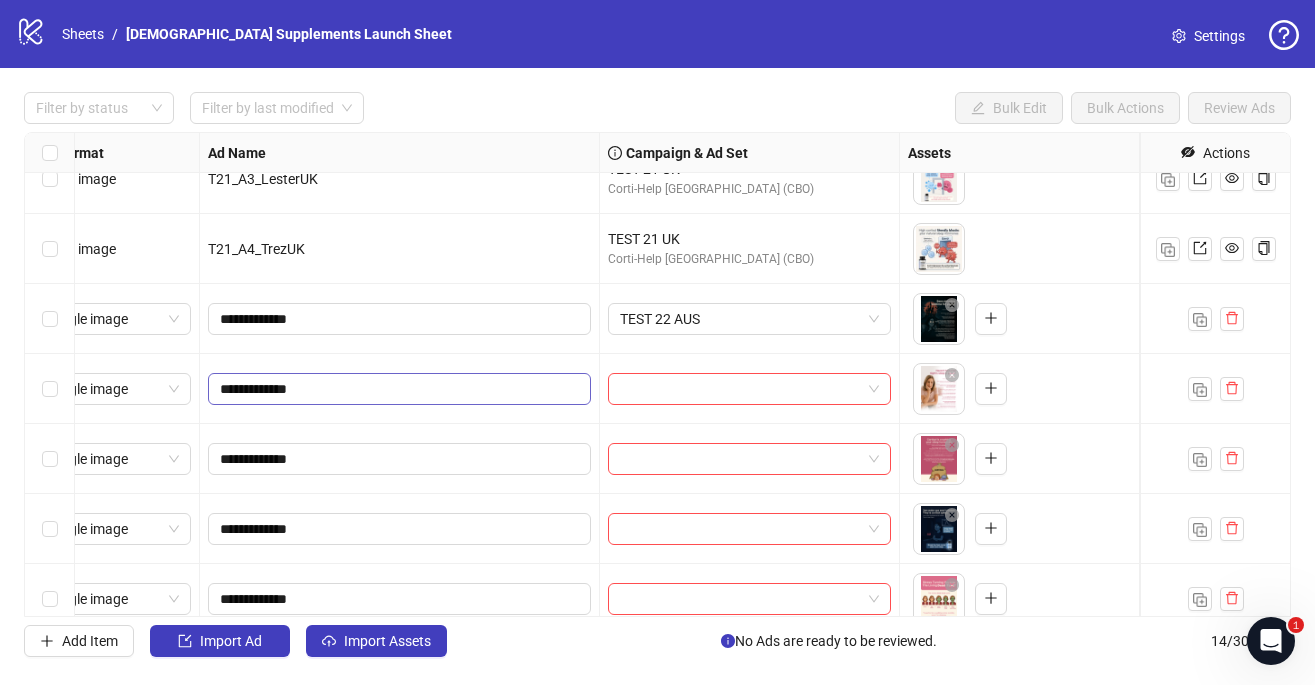 scroll, scrollTop: 449, scrollLeft: 37, axis: both 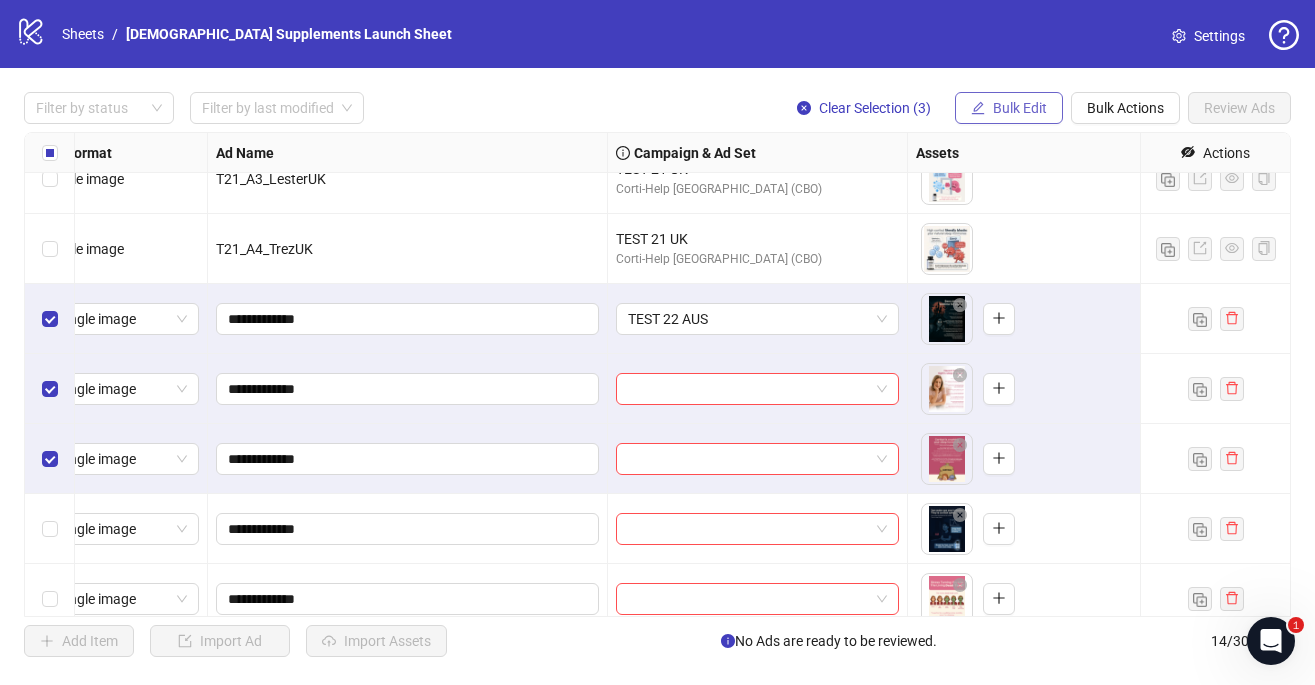 click on "Bulk Edit" at bounding box center [1020, 108] 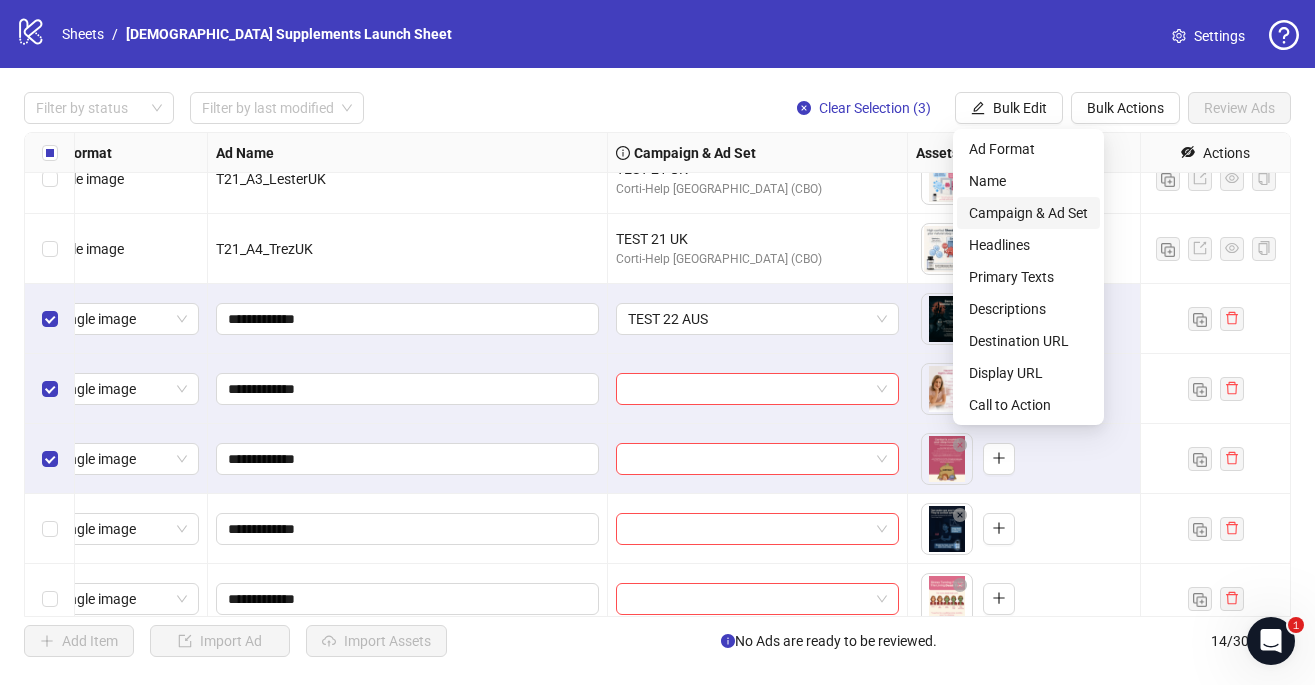 click on "Campaign & Ad Set" at bounding box center (1028, 213) 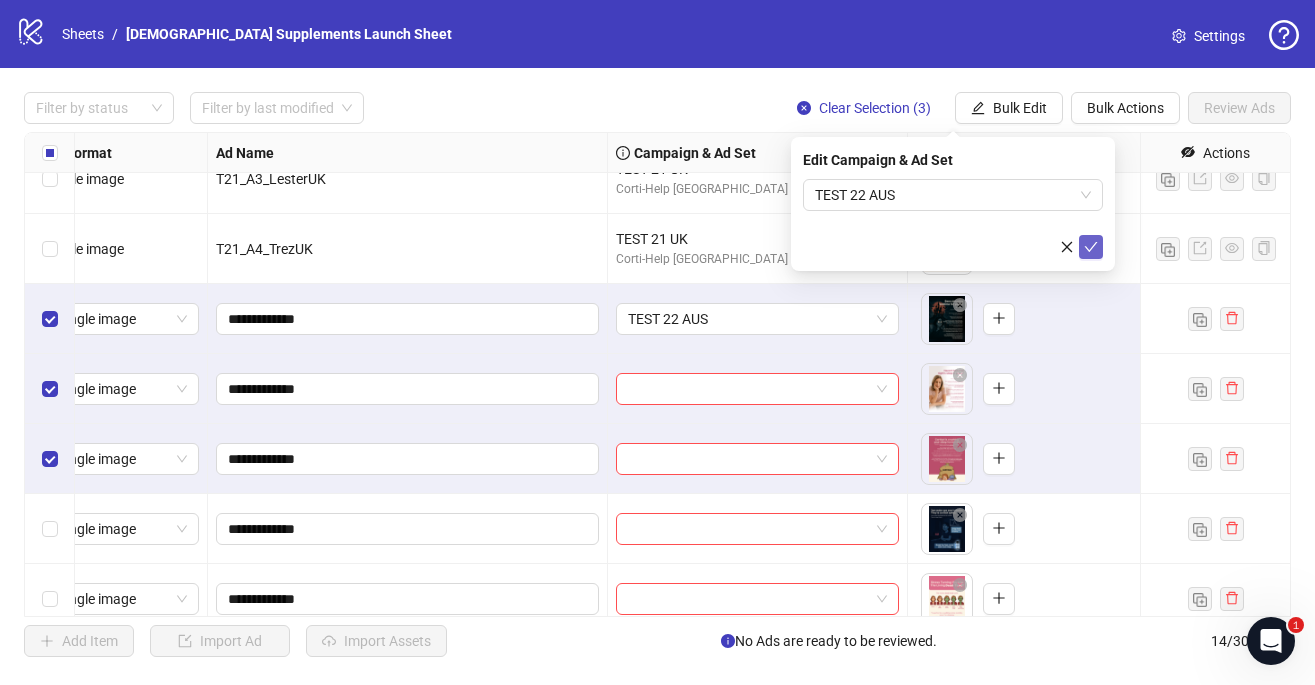 click 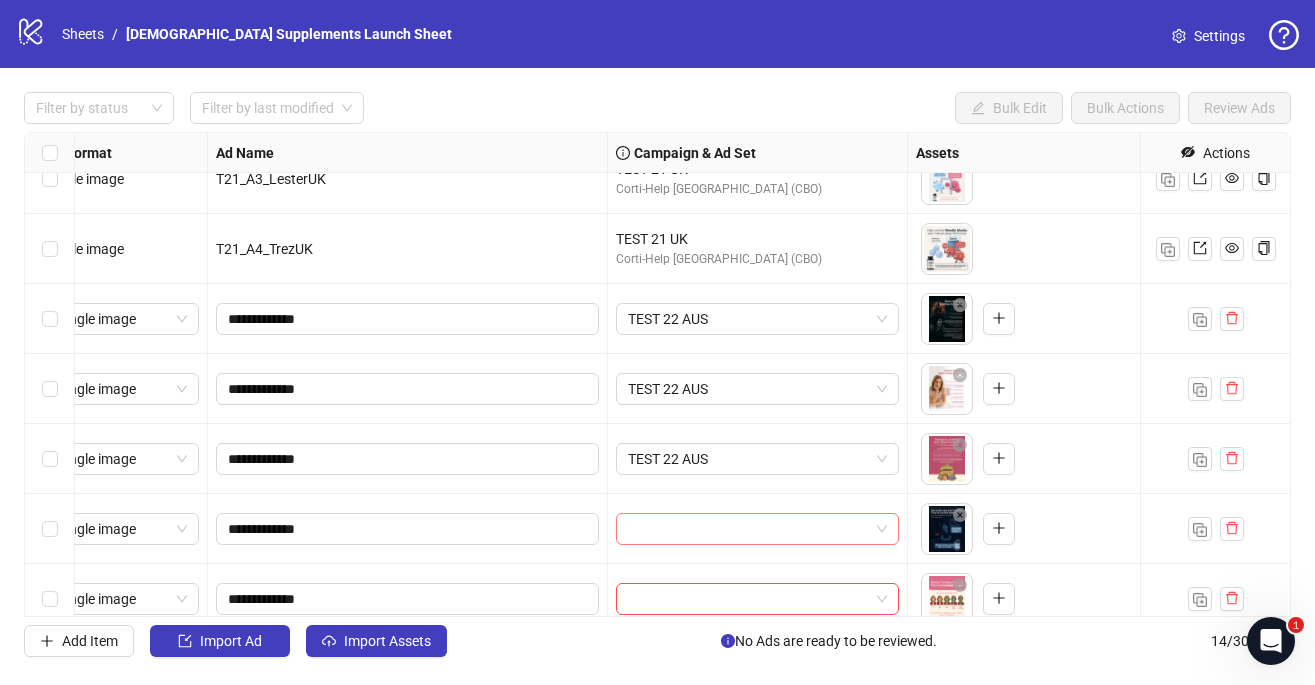 click at bounding box center [757, 529] 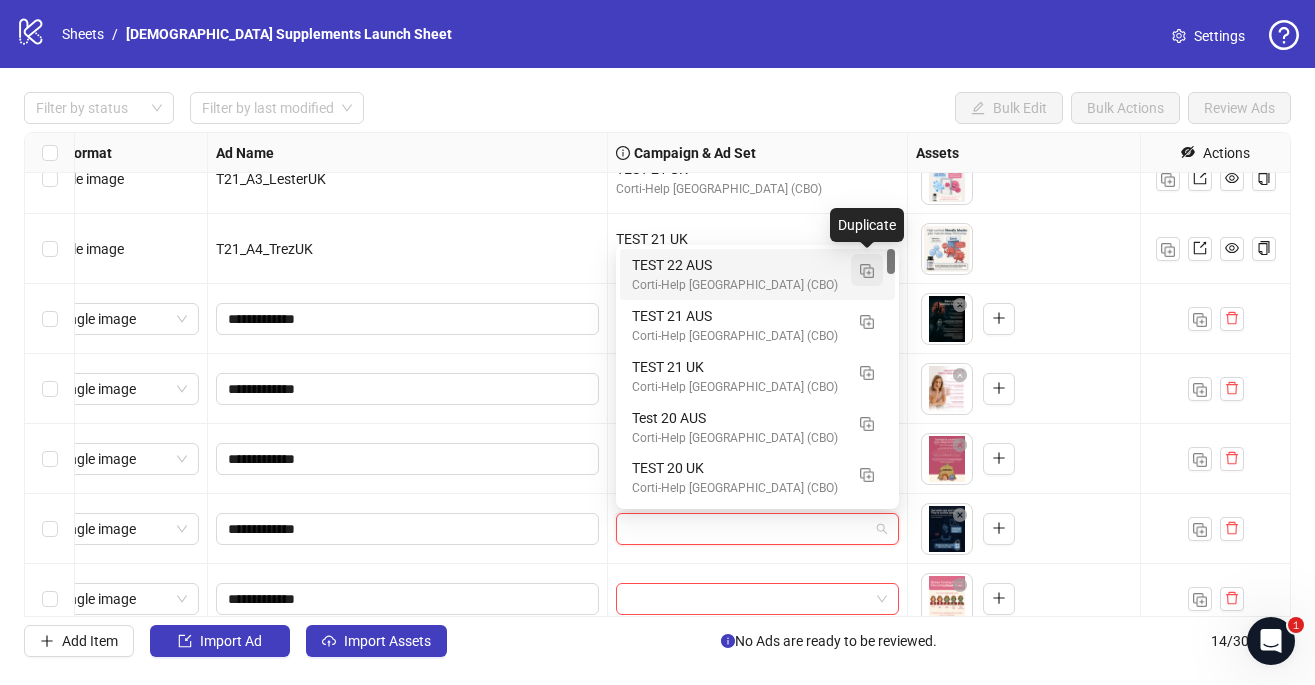 click at bounding box center [867, 271] 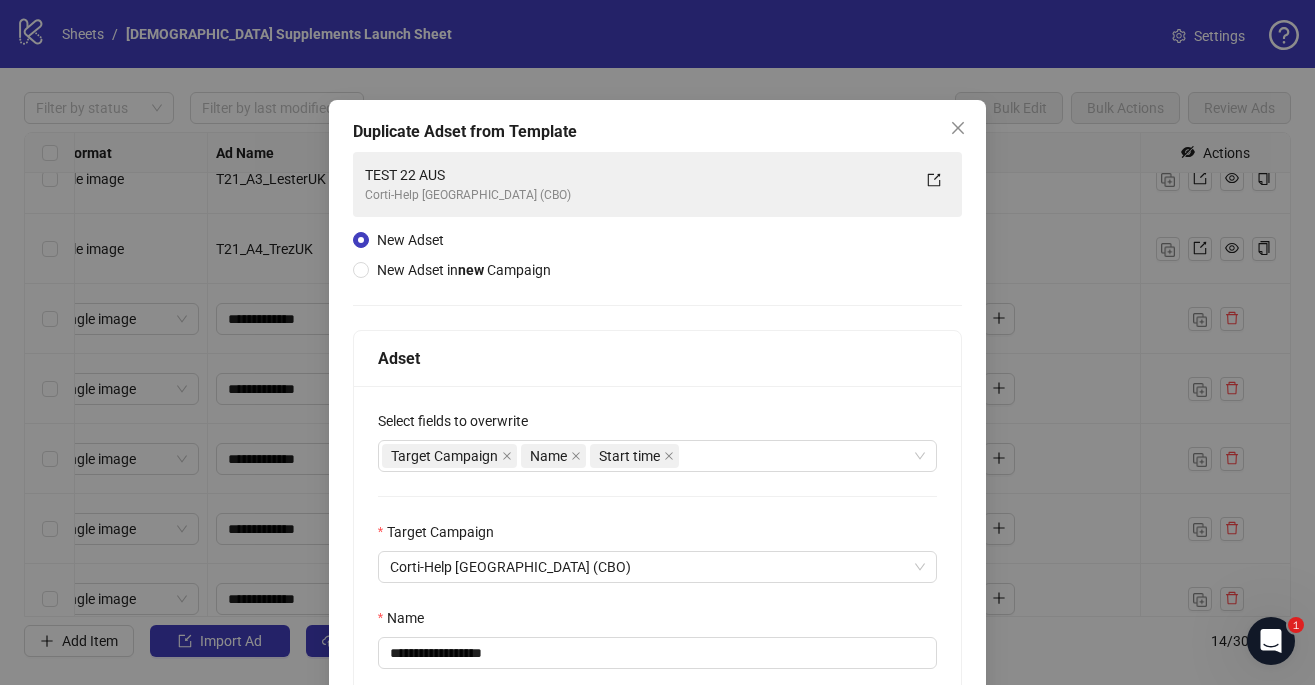 scroll, scrollTop: 275, scrollLeft: 0, axis: vertical 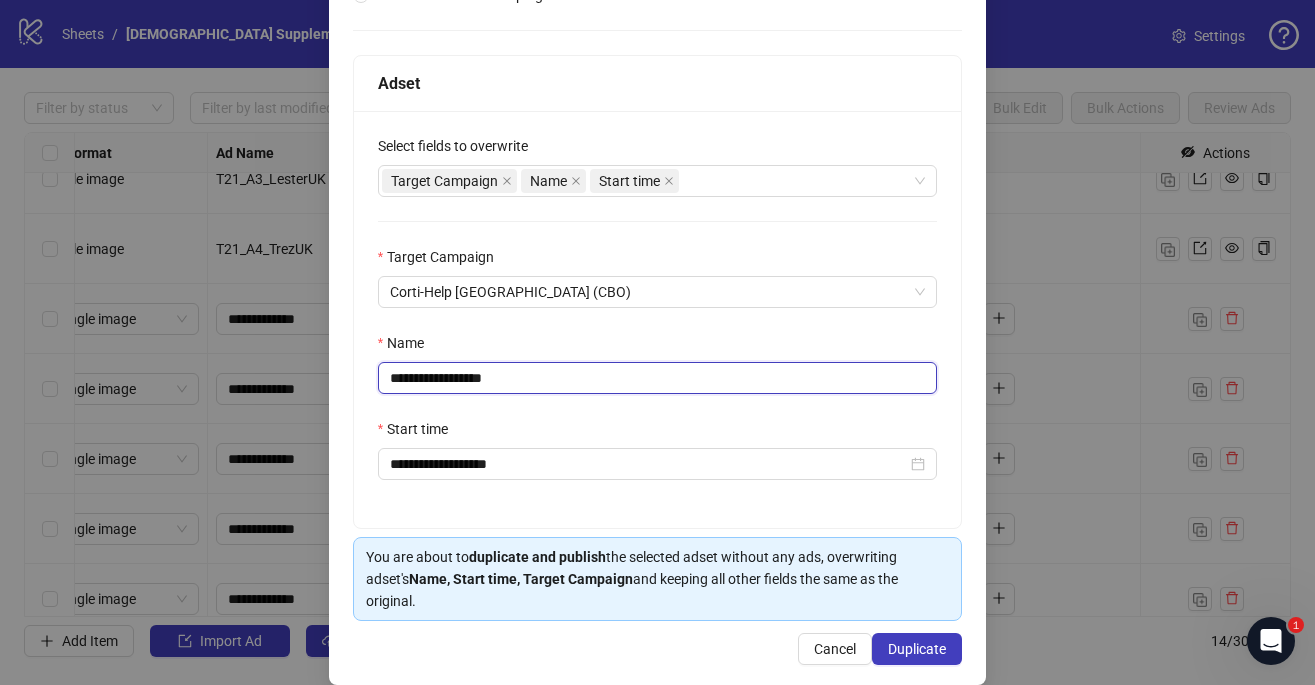 click on "**********" at bounding box center (658, 378) 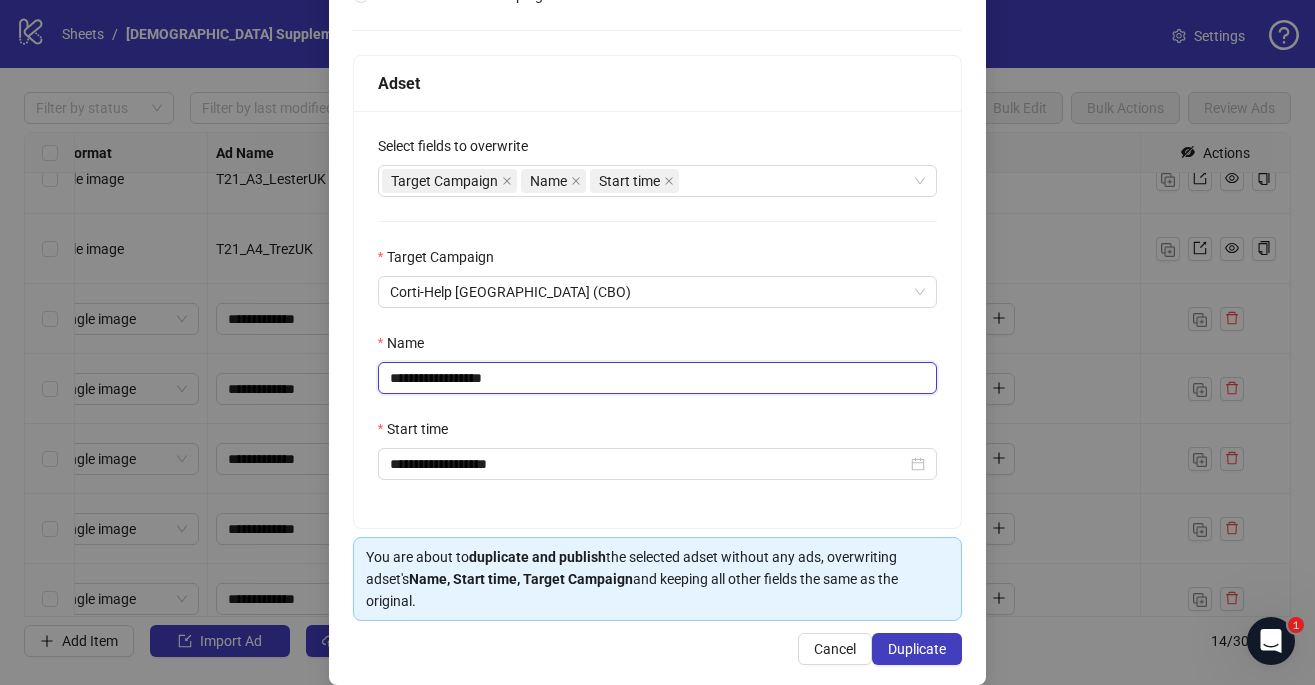 drag, startPoint x: 536, startPoint y: 377, endPoint x: 473, endPoint y: 383, distance: 63.28507 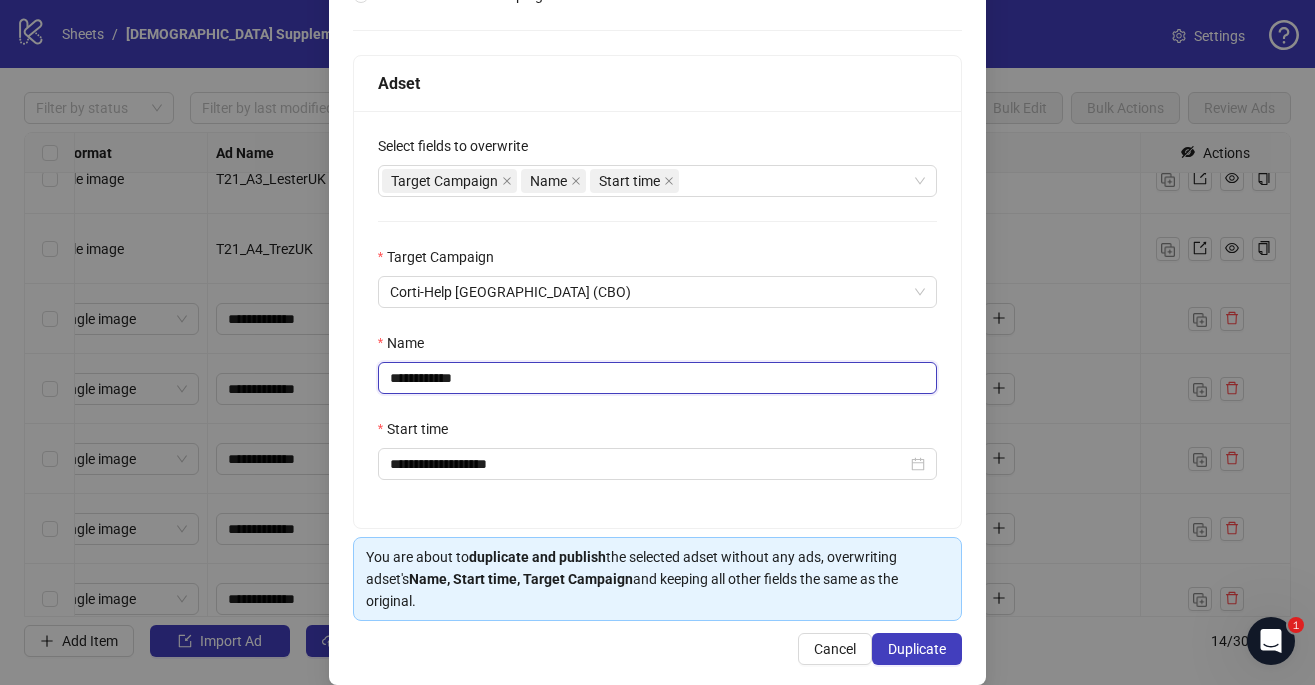 scroll, scrollTop: 278, scrollLeft: 0, axis: vertical 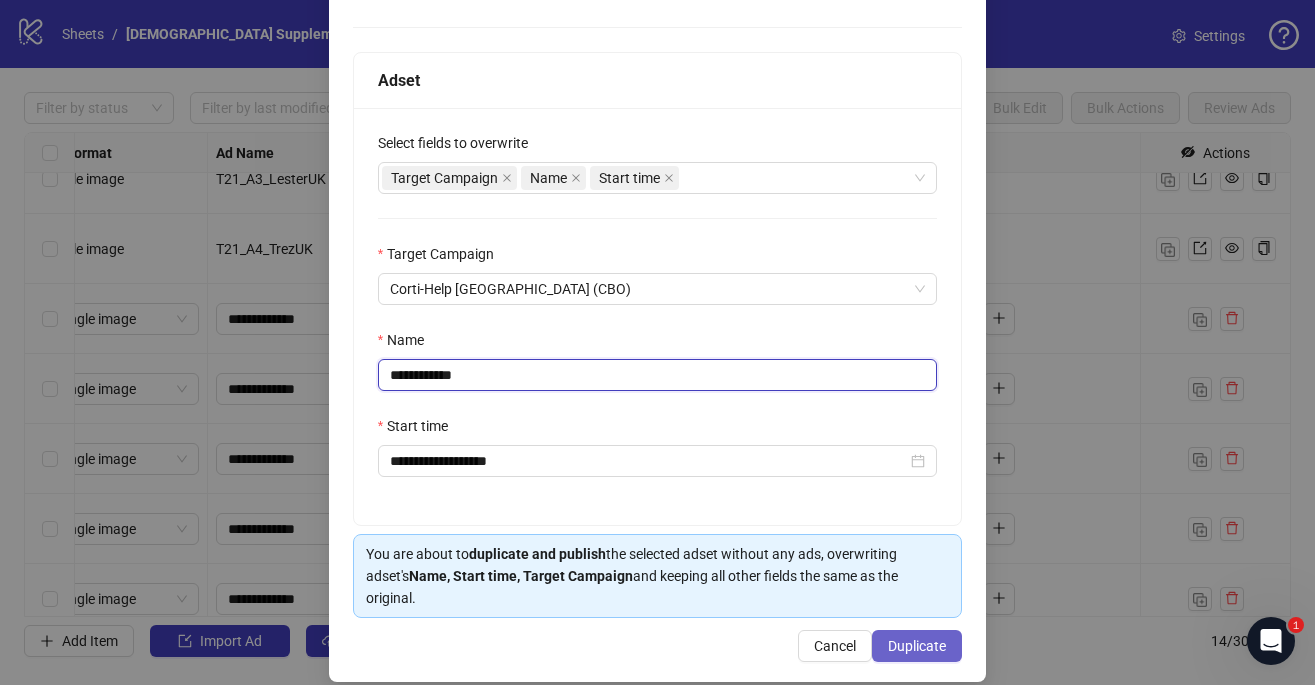 type on "**********" 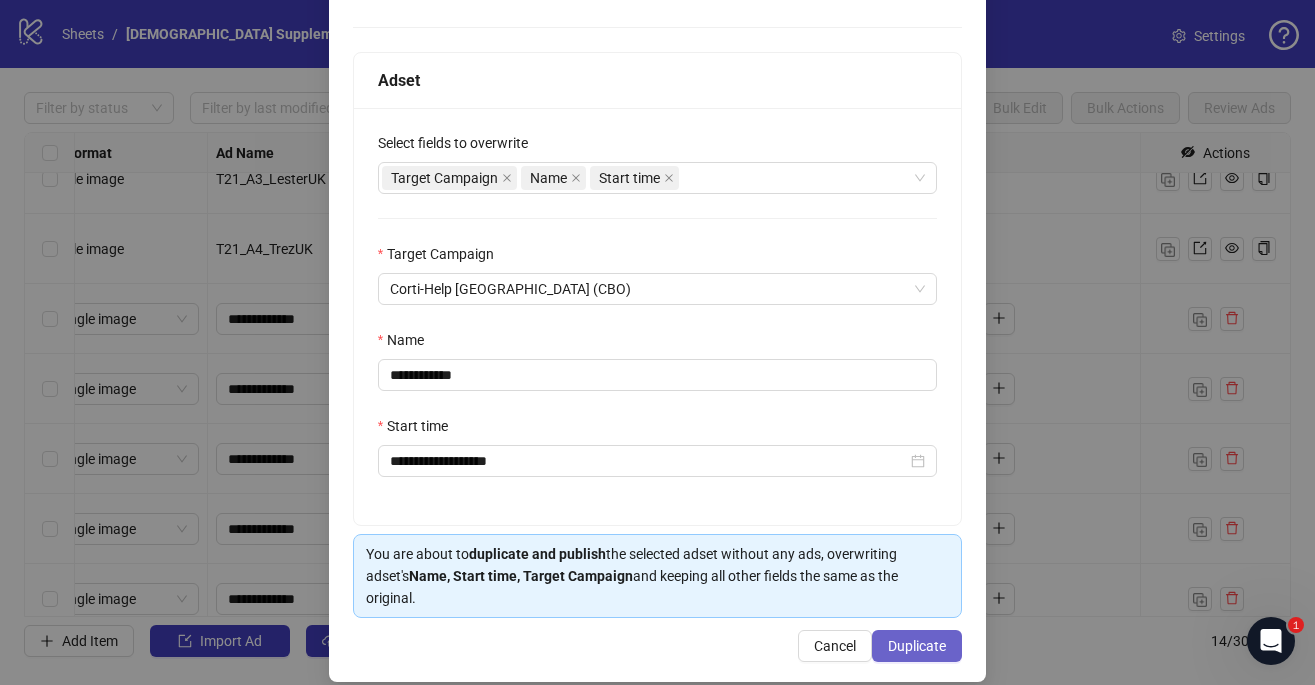 click on "Duplicate" at bounding box center (917, 646) 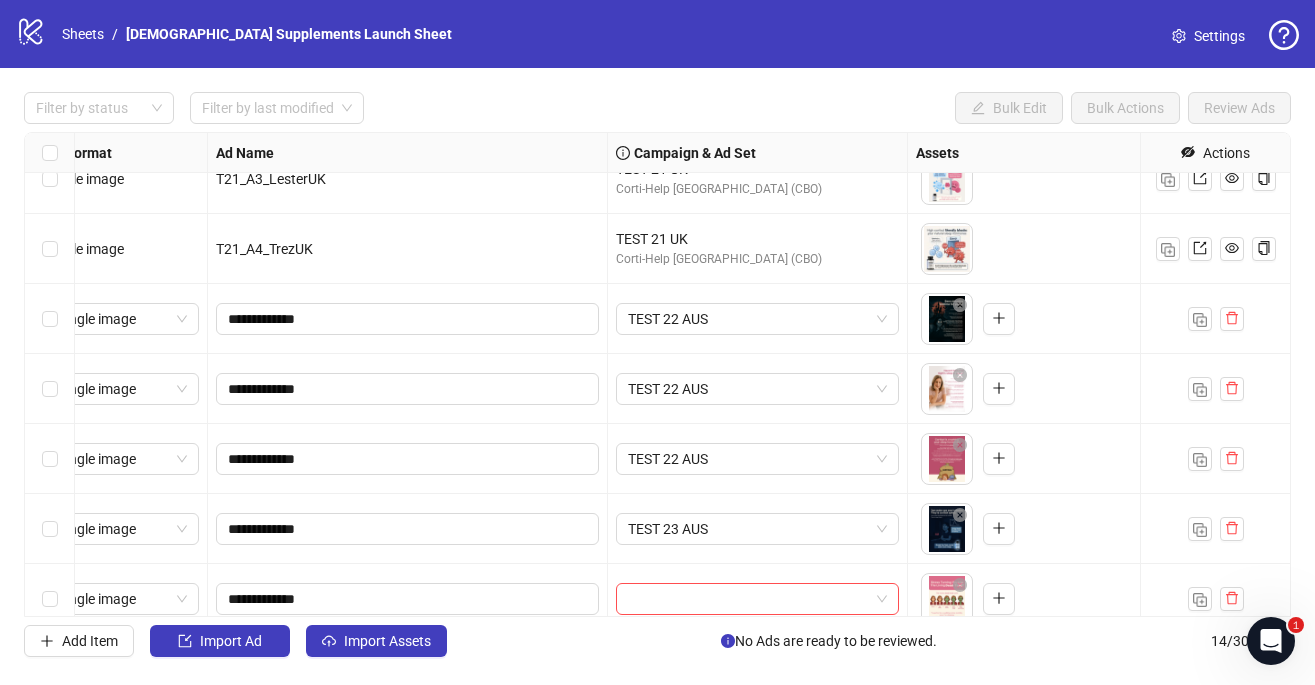 scroll, scrollTop: 537, scrollLeft: 37, axis: both 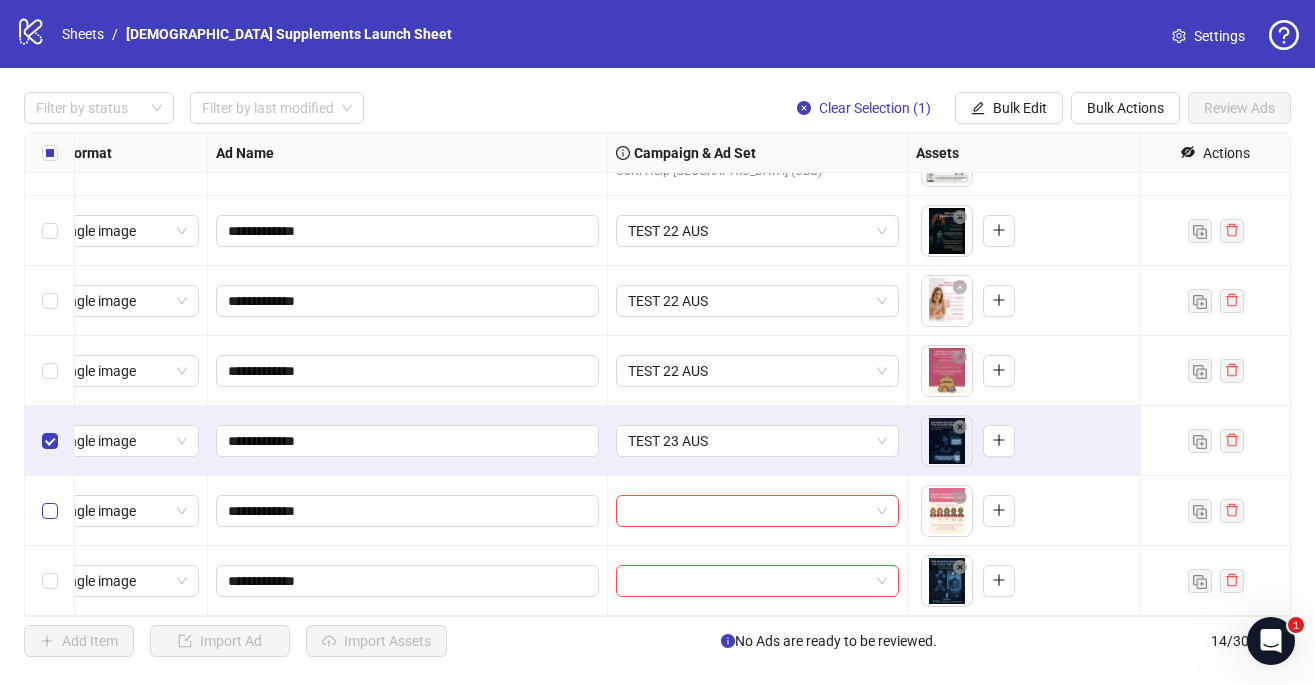 click at bounding box center (50, 511) 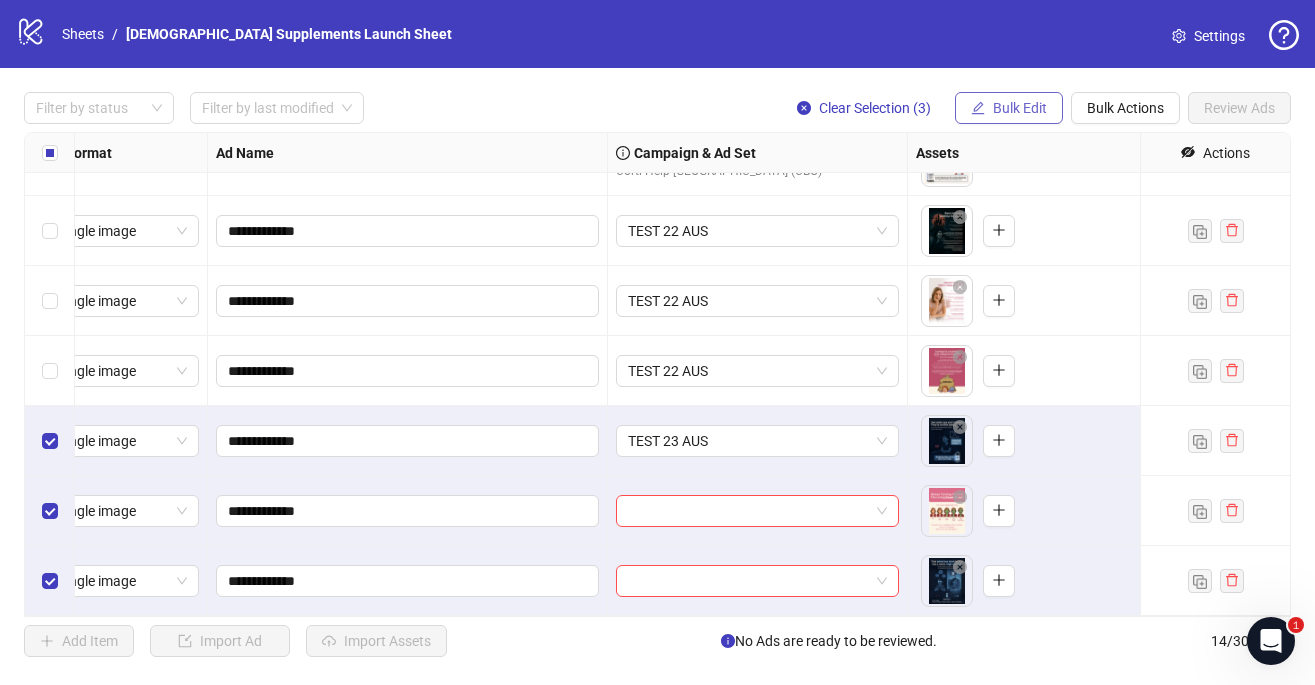 click on "Bulk Edit" at bounding box center [1020, 108] 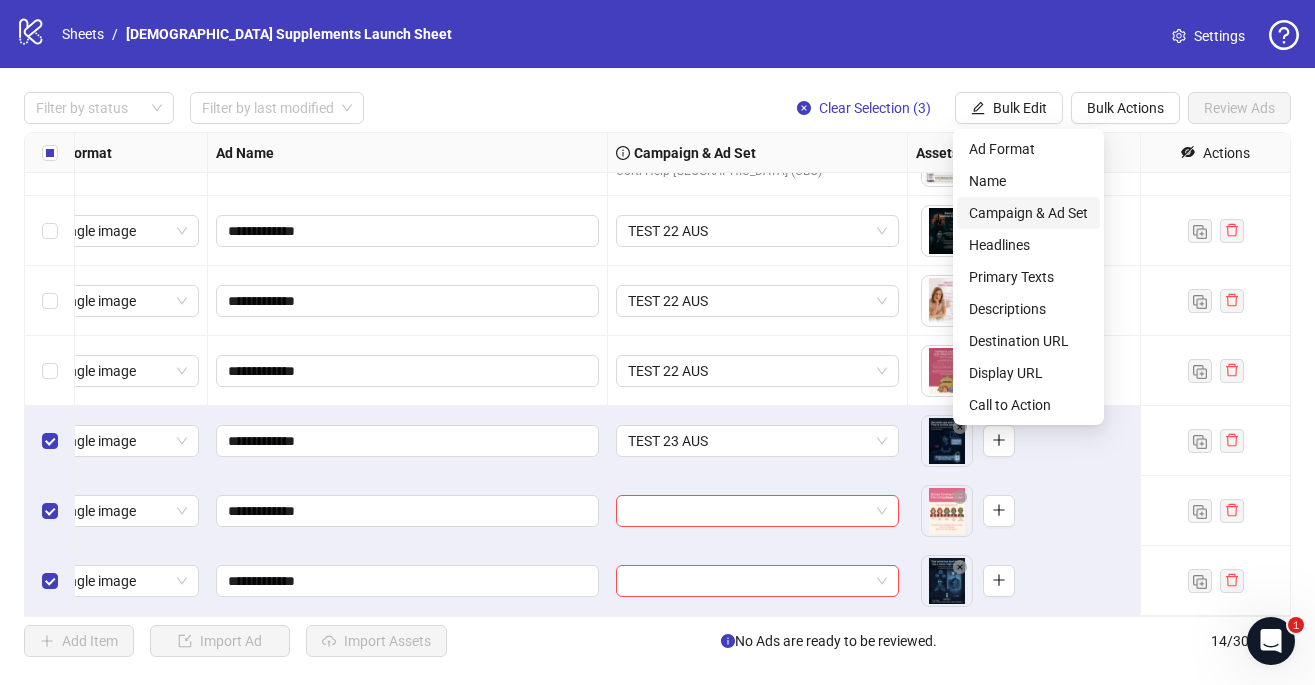 click on "Campaign & Ad Set" at bounding box center (1028, 213) 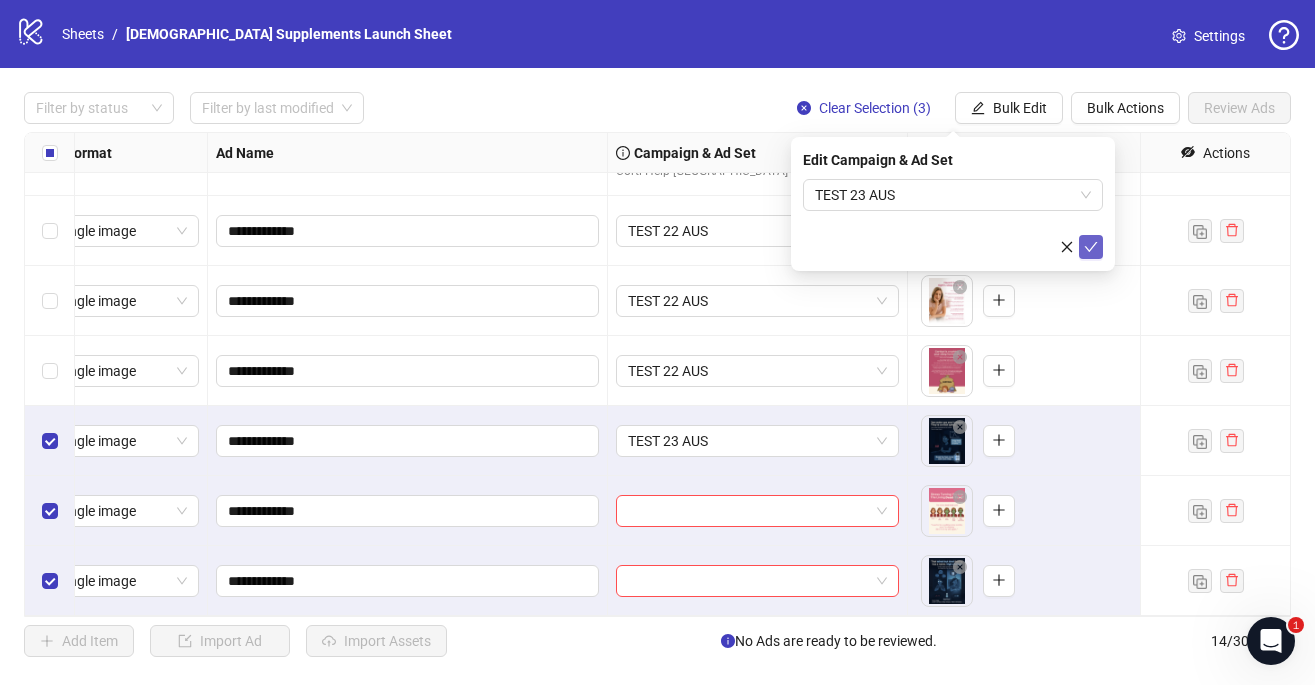 click 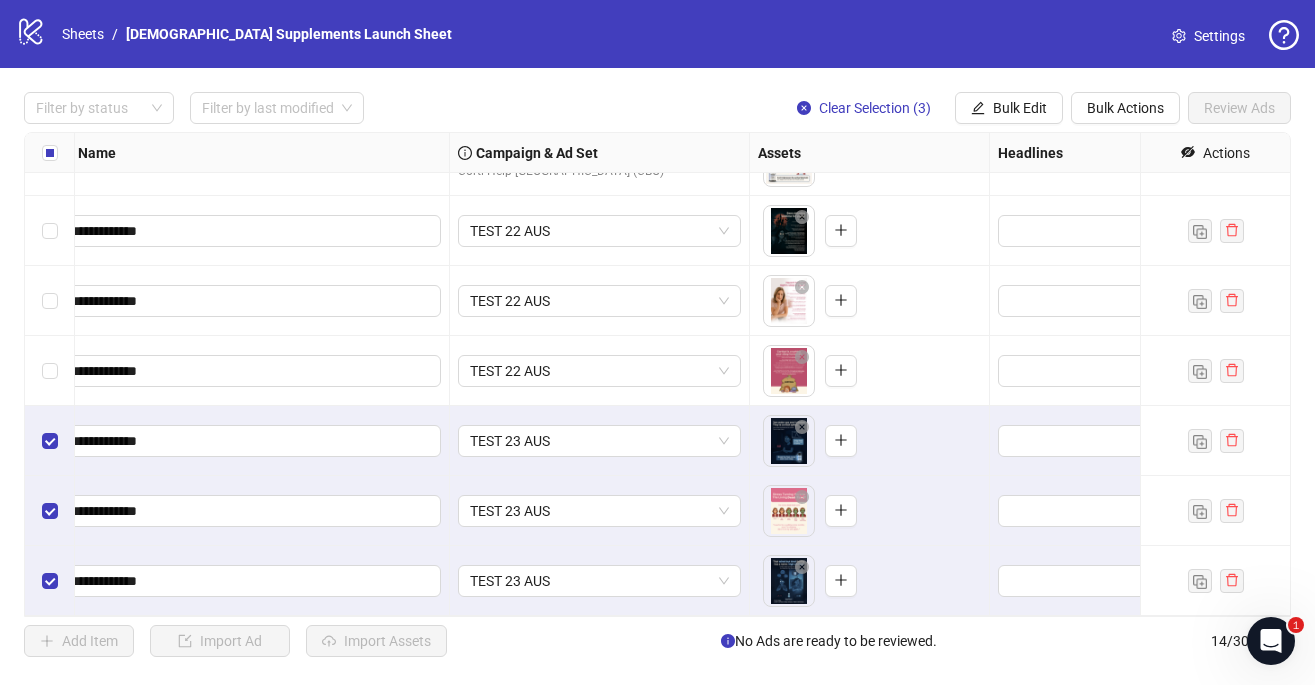 scroll, scrollTop: 537, scrollLeft: 0, axis: vertical 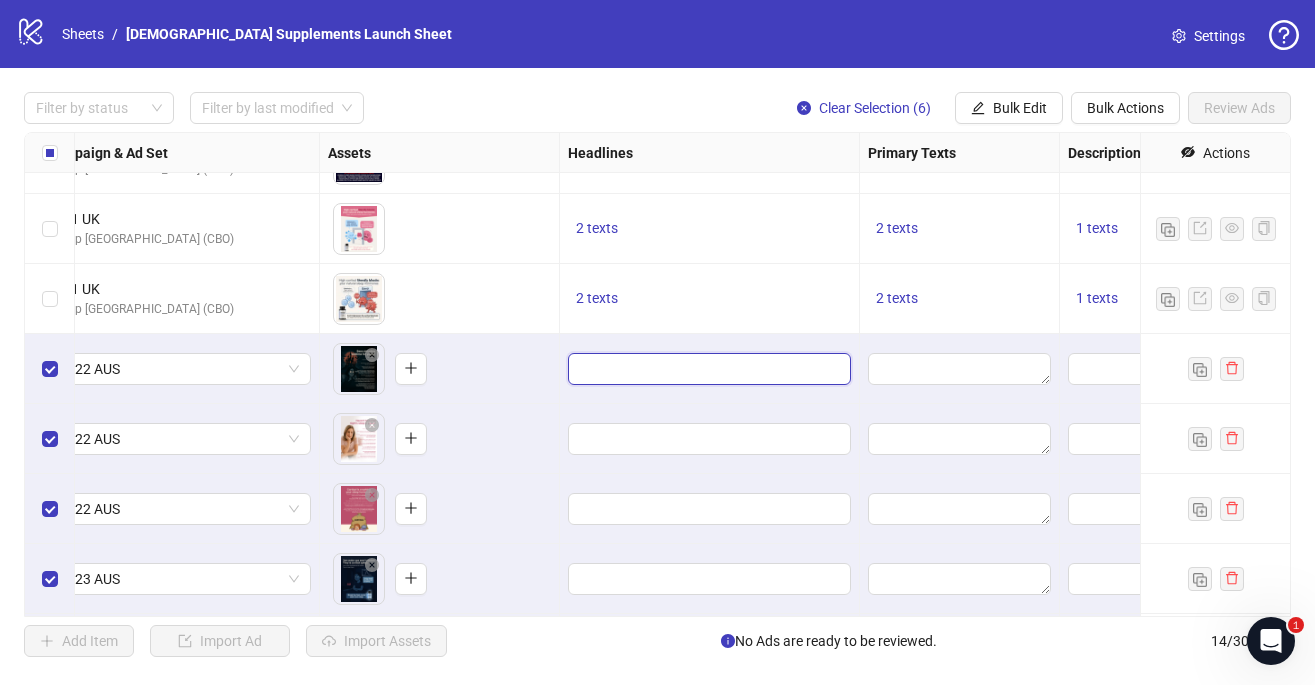 click at bounding box center (707, 369) 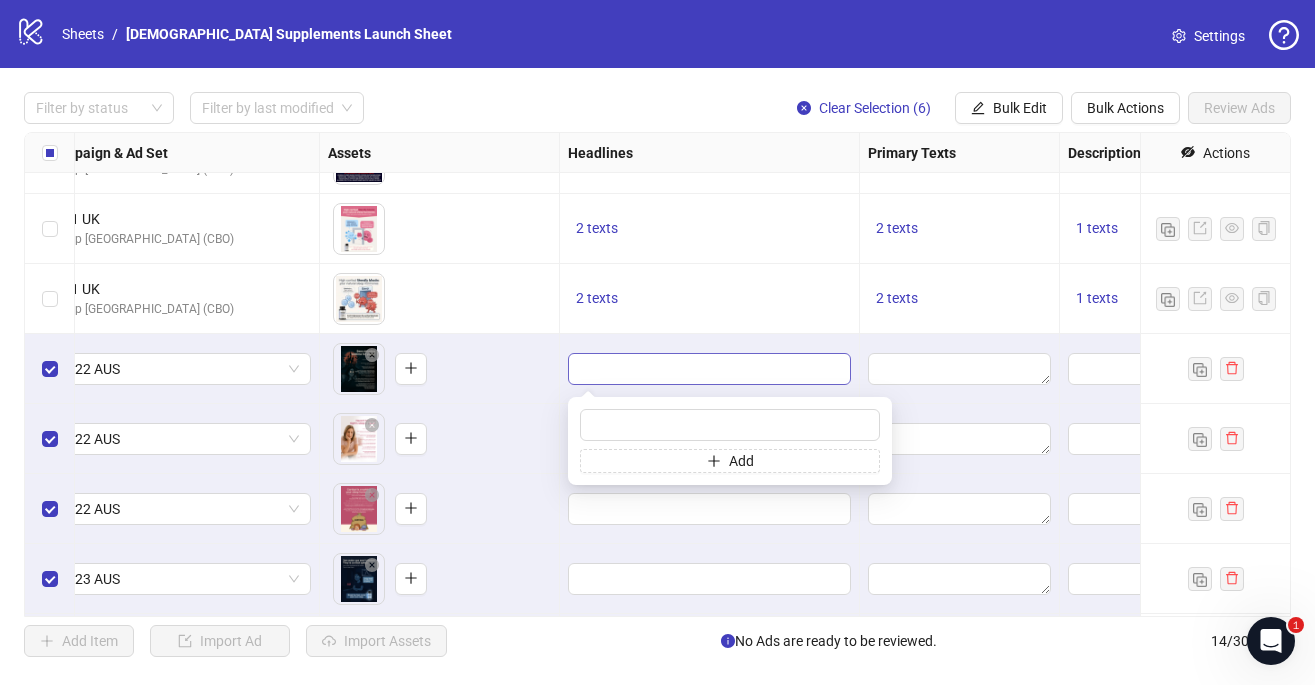 type on "**********" 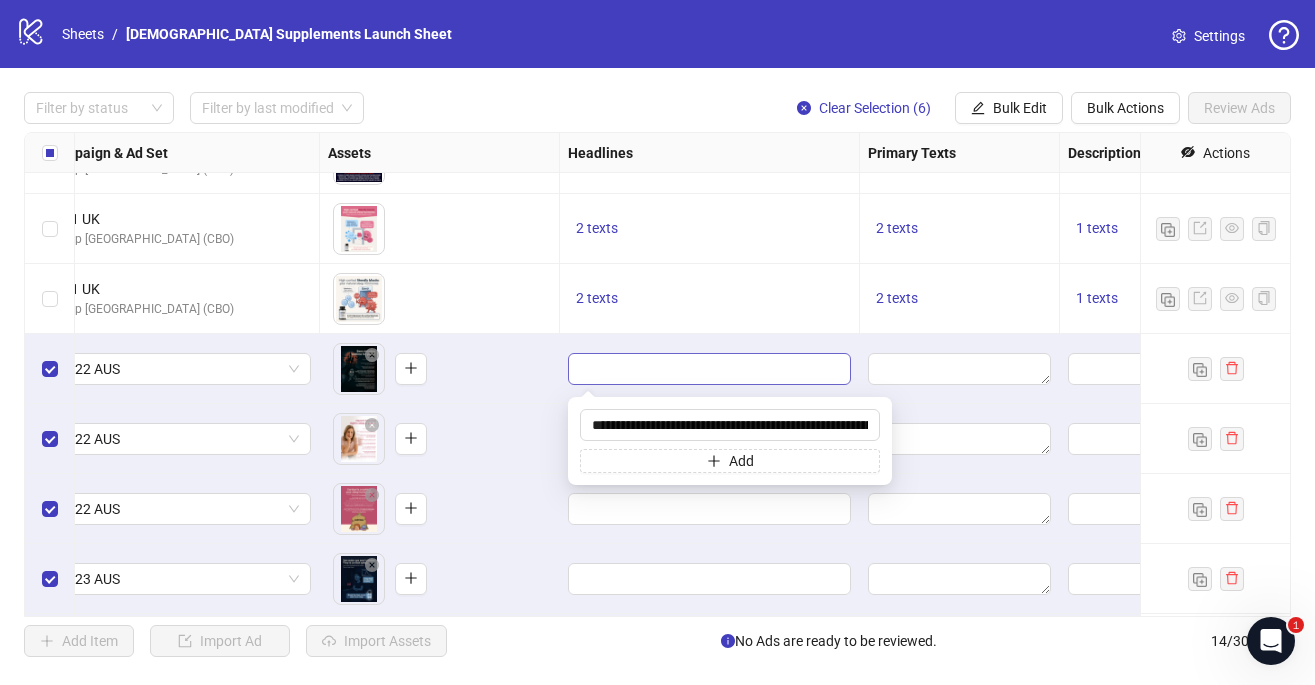 scroll, scrollTop: 0, scrollLeft: 41654, axis: horizontal 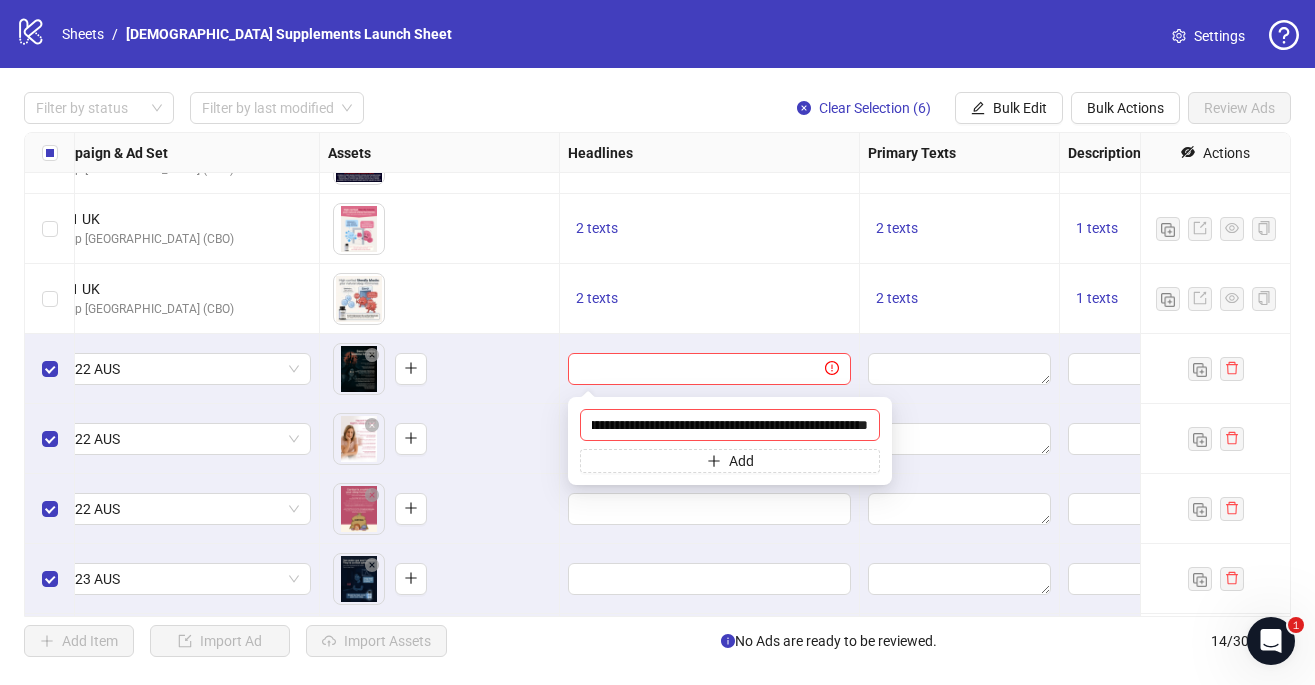 click on "To pick up a draggable item, press the space bar.
While dragging, use the arrow keys to move the item.
Press space again to drop the item in its new position, or press escape to cancel." at bounding box center (439, 439) 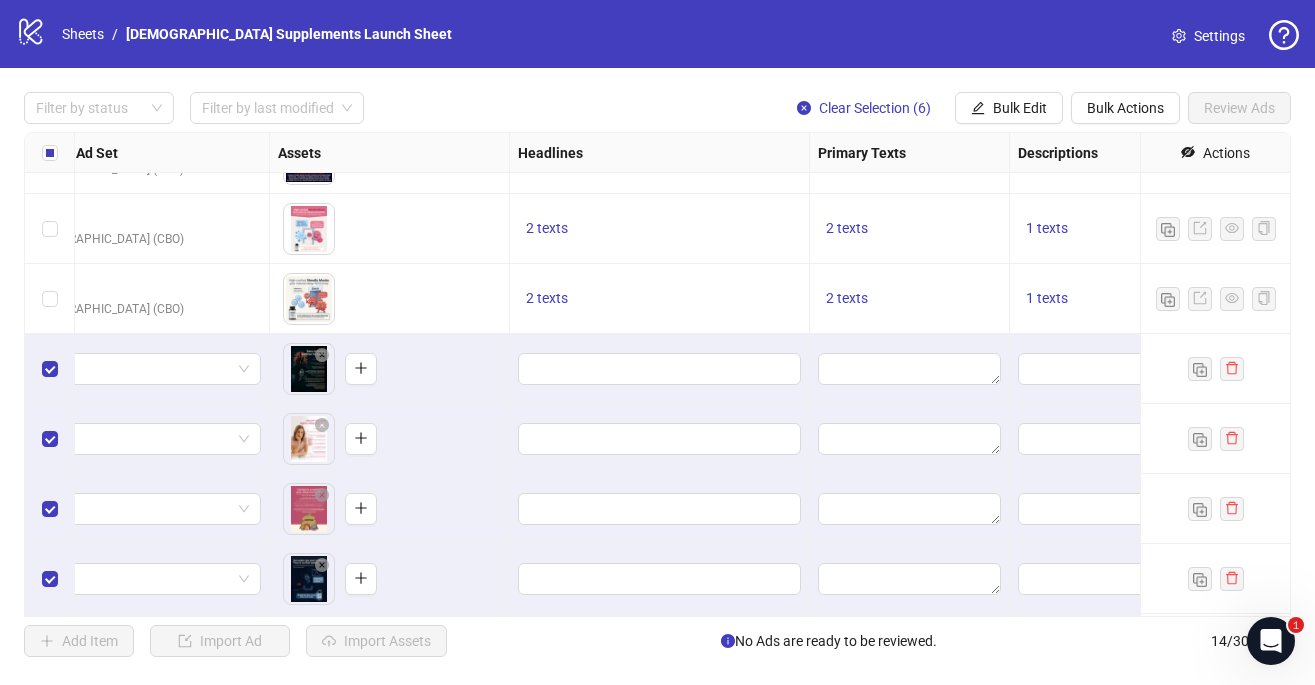 scroll, scrollTop: 399, scrollLeft: 699, axis: both 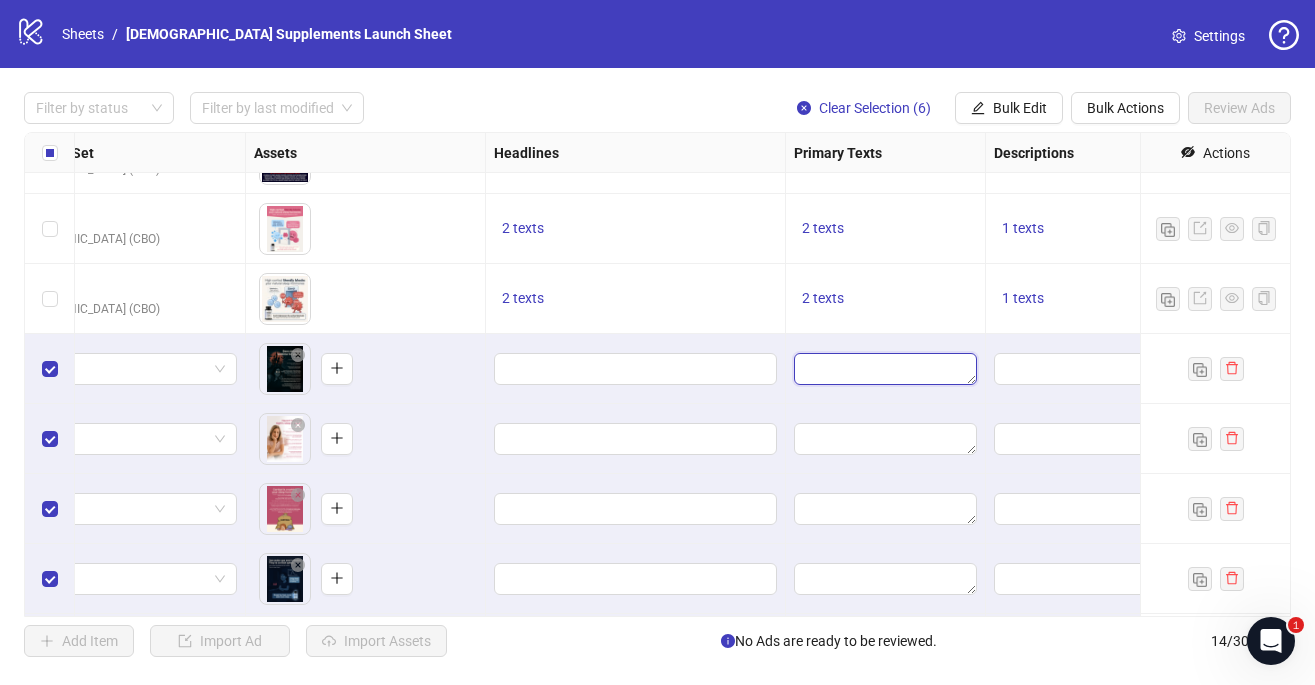 click at bounding box center [885, 369] 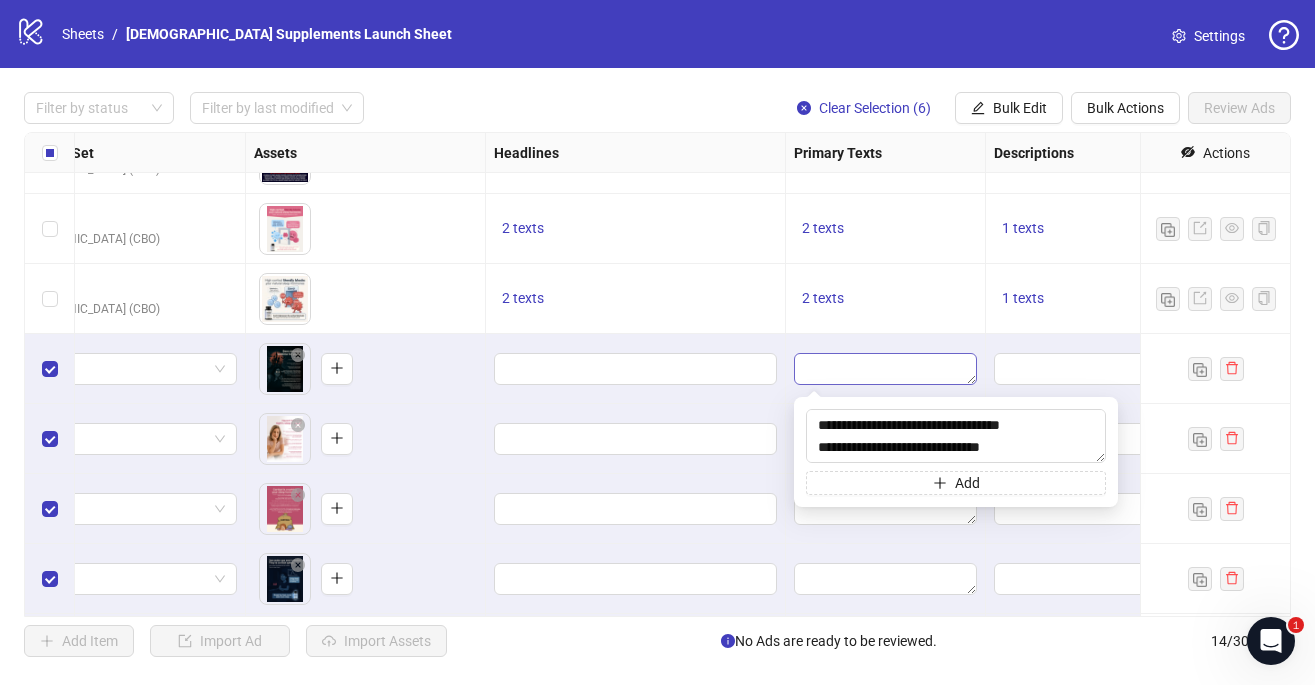 scroll, scrollTop: 4547, scrollLeft: 0, axis: vertical 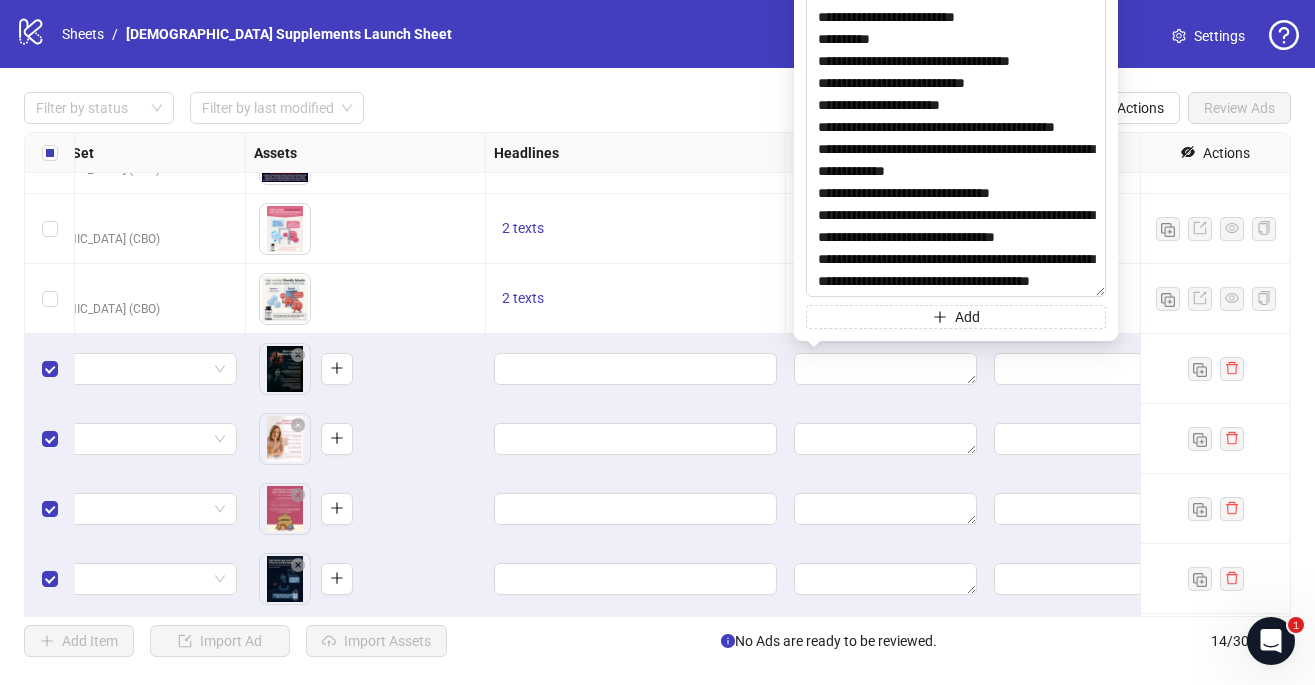 drag, startPoint x: 1099, startPoint y: 456, endPoint x: 1128, endPoint y: 787, distance: 332.26797 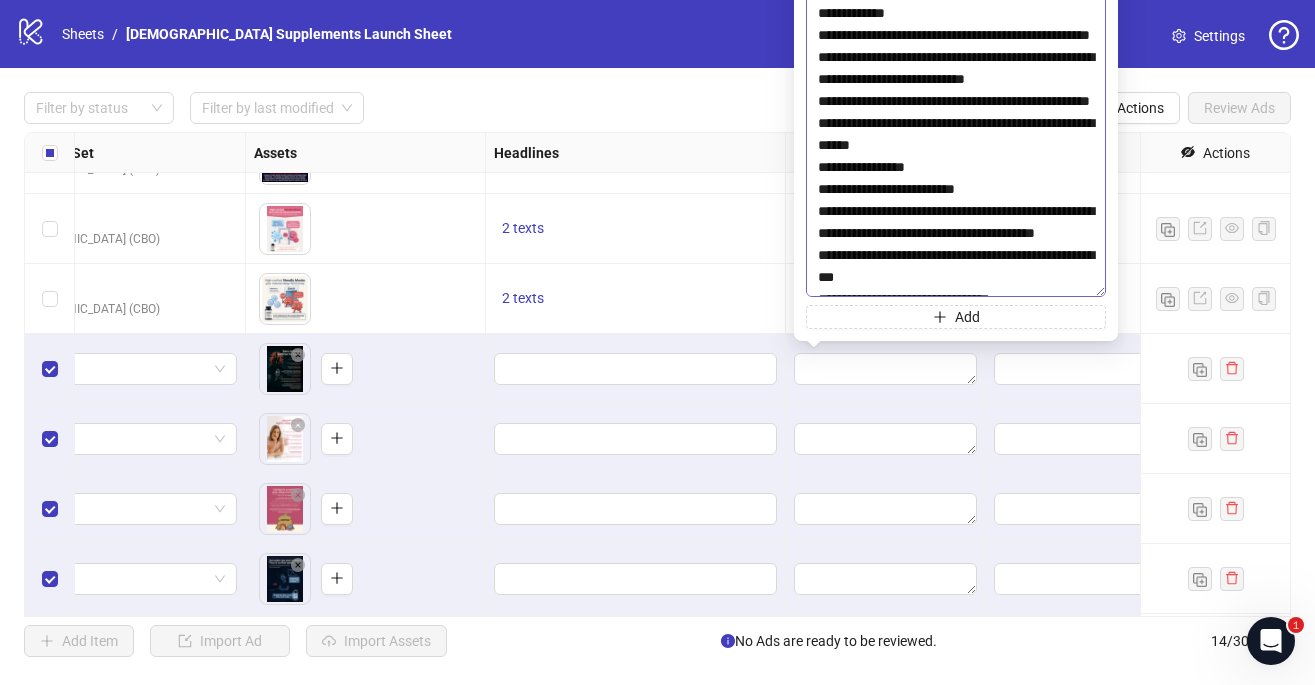 scroll, scrollTop: 0, scrollLeft: 0, axis: both 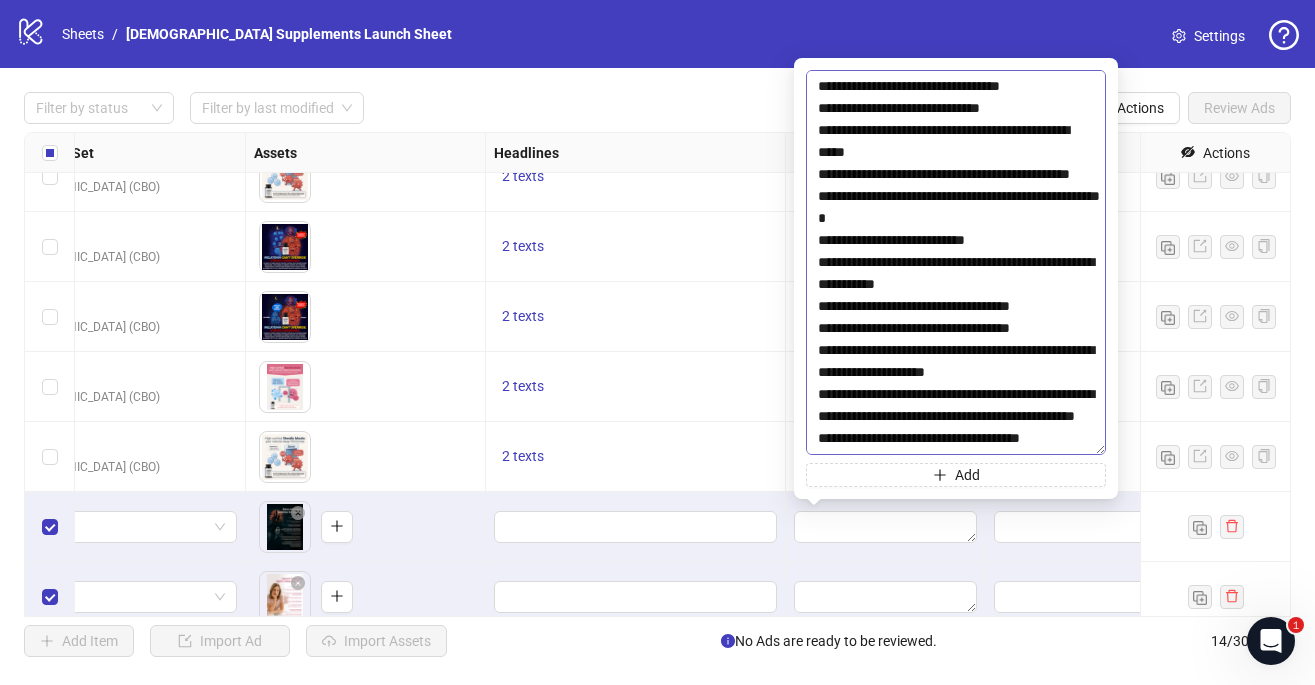 drag, startPoint x: 1070, startPoint y: 86, endPoint x: 805, endPoint y: 81, distance: 265.04718 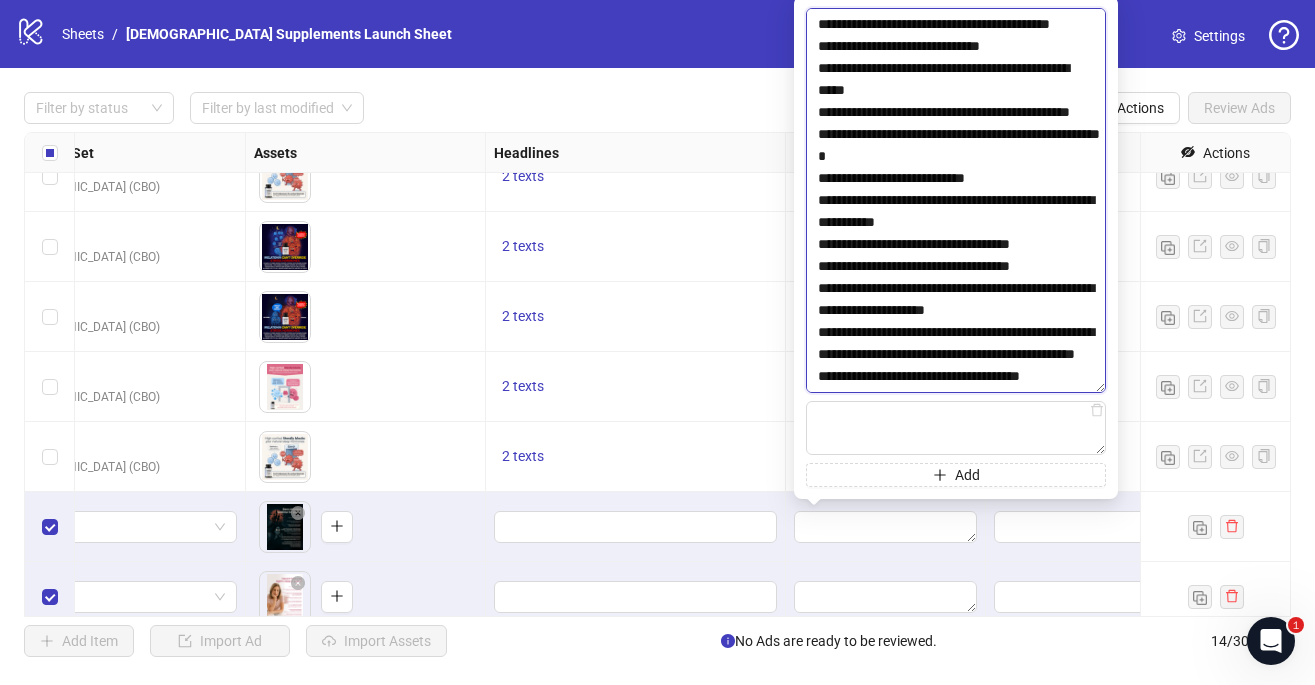 click at bounding box center (956, 200) 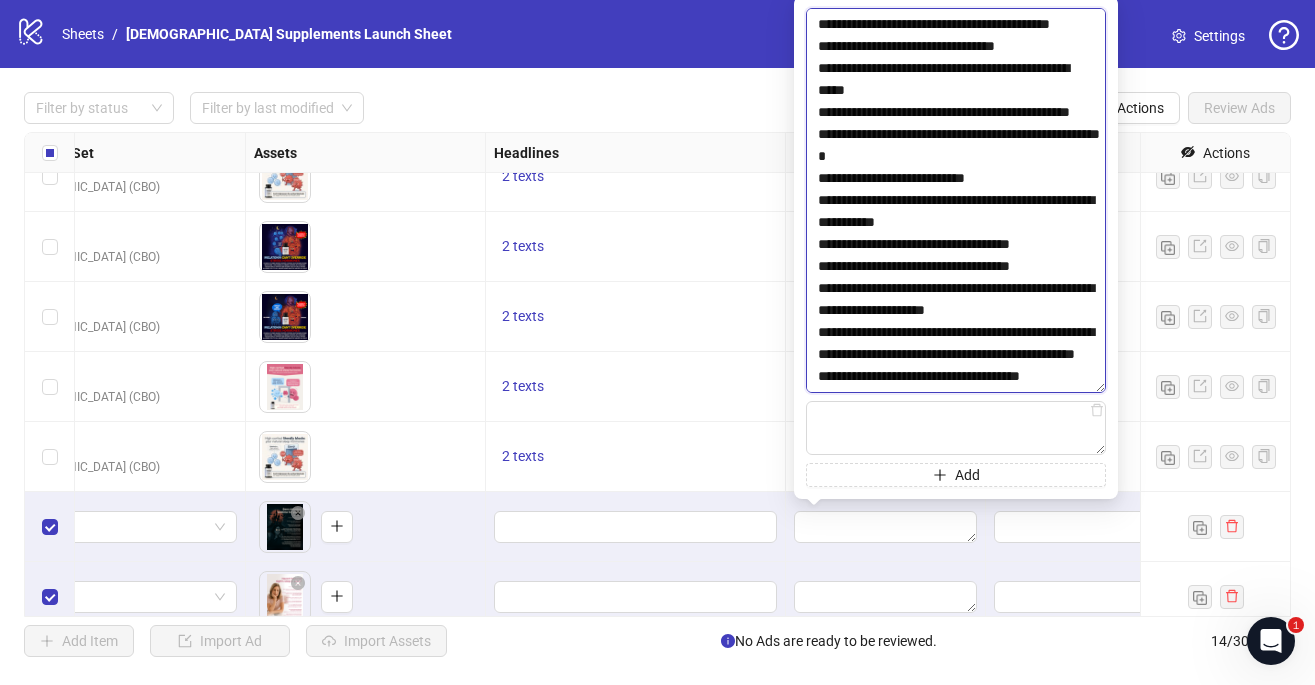 click at bounding box center [956, 200] 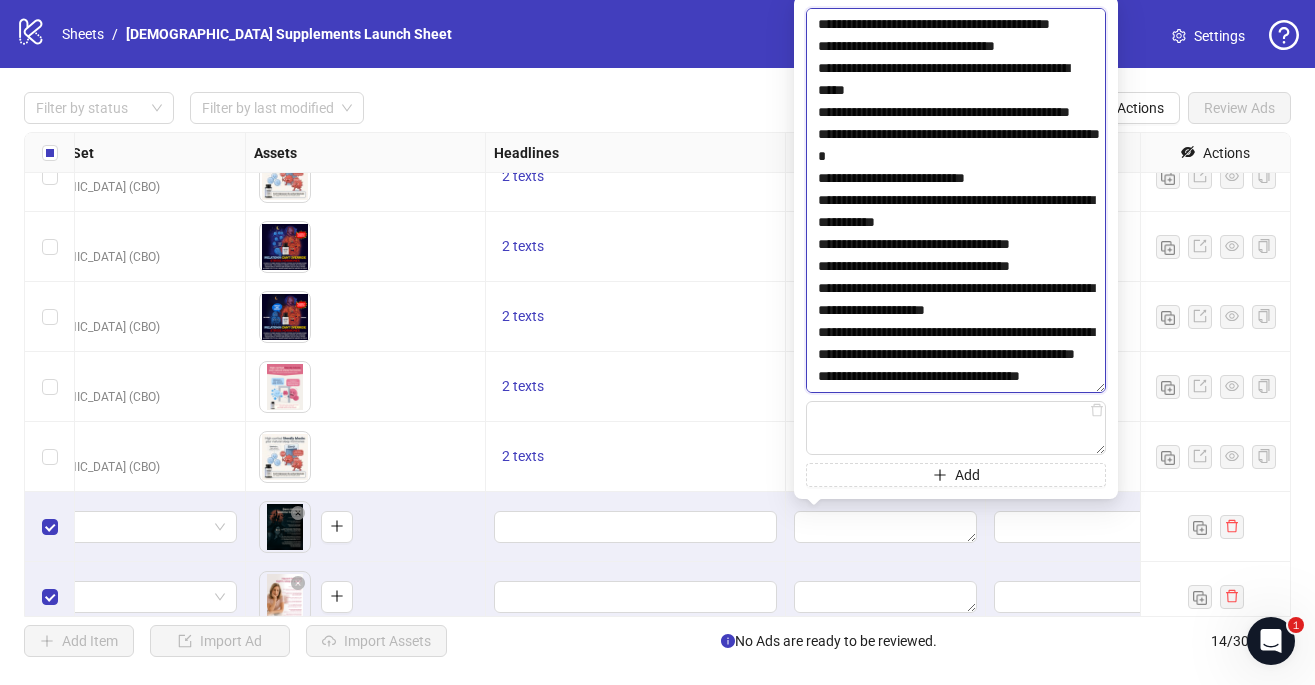 click at bounding box center (956, 200) 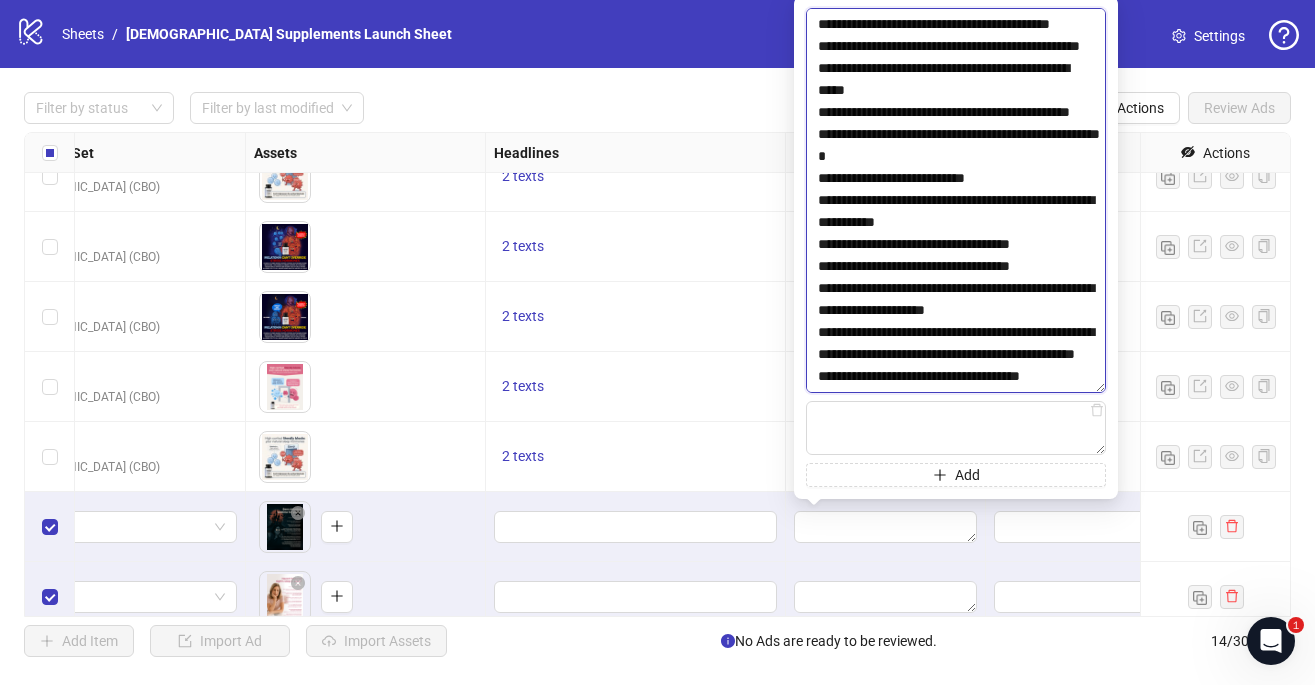 click at bounding box center [956, 200] 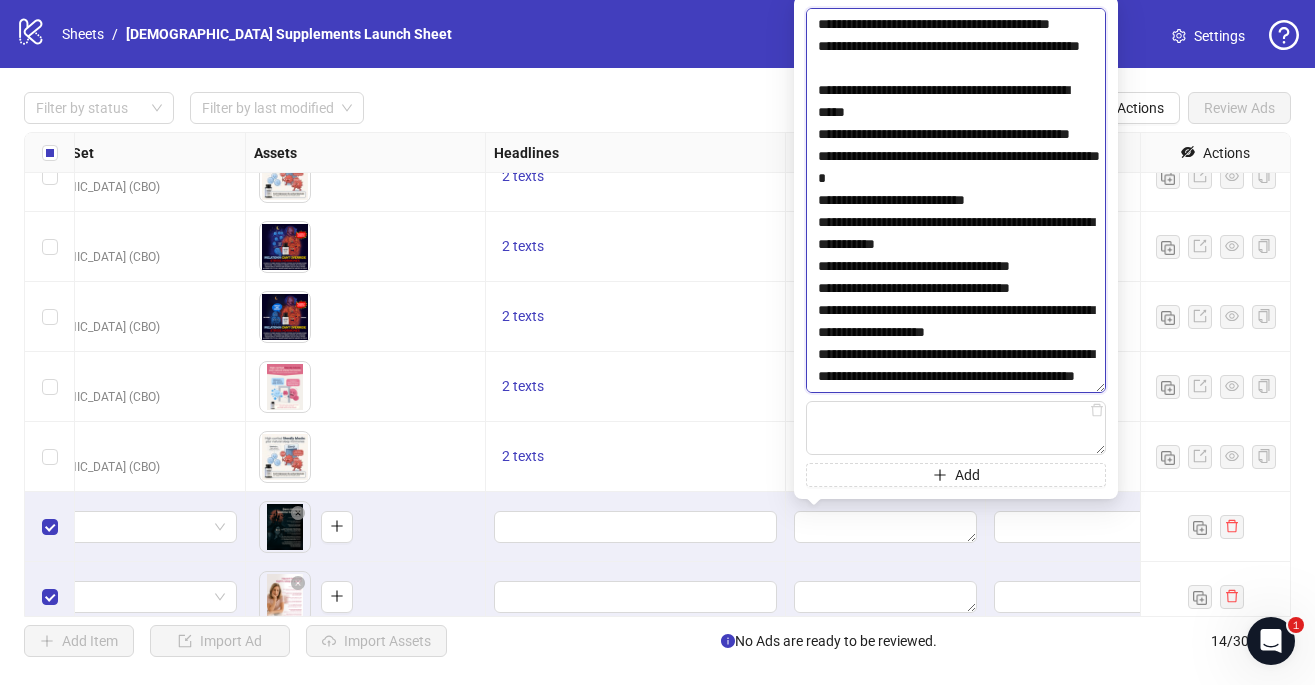 click at bounding box center (956, 200) 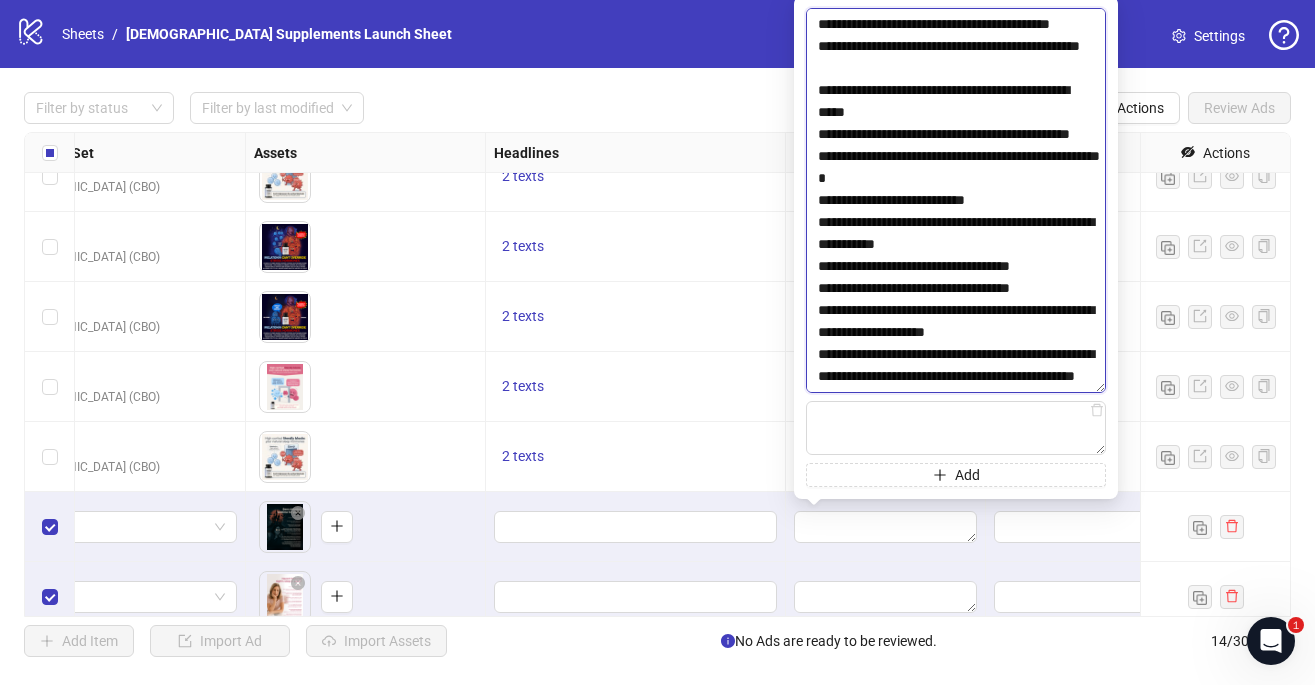 click at bounding box center [956, 200] 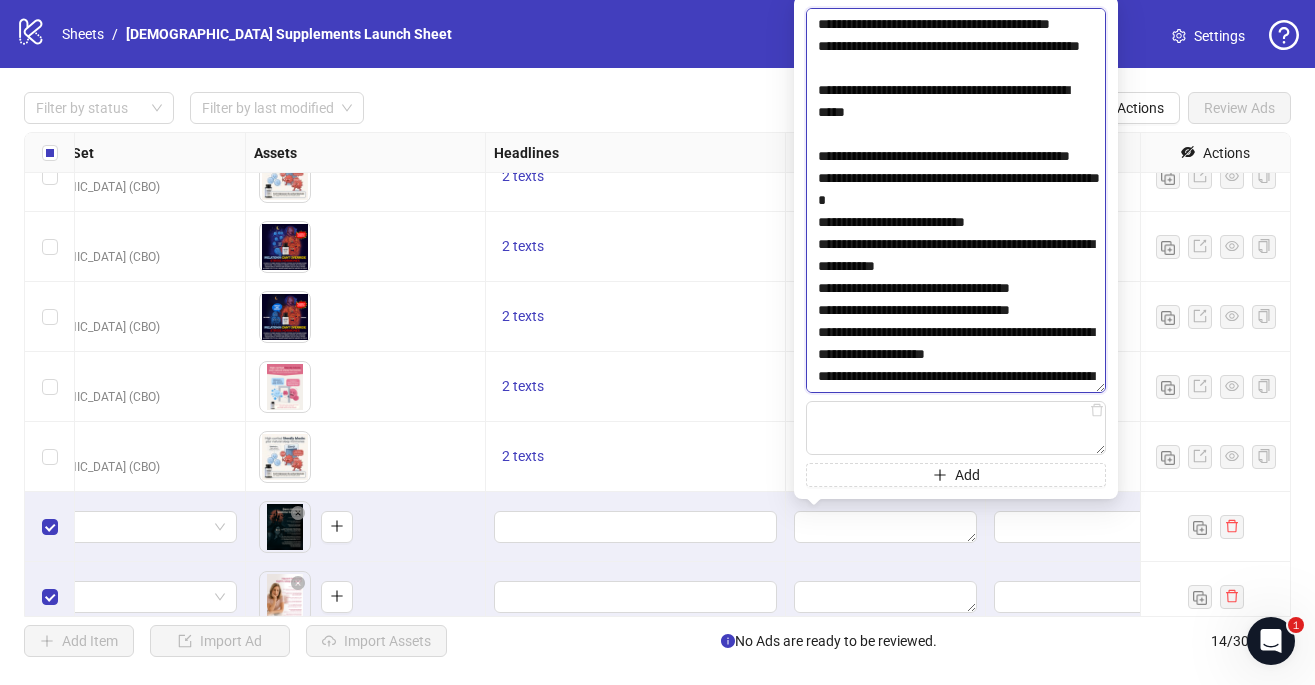 drag, startPoint x: 1038, startPoint y: 49, endPoint x: 938, endPoint y: 46, distance: 100.04499 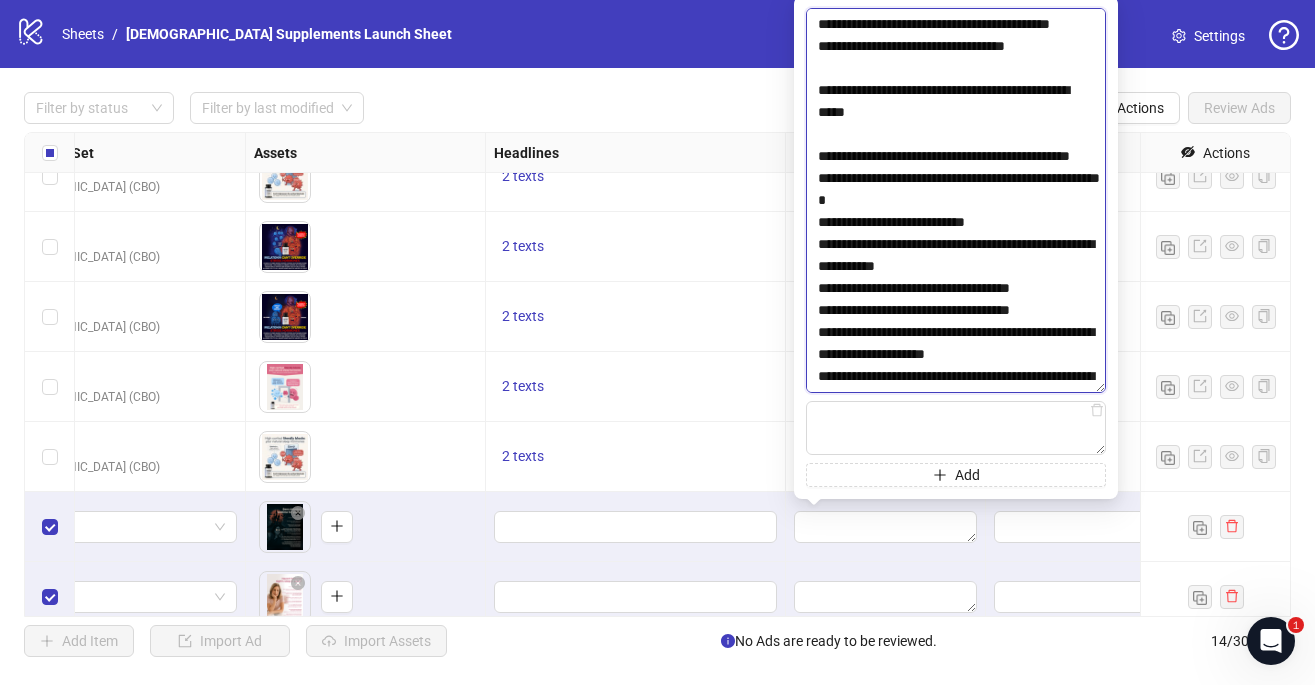 drag, startPoint x: 1075, startPoint y: 46, endPoint x: 882, endPoint y: 41, distance: 193.06476 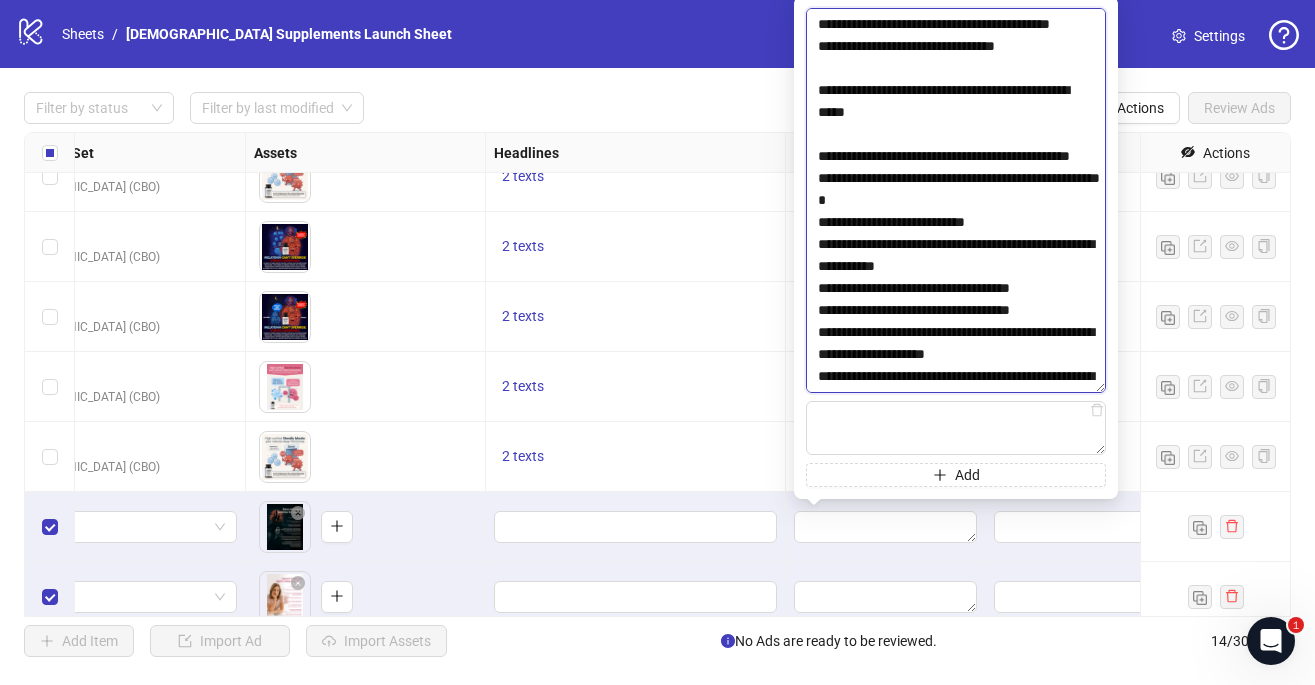 click at bounding box center [956, 200] 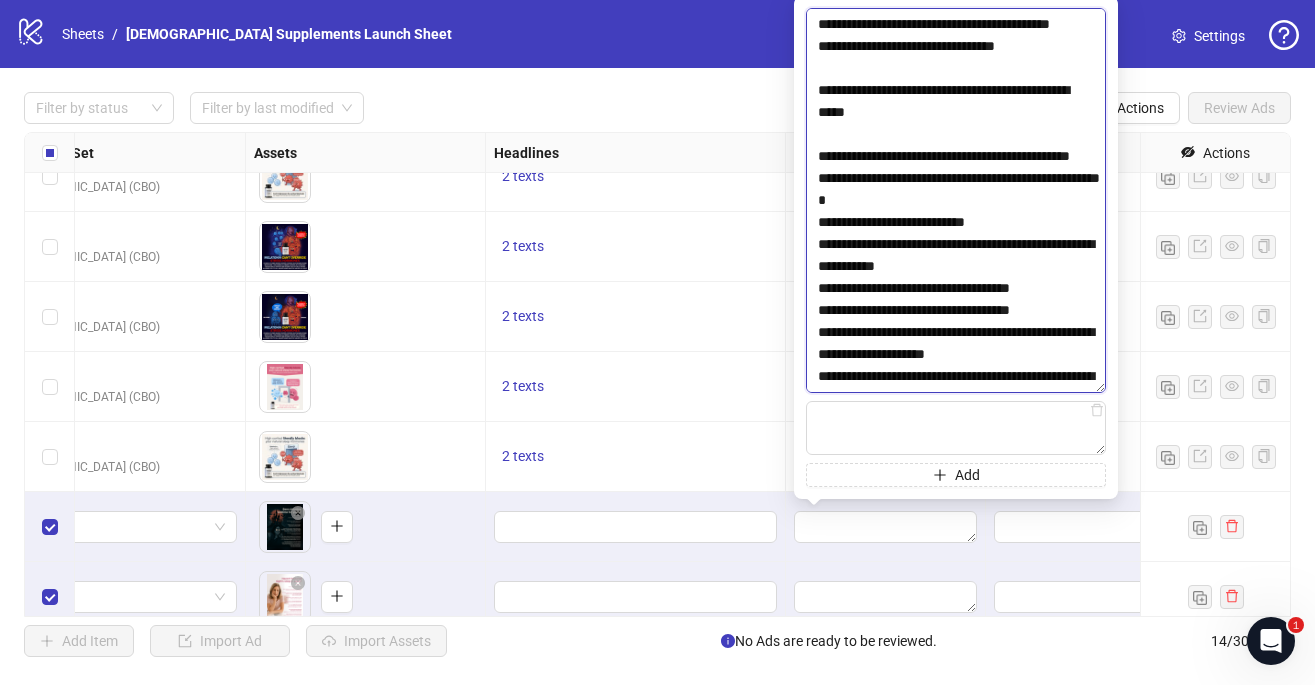 click at bounding box center (956, 200) 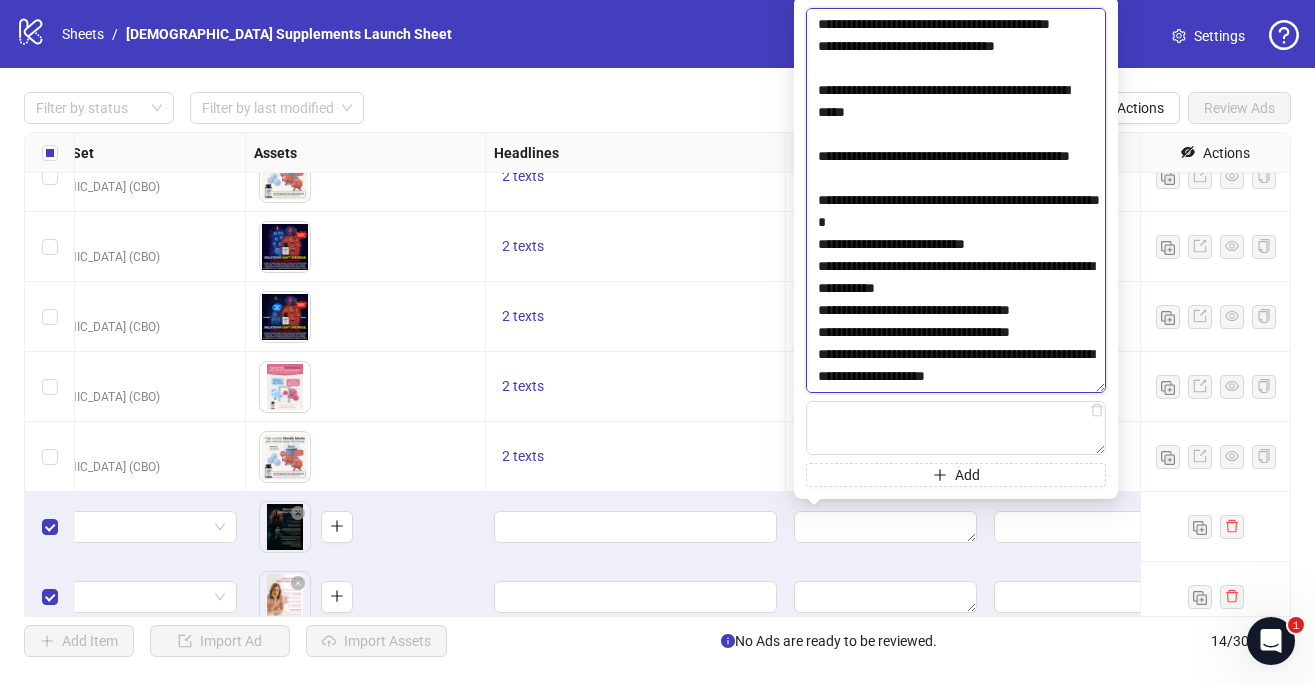 click at bounding box center (956, 200) 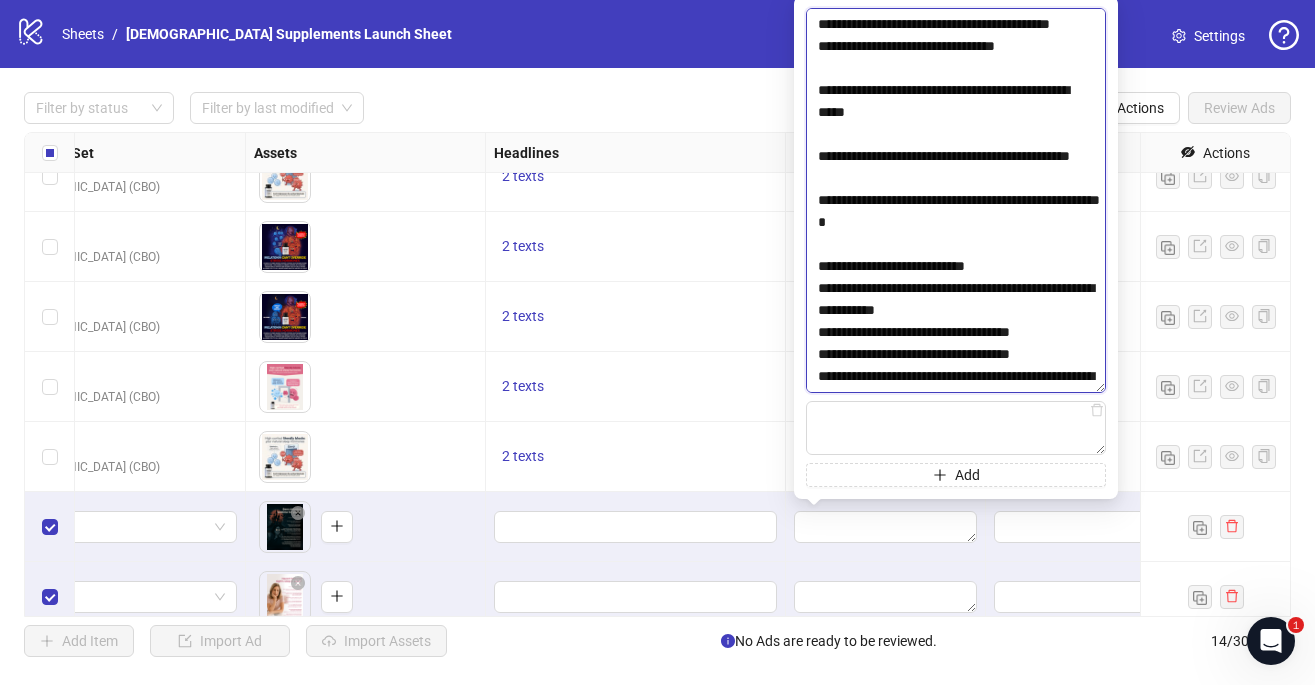 click at bounding box center [956, 200] 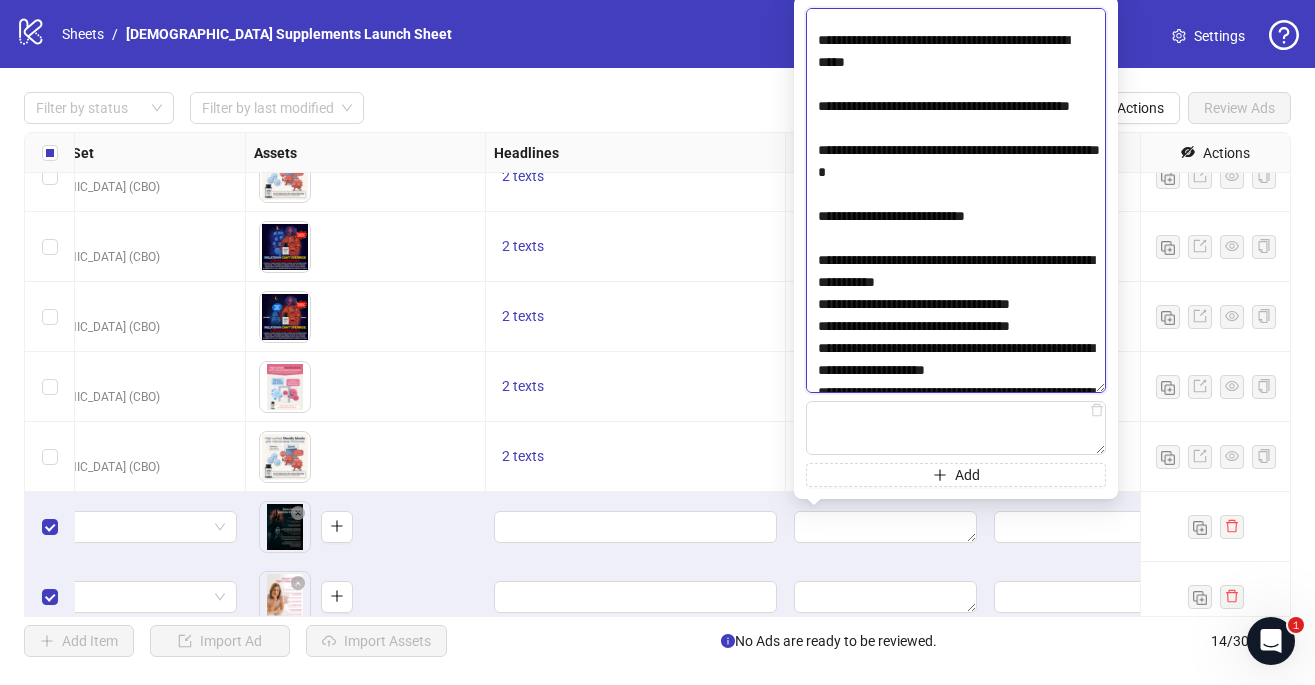 scroll, scrollTop: 52, scrollLeft: 0, axis: vertical 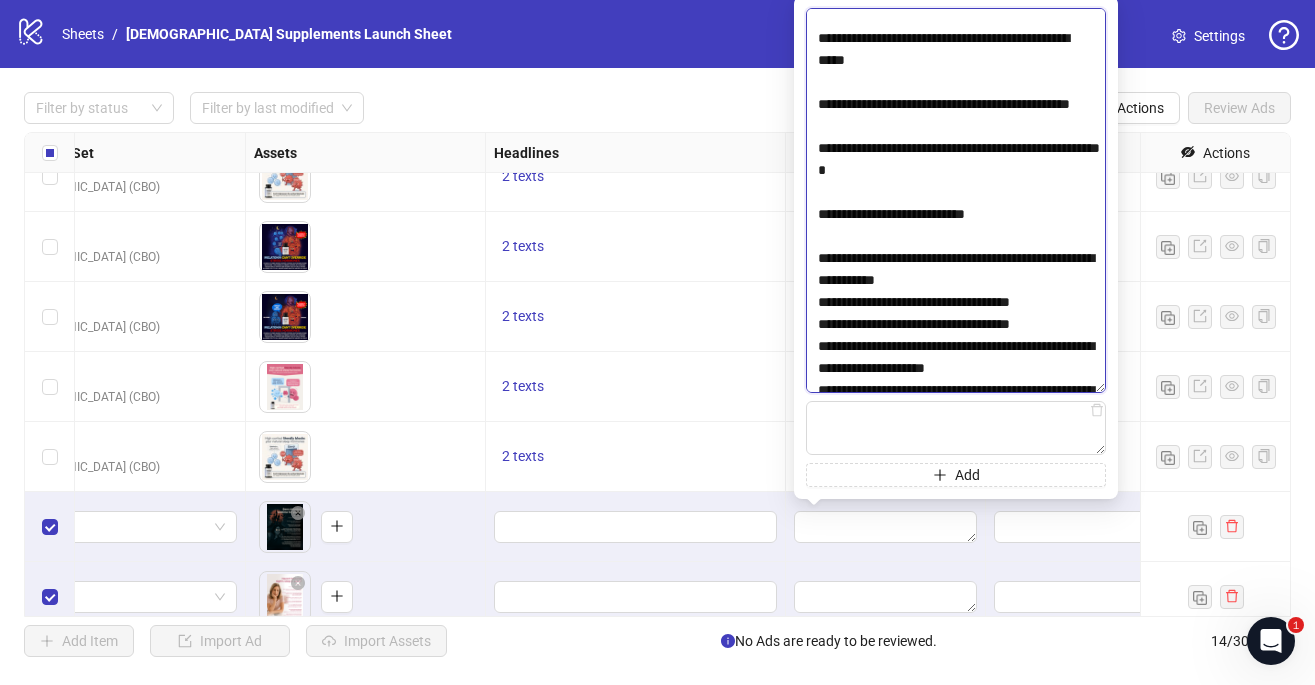 click at bounding box center (956, 200) 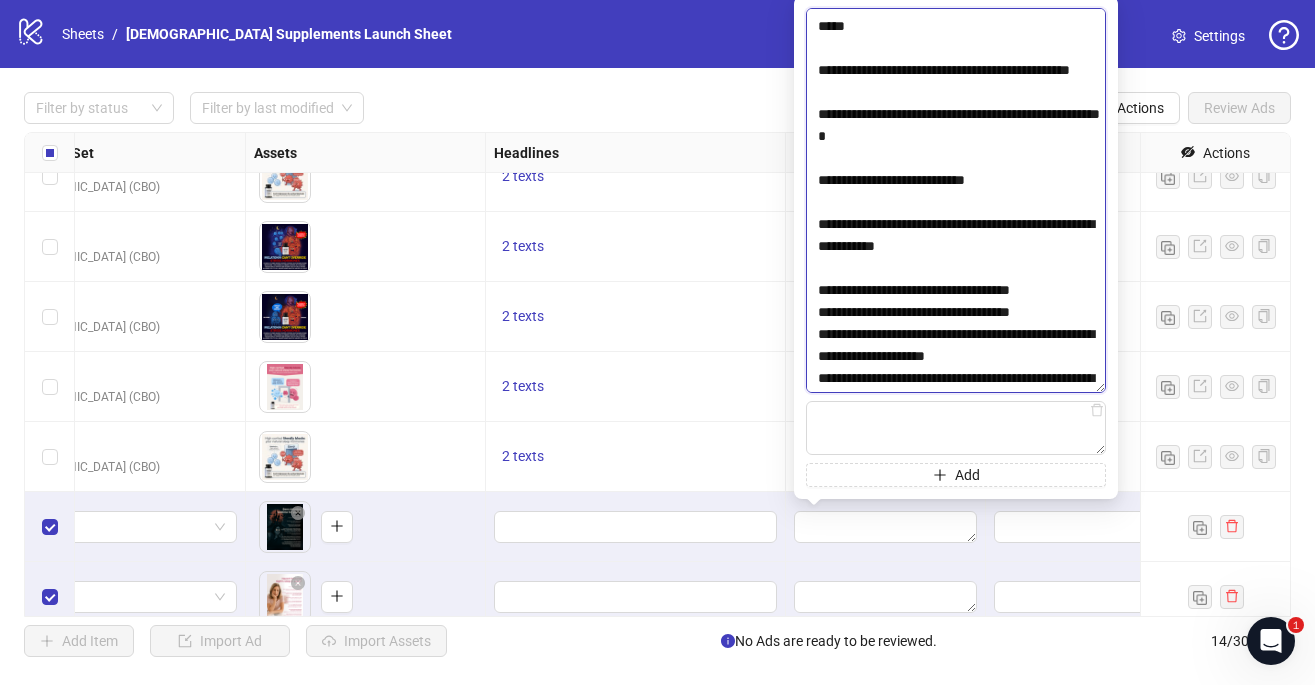 scroll, scrollTop: 94, scrollLeft: 0, axis: vertical 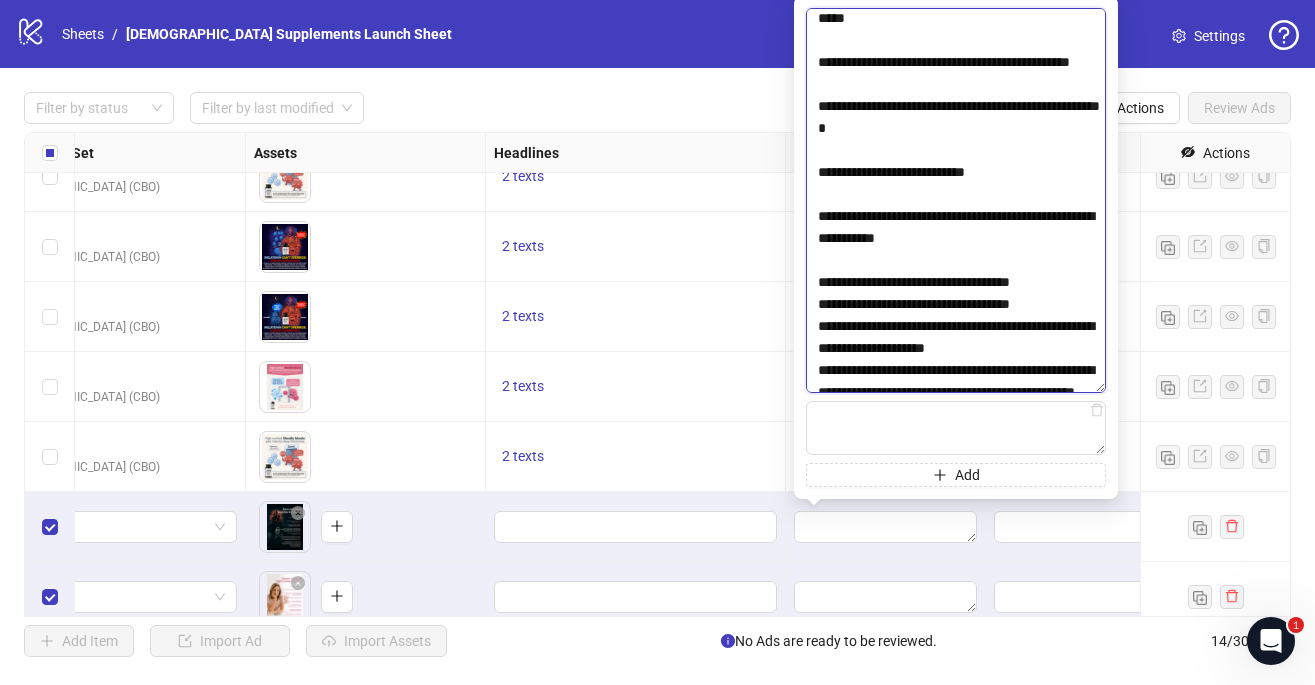 click at bounding box center [956, 200] 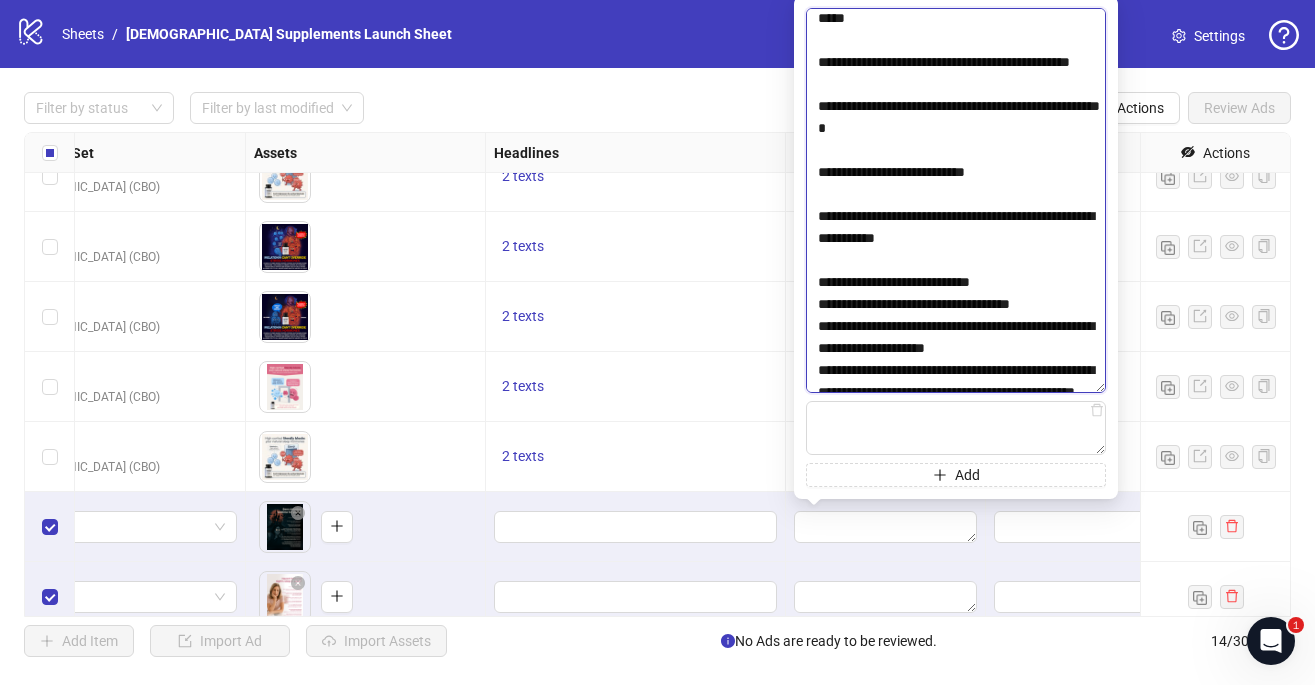 click at bounding box center [956, 200] 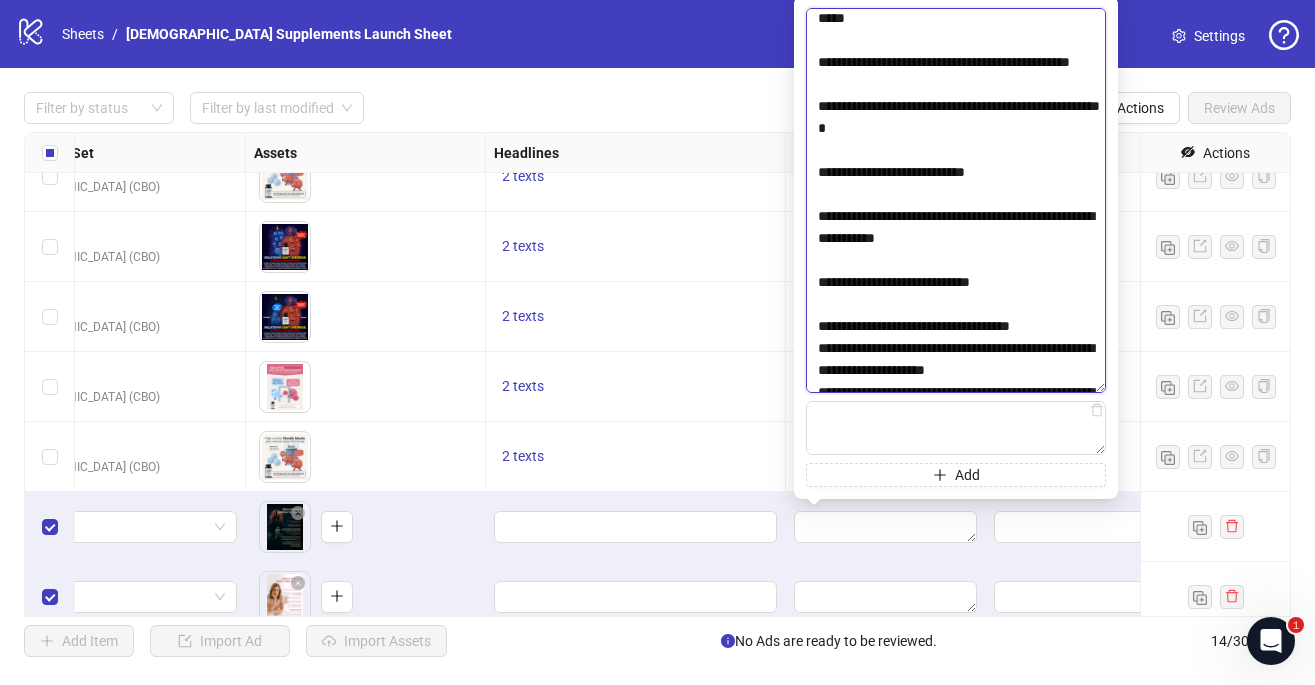 scroll, scrollTop: 167, scrollLeft: 0, axis: vertical 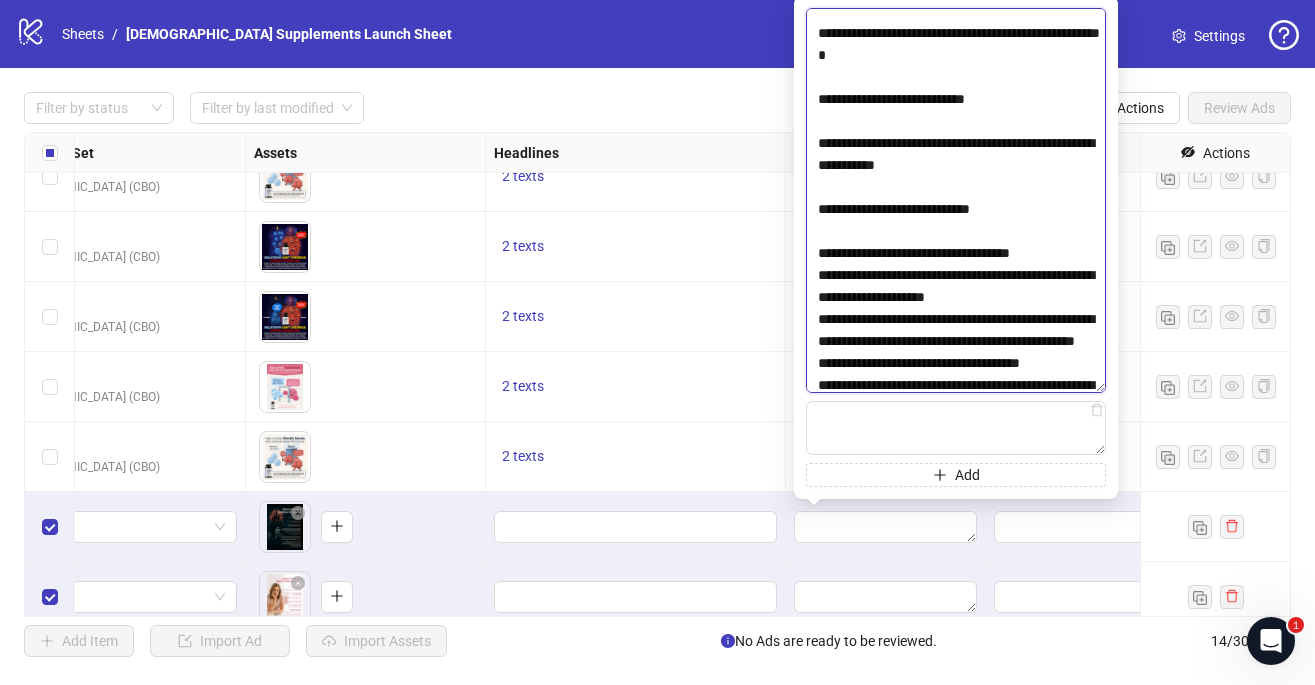 click at bounding box center (956, 200) 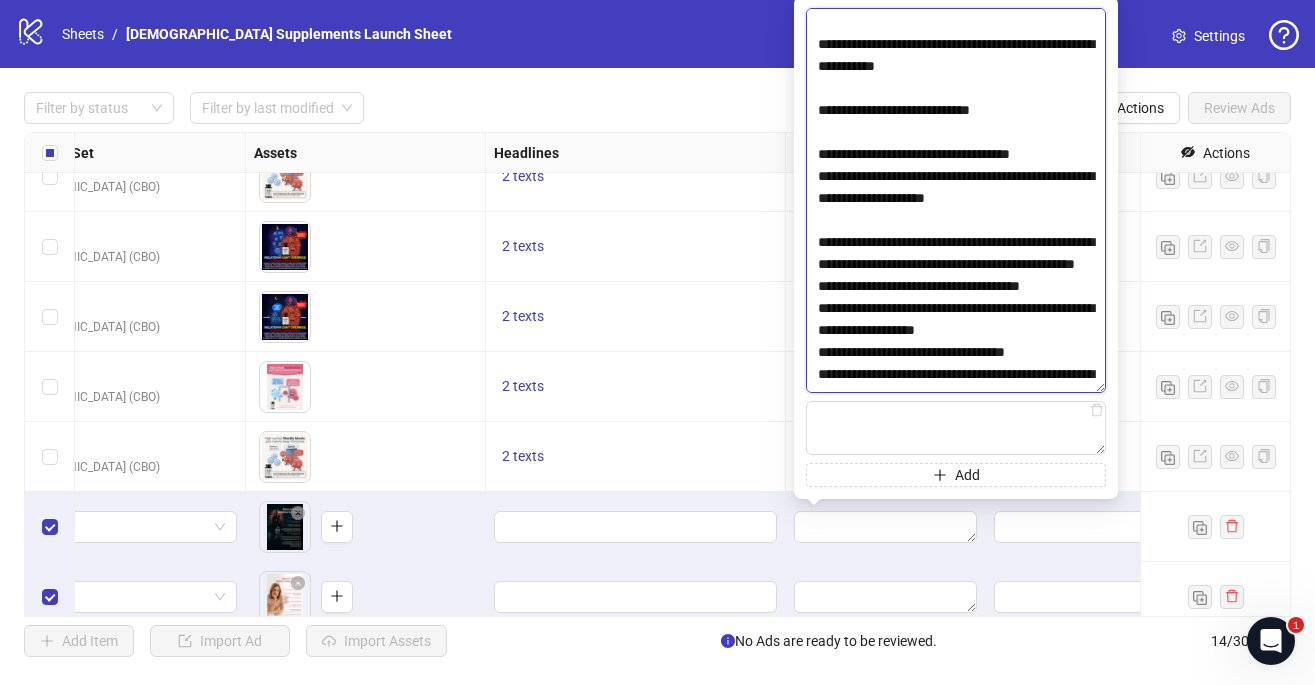 scroll, scrollTop: 271, scrollLeft: 0, axis: vertical 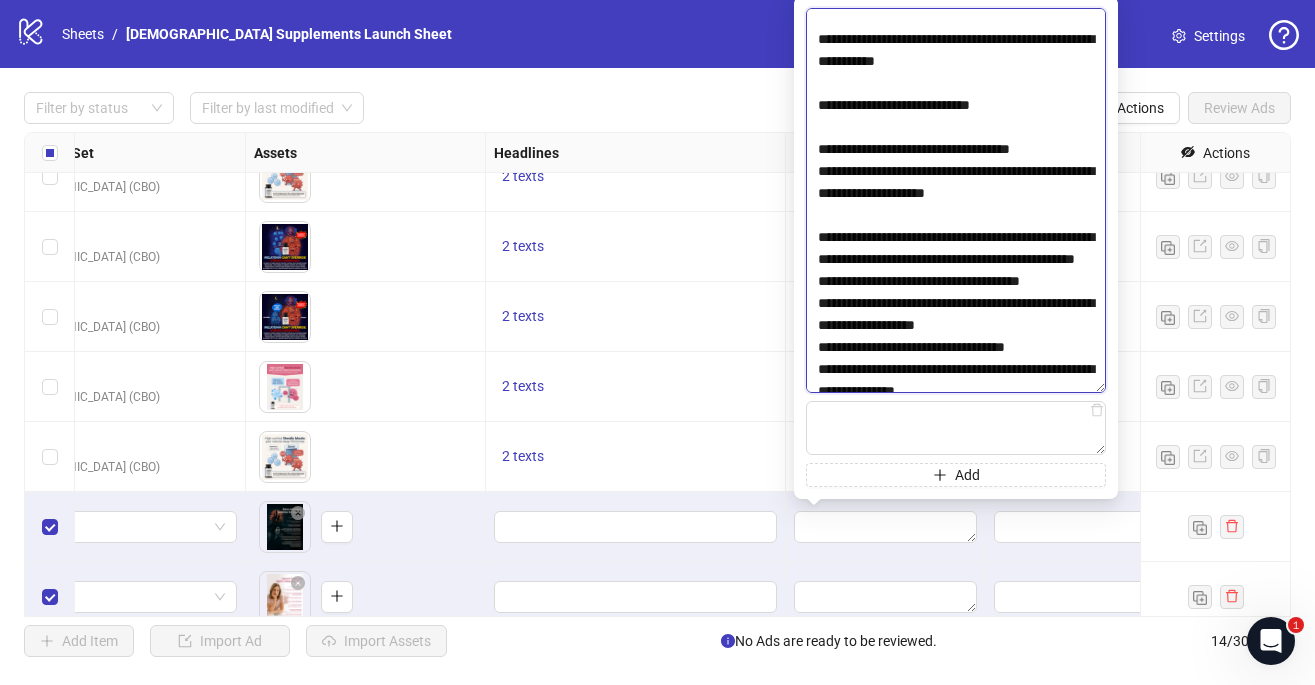 click at bounding box center (956, 200) 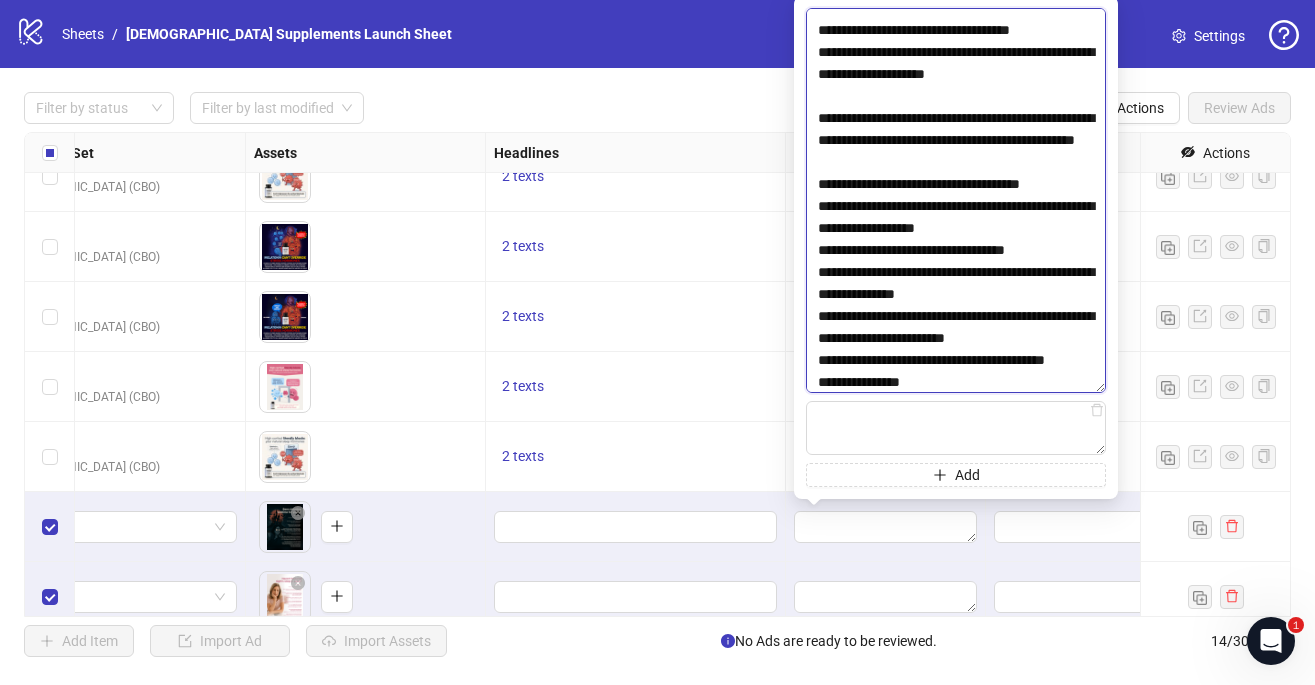 scroll, scrollTop: 425, scrollLeft: 0, axis: vertical 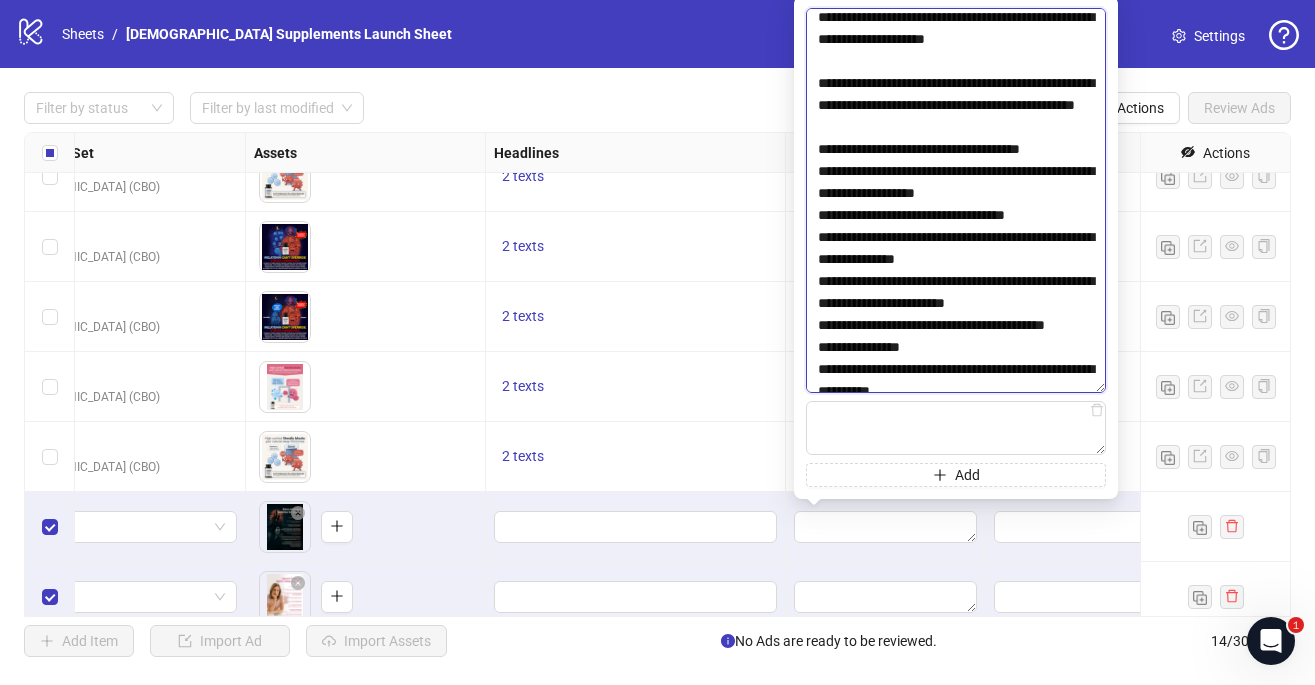 click at bounding box center [956, 200] 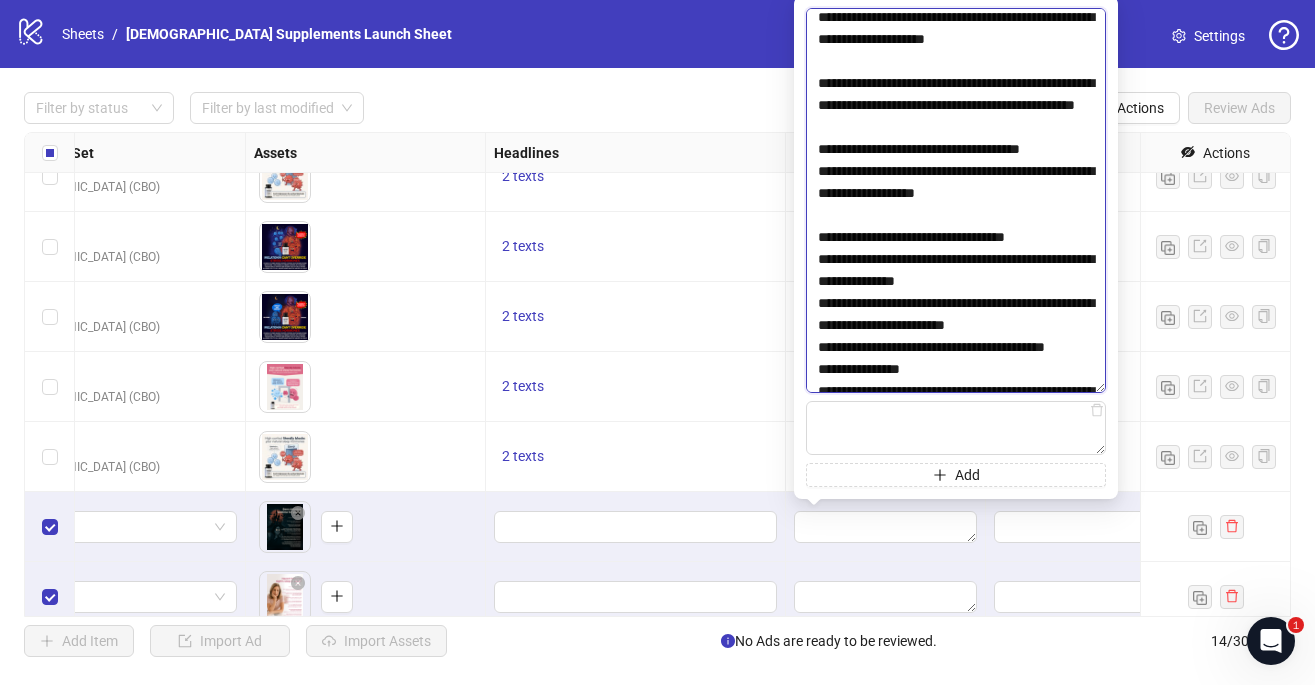 scroll, scrollTop: 480, scrollLeft: 0, axis: vertical 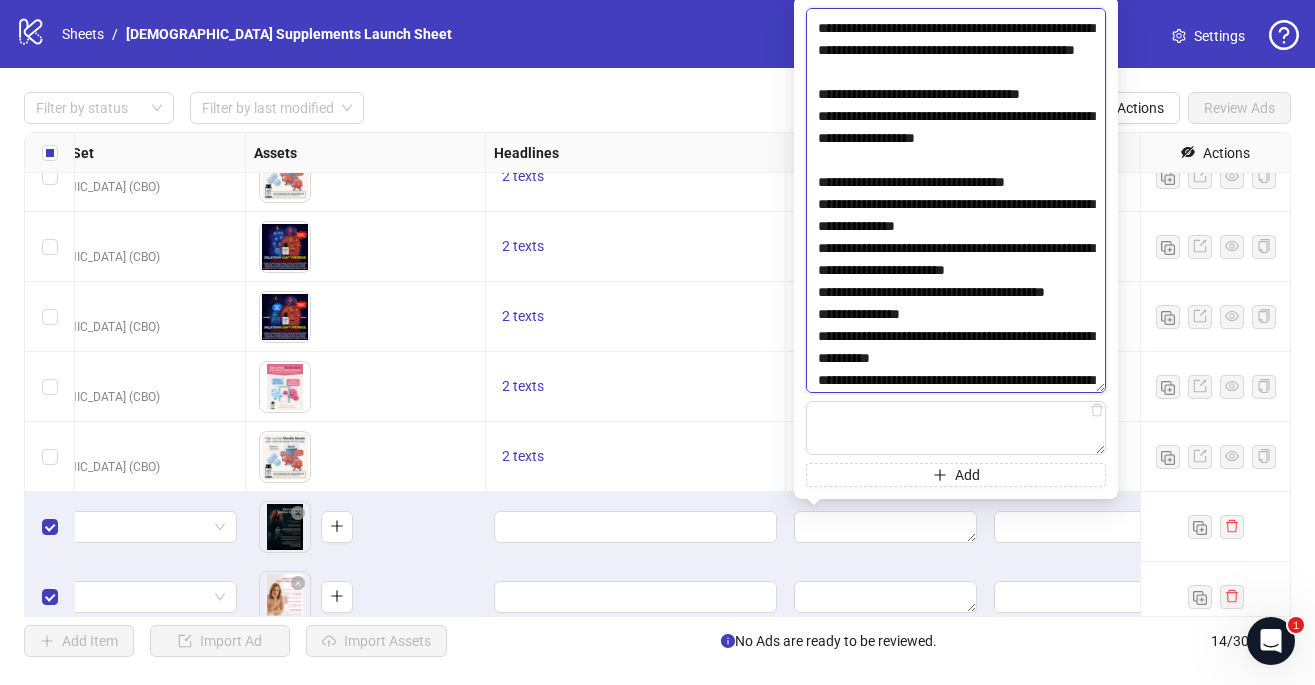 click at bounding box center [956, 200] 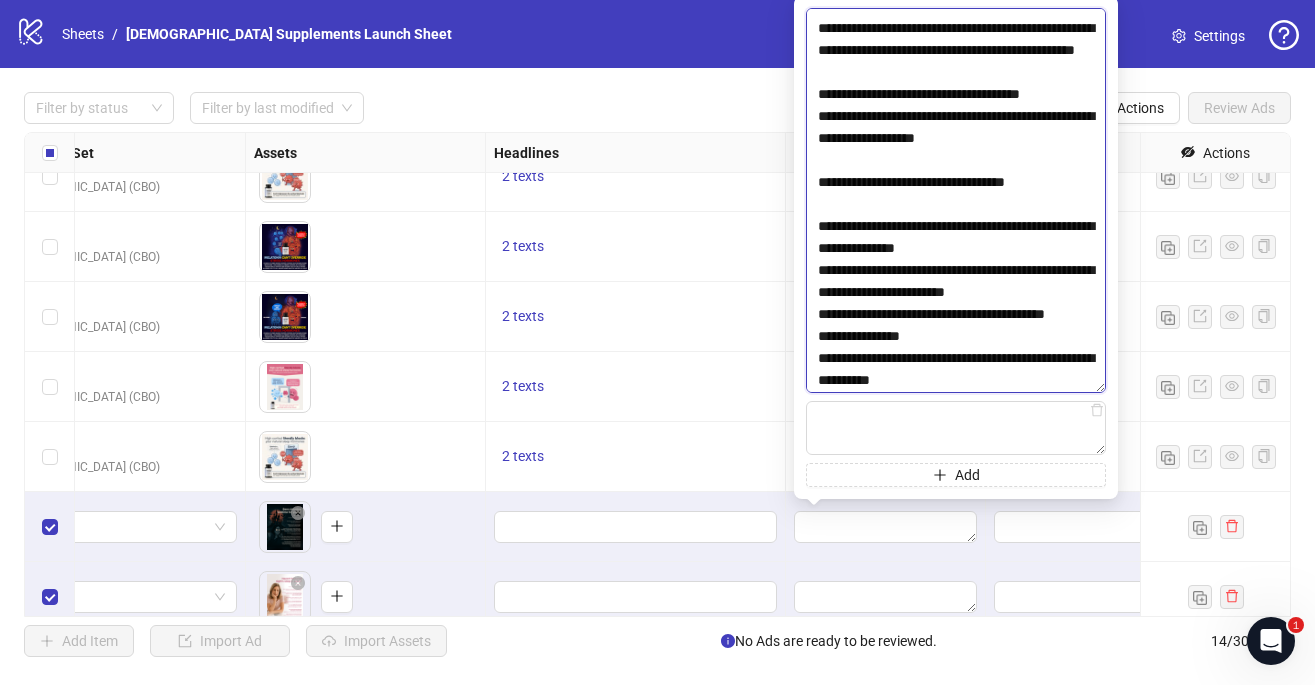 click at bounding box center (956, 200) 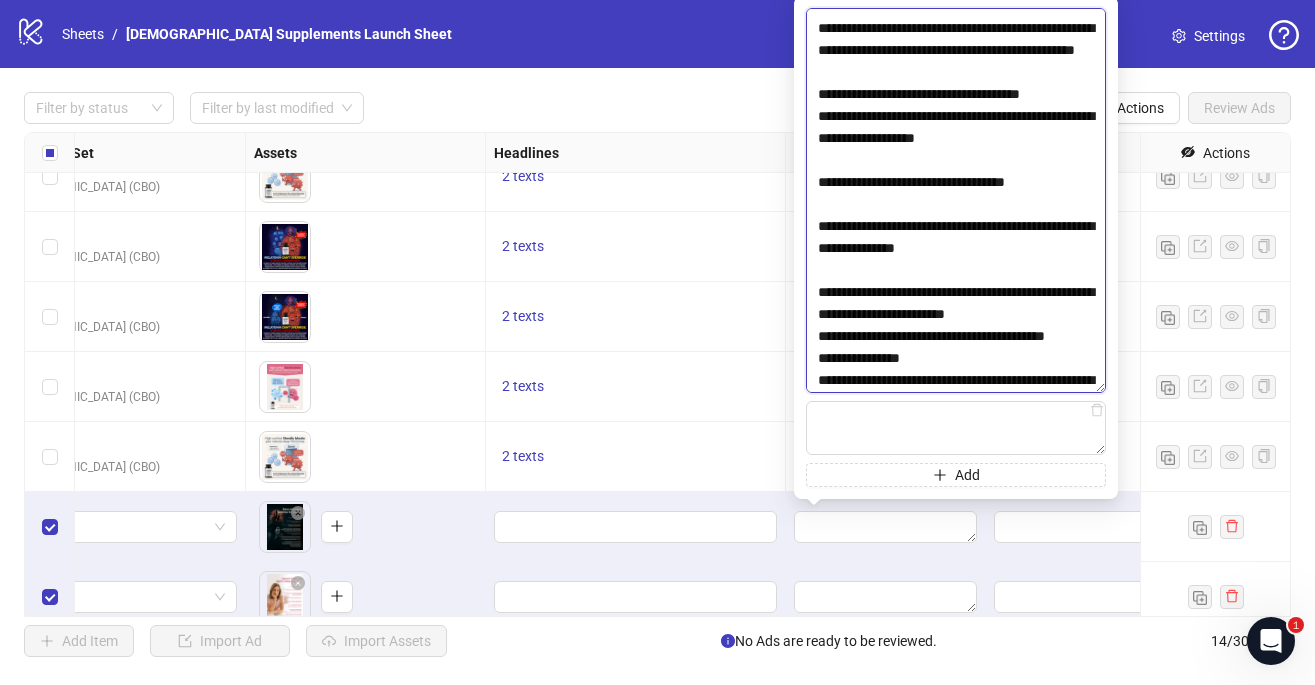 scroll, scrollTop: 498, scrollLeft: 0, axis: vertical 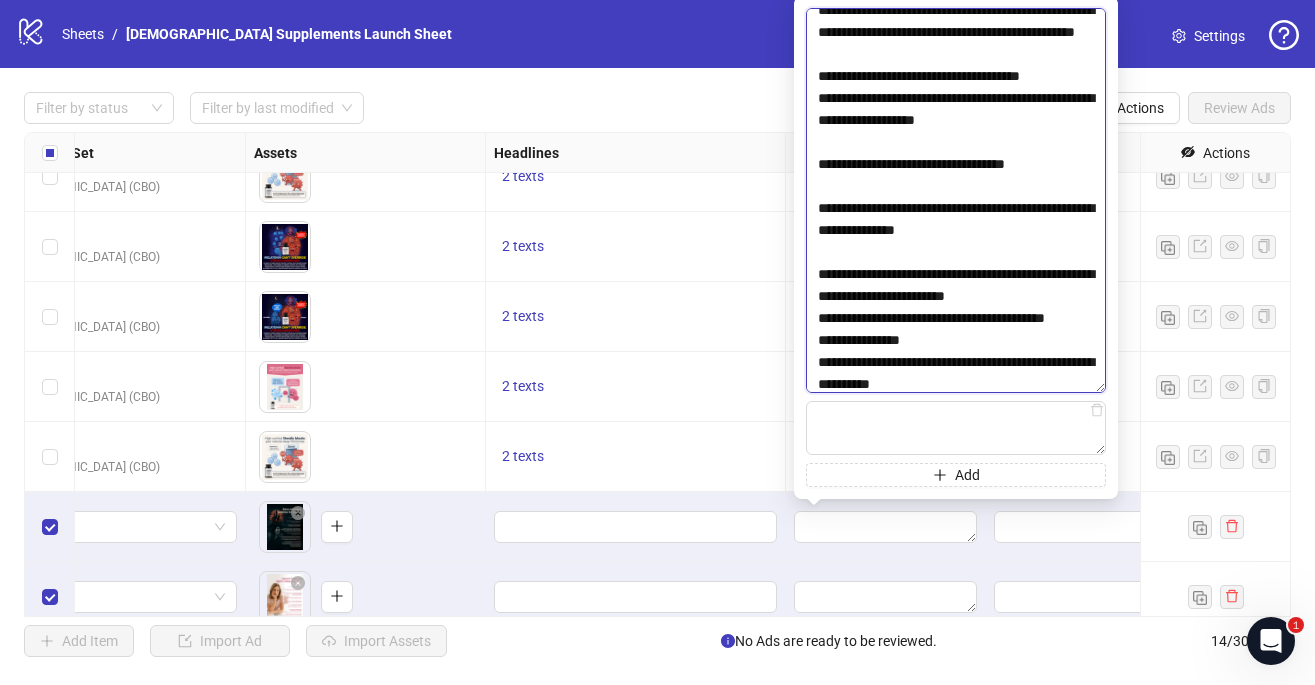 click at bounding box center (956, 200) 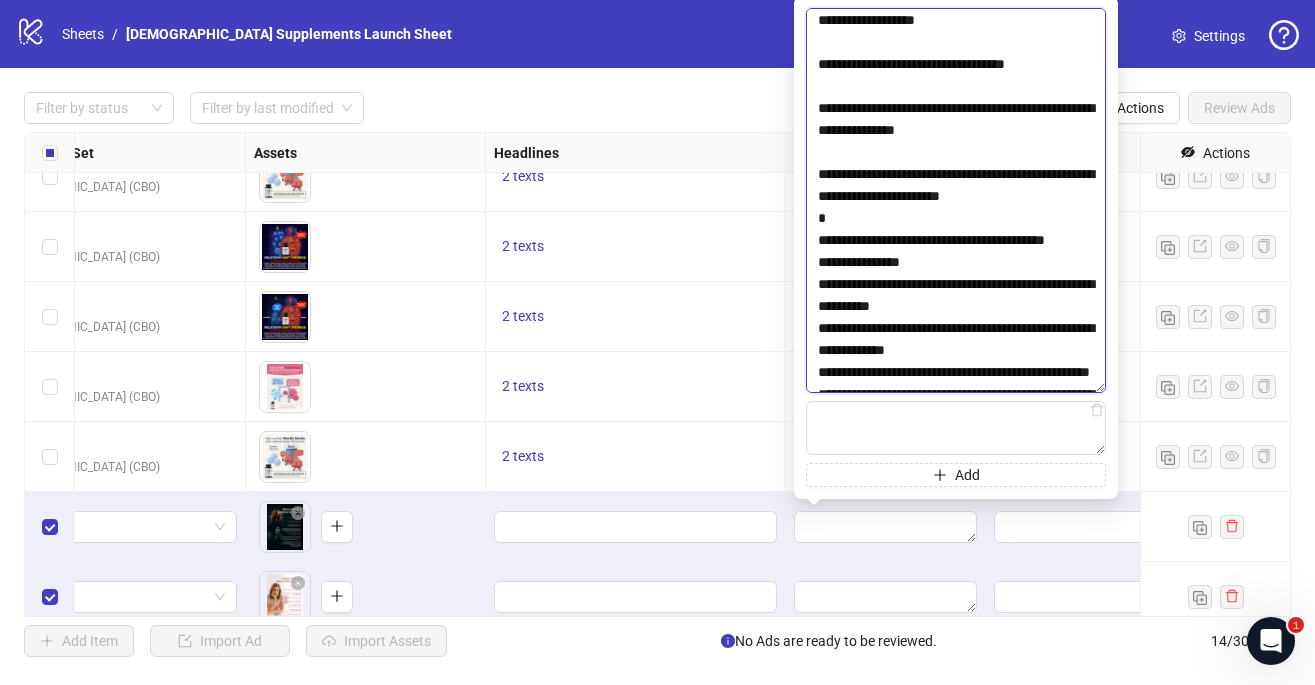 scroll, scrollTop: 603, scrollLeft: 0, axis: vertical 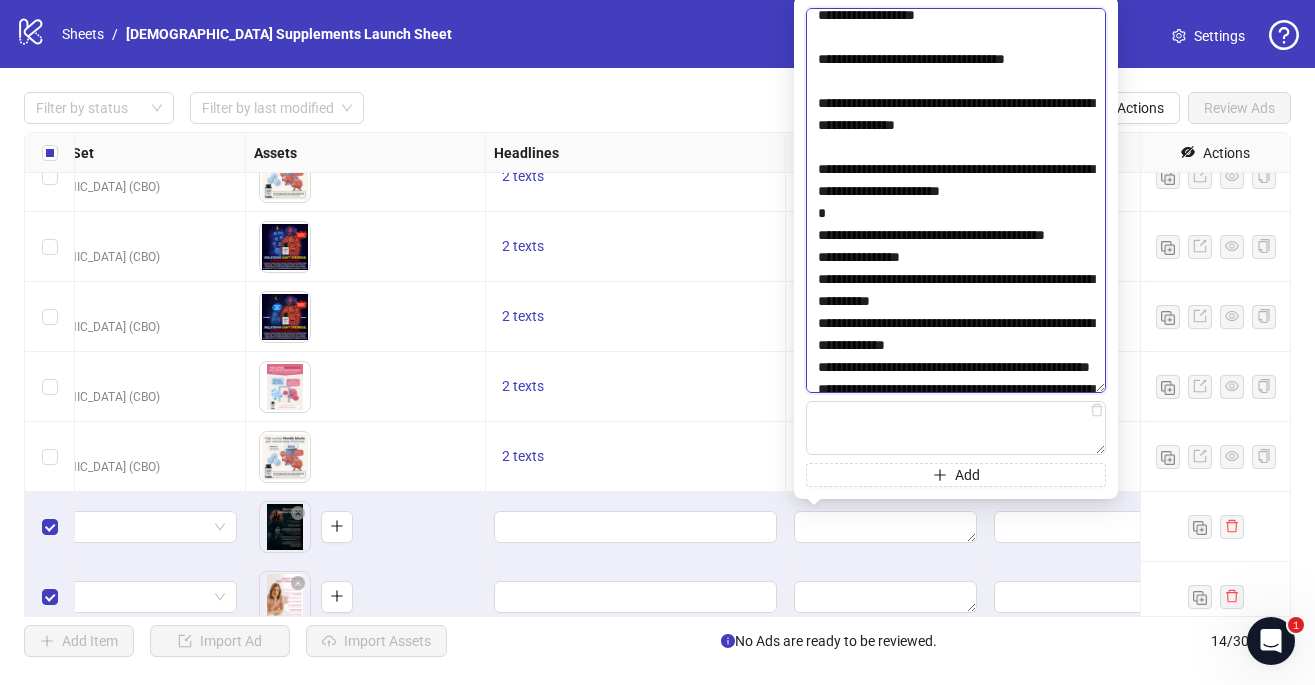 click at bounding box center (956, 200) 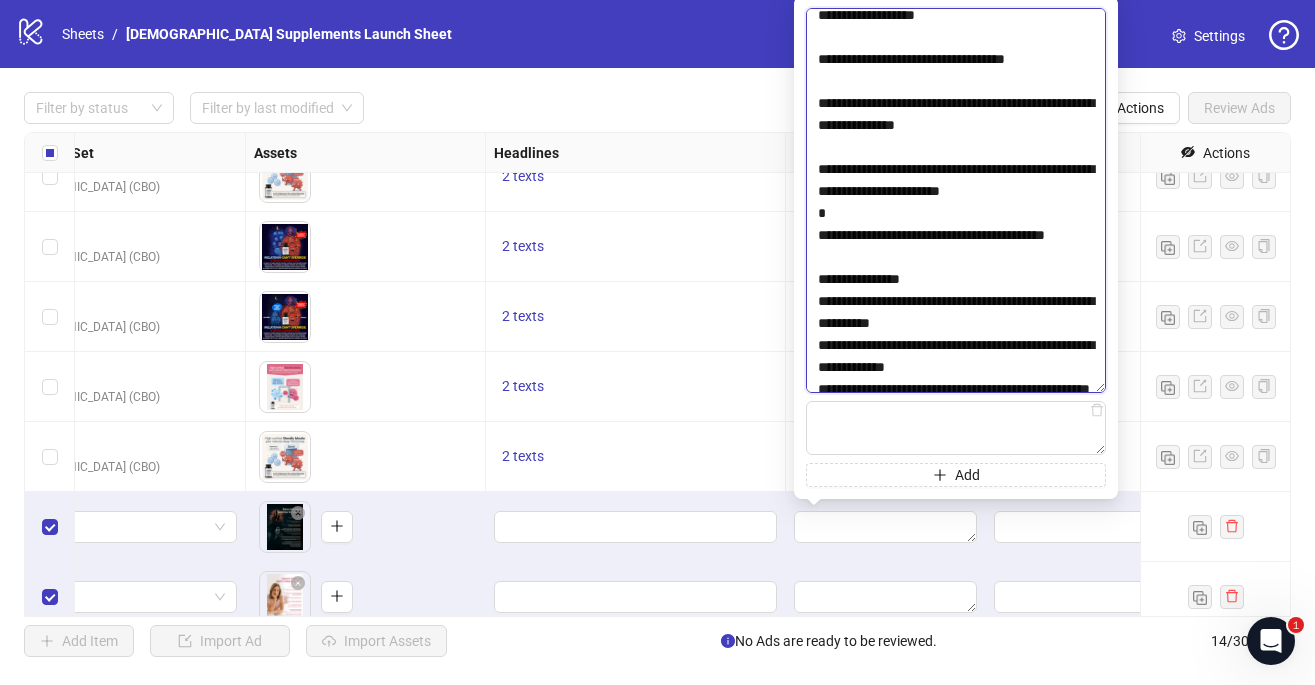 click at bounding box center (956, 200) 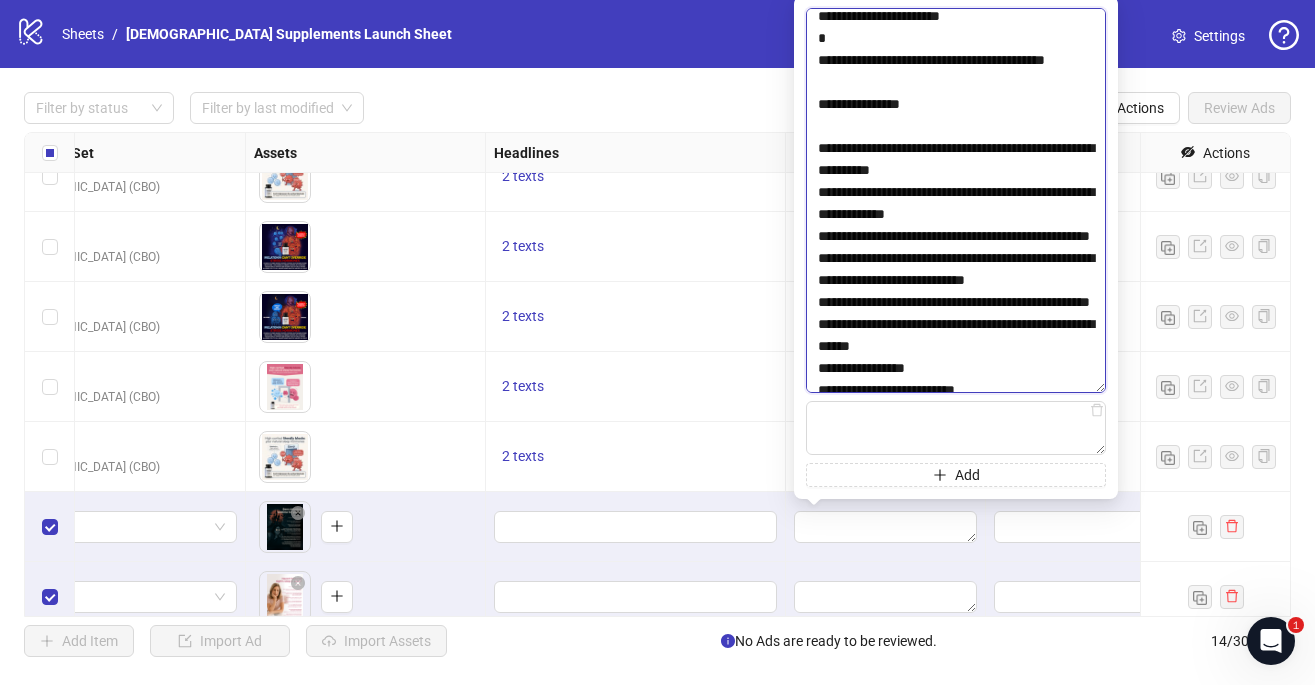 scroll, scrollTop: 779, scrollLeft: 0, axis: vertical 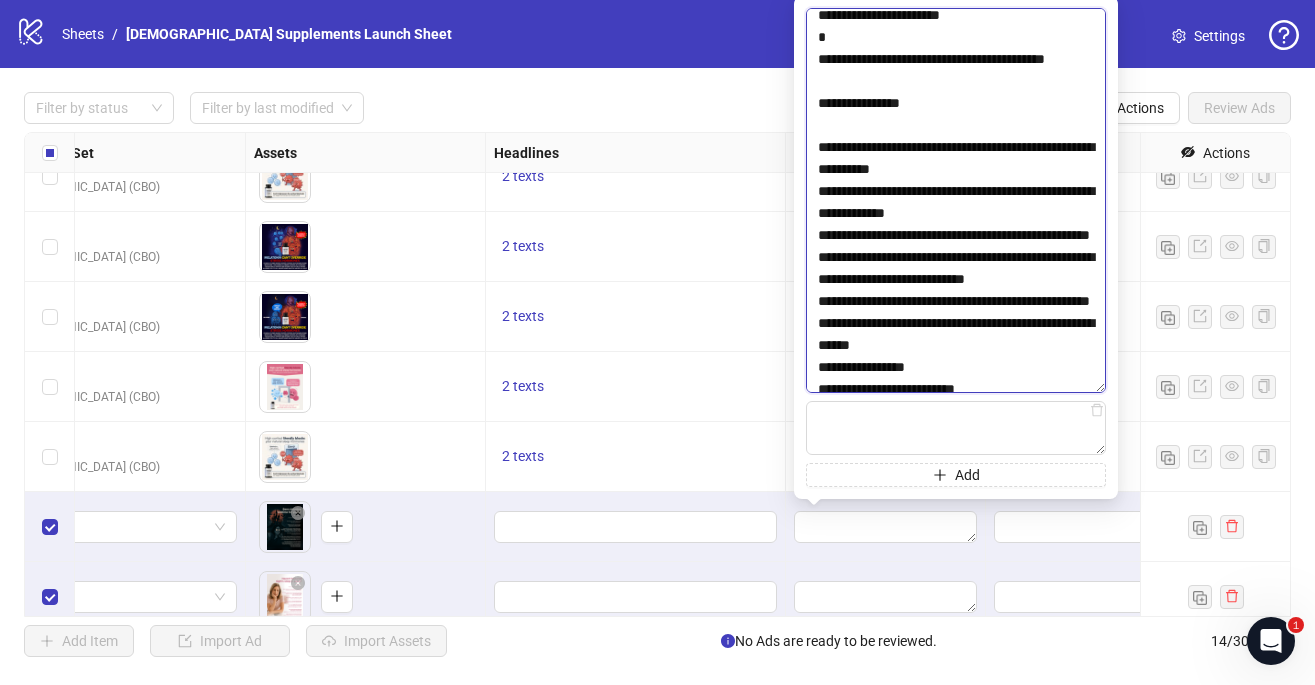 click at bounding box center (956, 200) 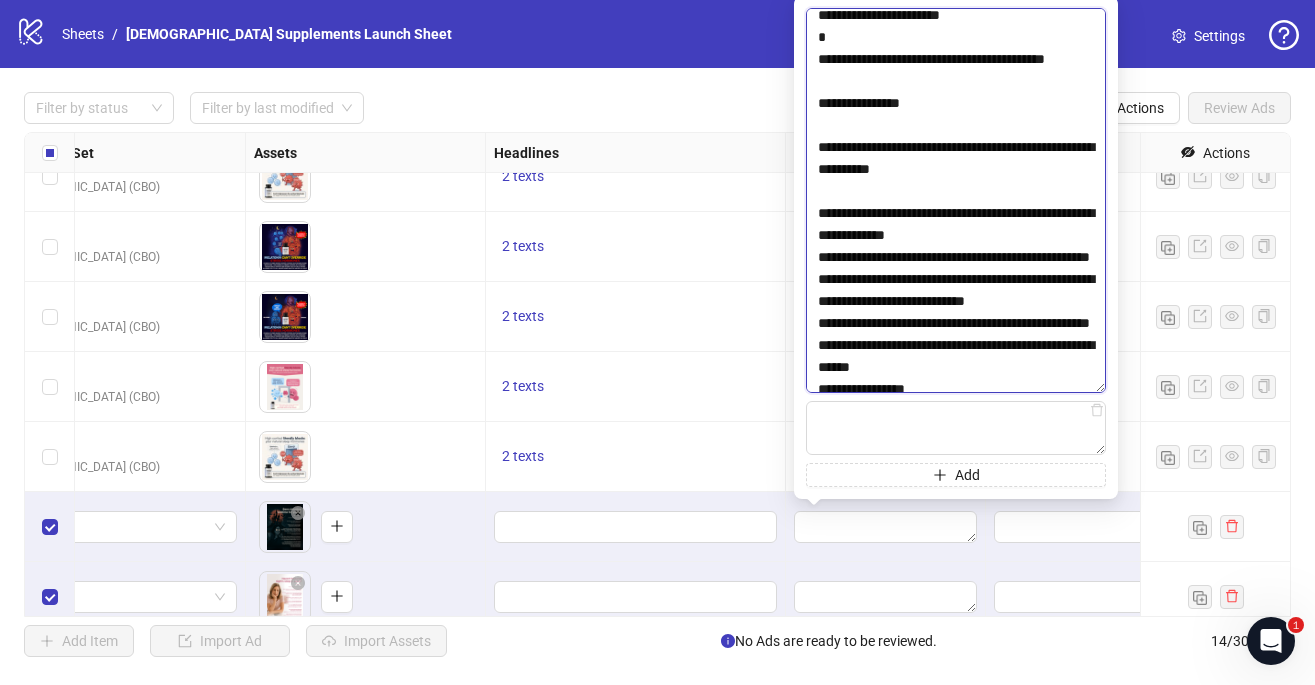 click at bounding box center [956, 200] 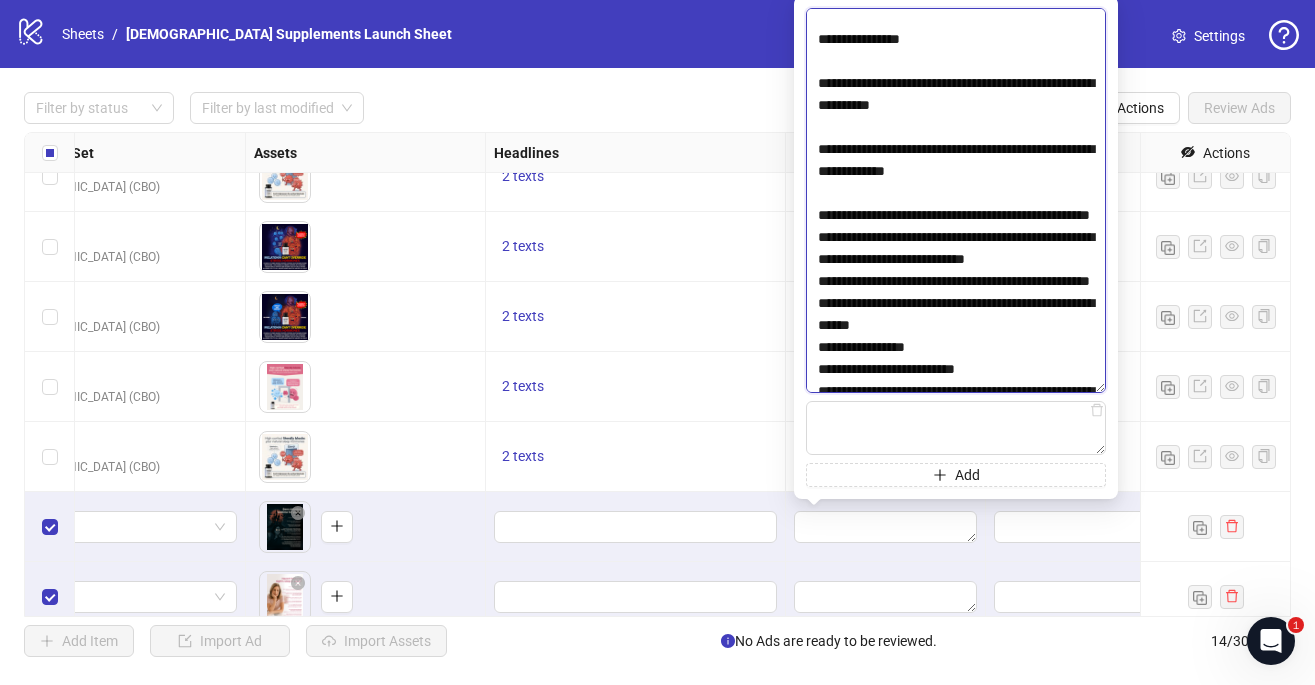 scroll, scrollTop: 881, scrollLeft: 0, axis: vertical 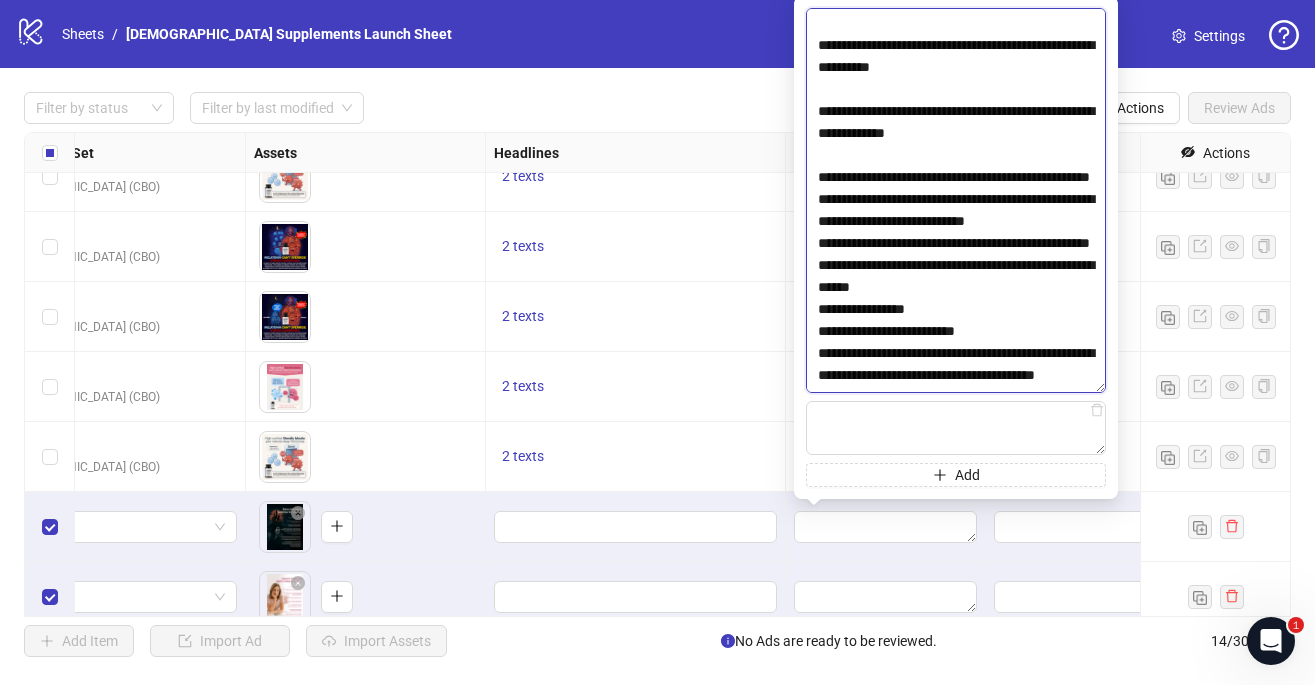 click at bounding box center [956, 200] 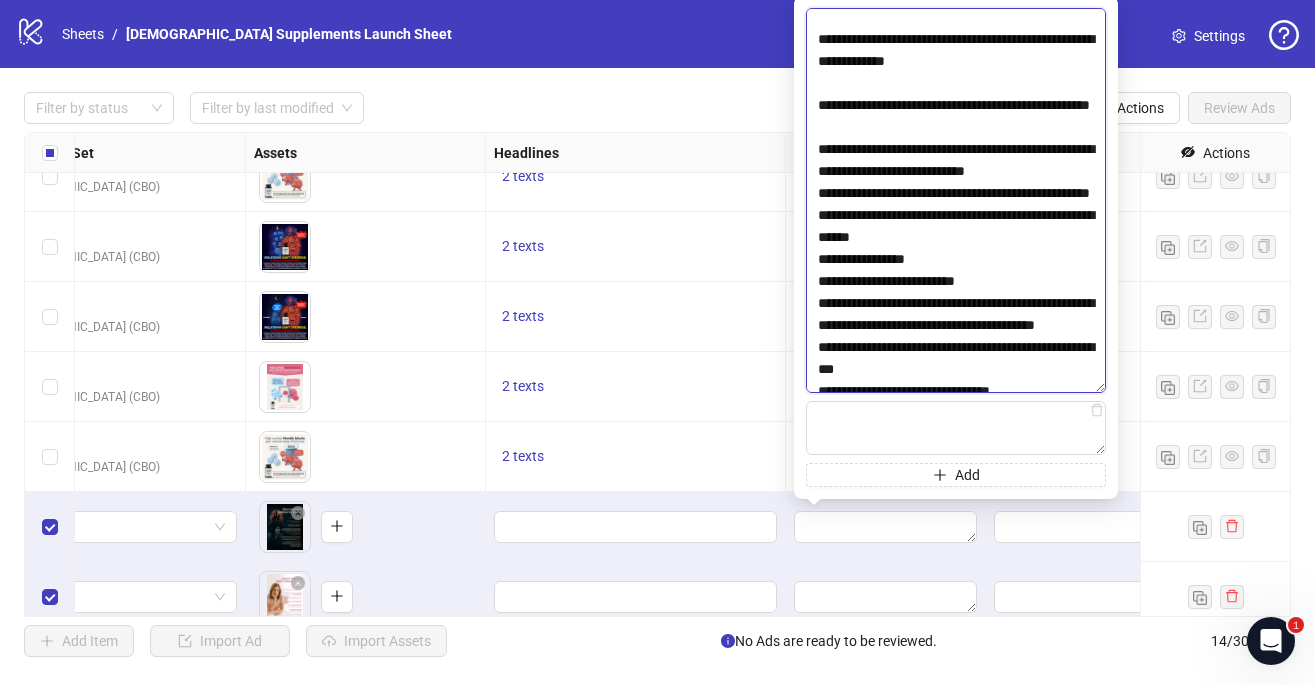 scroll, scrollTop: 957, scrollLeft: 0, axis: vertical 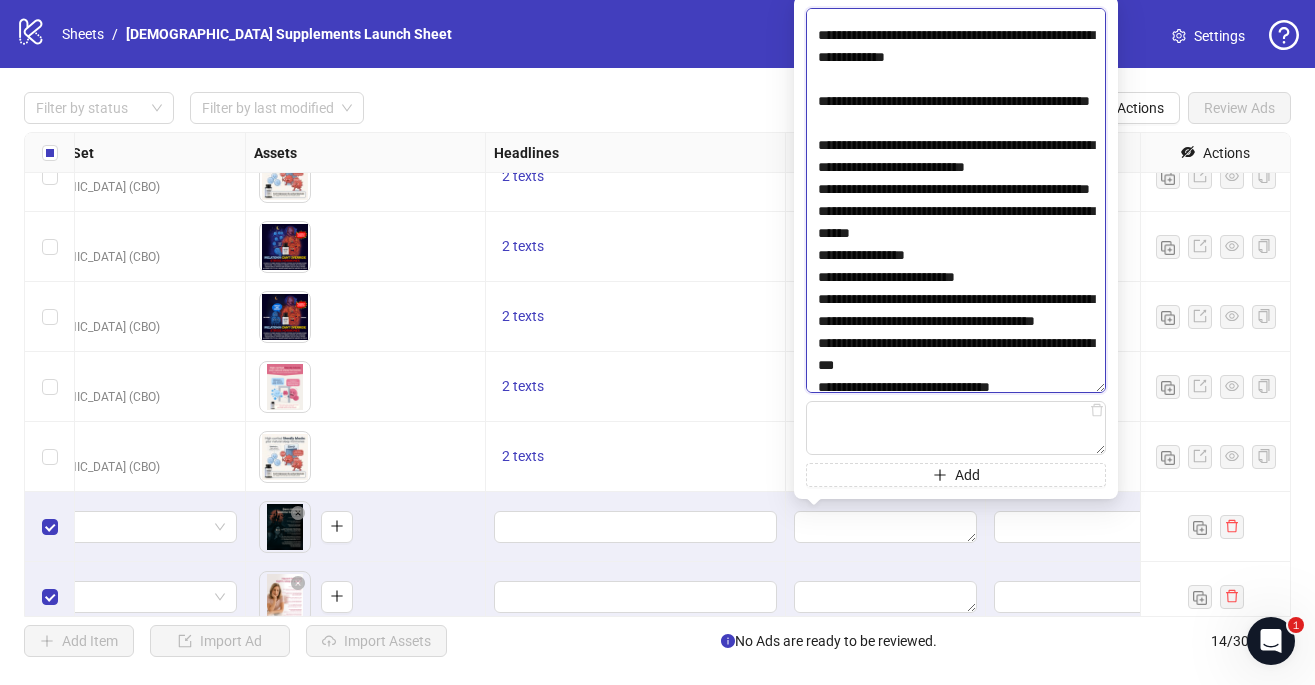 click at bounding box center [956, 200] 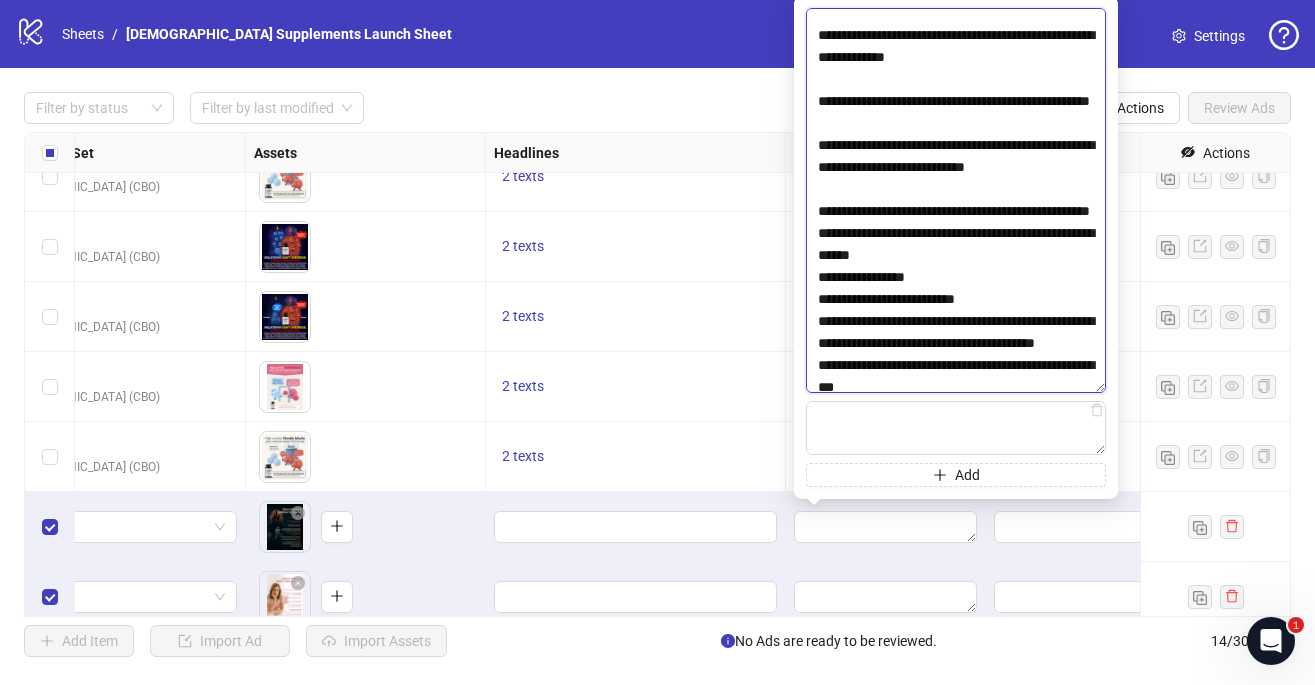 click at bounding box center [956, 200] 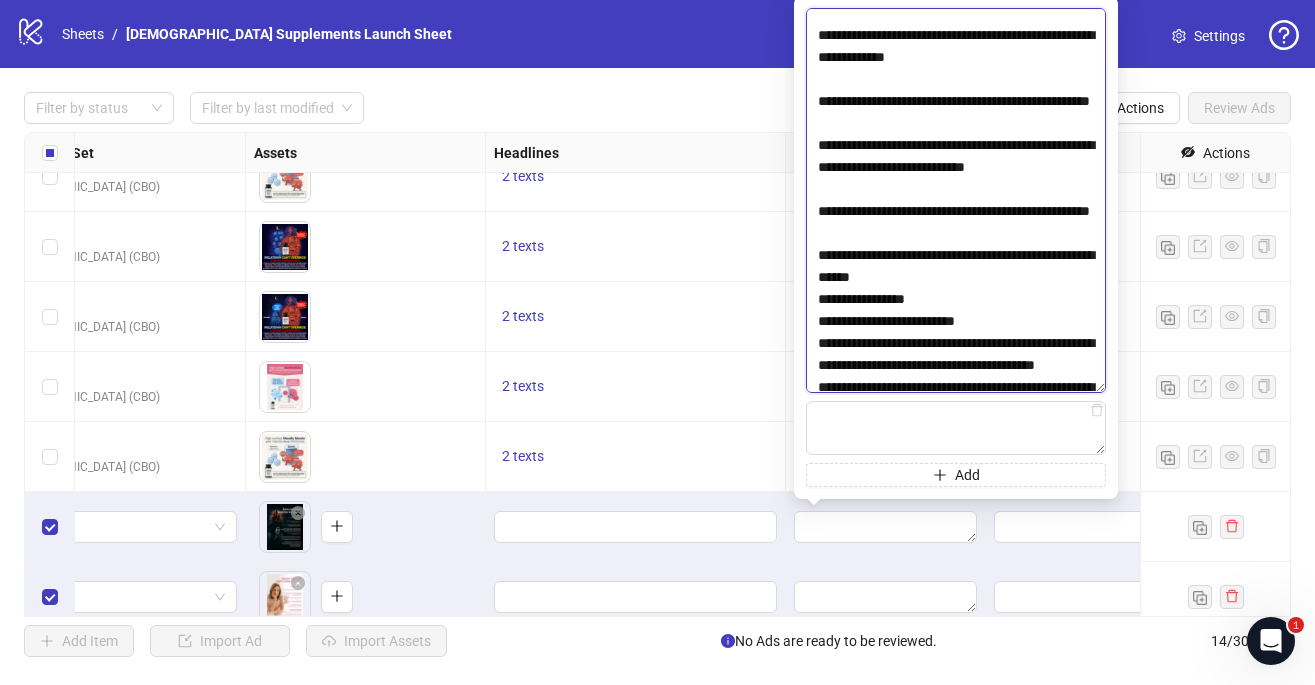 scroll, scrollTop: 1050, scrollLeft: 0, axis: vertical 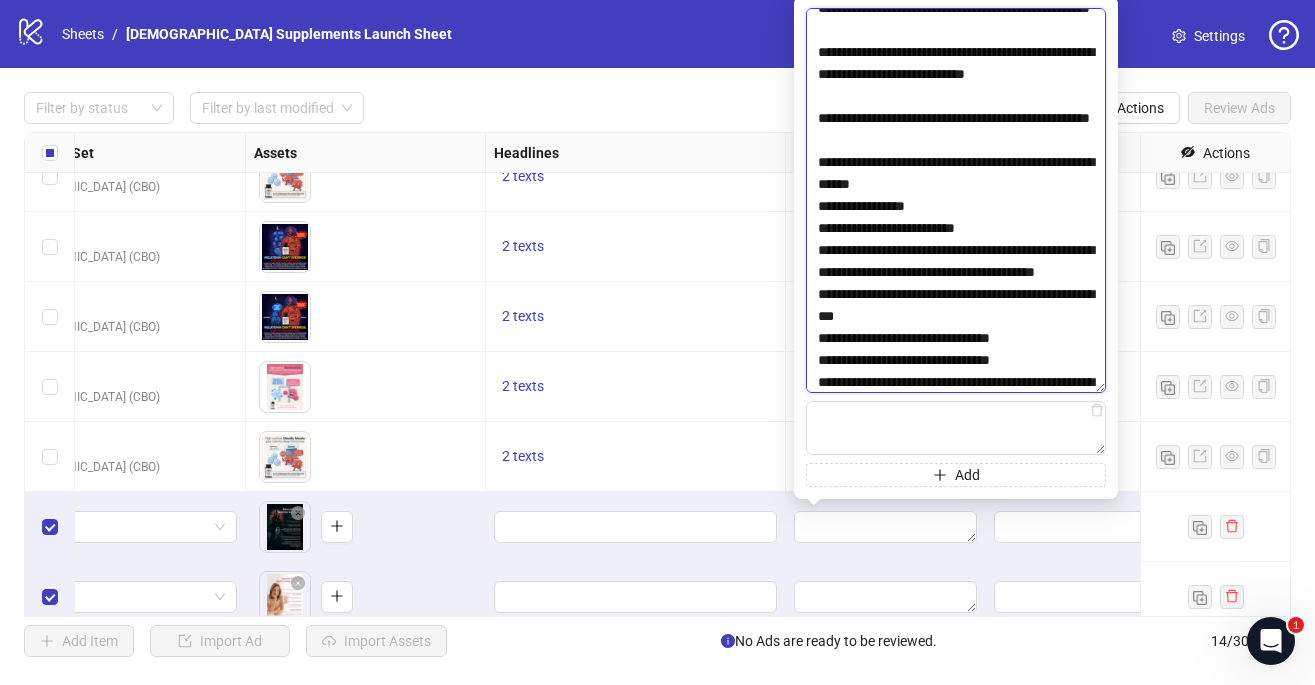 click at bounding box center (956, 200) 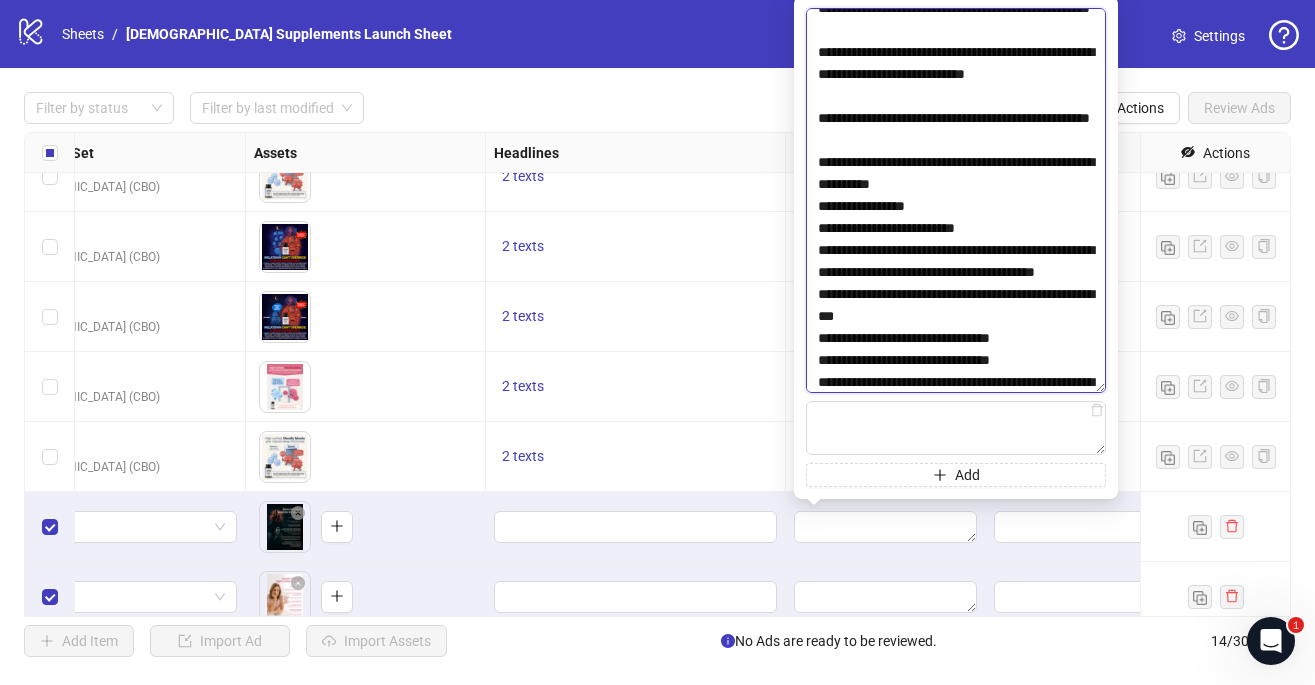 click at bounding box center (956, 200) 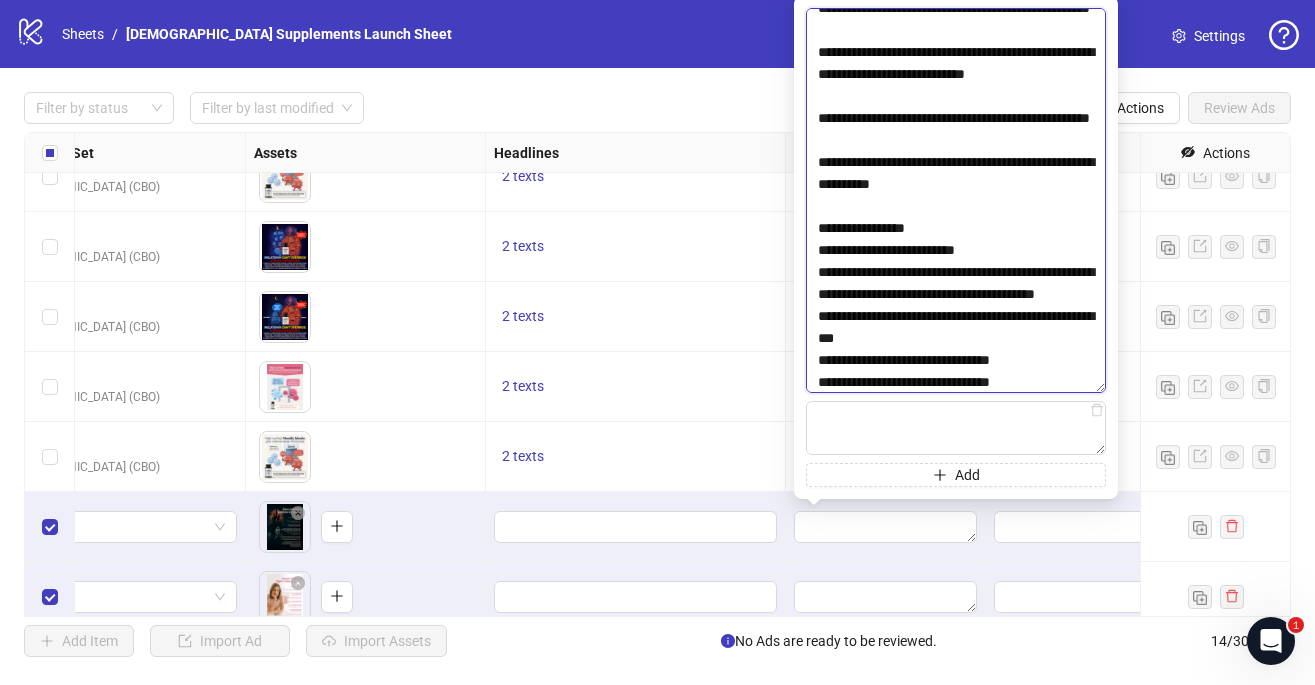 click at bounding box center (956, 200) 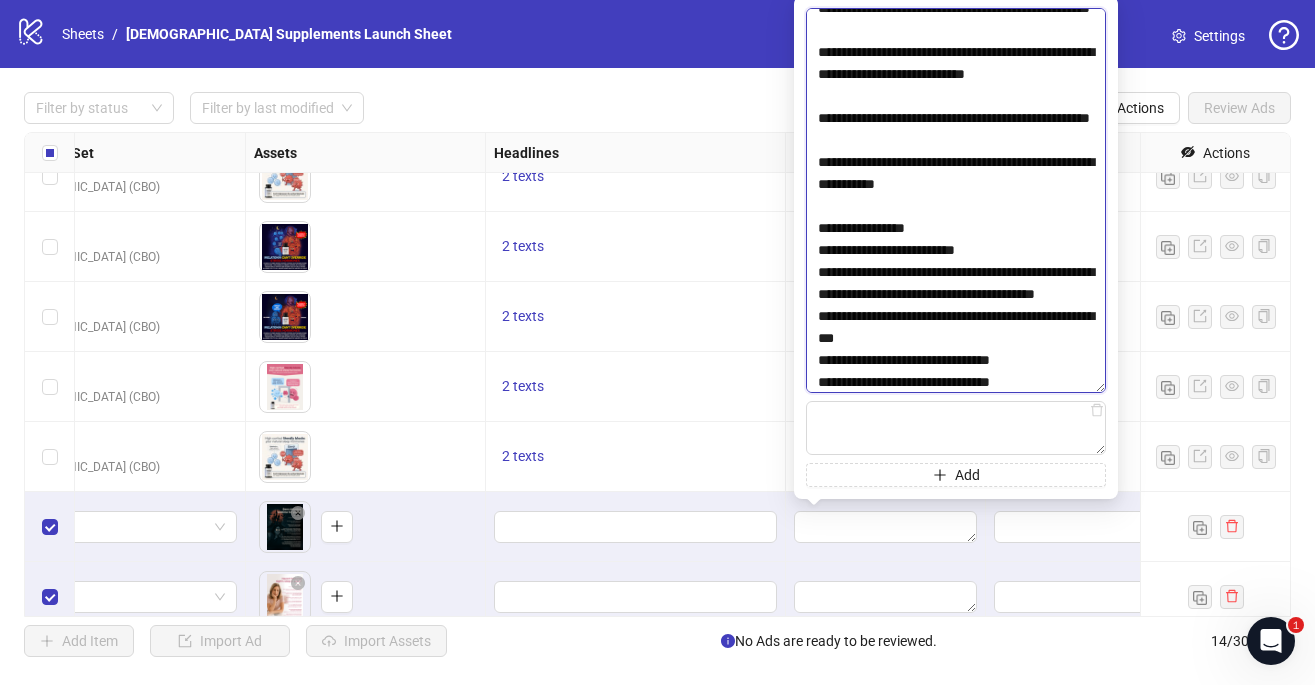 click at bounding box center (956, 200) 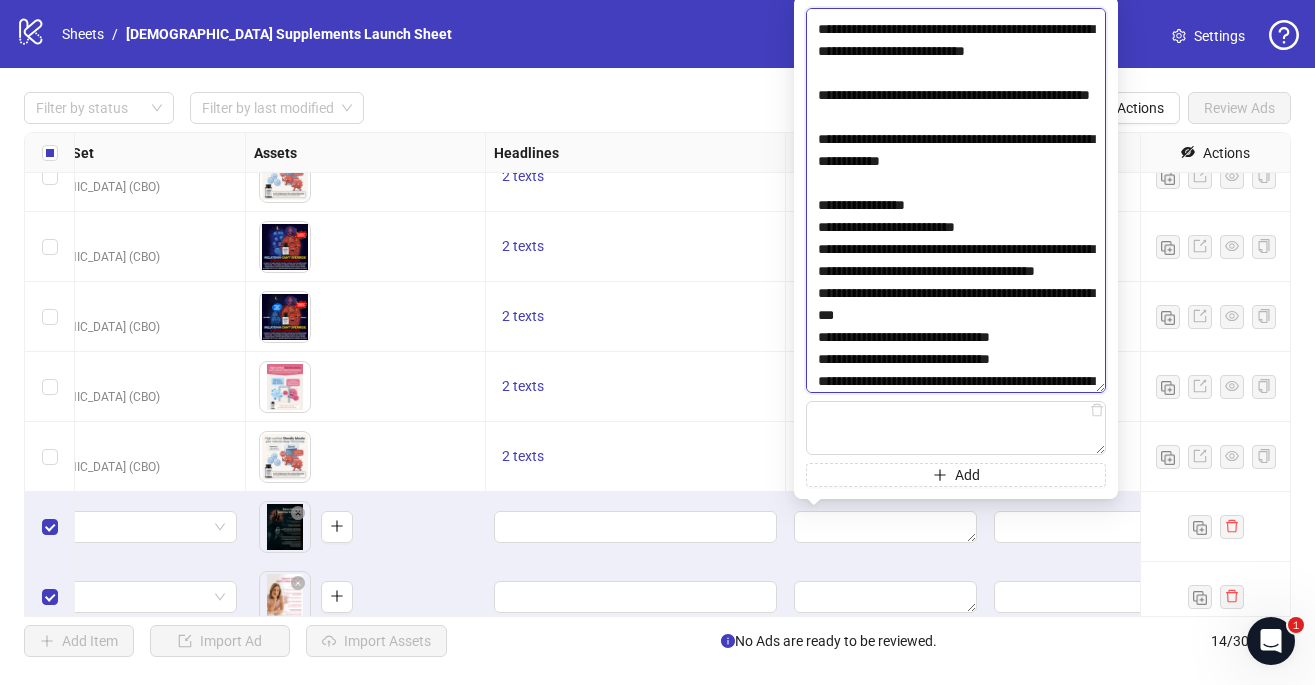 scroll, scrollTop: 1081, scrollLeft: 0, axis: vertical 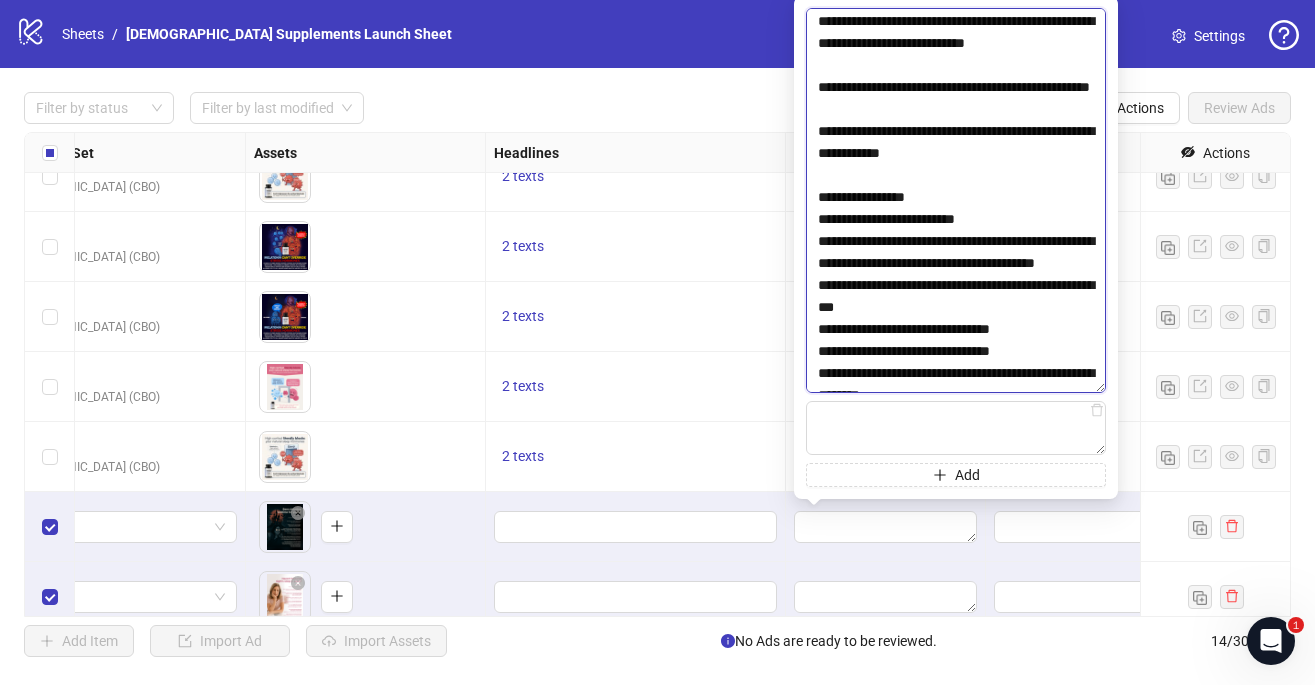 click at bounding box center (956, 200) 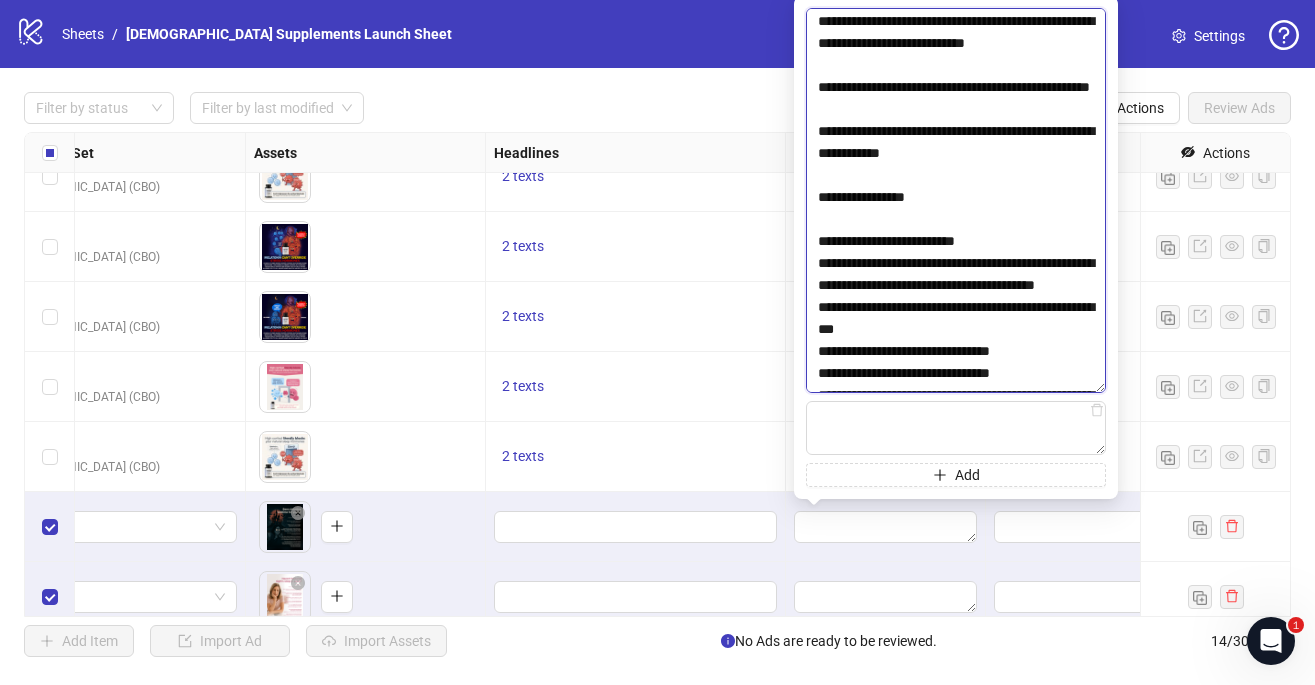 click at bounding box center (956, 200) 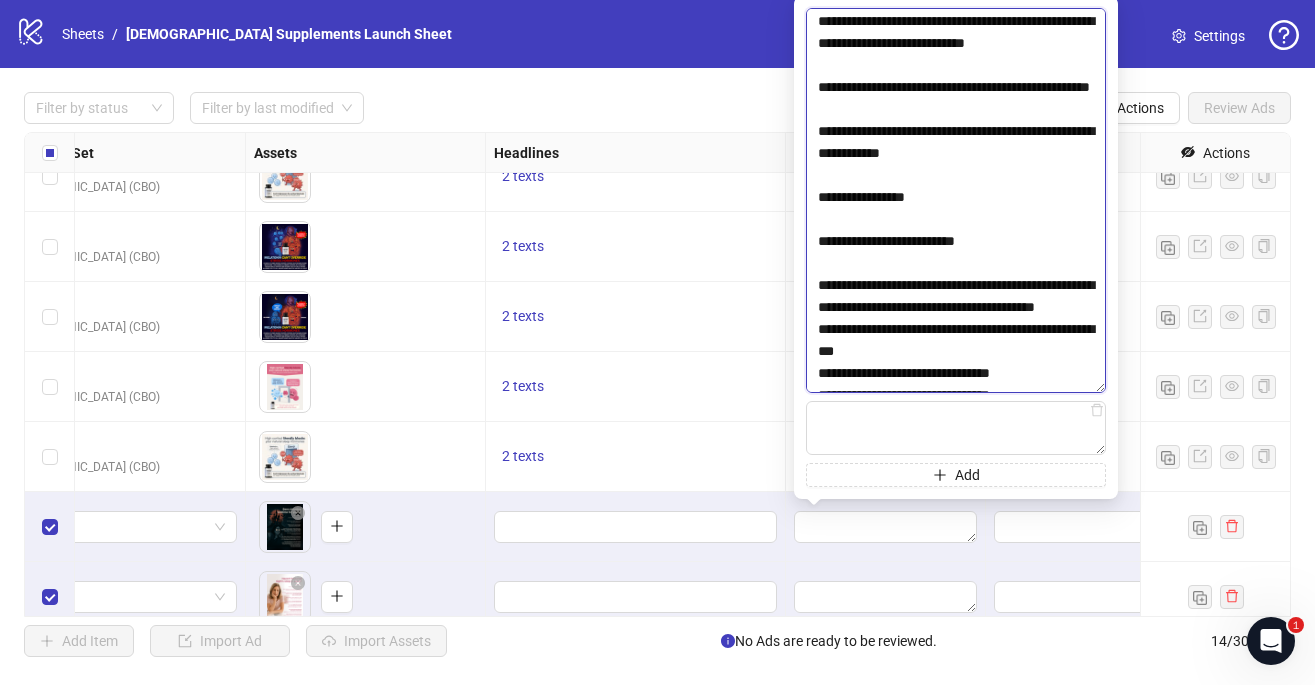 scroll, scrollTop: 1196, scrollLeft: 0, axis: vertical 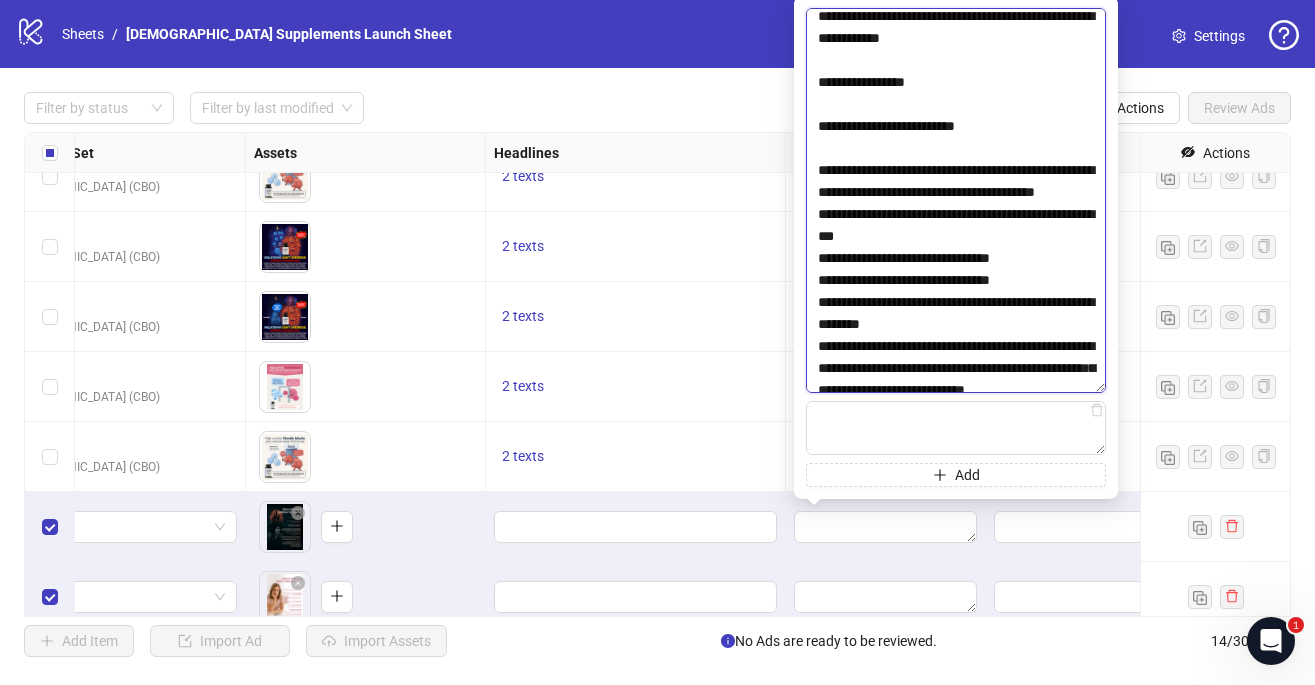 click at bounding box center (956, 200) 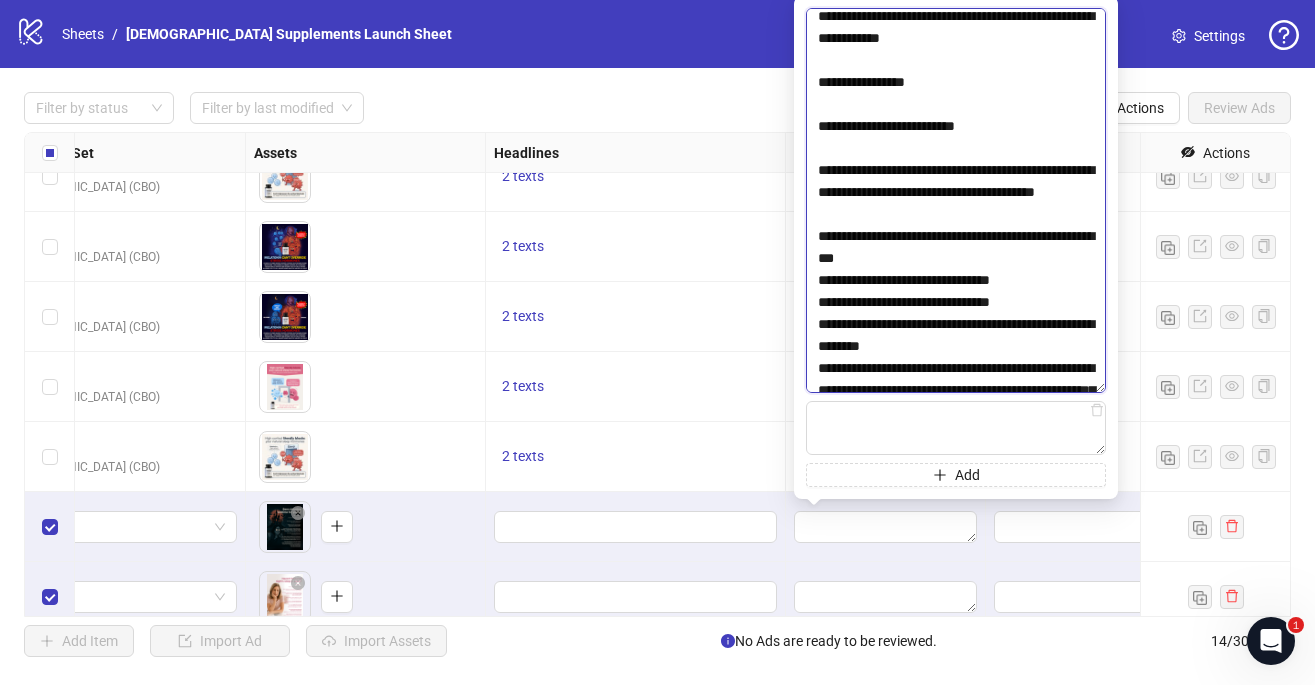 scroll, scrollTop: 1325, scrollLeft: 0, axis: vertical 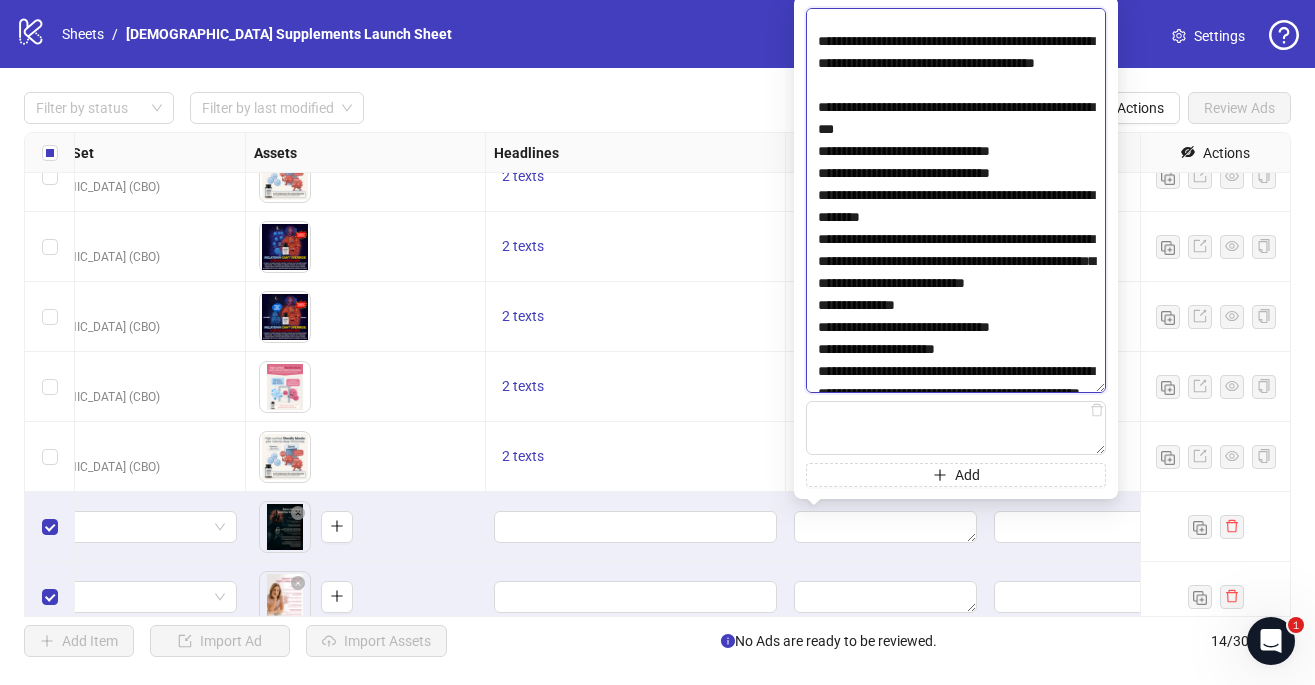 click at bounding box center (956, 200) 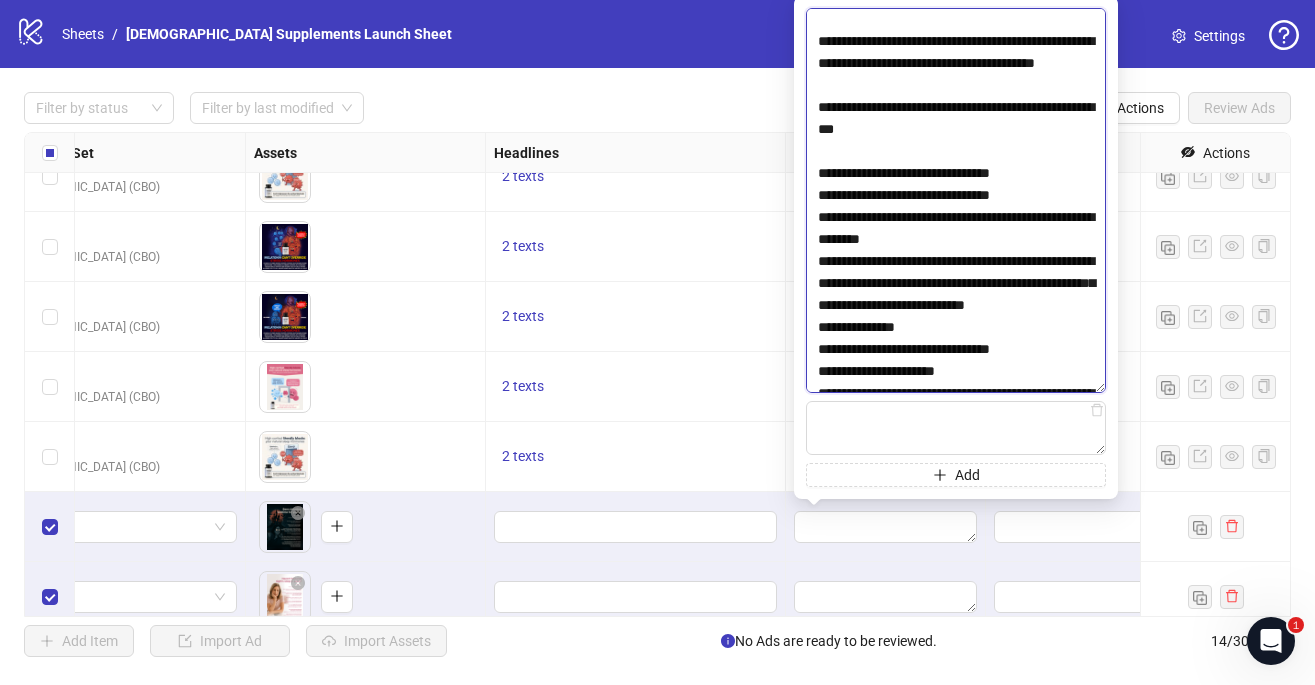 click at bounding box center [956, 200] 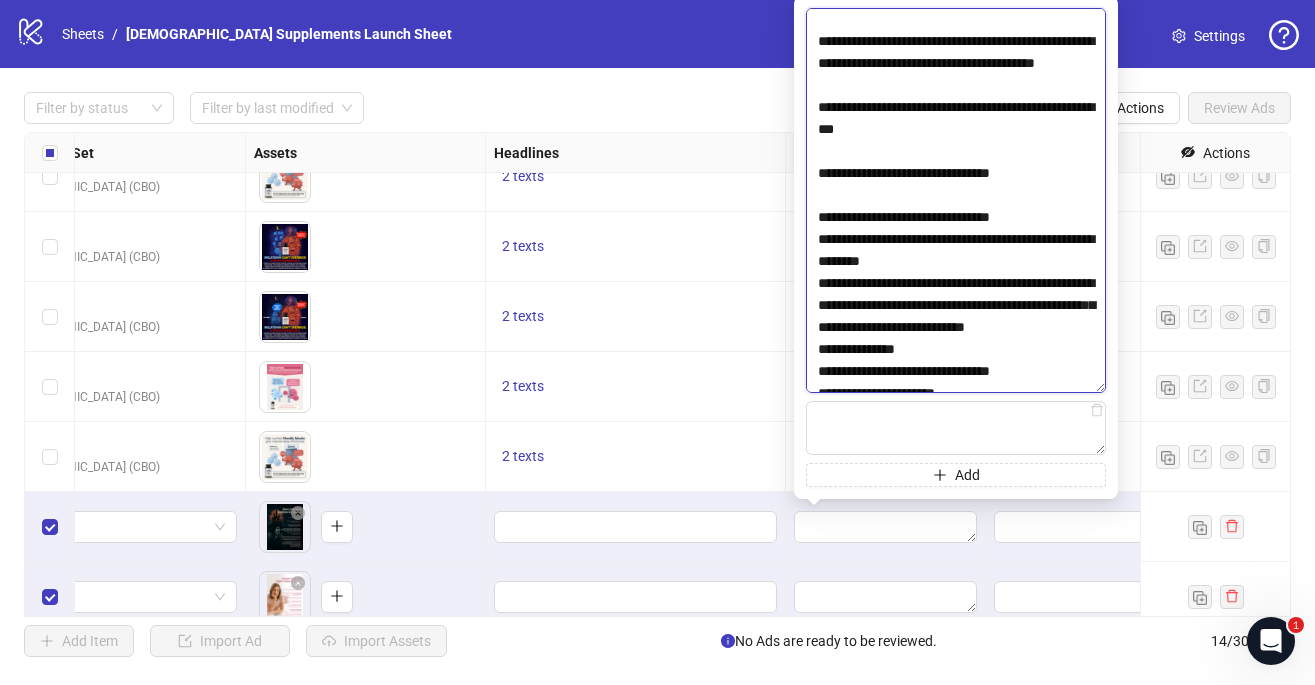 click at bounding box center [956, 200] 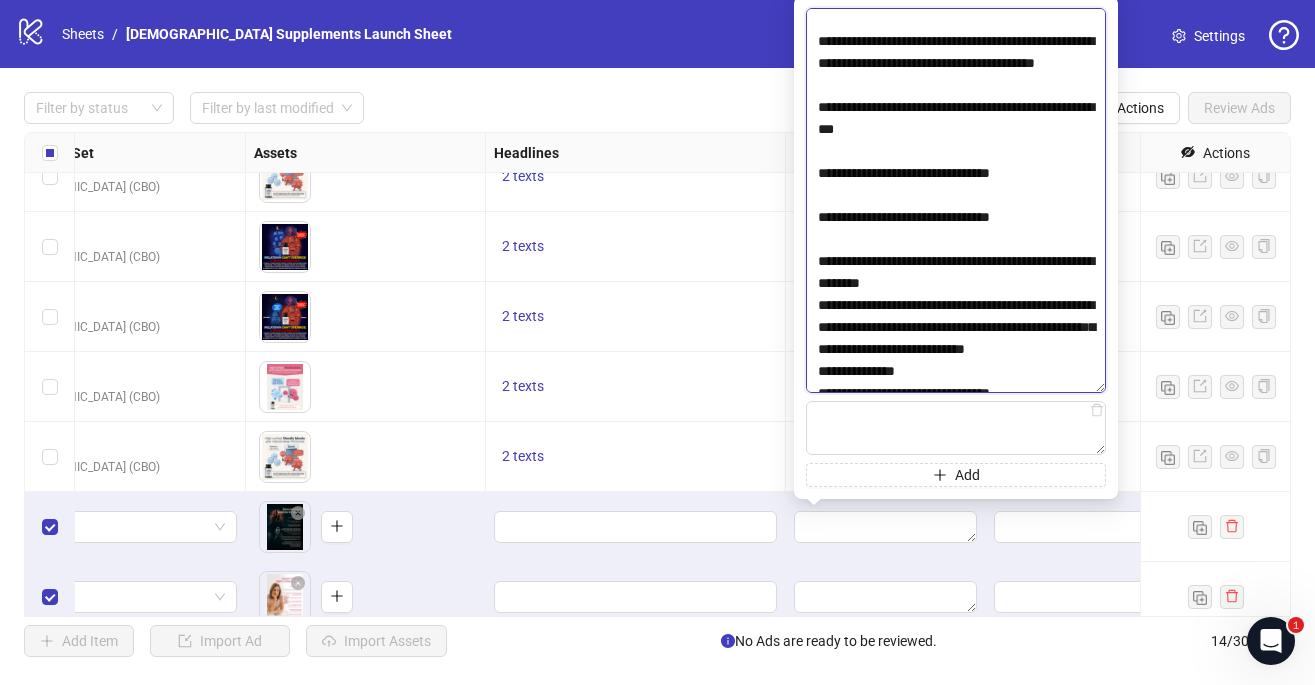scroll, scrollTop: 1467, scrollLeft: 0, axis: vertical 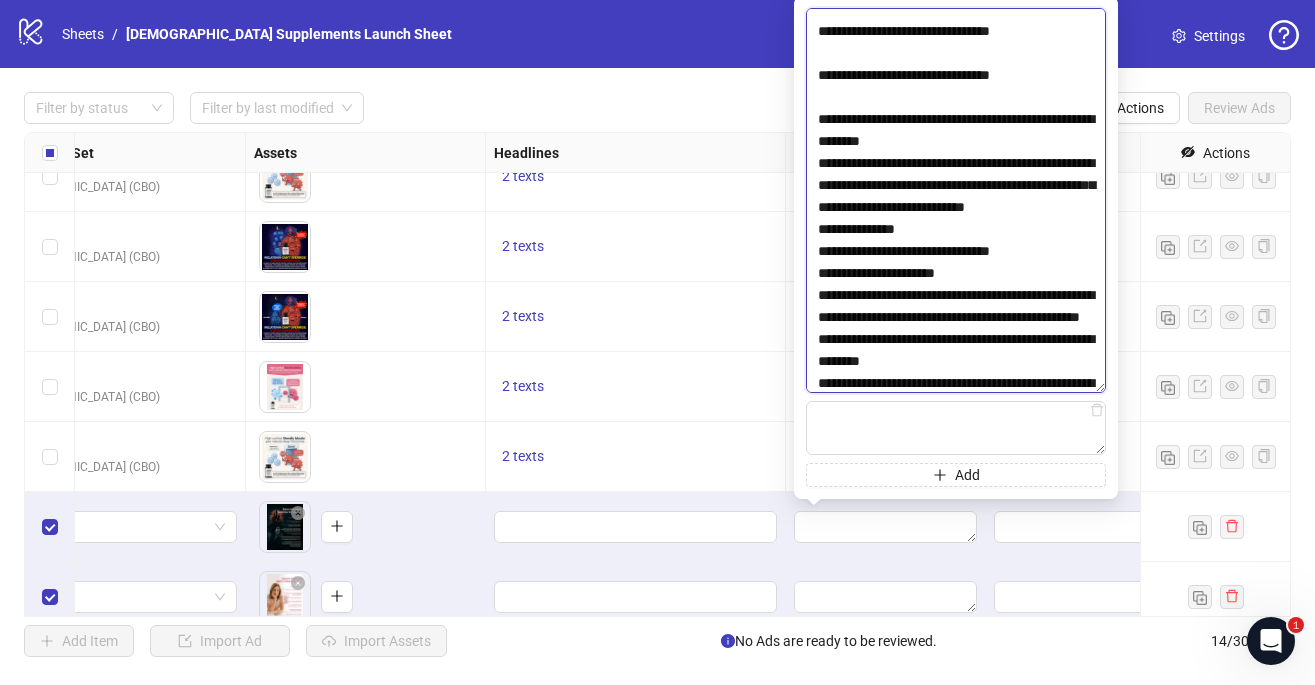 click at bounding box center [956, 200] 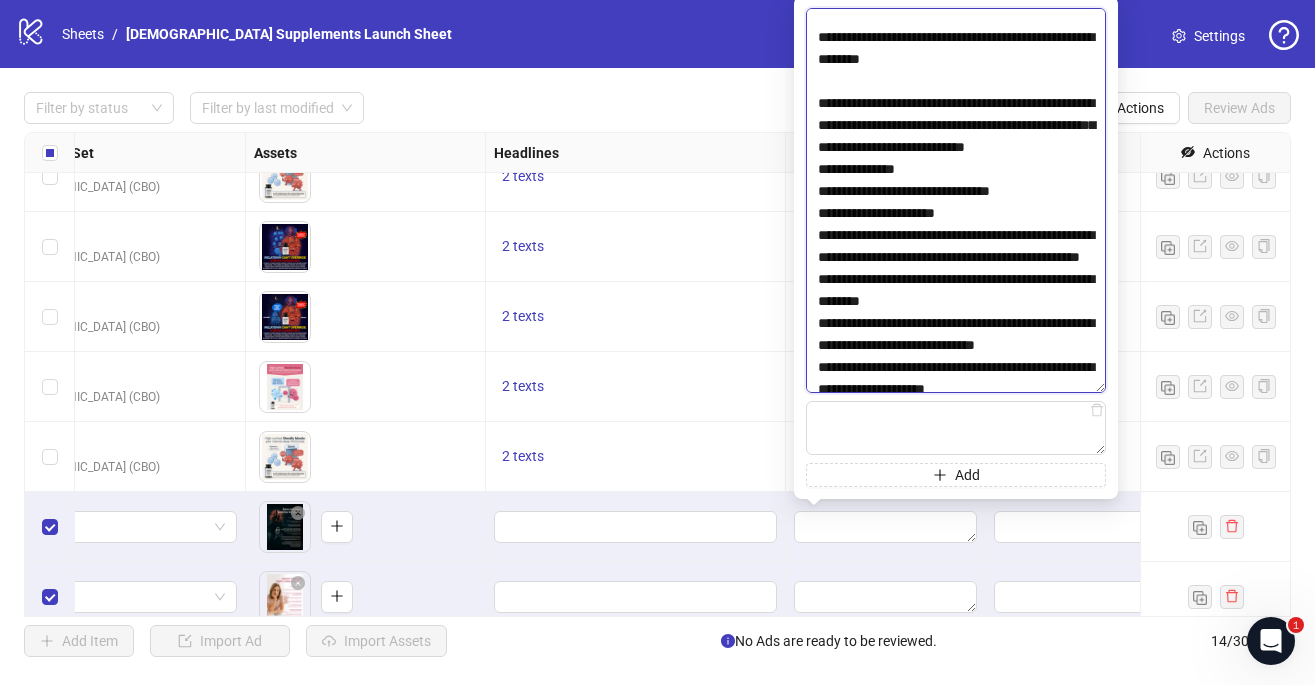 scroll, scrollTop: 1557, scrollLeft: 0, axis: vertical 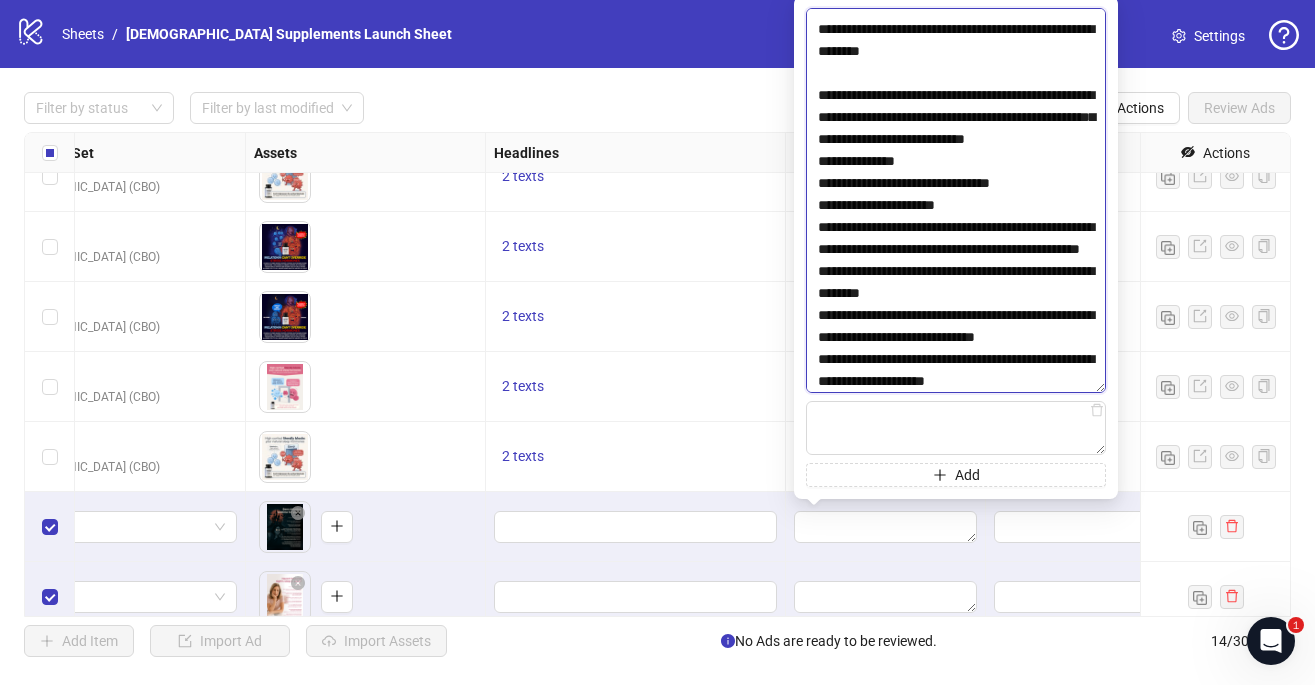 click at bounding box center (956, 200) 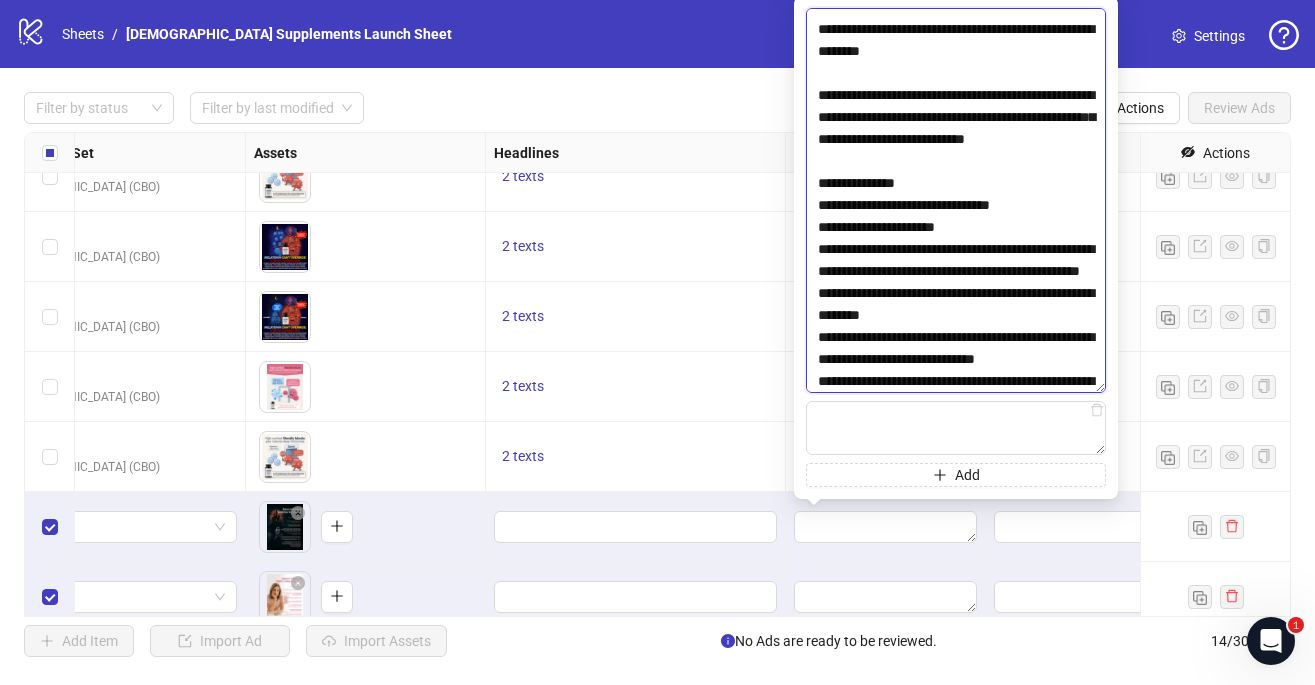 click at bounding box center [956, 200] 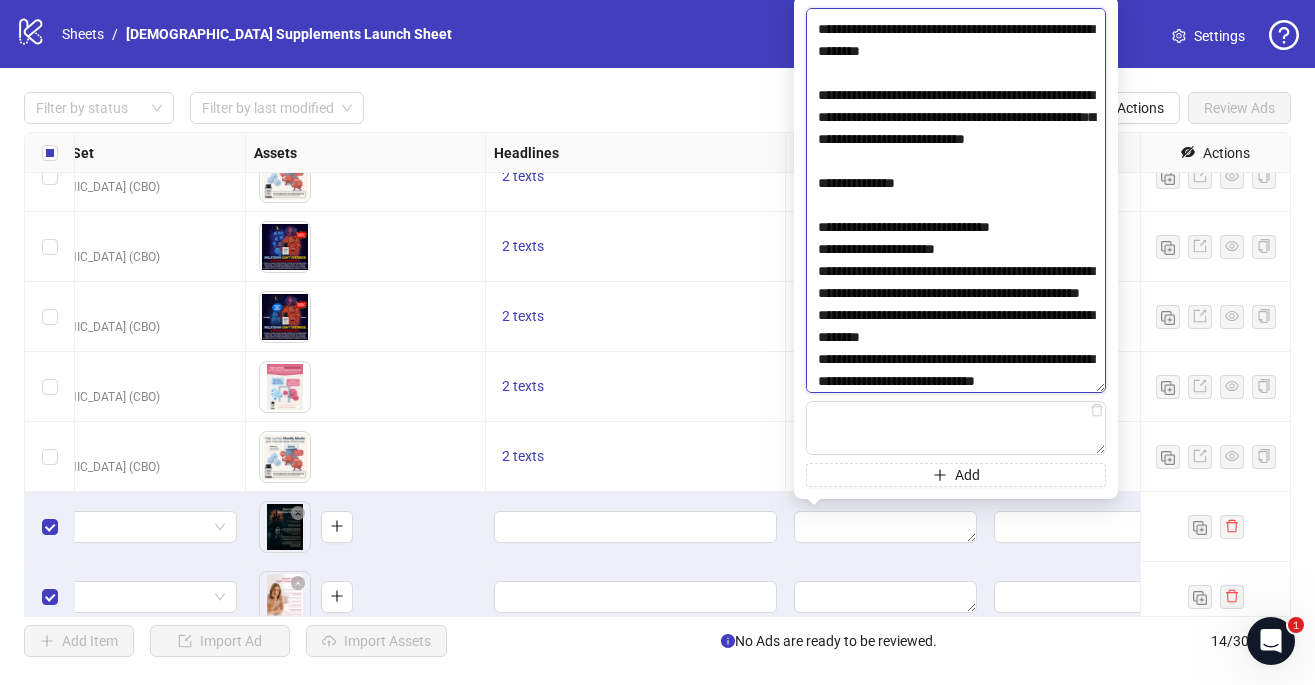 scroll, scrollTop: 1710, scrollLeft: 0, axis: vertical 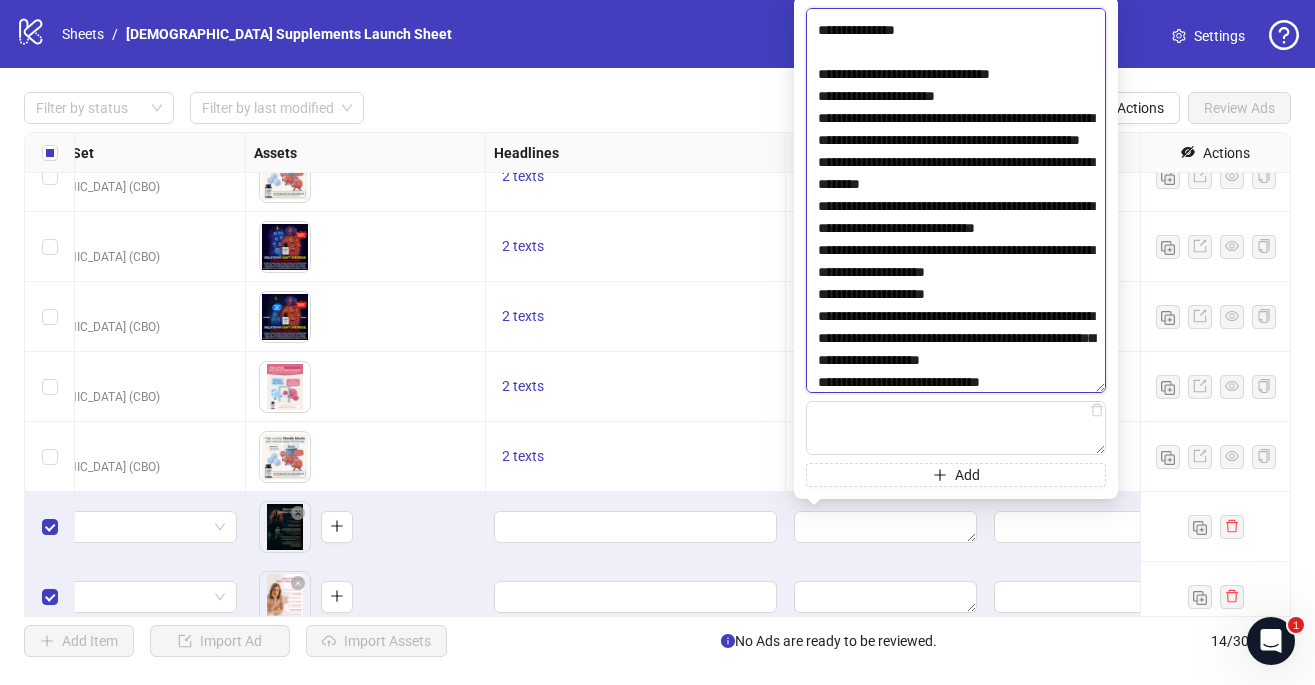 click at bounding box center [956, 200] 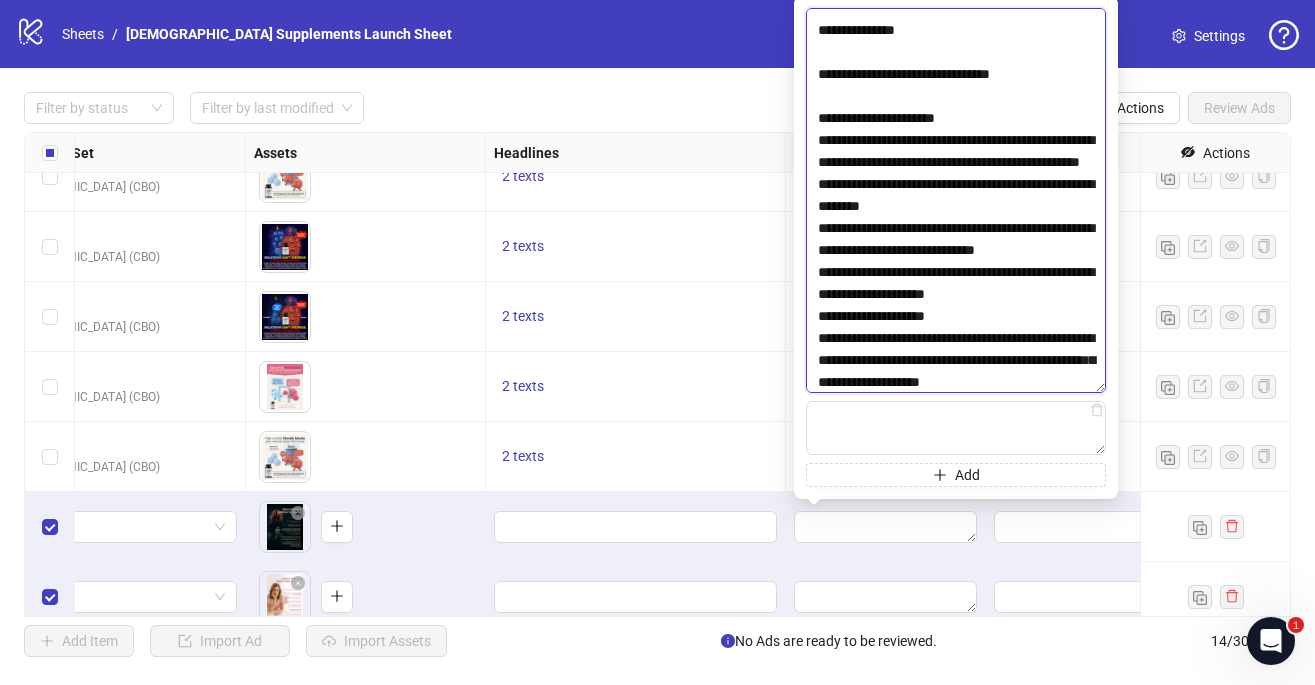 click at bounding box center [956, 200] 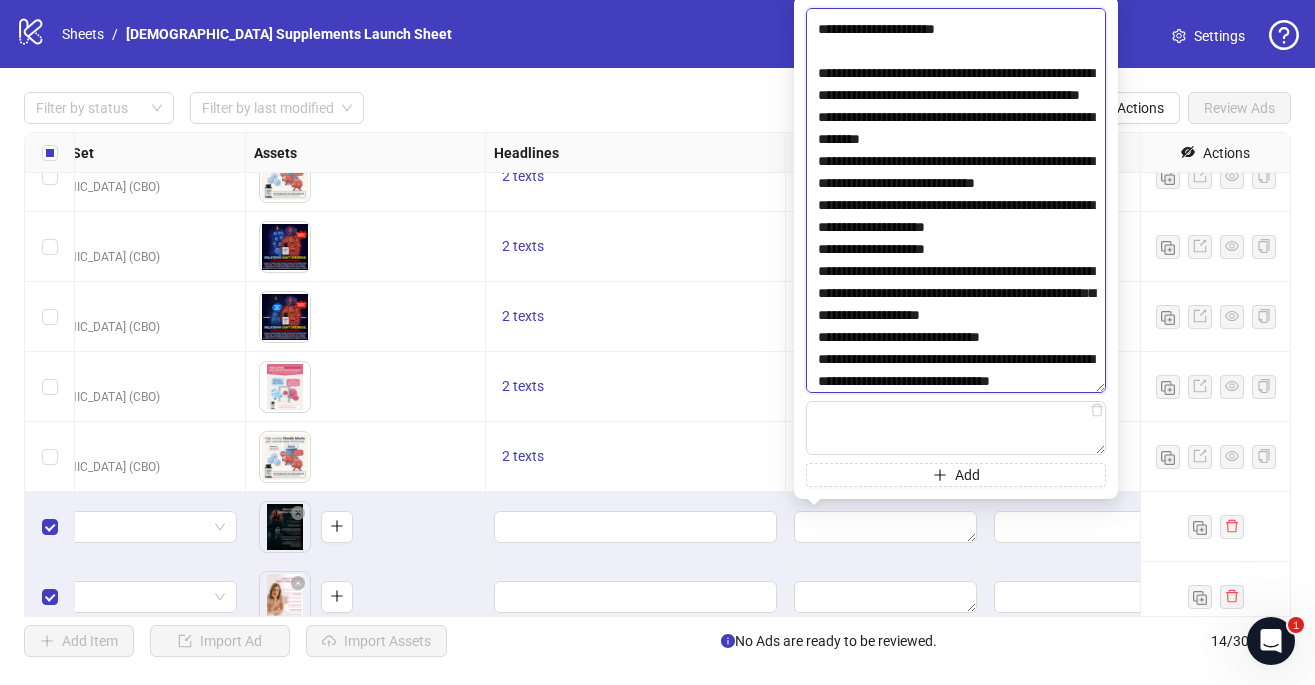 scroll, scrollTop: 1806, scrollLeft: 0, axis: vertical 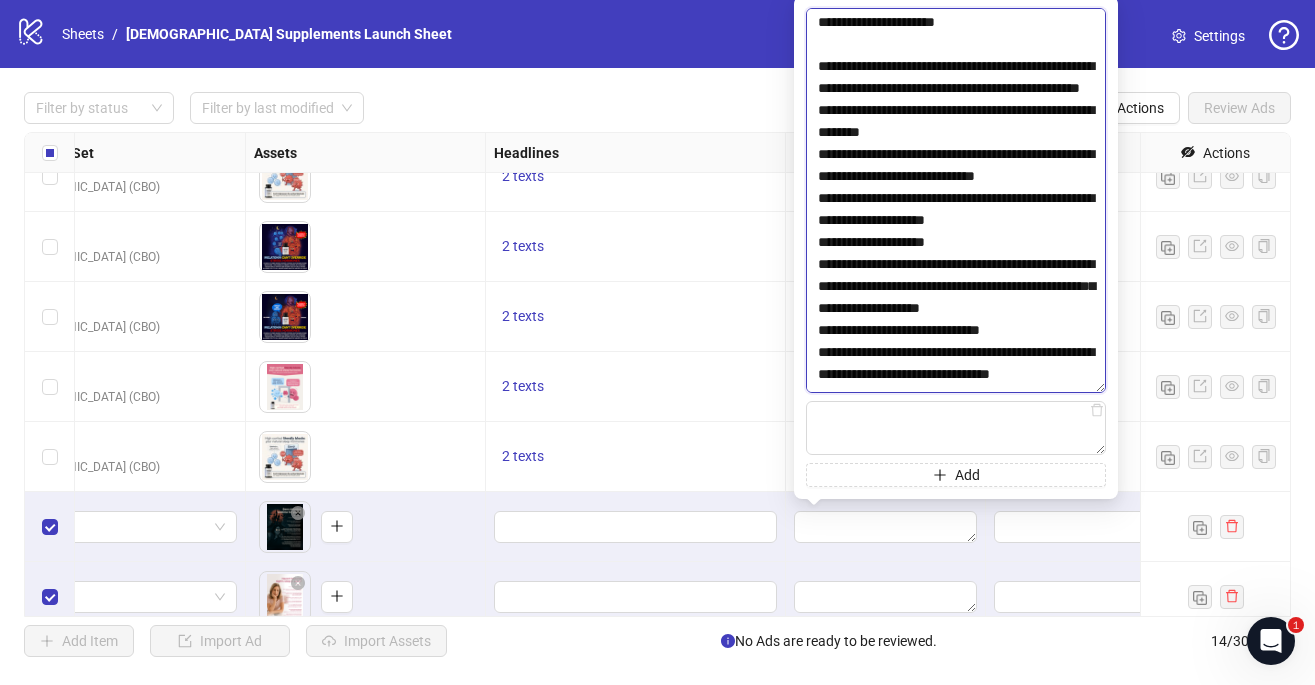 click at bounding box center (956, 200) 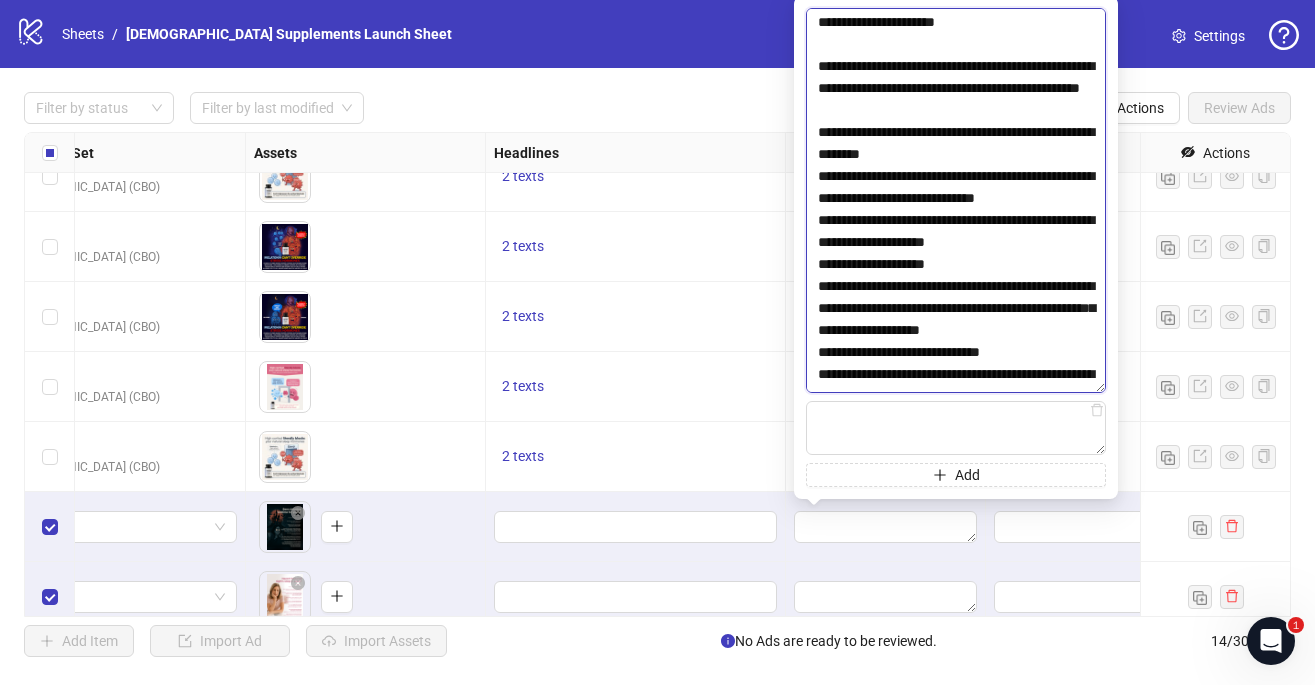 click at bounding box center (956, 200) 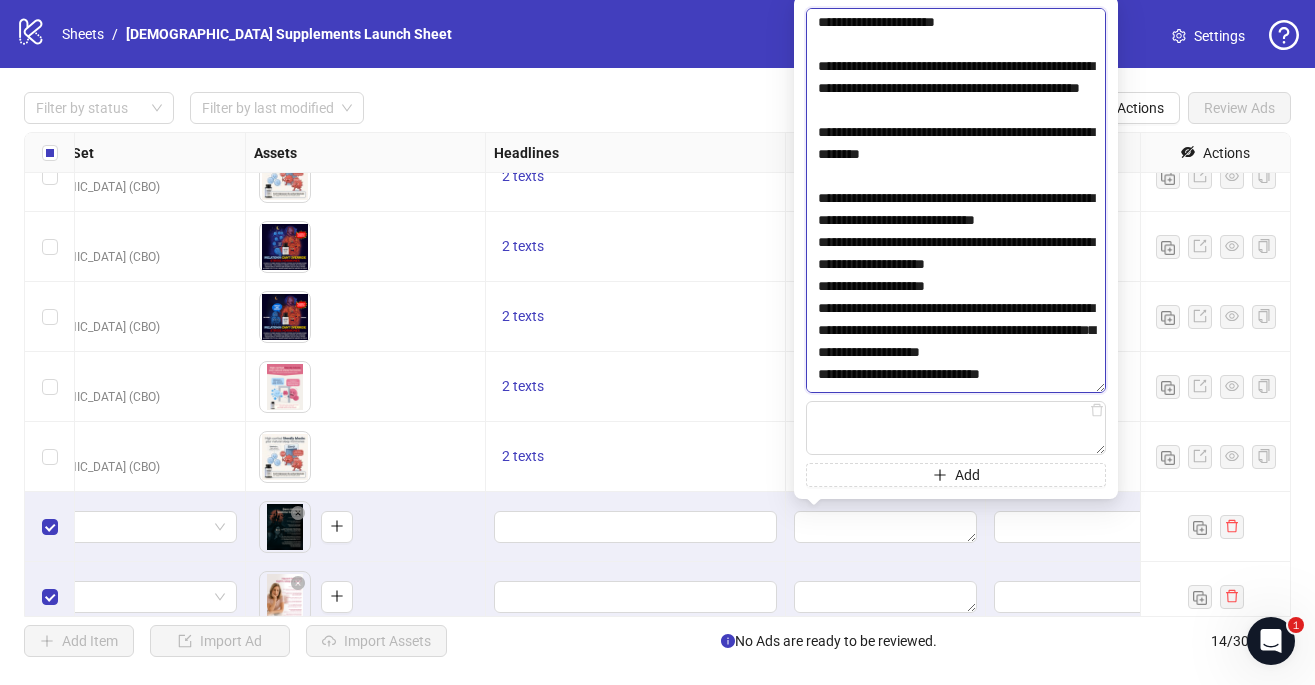 scroll, scrollTop: 1945, scrollLeft: 0, axis: vertical 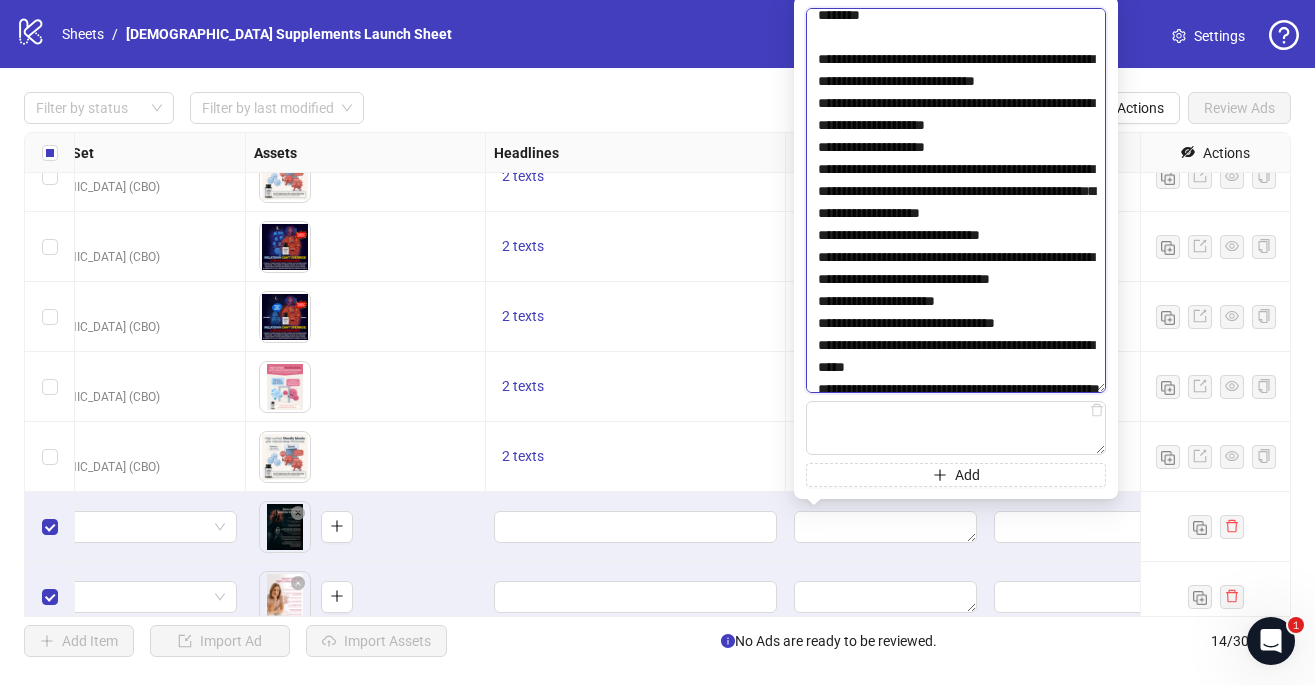 click at bounding box center (956, 200) 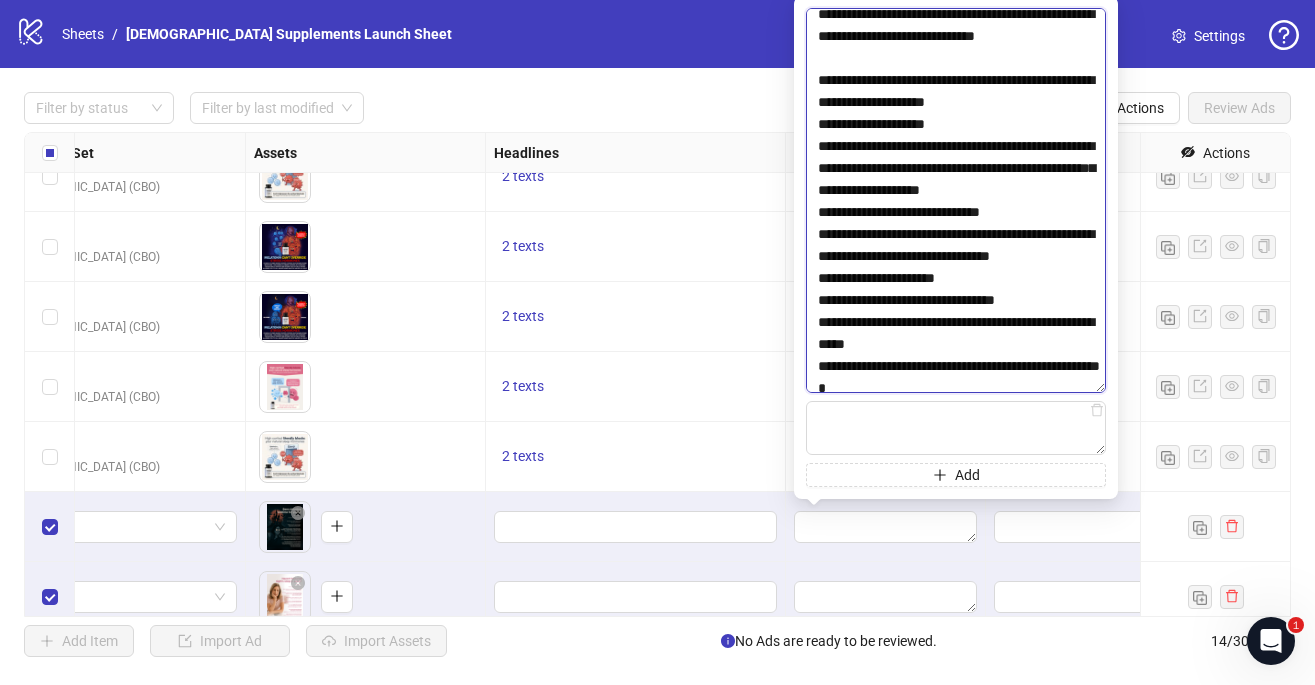 scroll, scrollTop: 2010, scrollLeft: 0, axis: vertical 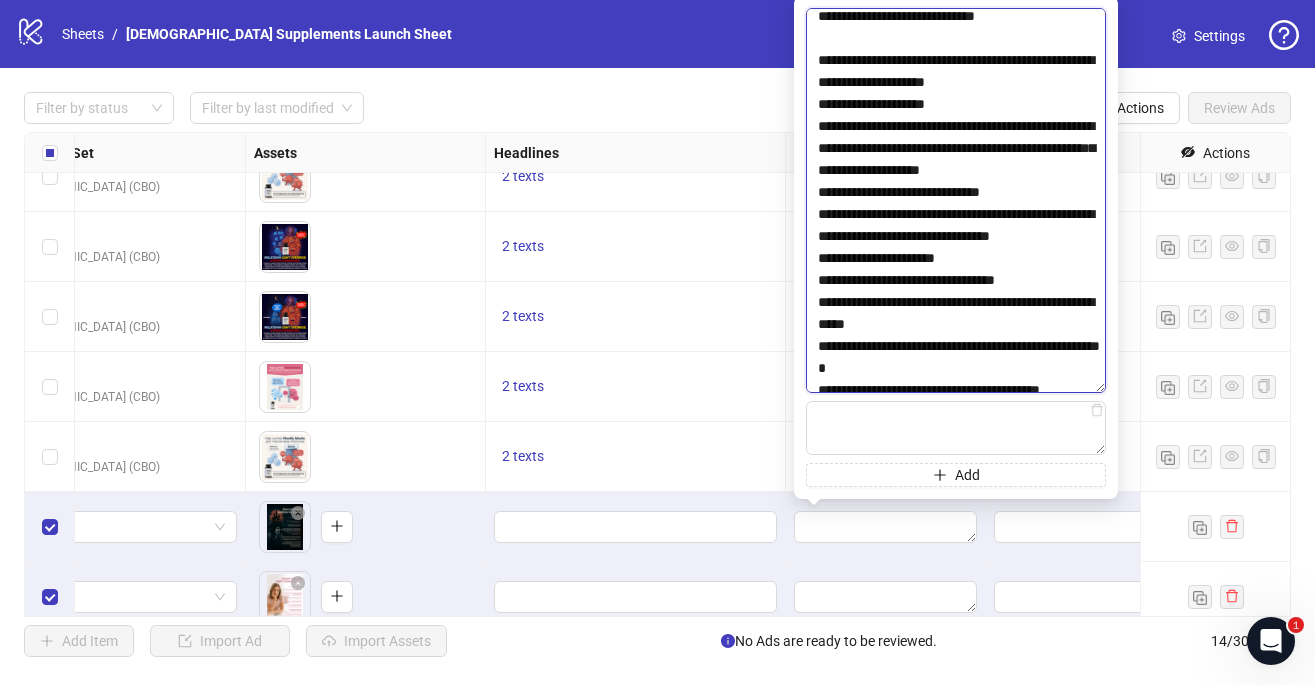click at bounding box center [956, 200] 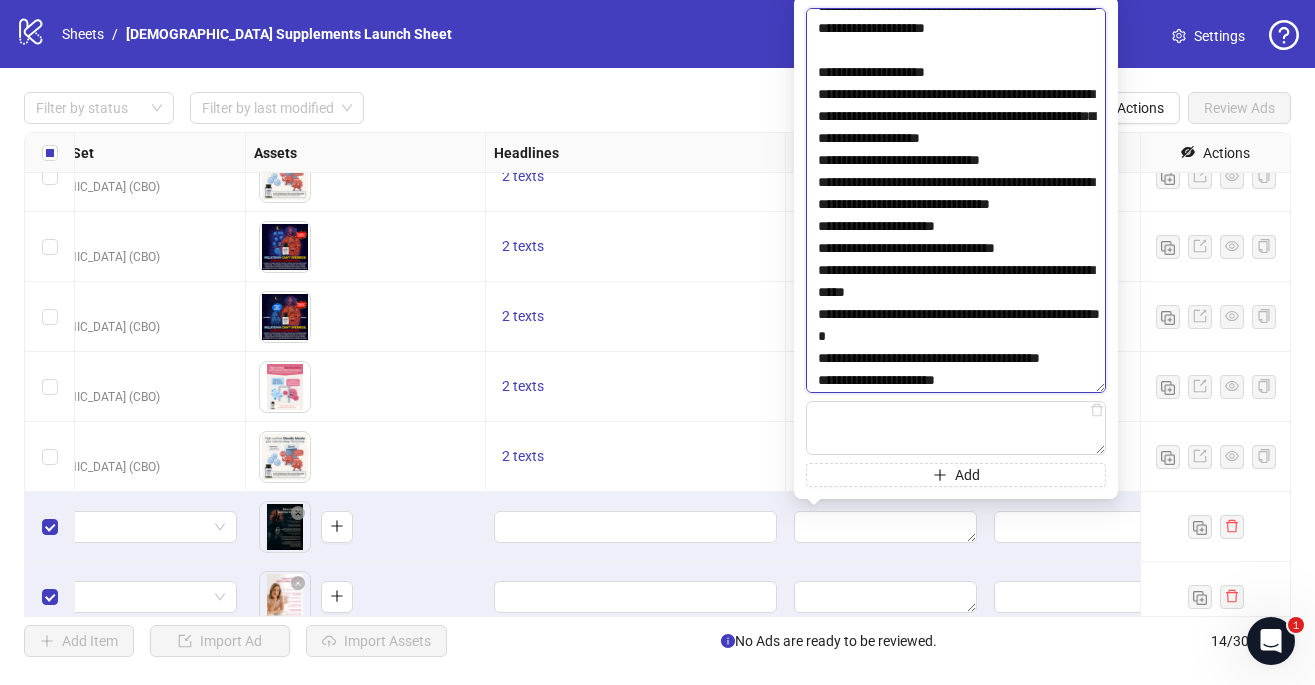 scroll, scrollTop: 2069, scrollLeft: 0, axis: vertical 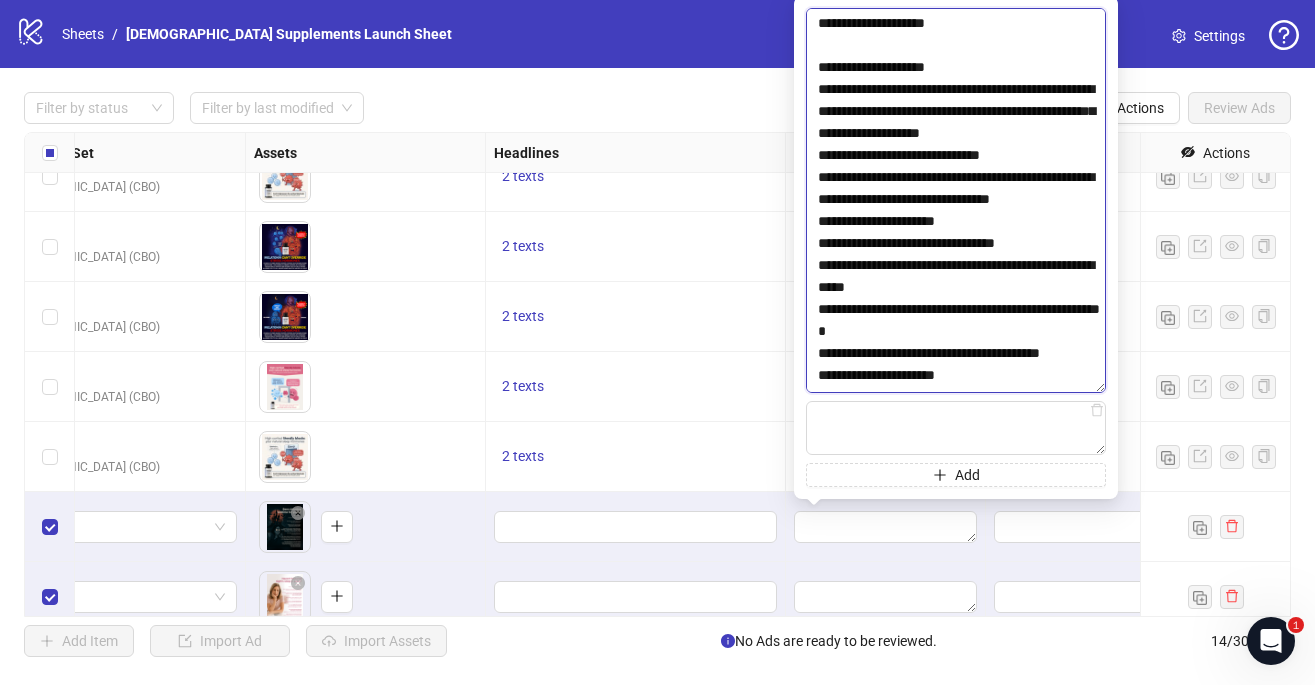 click at bounding box center (956, 200) 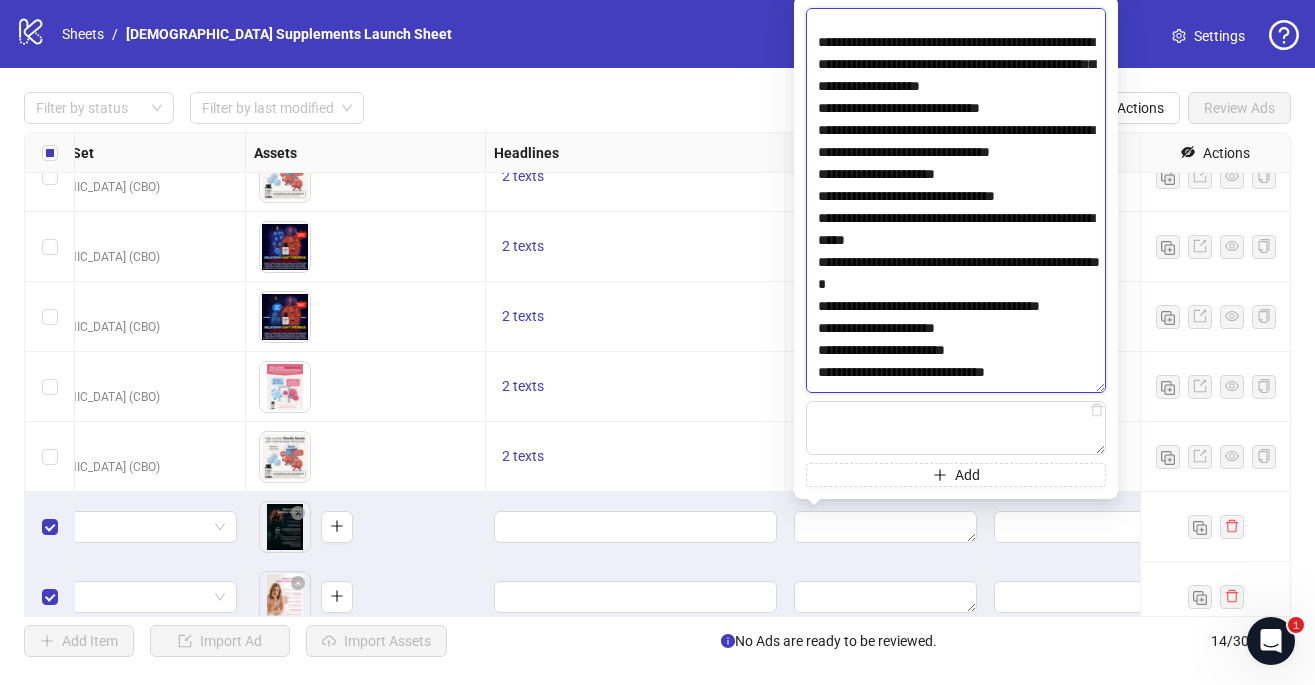 scroll, scrollTop: 2150, scrollLeft: 0, axis: vertical 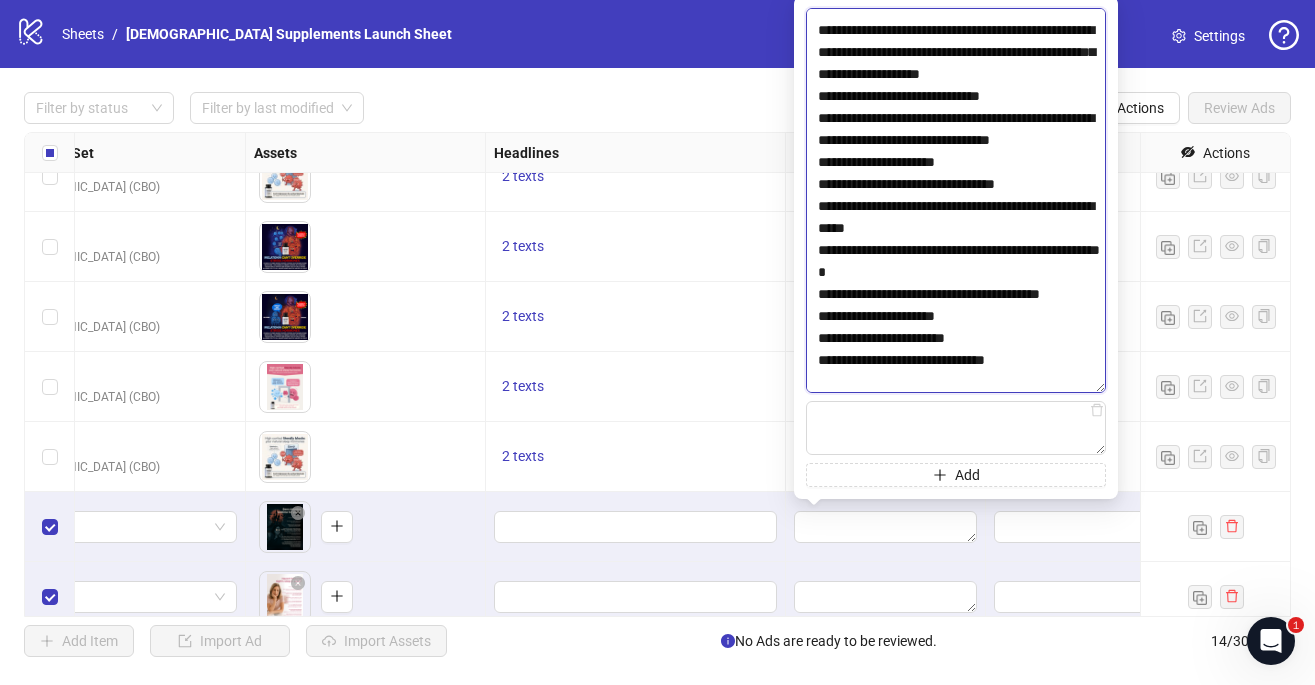click at bounding box center (956, 200) 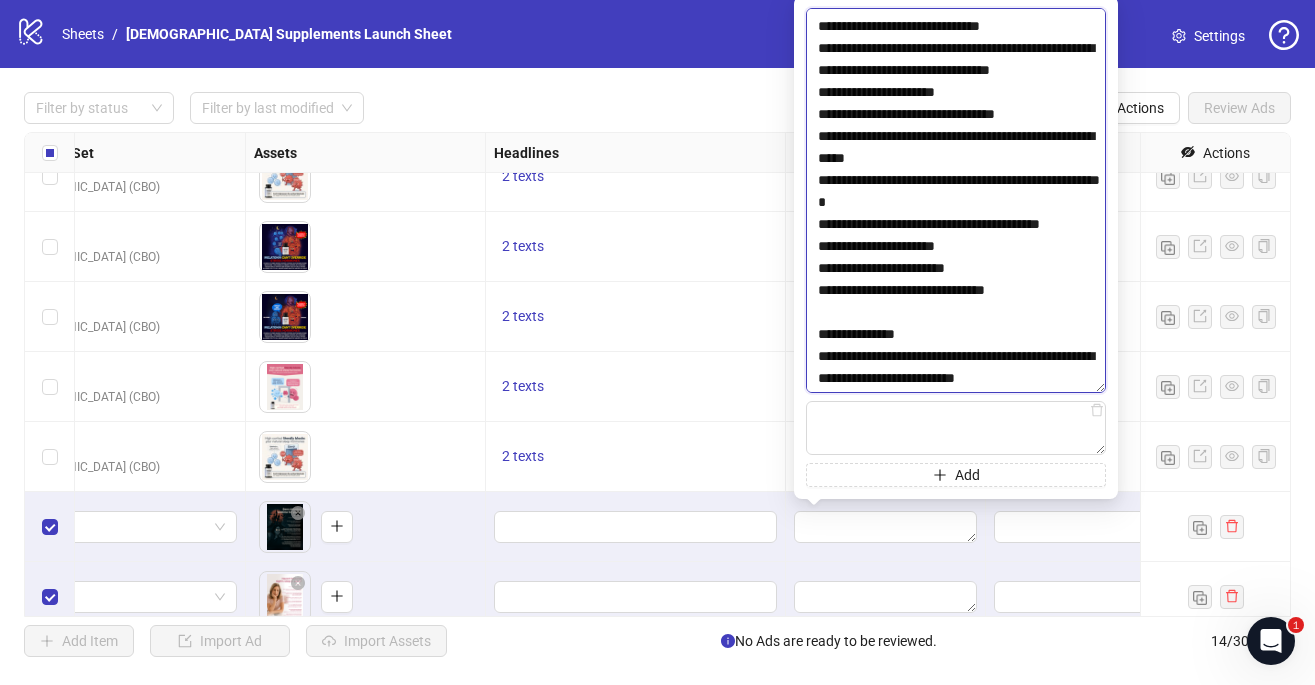 scroll, scrollTop: 2248, scrollLeft: 0, axis: vertical 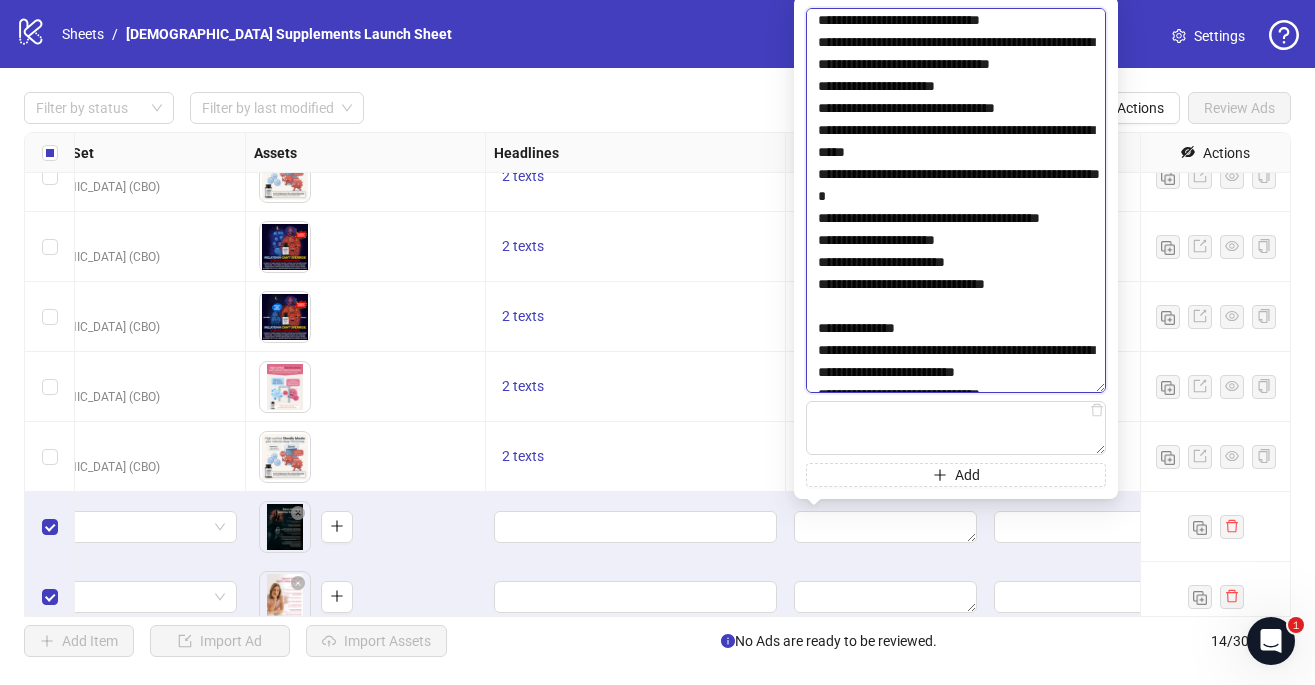 click at bounding box center (956, 200) 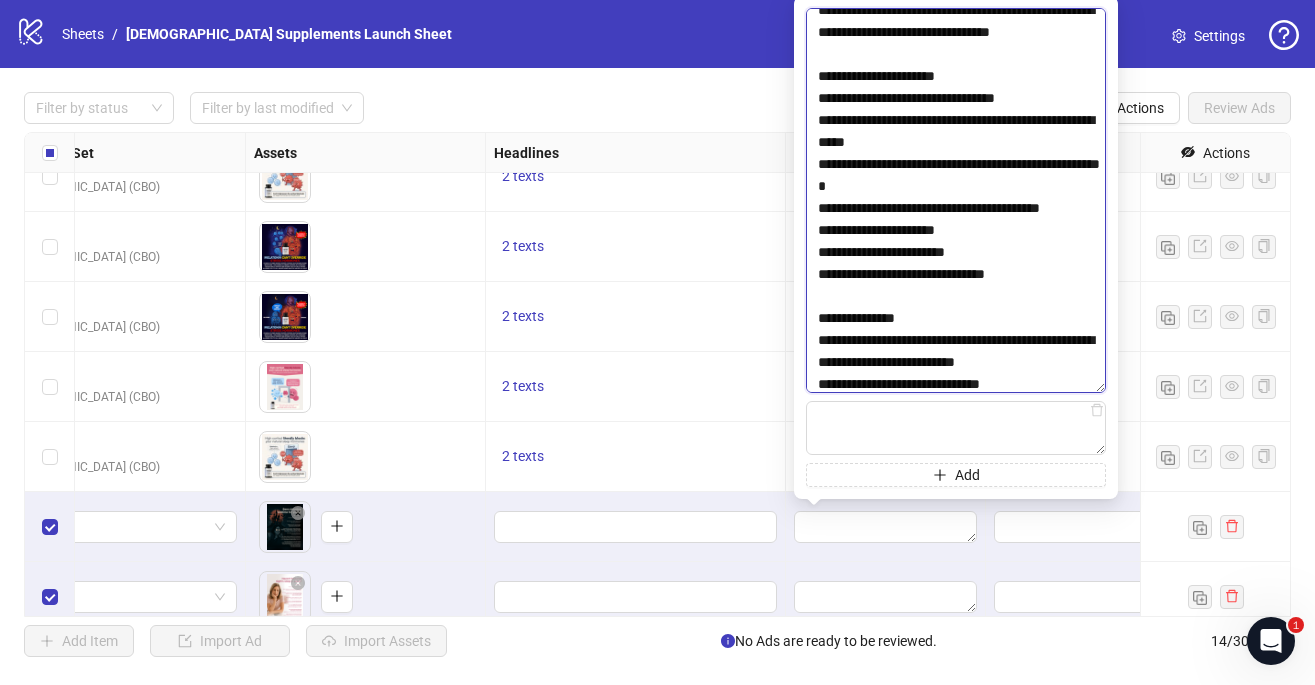 scroll, scrollTop: 2355, scrollLeft: 0, axis: vertical 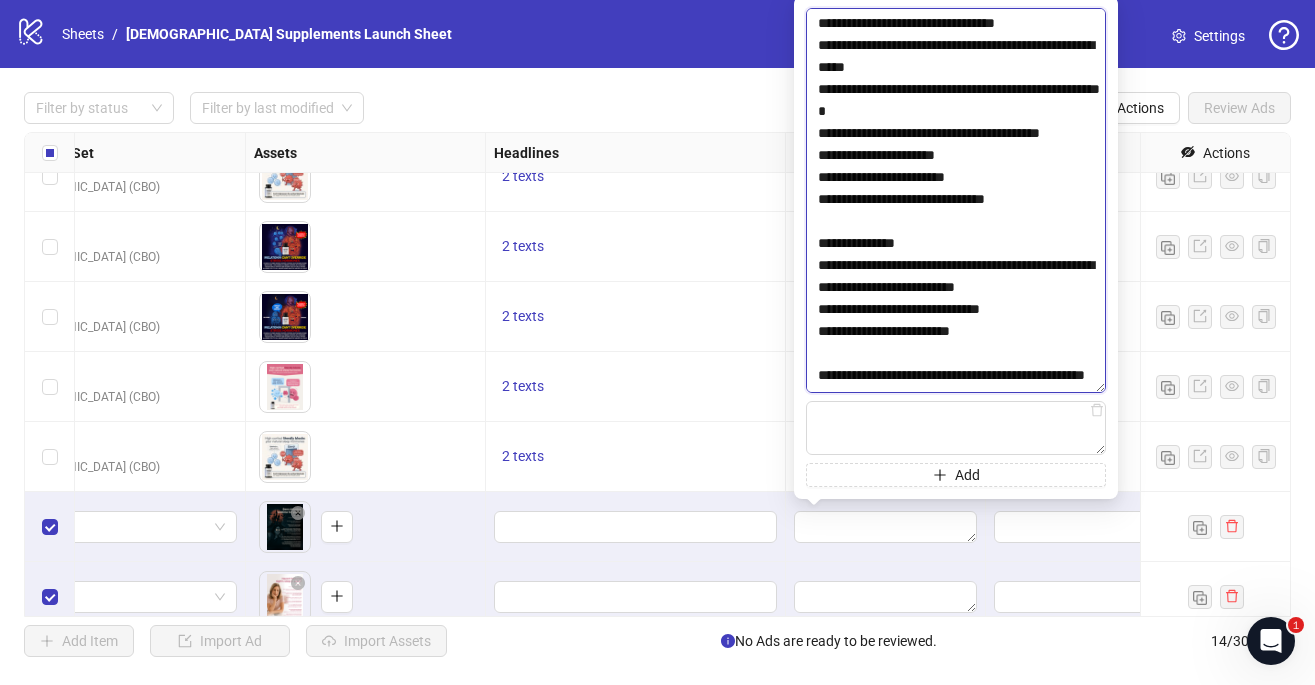 click at bounding box center (956, 200) 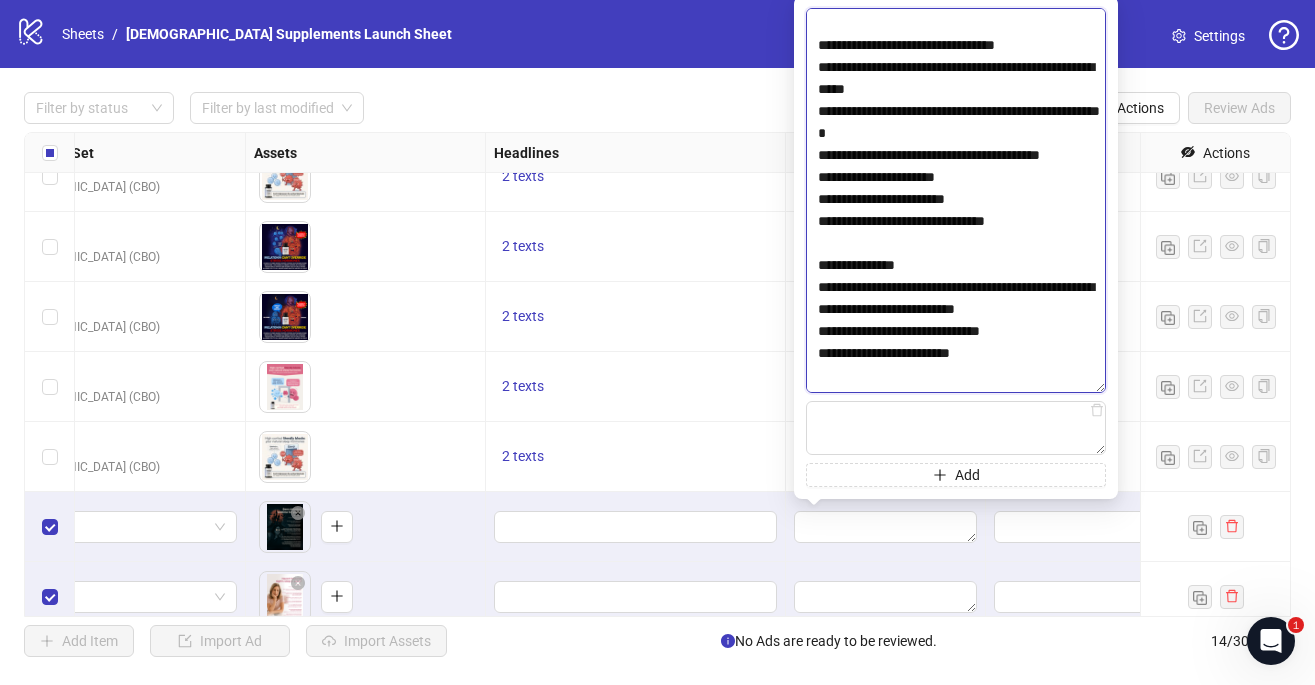 click at bounding box center (956, 200) 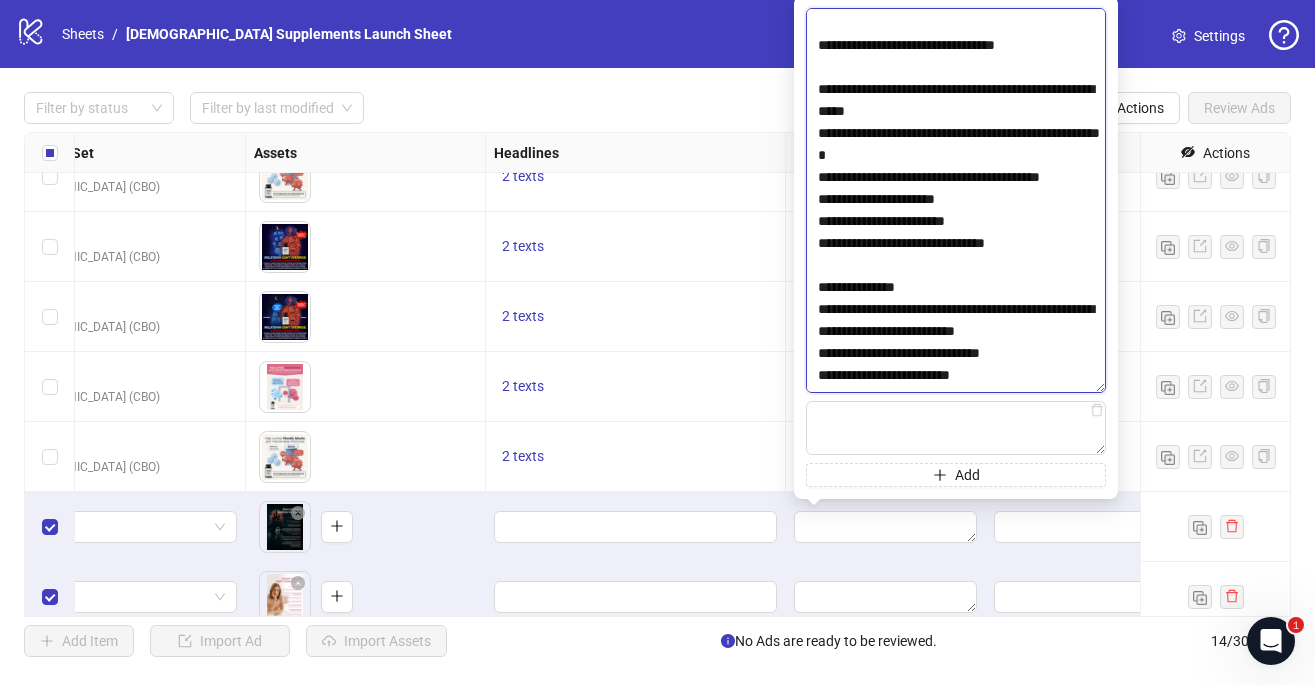 scroll, scrollTop: 2445, scrollLeft: 0, axis: vertical 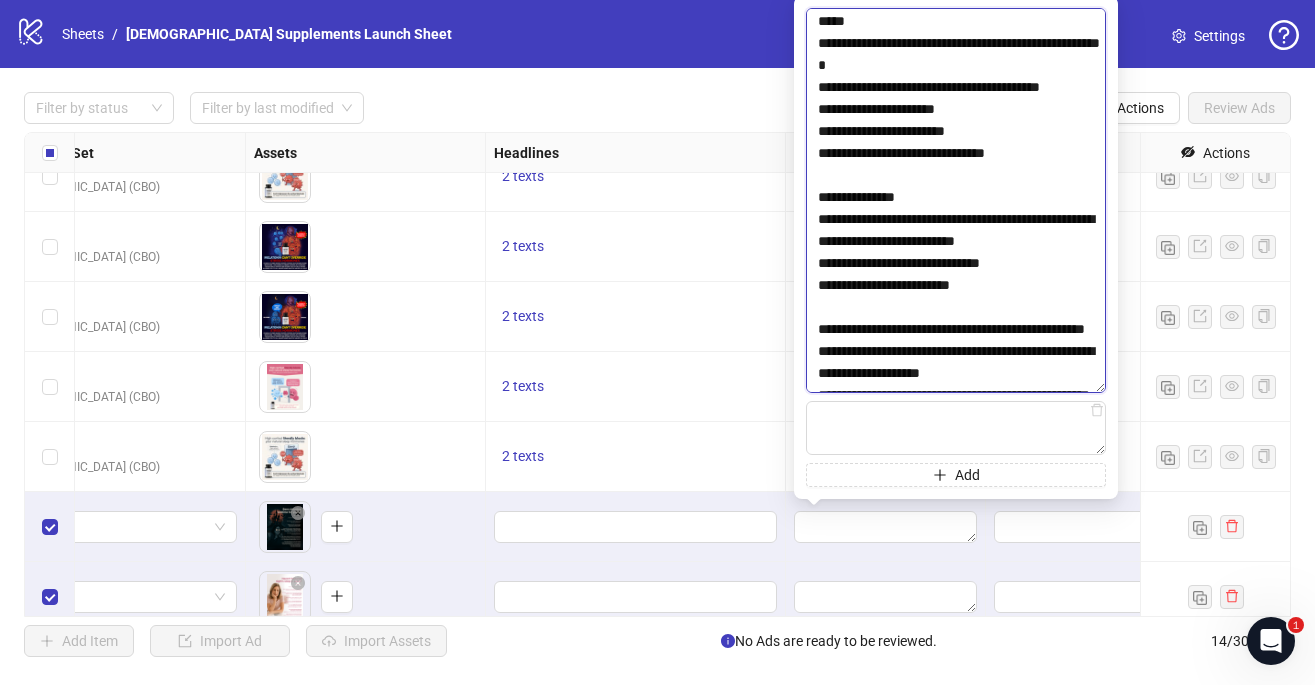click at bounding box center (956, 200) 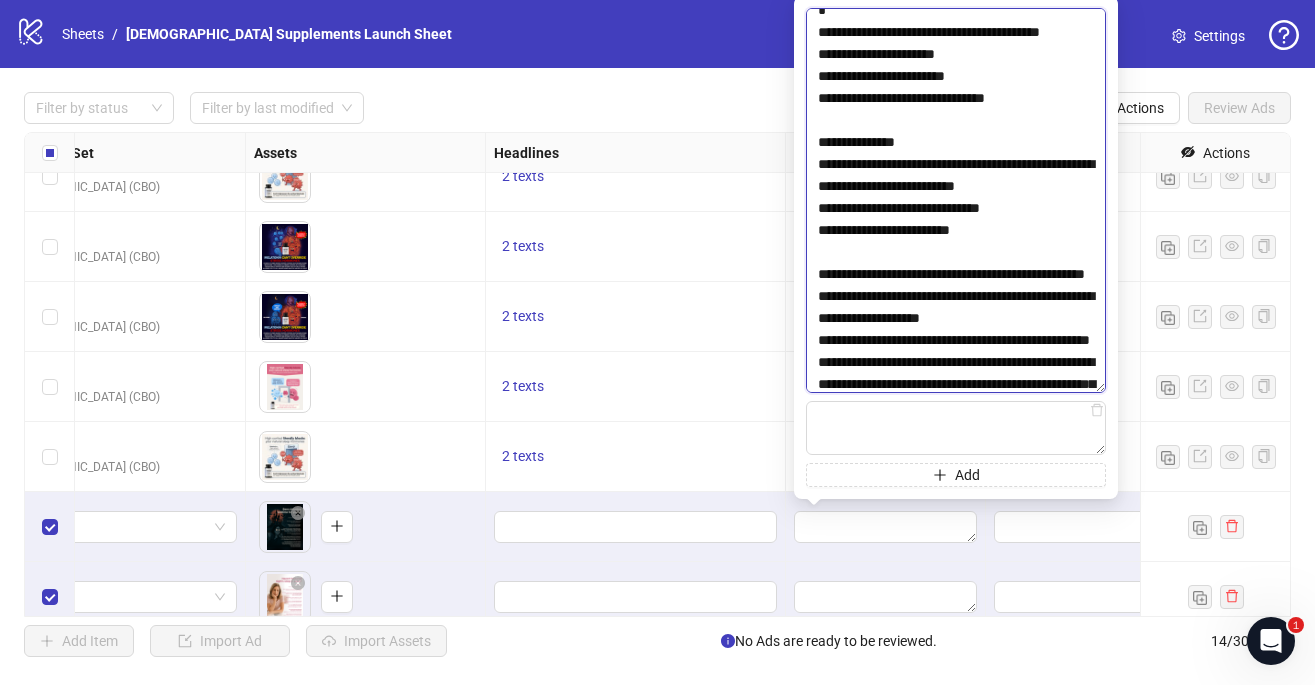 scroll, scrollTop: 2540, scrollLeft: 0, axis: vertical 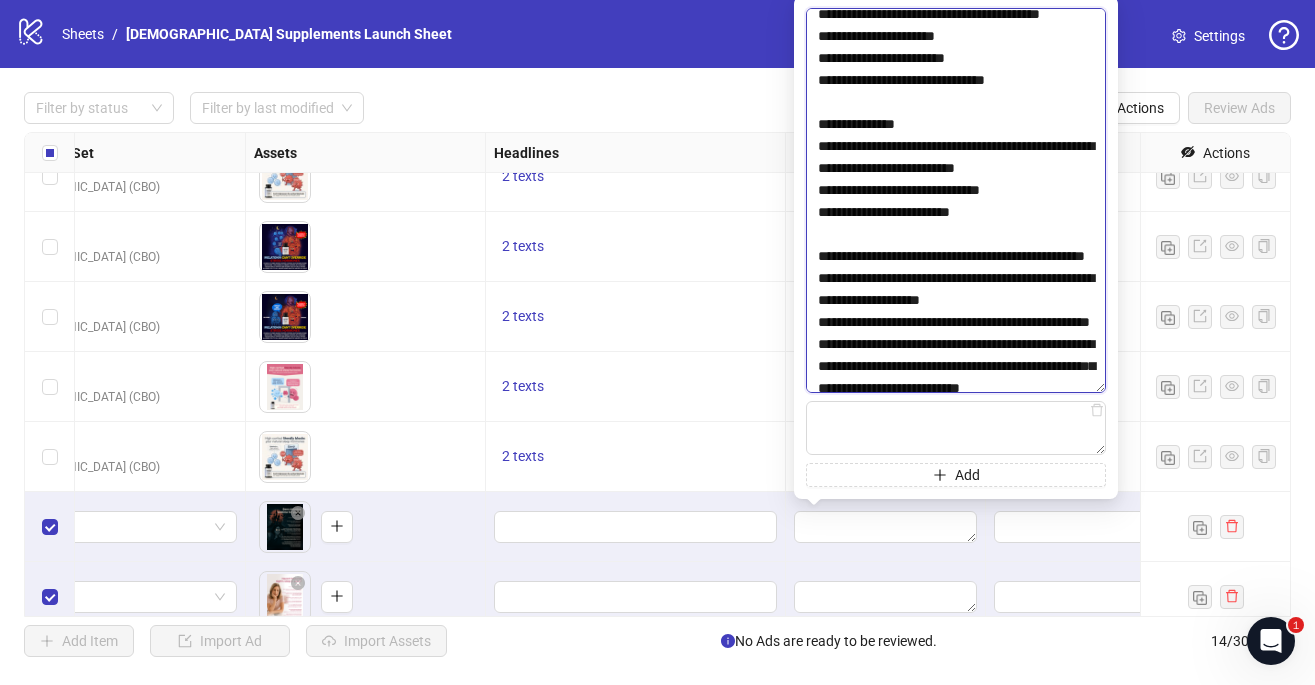 click at bounding box center (956, 200) 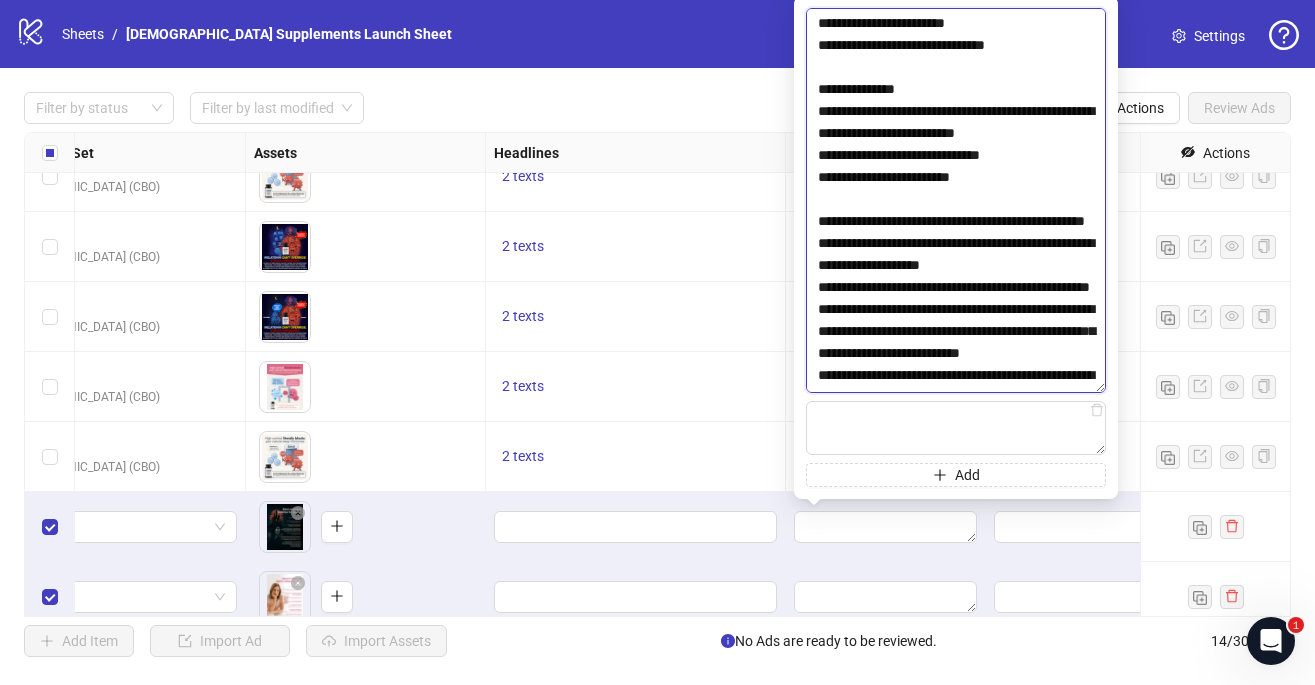 scroll, scrollTop: 2616, scrollLeft: 0, axis: vertical 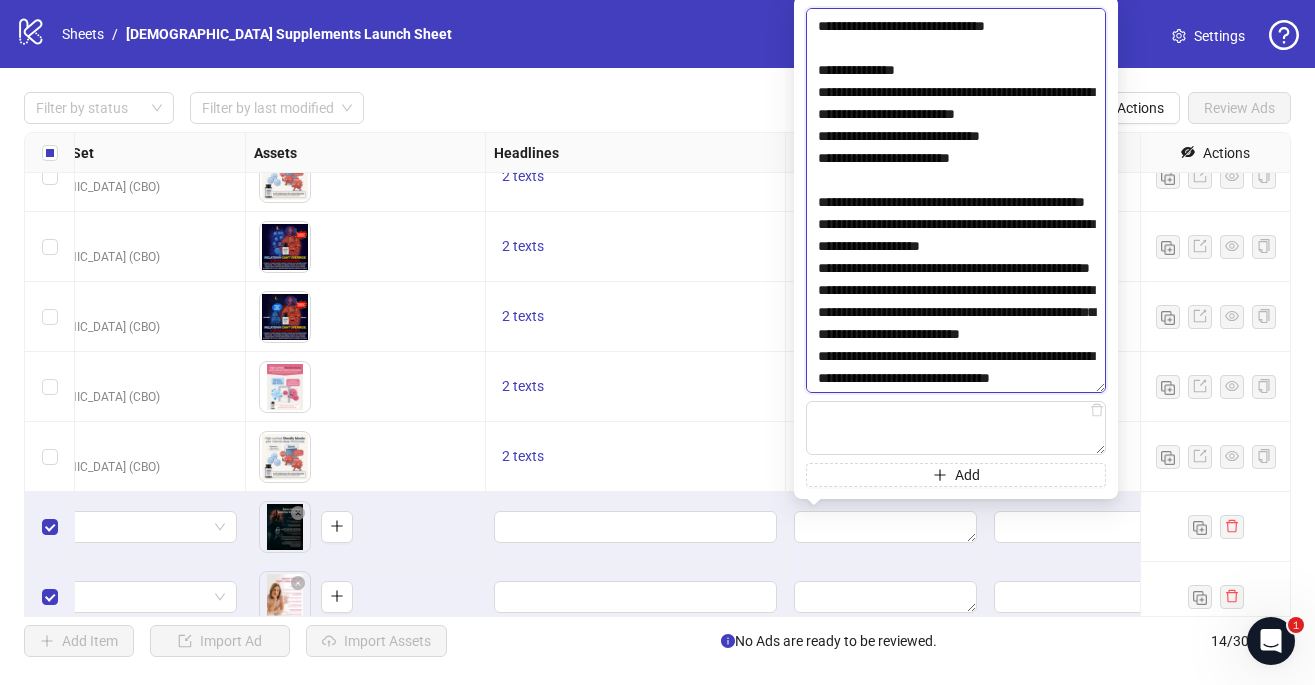 click at bounding box center (956, 200) 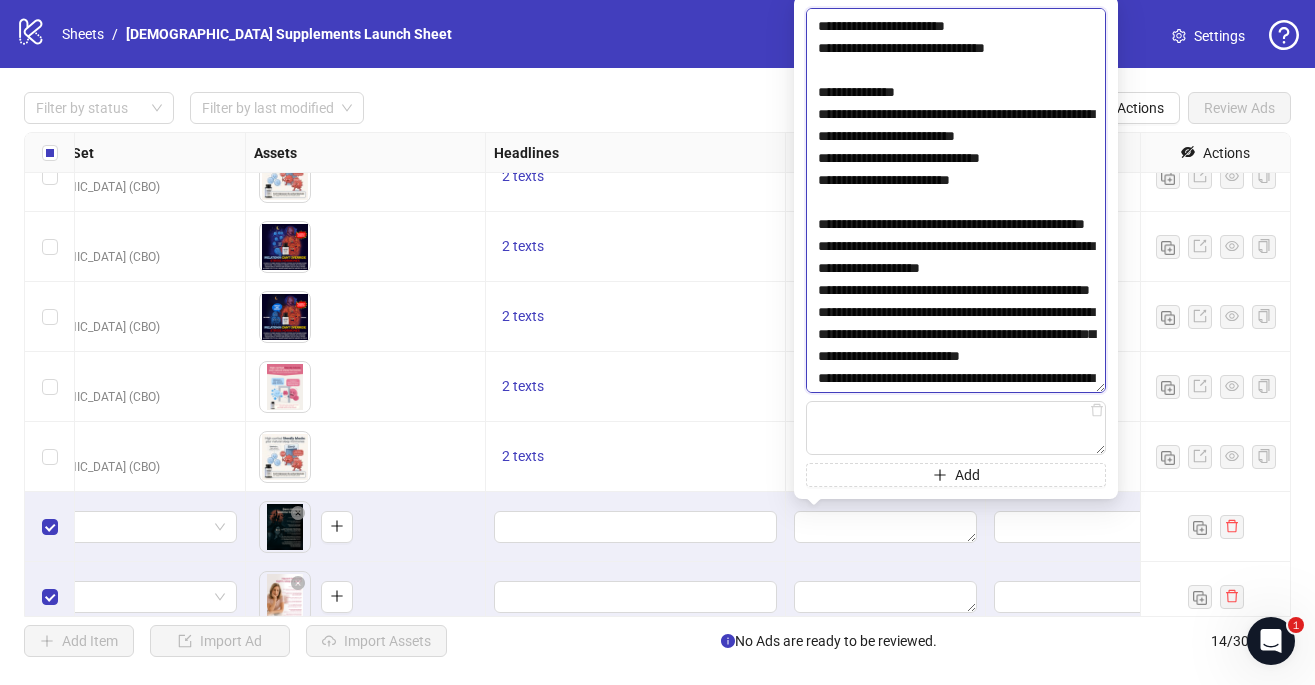 click at bounding box center [956, 200] 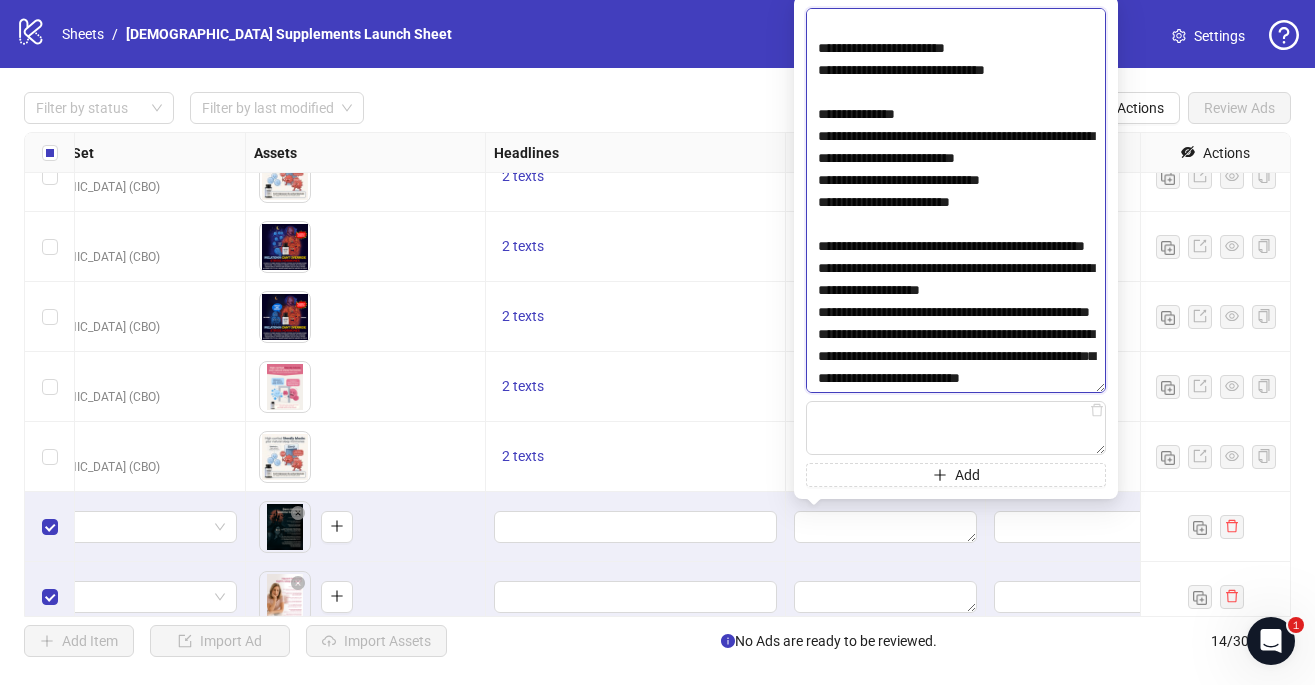 click at bounding box center (956, 200) 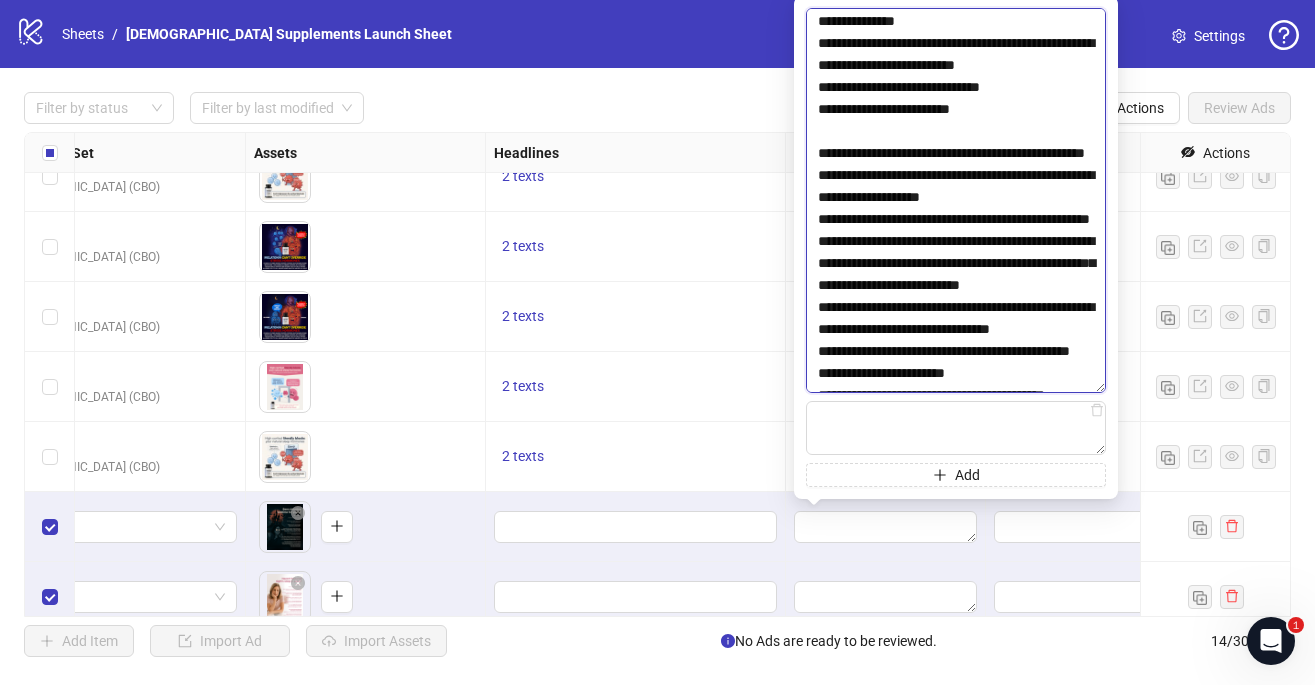 scroll, scrollTop: 2751, scrollLeft: 0, axis: vertical 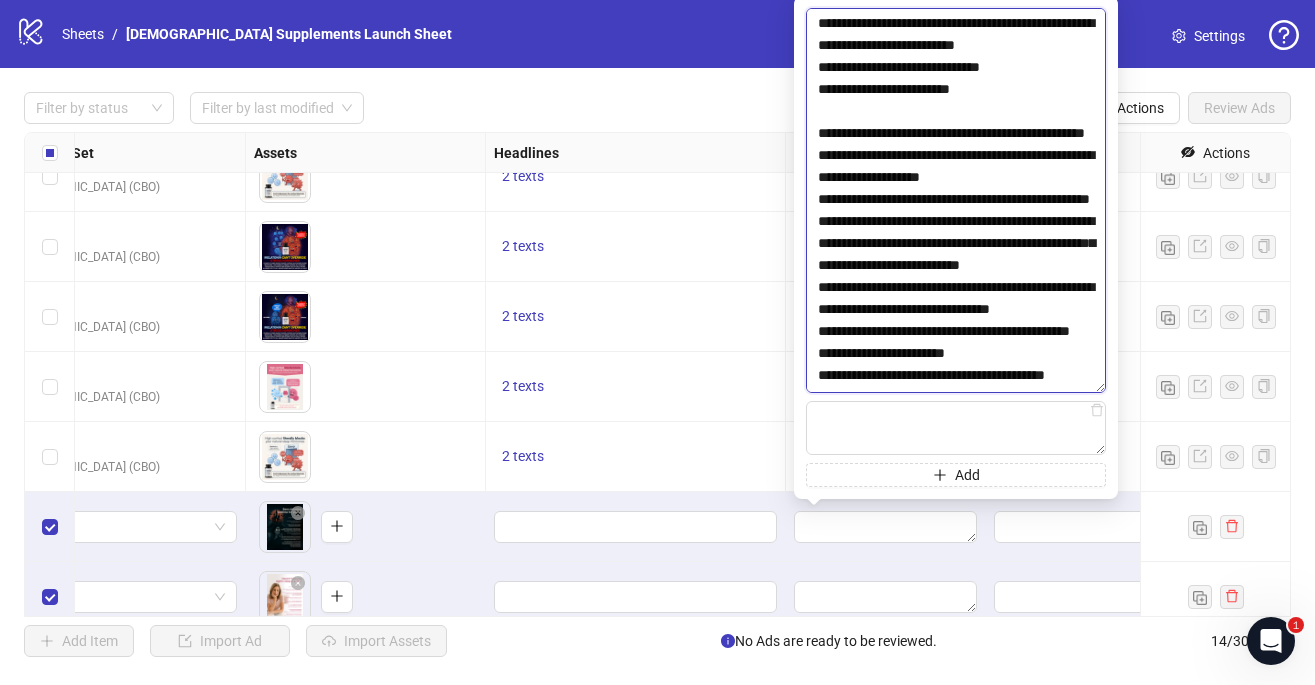 click at bounding box center [956, 200] 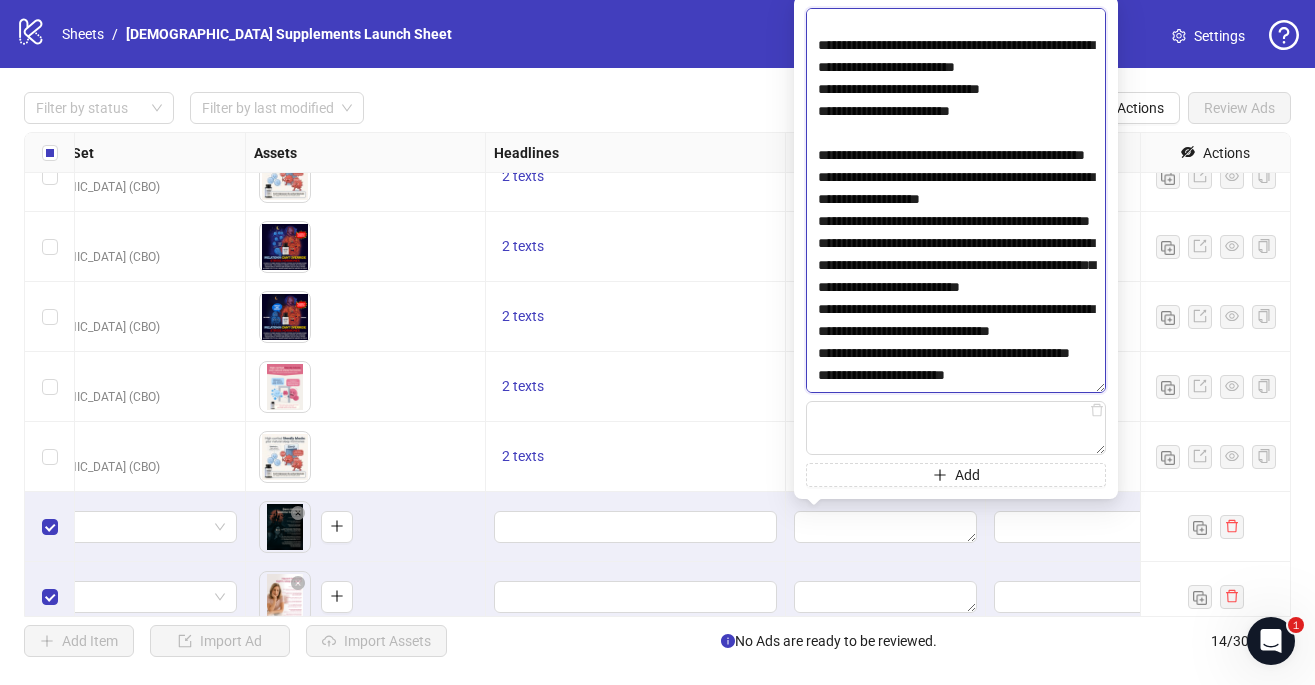 click at bounding box center [956, 200] 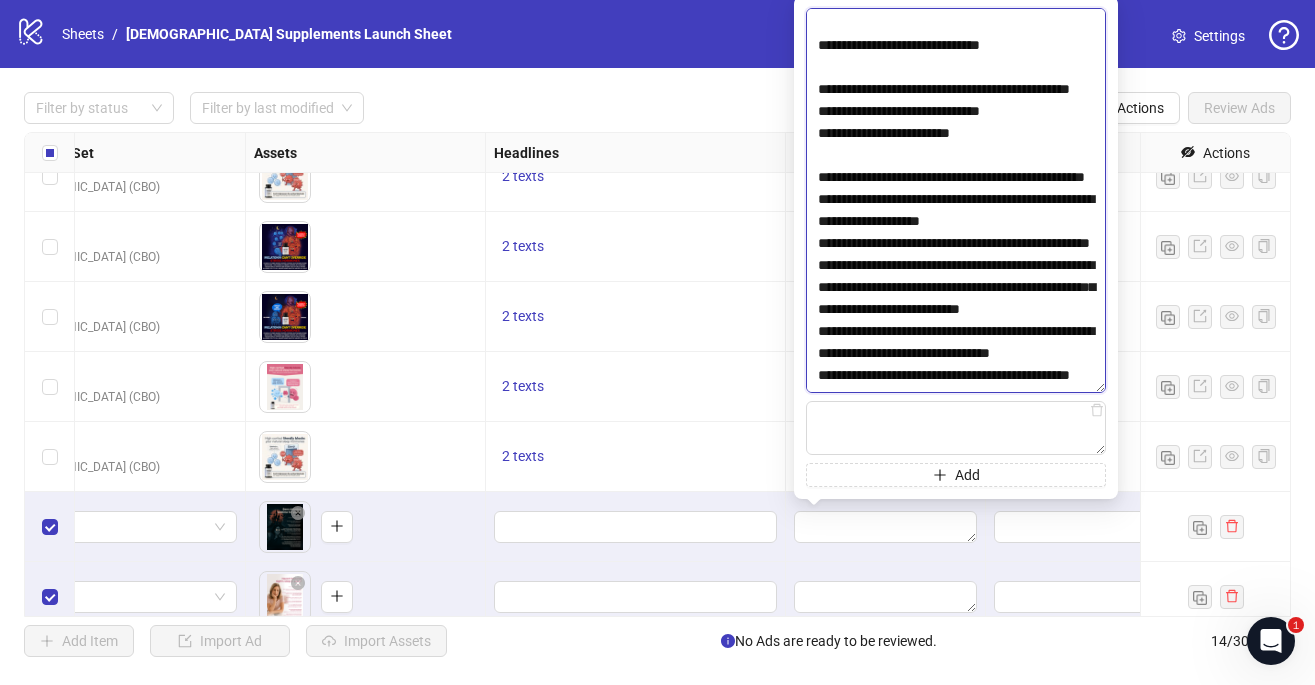 click at bounding box center (956, 200) 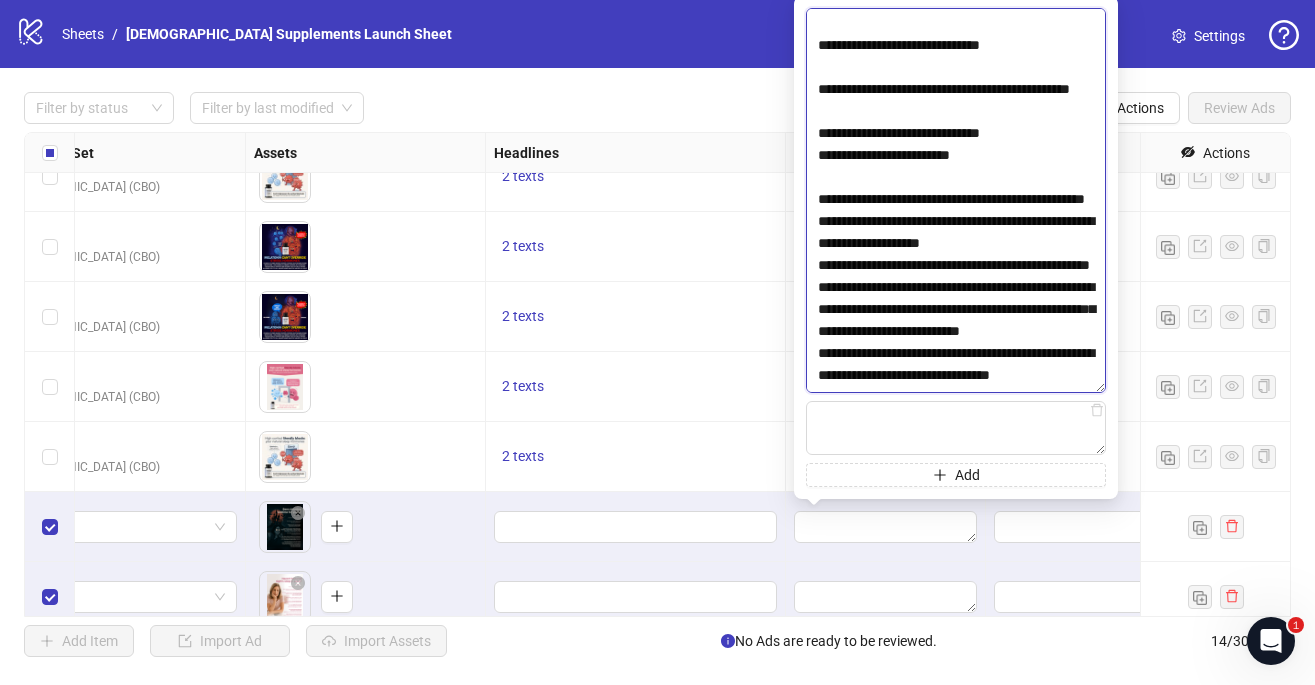 scroll, scrollTop: 2885, scrollLeft: 0, axis: vertical 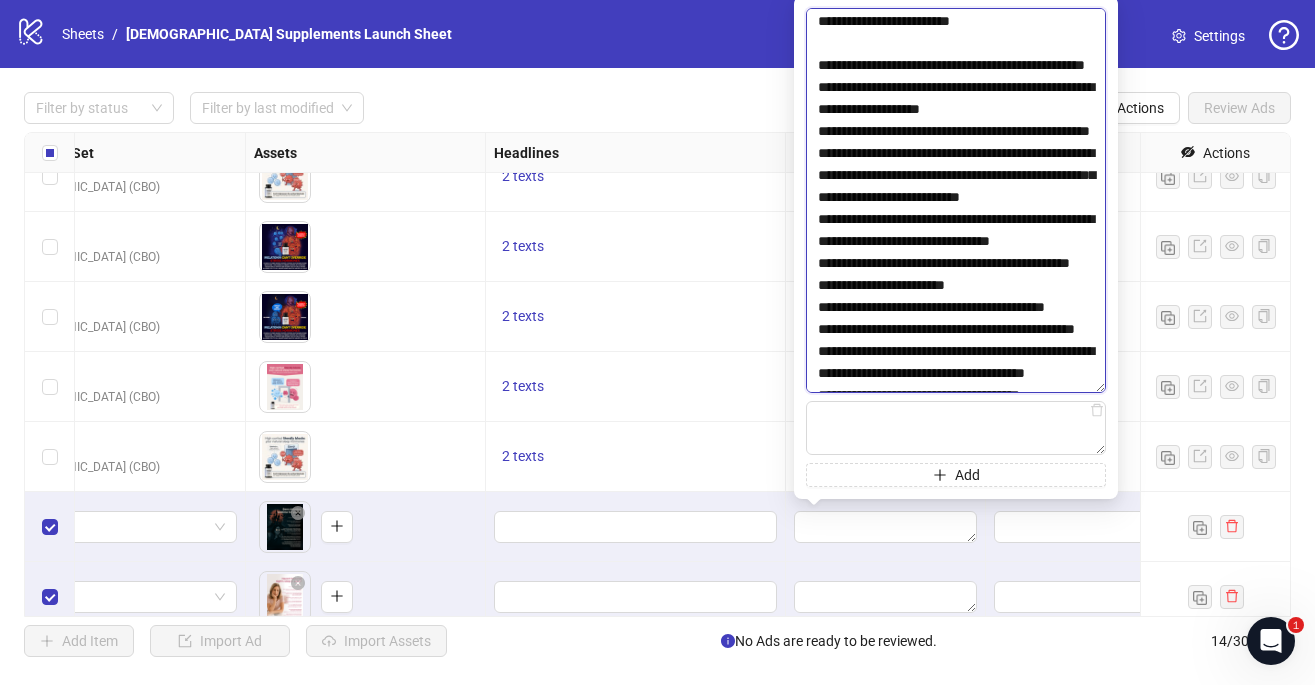 click at bounding box center (956, 200) 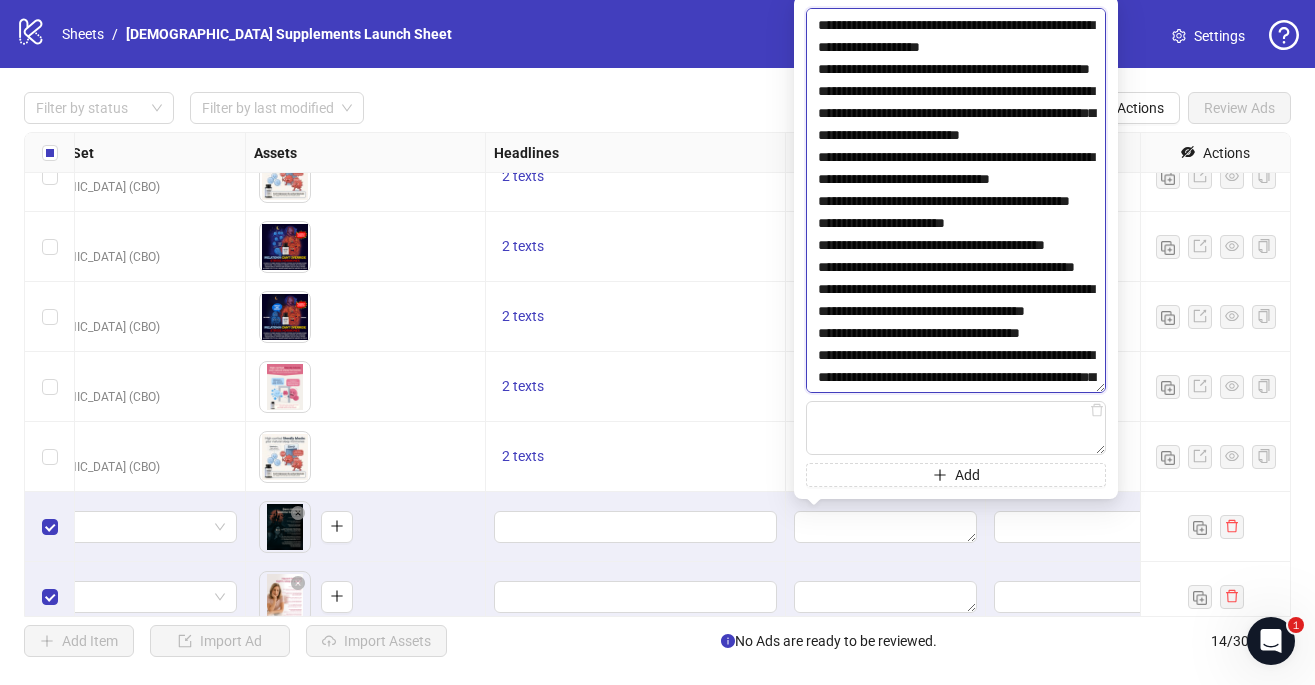 scroll, scrollTop: 2971, scrollLeft: 0, axis: vertical 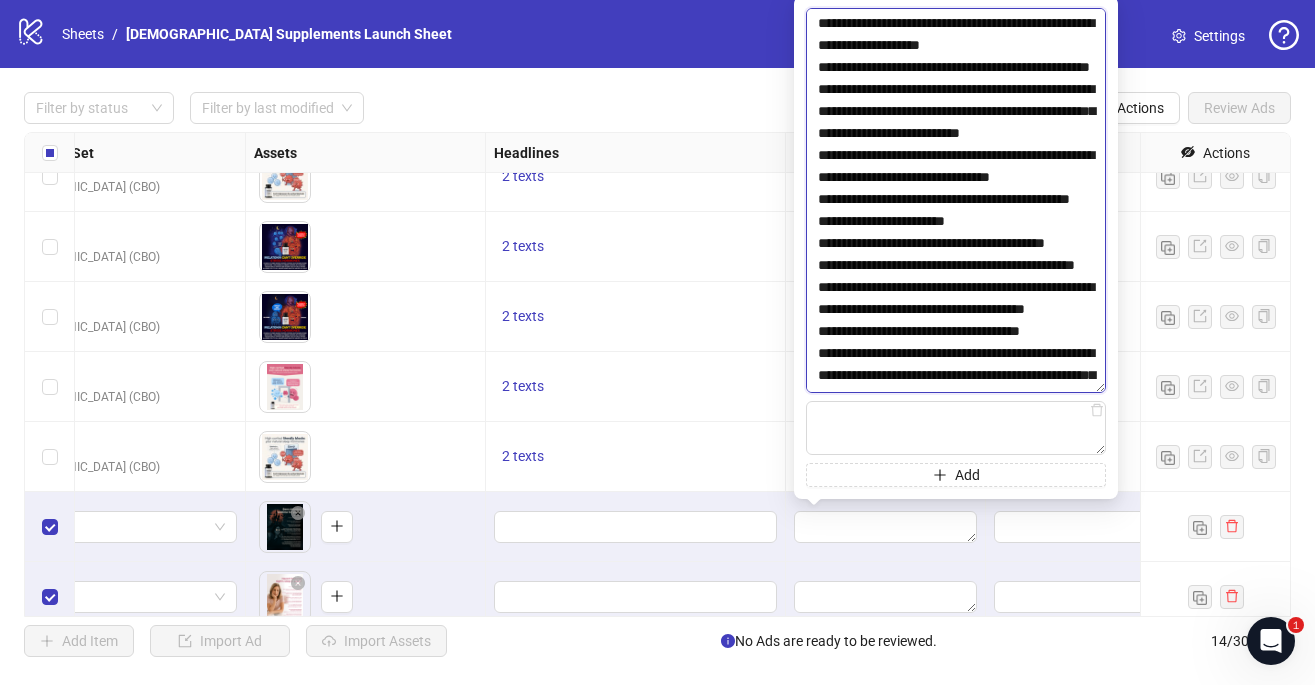 drag, startPoint x: 920, startPoint y: 259, endPoint x: 812, endPoint y: 245, distance: 108.903625 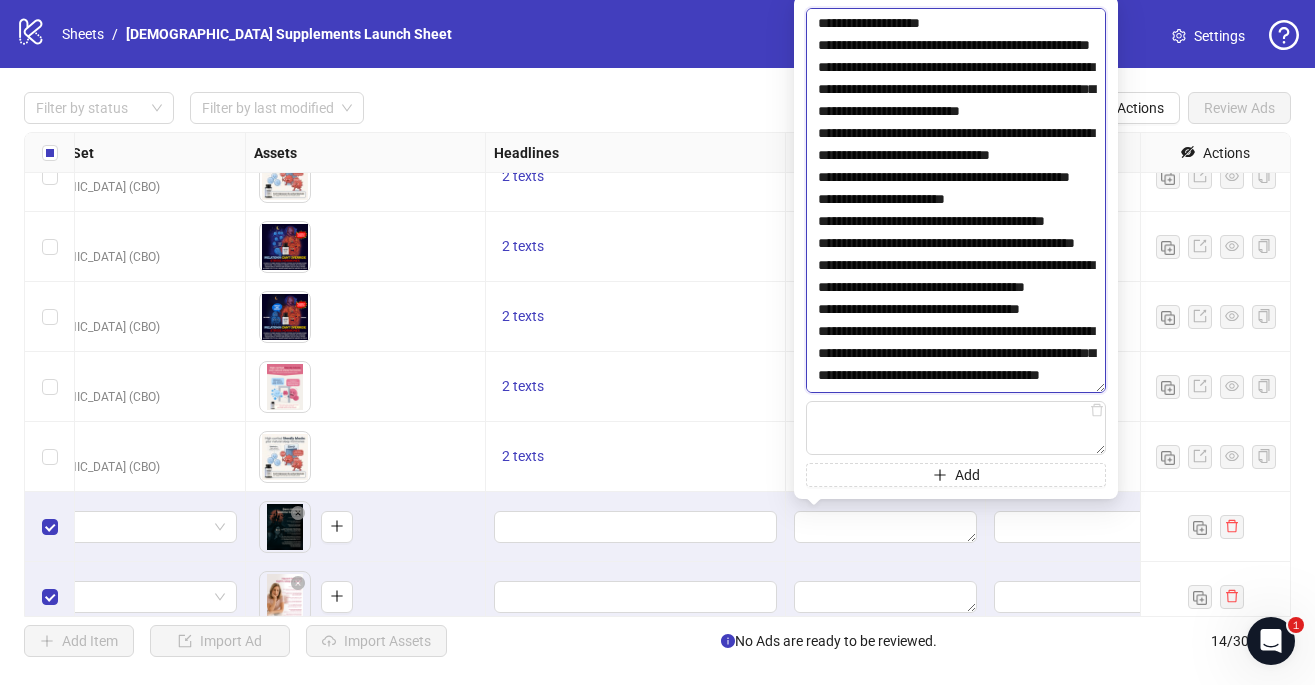 click at bounding box center (956, 200) 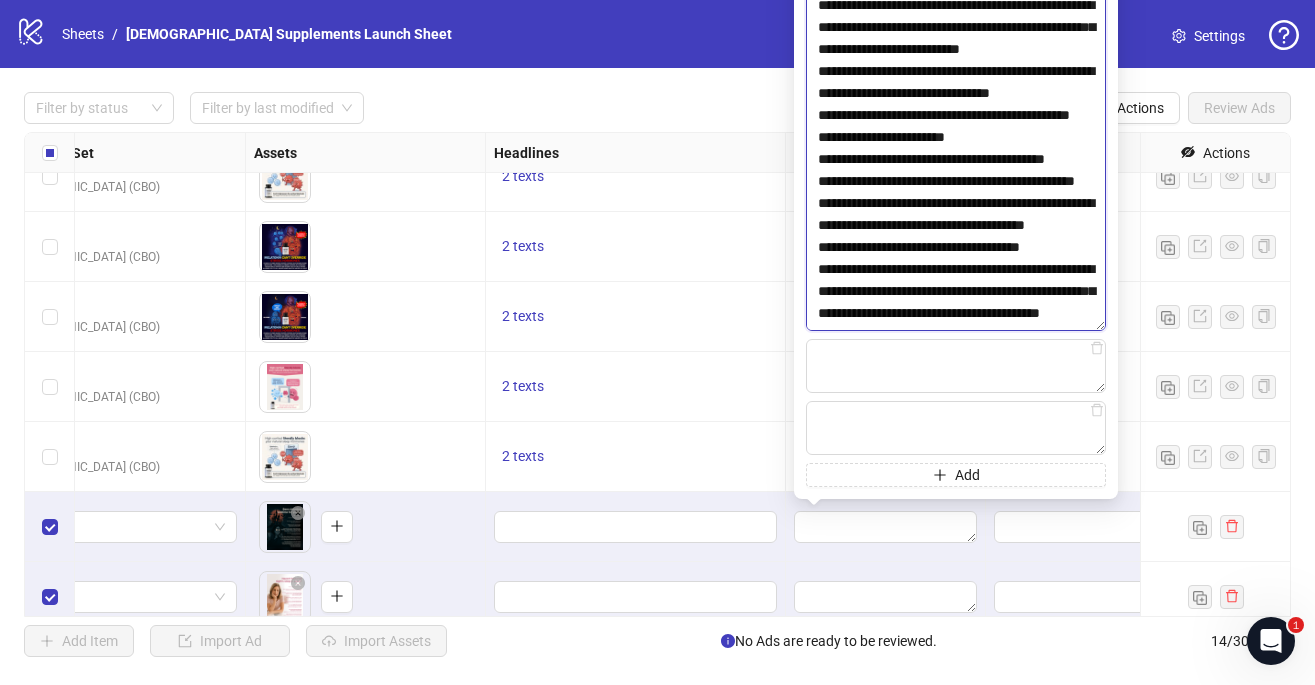 click at bounding box center [956, 138] 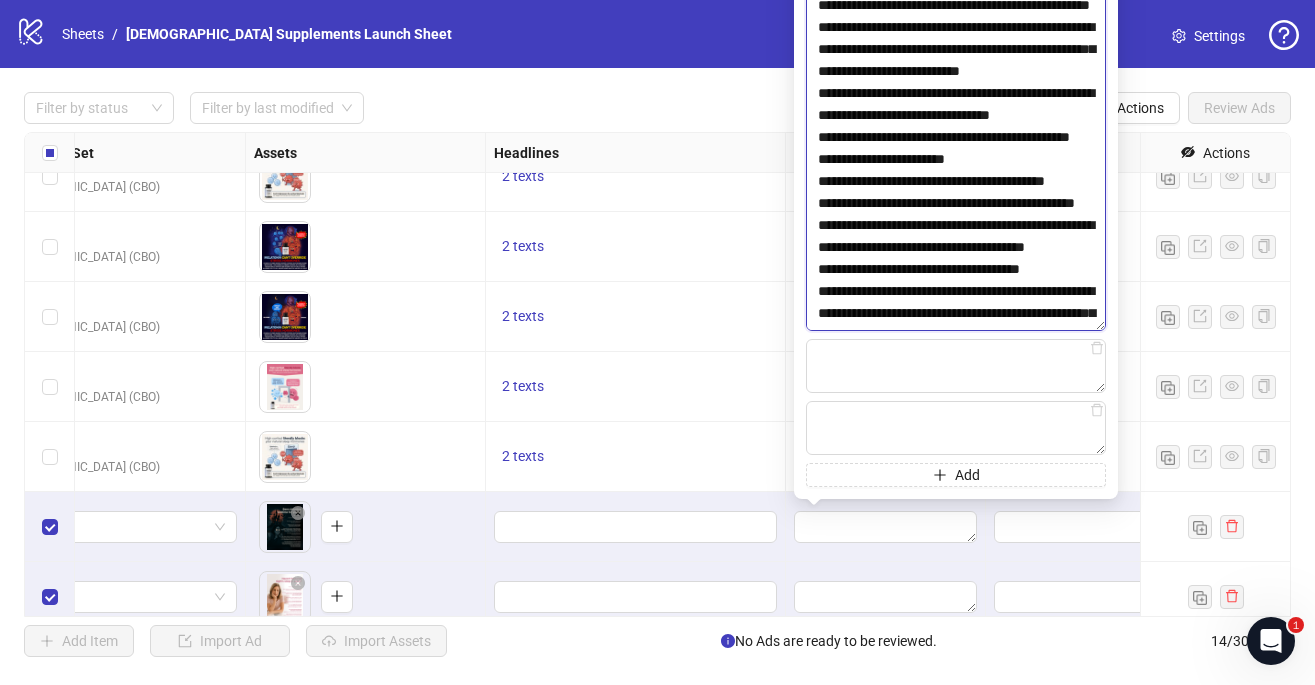 click at bounding box center (956, 138) 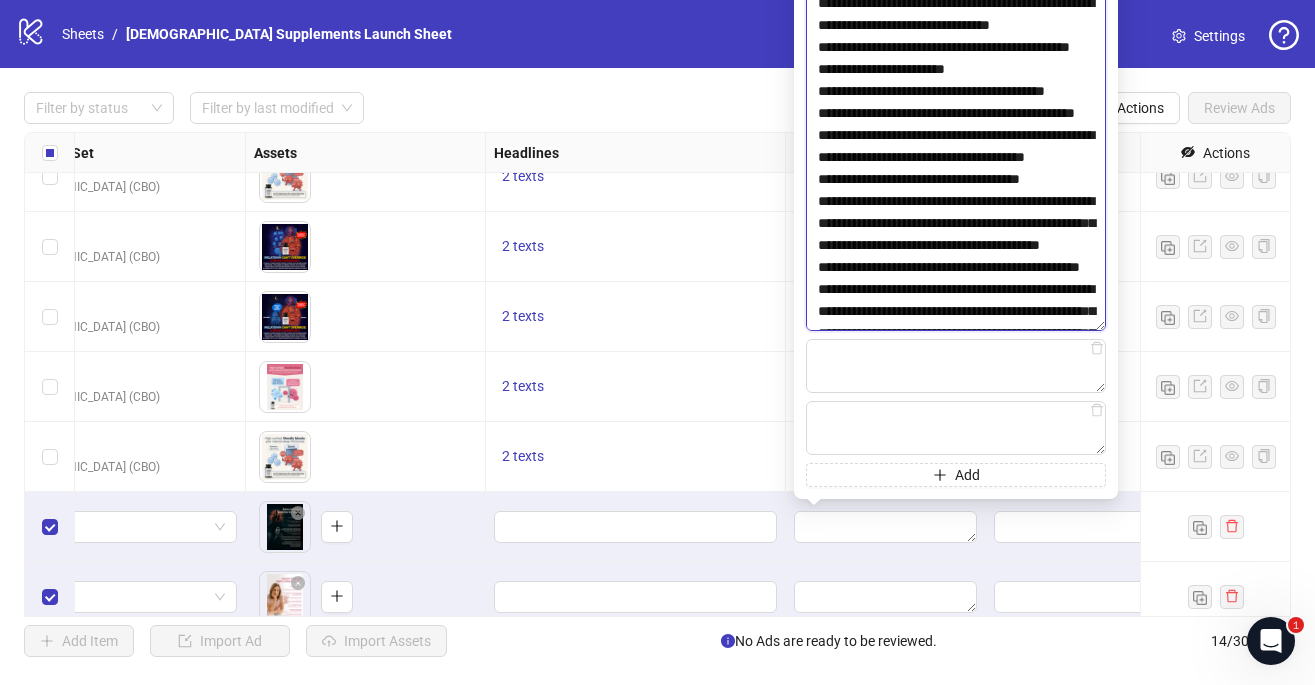 scroll, scrollTop: 3085, scrollLeft: 0, axis: vertical 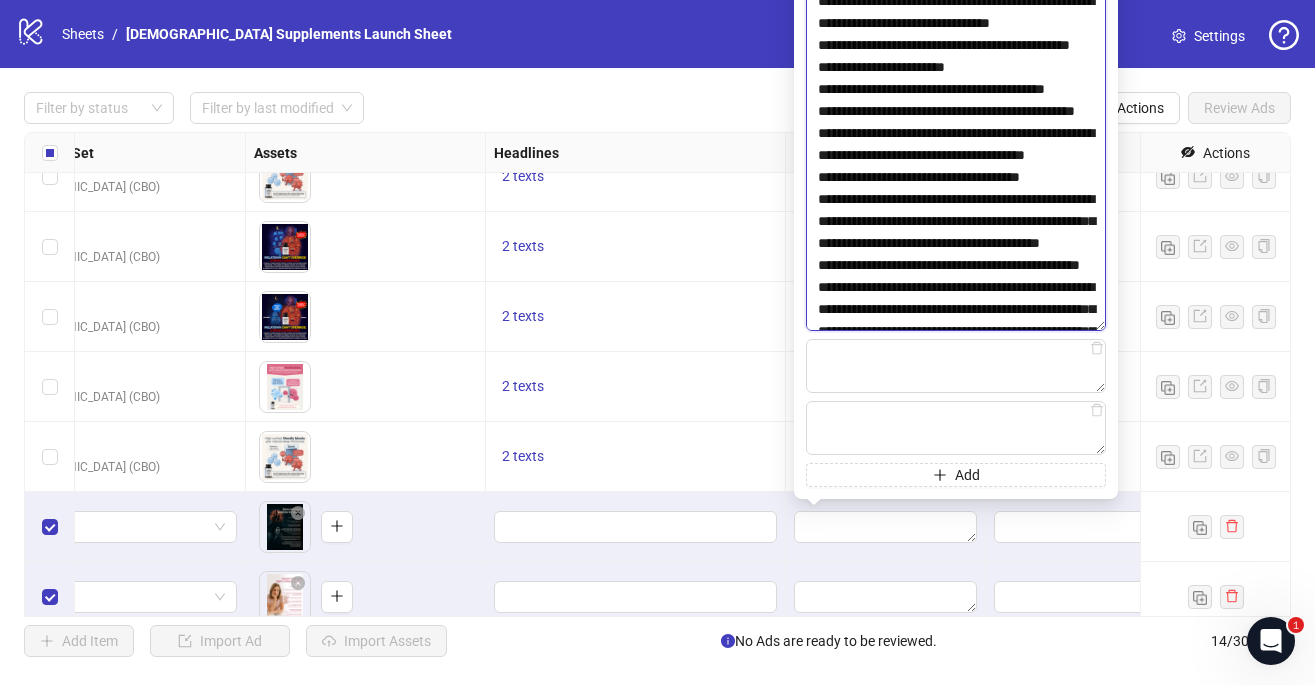 click at bounding box center [956, 138] 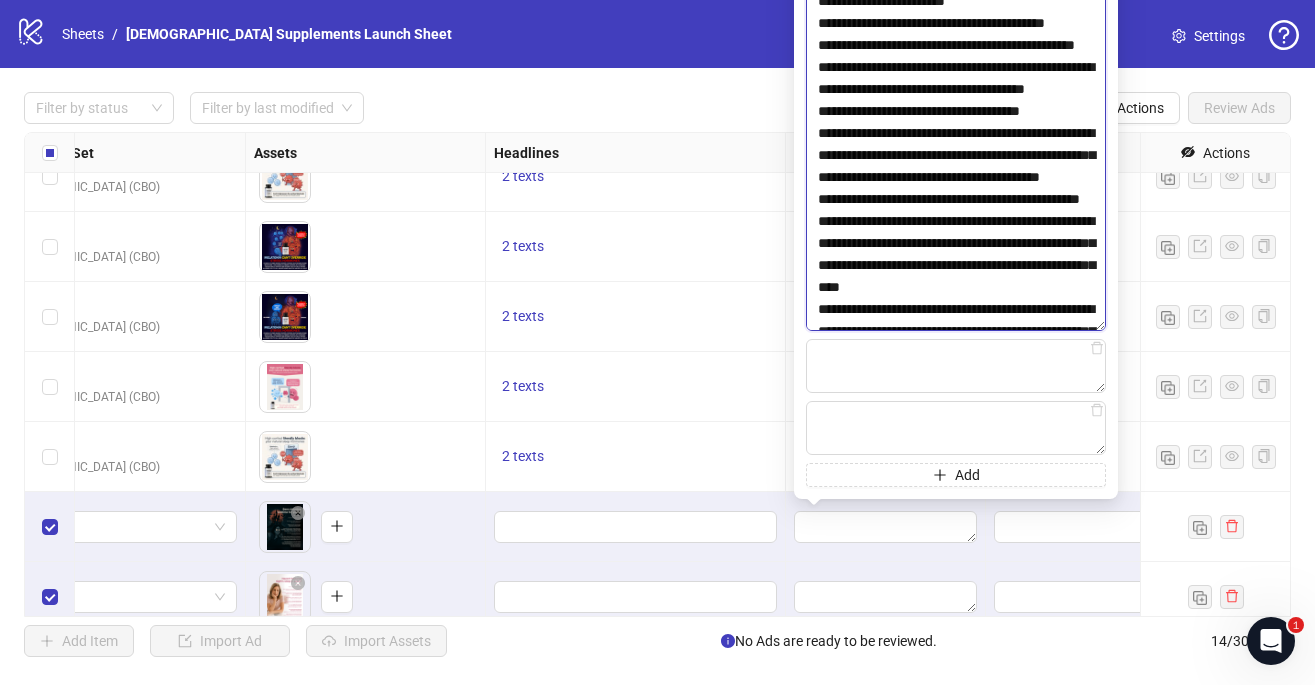 scroll, scrollTop: 3192, scrollLeft: 0, axis: vertical 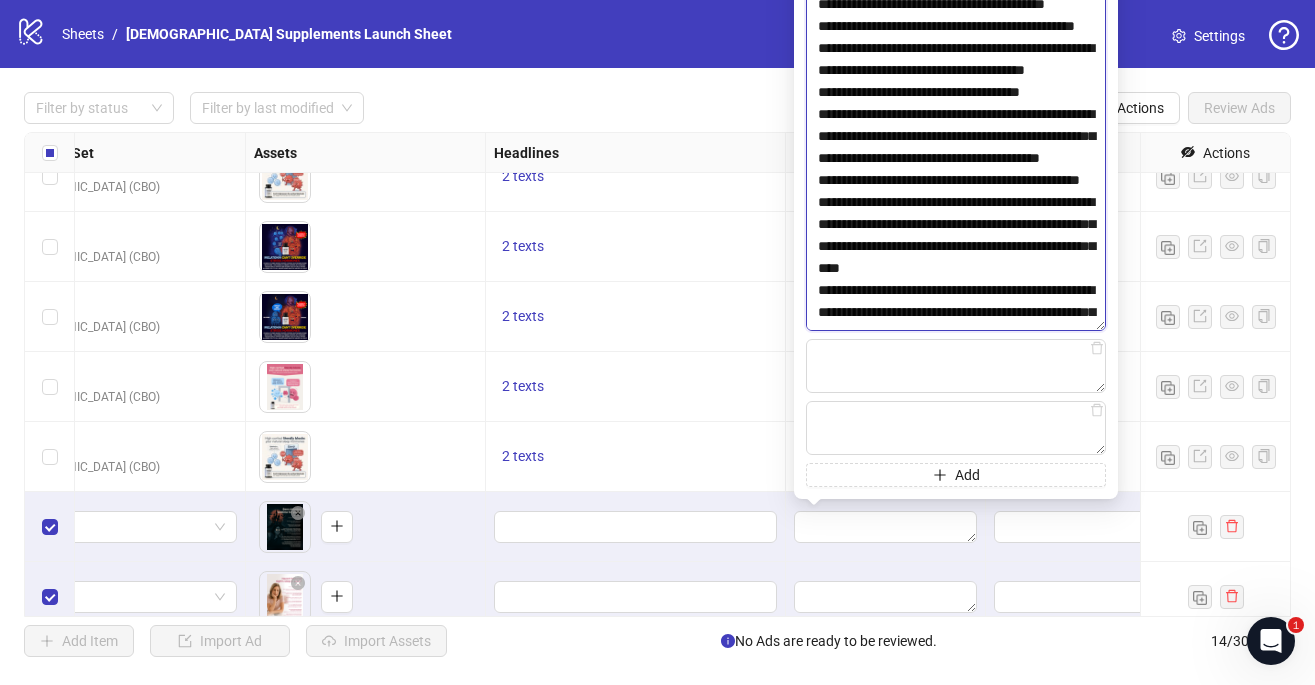 click at bounding box center (956, 138) 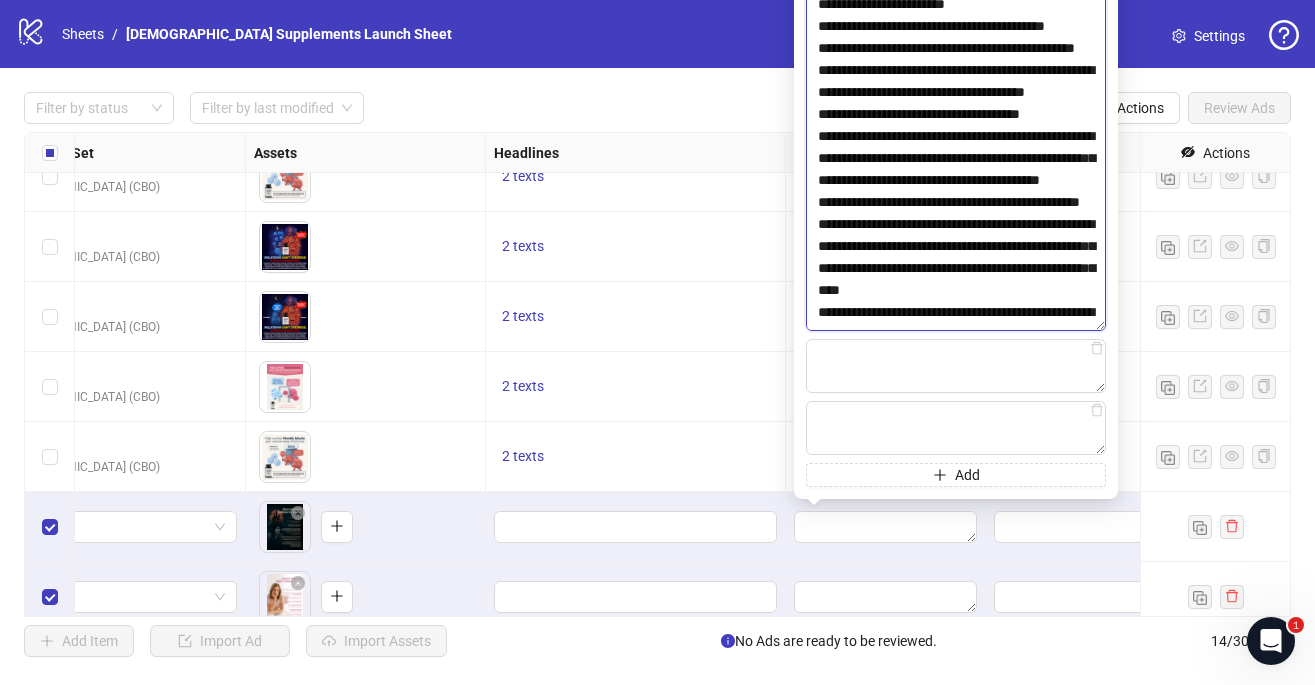 click at bounding box center (956, 138) 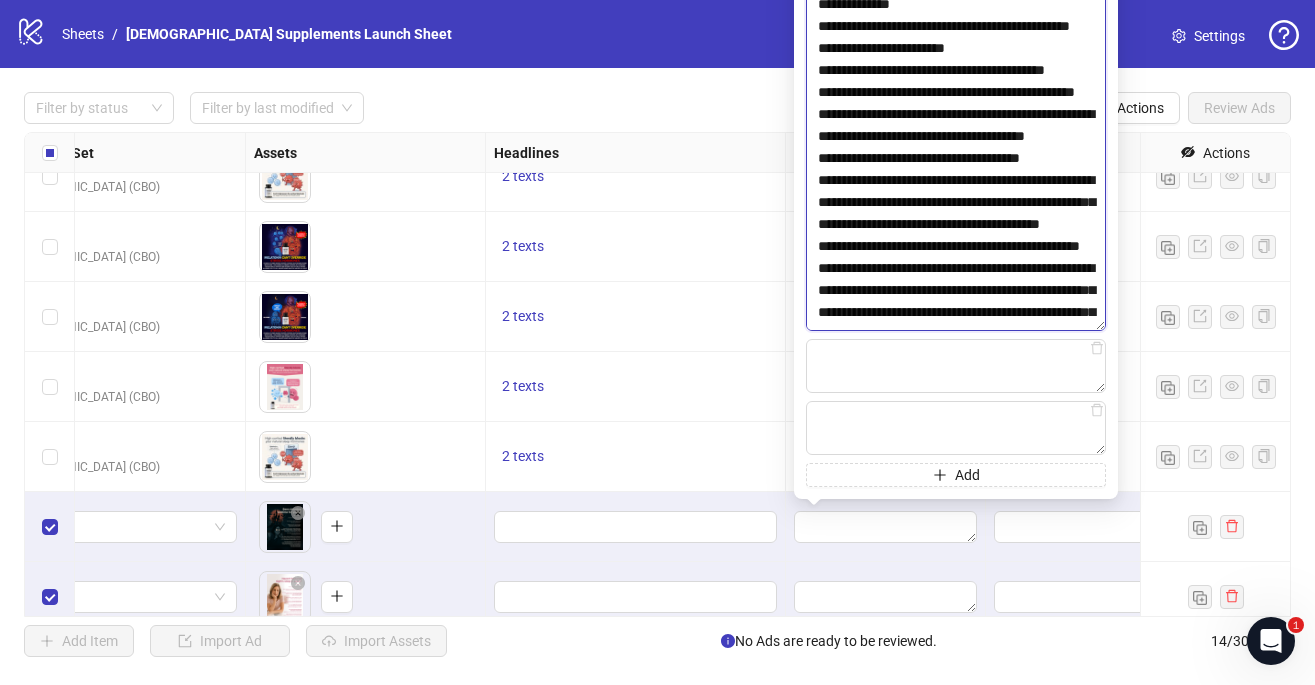 scroll, scrollTop: 3268, scrollLeft: 0, axis: vertical 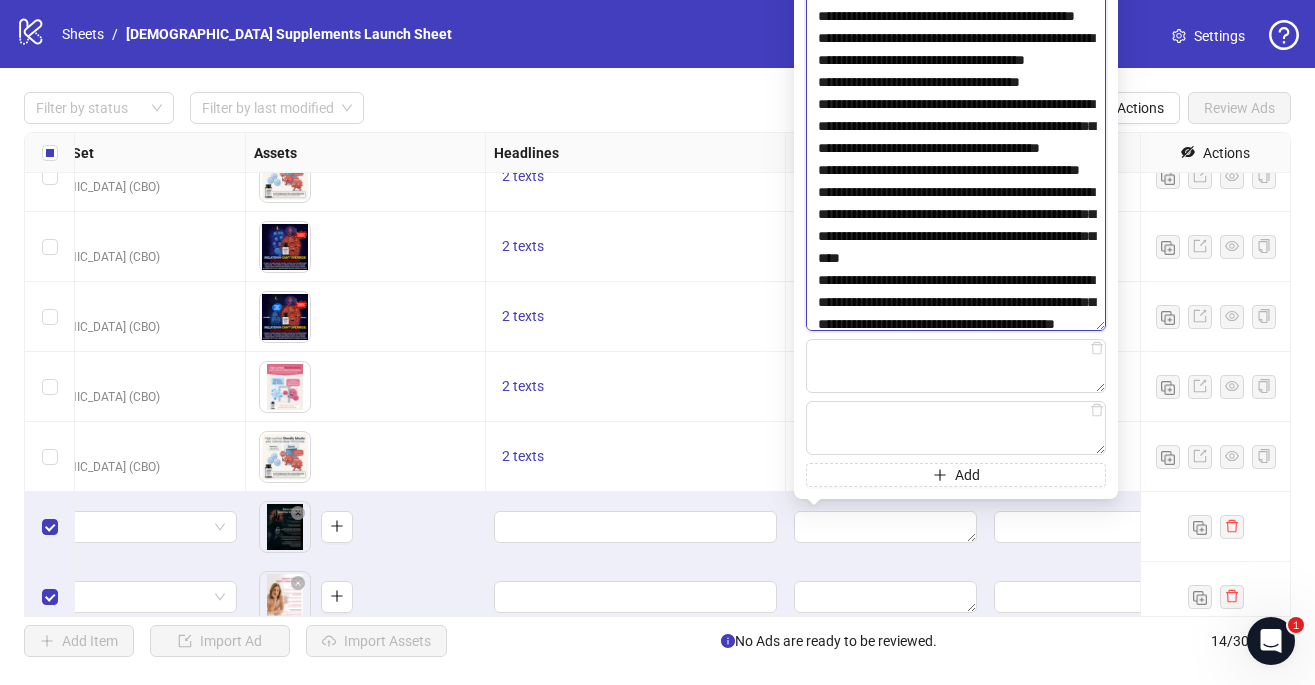 click at bounding box center [956, 138] 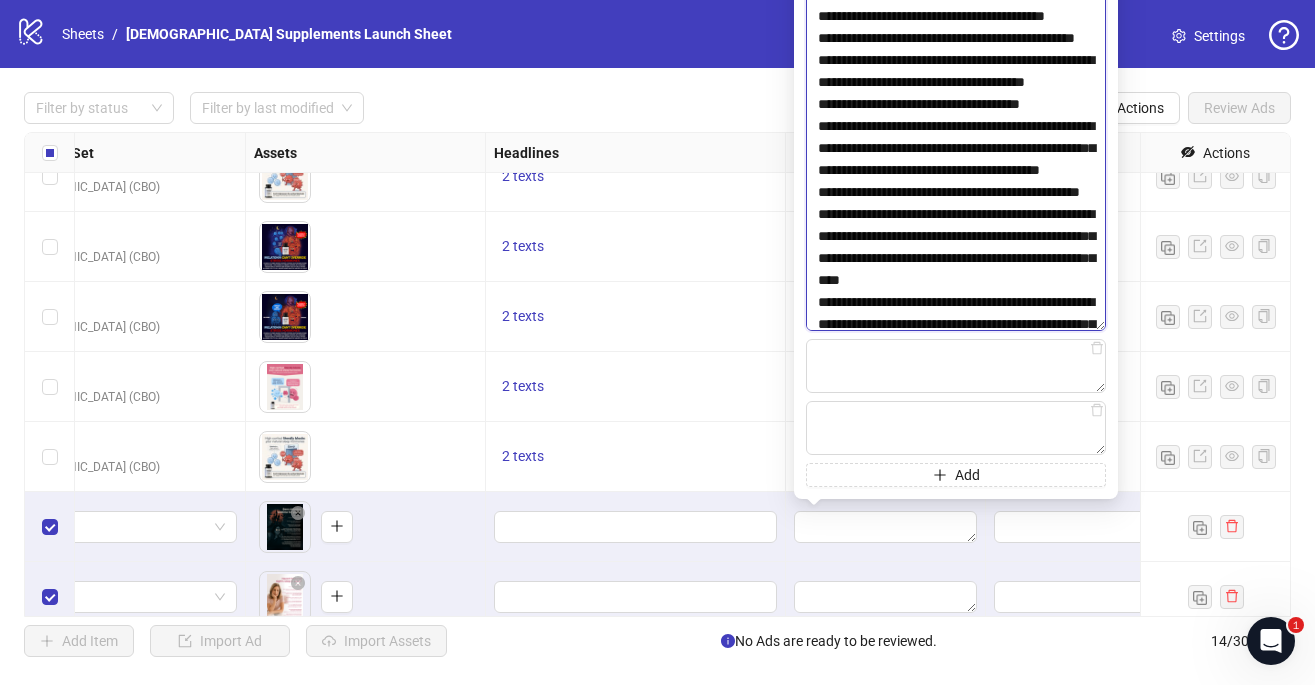 scroll, scrollTop: 3324, scrollLeft: 0, axis: vertical 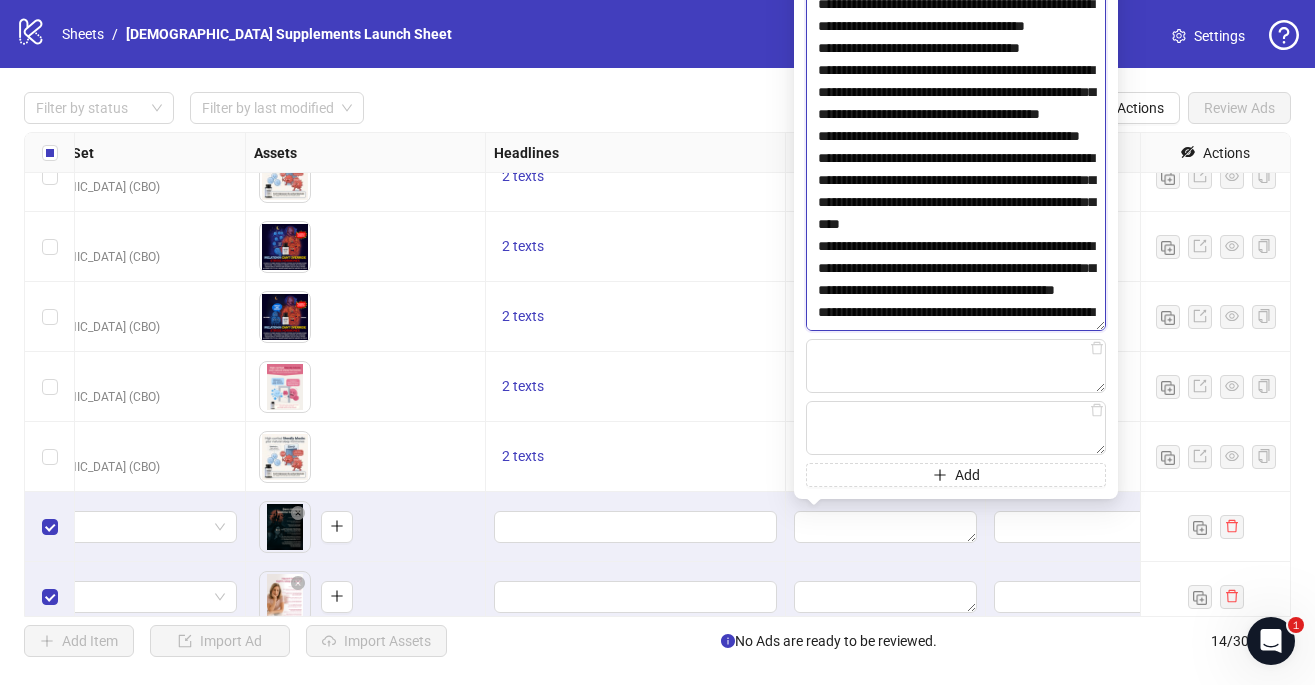 click at bounding box center [956, 138] 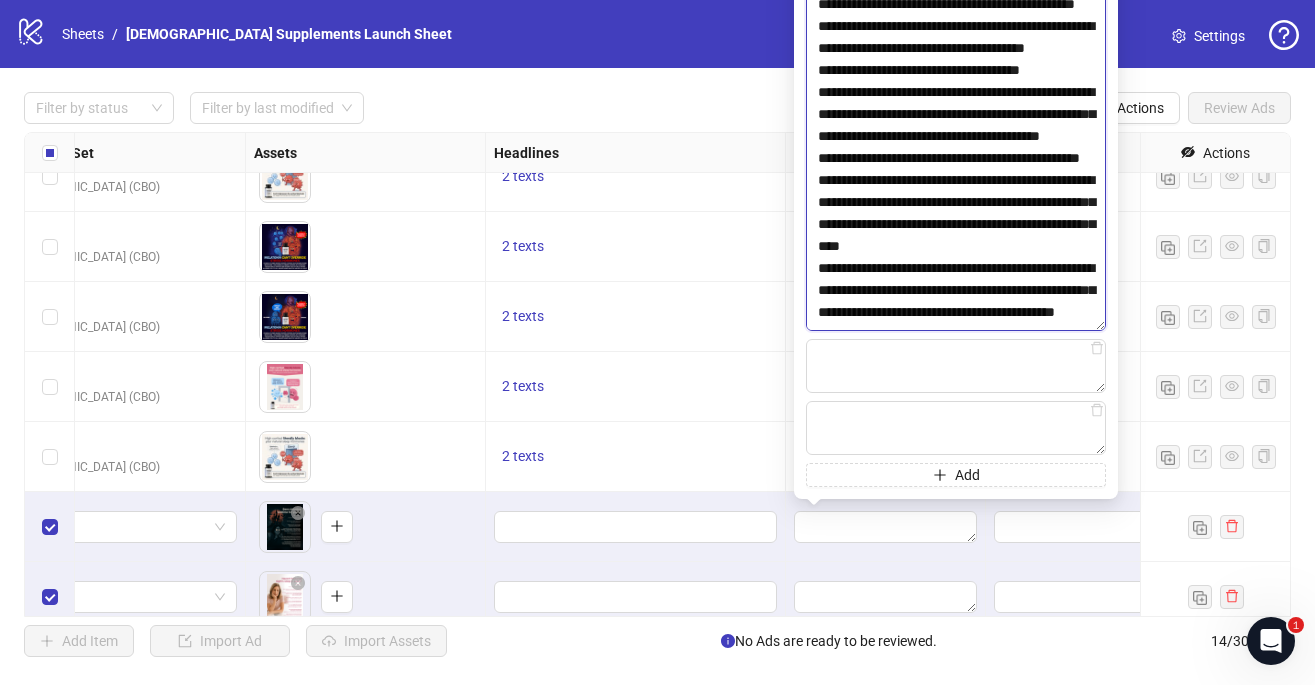 click at bounding box center (956, 138) 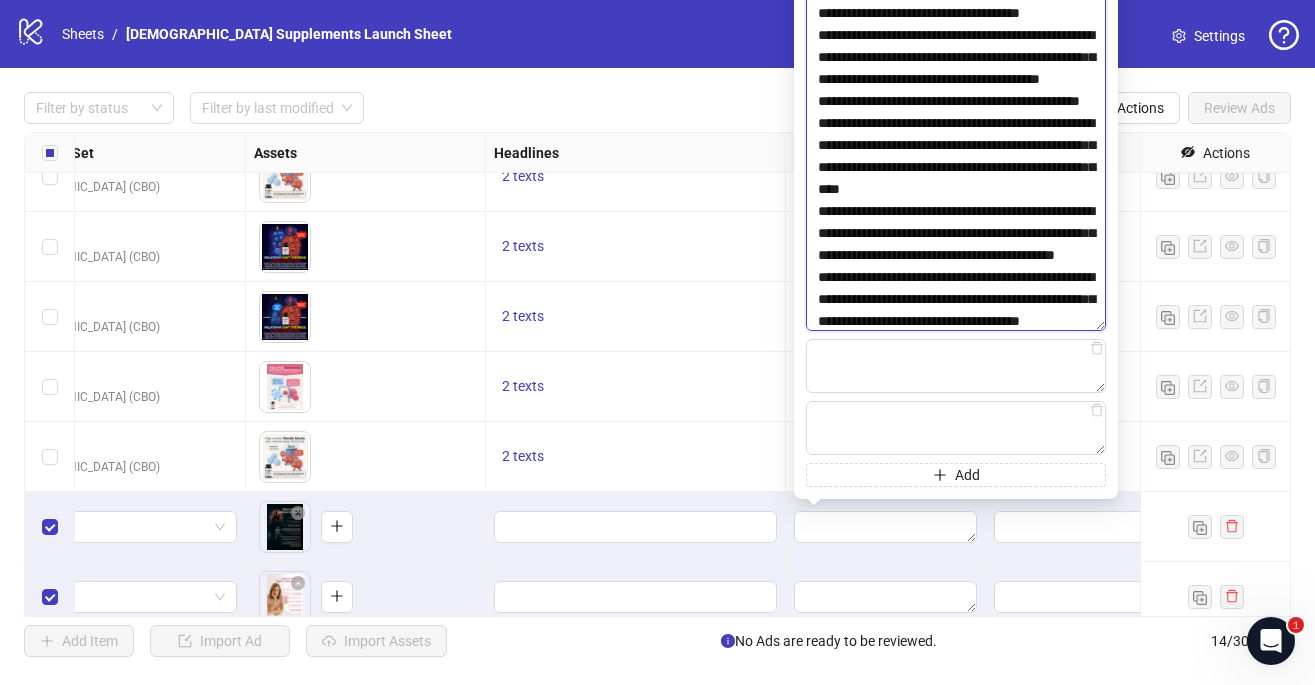 scroll, scrollTop: 3414, scrollLeft: 0, axis: vertical 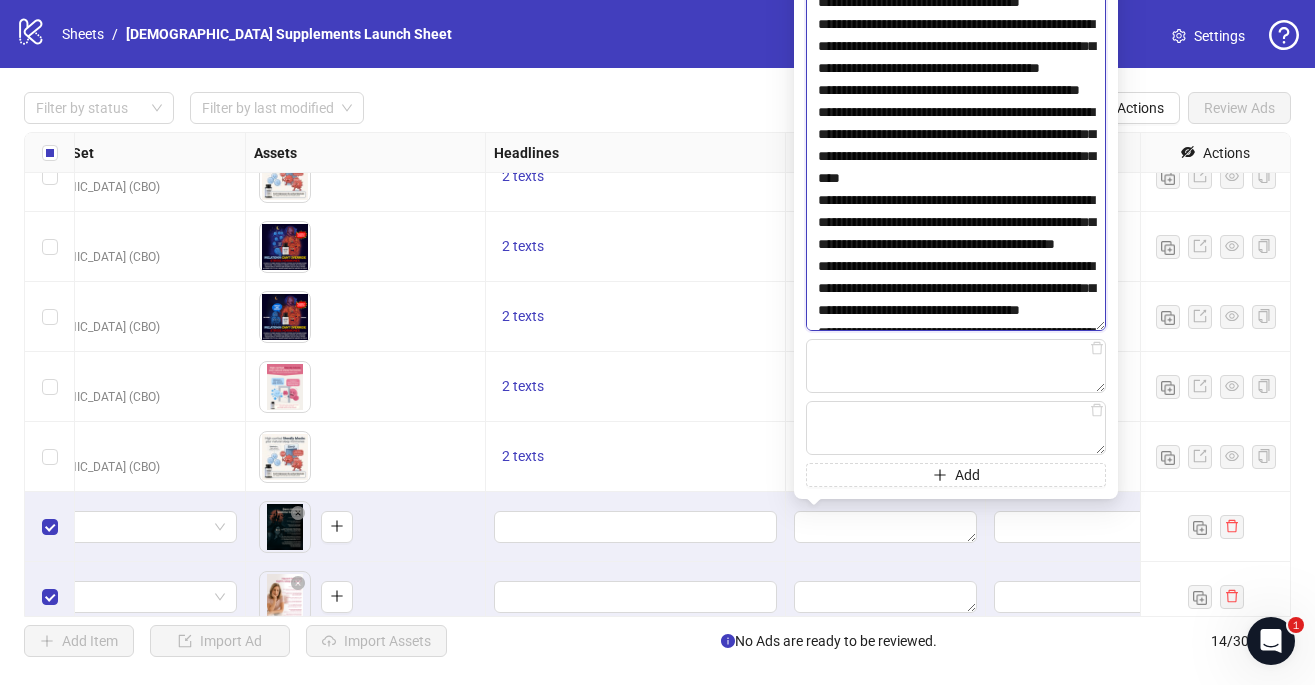 click at bounding box center (956, 138) 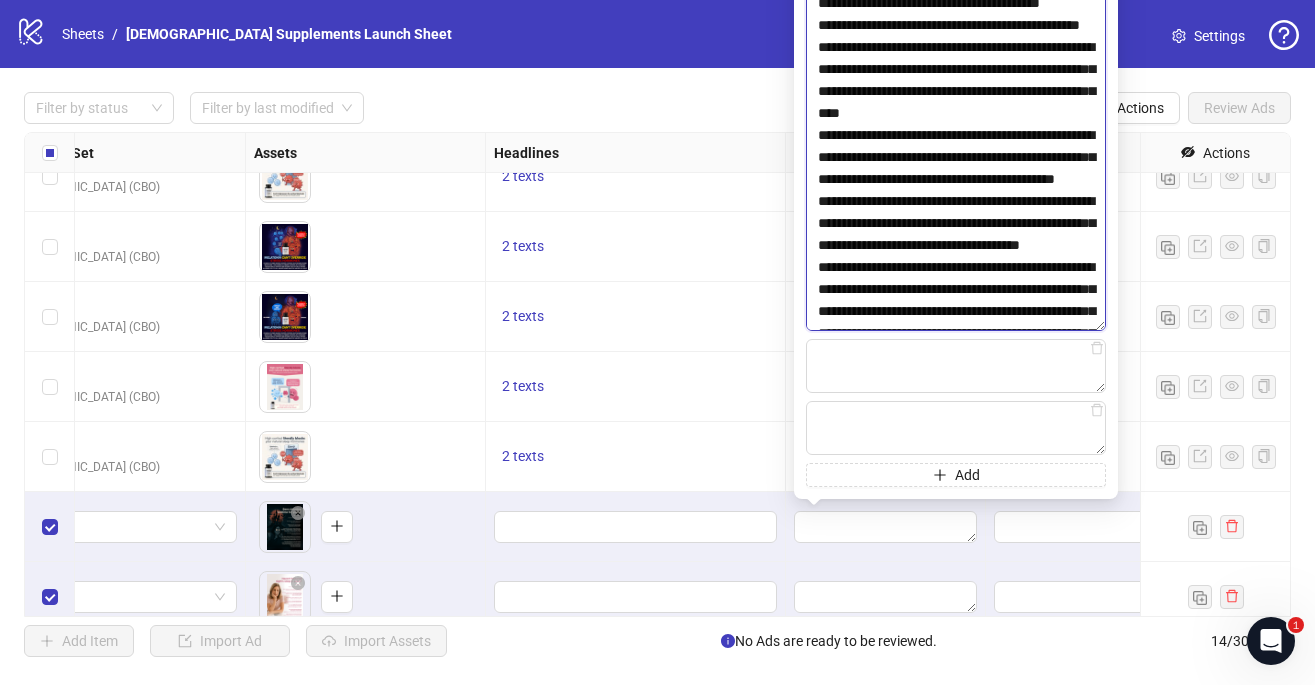 scroll, scrollTop: 3506, scrollLeft: 0, axis: vertical 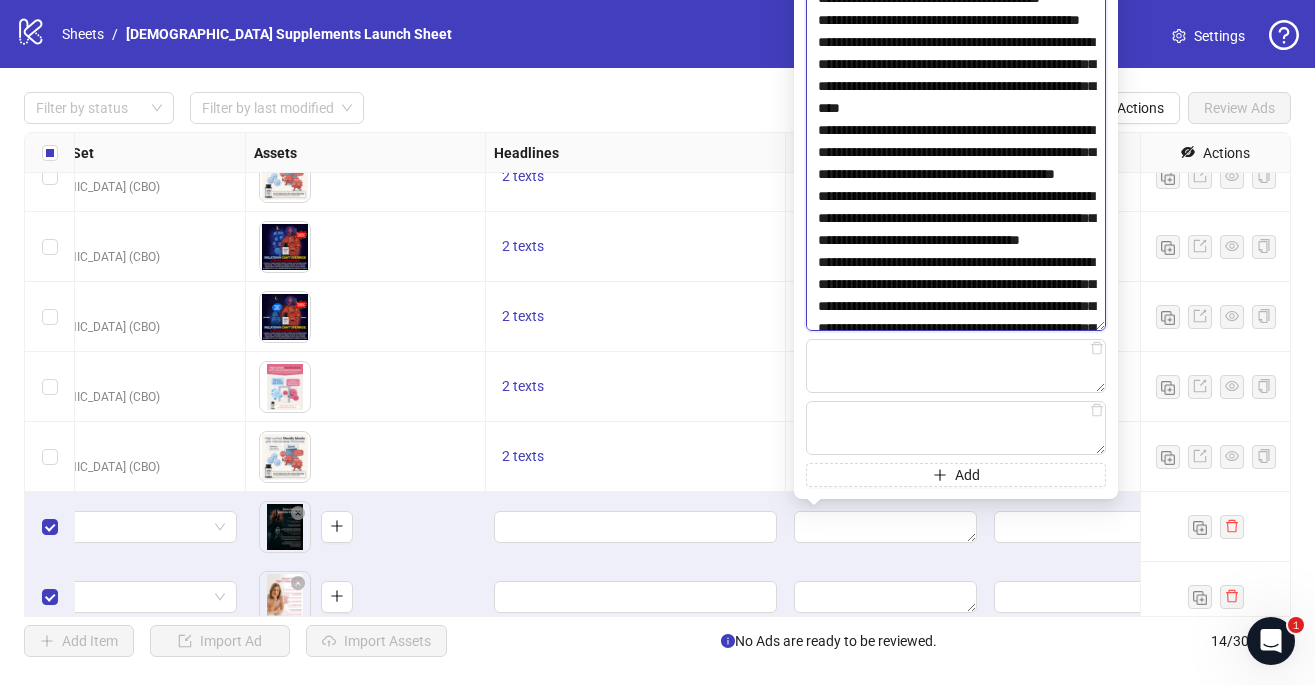 click at bounding box center (956, 138) 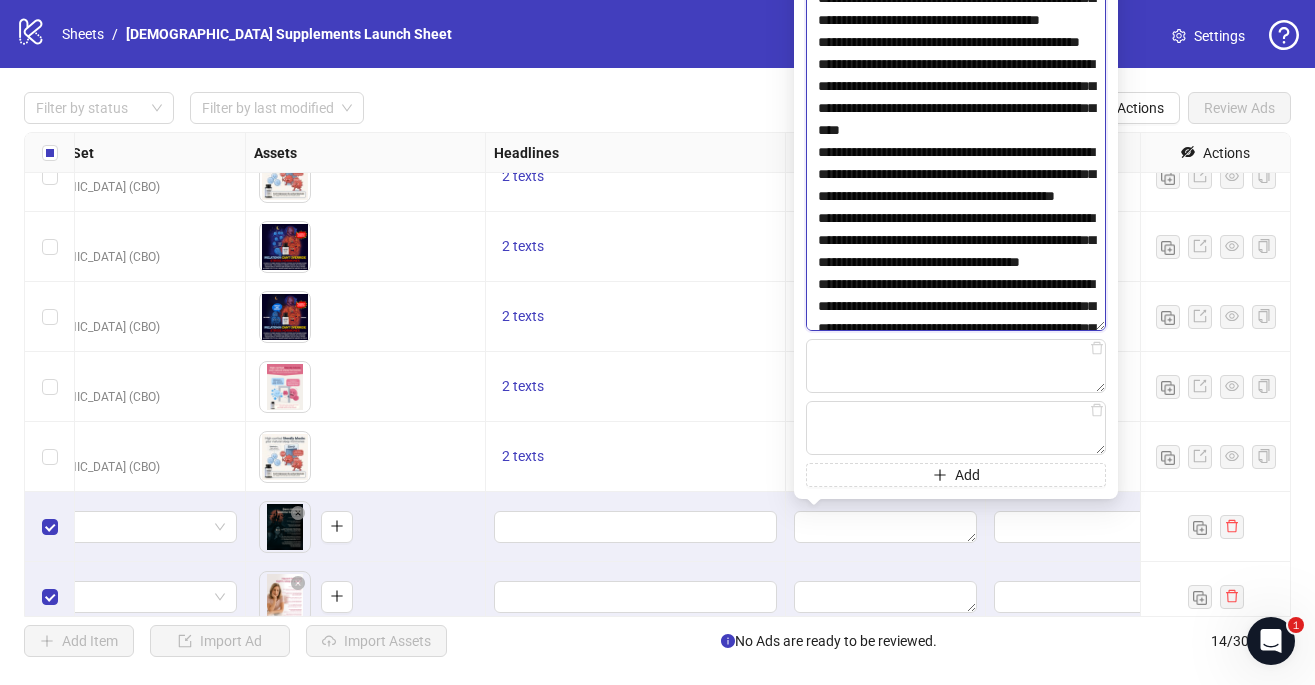 click at bounding box center (956, 138) 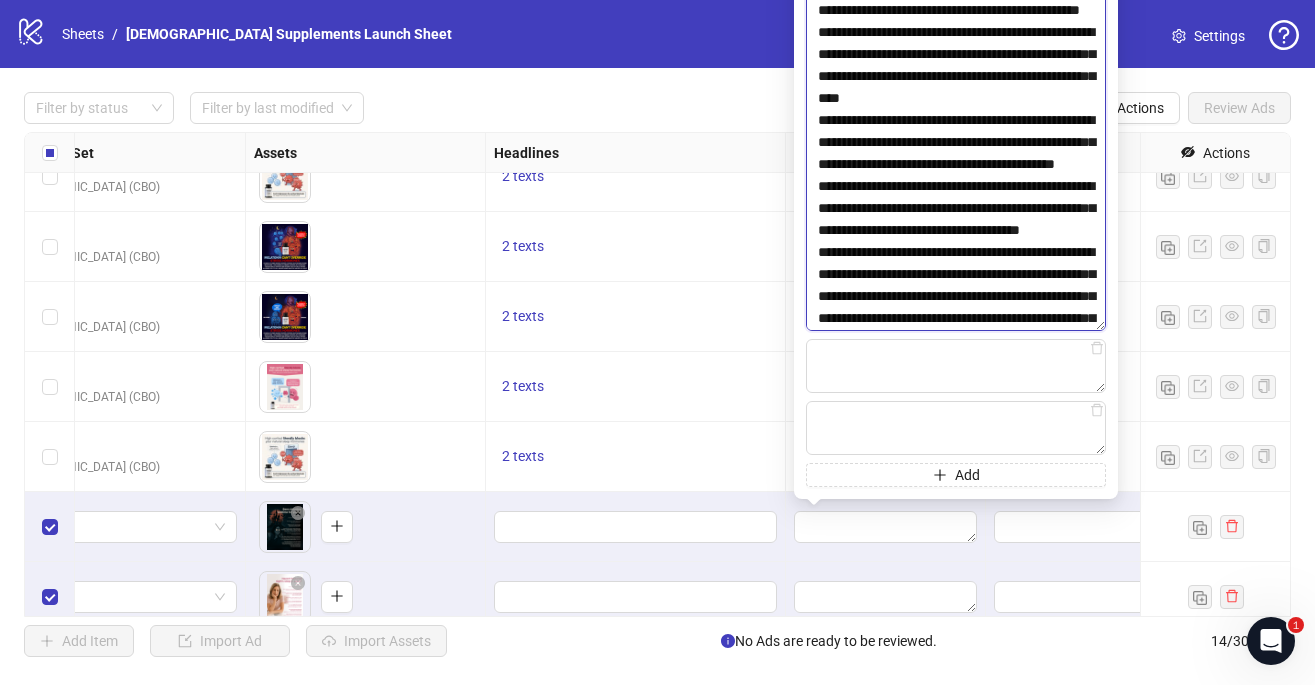 scroll, scrollTop: 3604, scrollLeft: 0, axis: vertical 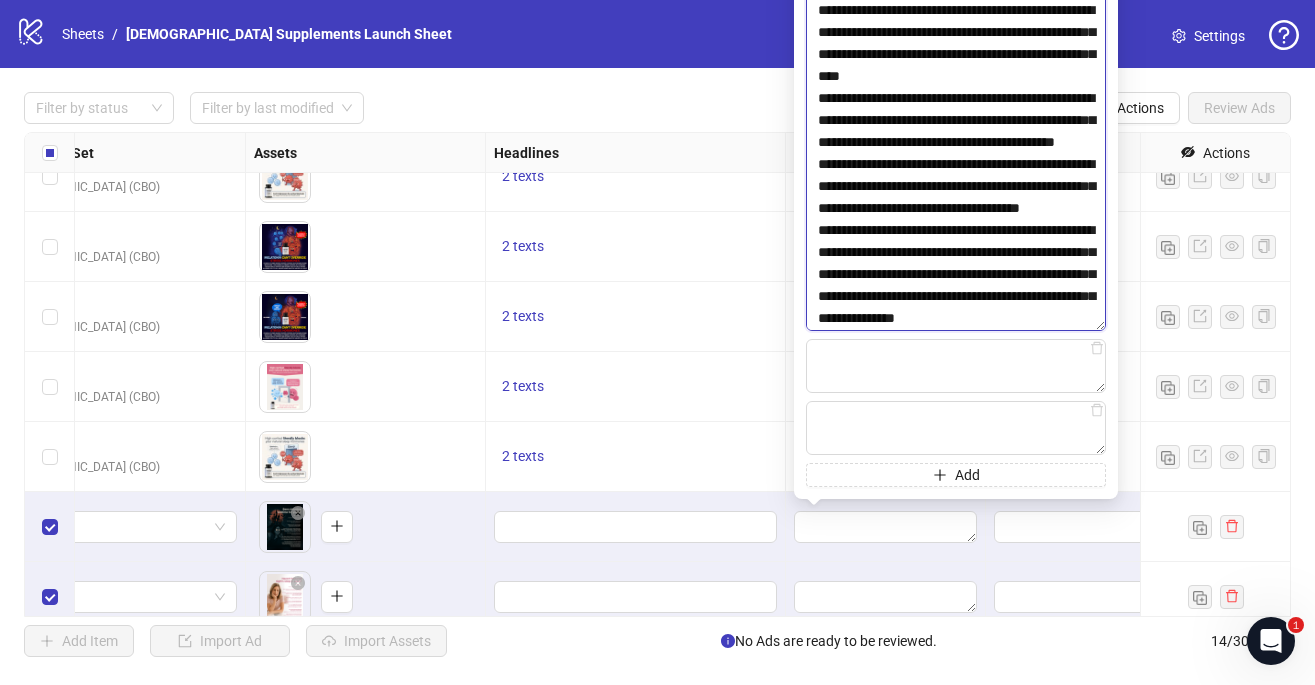 click at bounding box center (956, 138) 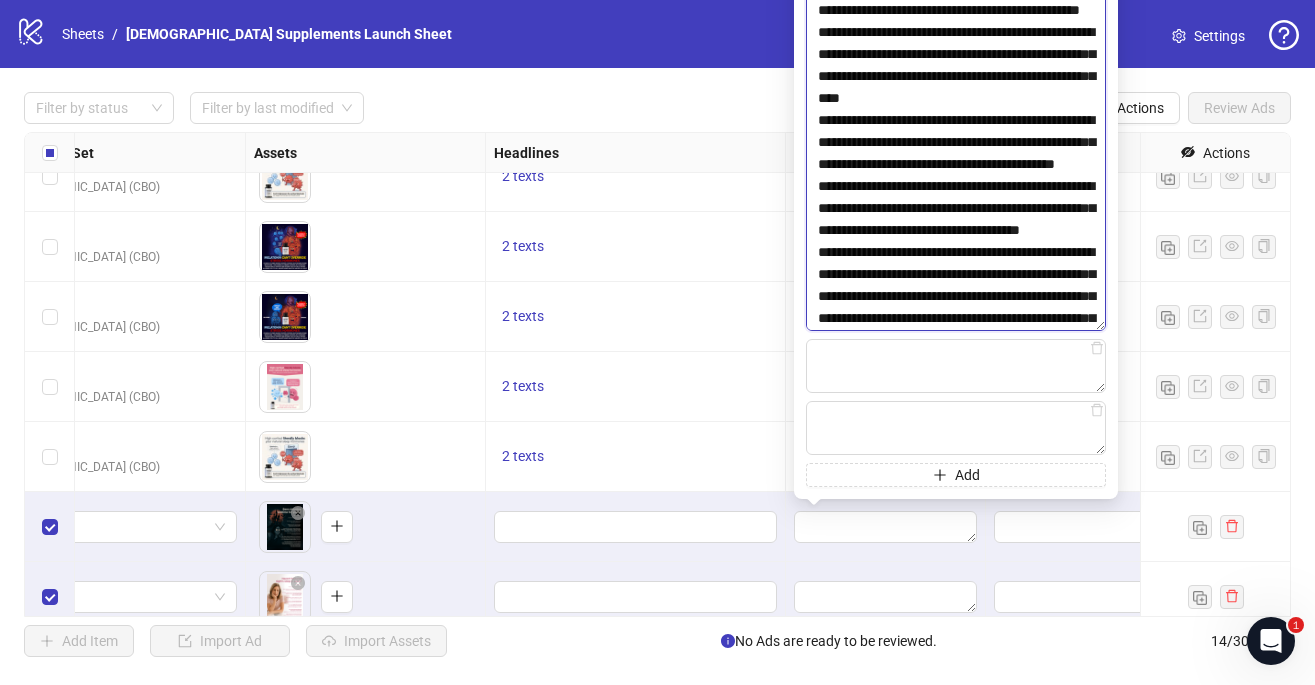 scroll, scrollTop: 3675, scrollLeft: 0, axis: vertical 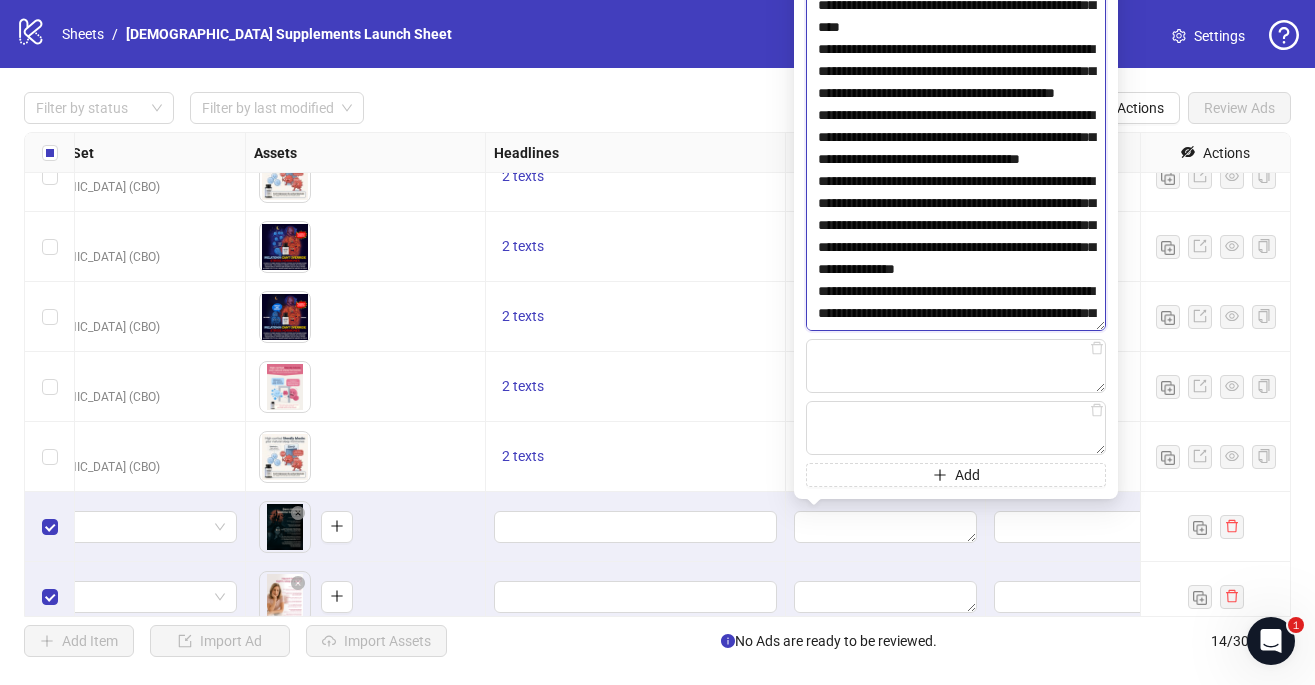 click at bounding box center [956, 138] 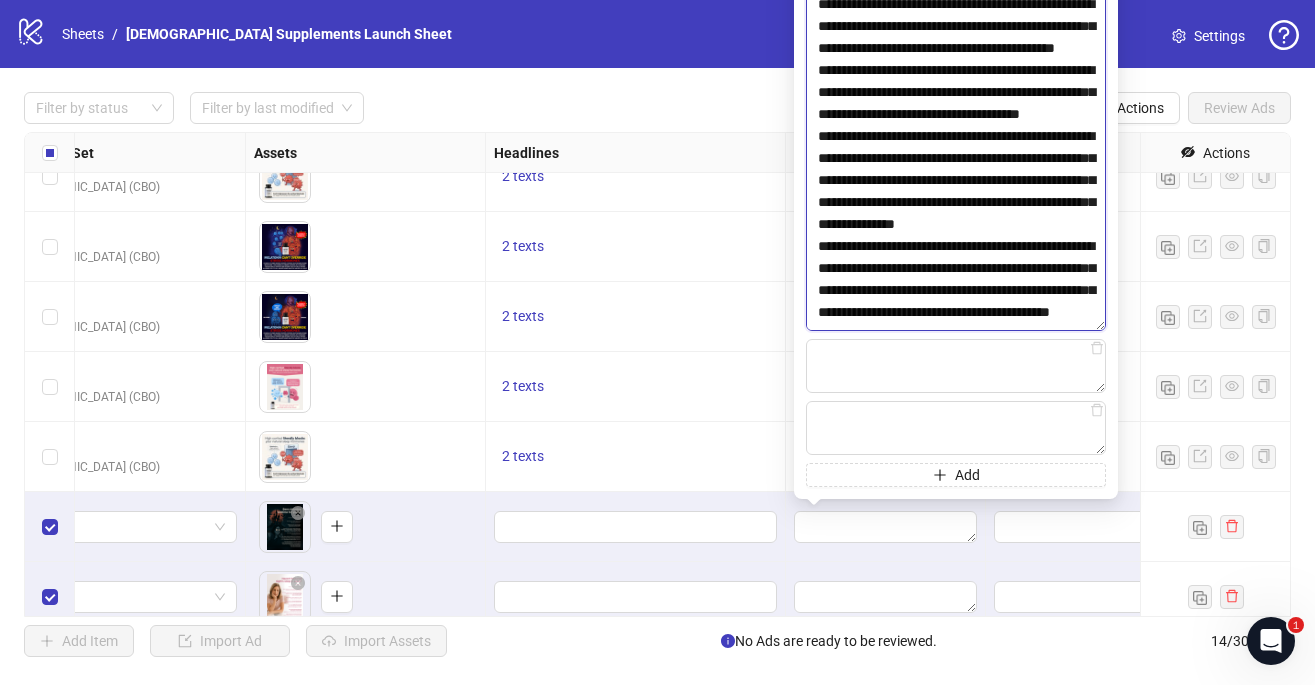 scroll, scrollTop: 3766, scrollLeft: 0, axis: vertical 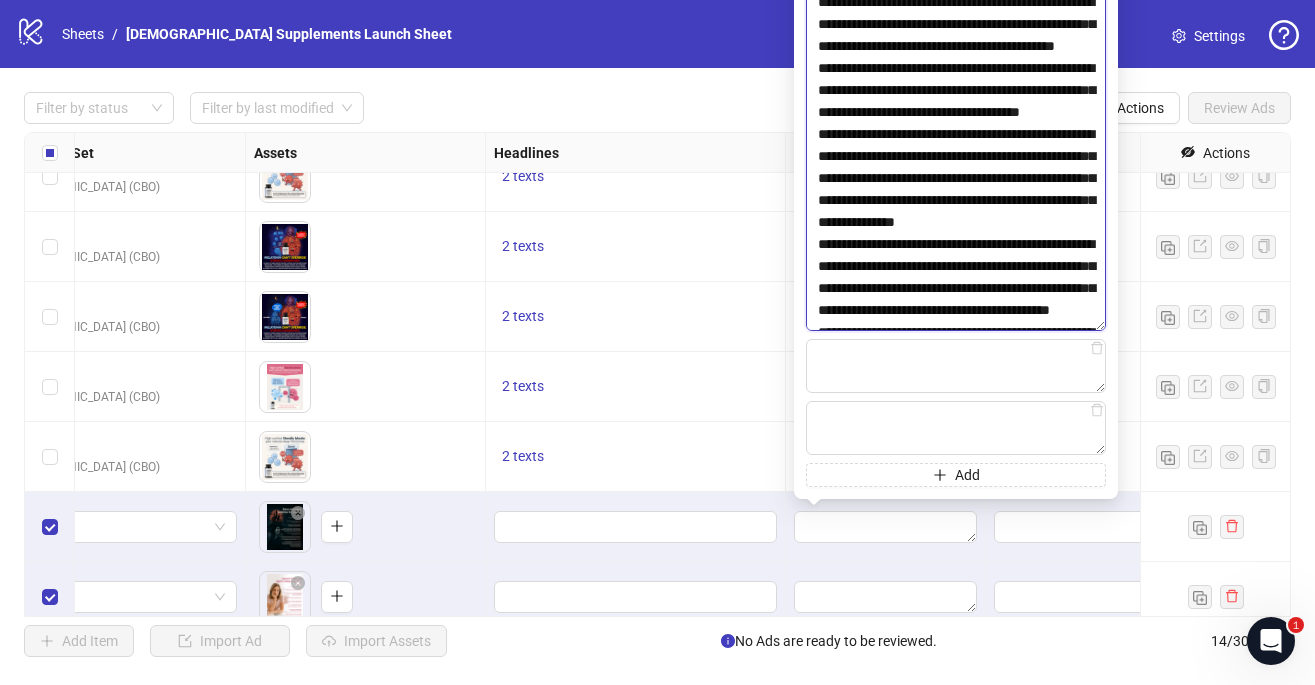 click at bounding box center (956, 138) 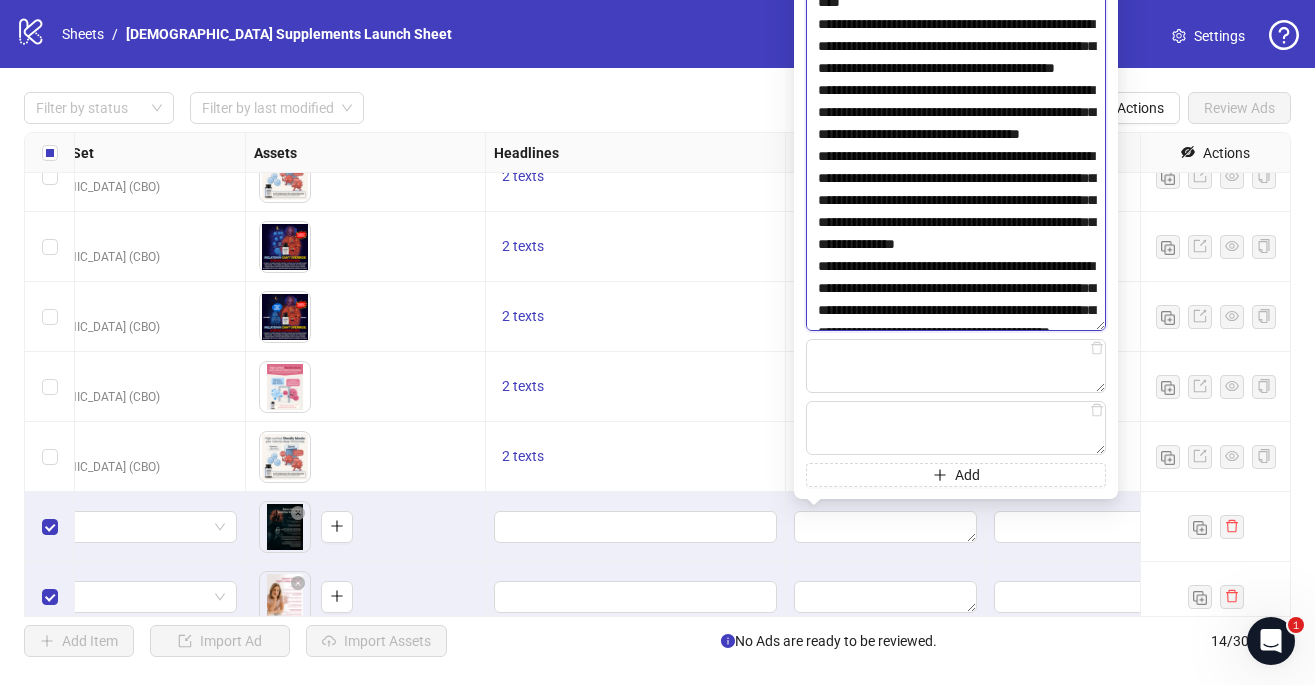 scroll, scrollTop: 3862, scrollLeft: 0, axis: vertical 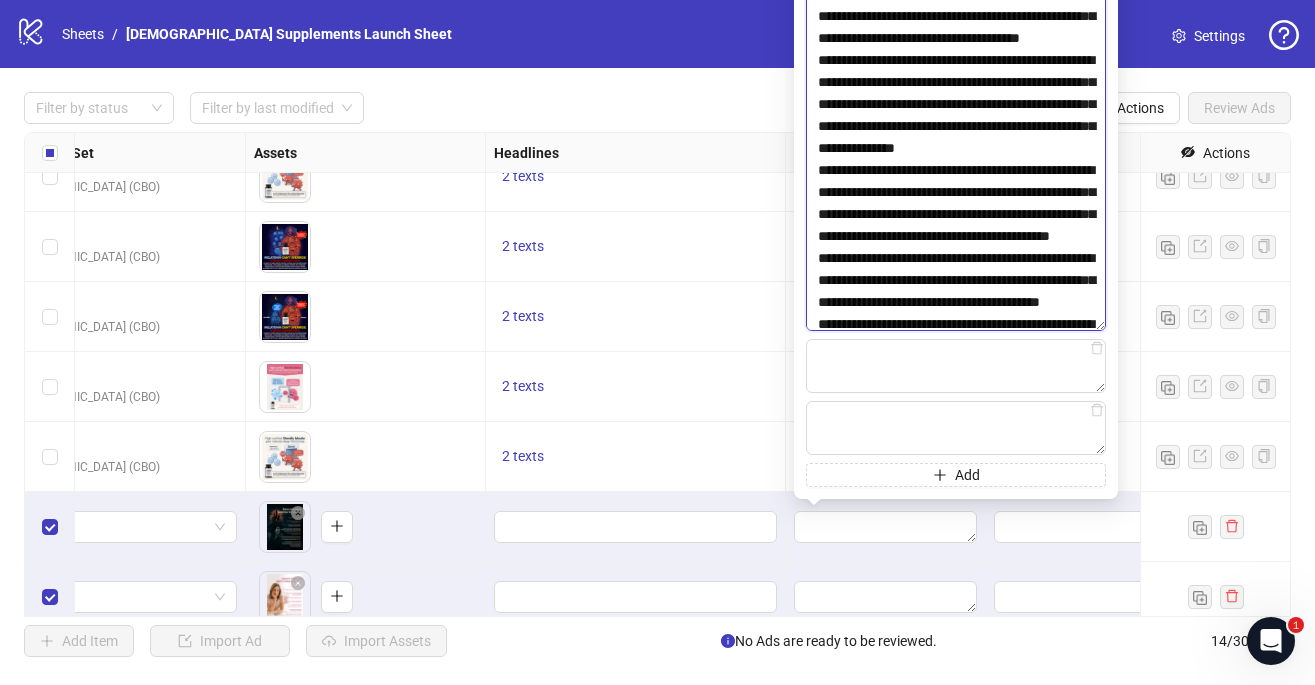 click at bounding box center (956, 138) 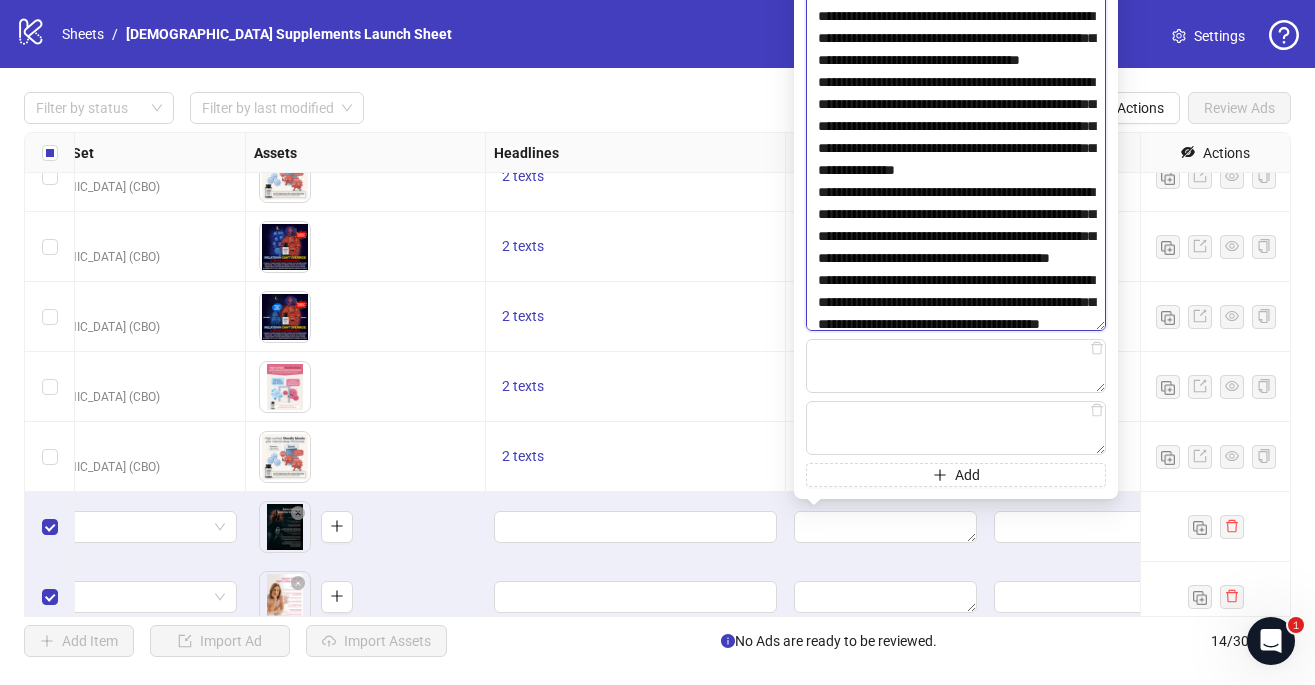 drag, startPoint x: 968, startPoint y: 258, endPoint x: 938, endPoint y: 262, distance: 30.265491 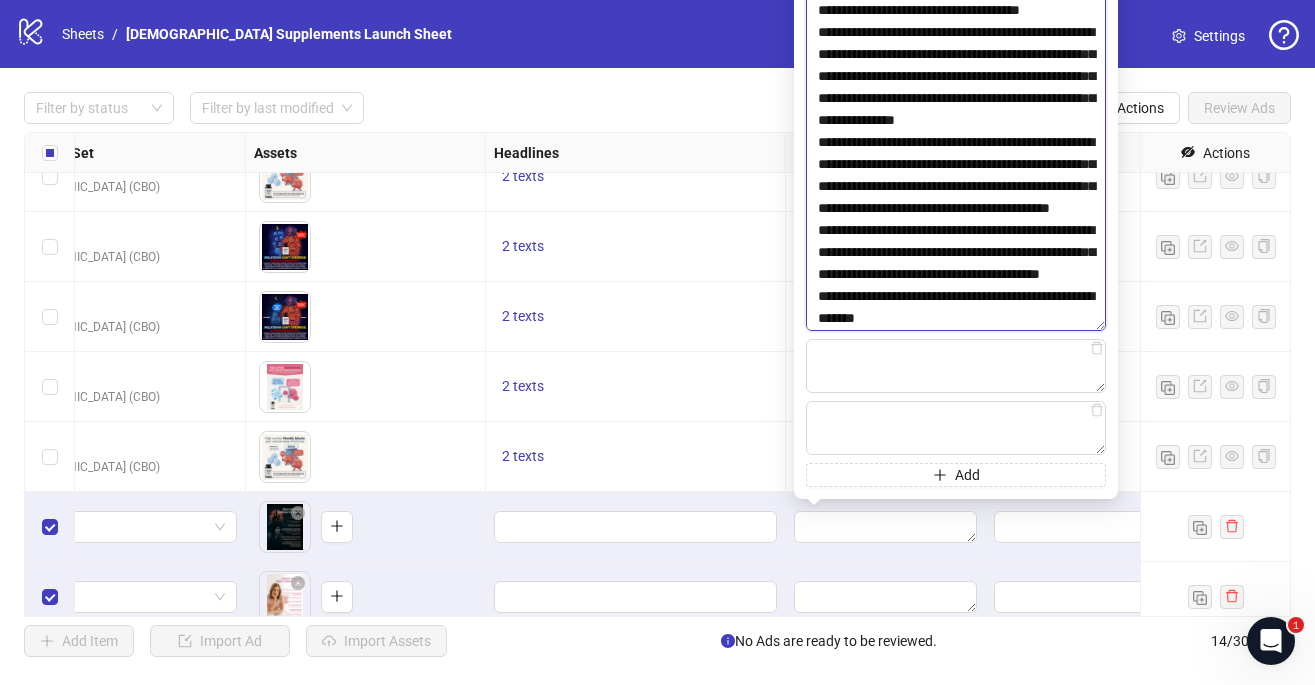 scroll, scrollTop: 3913, scrollLeft: 0, axis: vertical 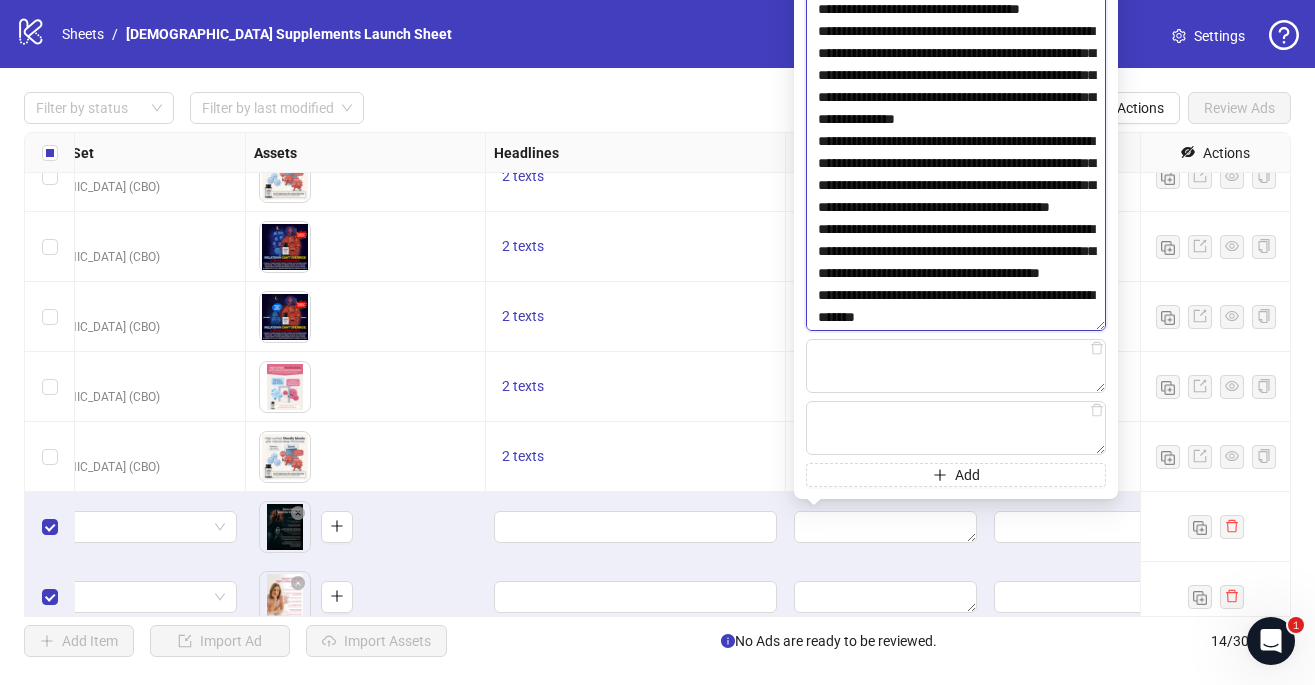 click at bounding box center [956, 138] 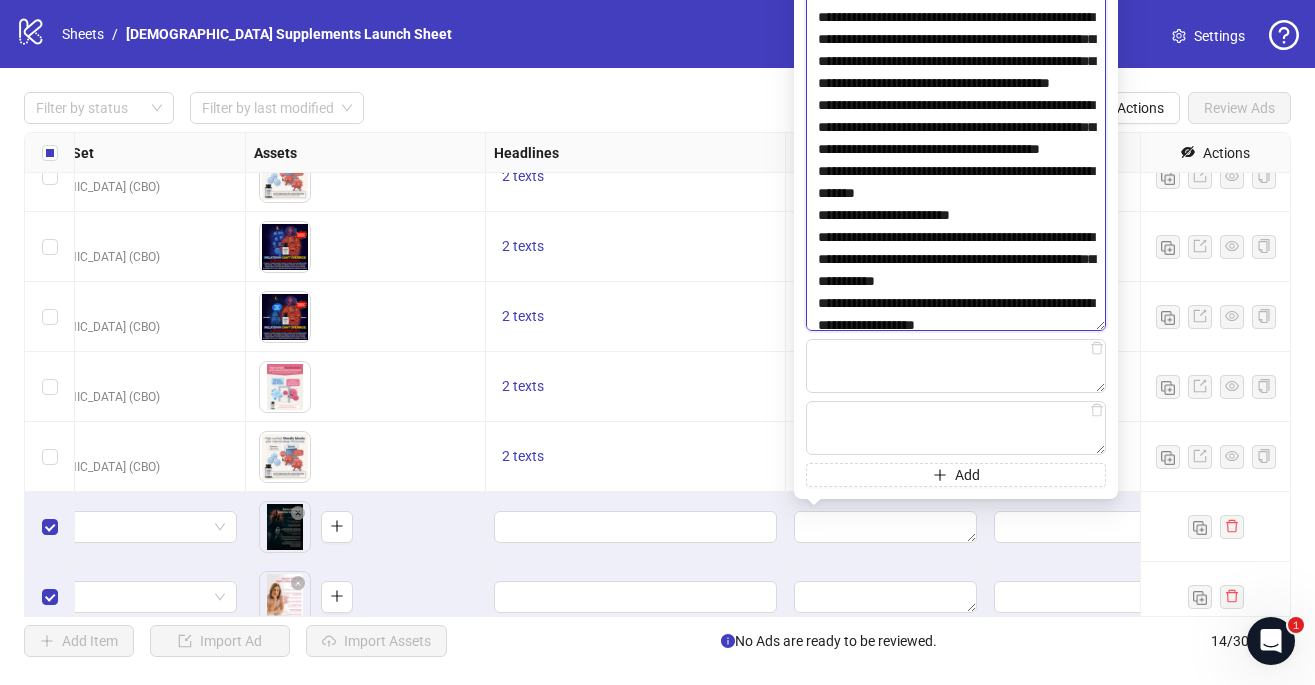 scroll, scrollTop: 4060, scrollLeft: 0, axis: vertical 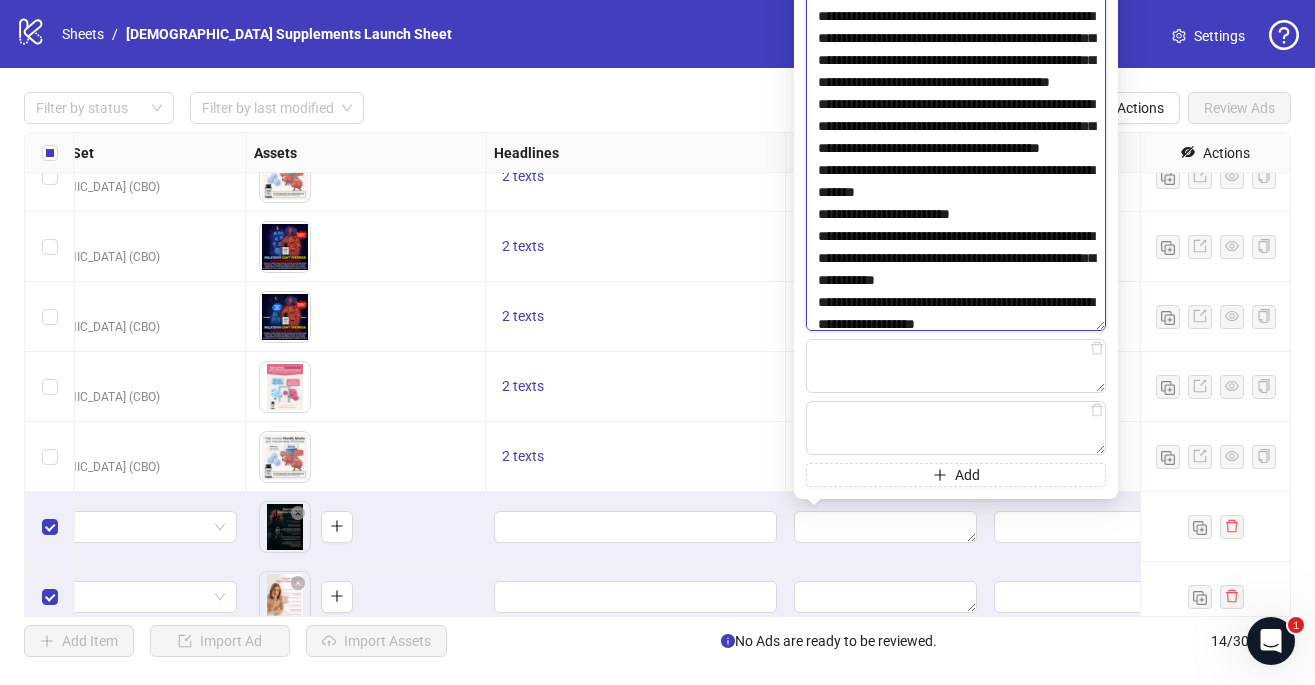 click at bounding box center (956, 138) 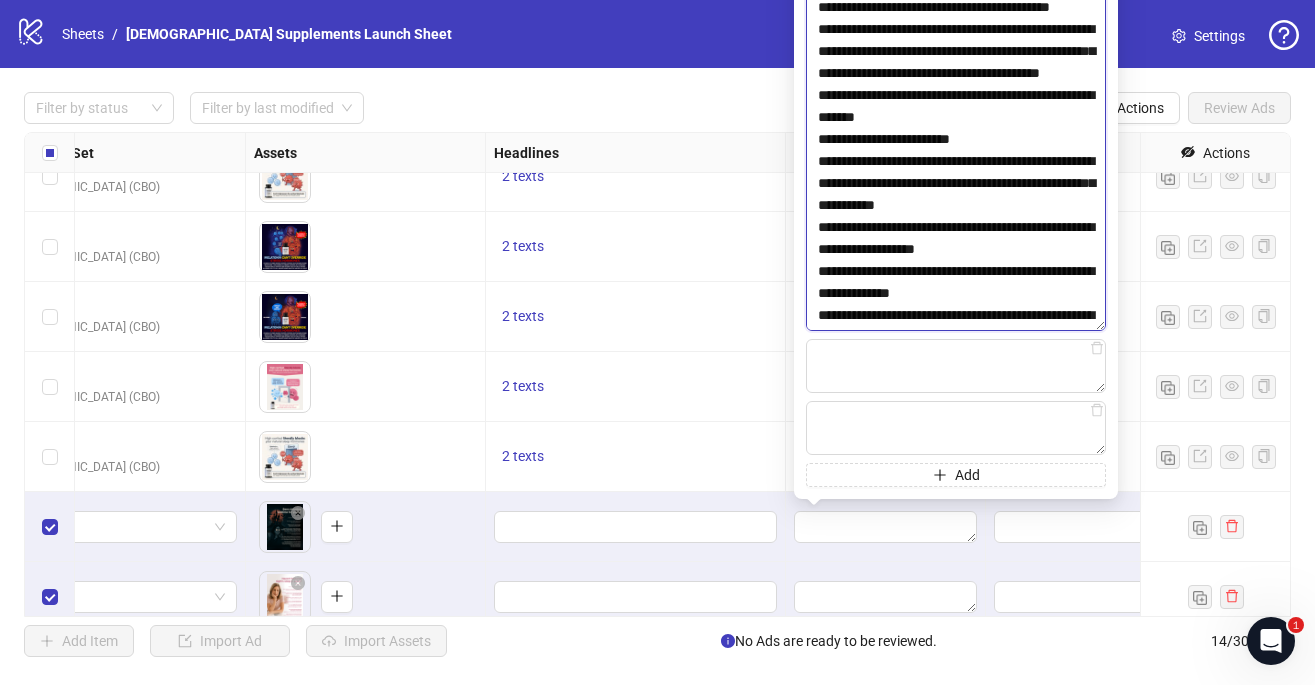 scroll, scrollTop: 4191, scrollLeft: 0, axis: vertical 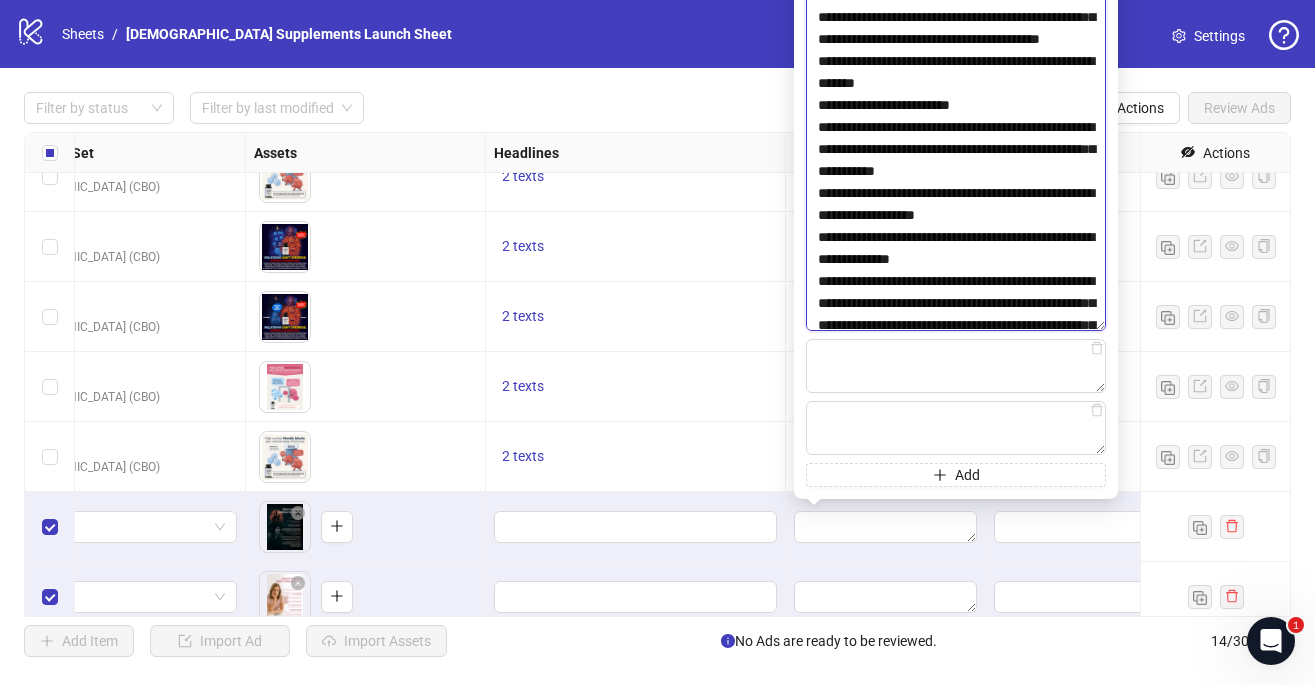 click at bounding box center (956, 138) 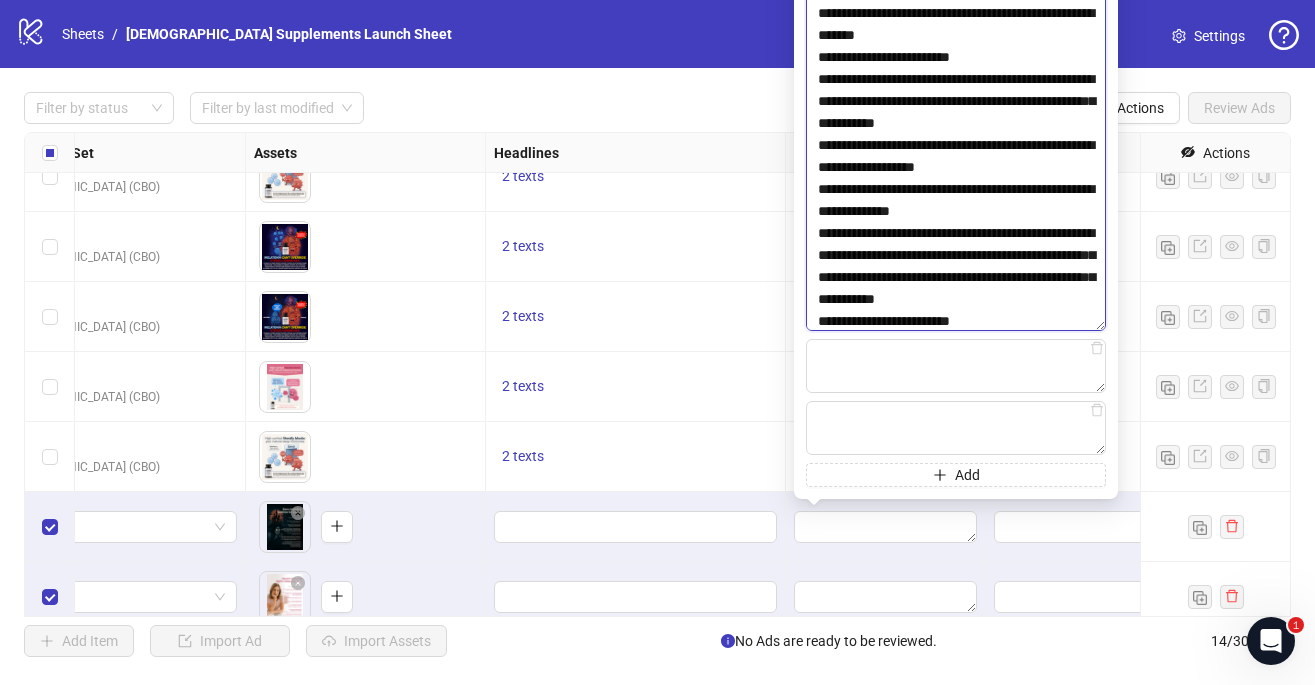 scroll, scrollTop: 4294, scrollLeft: 0, axis: vertical 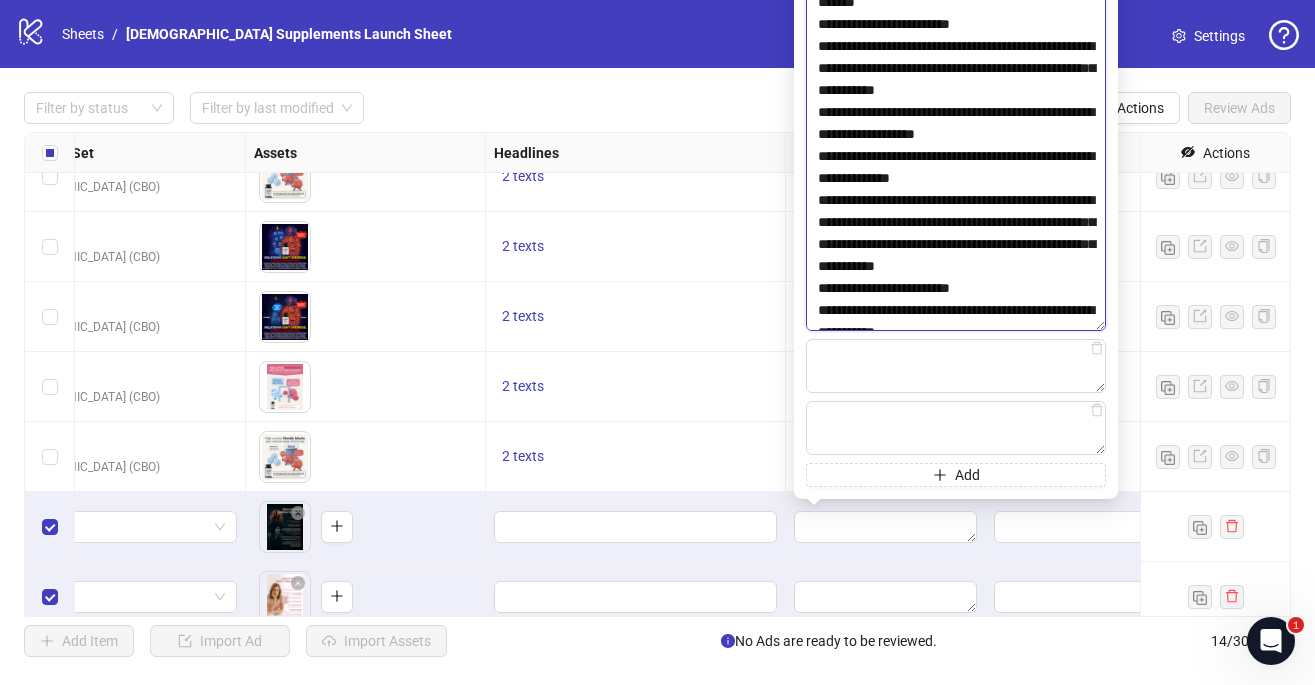 click at bounding box center [956, 138] 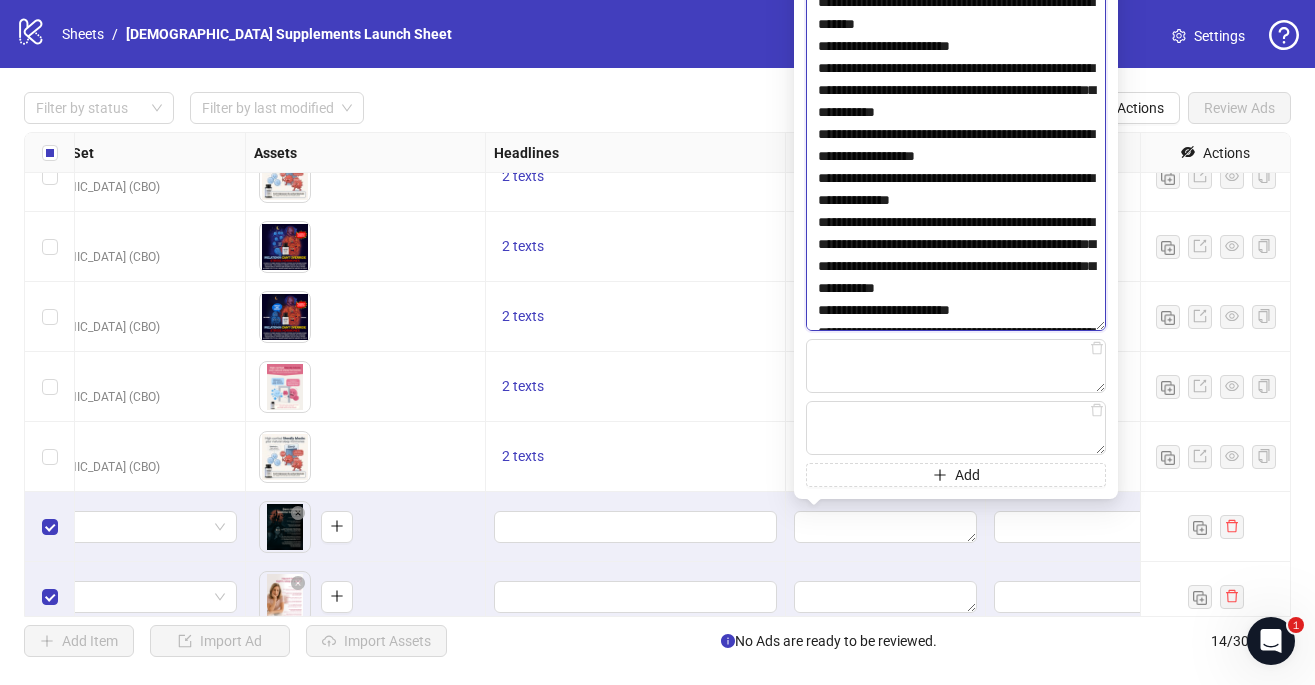 click at bounding box center (956, 138) 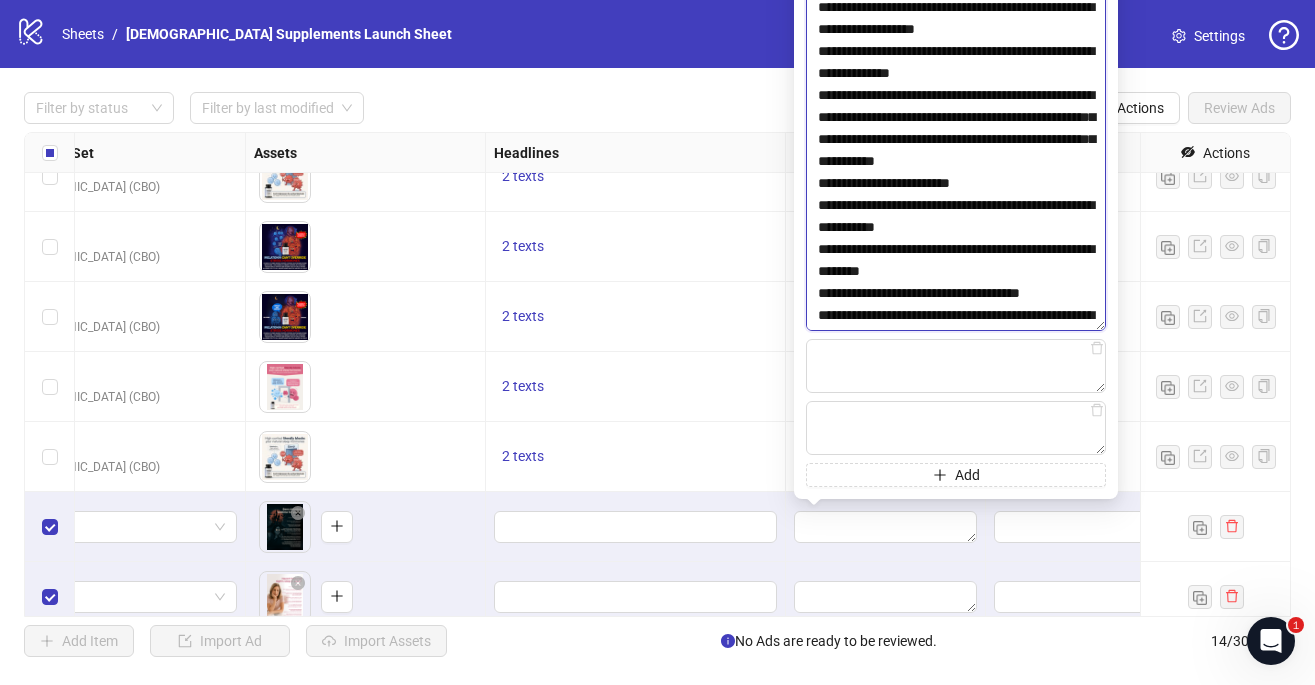 scroll, scrollTop: 4450, scrollLeft: 0, axis: vertical 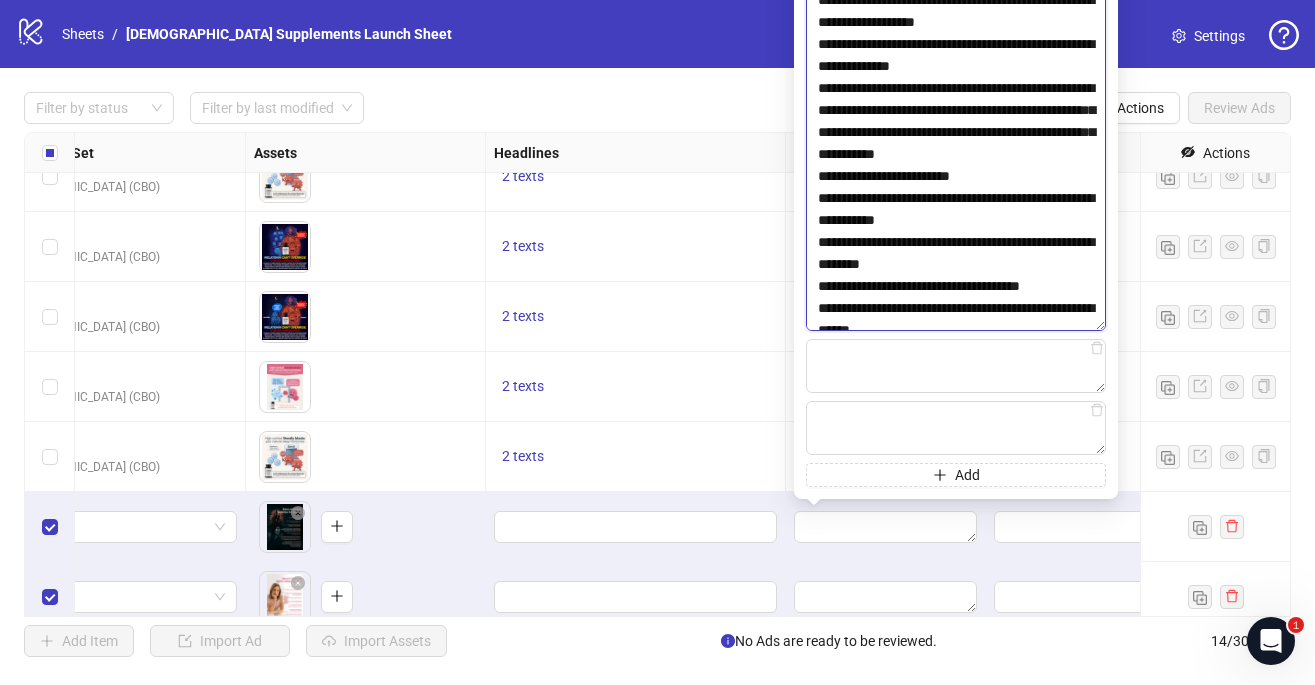 click at bounding box center [956, 138] 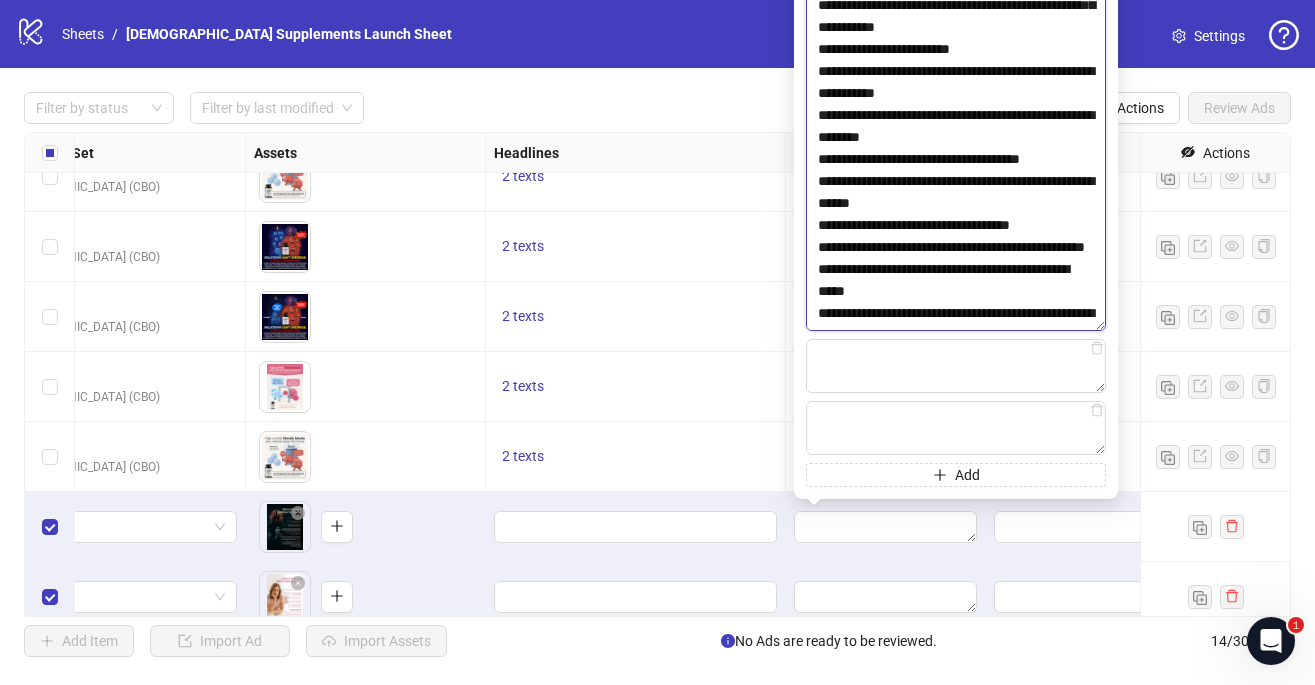 scroll, scrollTop: 4601, scrollLeft: 0, axis: vertical 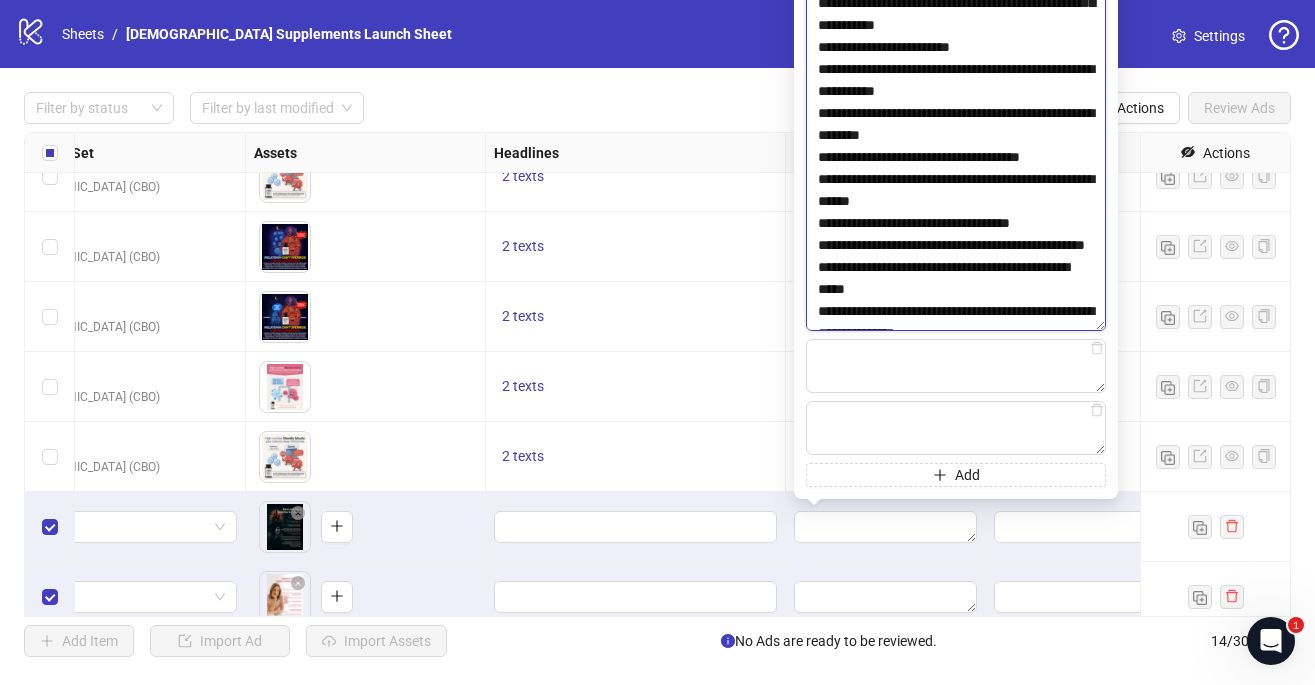 click at bounding box center (956, 138) 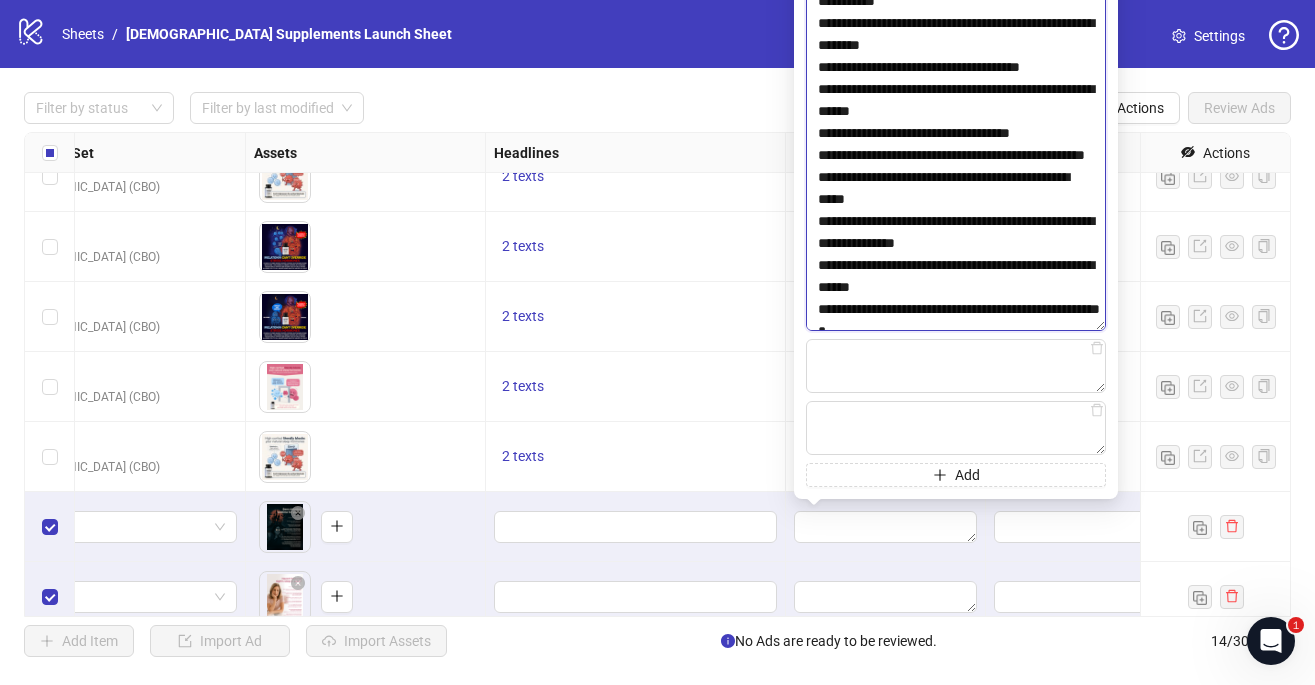 scroll, scrollTop: 4715, scrollLeft: 0, axis: vertical 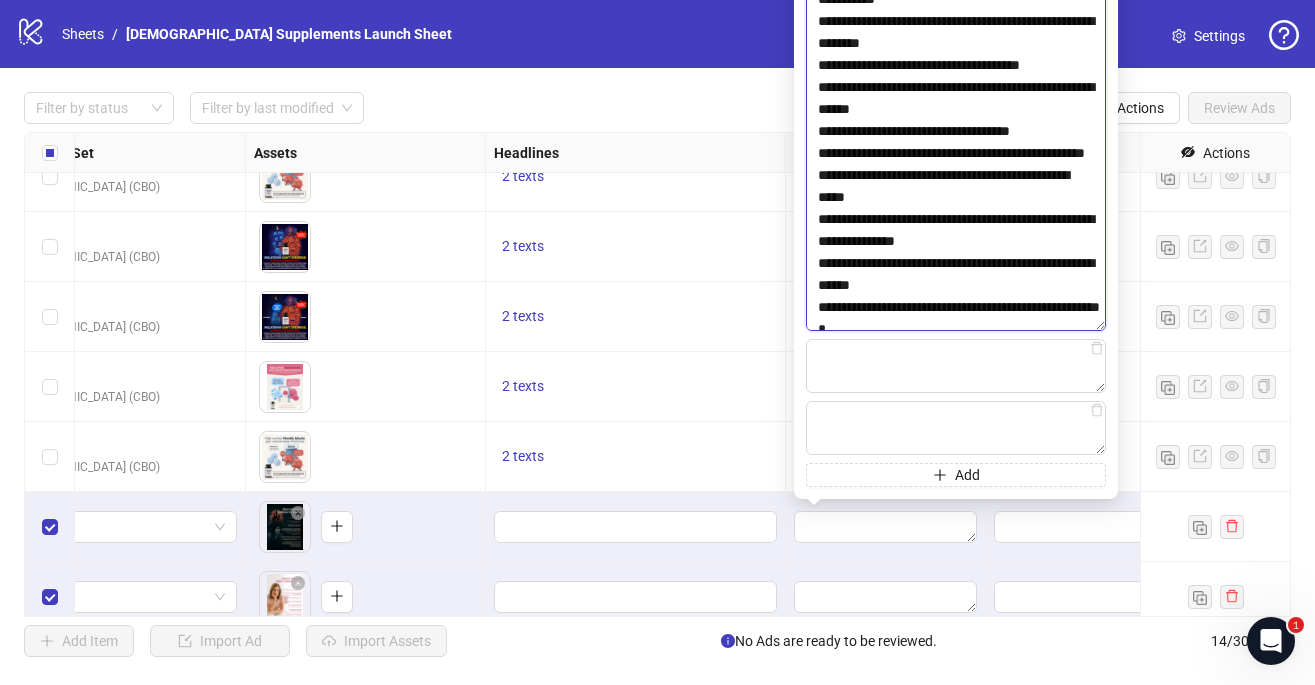 click at bounding box center [956, 138] 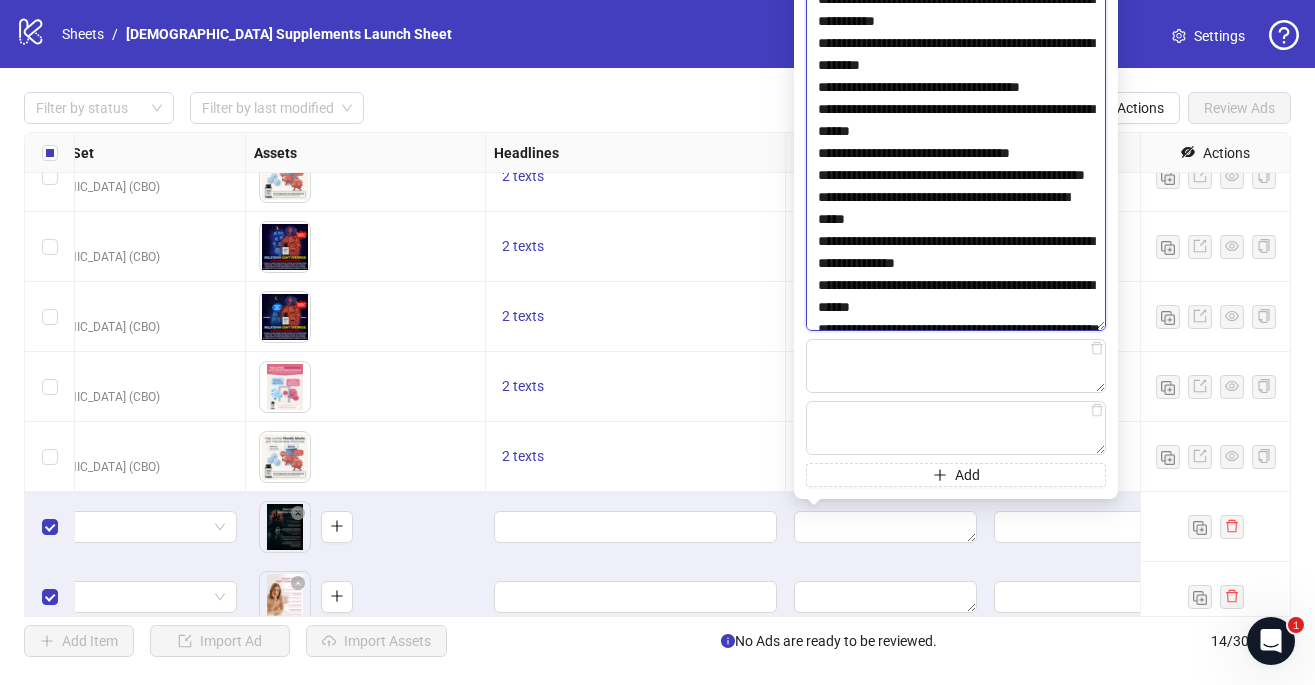 click at bounding box center (956, 138) 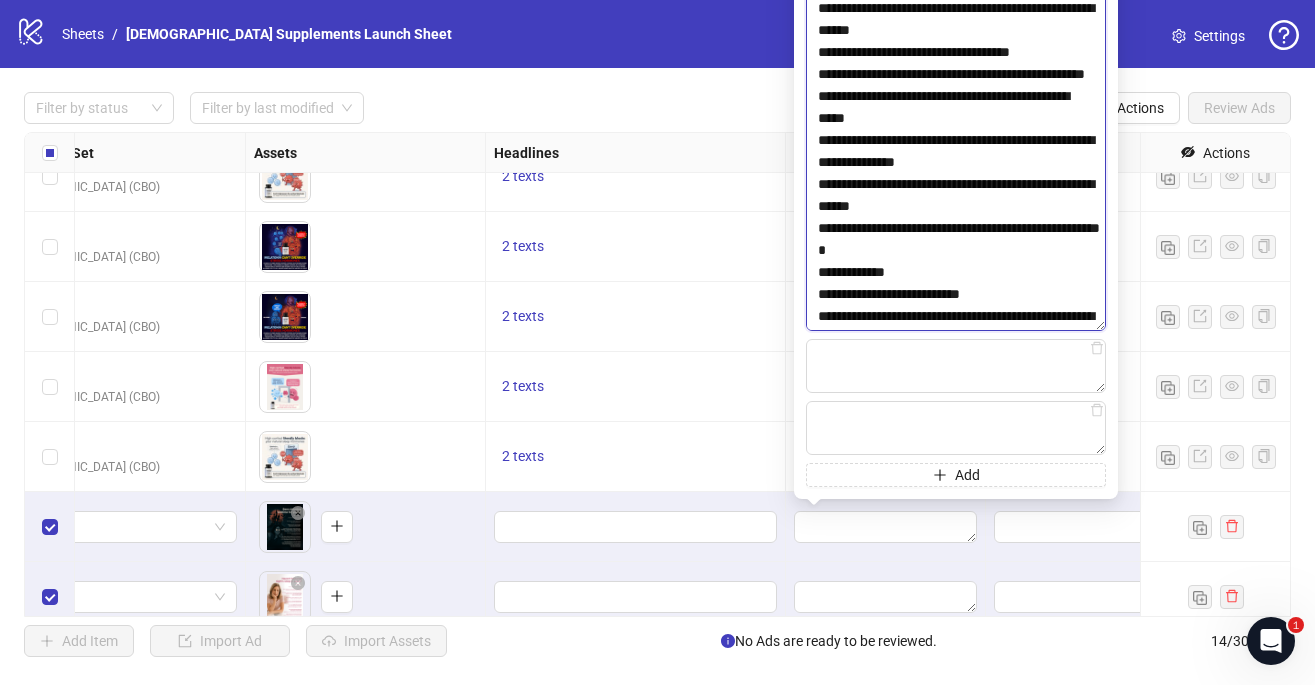 scroll, scrollTop: 4841, scrollLeft: 0, axis: vertical 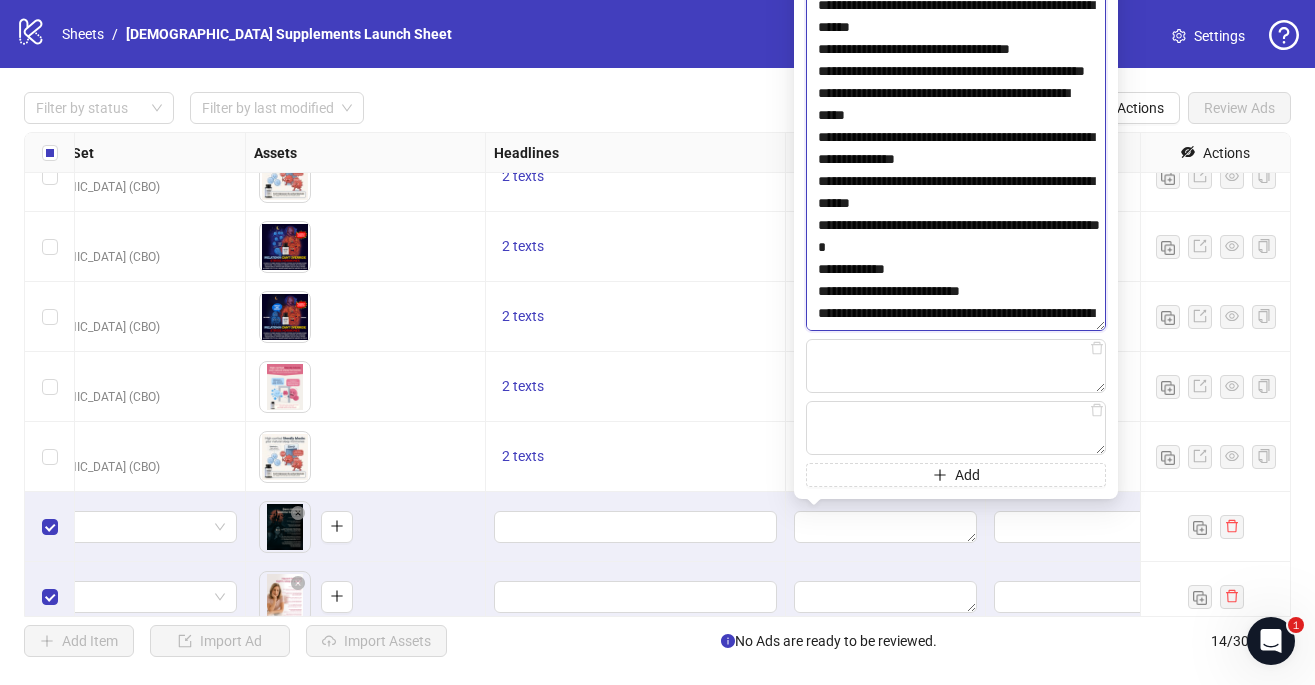 click at bounding box center (956, 138) 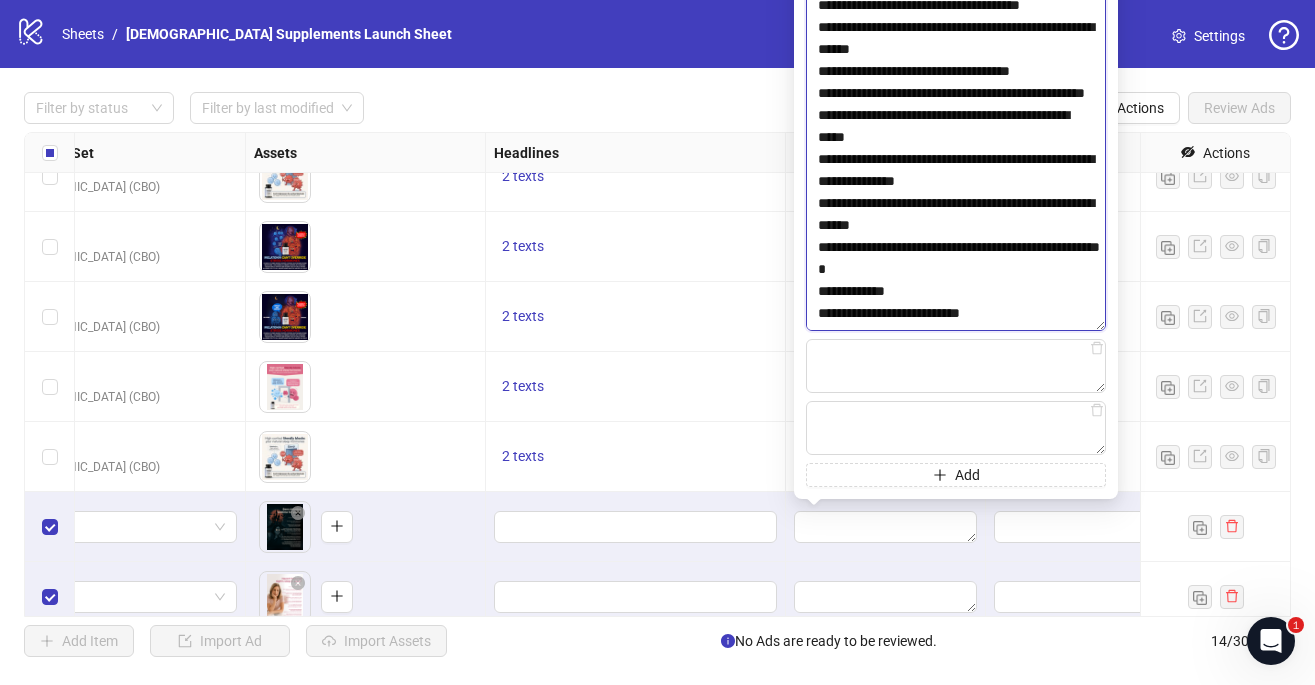 click at bounding box center [956, 138] 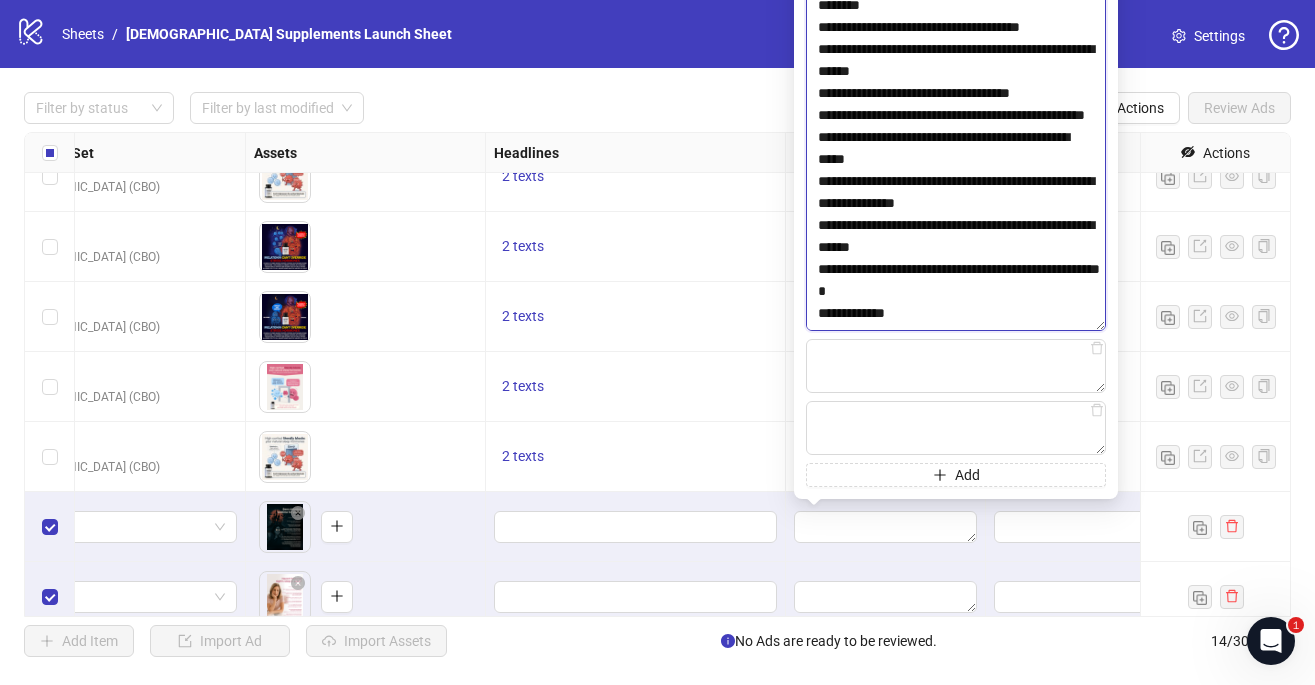 scroll, scrollTop: 4974, scrollLeft: 0, axis: vertical 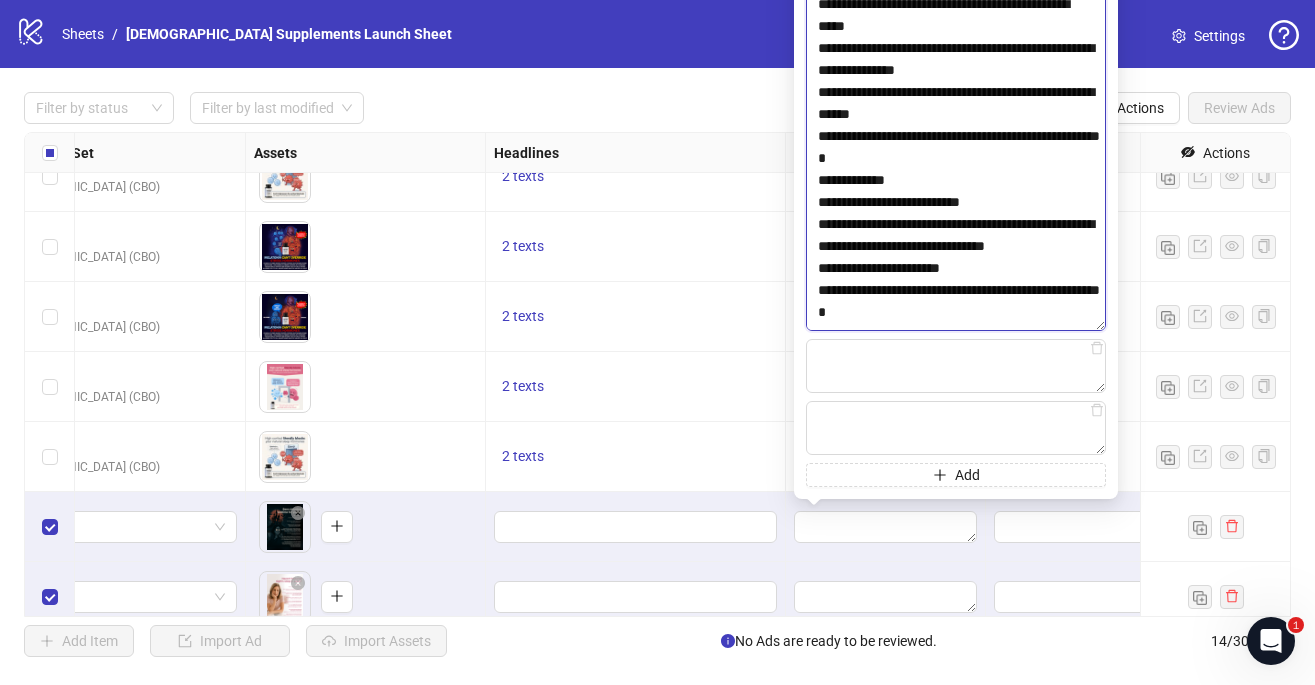 click at bounding box center [956, 138] 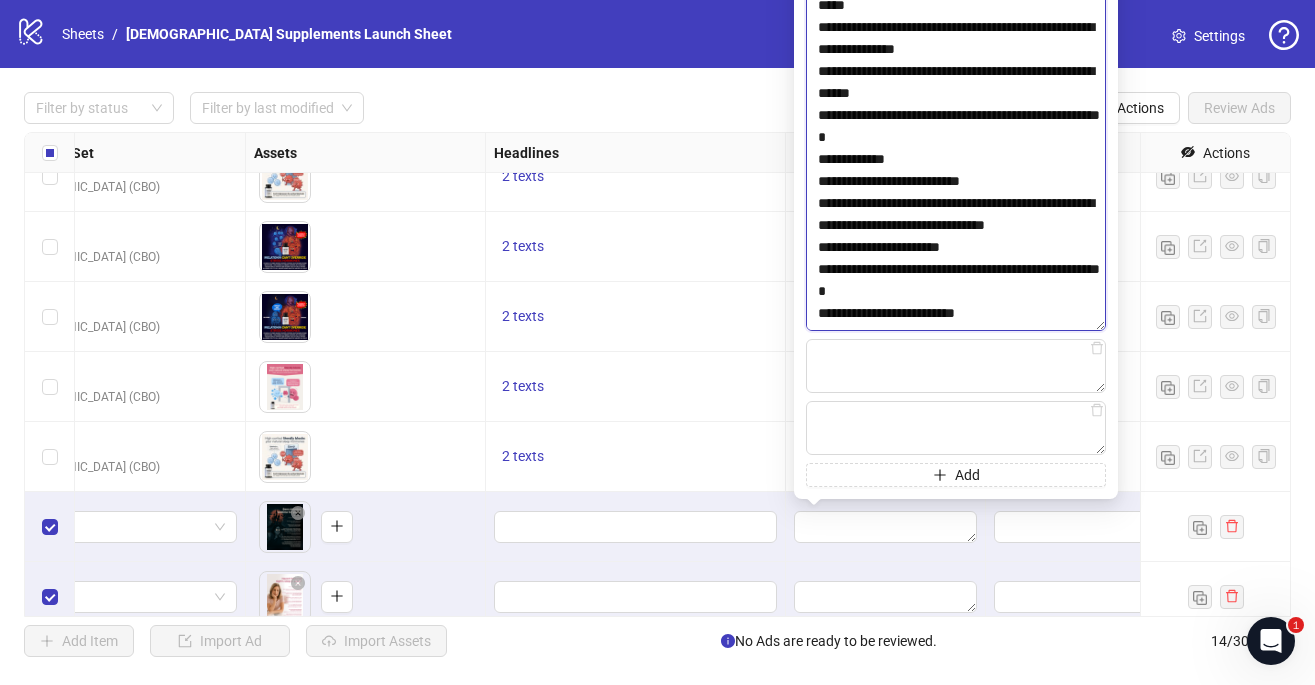 scroll, scrollTop: 5030, scrollLeft: 0, axis: vertical 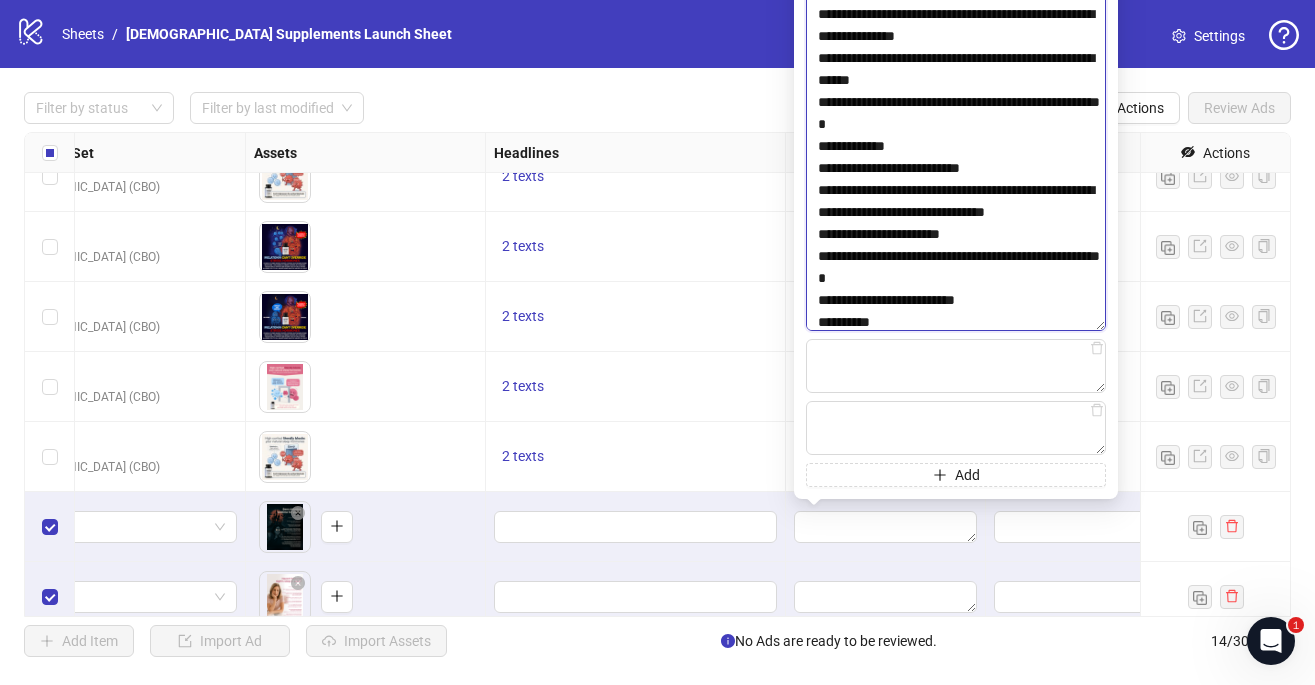 click at bounding box center (956, 138) 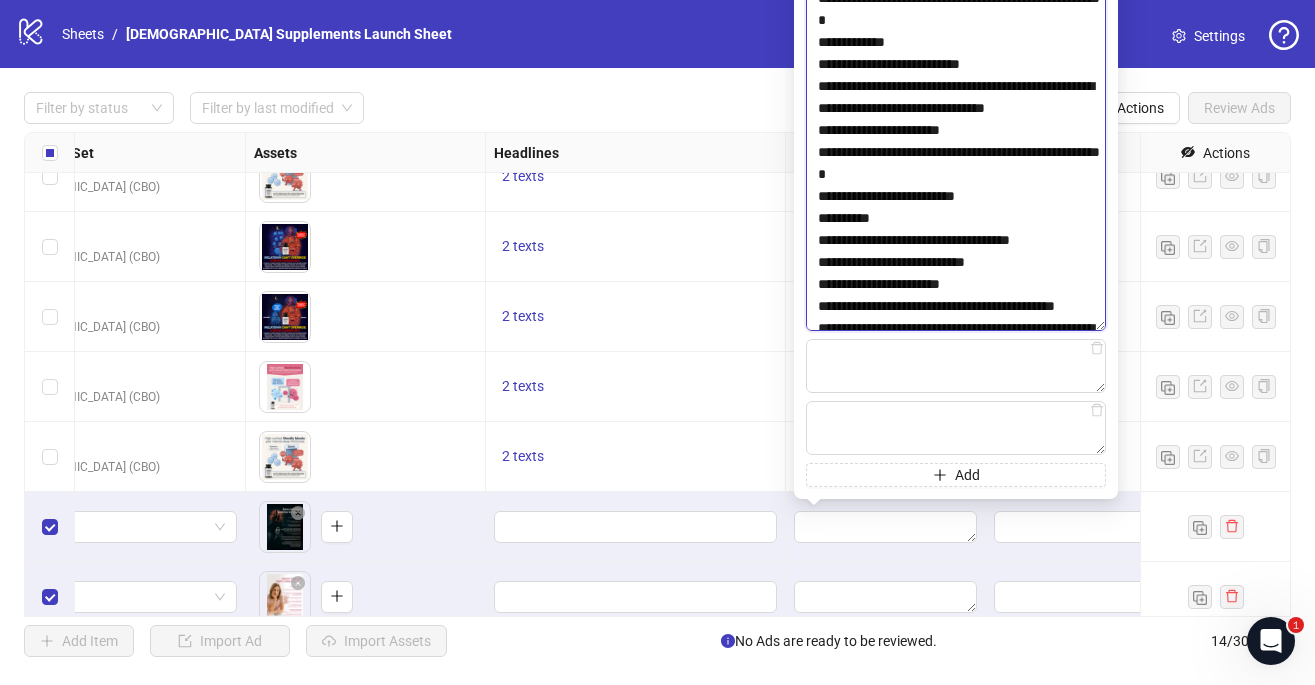 scroll, scrollTop: 5160, scrollLeft: 0, axis: vertical 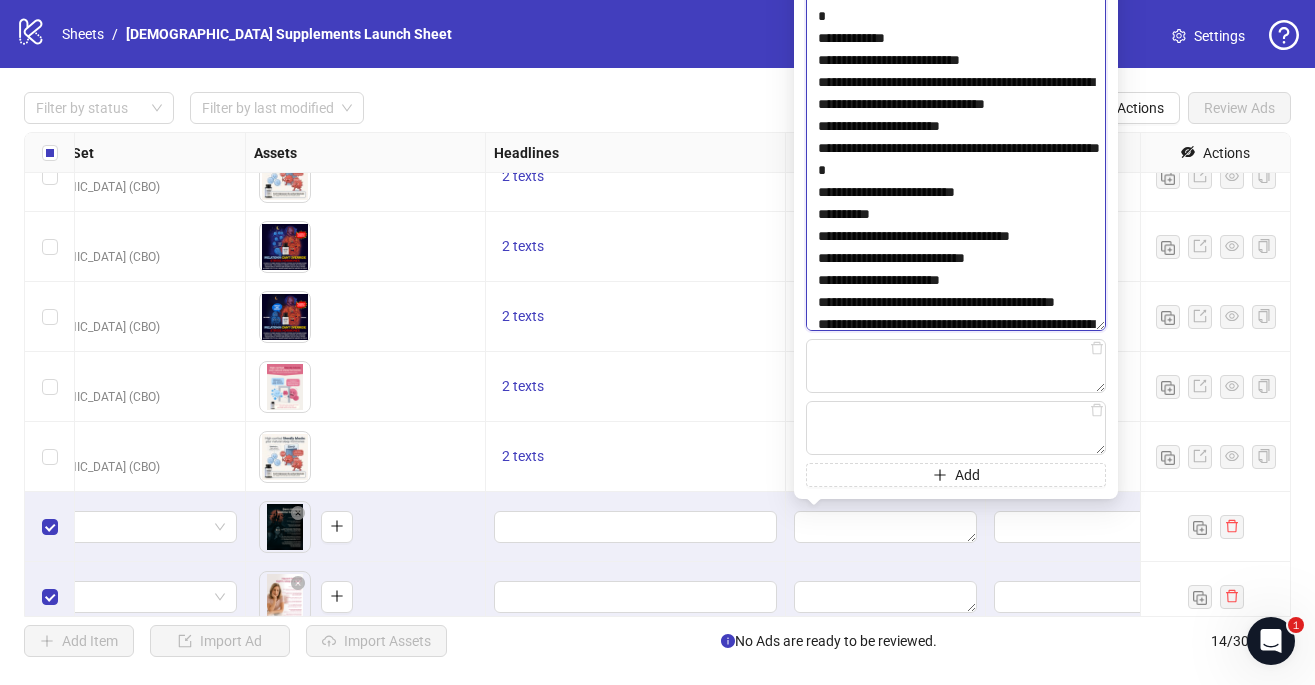 click at bounding box center [956, 138] 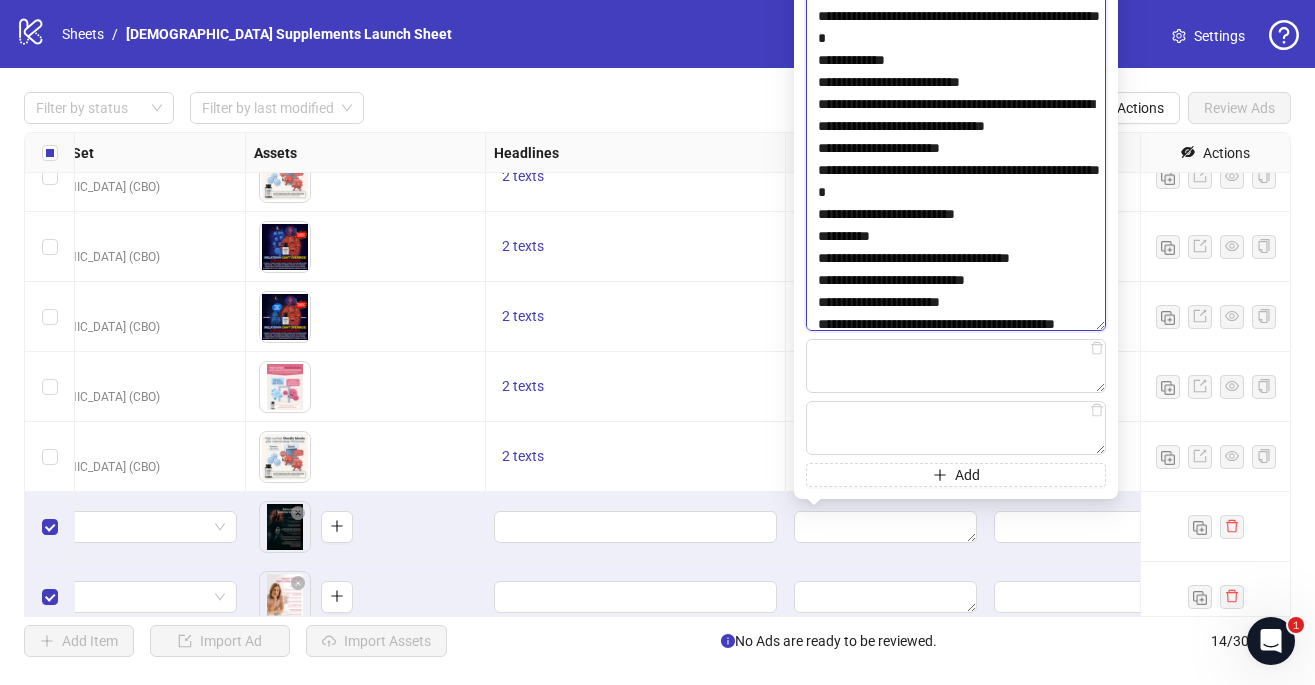 click at bounding box center (956, 138) 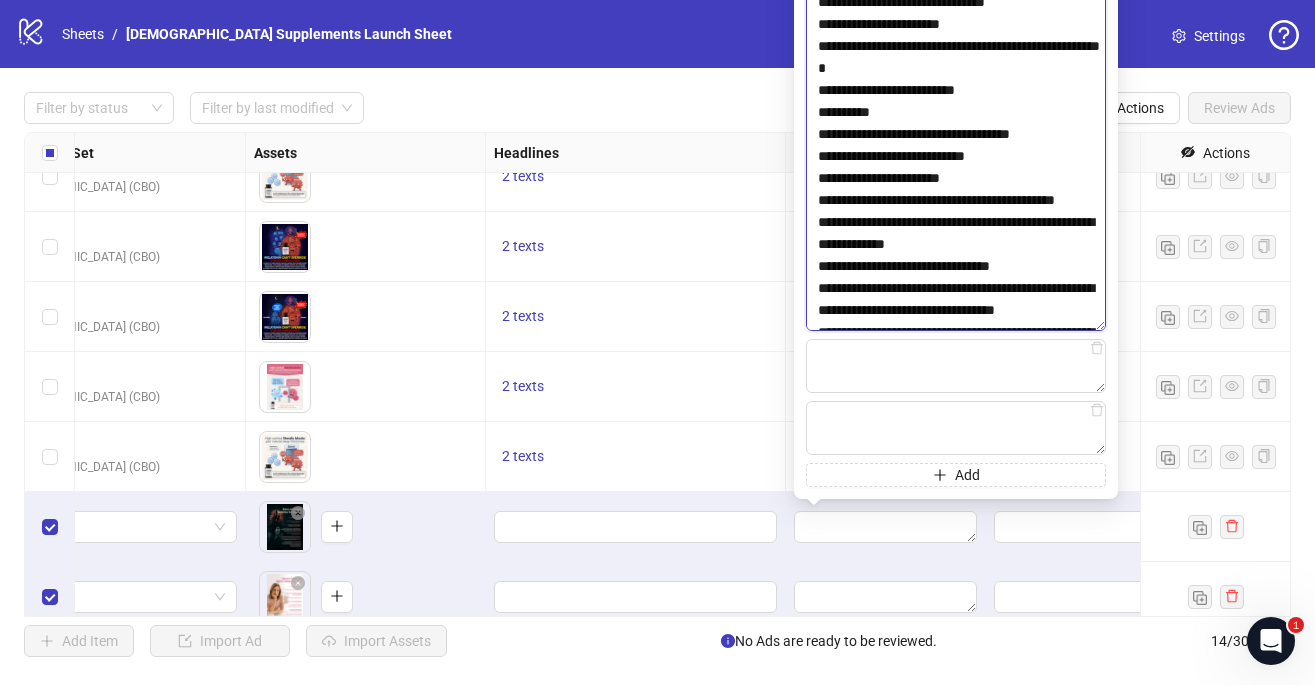 scroll, scrollTop: 5344, scrollLeft: 0, axis: vertical 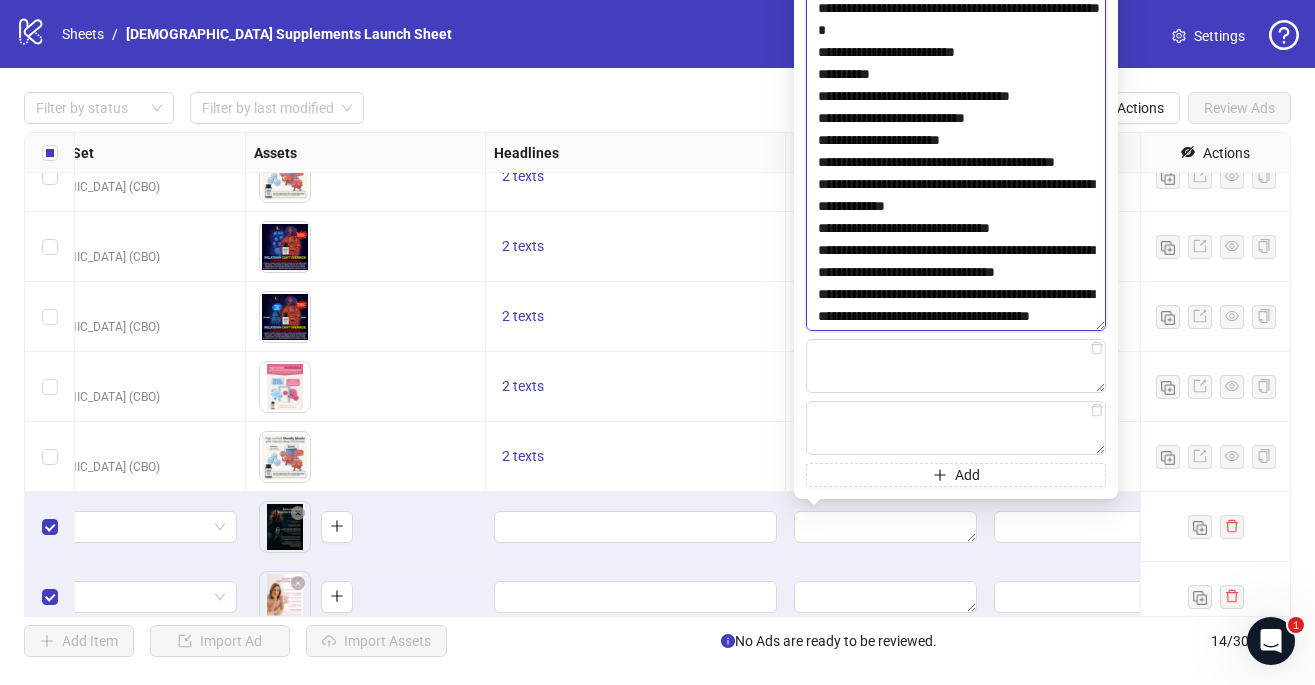 click at bounding box center (956, 138) 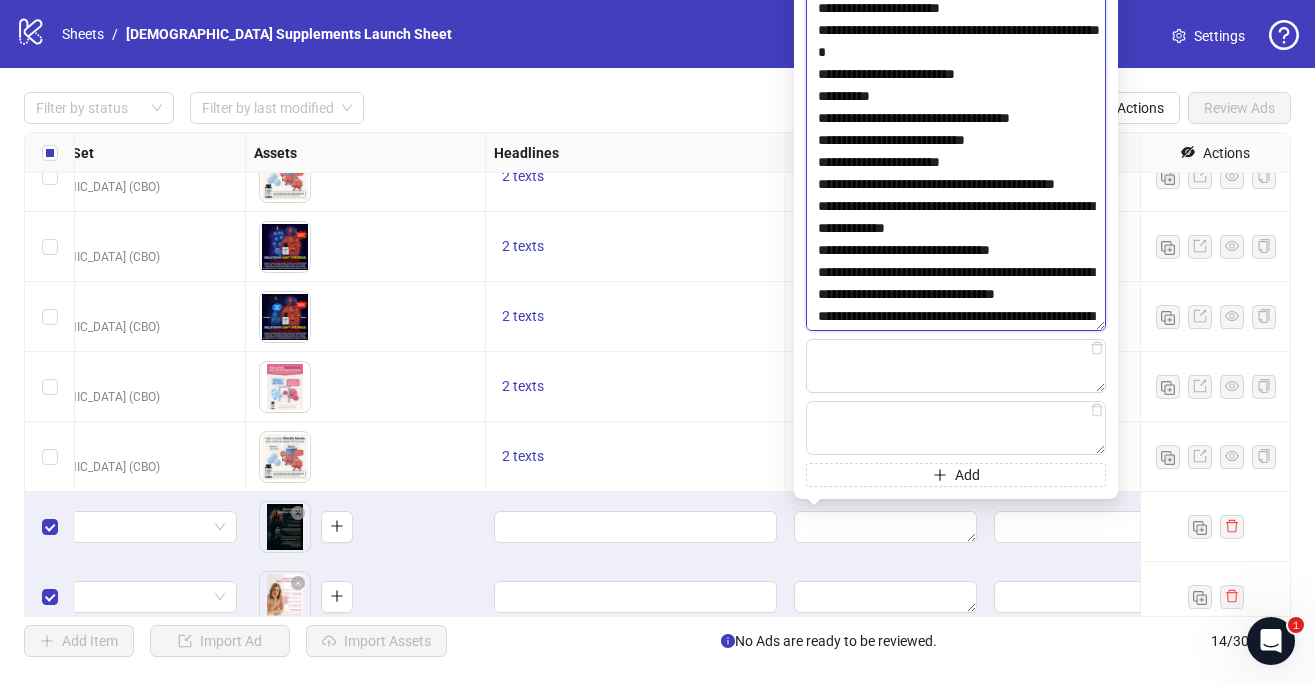 click at bounding box center [956, 138] 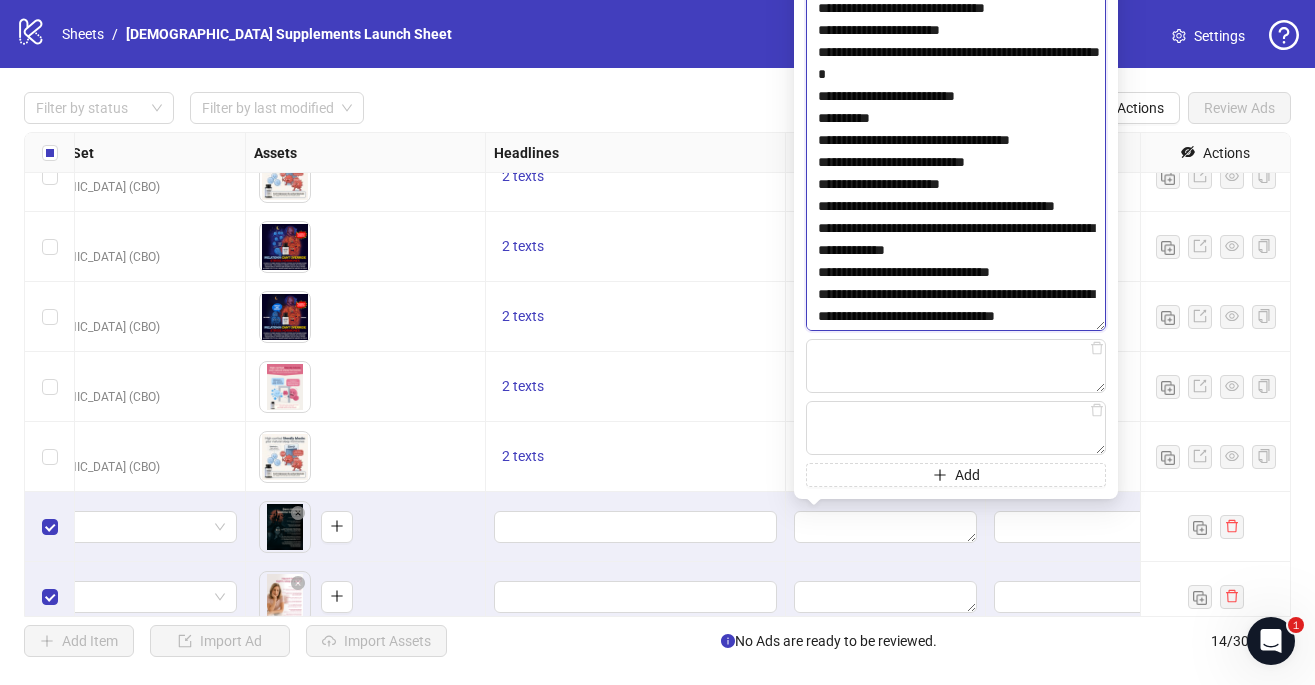 click at bounding box center (956, 138) 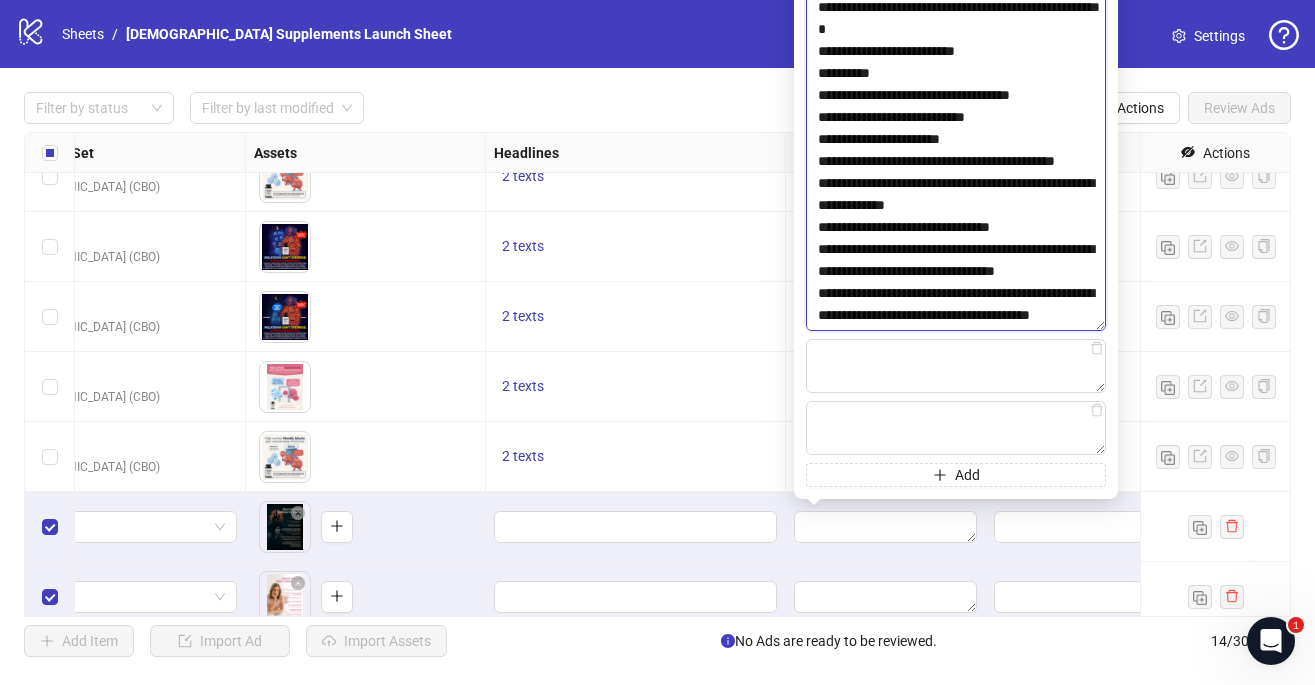 scroll, scrollTop: 5487, scrollLeft: 0, axis: vertical 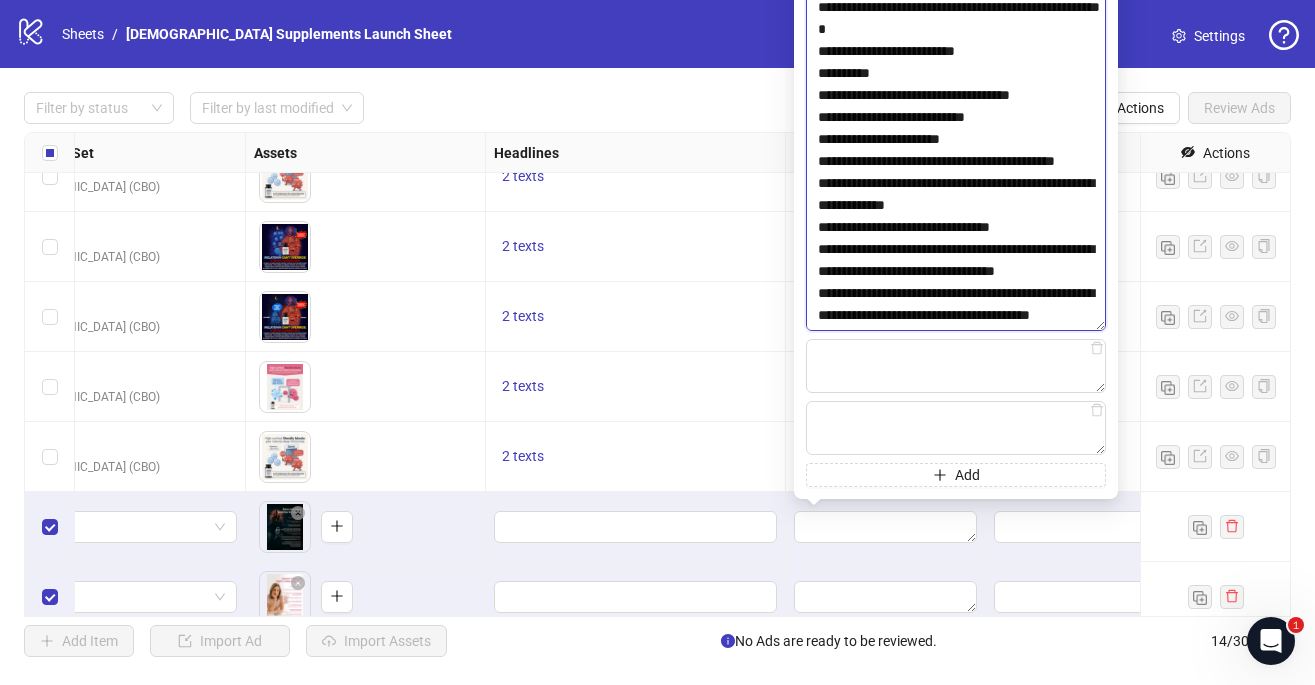 click at bounding box center [956, 138] 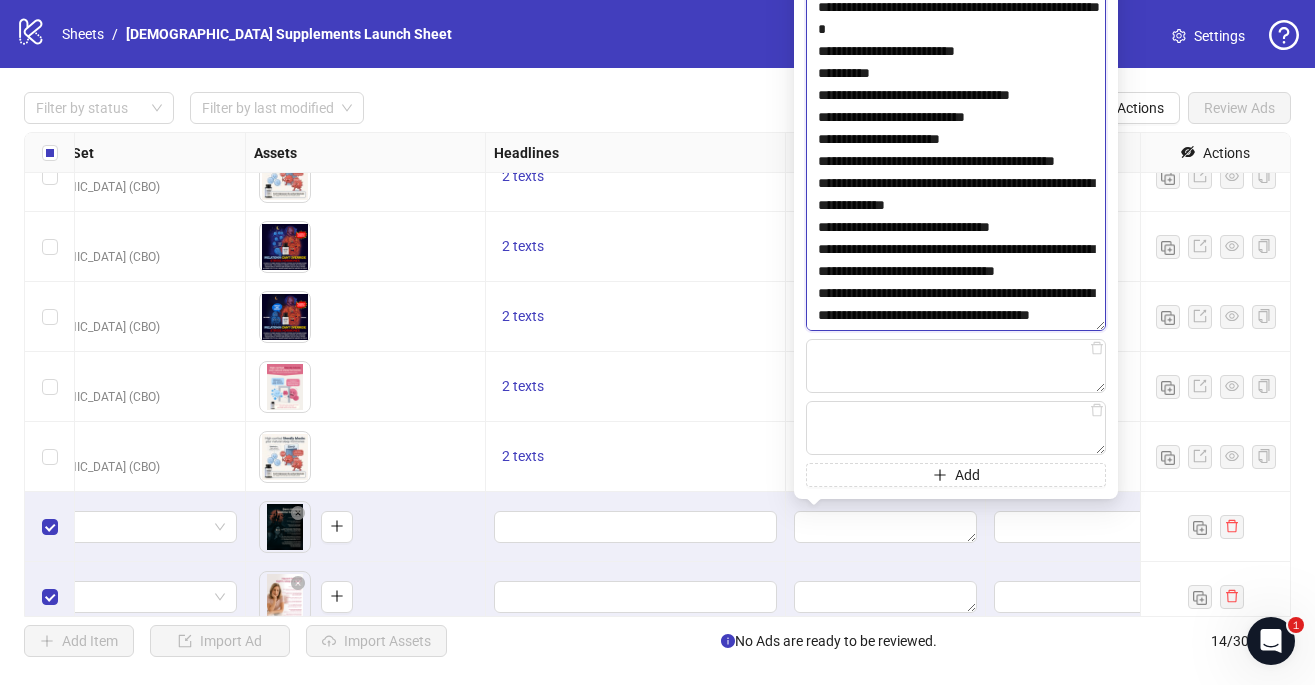 scroll, scrollTop: 5771, scrollLeft: 0, axis: vertical 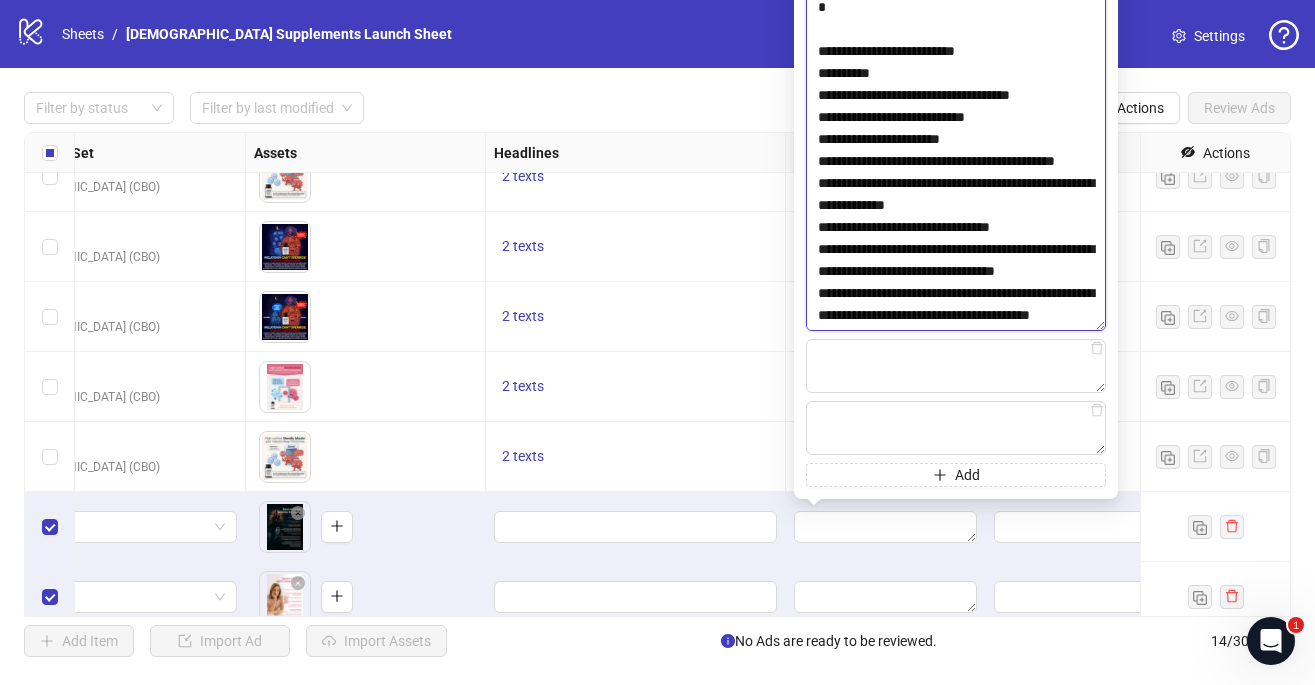 click at bounding box center (956, 138) 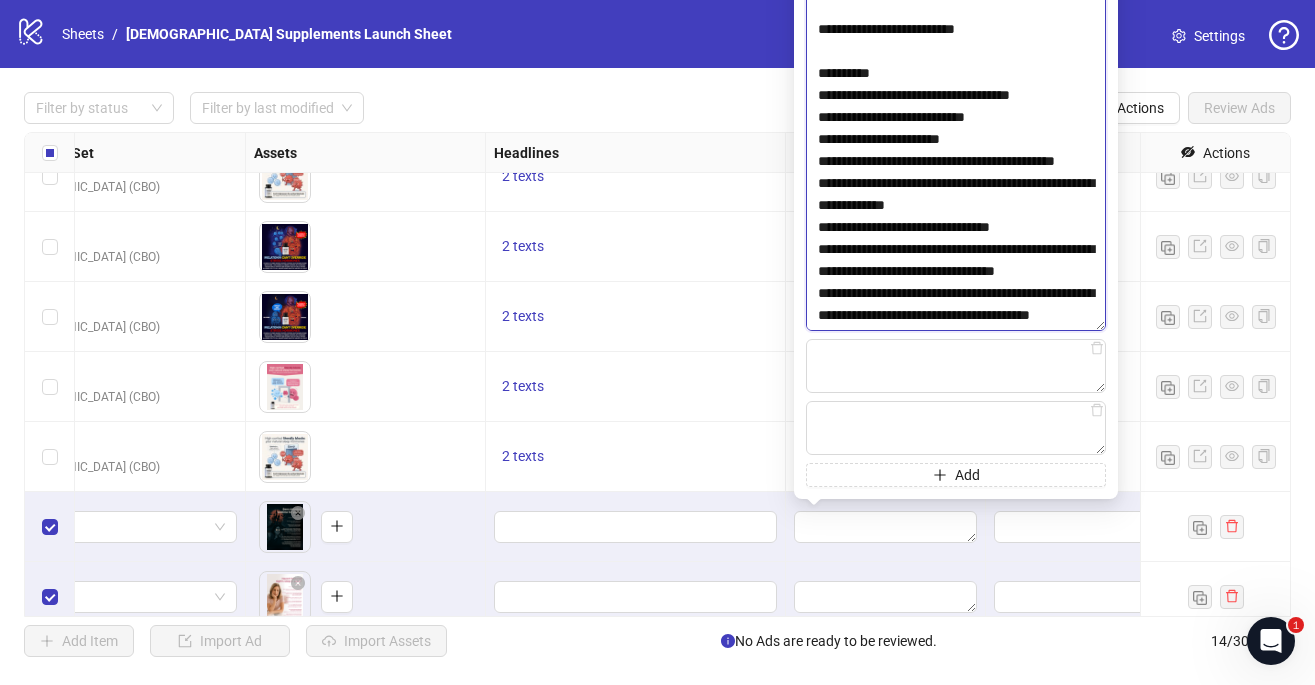 click at bounding box center [956, 138] 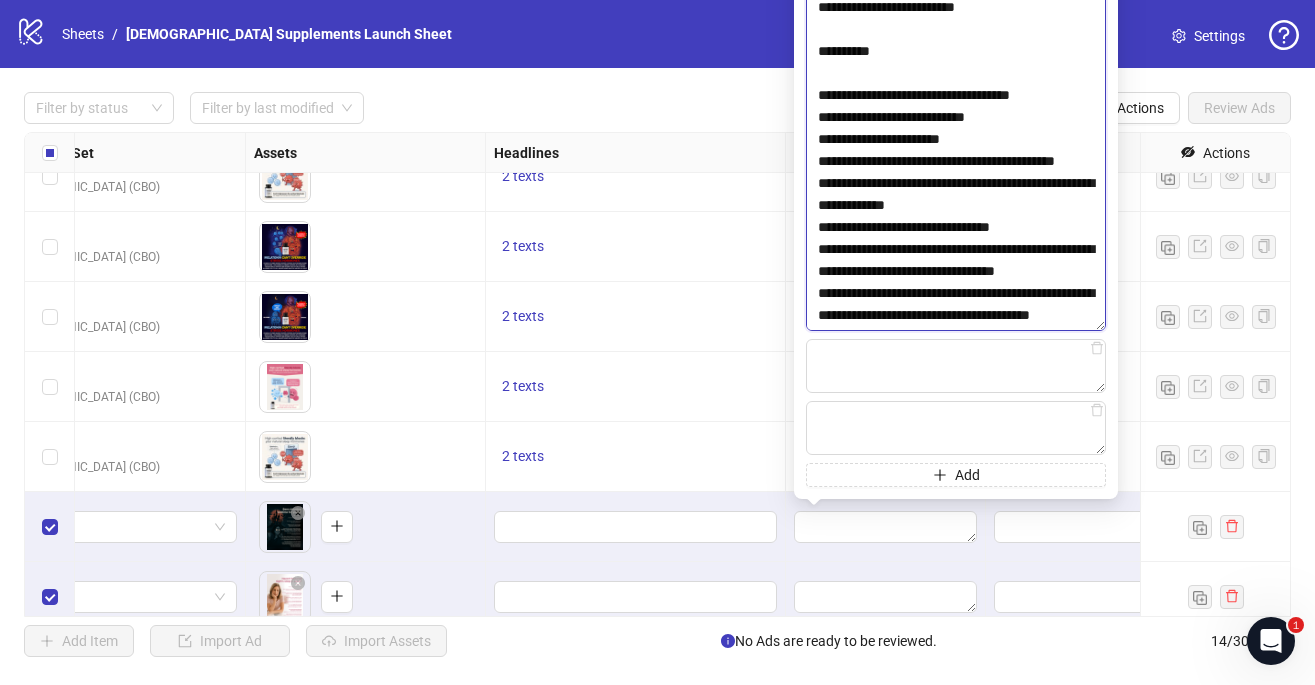 click at bounding box center (956, 138) 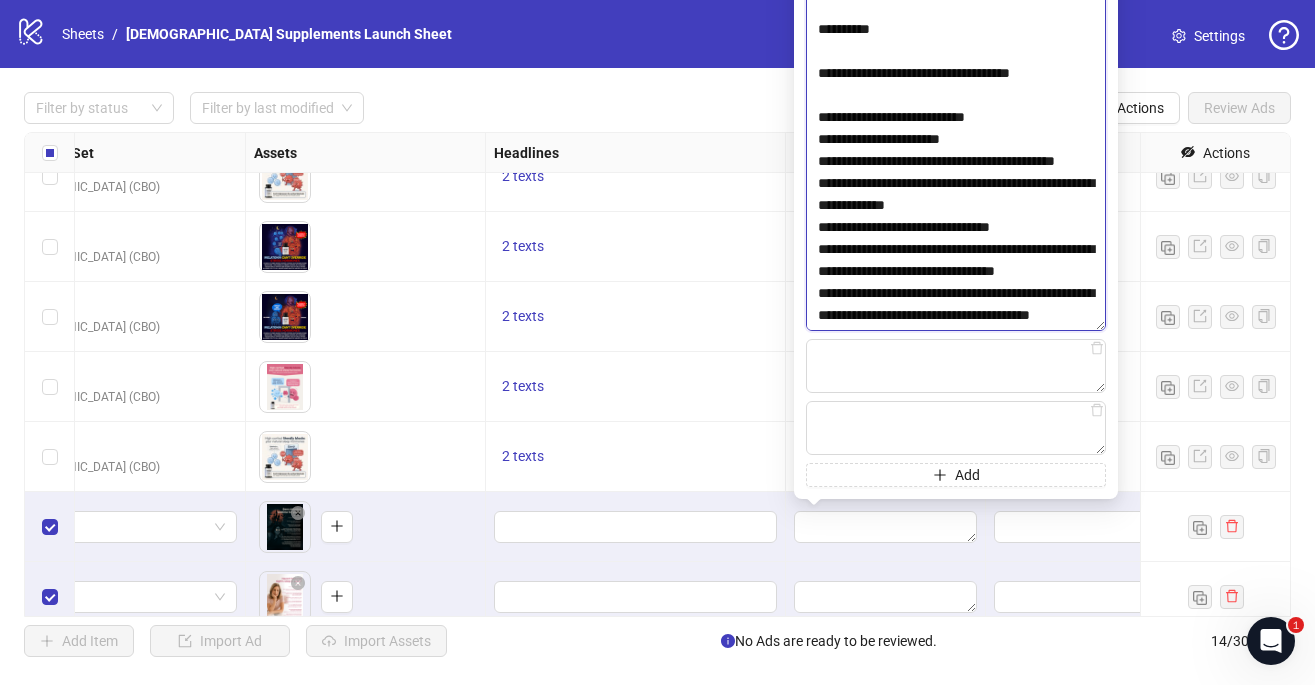 click at bounding box center (956, 138) 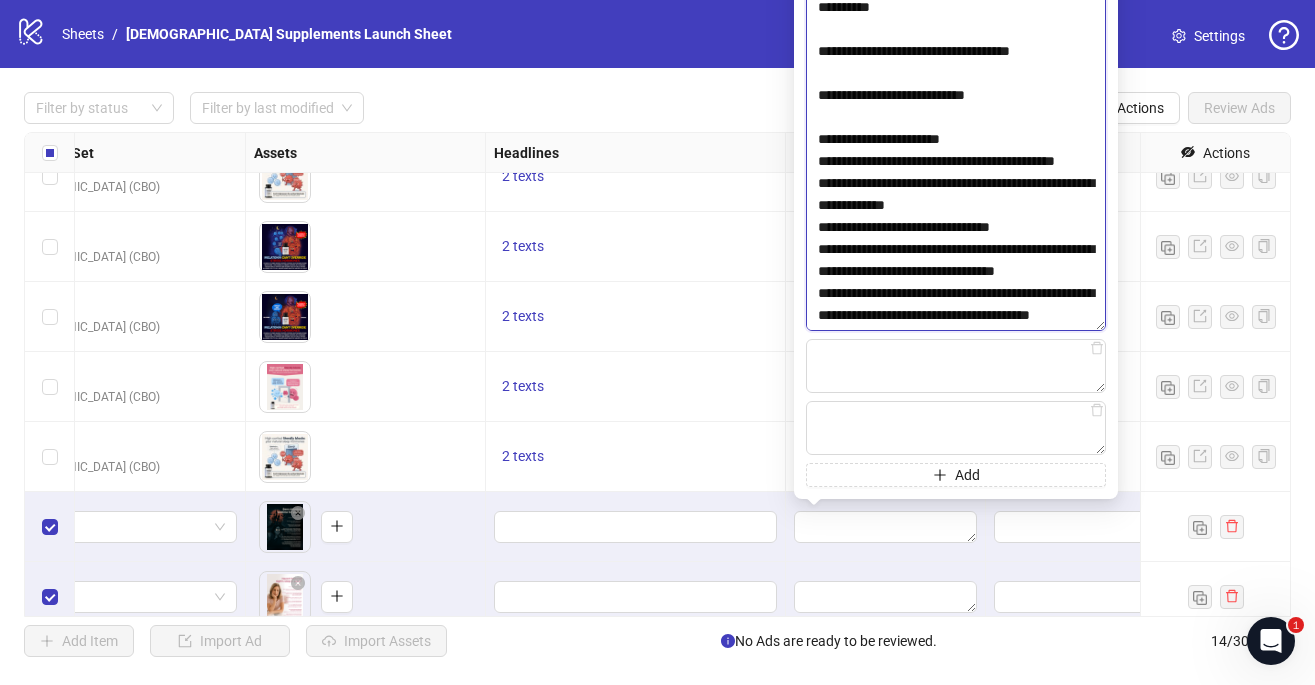 scroll, scrollTop: 6220, scrollLeft: 0, axis: vertical 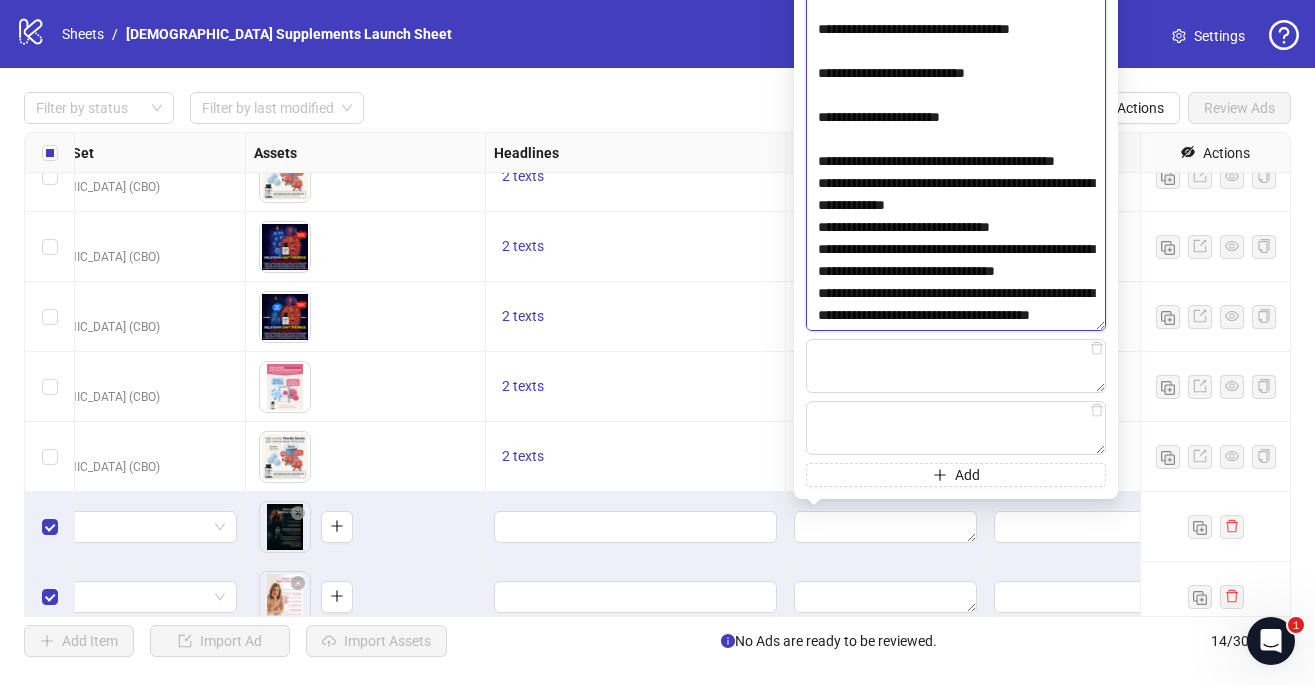 click at bounding box center (956, 138) 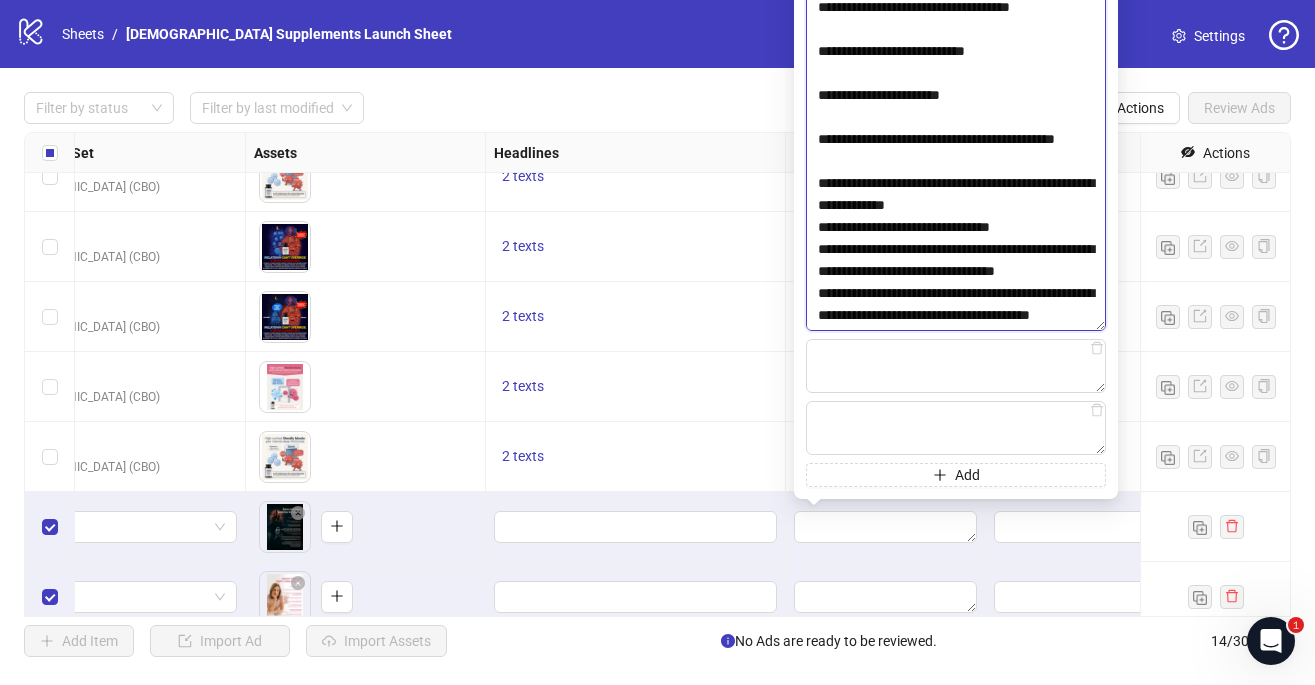 click at bounding box center [956, 138] 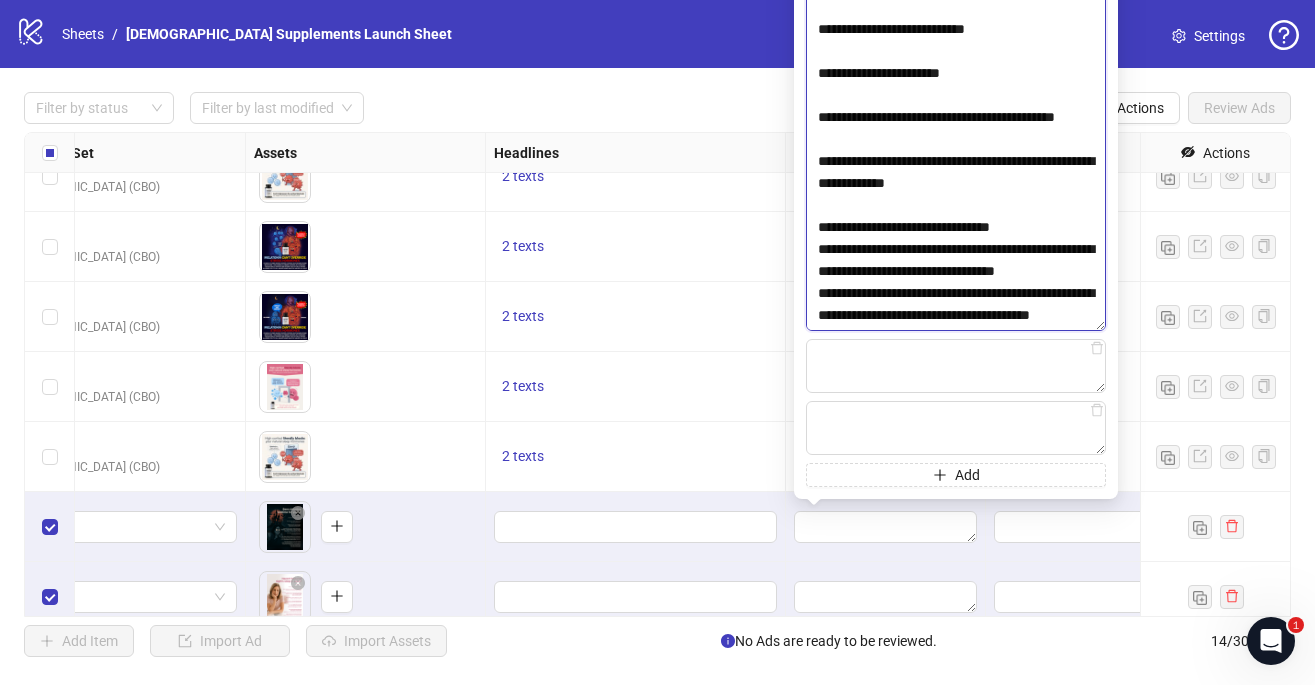 scroll, scrollTop: 6379, scrollLeft: 0, axis: vertical 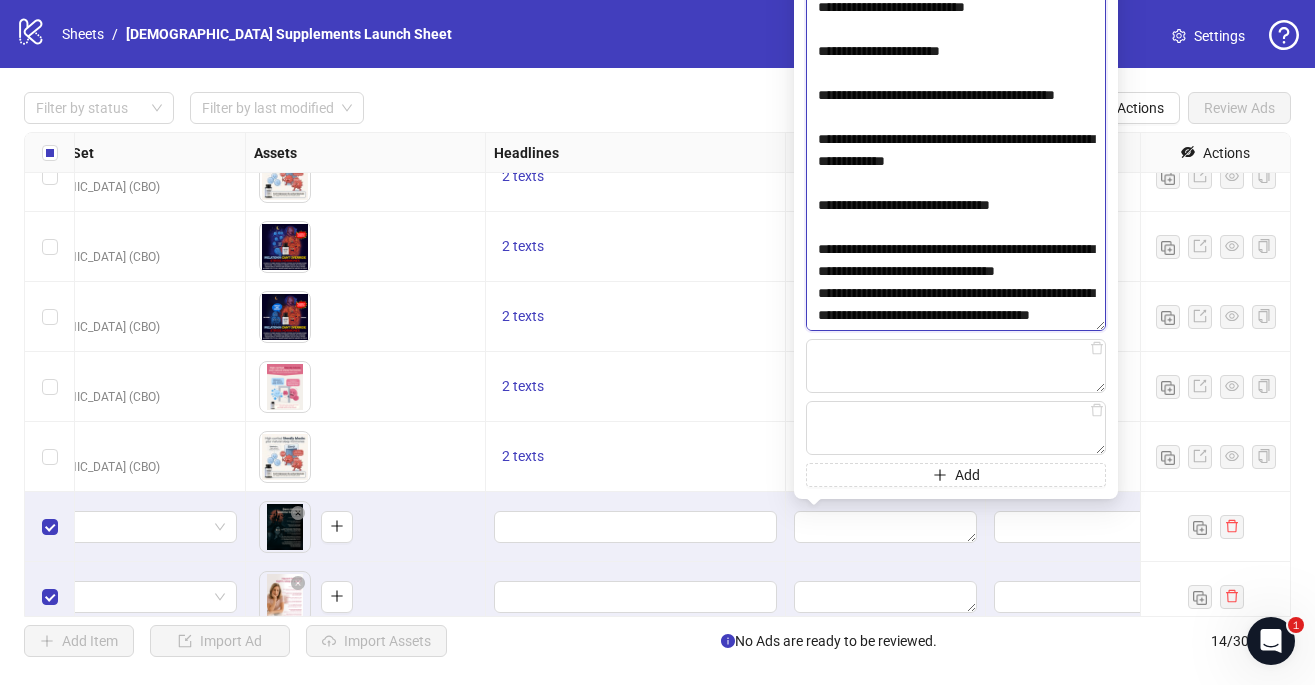 click at bounding box center (956, 138) 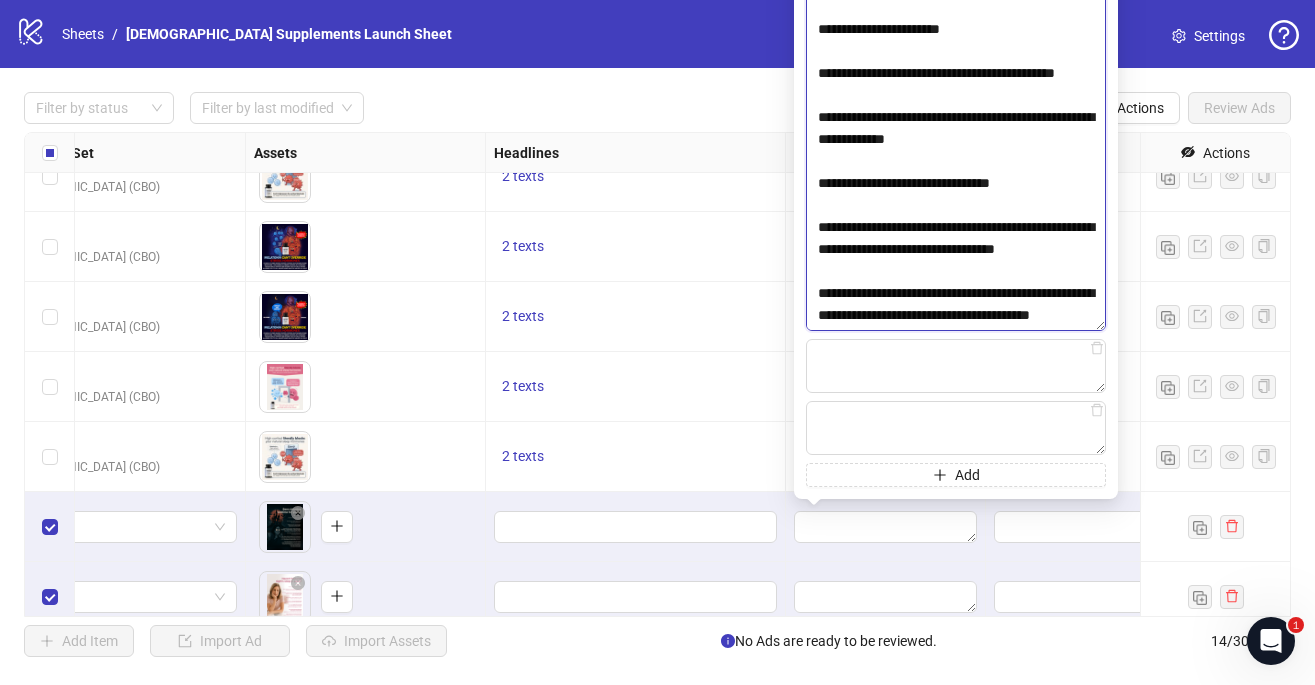 click at bounding box center (956, 138) 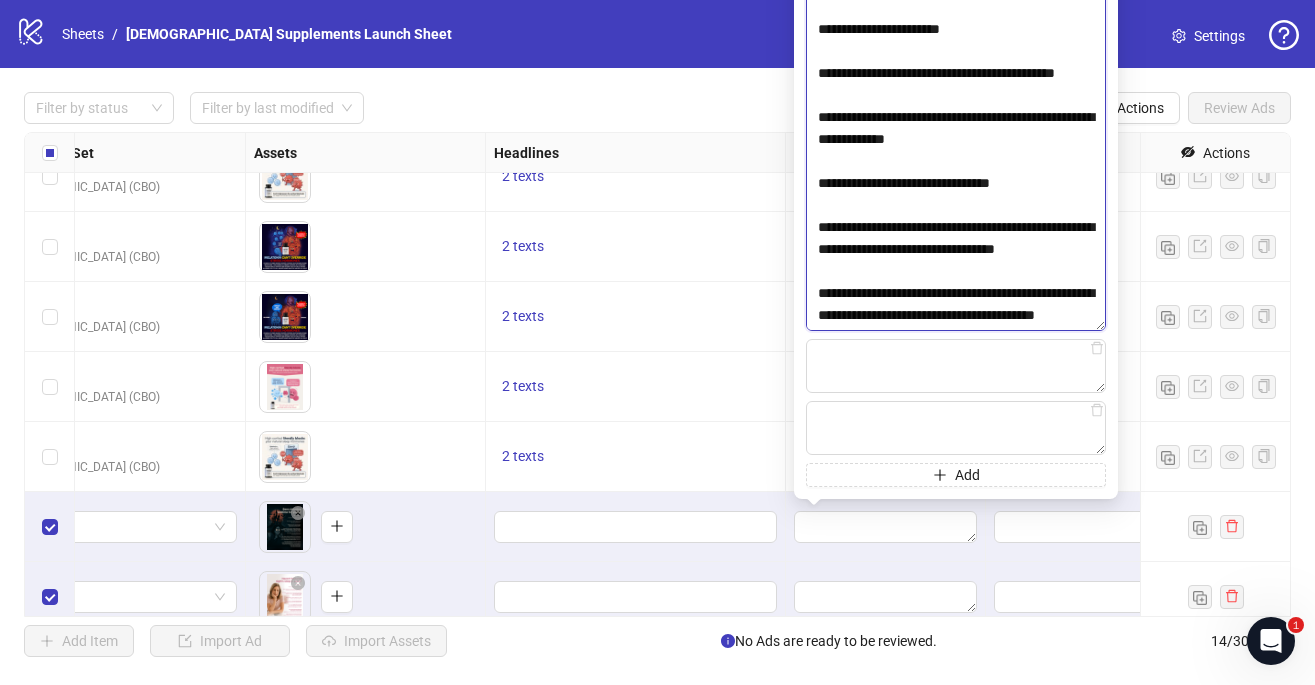 scroll, scrollTop: 6416, scrollLeft: 0, axis: vertical 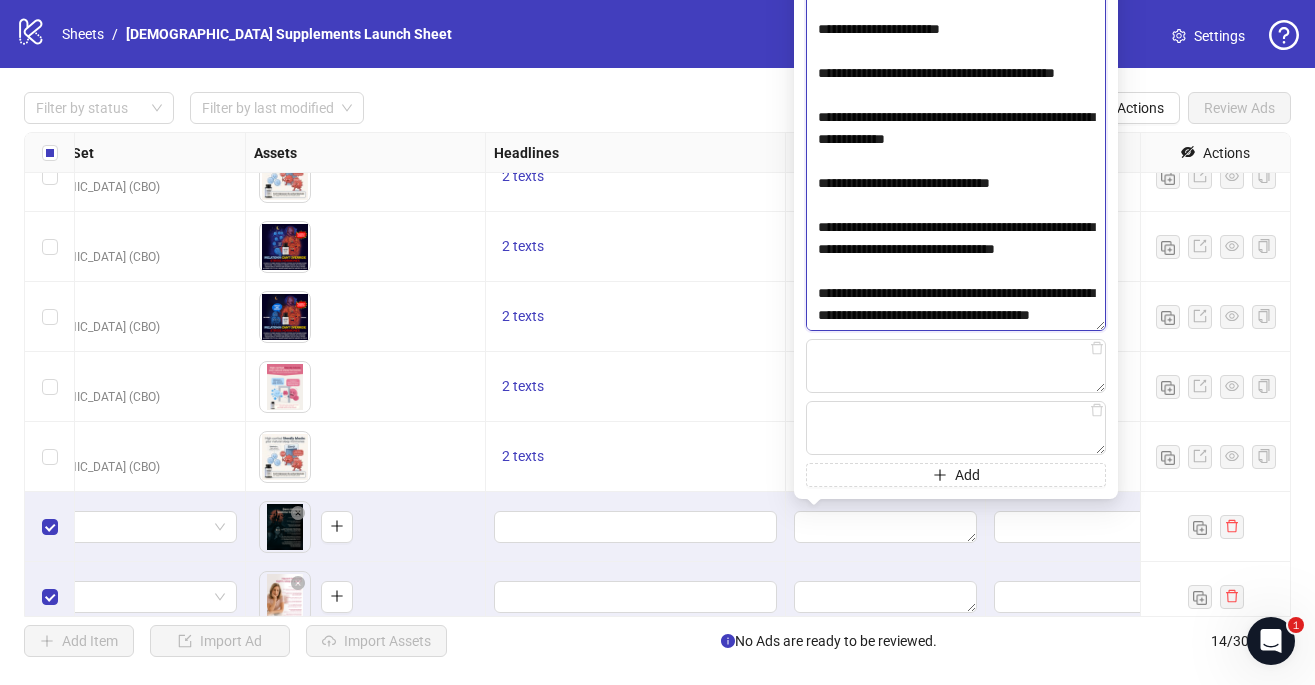 type on "**********" 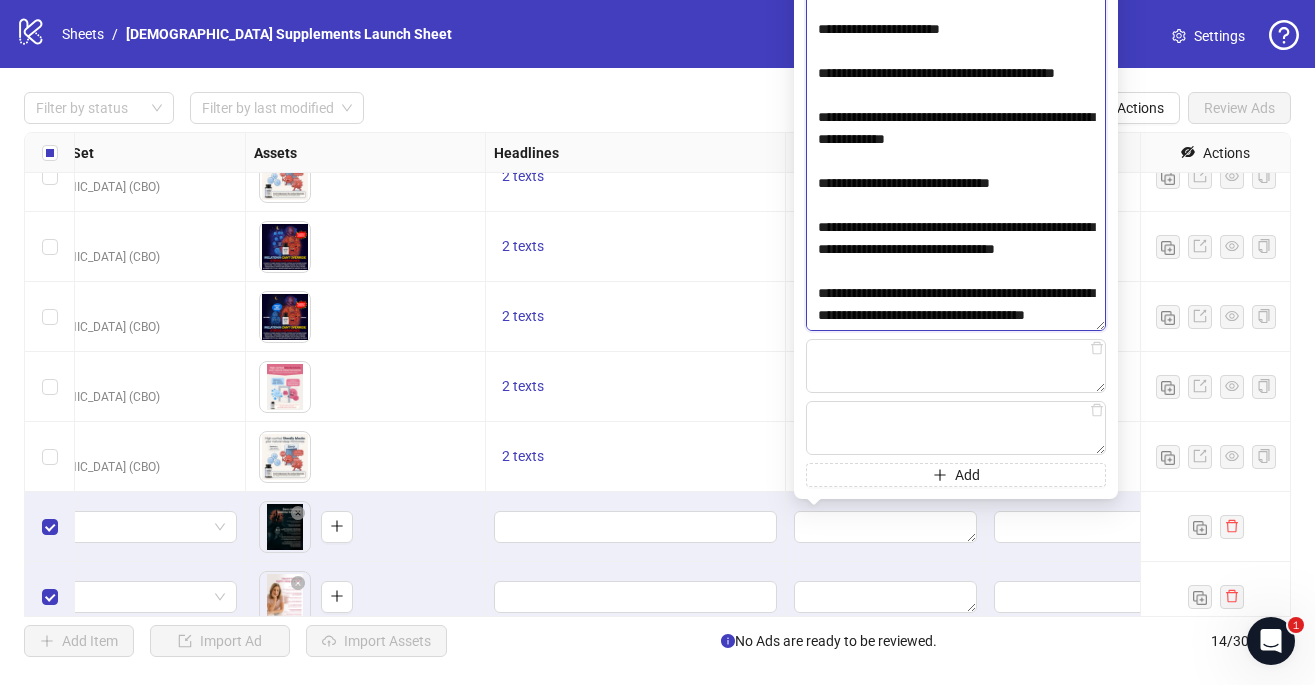 scroll, scrollTop: 6401, scrollLeft: 0, axis: vertical 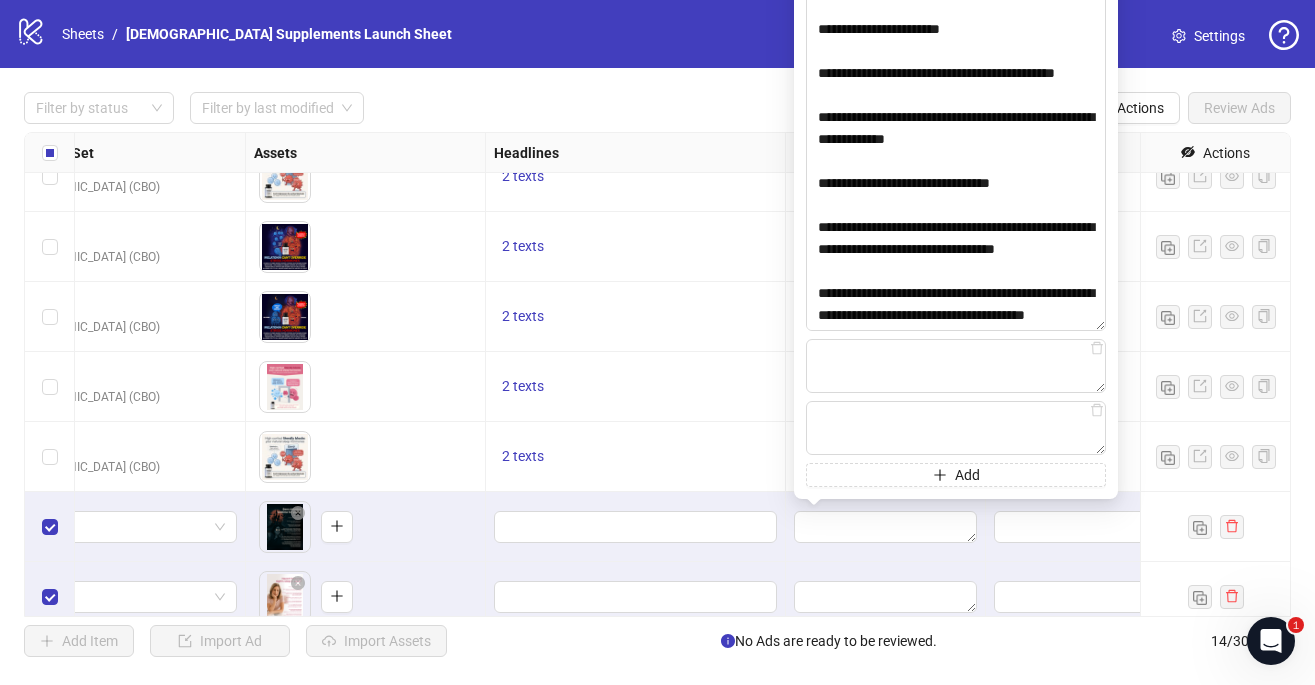 click on "2 texts" at bounding box center [636, 317] 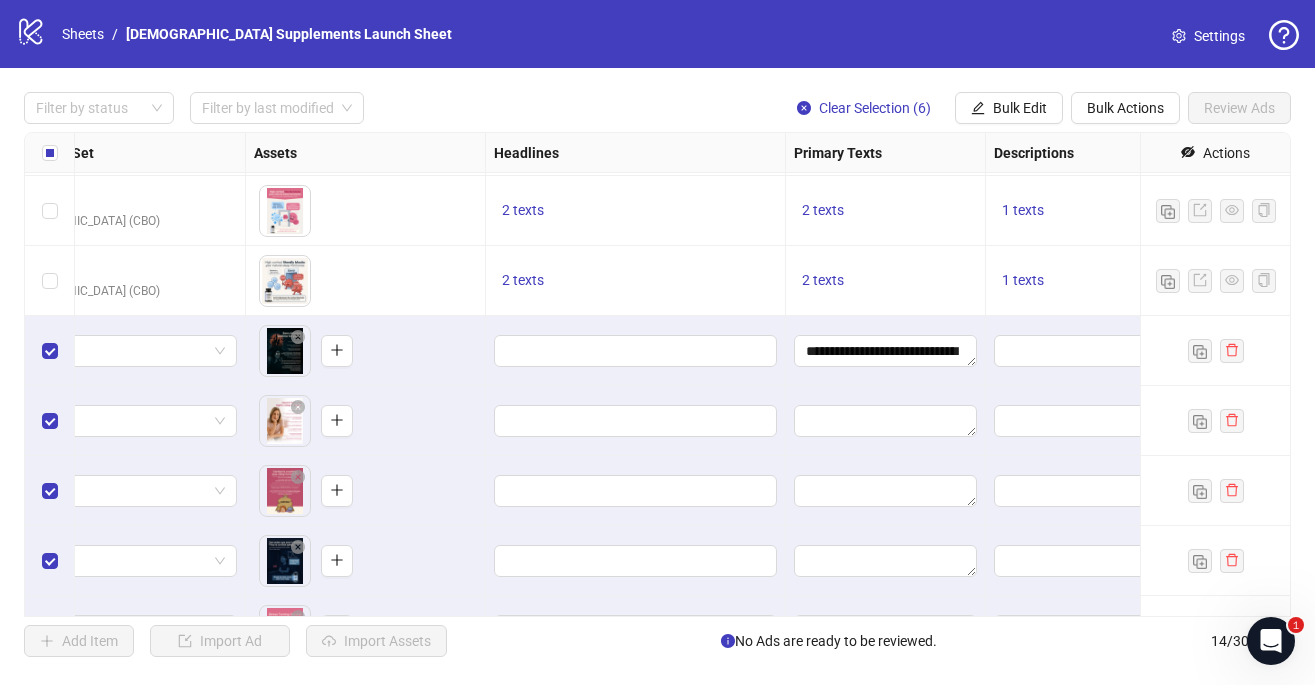 scroll, scrollTop: 449, scrollLeft: 699, axis: both 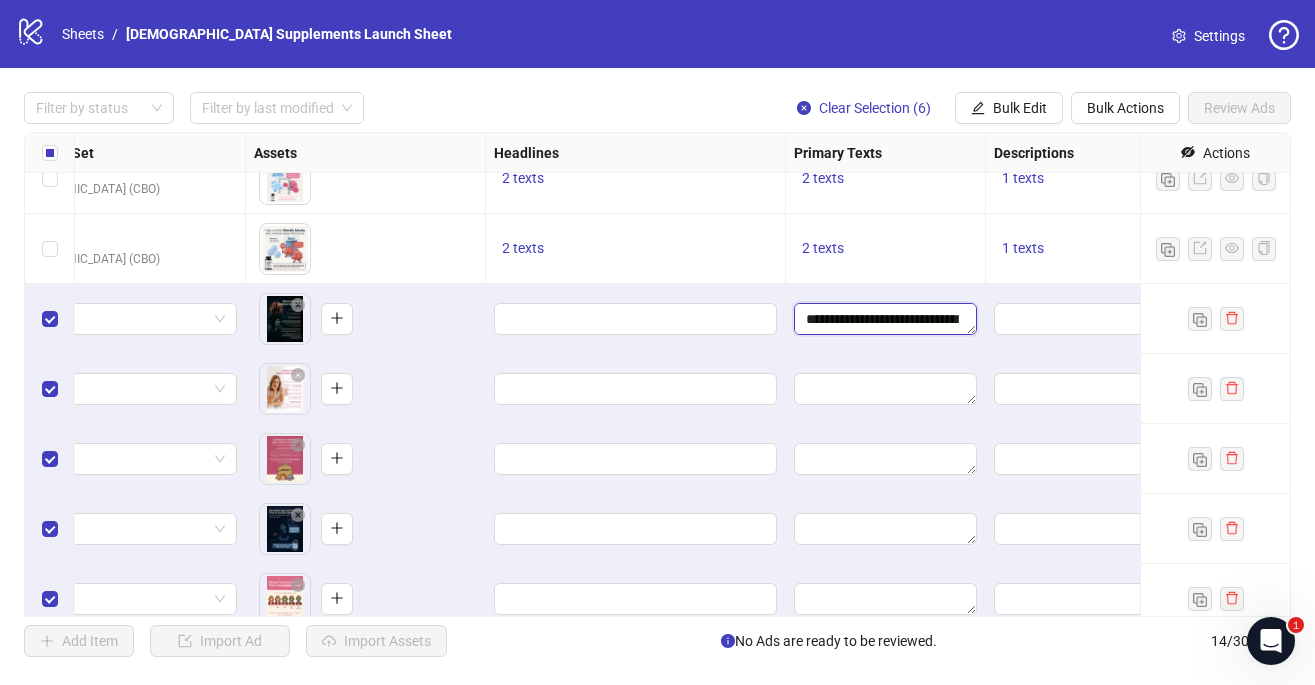 click at bounding box center (885, 319) 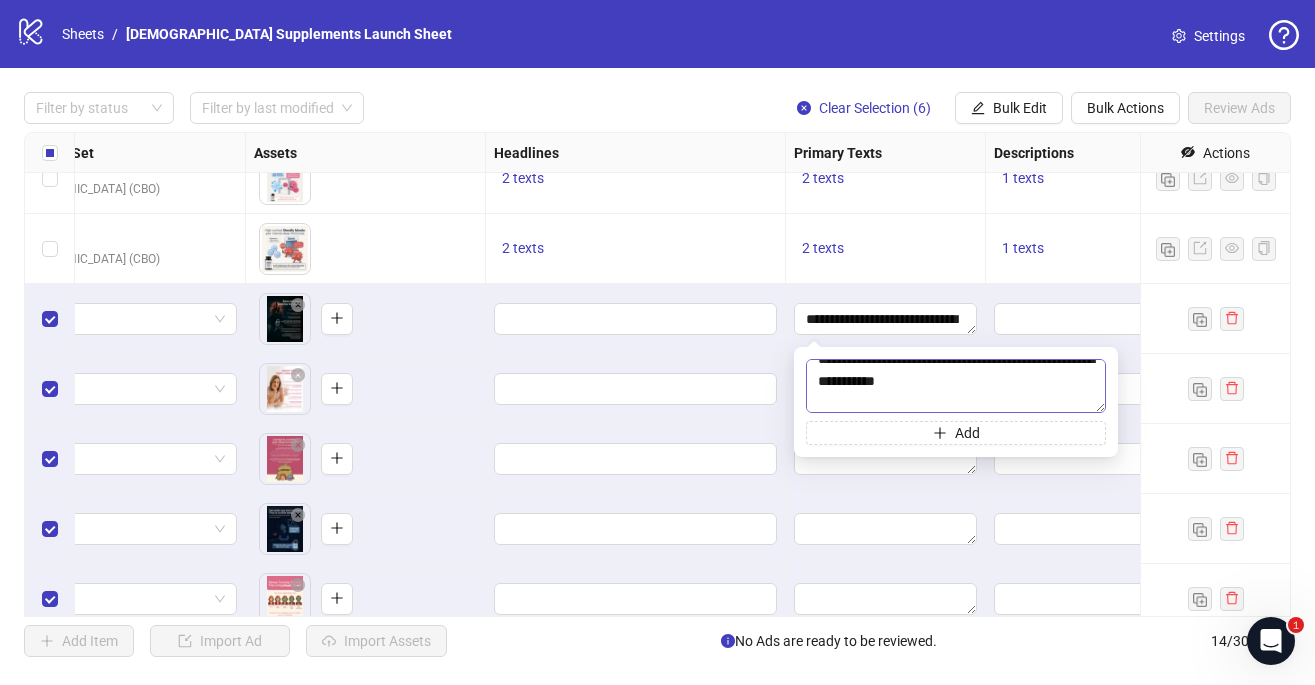 scroll, scrollTop: 0, scrollLeft: 0, axis: both 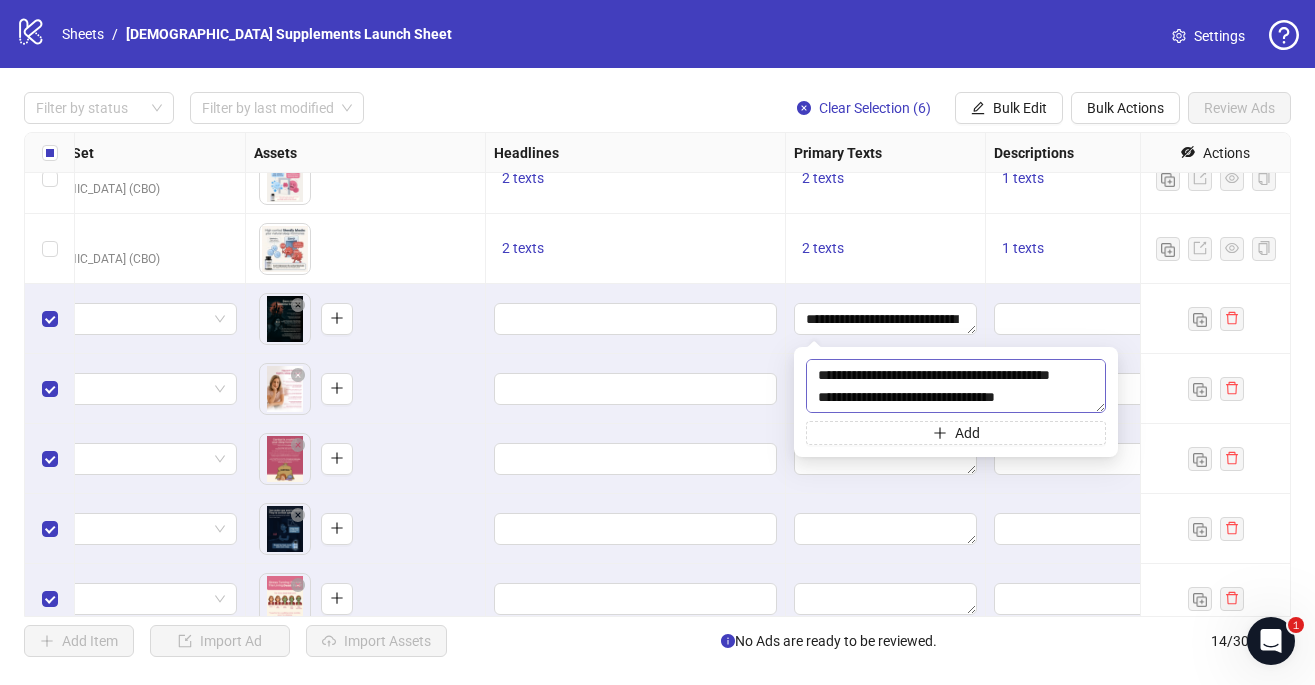 click at bounding box center (956, 386) 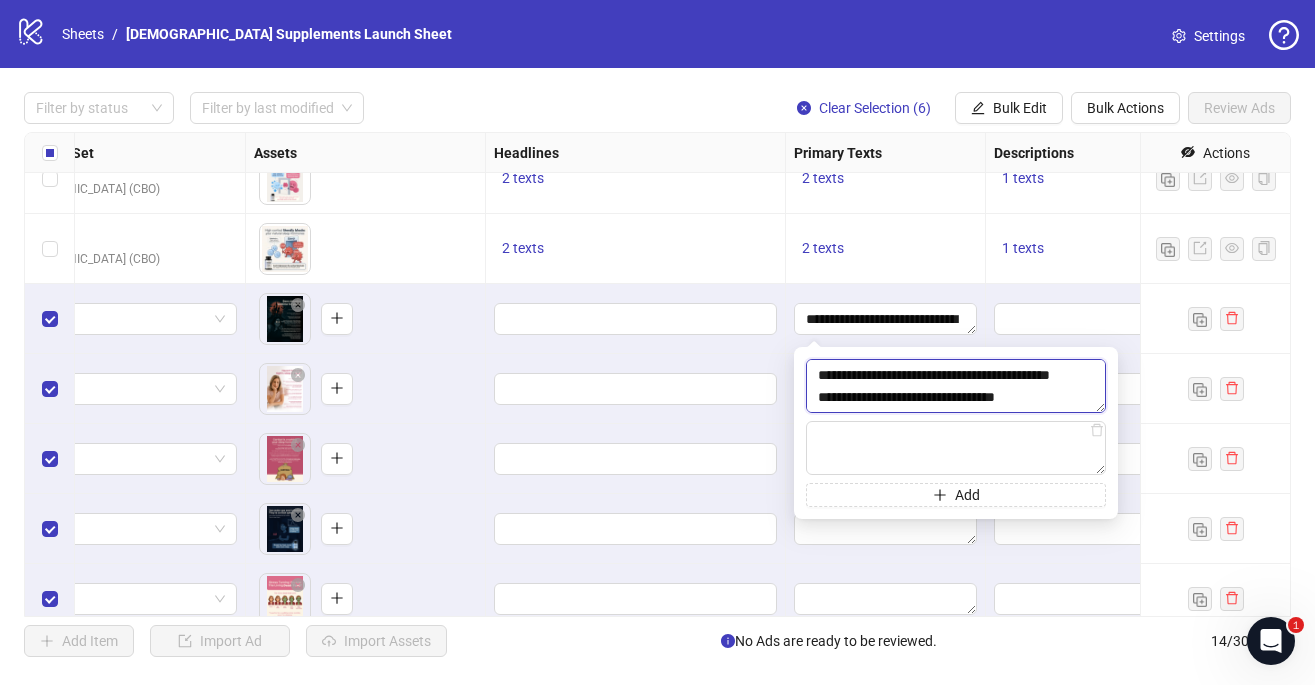 click at bounding box center [956, 386] 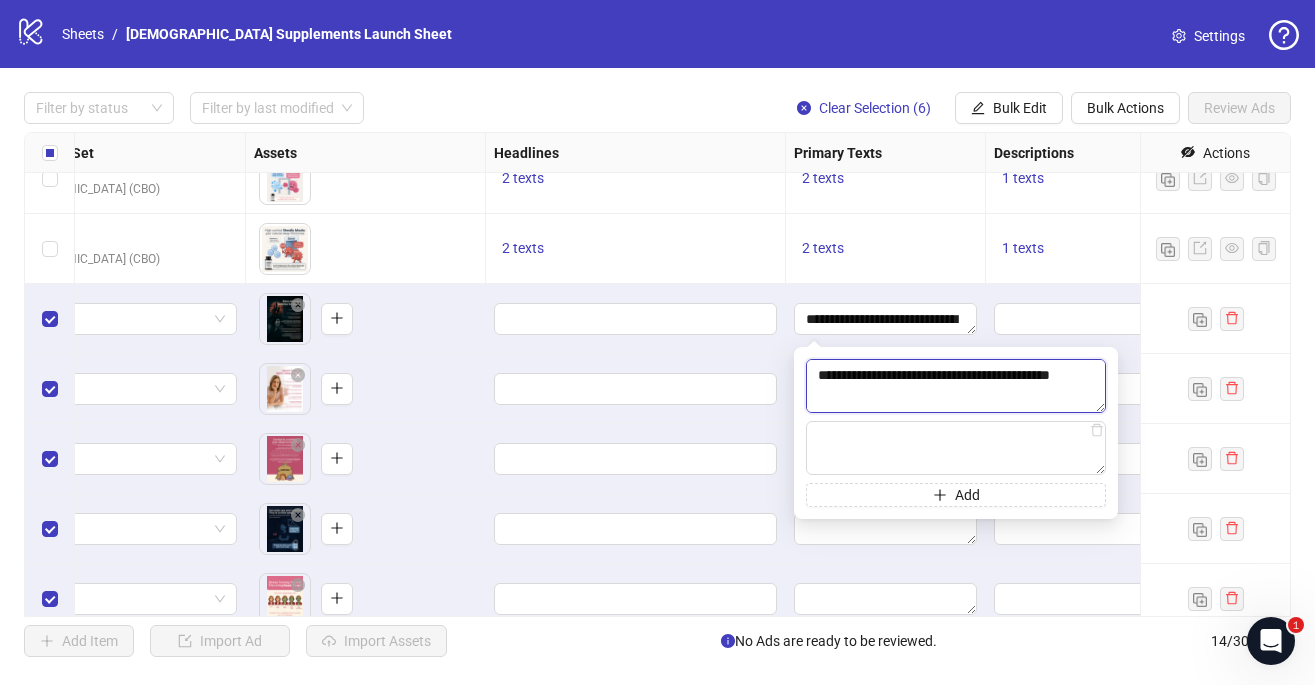 click at bounding box center (956, 386) 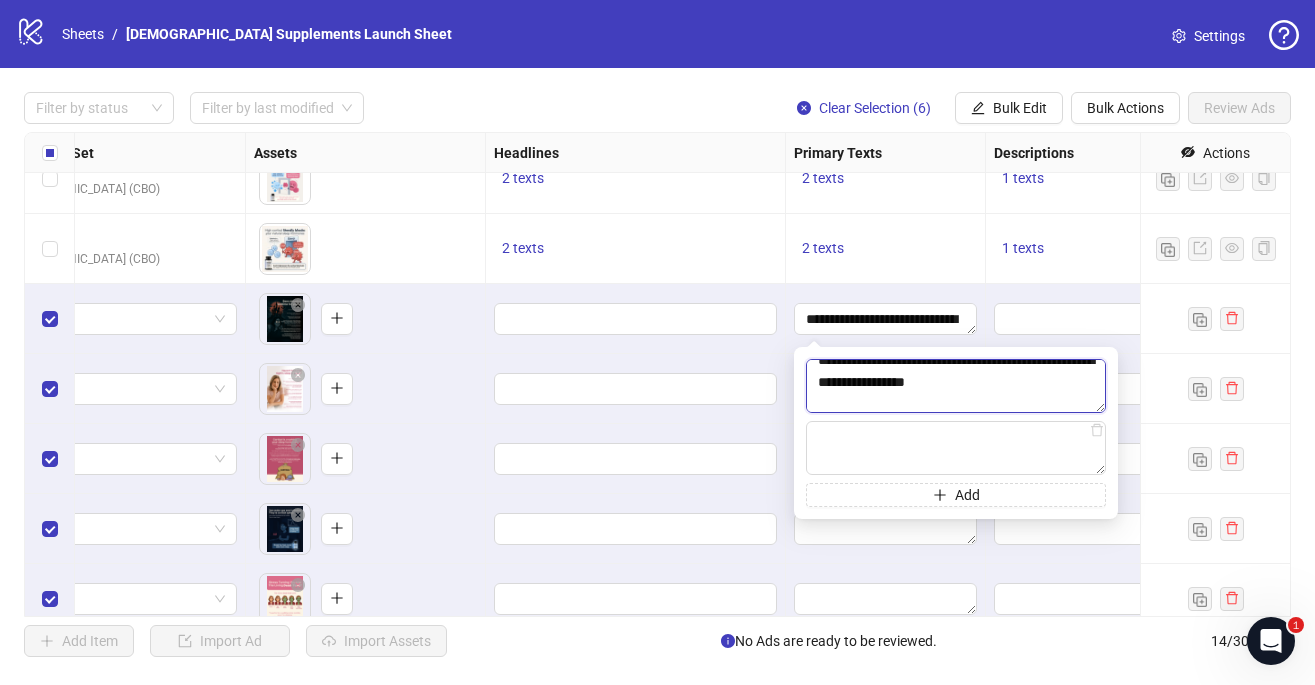 scroll, scrollTop: 0, scrollLeft: 0, axis: both 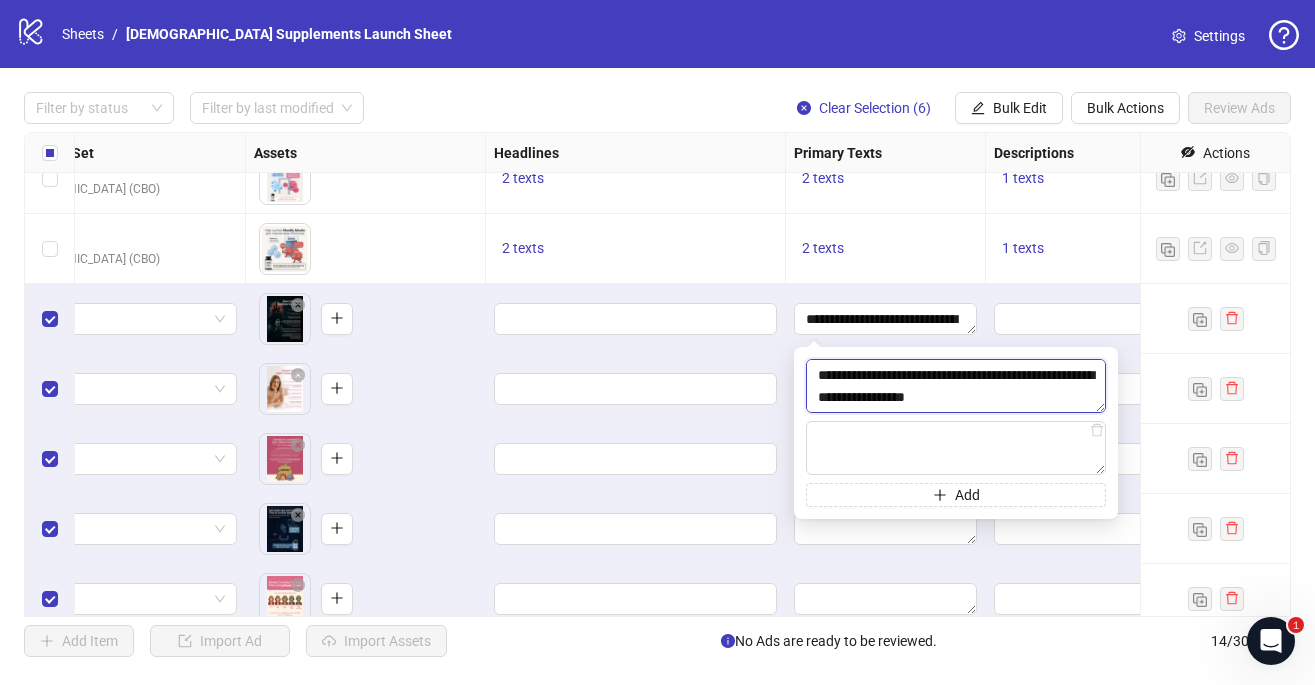drag, startPoint x: 1012, startPoint y: 384, endPoint x: 805, endPoint y: 394, distance: 207.24141 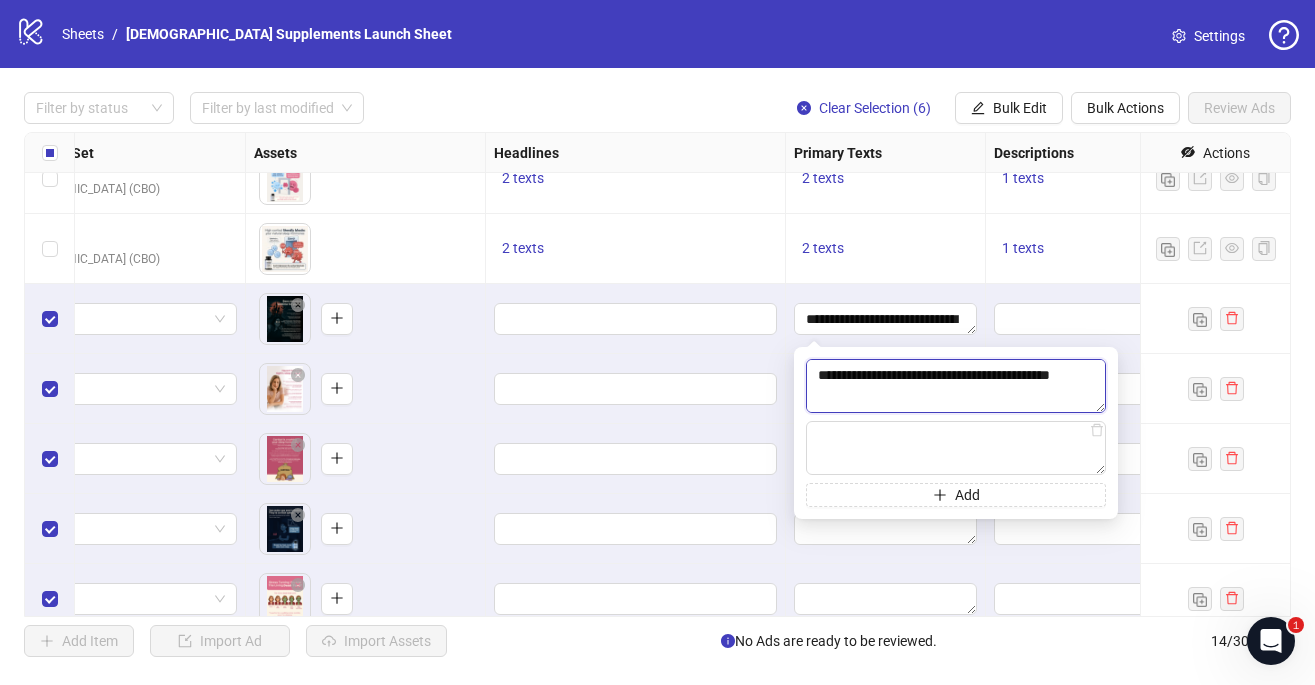 type on "**********" 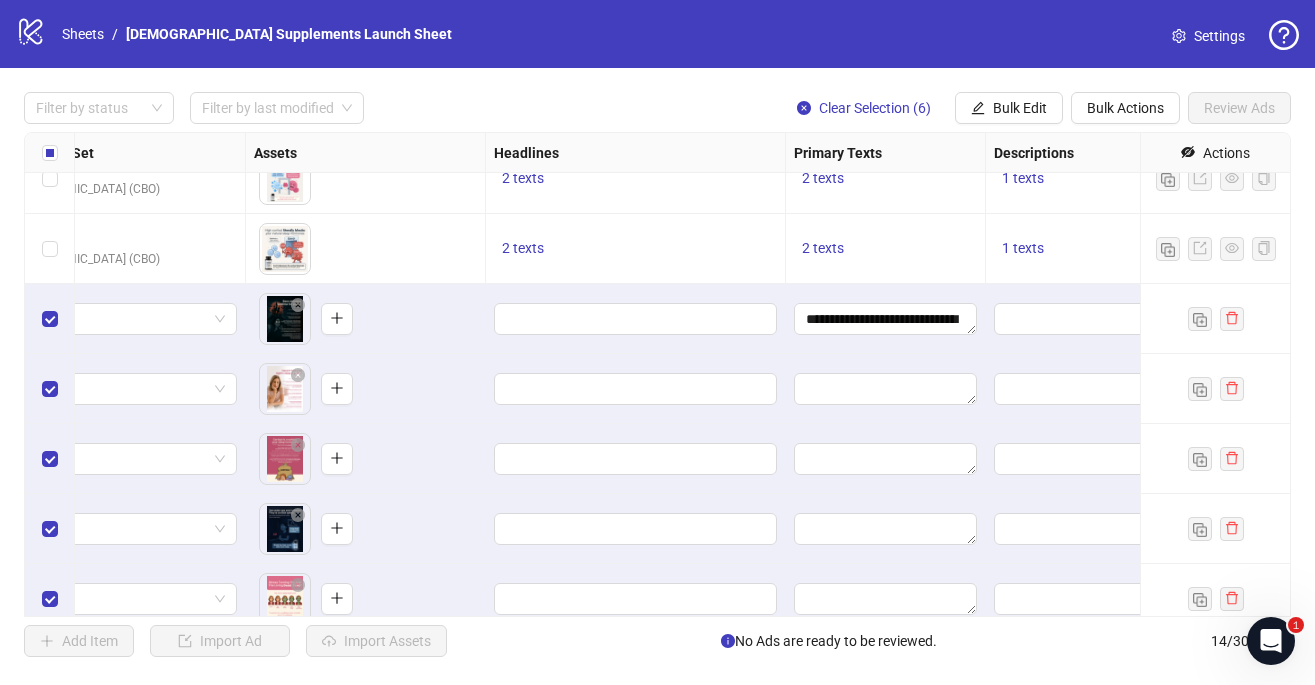 click at bounding box center (636, 319) 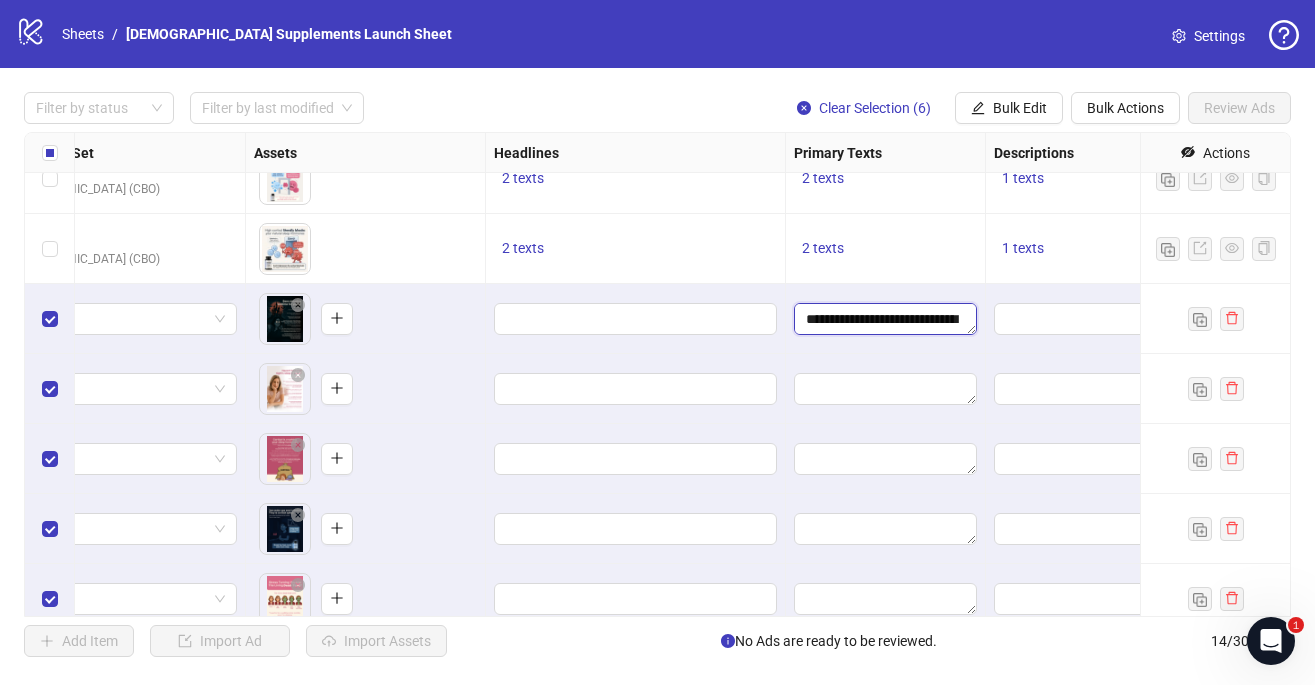 click at bounding box center (885, 319) 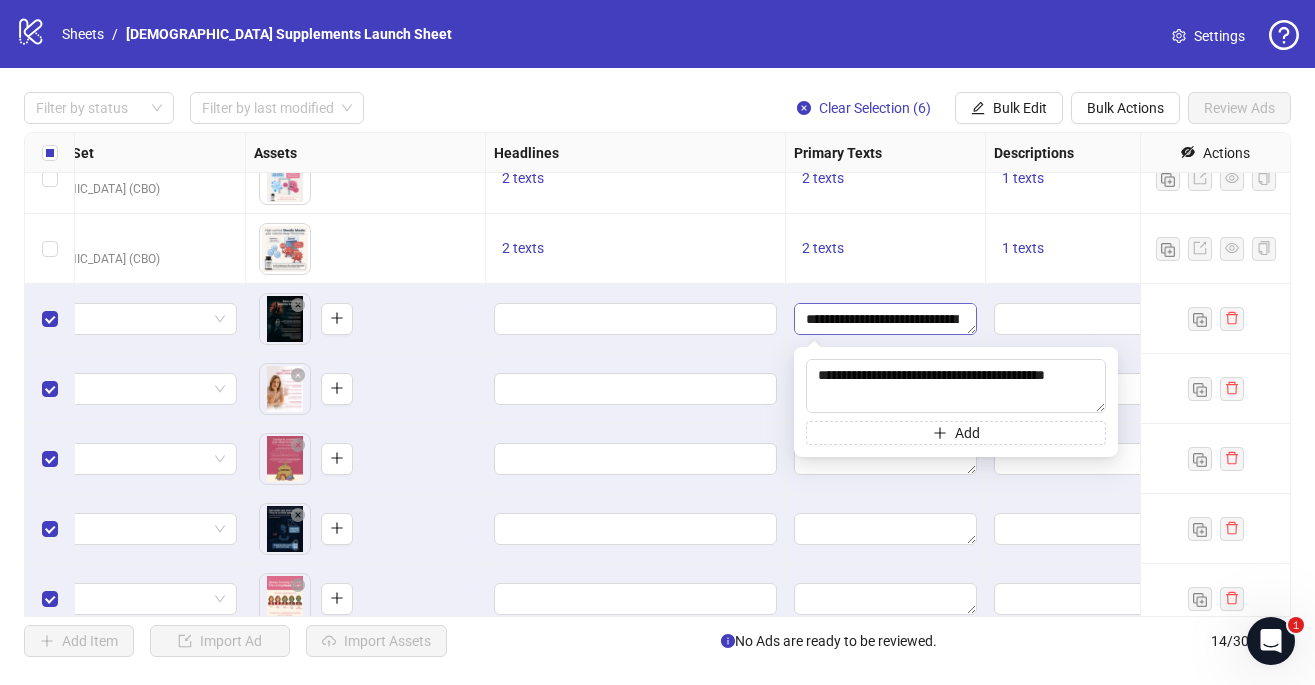 scroll, scrollTop: 302, scrollLeft: 0, axis: vertical 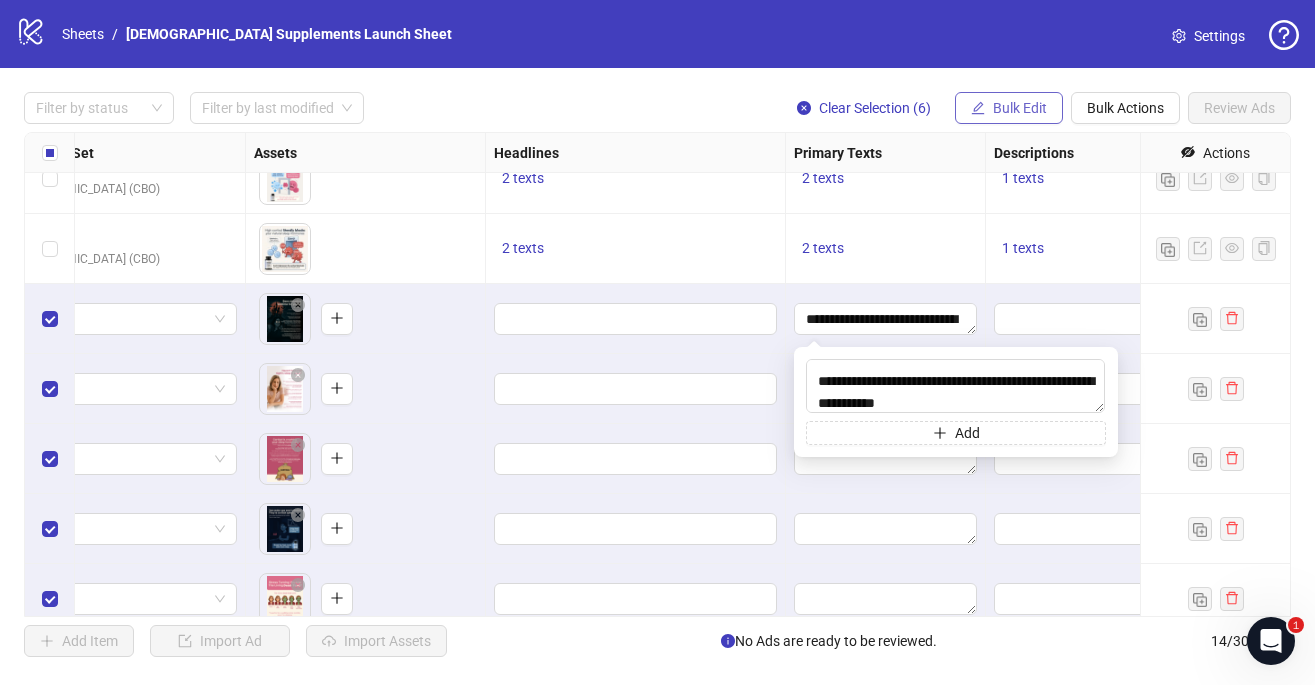 click on "Bulk Edit" at bounding box center (1020, 108) 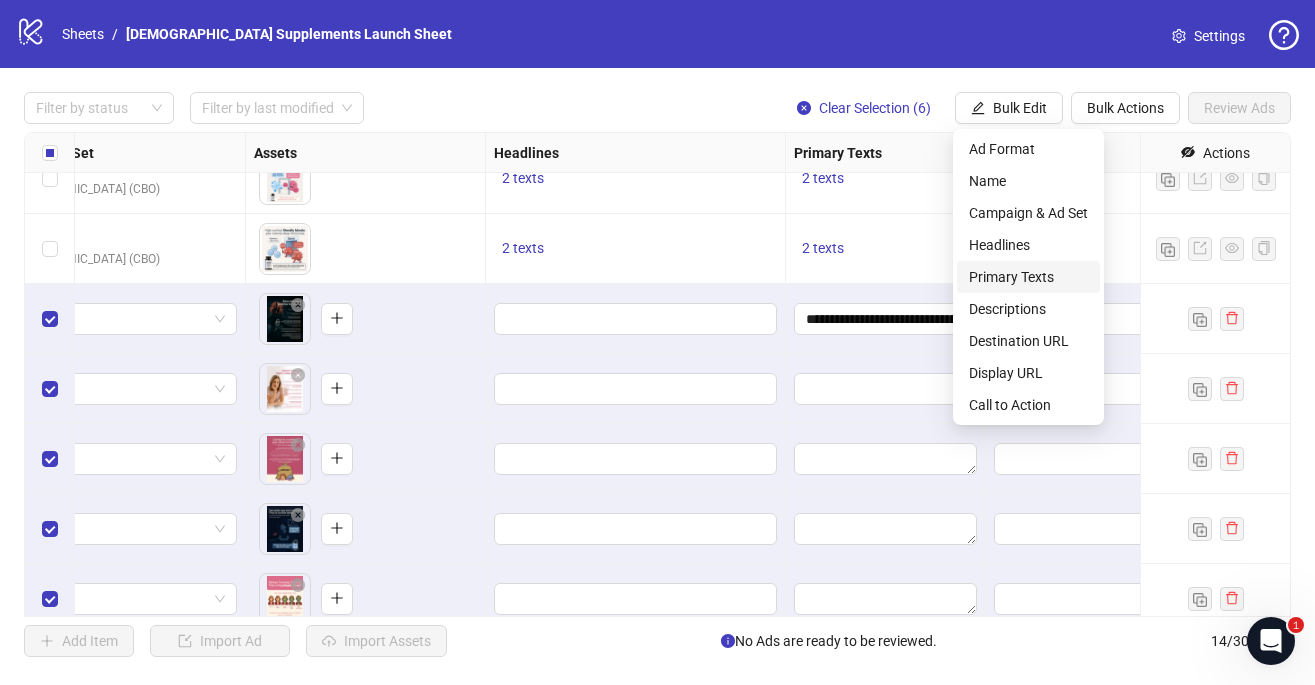 click on "Primary Texts" at bounding box center [1028, 277] 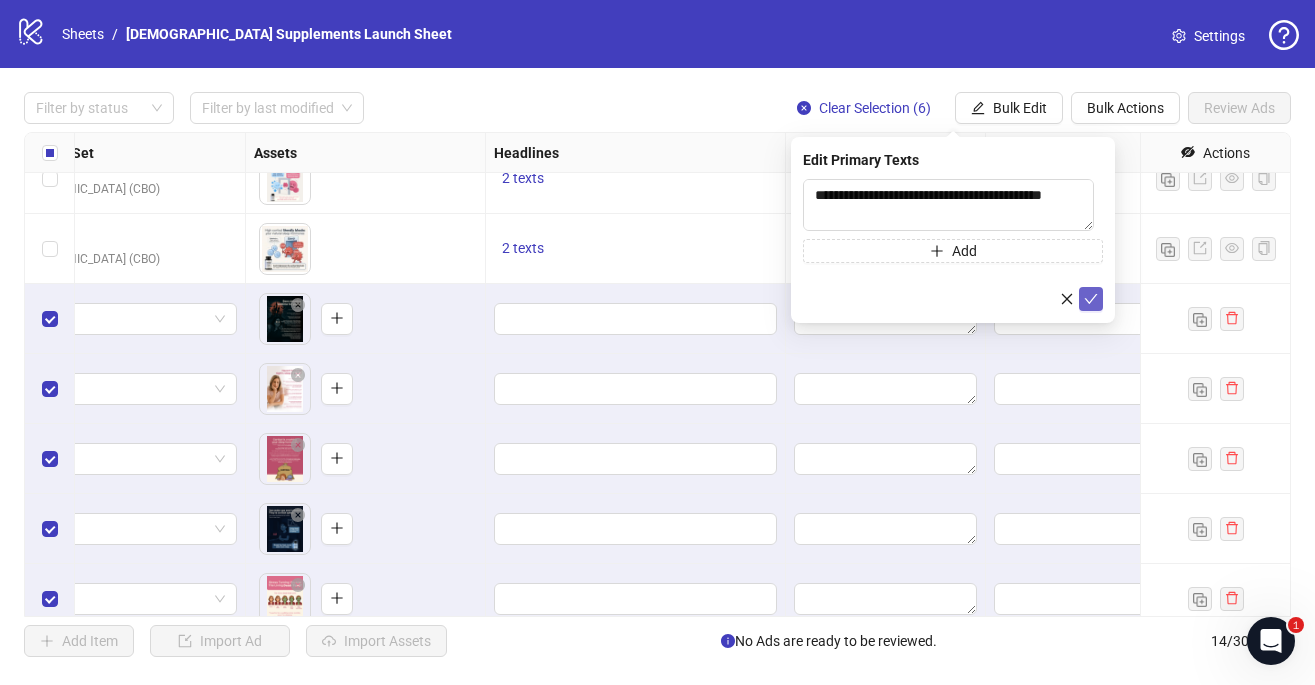 click 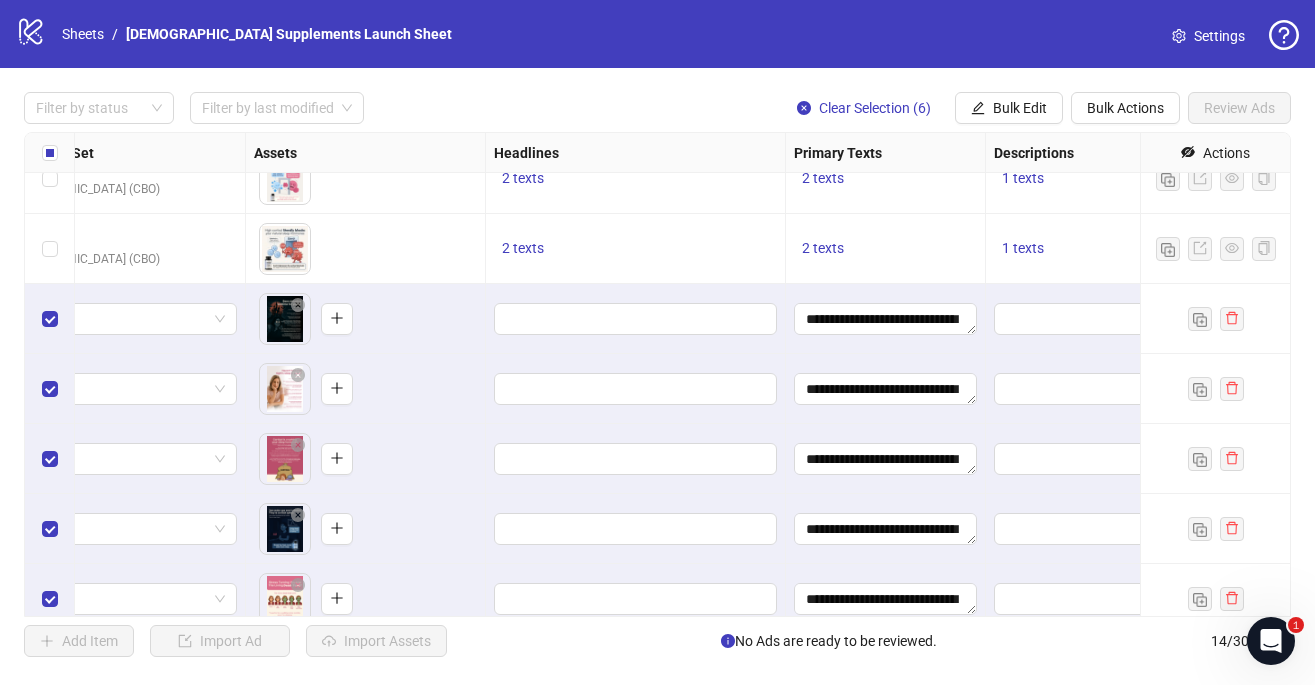 click at bounding box center [636, 319] 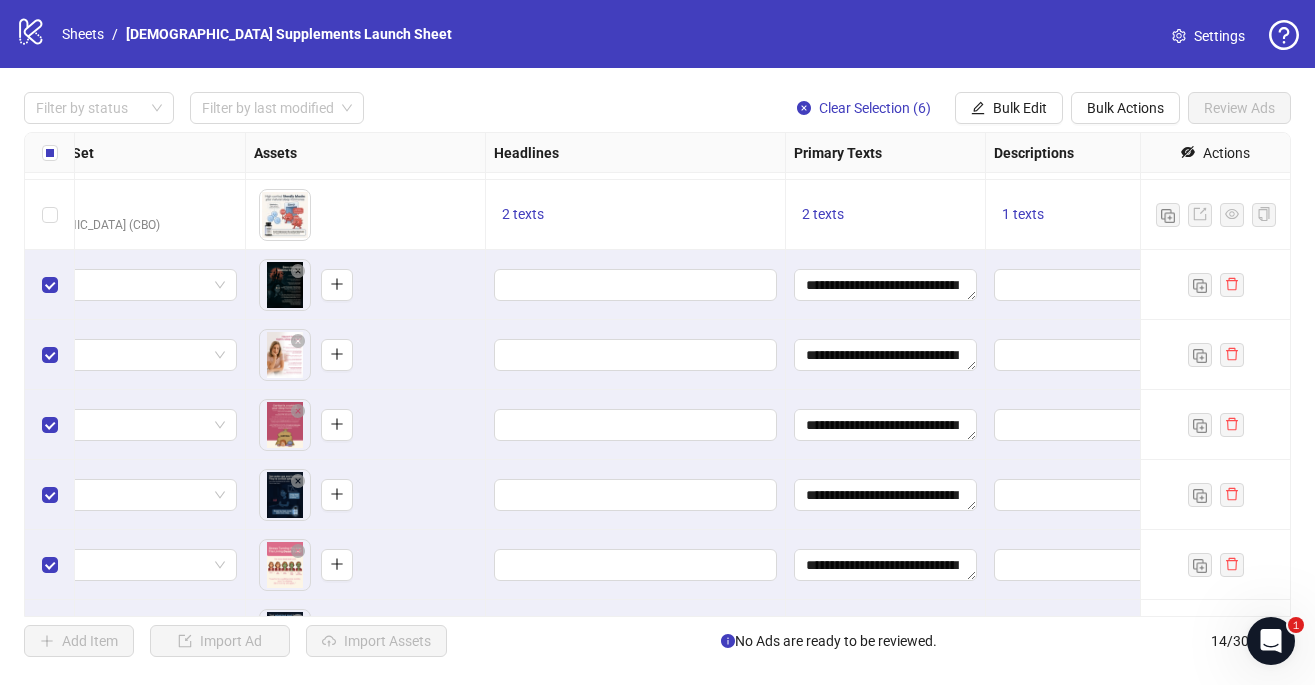 scroll, scrollTop: 465, scrollLeft: 699, axis: both 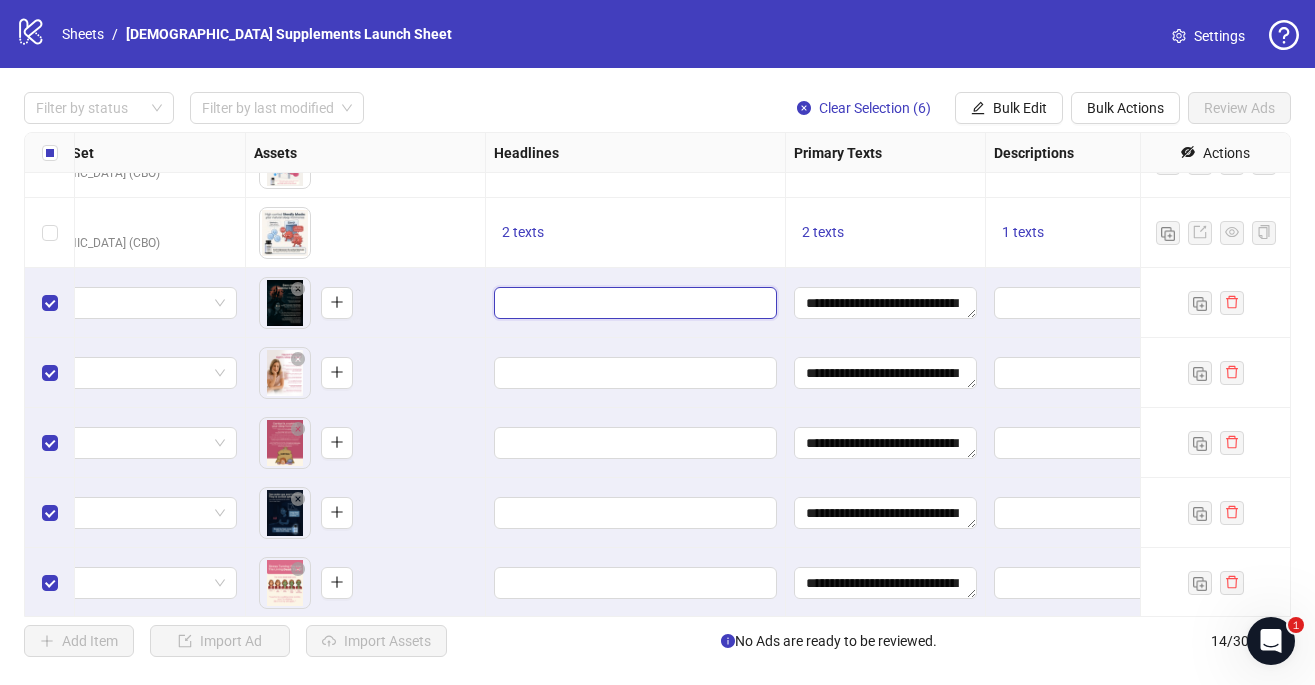 click at bounding box center (633, 303) 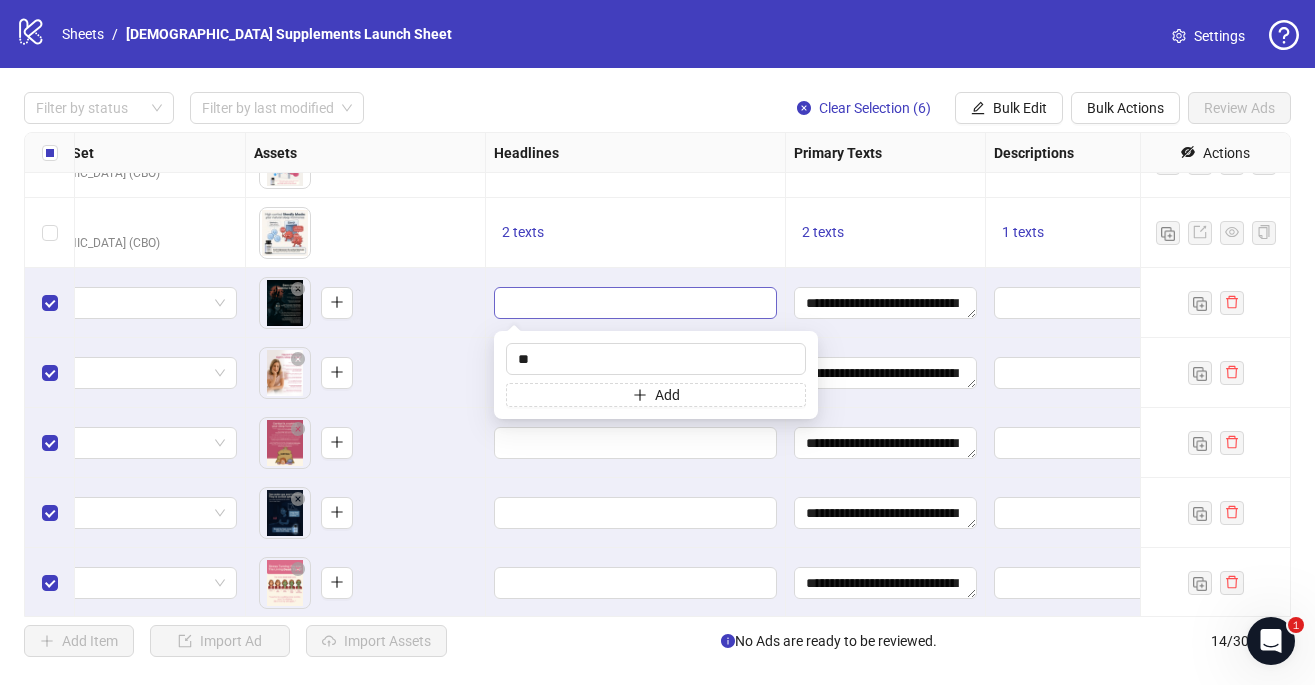 type on "*" 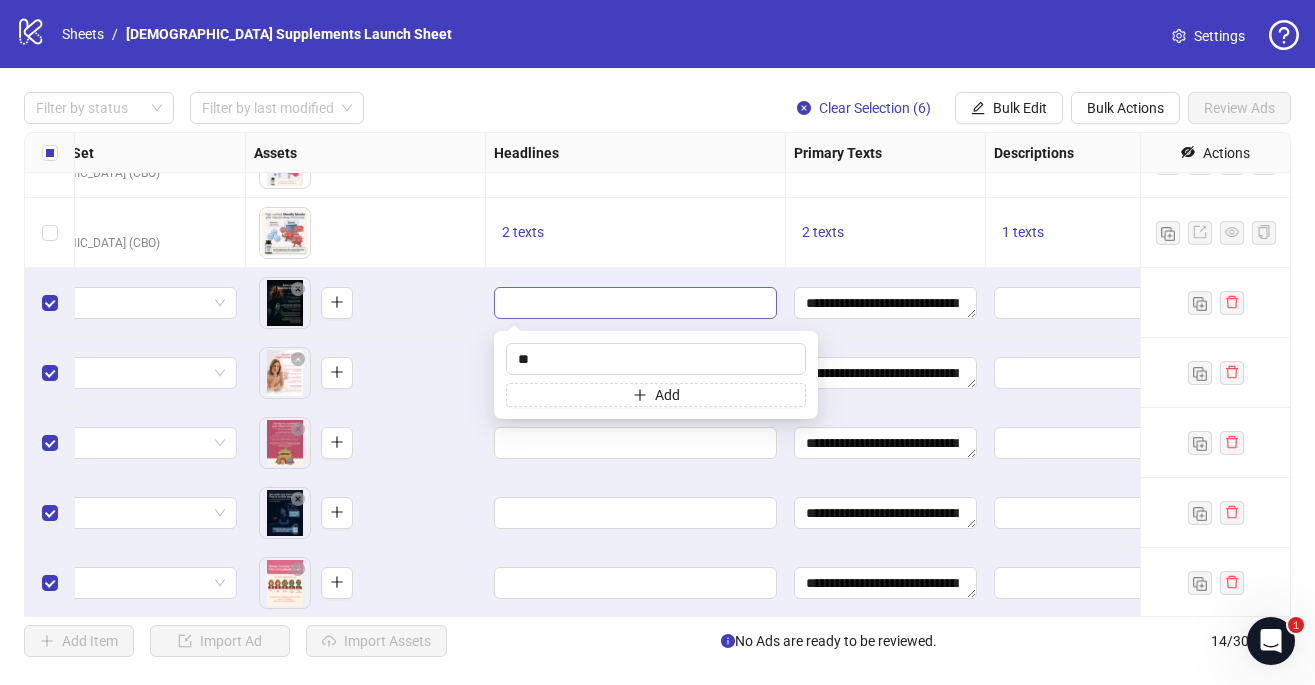 type on "*" 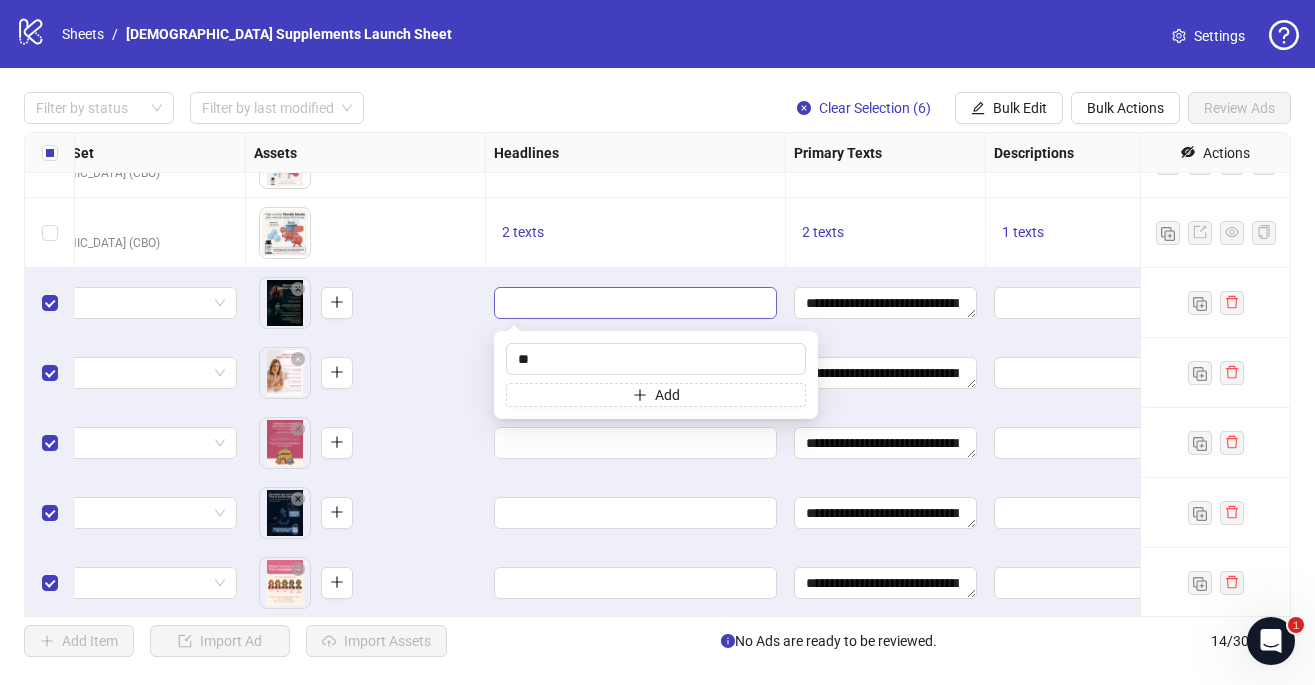 type on "*" 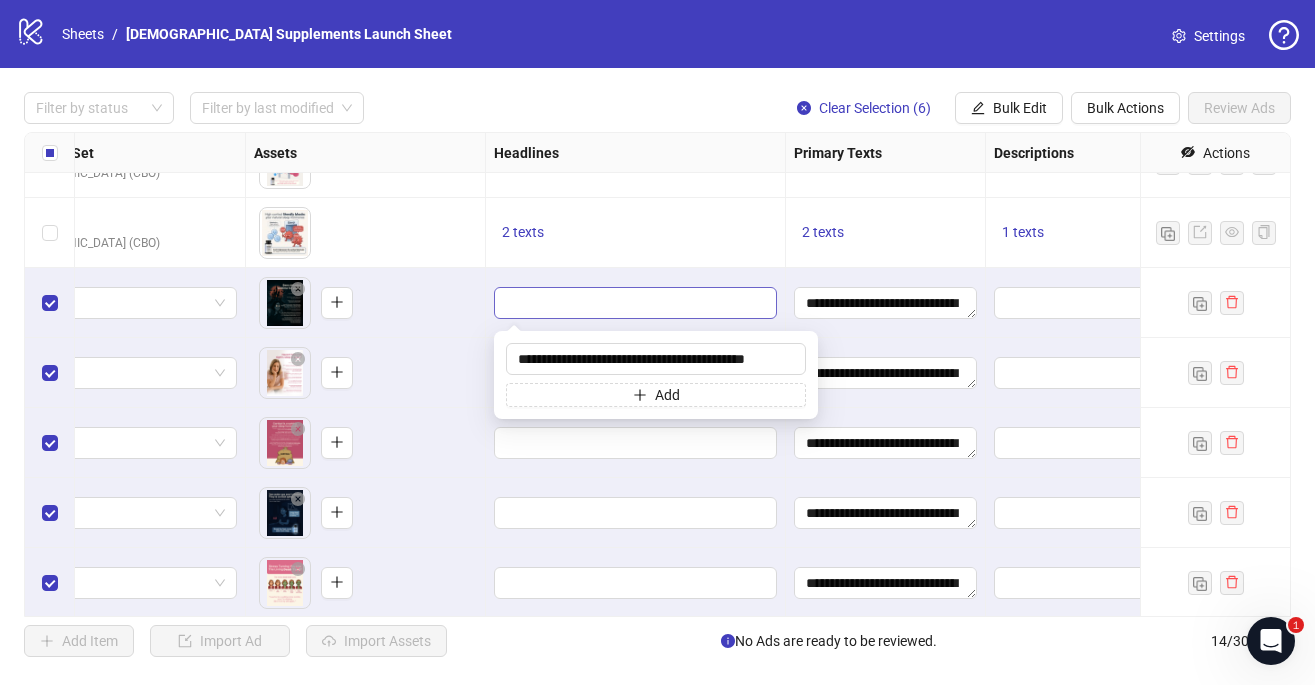 scroll, scrollTop: 0, scrollLeft: 2, axis: horizontal 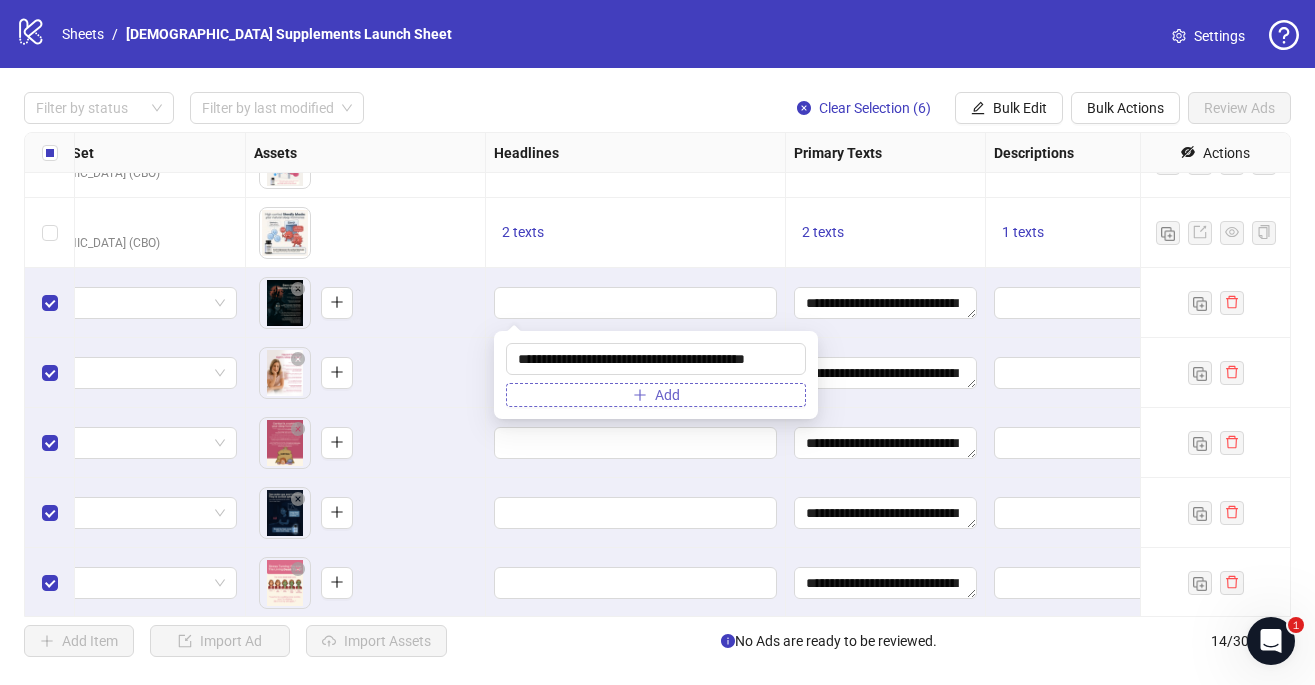 type on "**********" 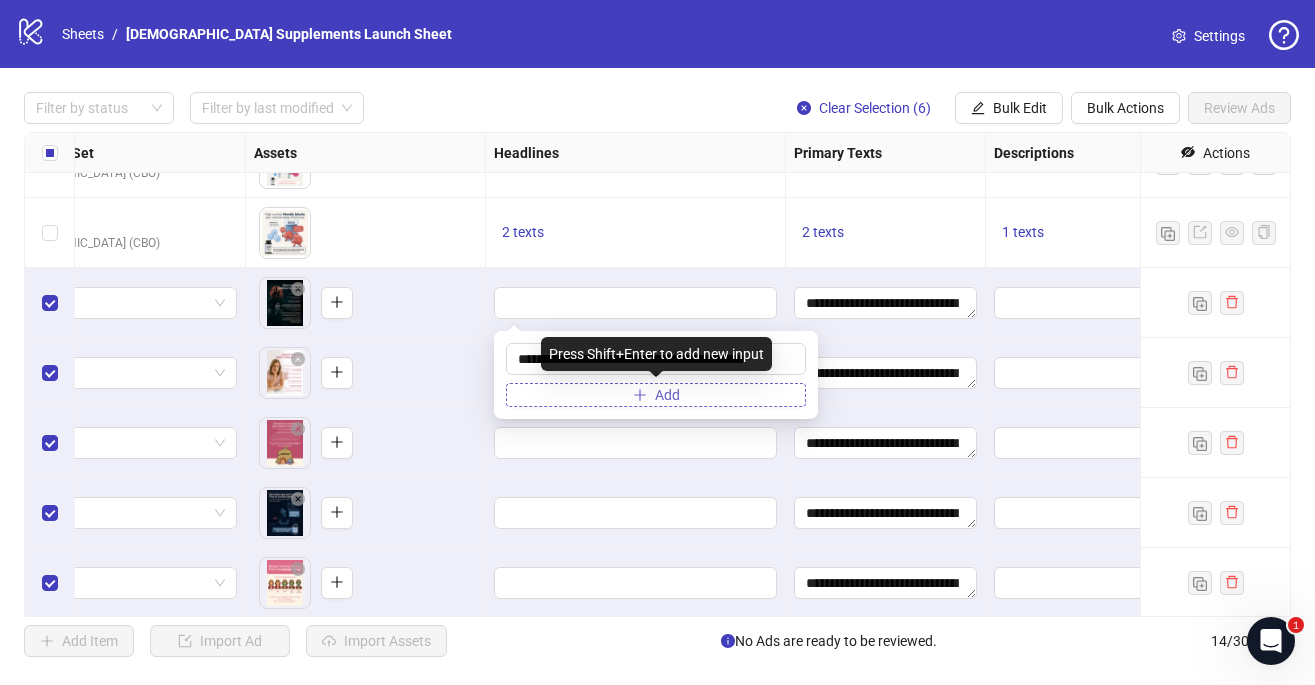click on "Add" at bounding box center (656, 395) 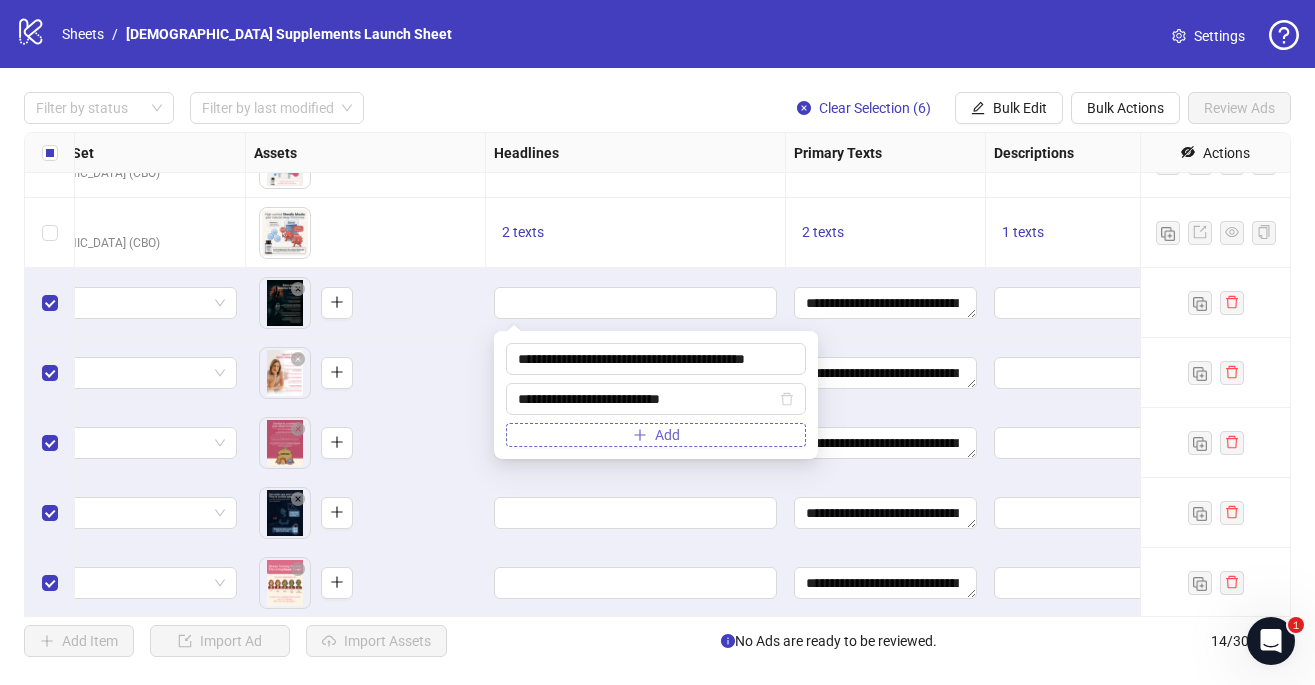 type on "**********" 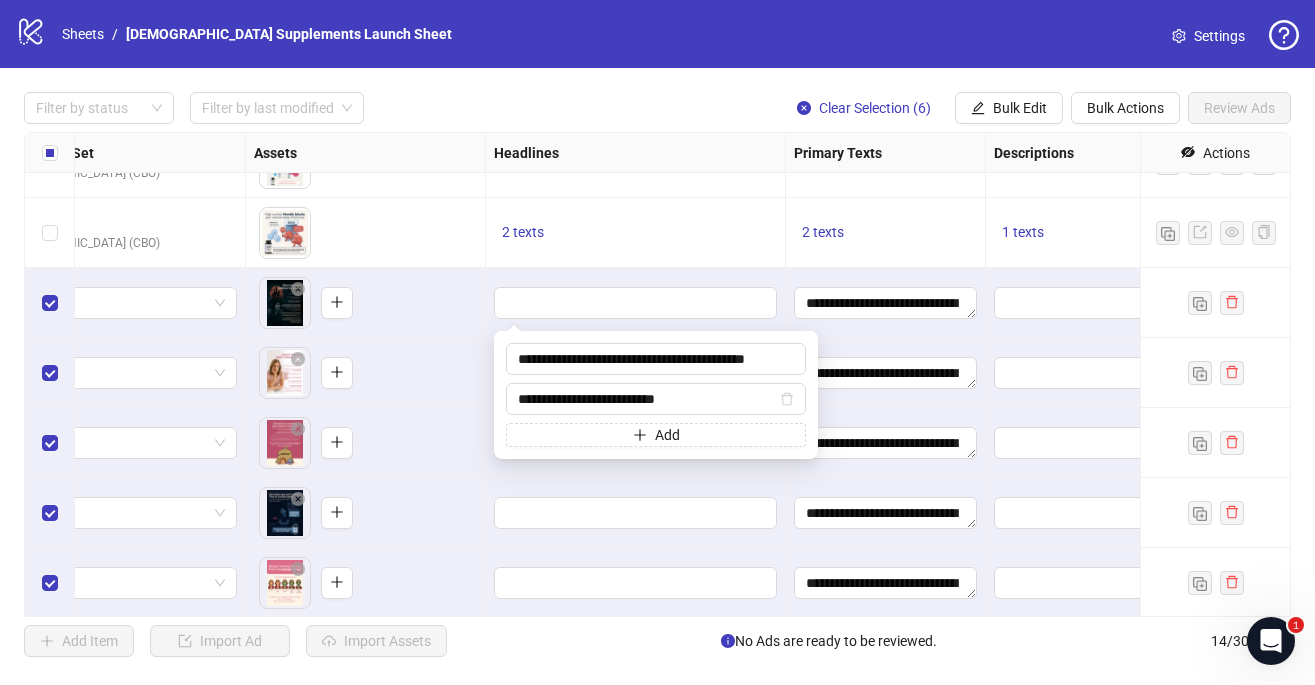 drag, startPoint x: 728, startPoint y: 405, endPoint x: 451, endPoint y: 396, distance: 277.14618 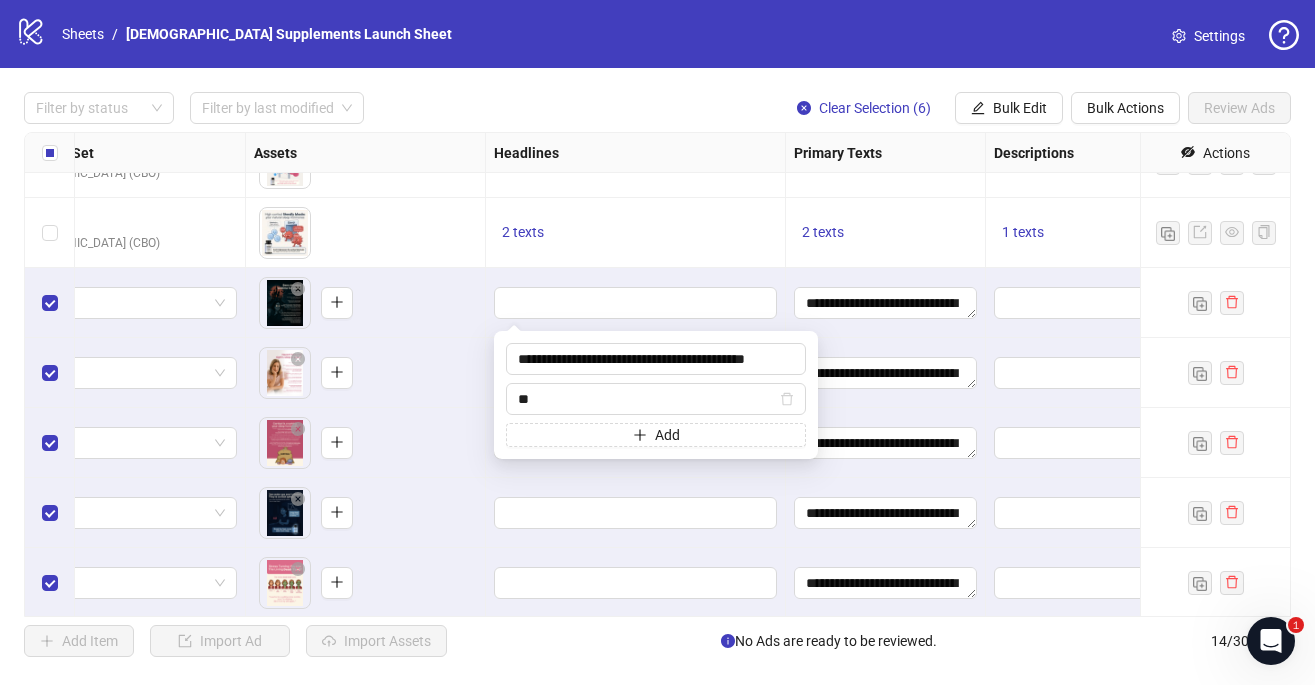 type on "*" 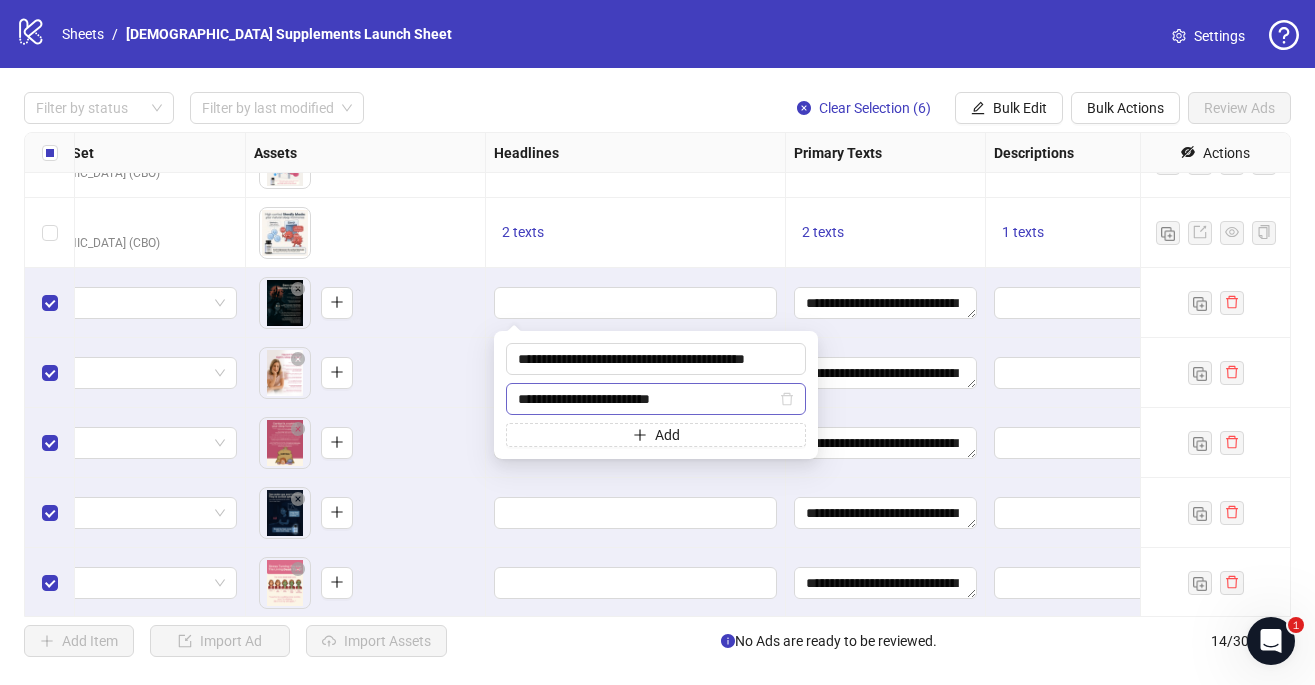 click on "**********" at bounding box center [647, 399] 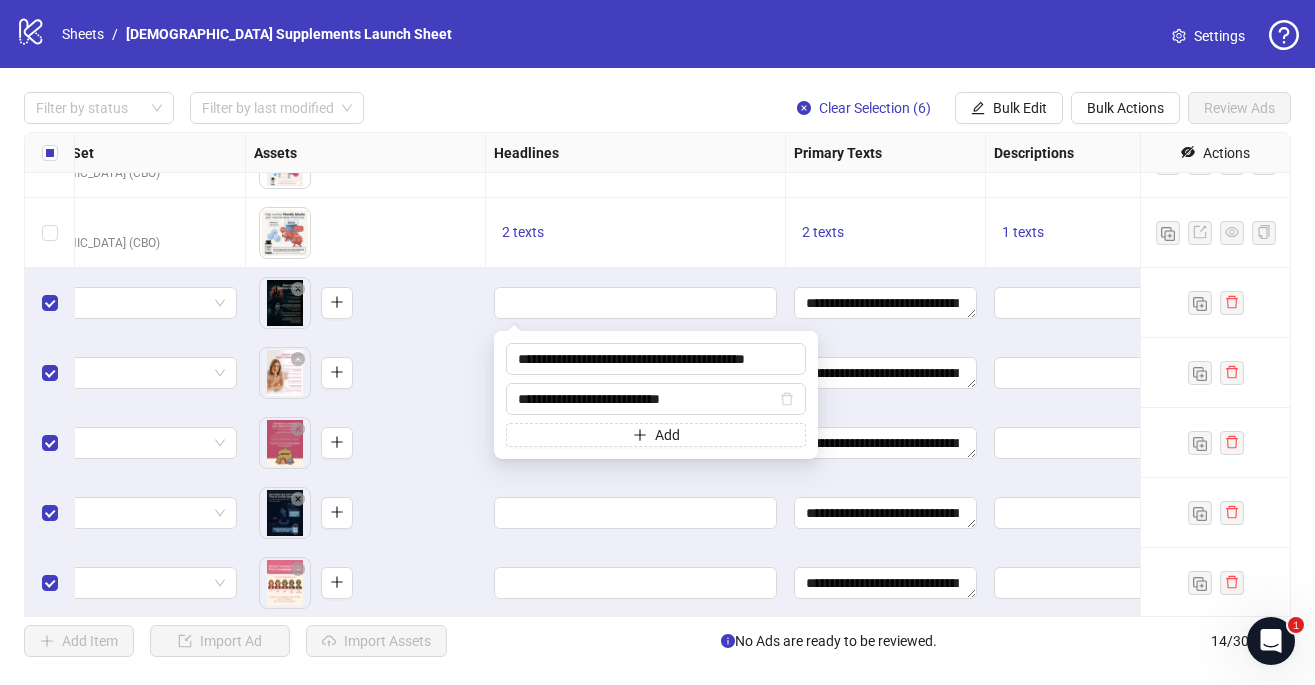 type on "**********" 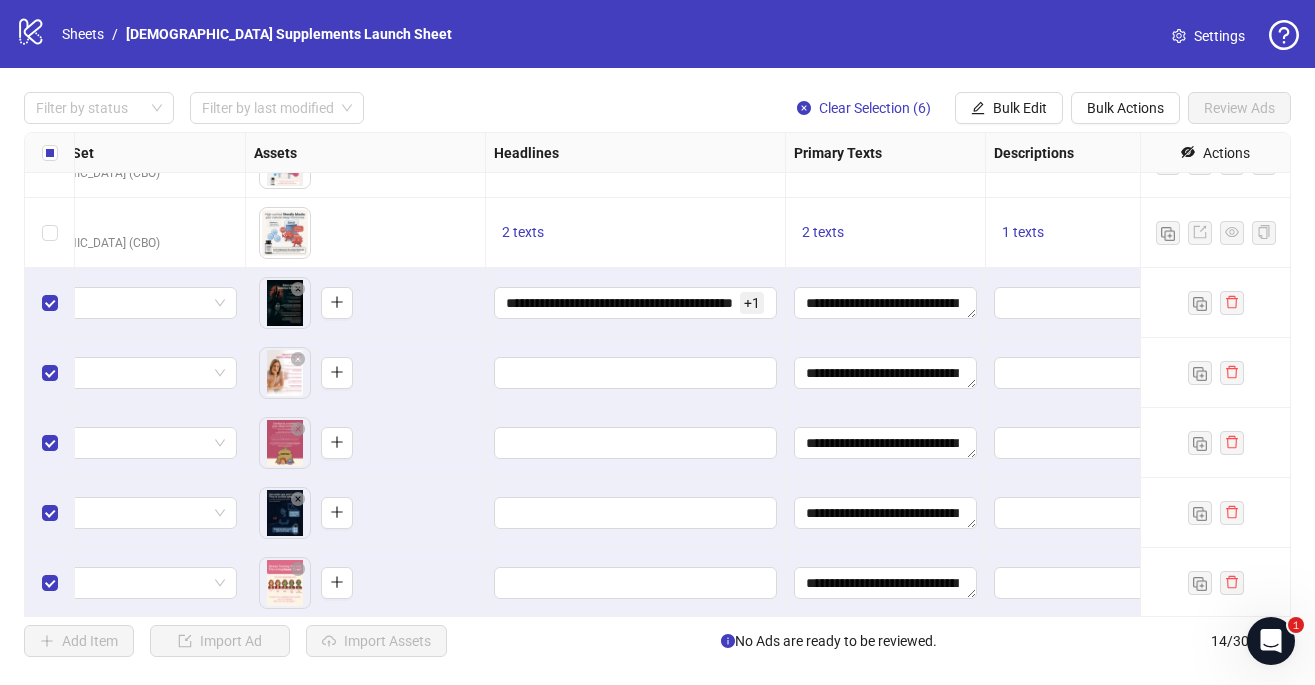 click on "To pick up a draggable item, press the space bar.
While dragging, use the arrow keys to move the item.
Press space again to drop the item in its new position, or press escape to cancel." at bounding box center (365, 373) 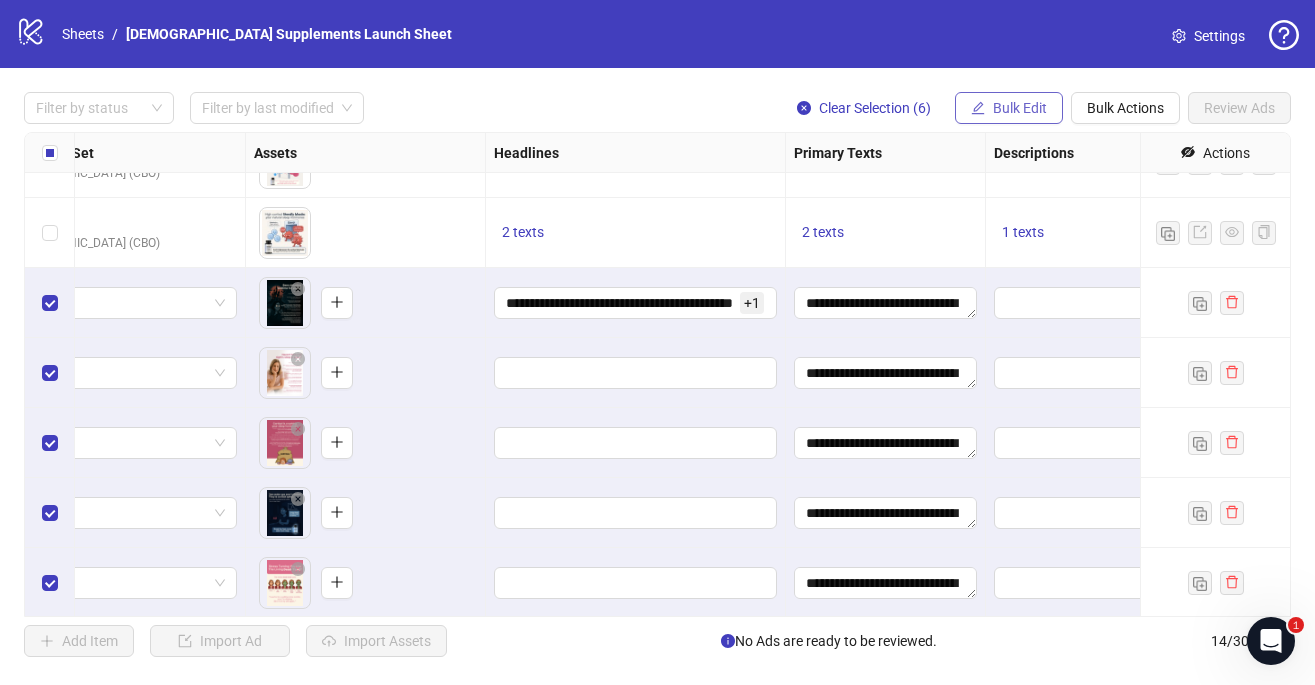 click on "Bulk Edit" at bounding box center (1009, 108) 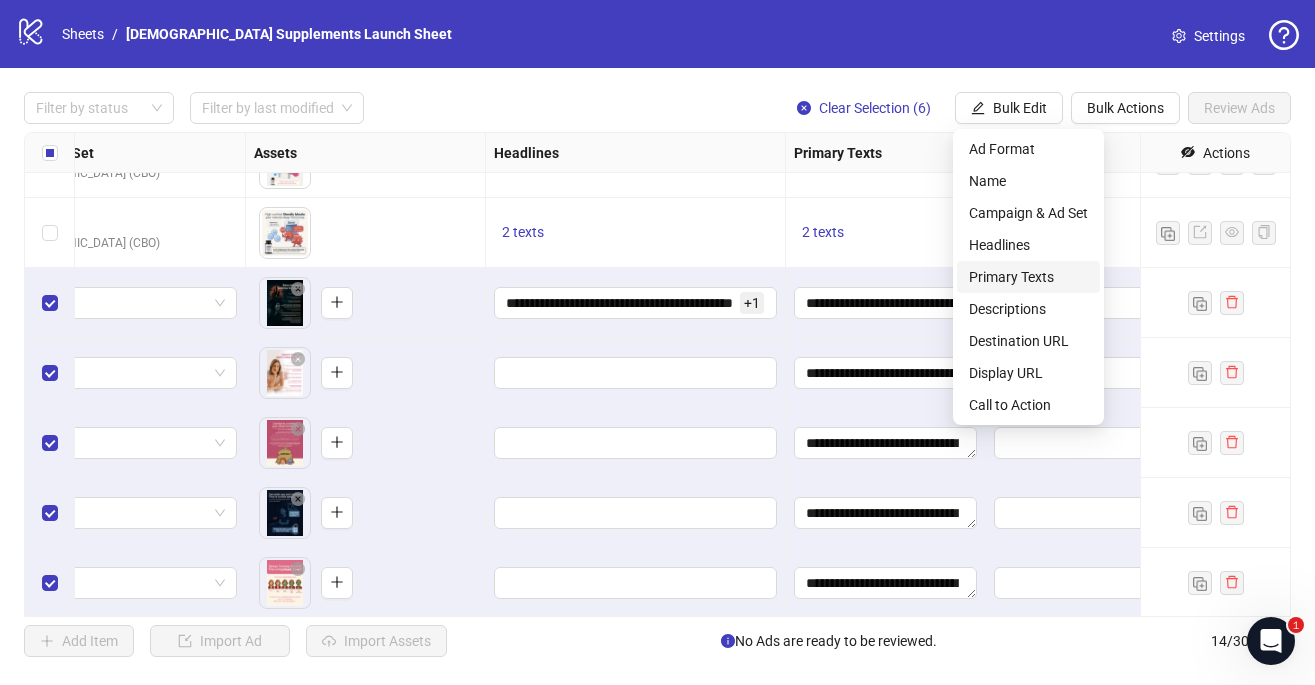 click on "Primary Texts" at bounding box center [1028, 277] 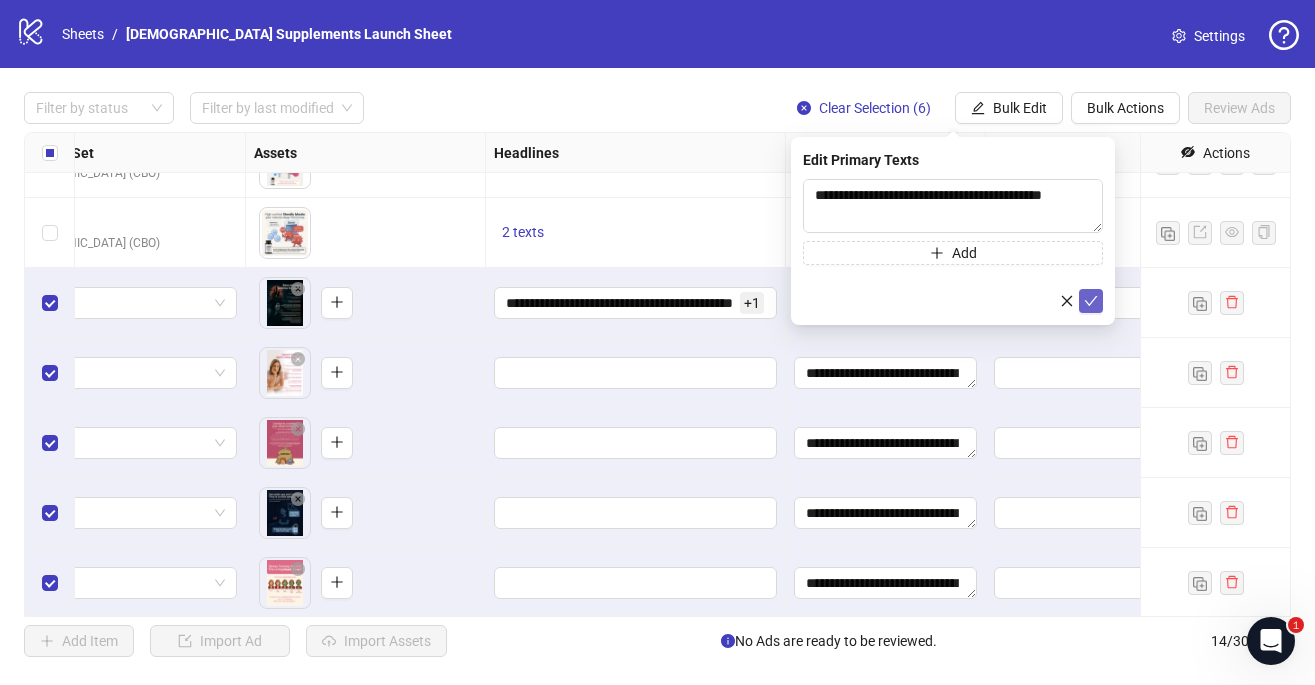 click at bounding box center [1091, 301] 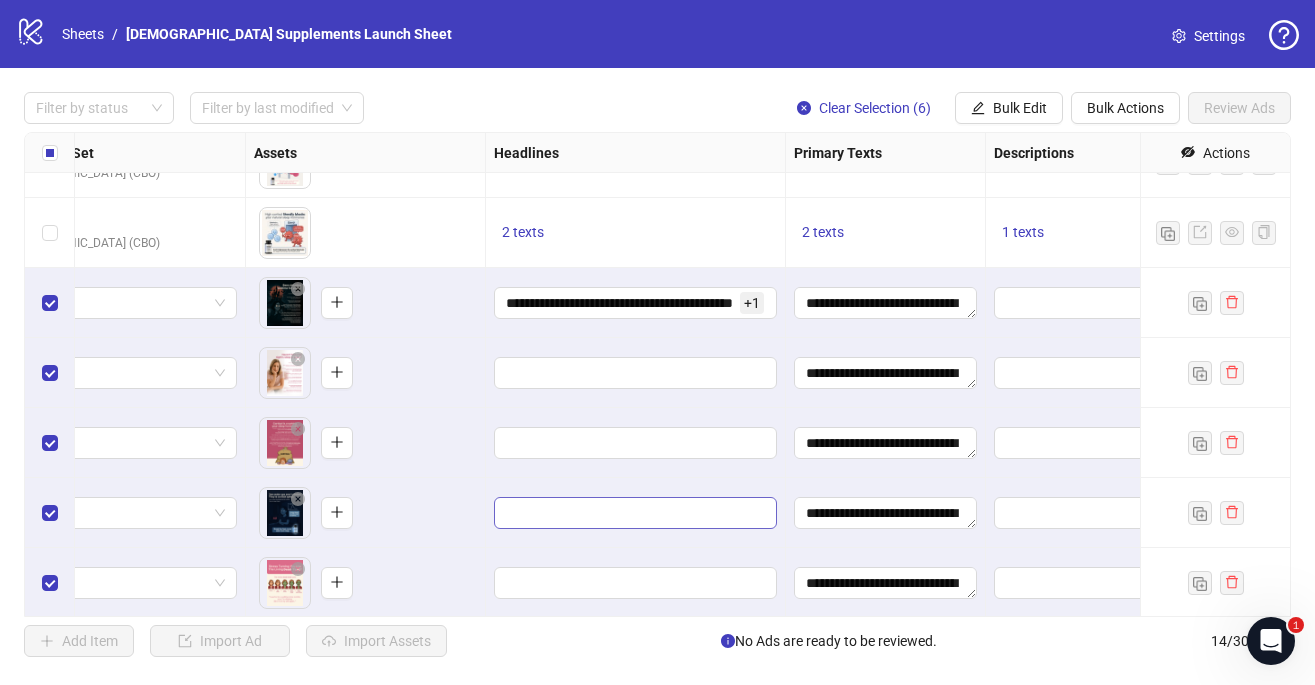 scroll, scrollTop: 537, scrollLeft: 699, axis: both 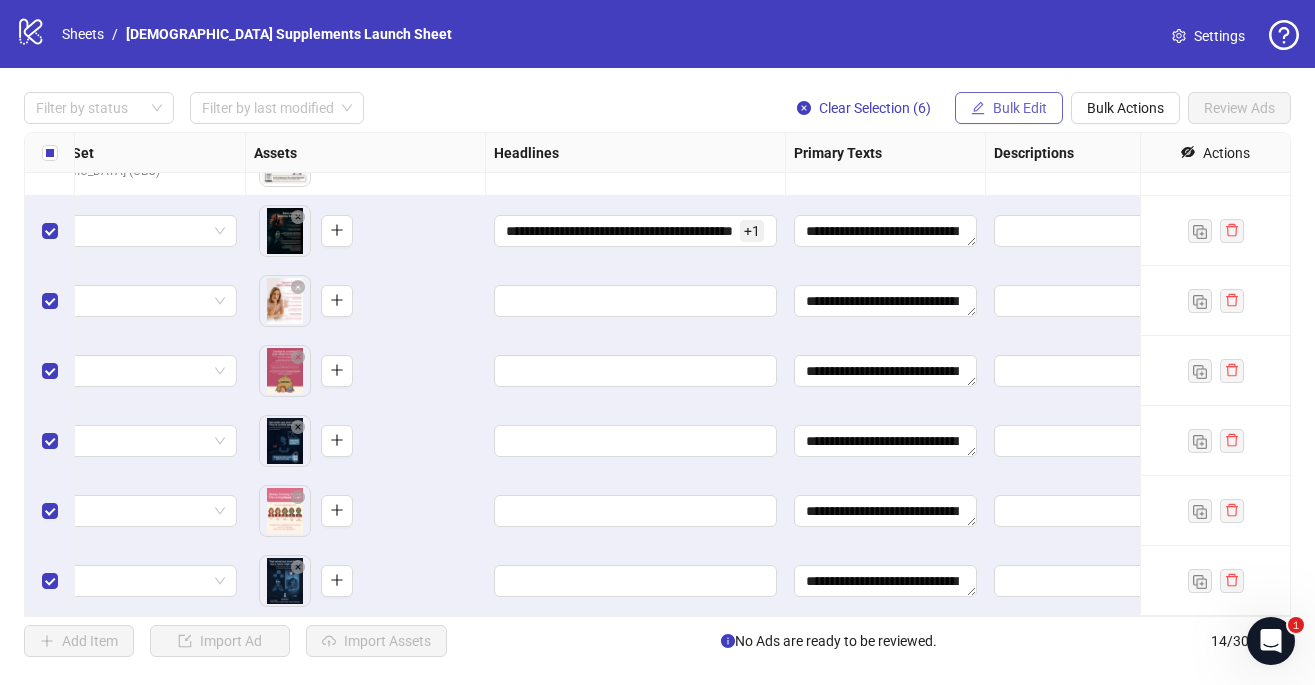 click on "Bulk Edit" at bounding box center [1020, 108] 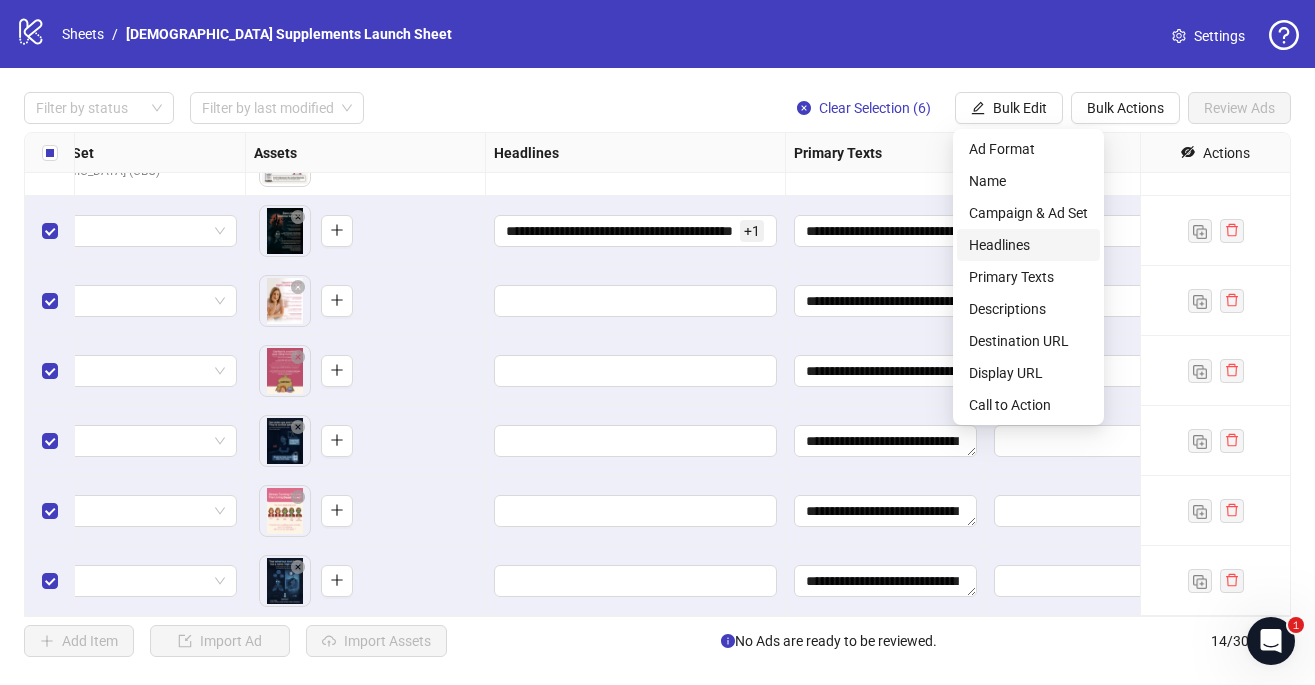 click on "Headlines" at bounding box center (1028, 245) 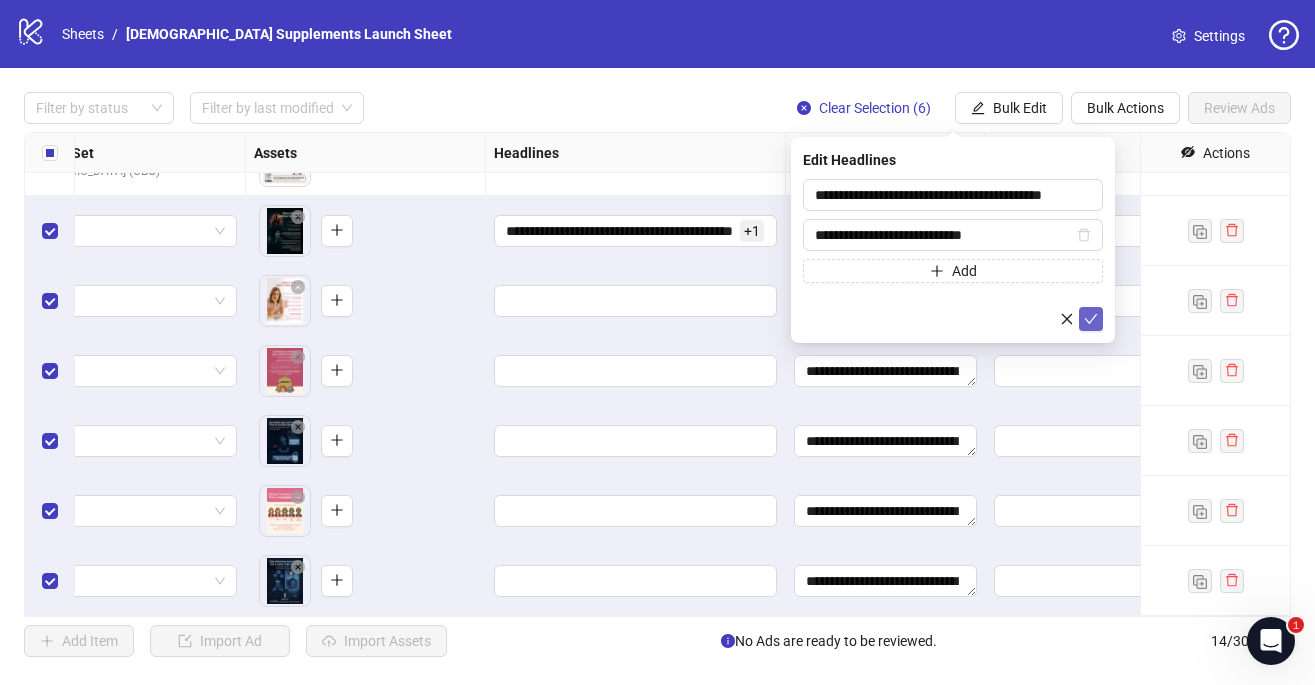 click 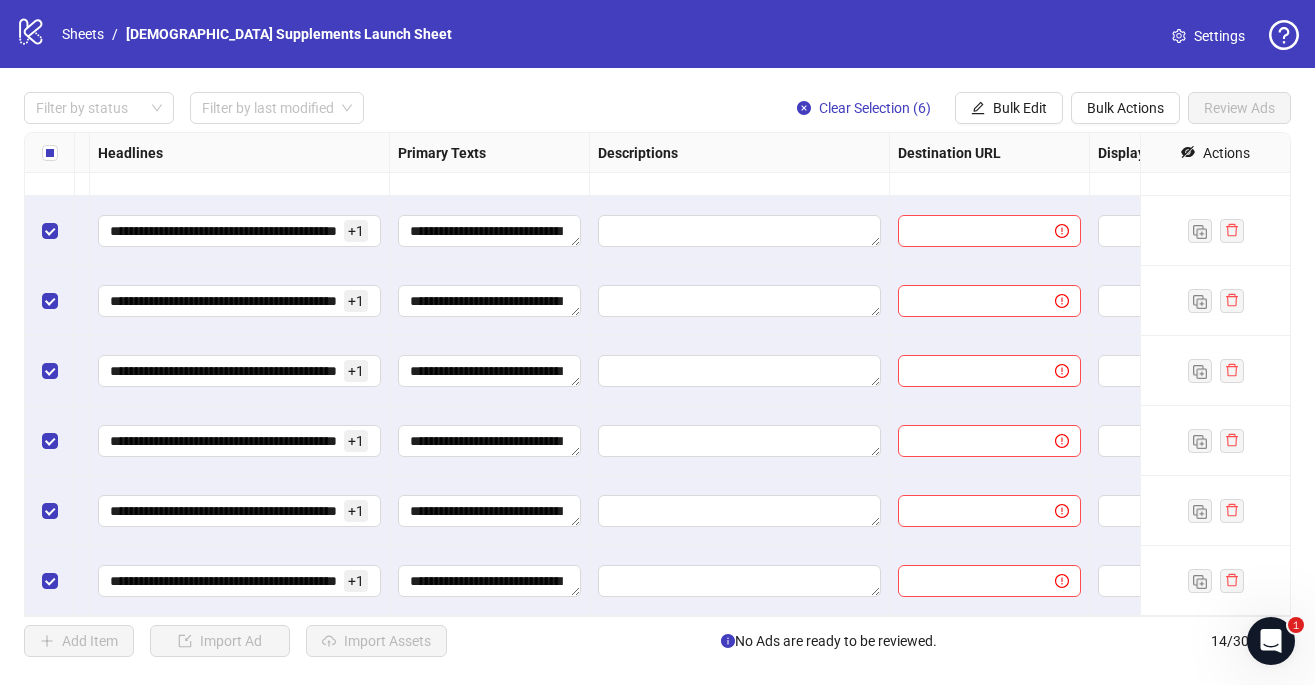 scroll, scrollTop: 537, scrollLeft: 1100, axis: both 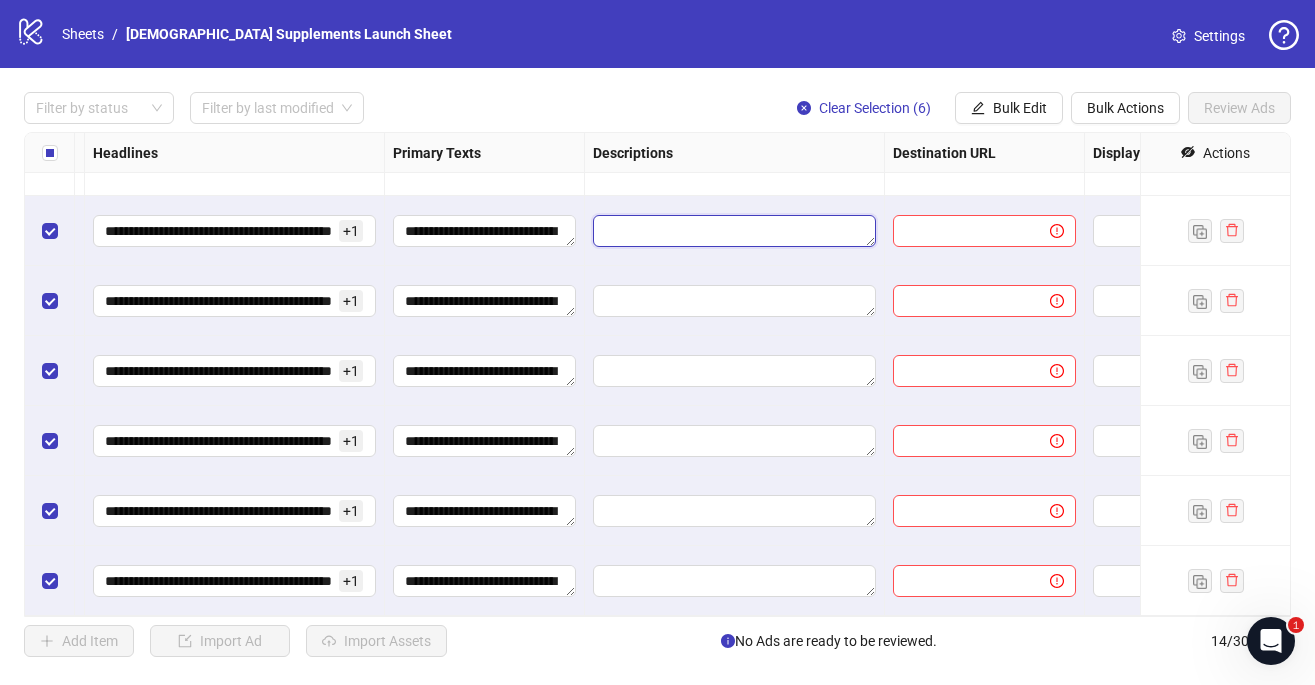 click at bounding box center (734, 231) 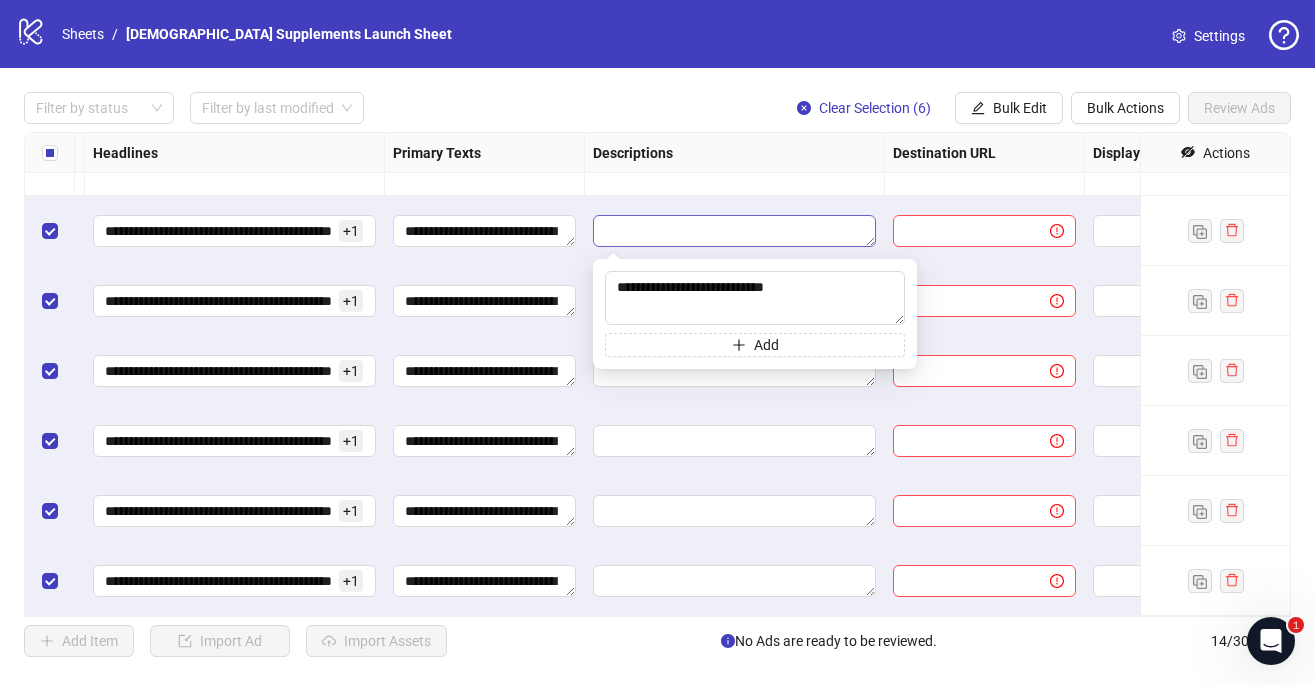 type on "**********" 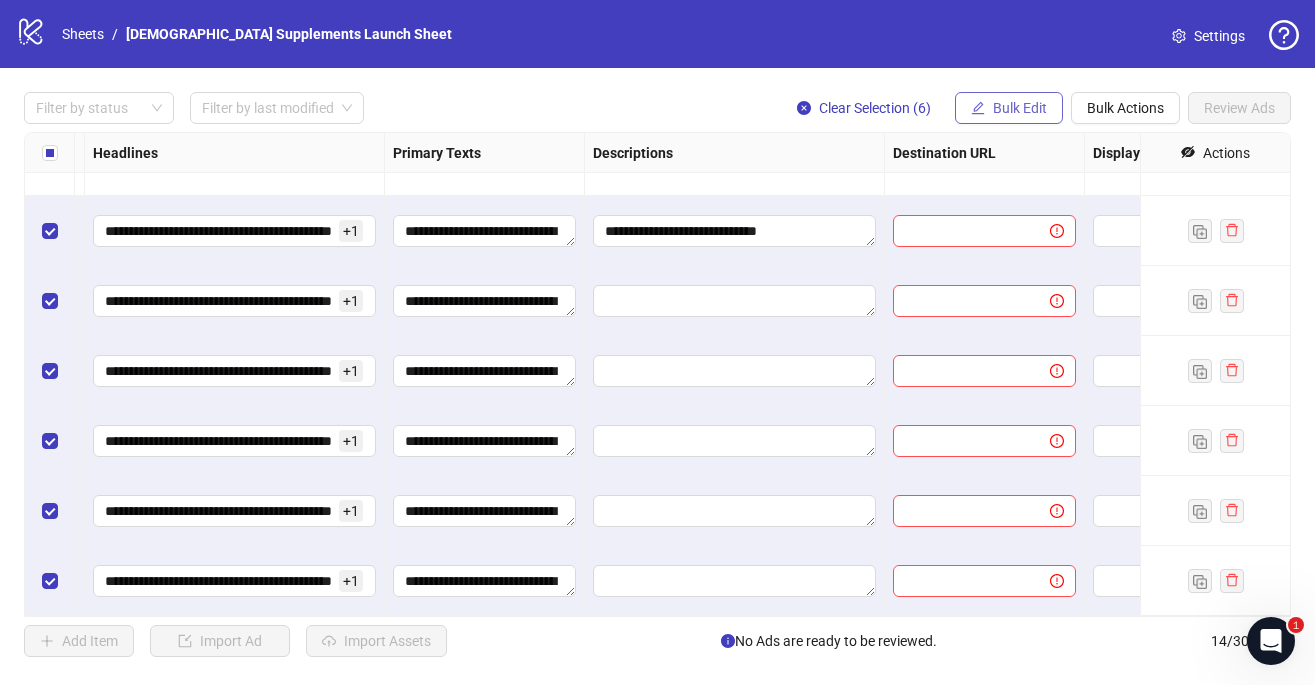 click on "Bulk Edit" at bounding box center [1020, 108] 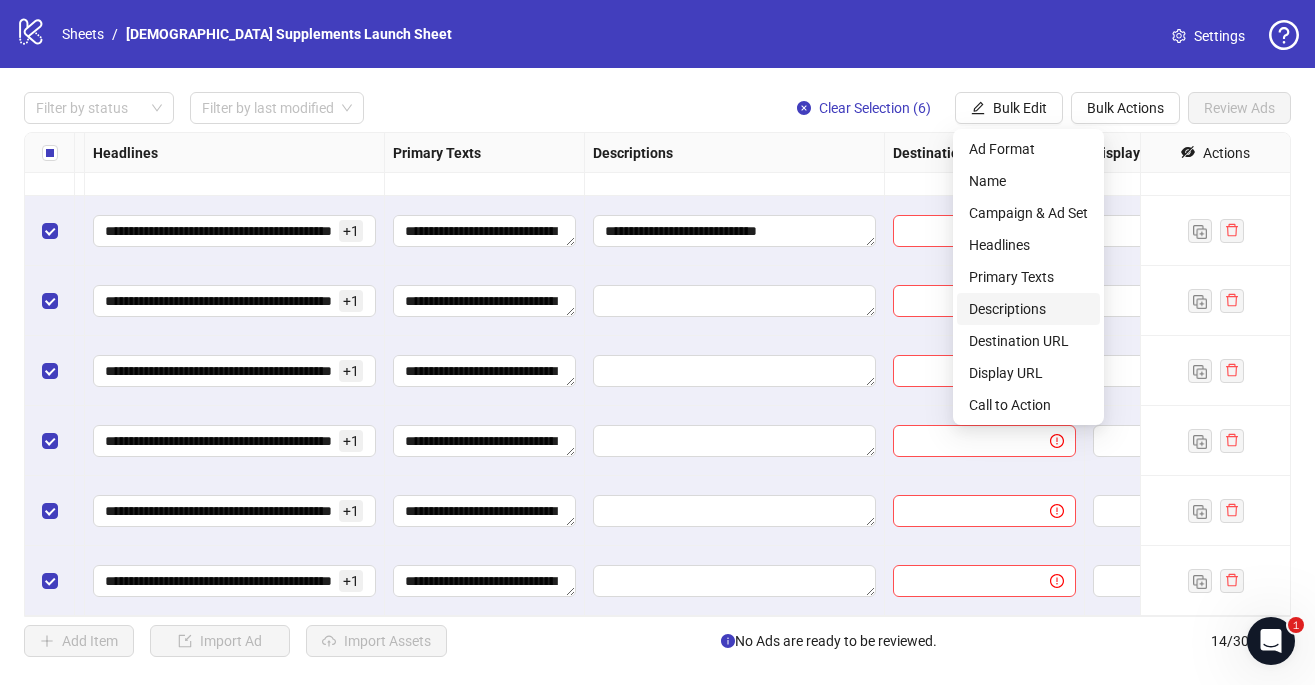 click on "Descriptions" at bounding box center (1028, 309) 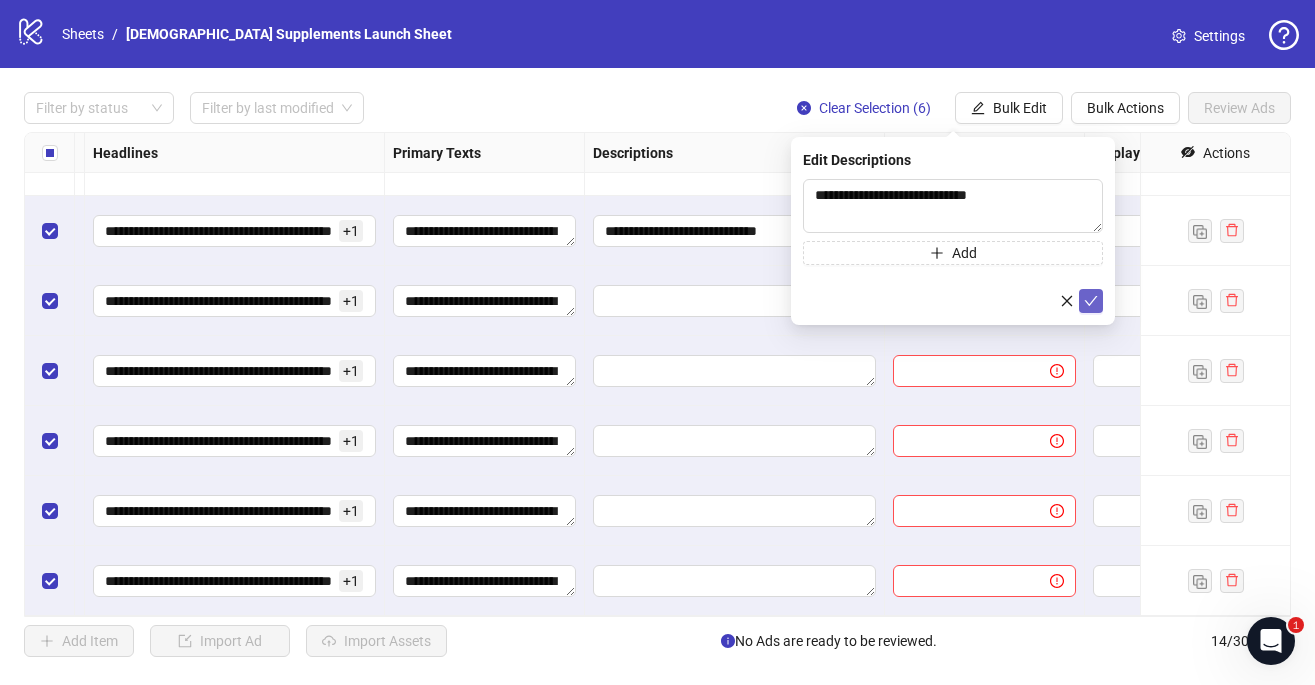 click 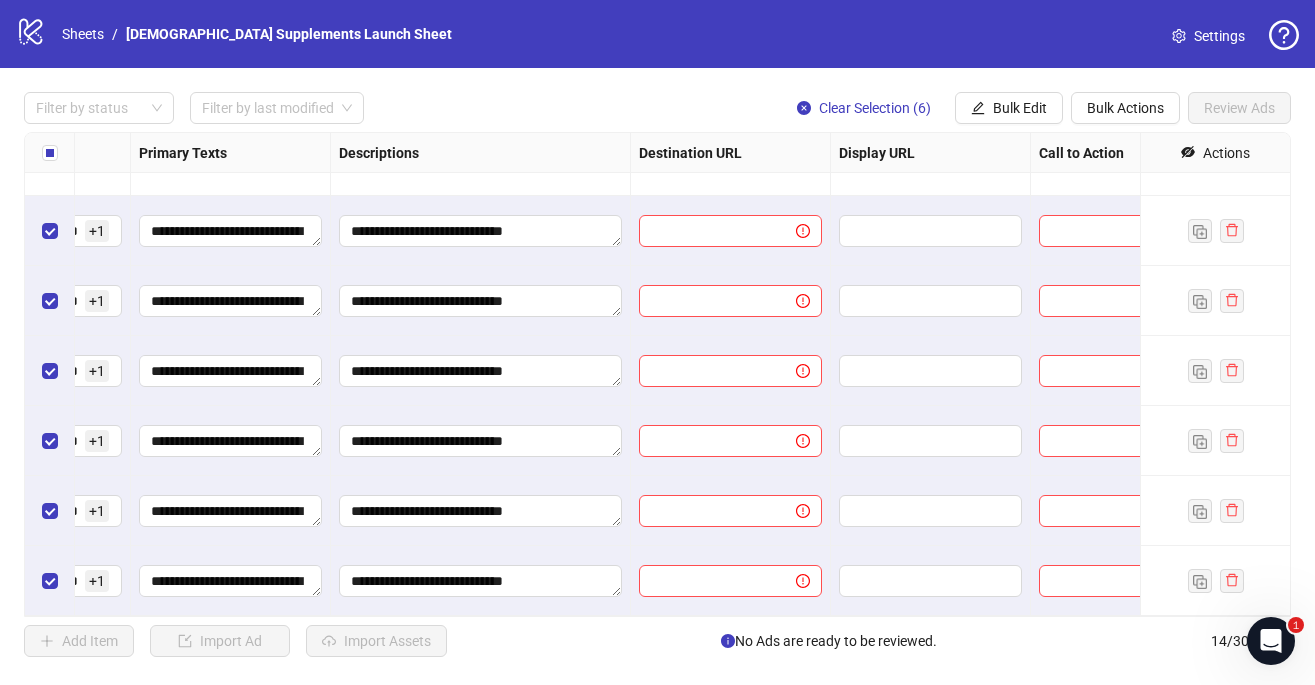 scroll, scrollTop: 537, scrollLeft: 1388, axis: both 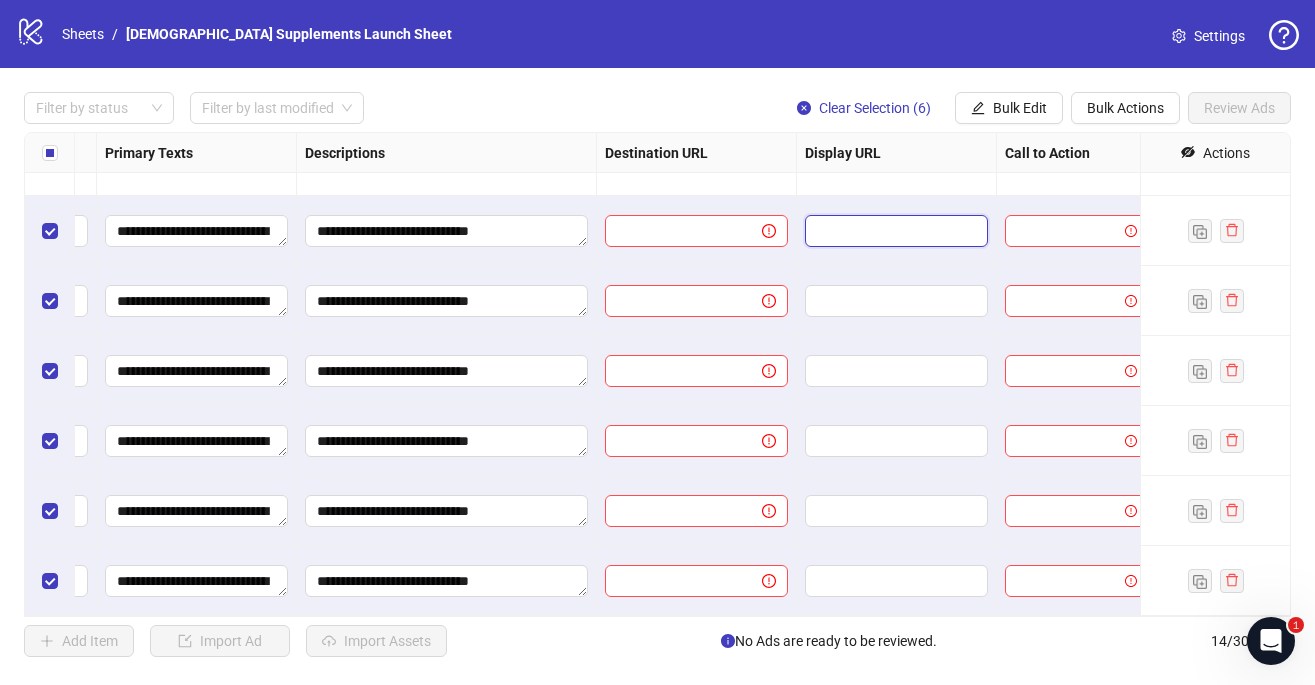 click at bounding box center (894, 231) 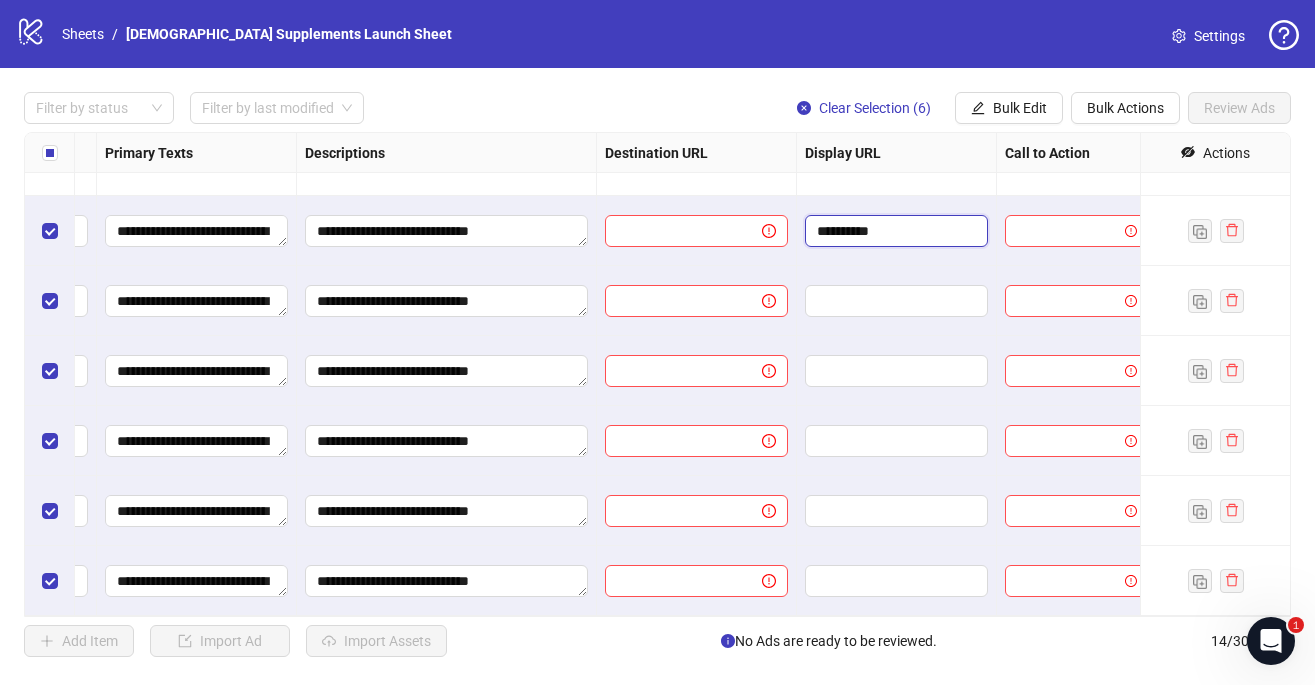 type on "**********" 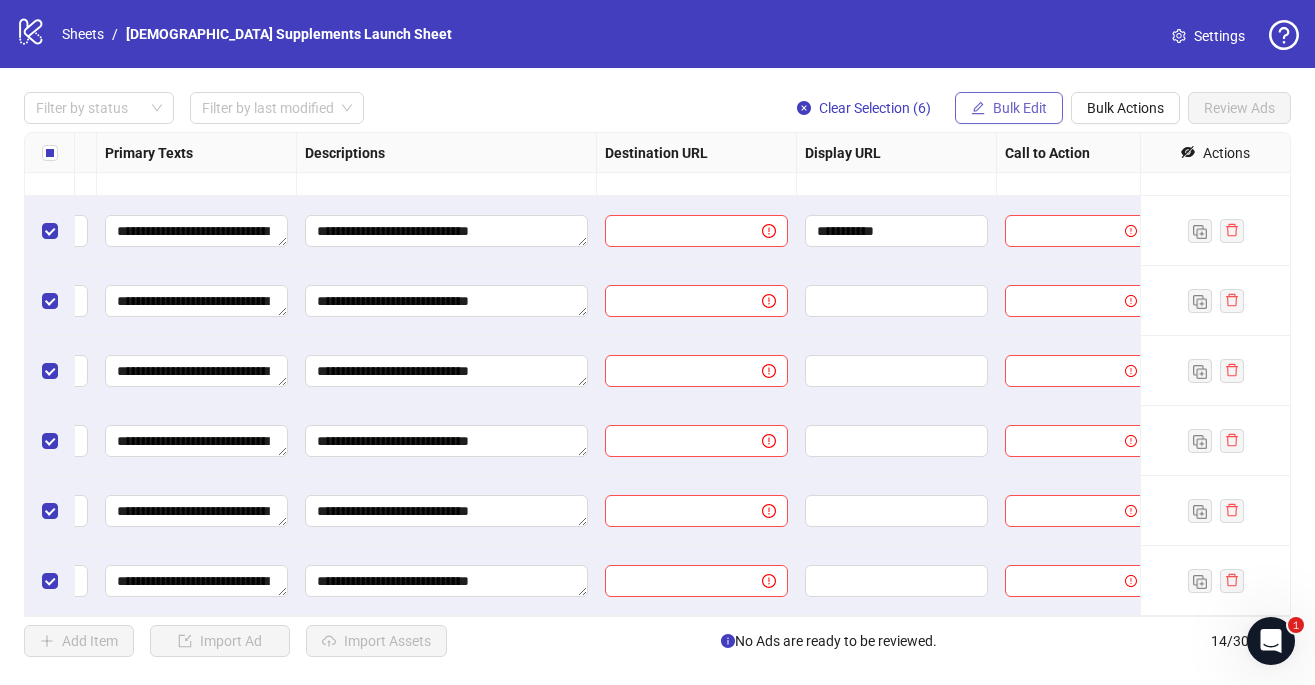 click on "Bulk Edit" at bounding box center [1020, 108] 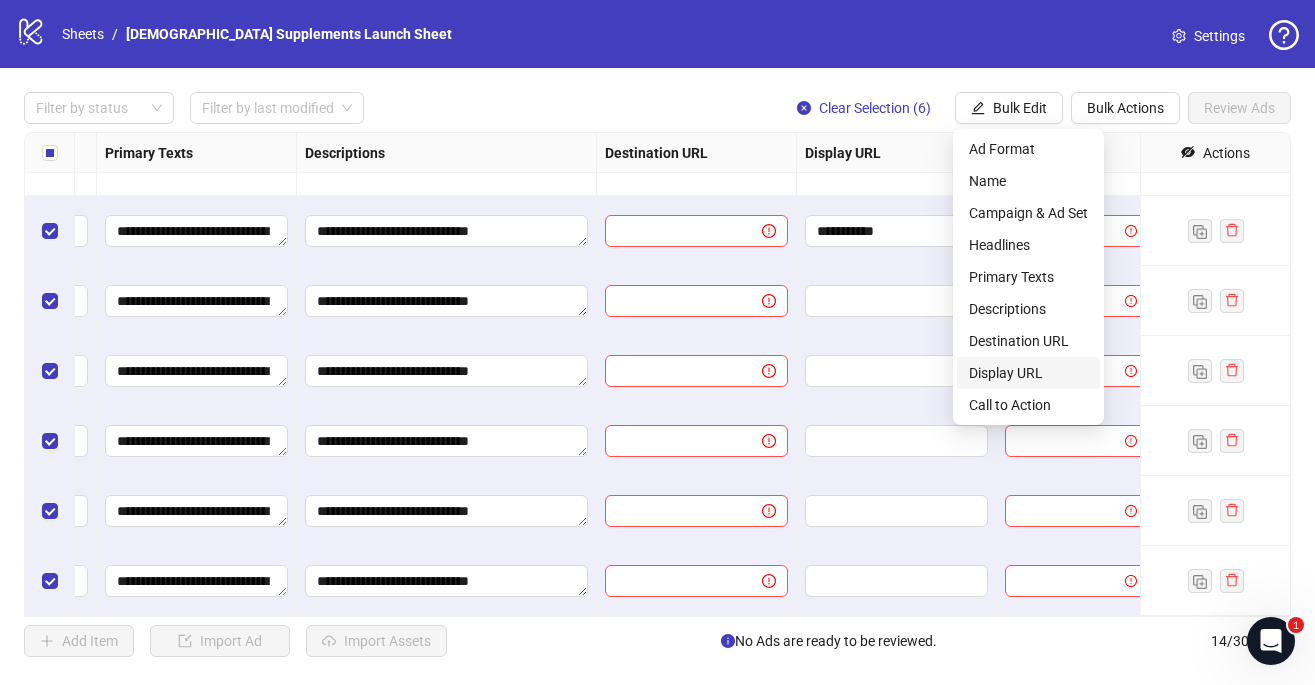 click on "Display URL" at bounding box center [1028, 373] 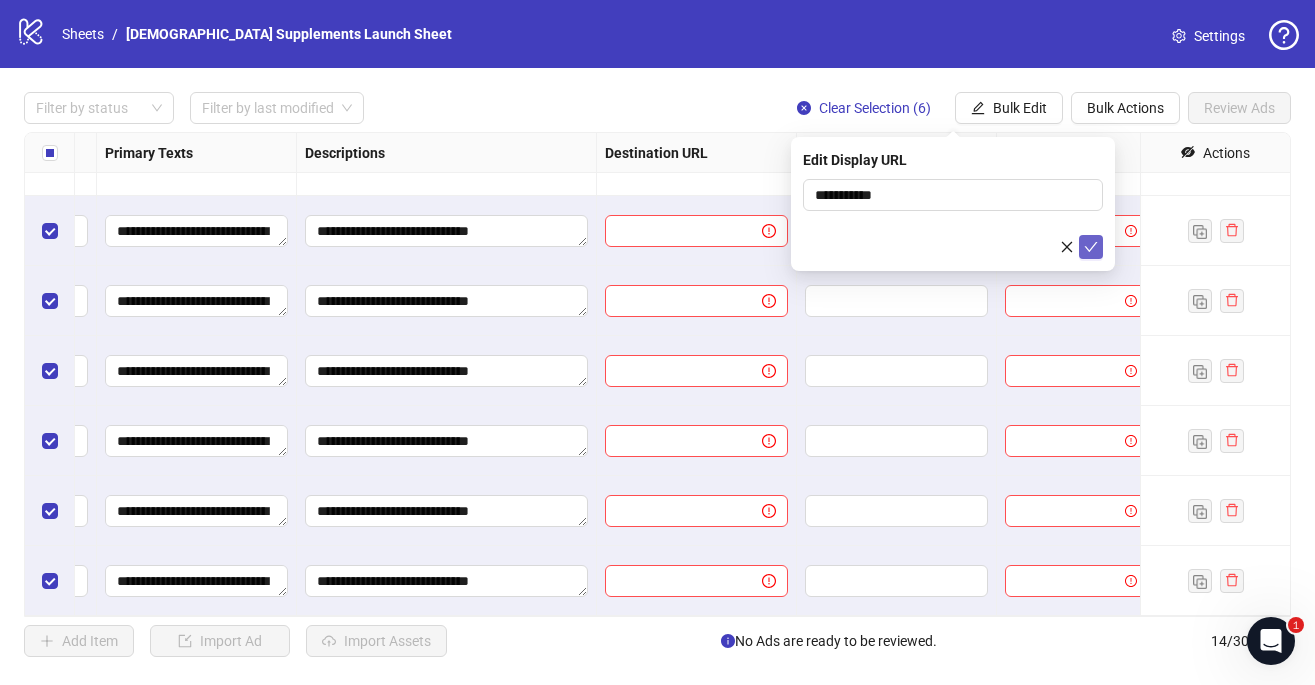 click at bounding box center (1091, 247) 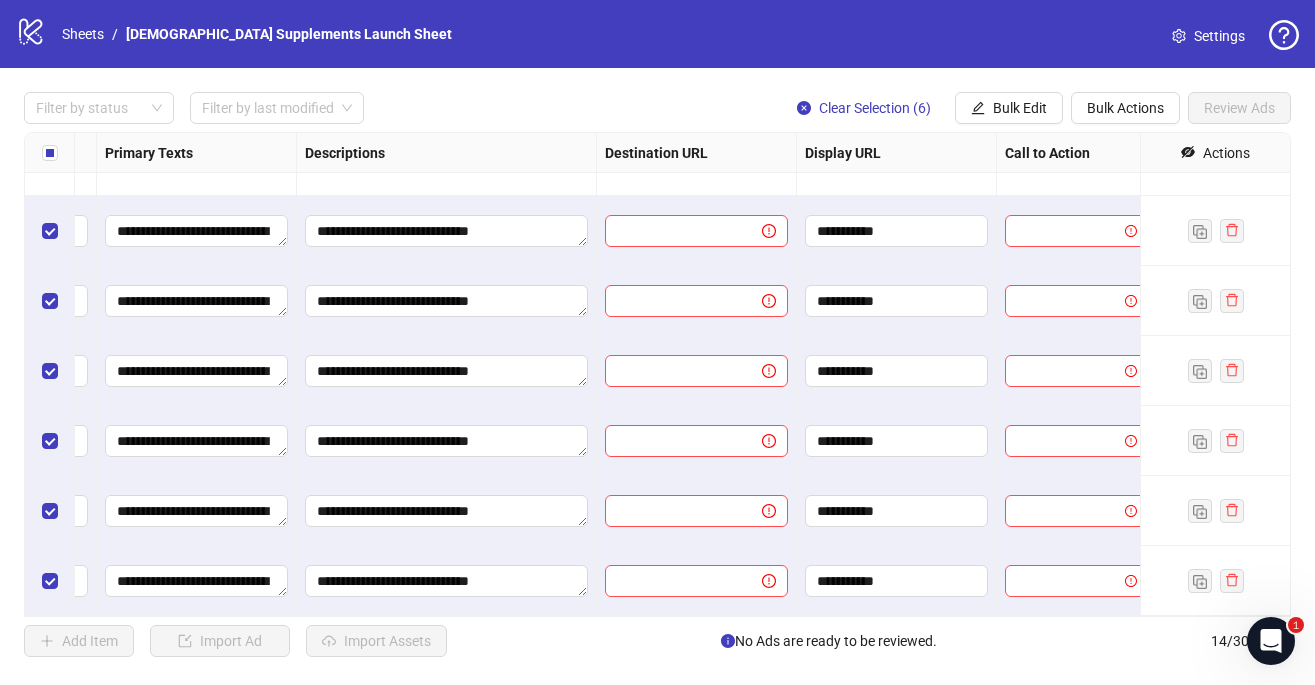 scroll, scrollTop: 537, scrollLeft: 1405, axis: both 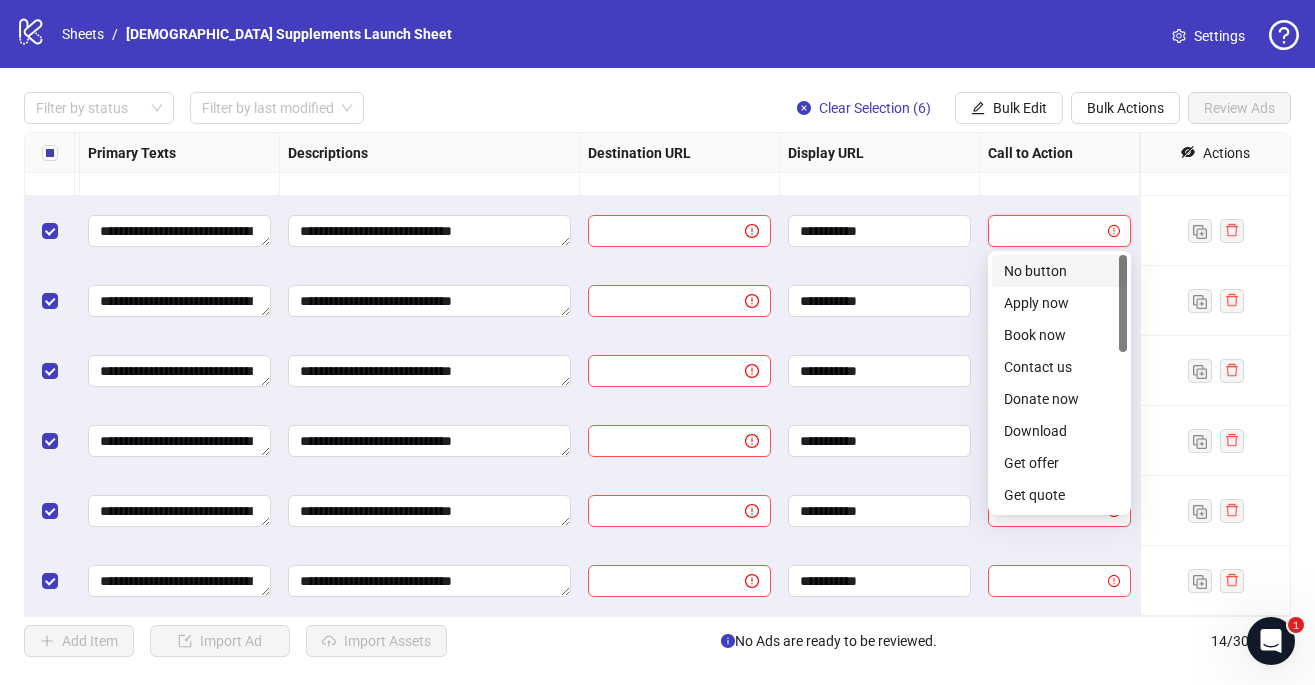 click at bounding box center [1050, 231] 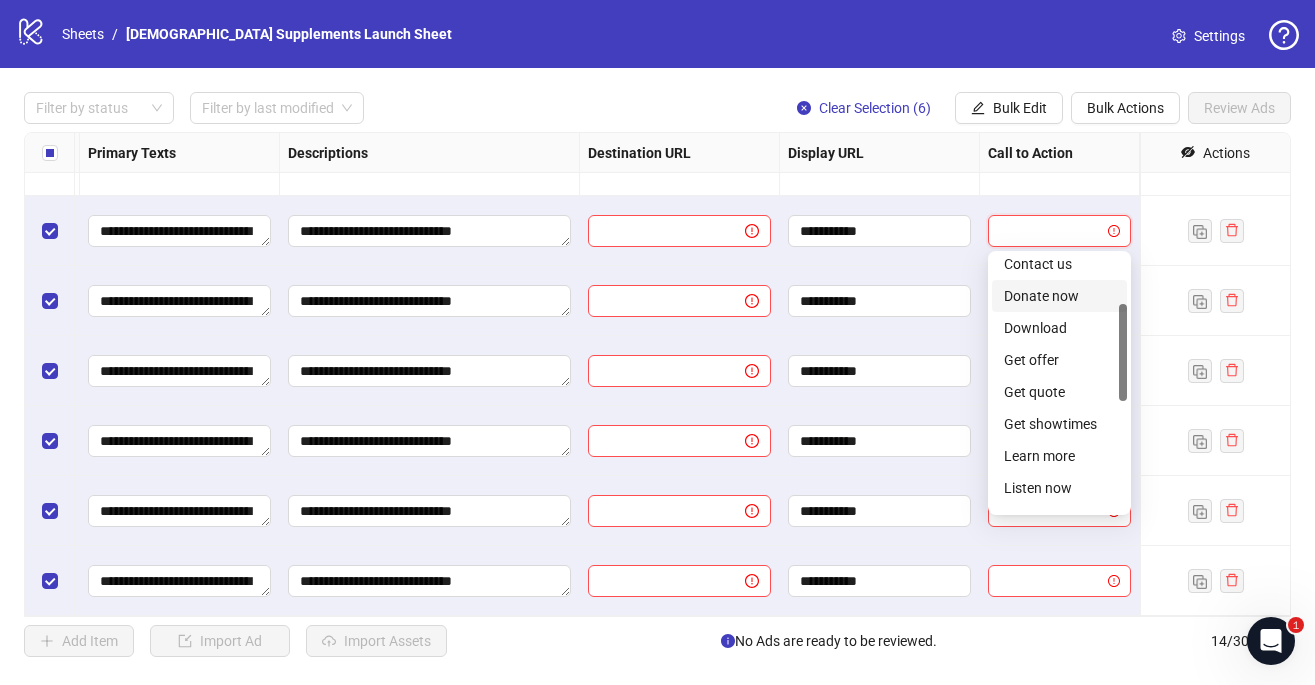 scroll, scrollTop: 129, scrollLeft: 0, axis: vertical 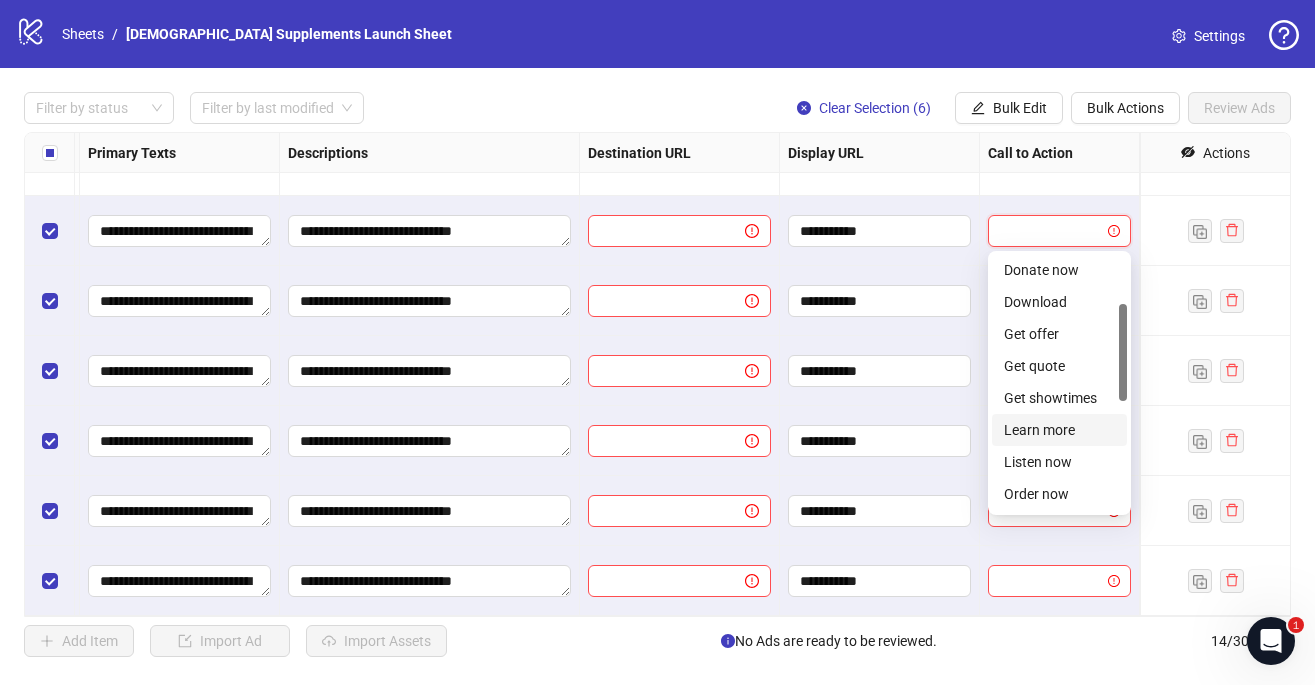 click on "Learn more" at bounding box center (1059, 430) 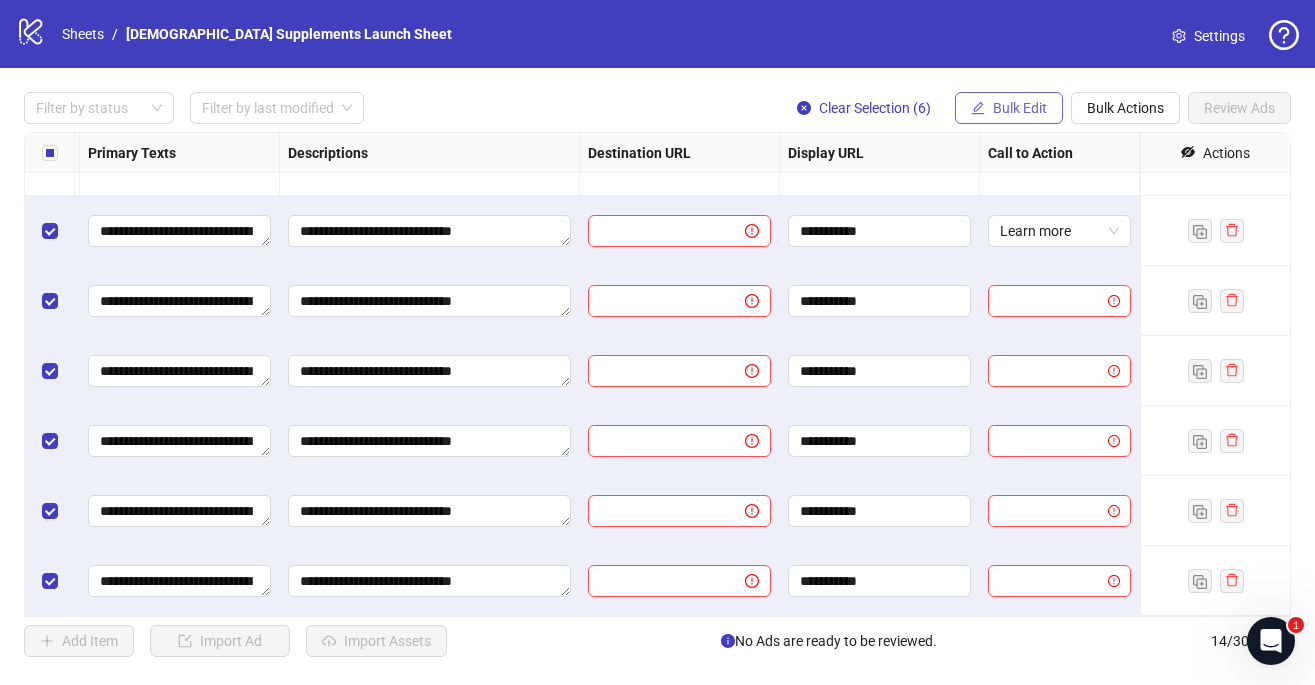click on "Bulk Edit" at bounding box center [1020, 108] 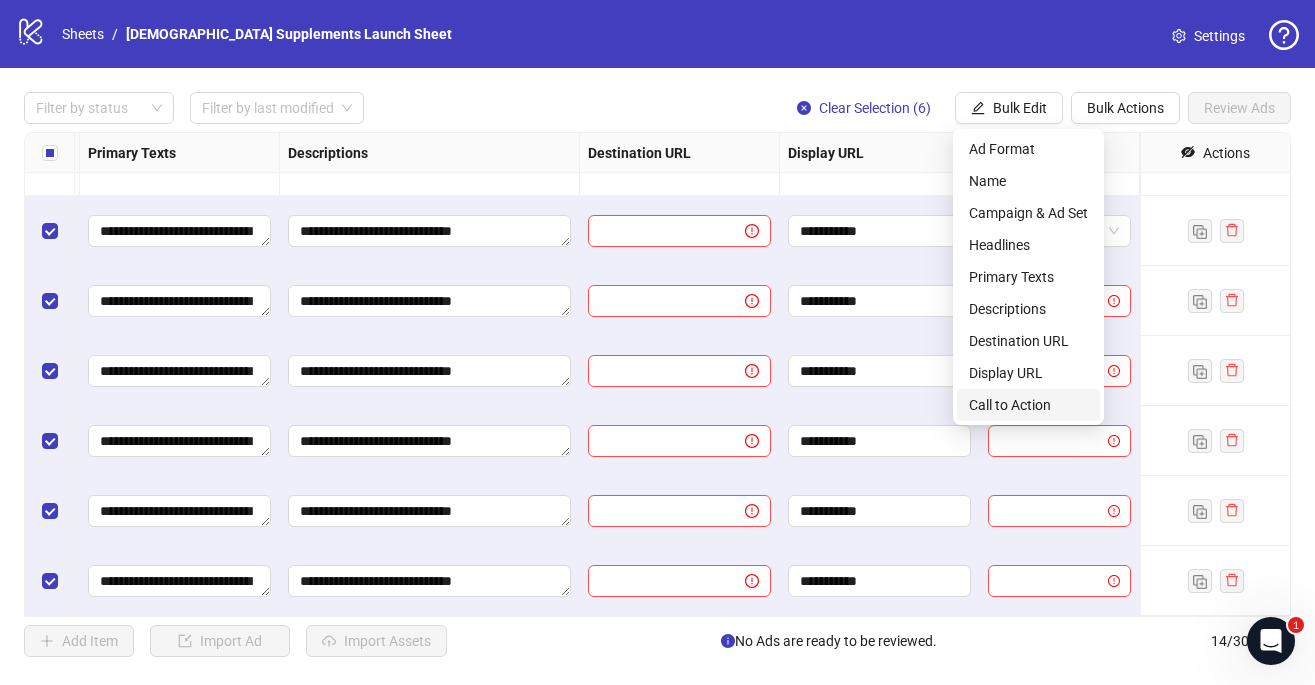 click on "Call to Action" at bounding box center (1028, 405) 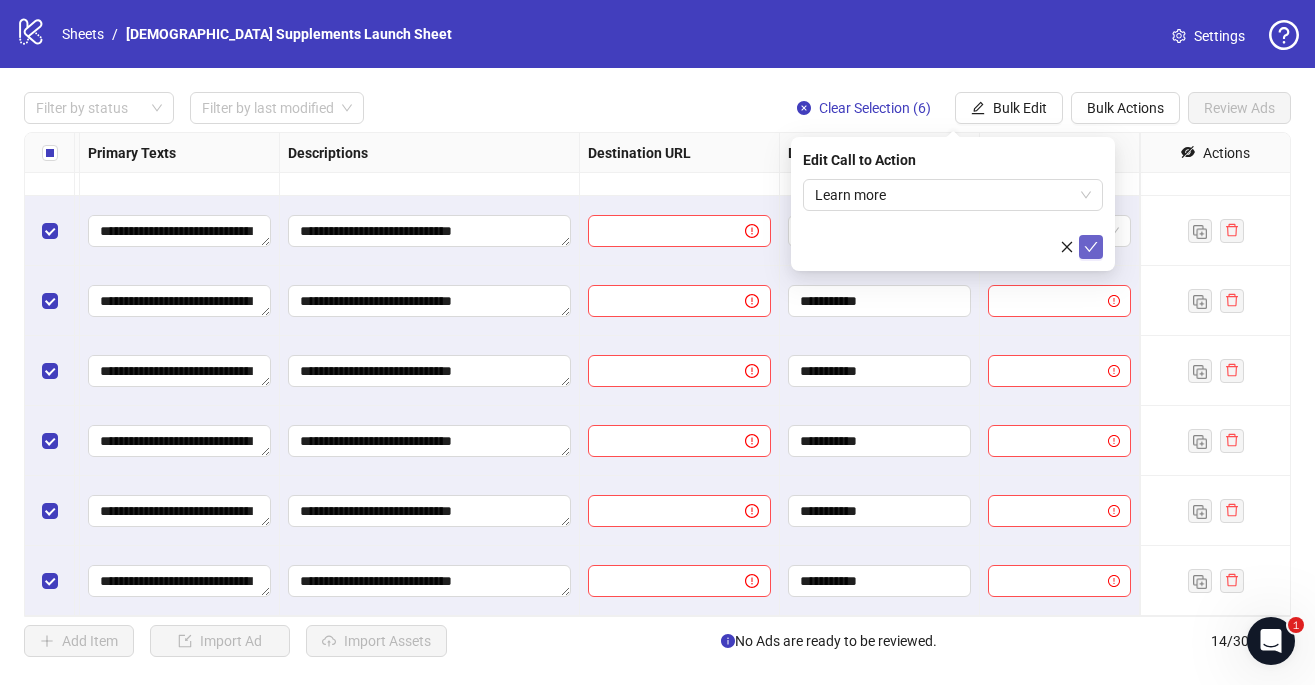click 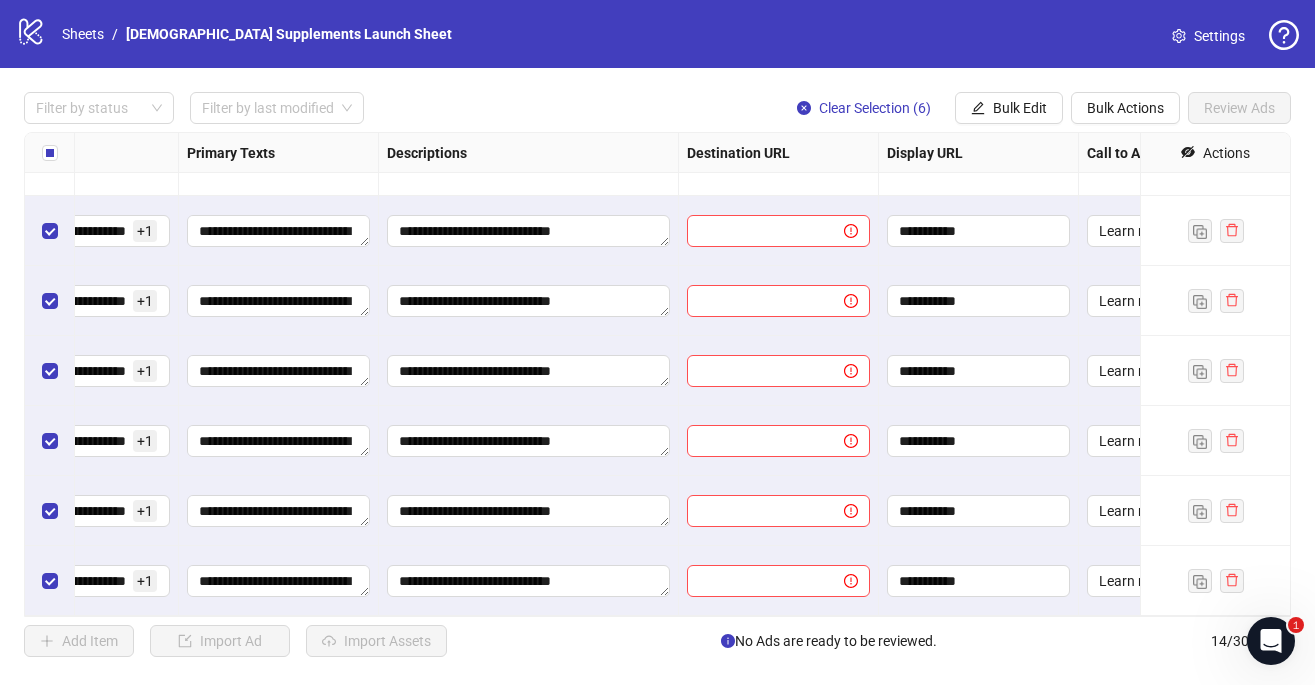 scroll, scrollTop: 537, scrollLeft: 1346, axis: both 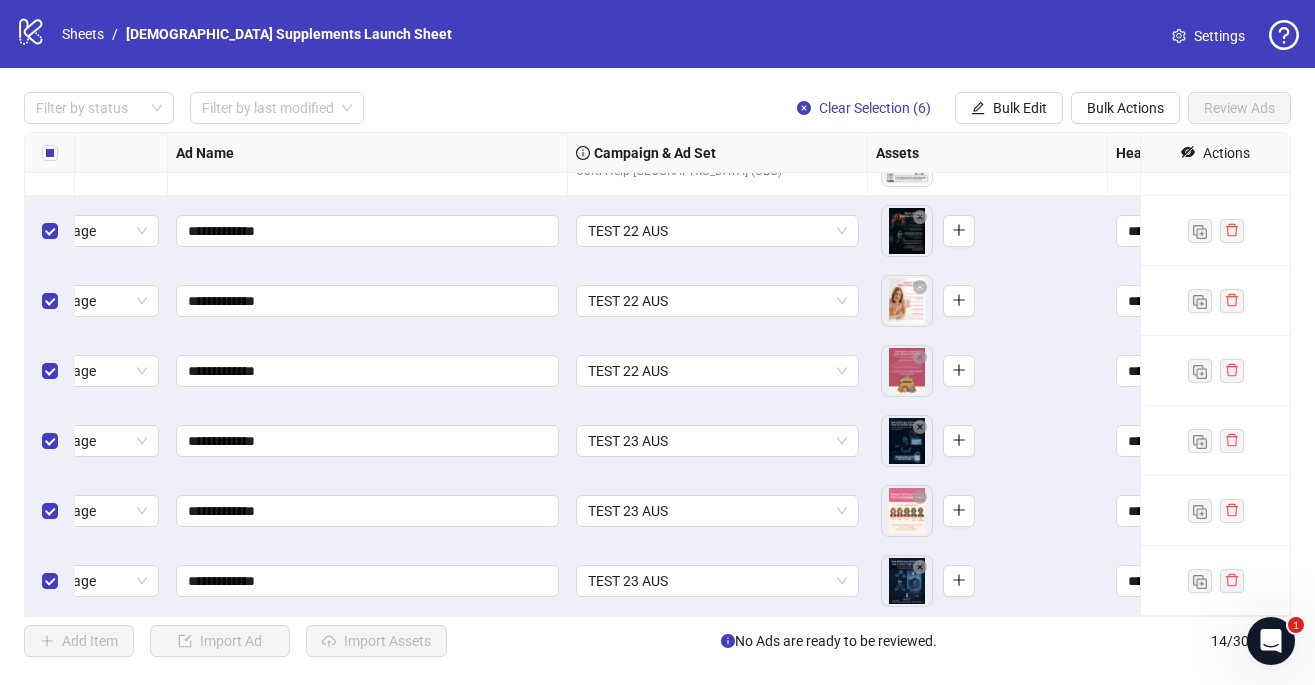 drag, startPoint x: 742, startPoint y: 606, endPoint x: 149, endPoint y: 601, distance: 593.02106 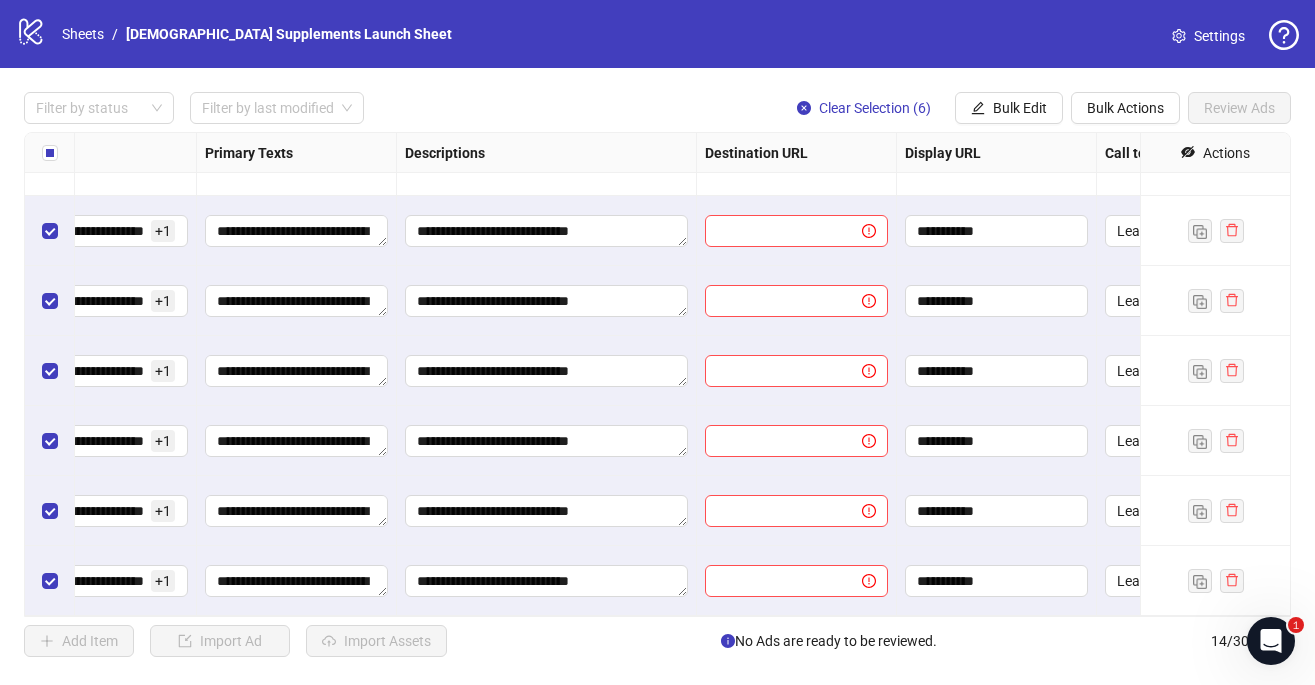 drag, startPoint x: 394, startPoint y: 608, endPoint x: 985, endPoint y: 639, distance: 591.8125 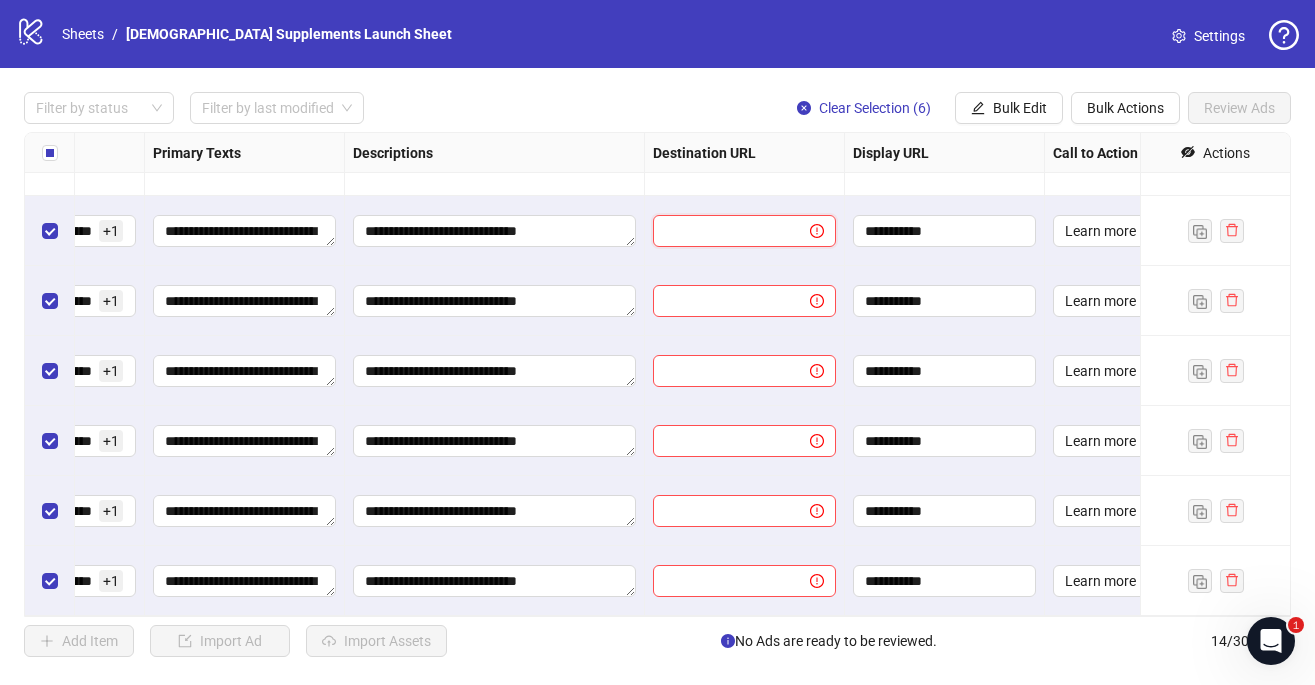 click at bounding box center (723, 231) 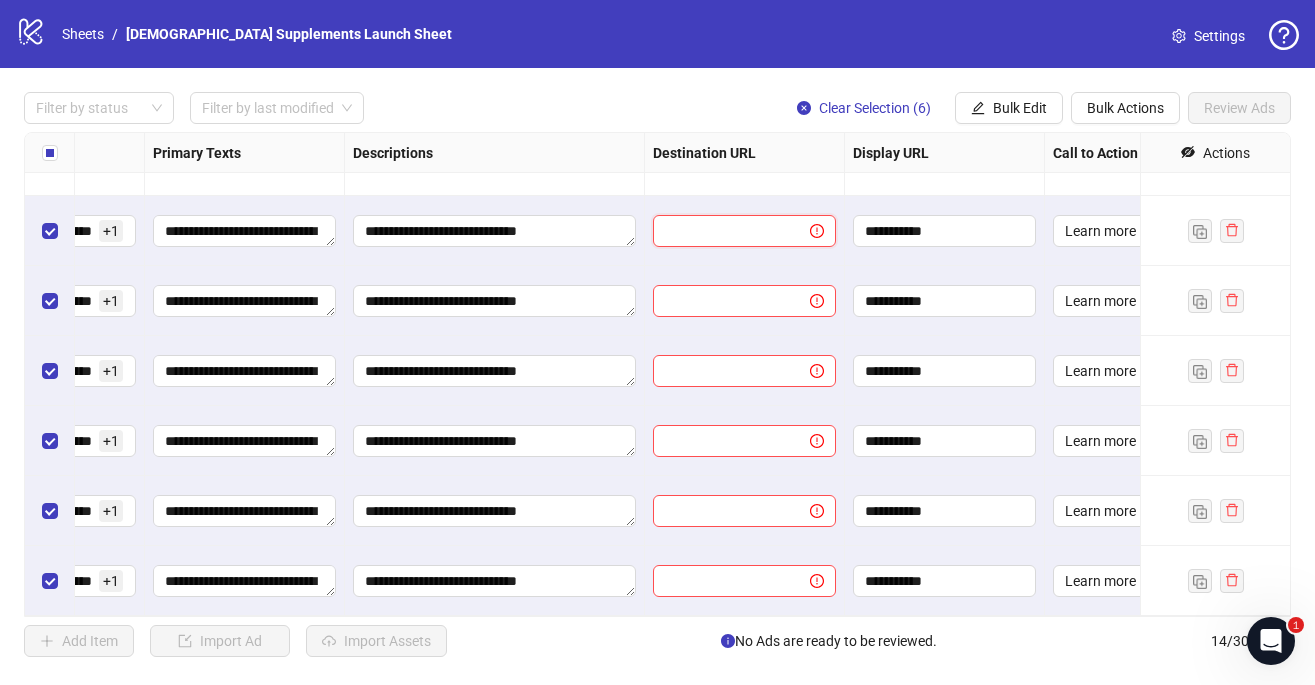 paste on "**********" 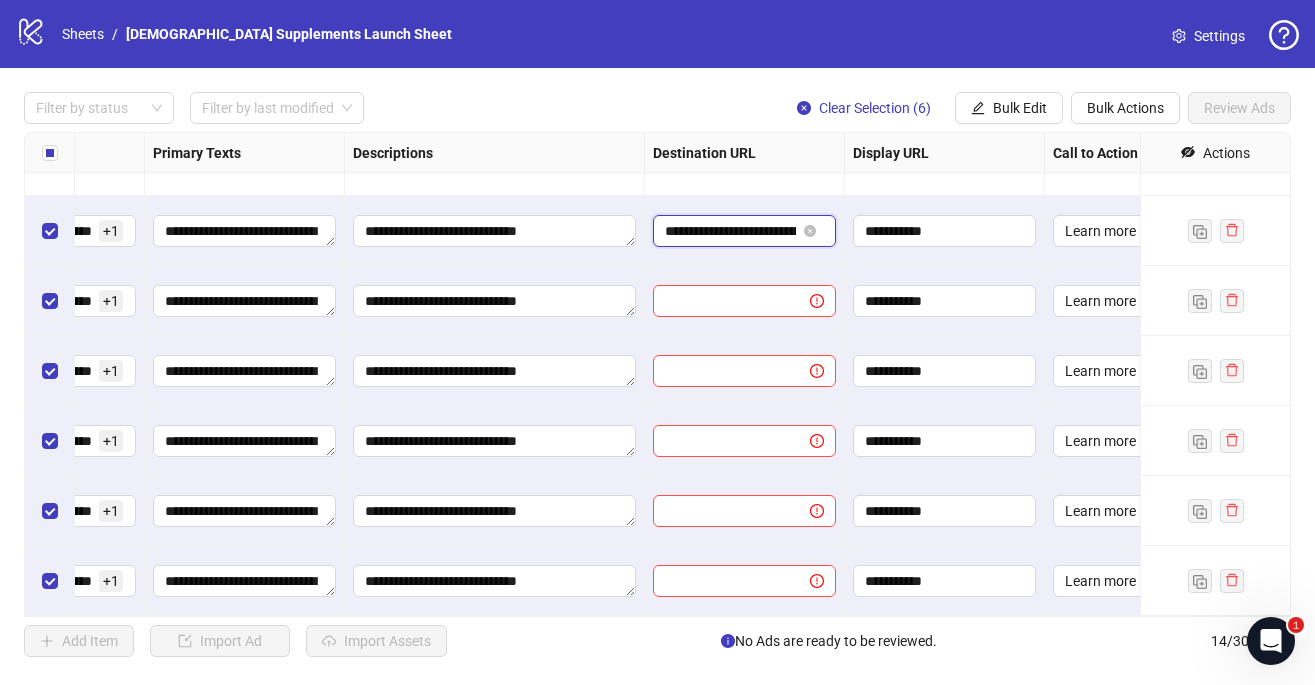 scroll, scrollTop: 0, scrollLeft: 270, axis: horizontal 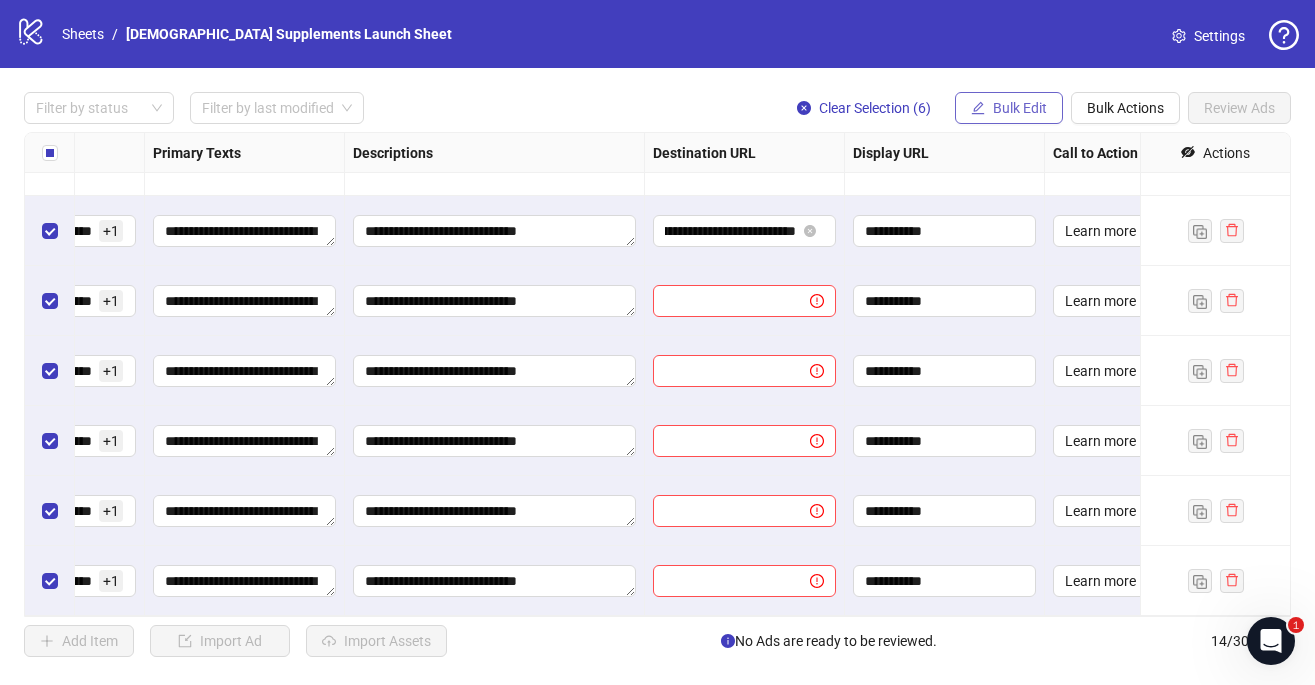 click on "Bulk Edit" at bounding box center (1020, 108) 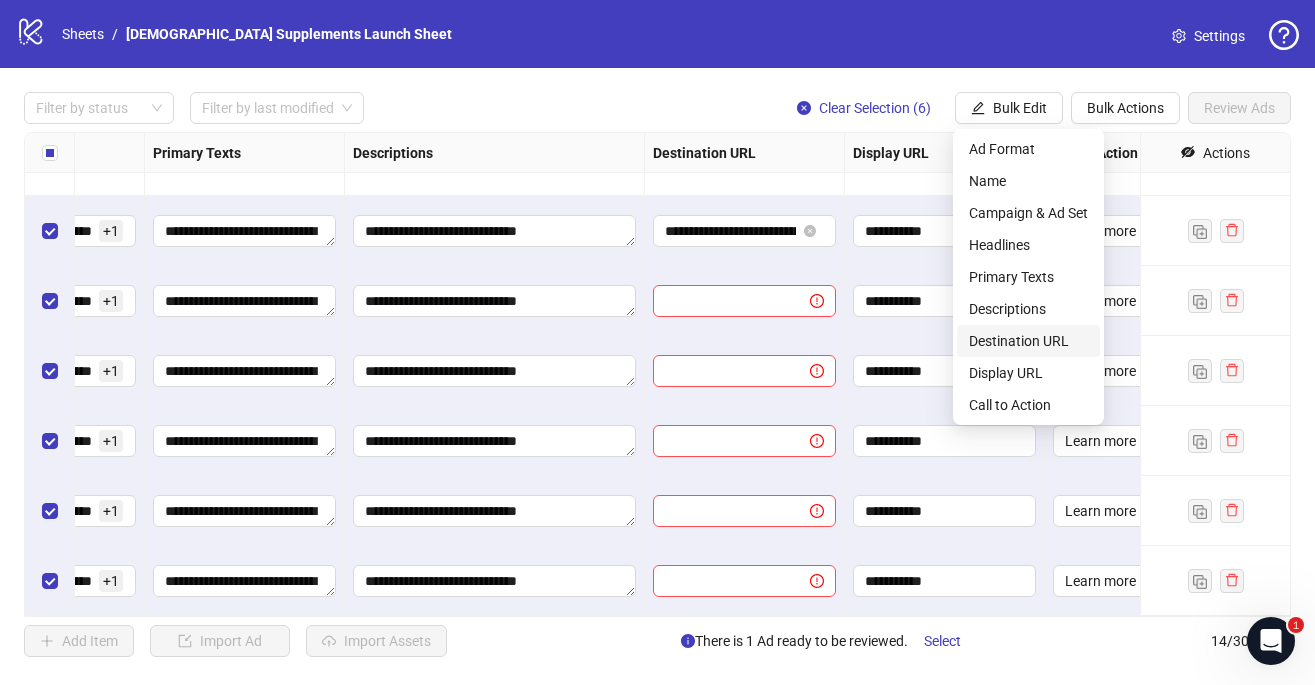 click on "Destination URL" at bounding box center [1028, 341] 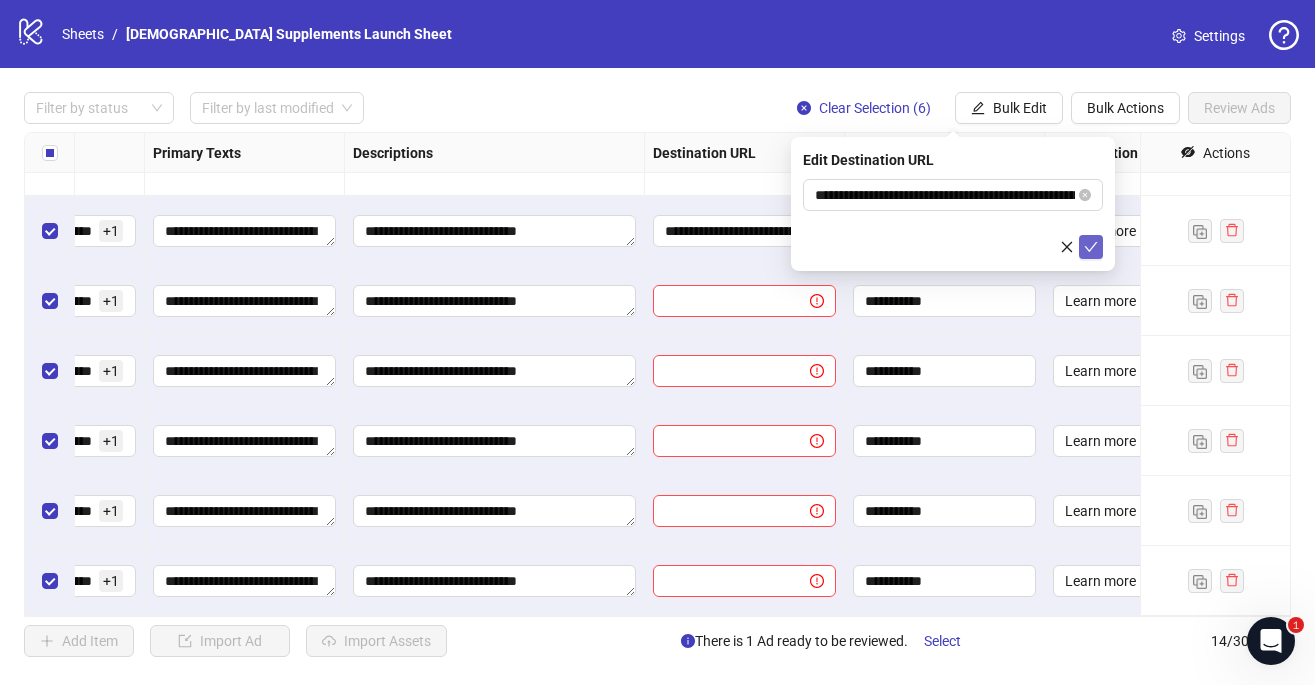 click 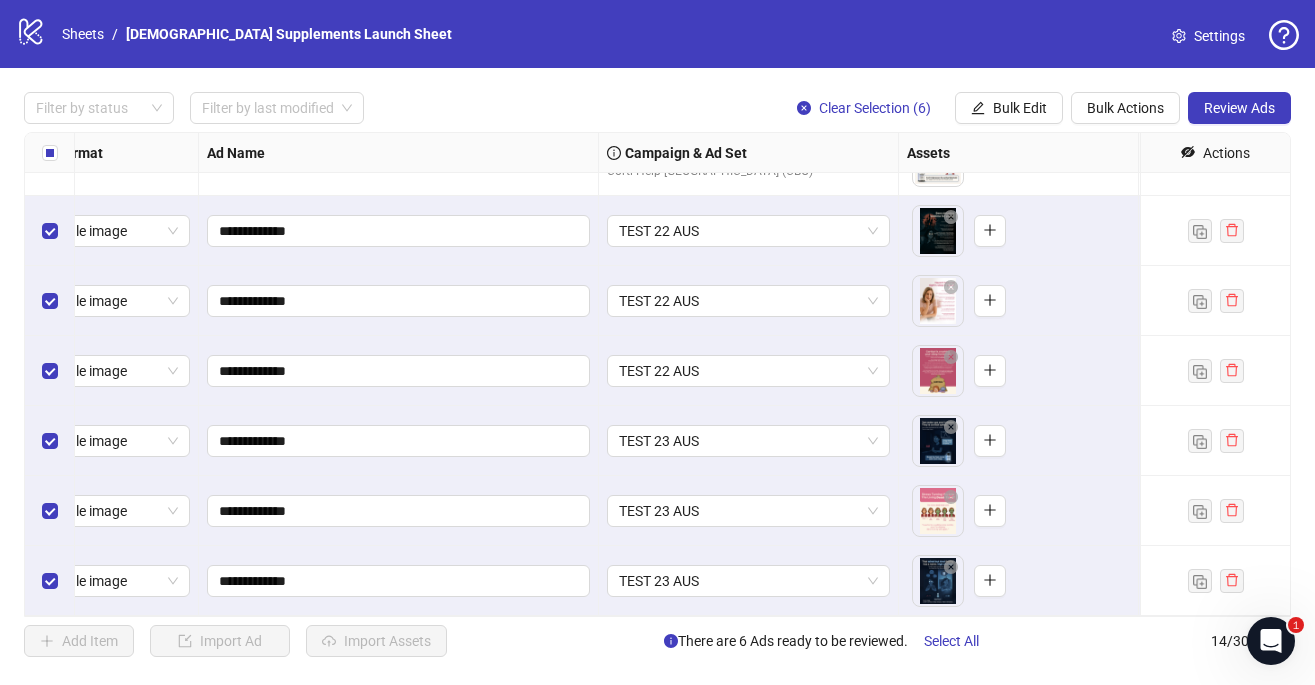 scroll, scrollTop: 537, scrollLeft: 0, axis: vertical 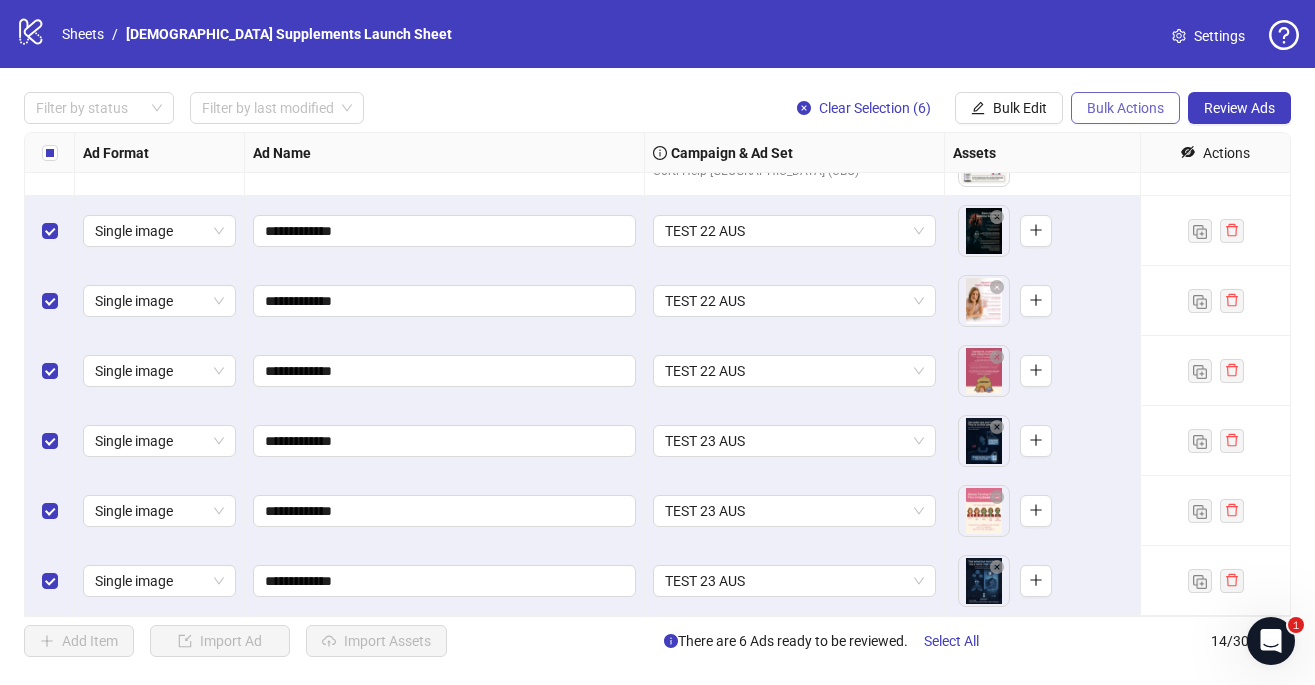 click on "Bulk Actions" at bounding box center [1125, 108] 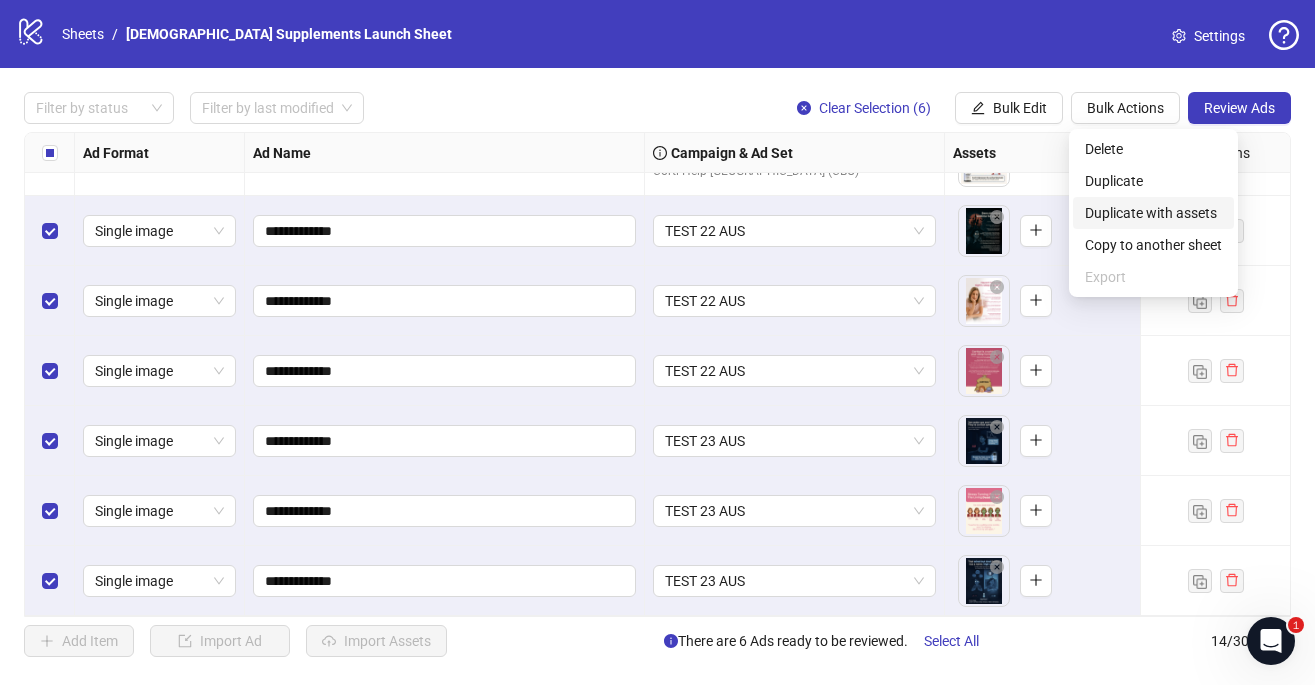 click on "Duplicate with assets" at bounding box center (1153, 213) 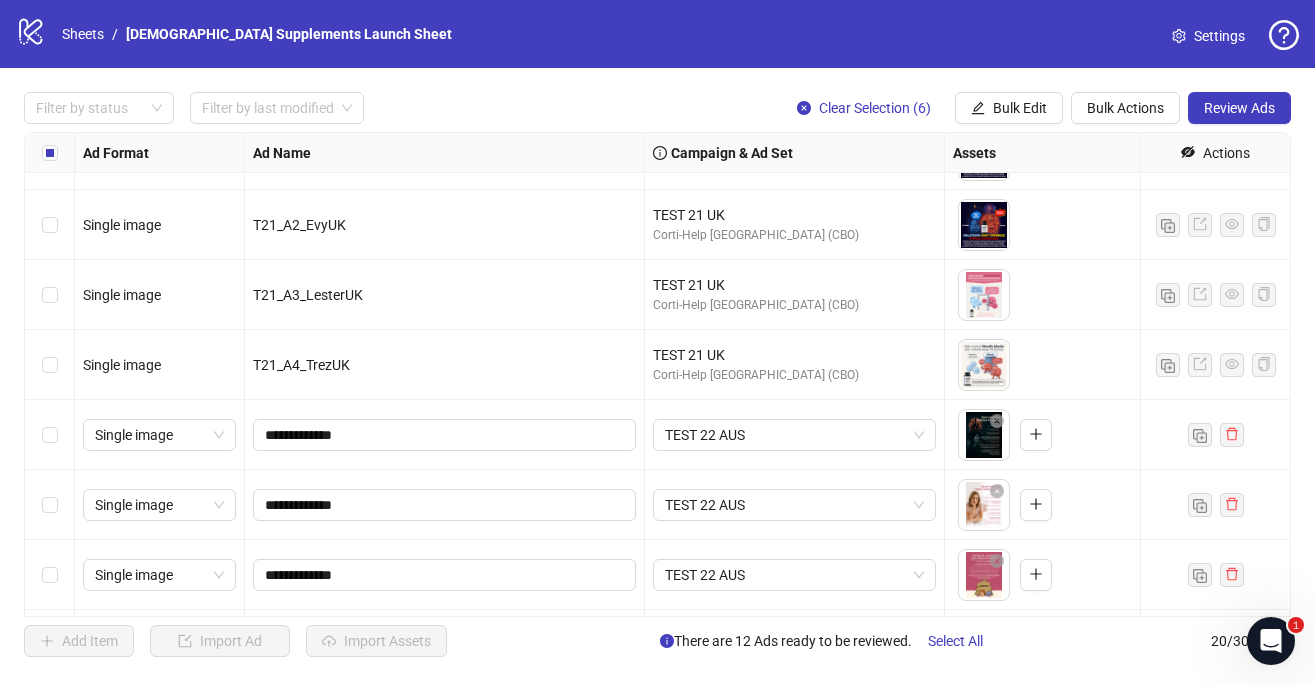 scroll, scrollTop: 330, scrollLeft: 0, axis: vertical 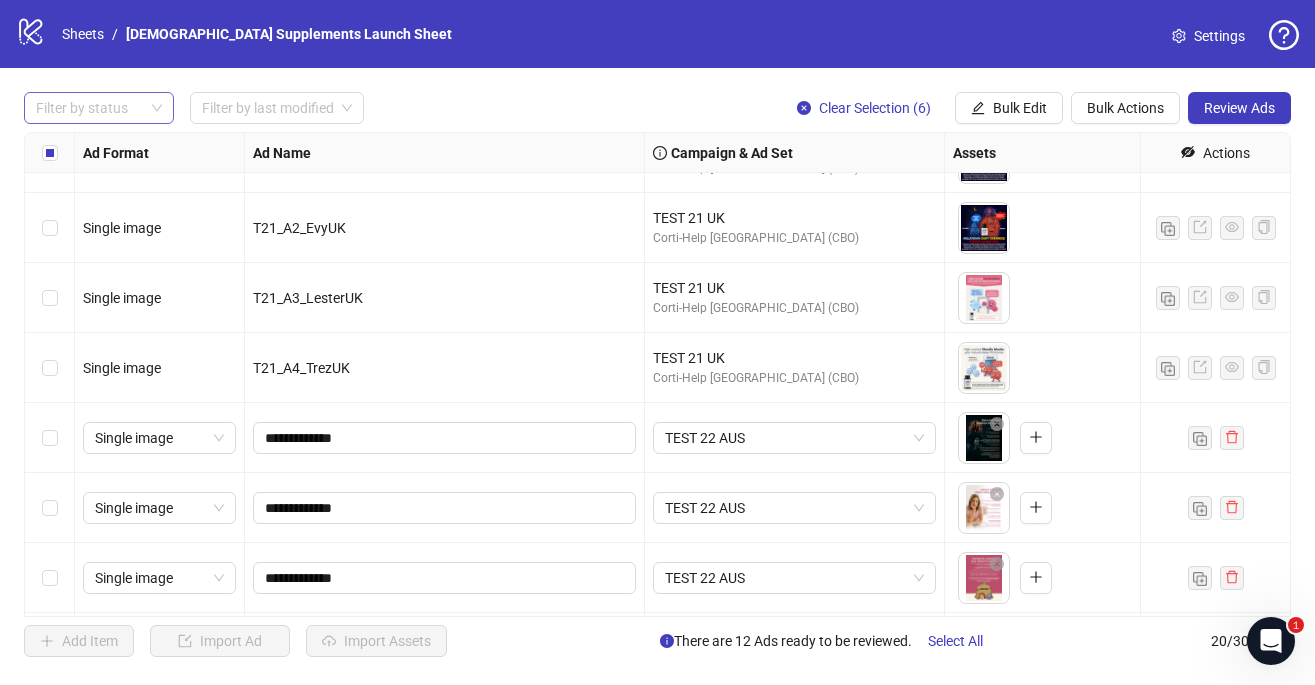 click on "Filter by status" at bounding box center [99, 108] 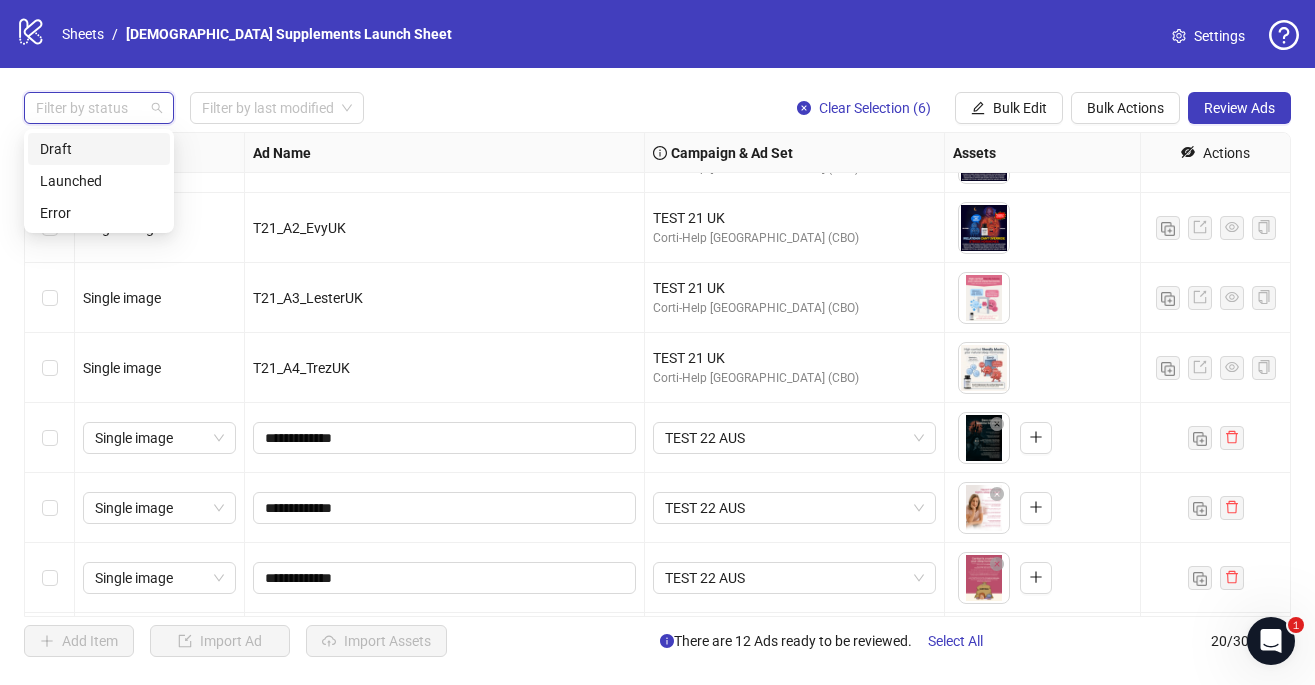 click on "Draft" at bounding box center [99, 149] 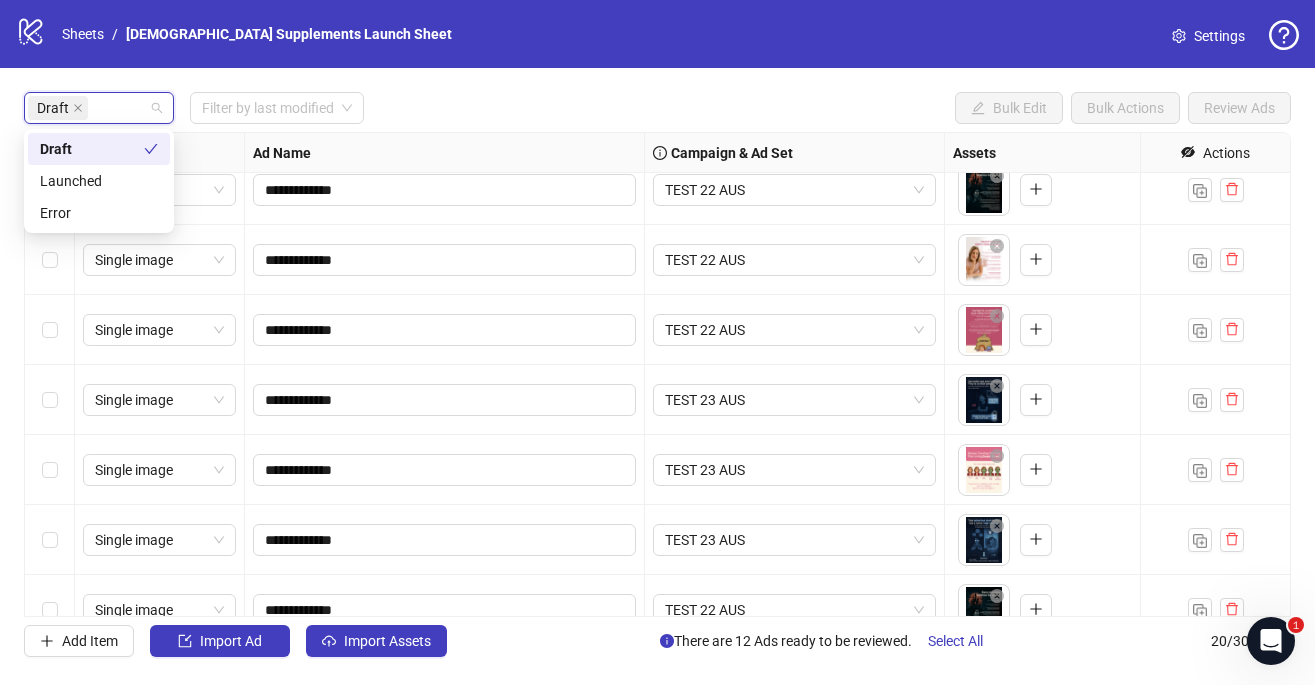scroll, scrollTop: 0, scrollLeft: 0, axis: both 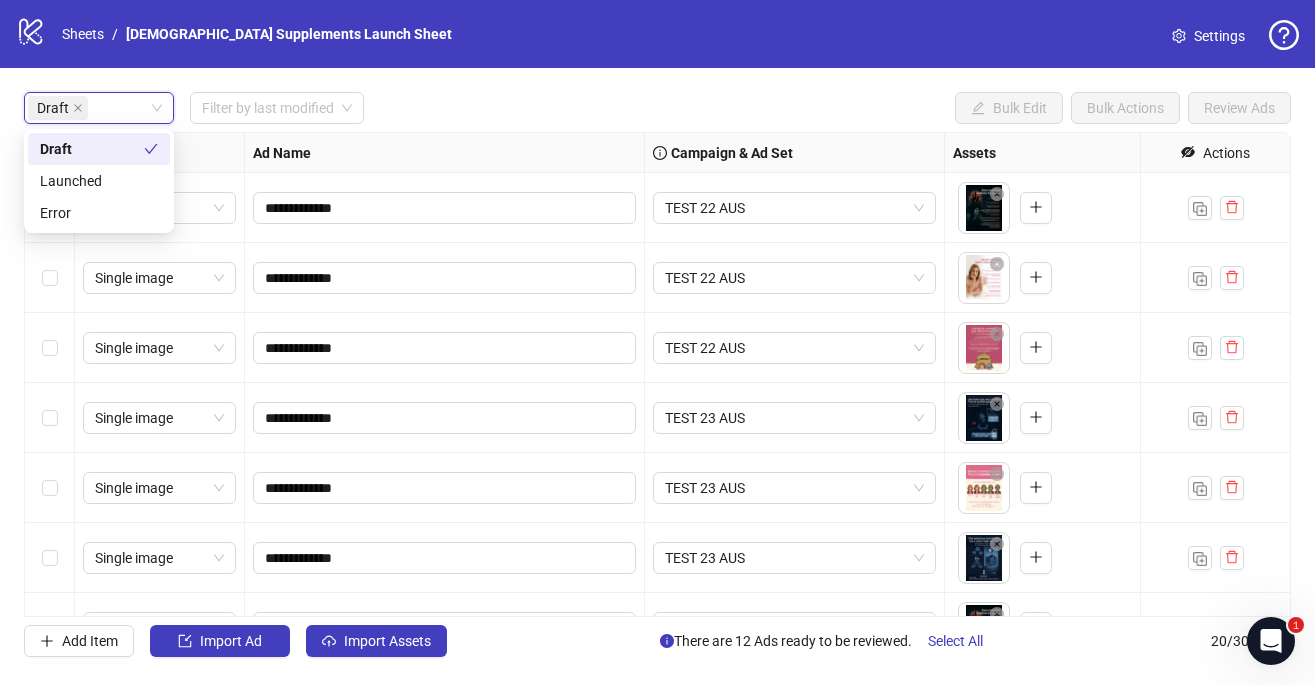 click on "Draft Draft   Filter by last modified Bulk Edit Bulk Actions Review Ads" at bounding box center (657, 108) 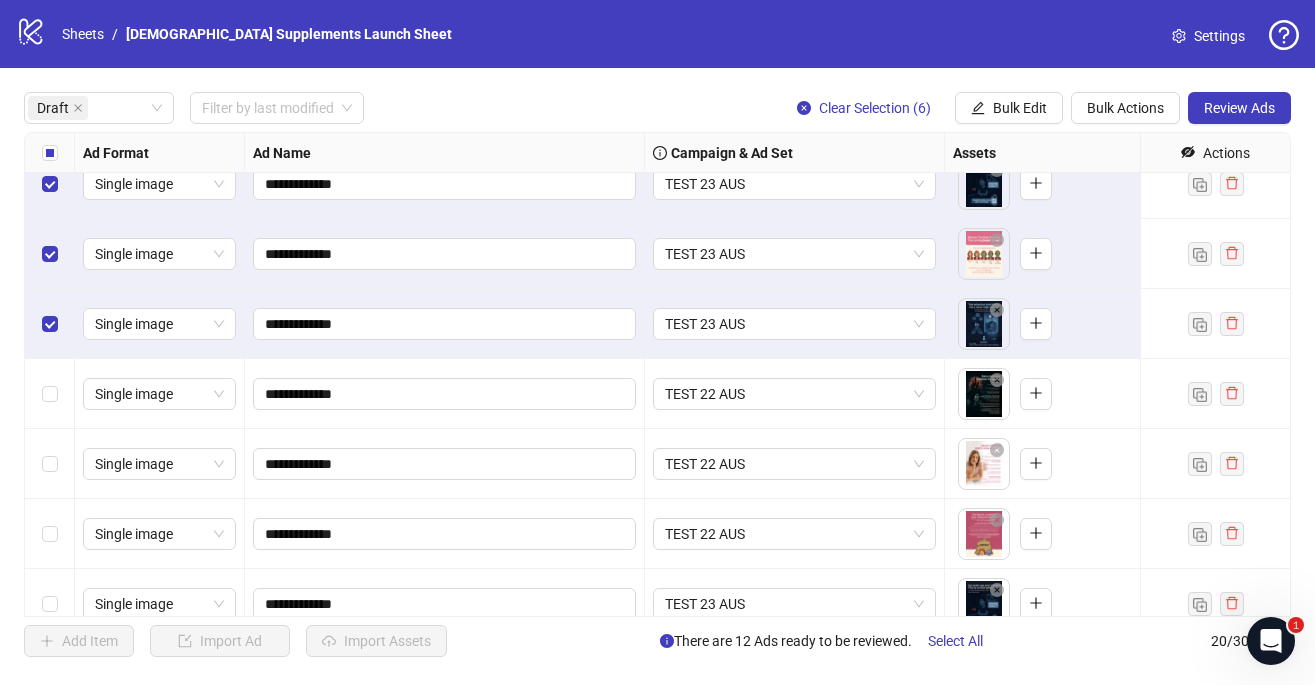 scroll, scrollTop: 235, scrollLeft: 0, axis: vertical 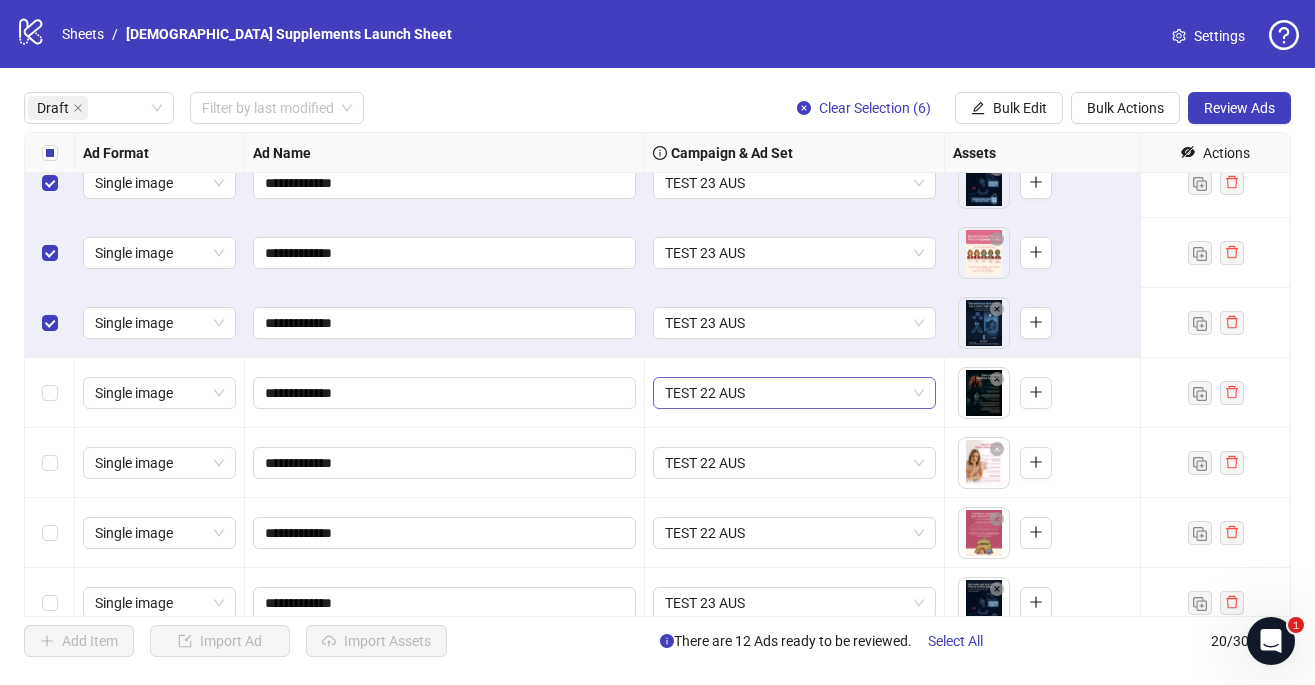 click on "TEST 22 AUS" at bounding box center (794, 393) 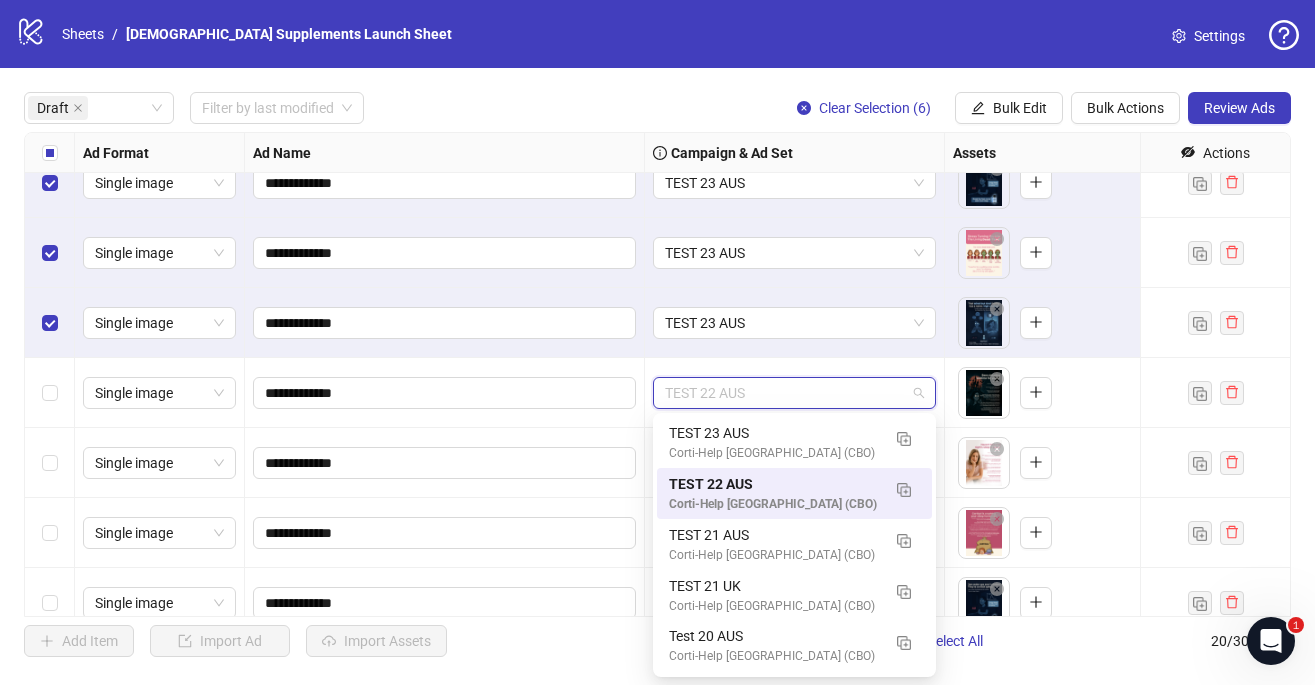 click on "**********" at bounding box center (657, 374) 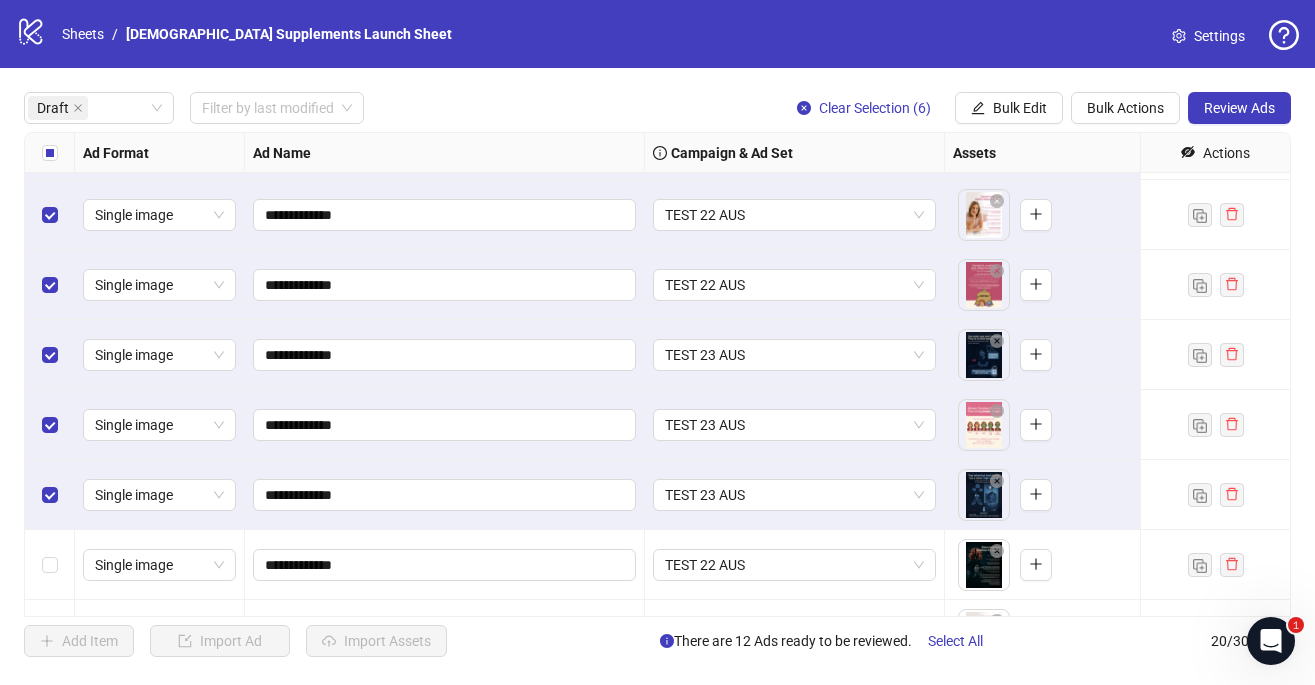 scroll, scrollTop: 0, scrollLeft: 0, axis: both 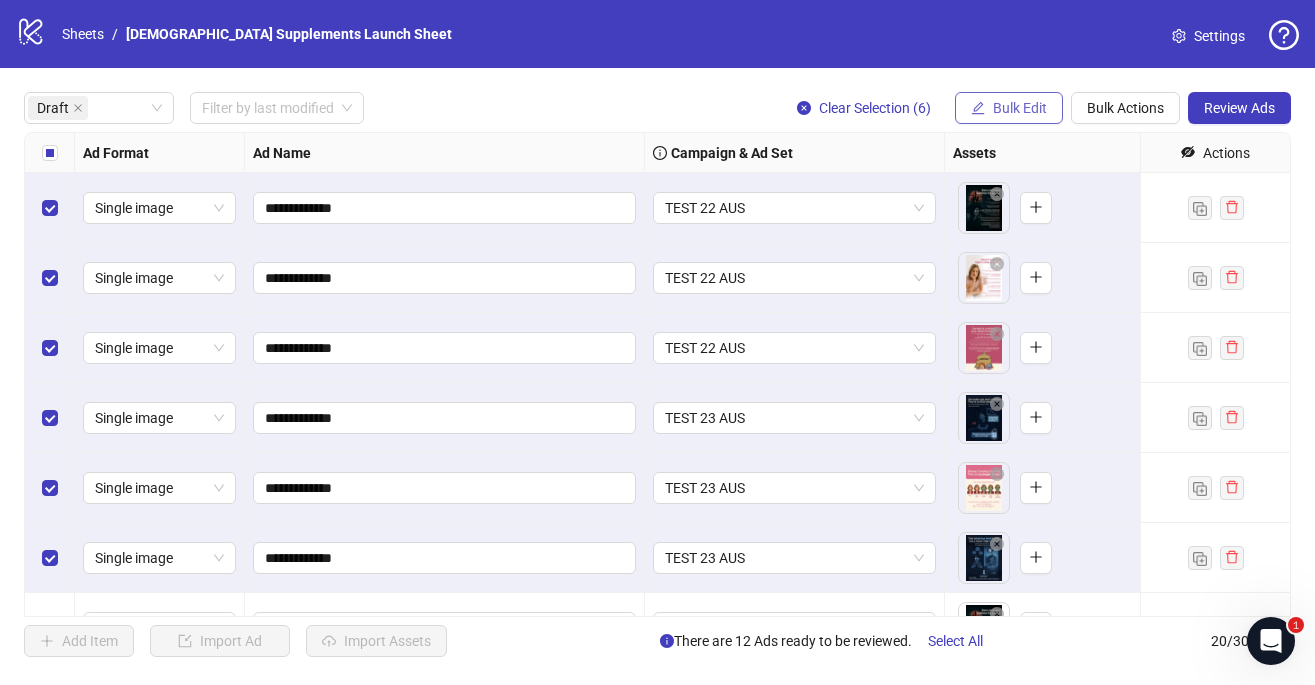 click on "Bulk Edit" at bounding box center [1020, 108] 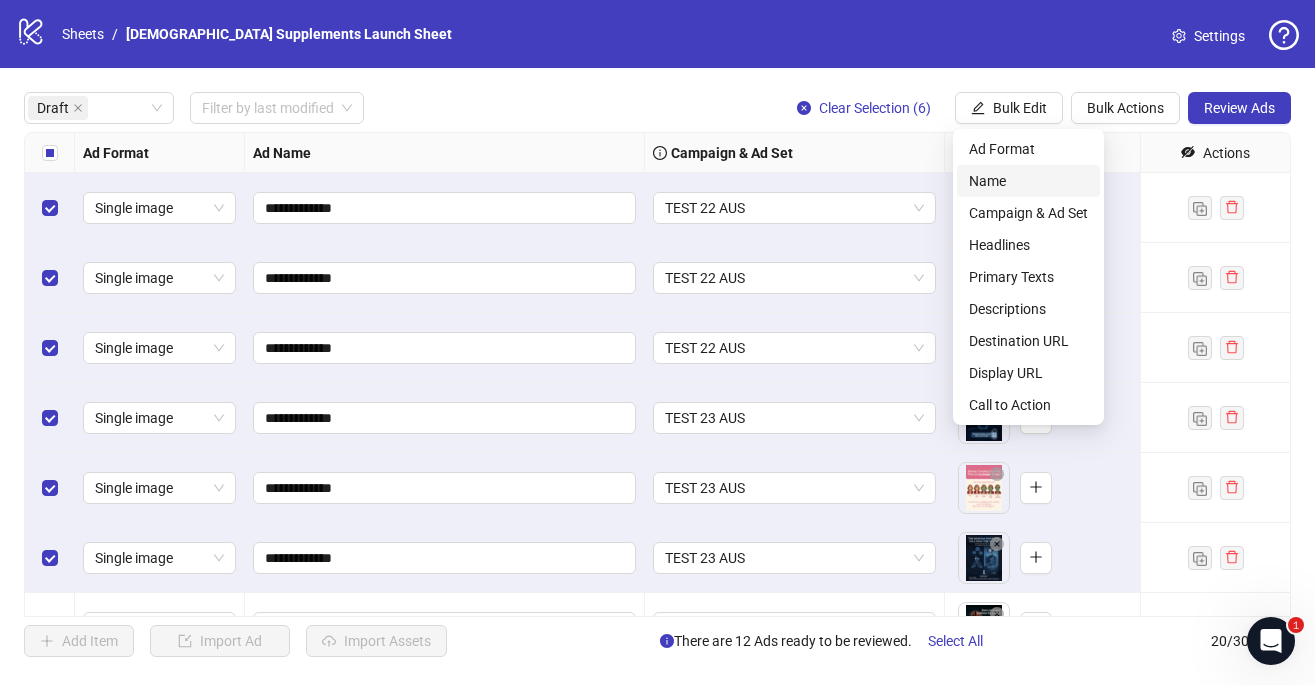 click on "Name" at bounding box center (1028, 181) 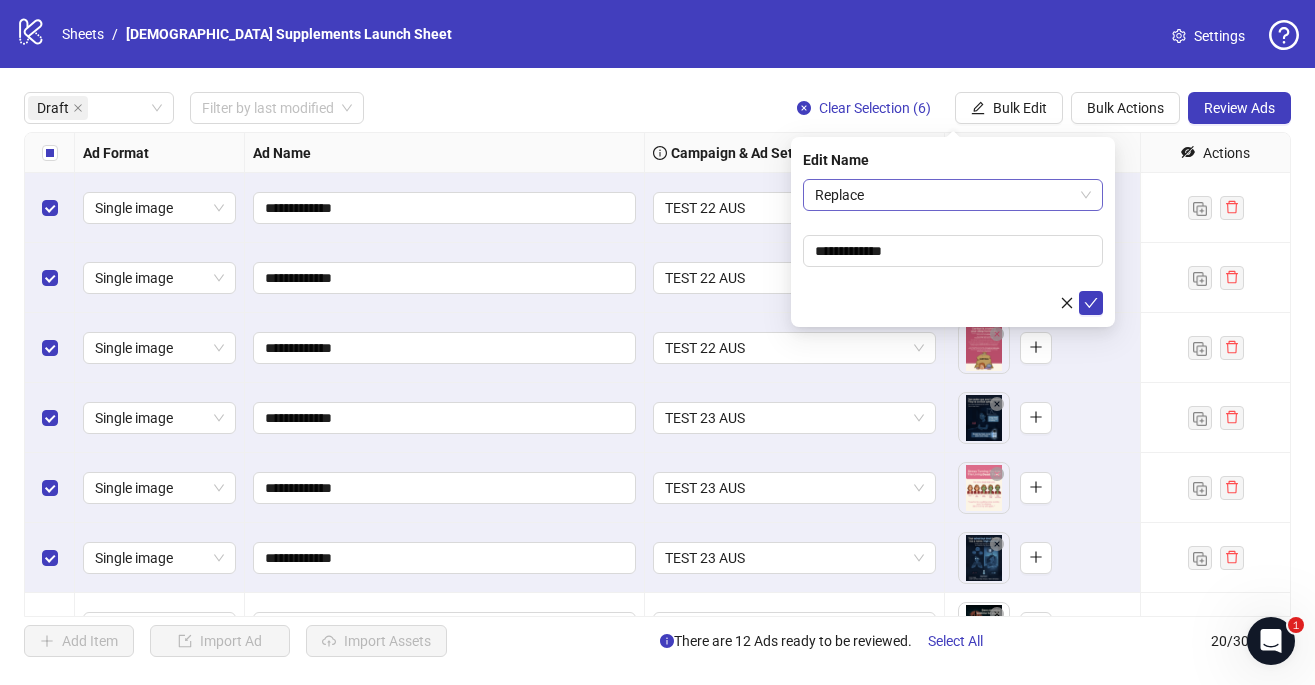 click on "Replace" at bounding box center (953, 195) 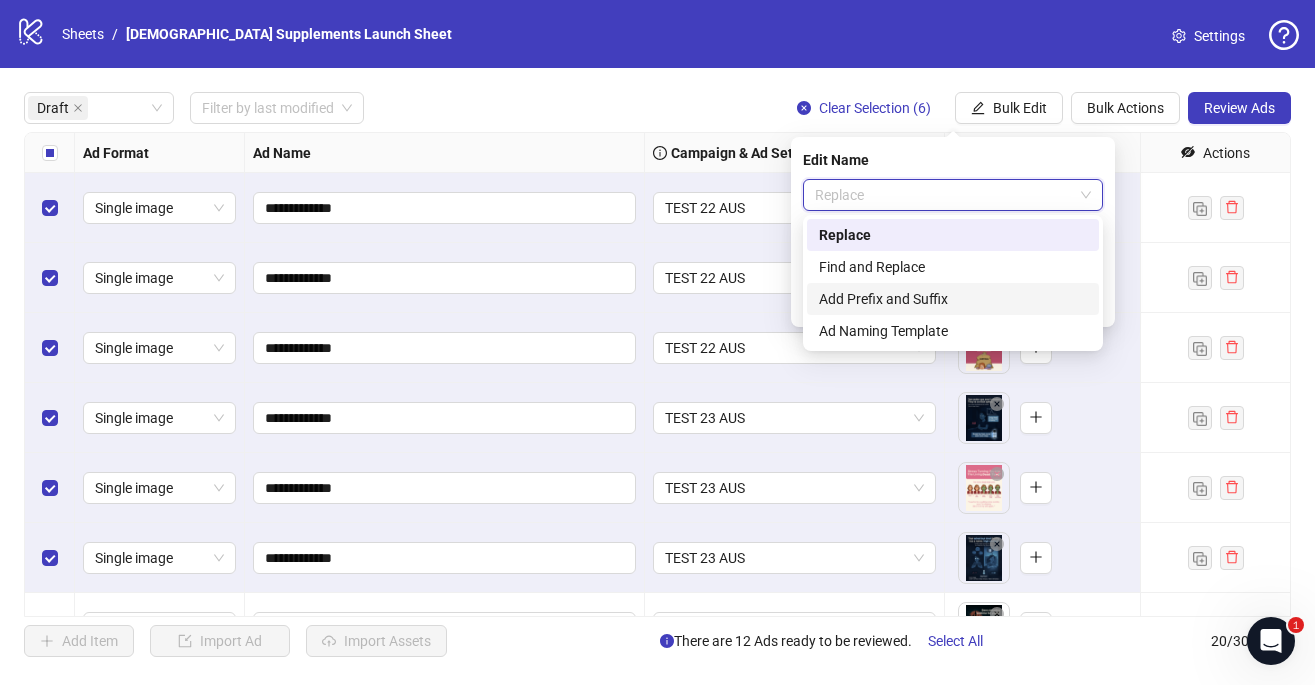click on "Add Prefix and Suffix" at bounding box center (953, 299) 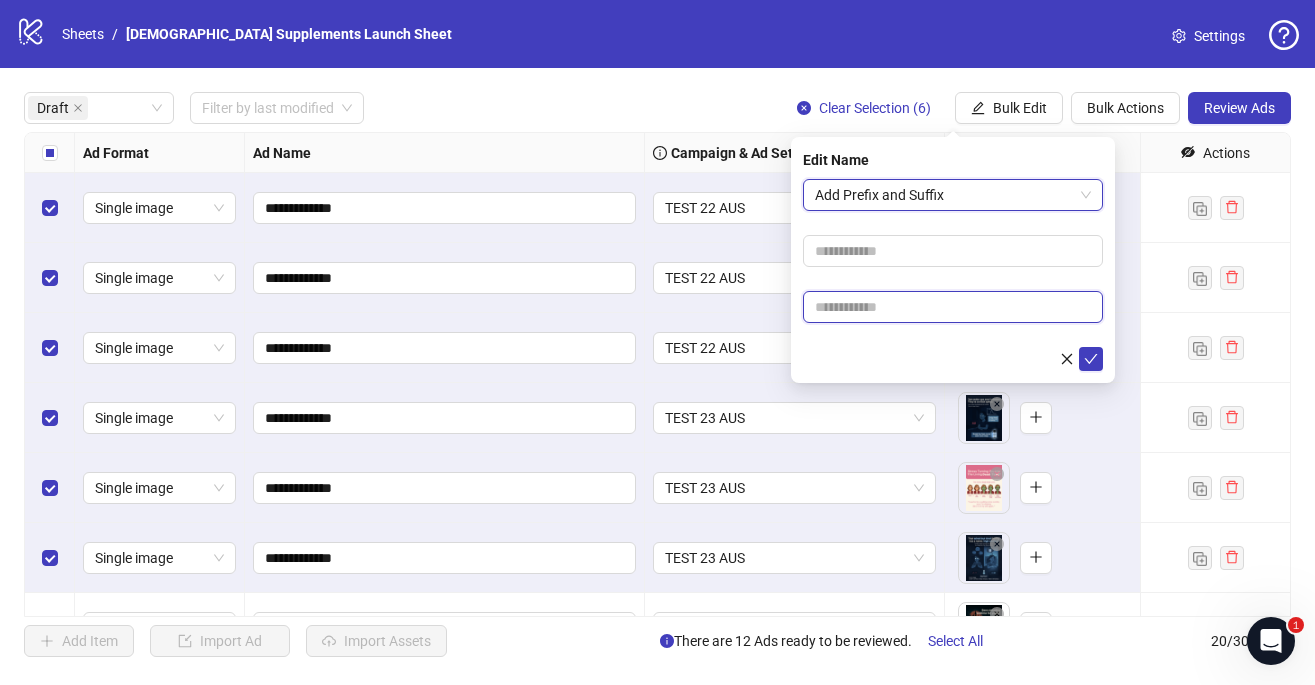 click at bounding box center [953, 307] 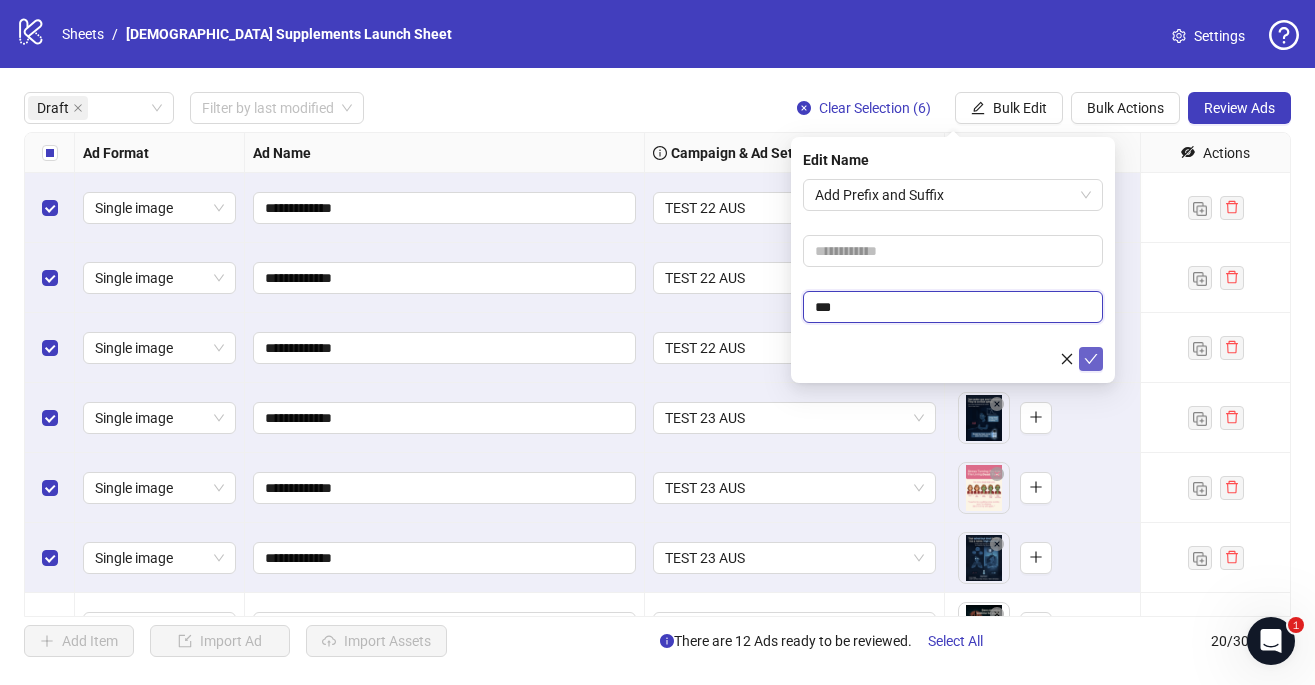 type on "***" 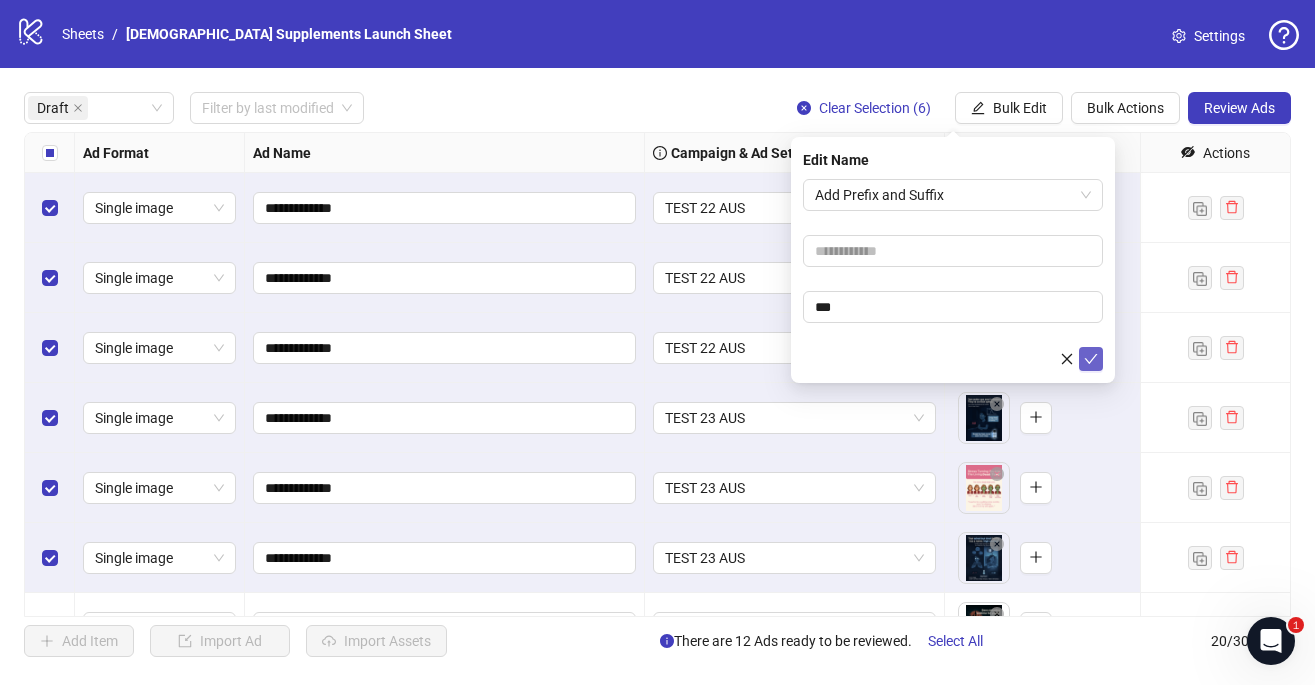 click at bounding box center [1091, 359] 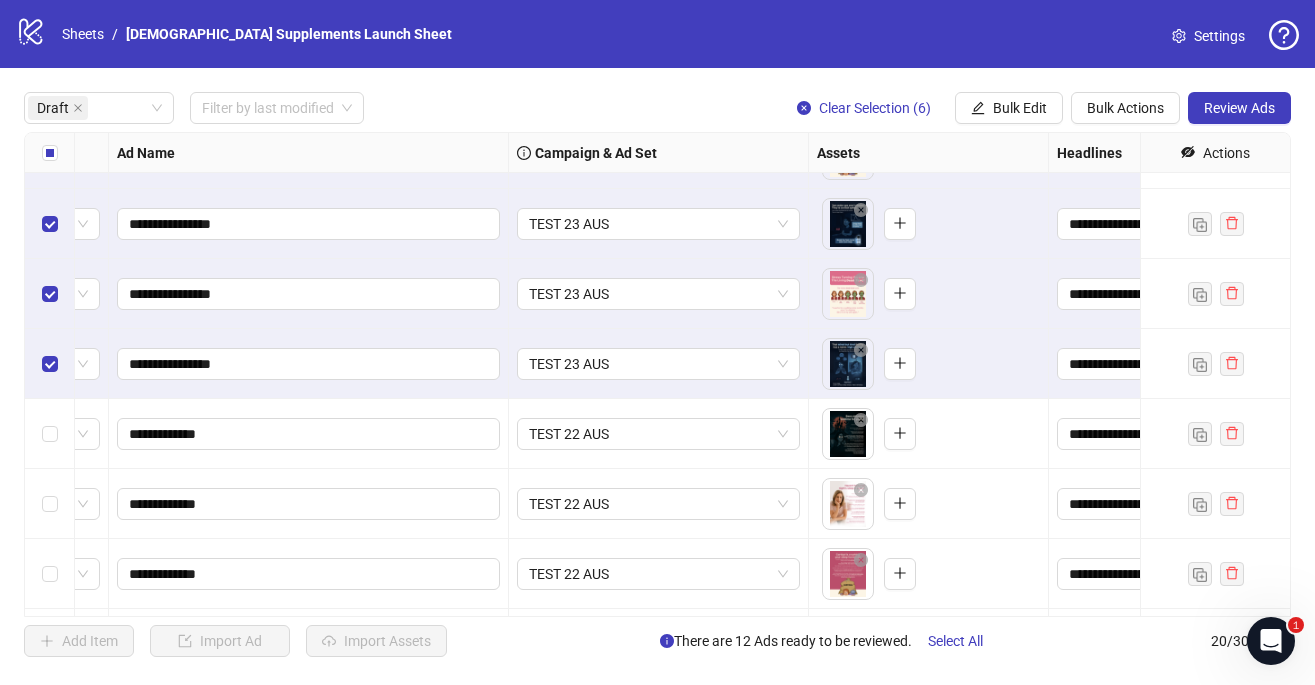scroll, scrollTop: 194, scrollLeft: 0, axis: vertical 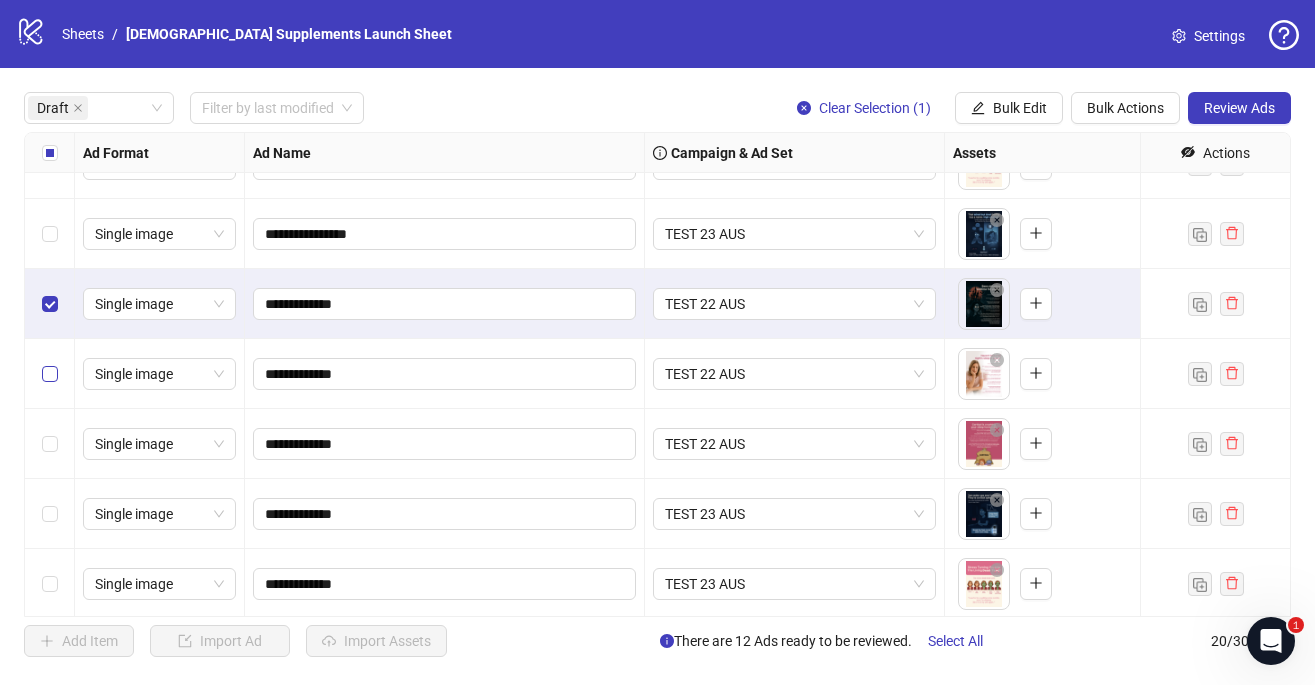 click at bounding box center (50, 374) 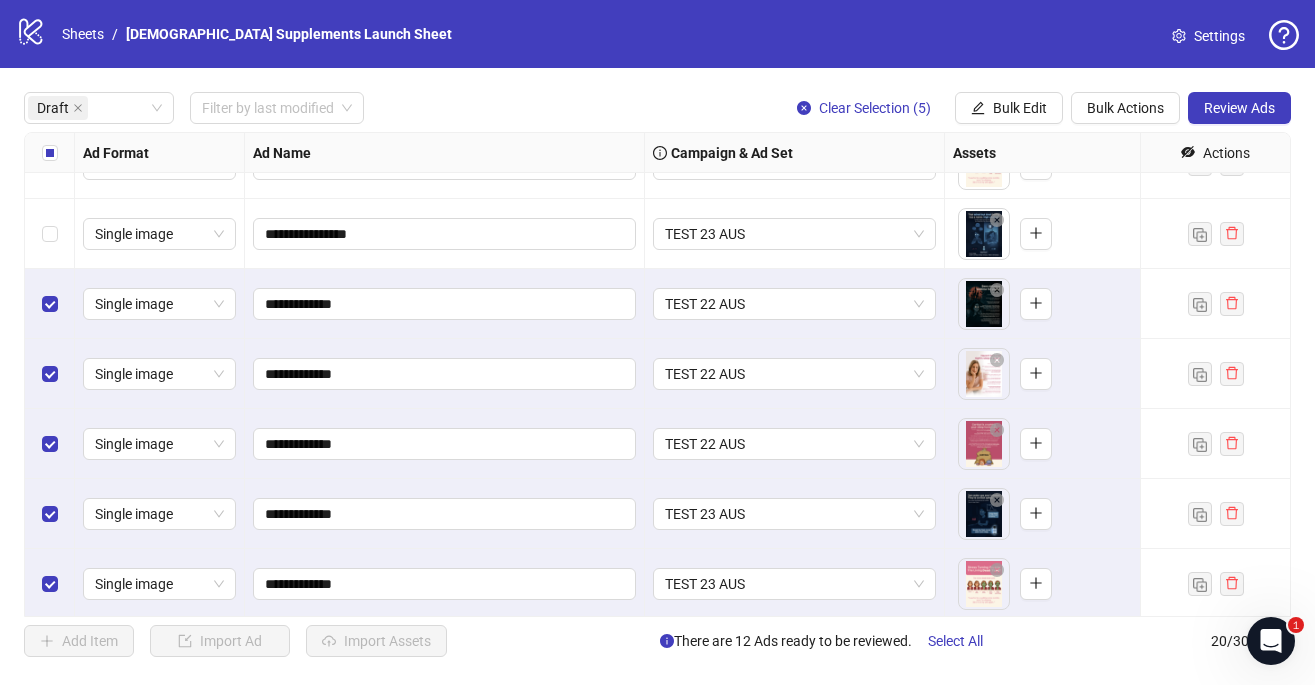 scroll, scrollTop: 397, scrollLeft: 0, axis: vertical 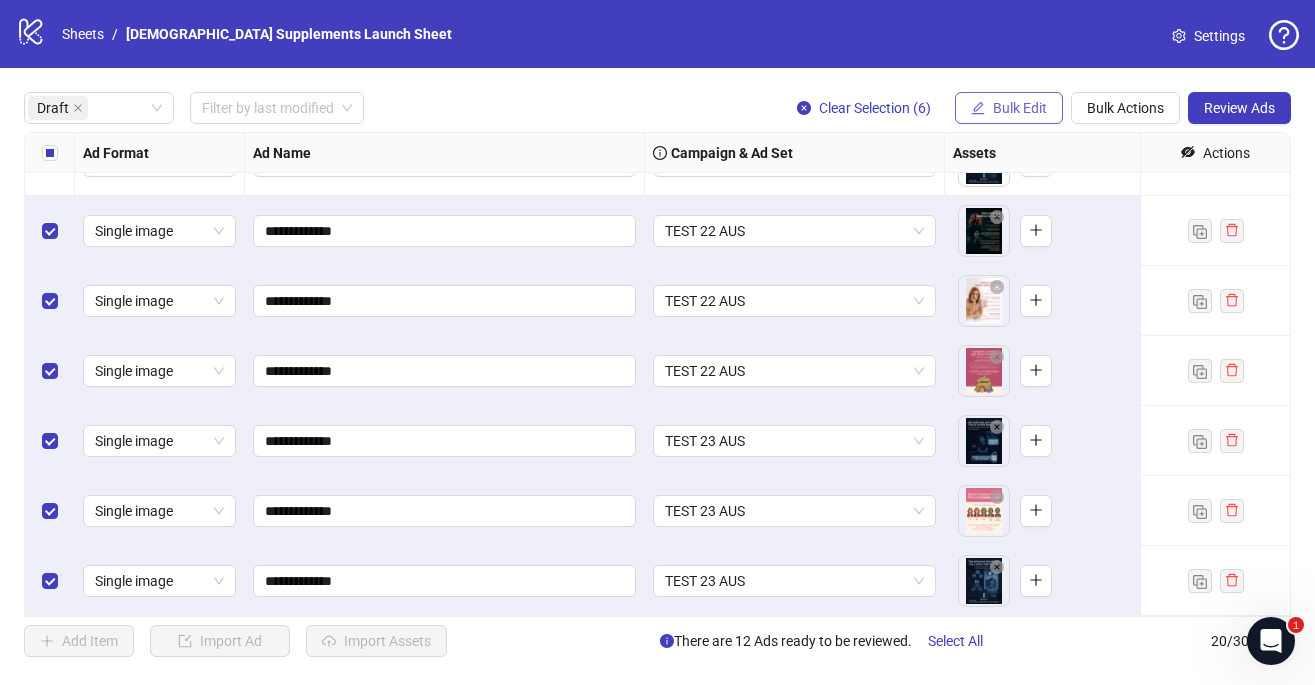 click on "Bulk Edit" at bounding box center [1009, 108] 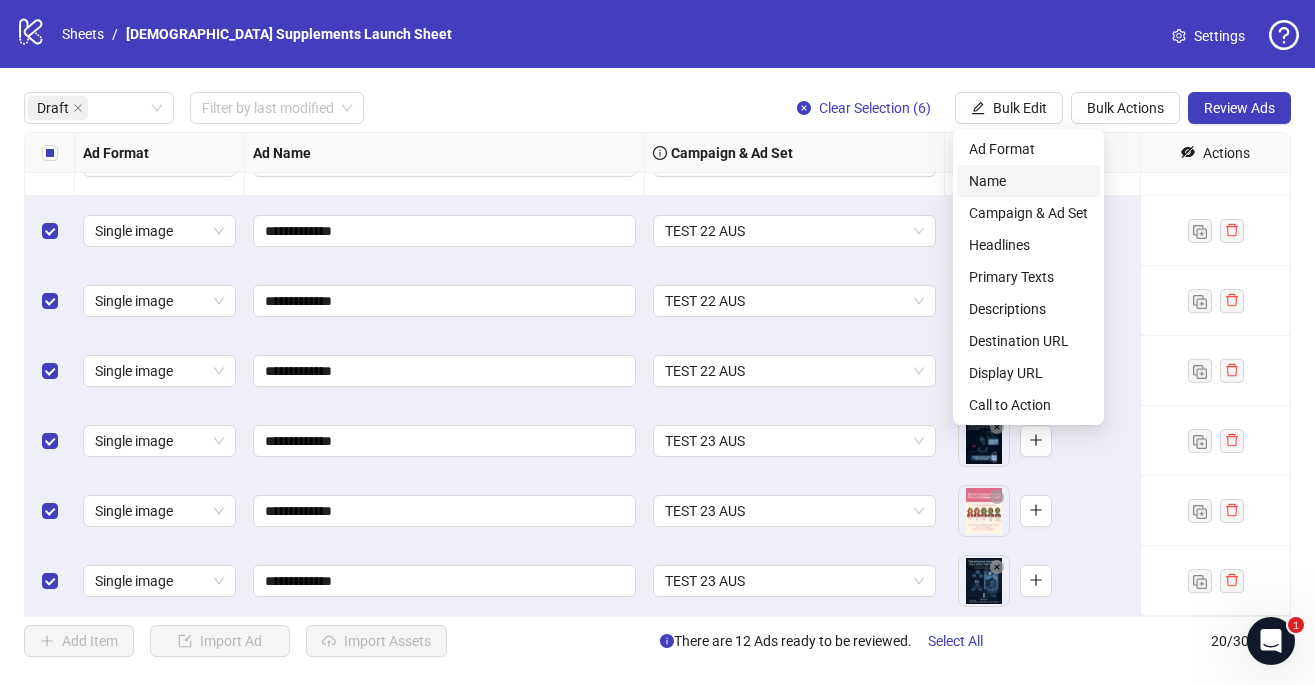 click on "Name" at bounding box center (1028, 181) 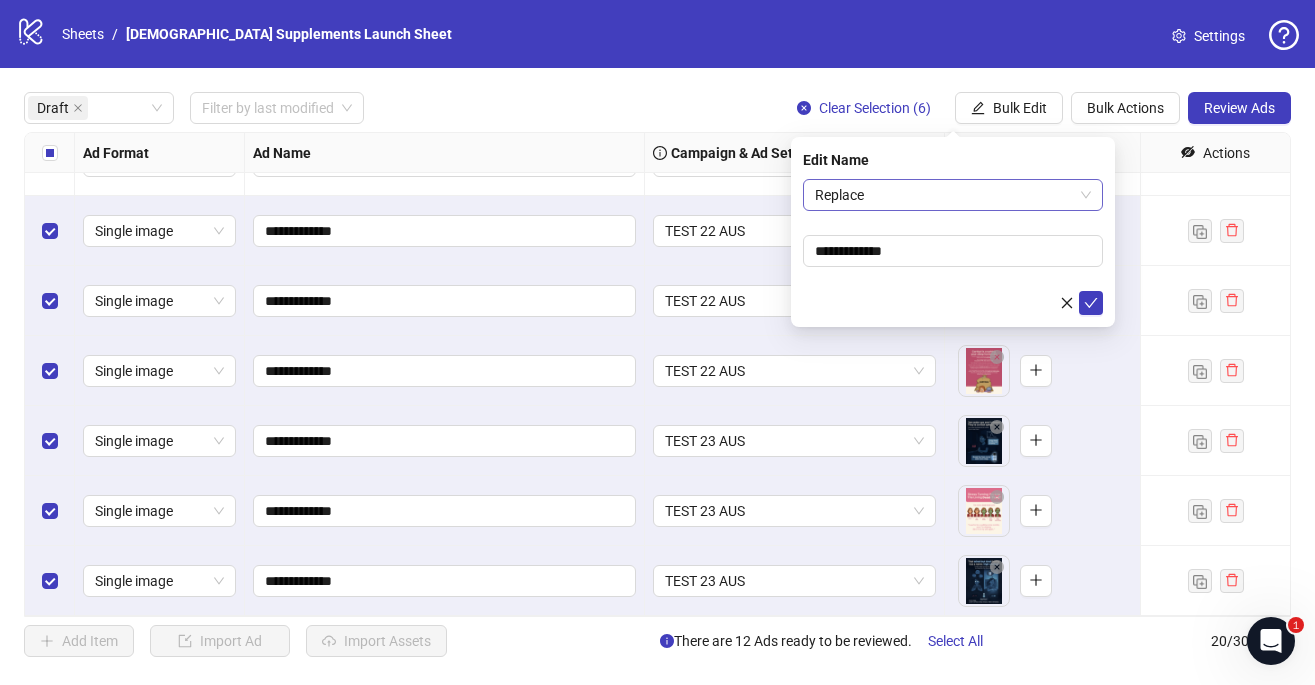 click on "Replace" at bounding box center (953, 195) 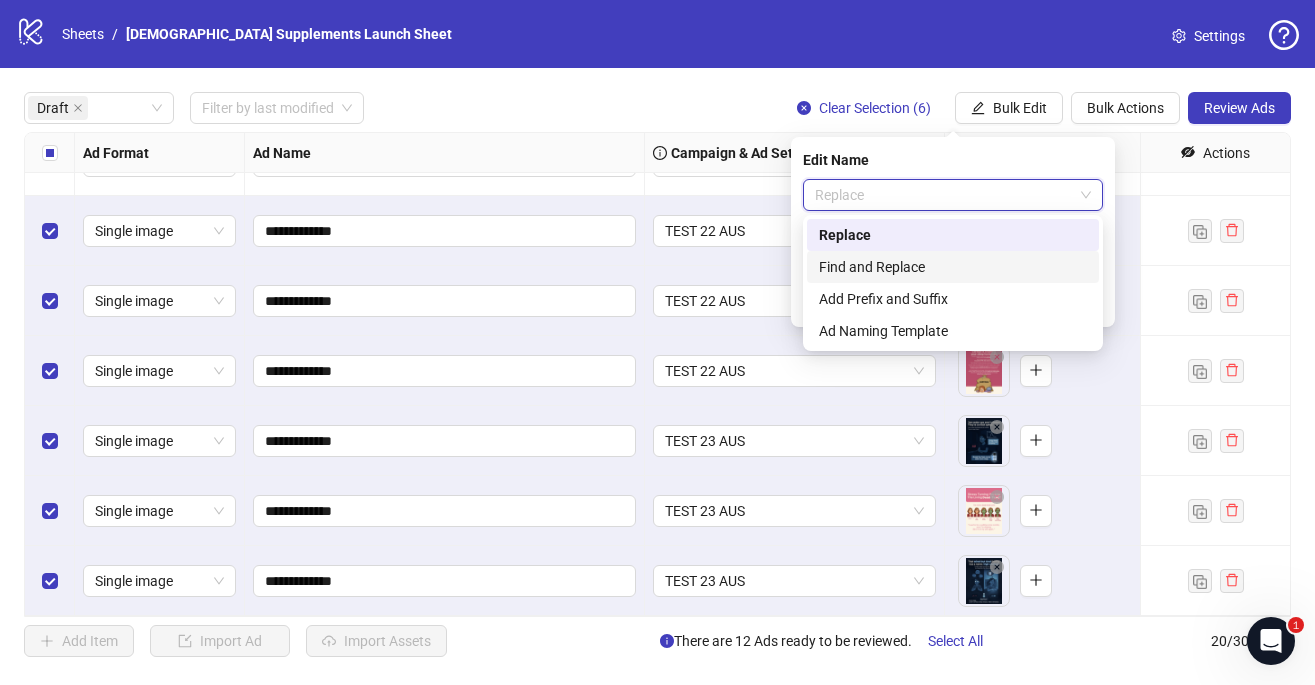 click on "Find and Replace" at bounding box center [953, 267] 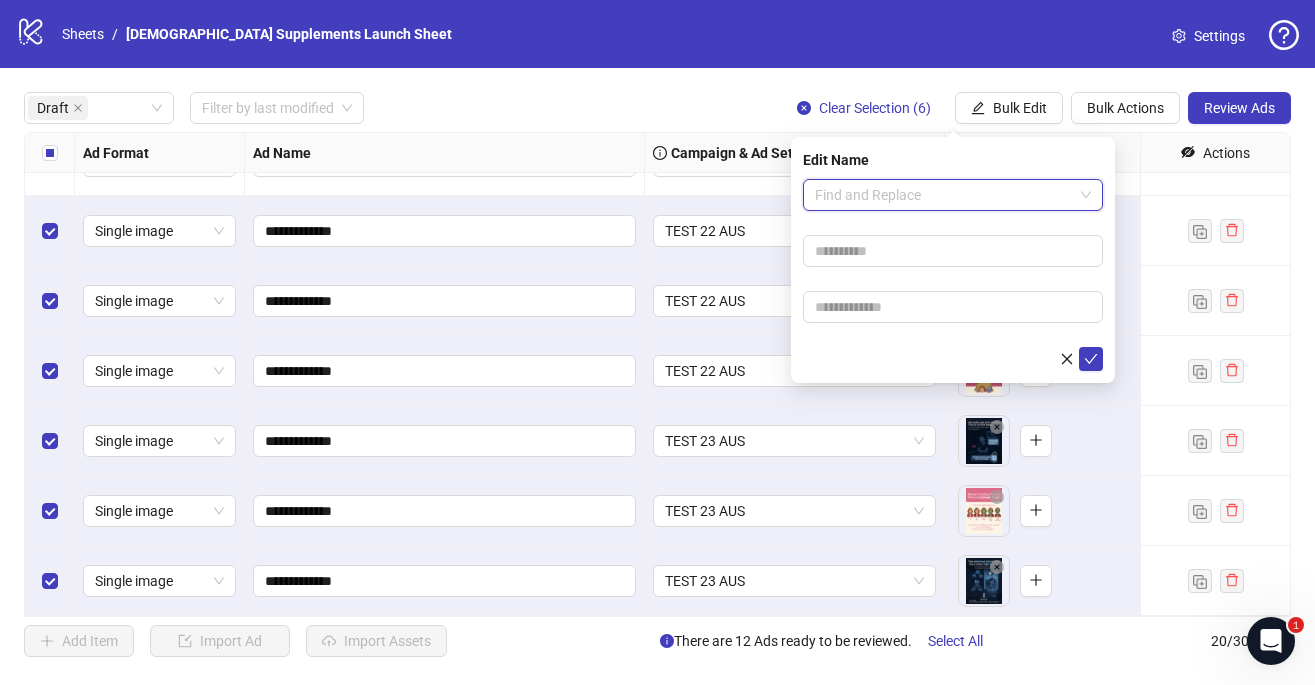click on "Find and Replace" at bounding box center [953, 195] 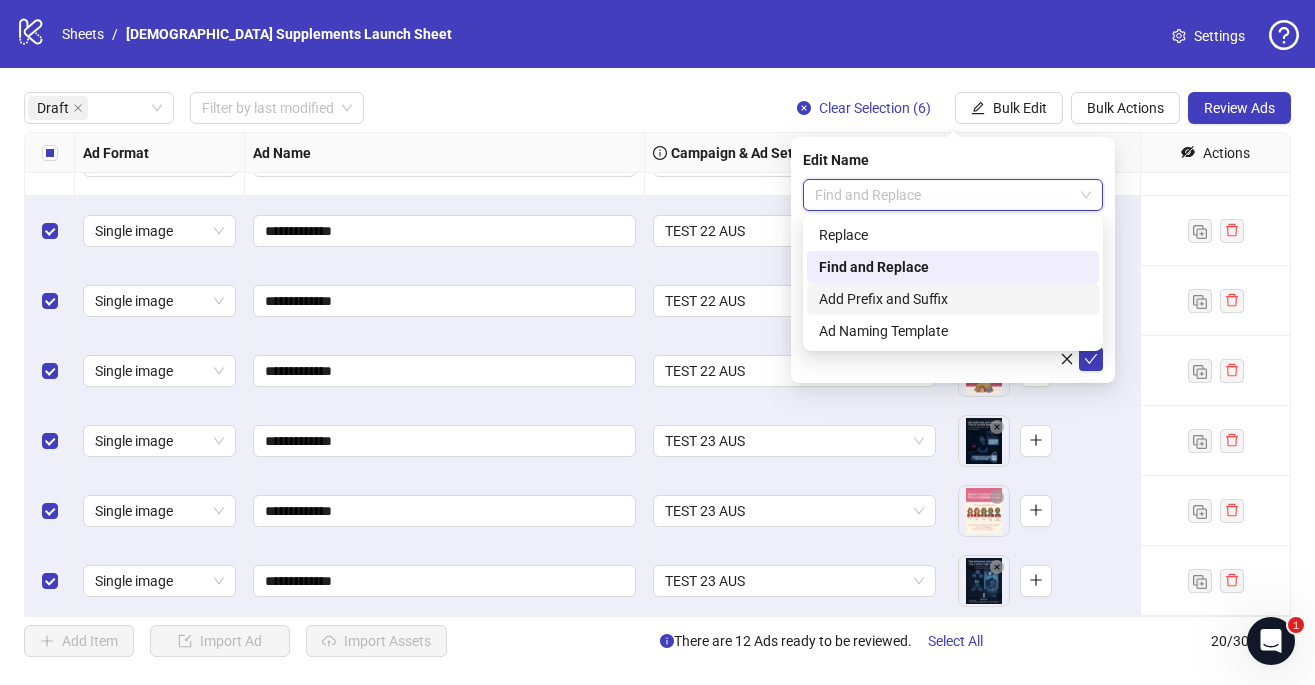 click on "Add Prefix and Suffix" at bounding box center (953, 299) 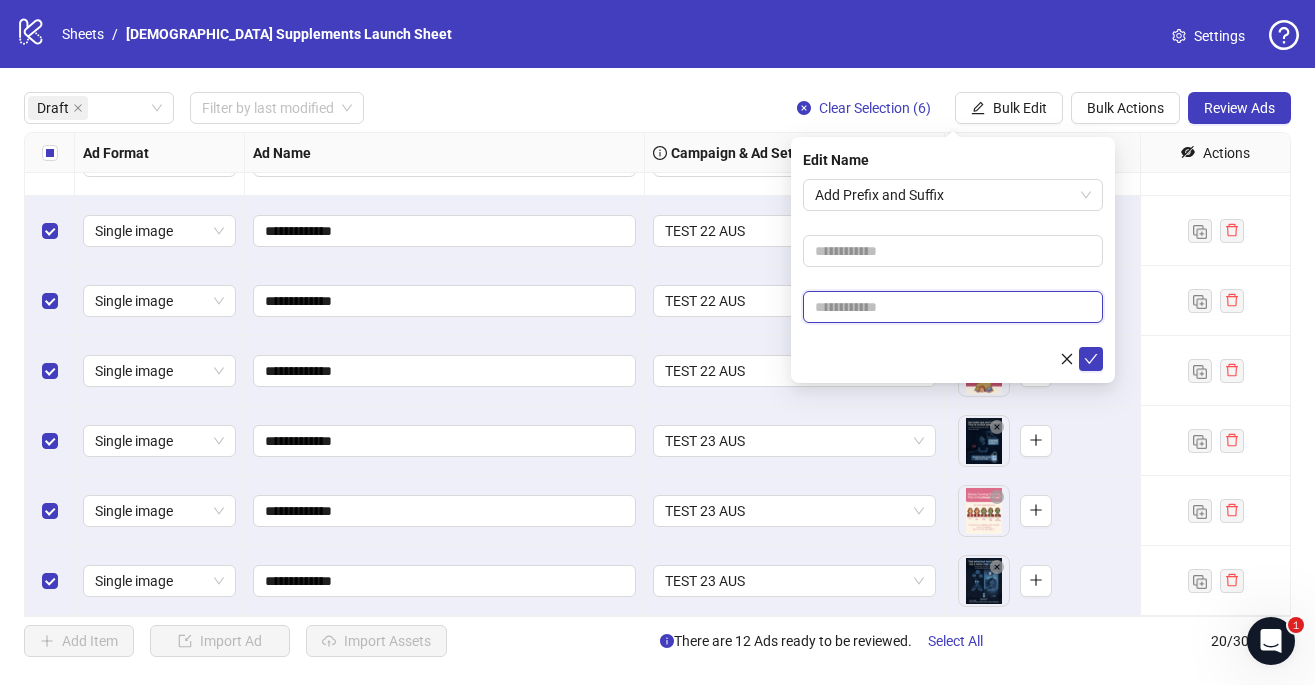 click at bounding box center (953, 307) 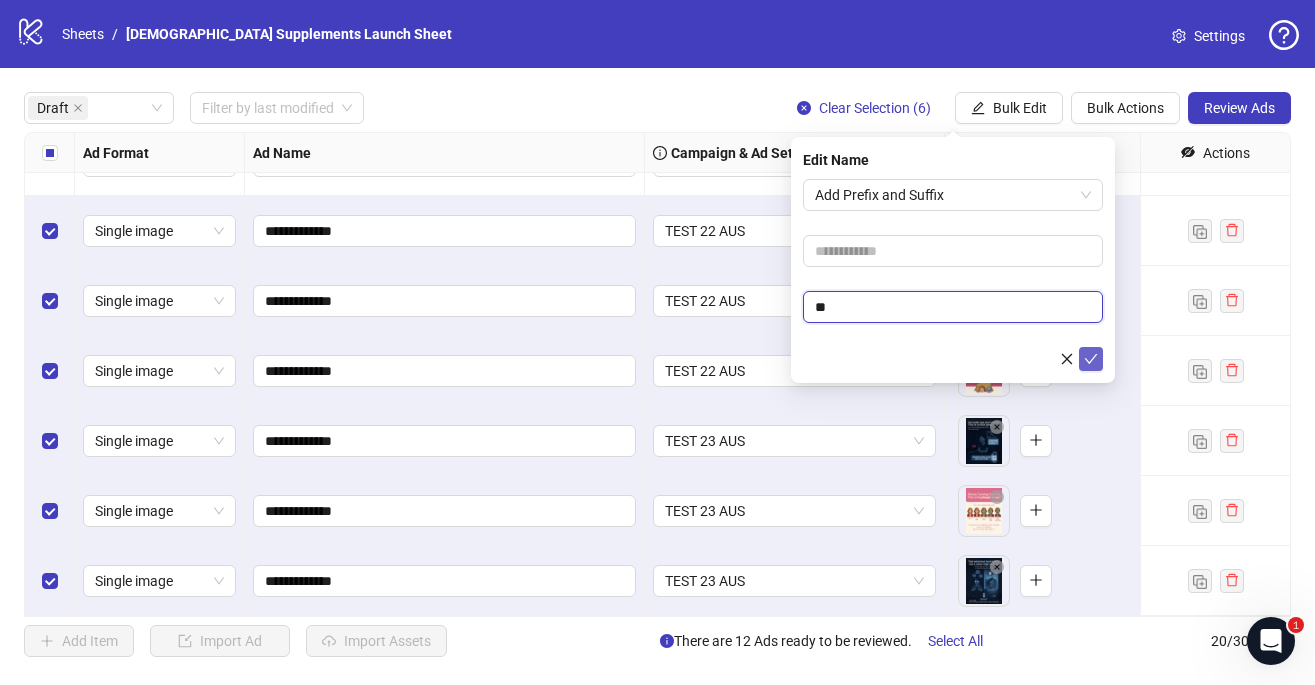 type on "**" 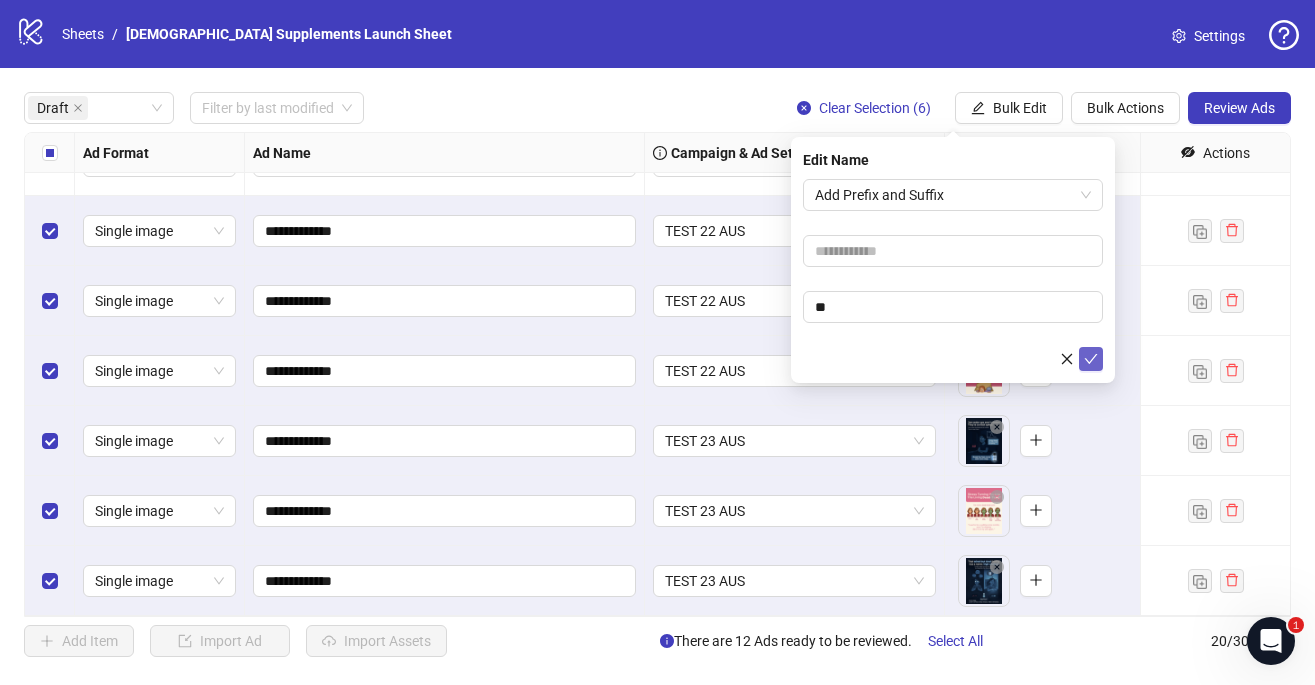 click 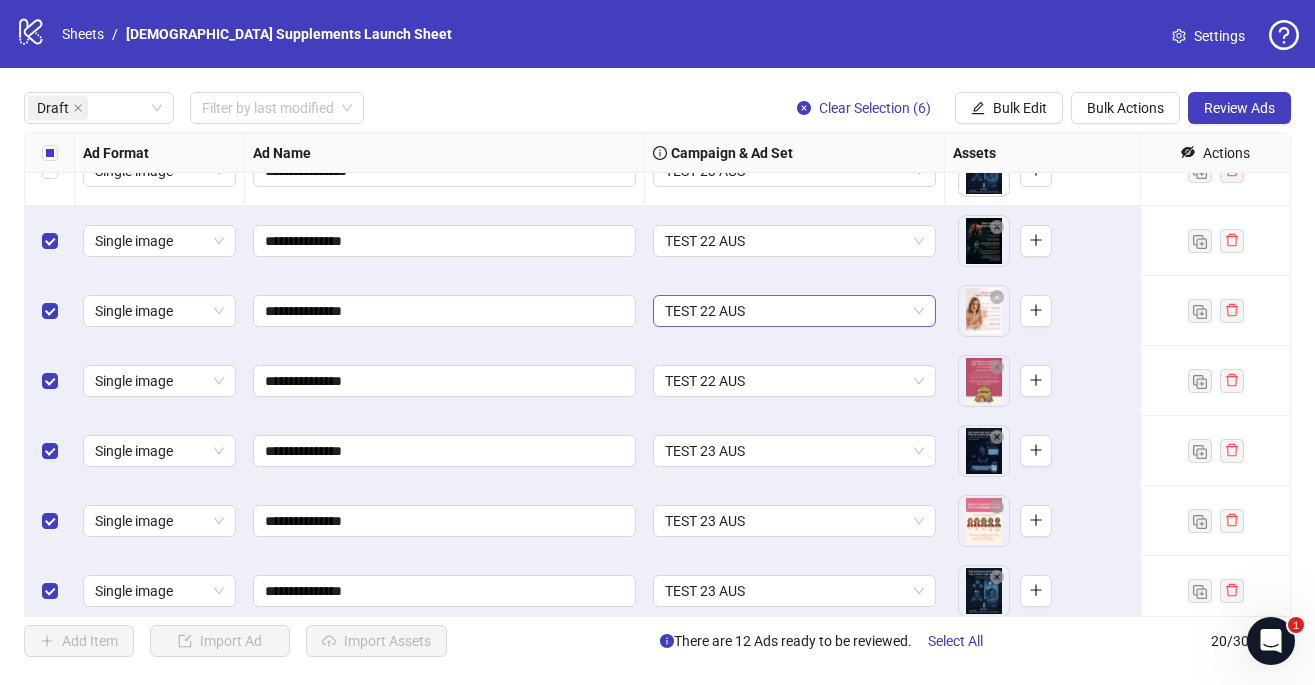 scroll, scrollTop: 397, scrollLeft: 0, axis: vertical 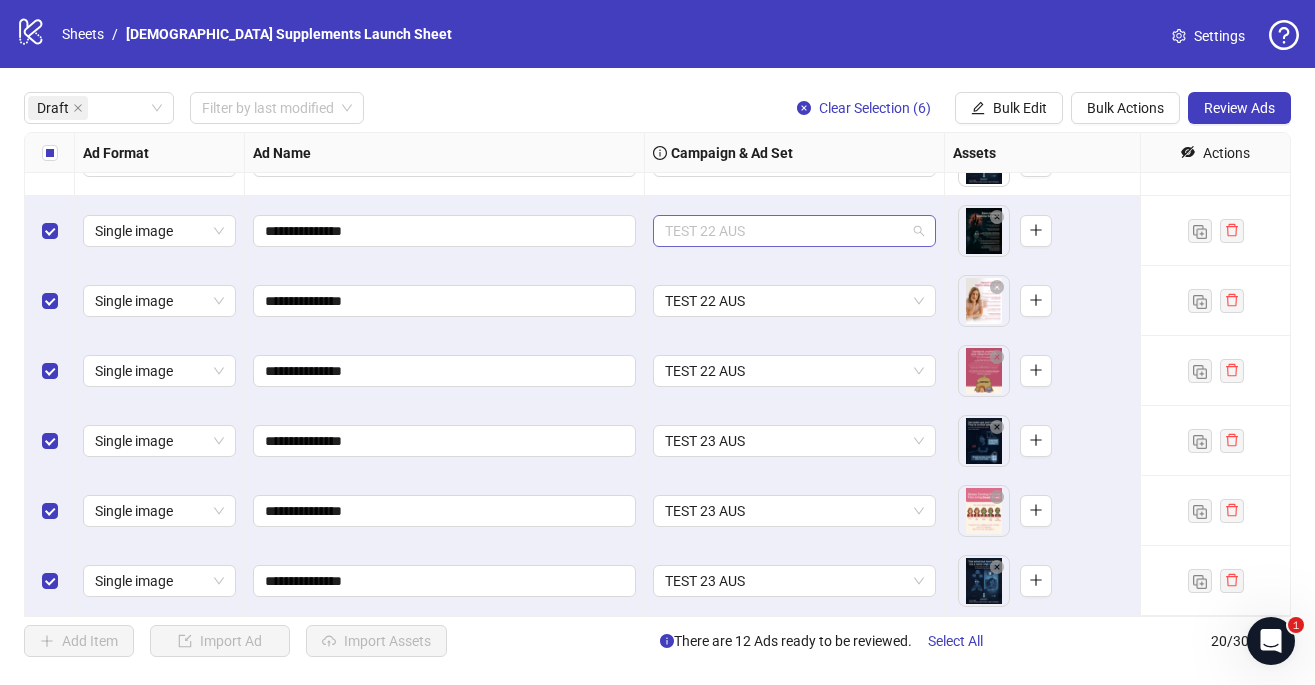 click on "TEST 22 AUS" at bounding box center (794, 231) 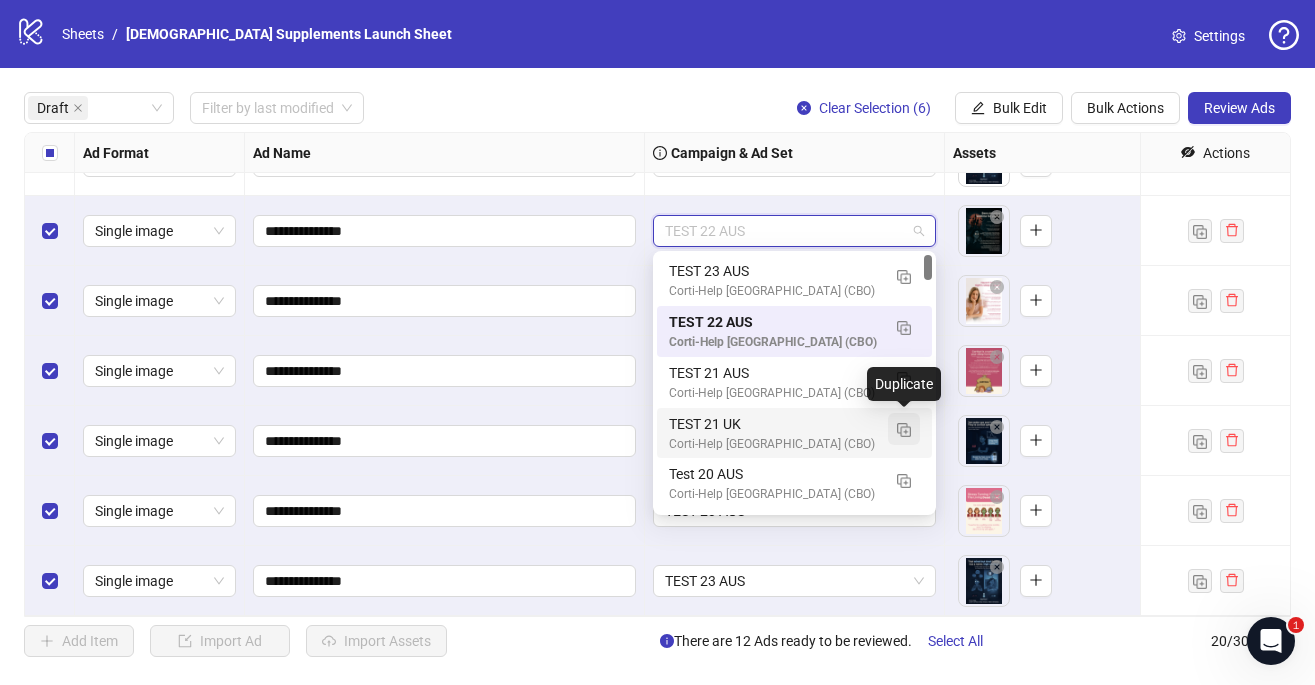 click at bounding box center [904, 430] 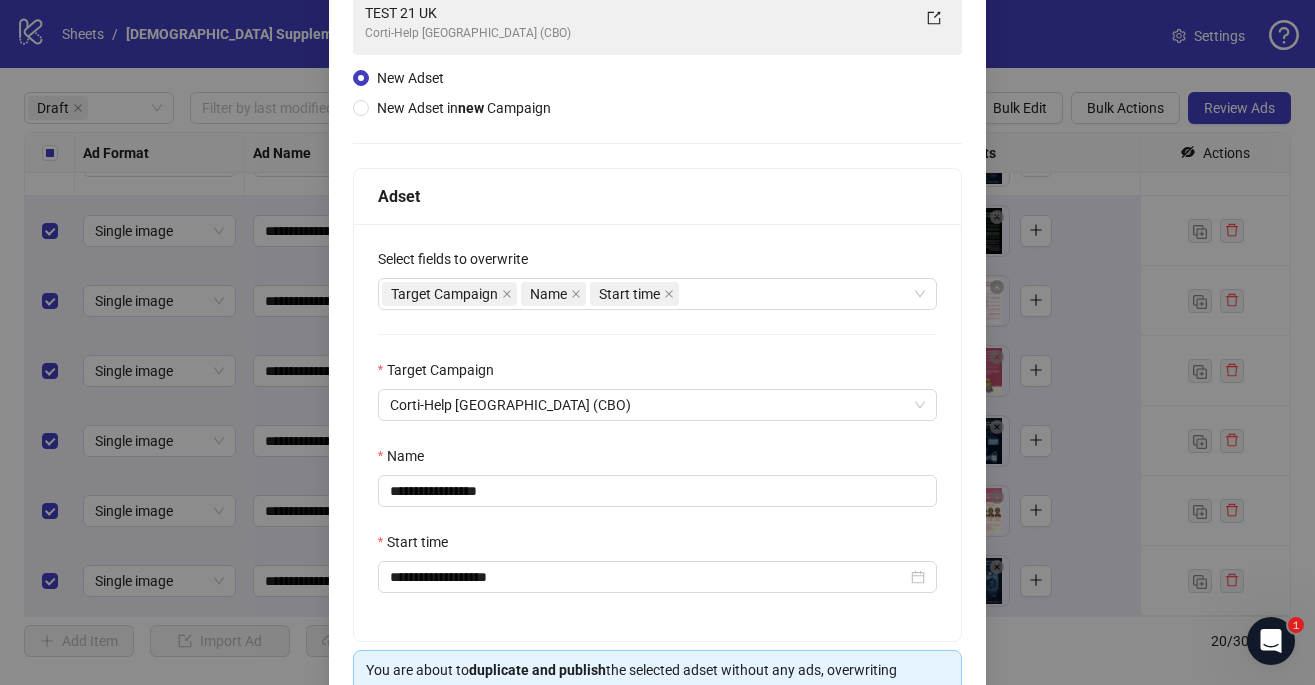 scroll, scrollTop: 233, scrollLeft: 0, axis: vertical 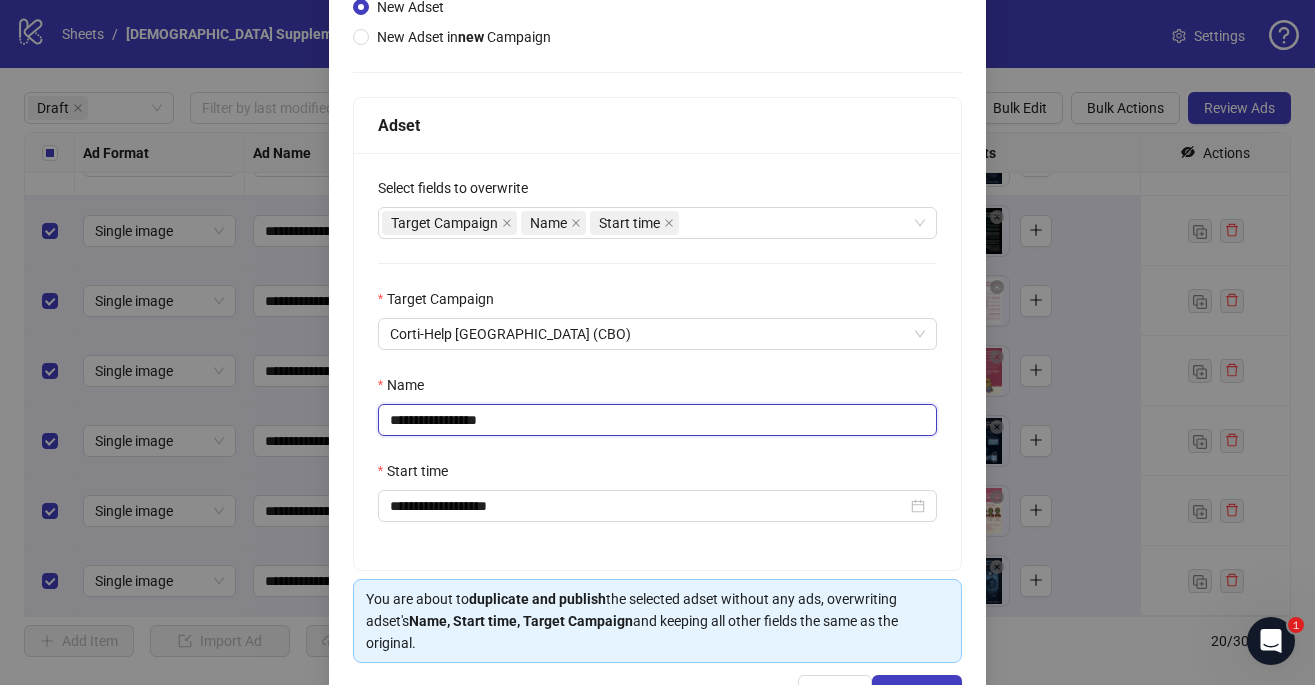 click on "**********" at bounding box center (658, 420) 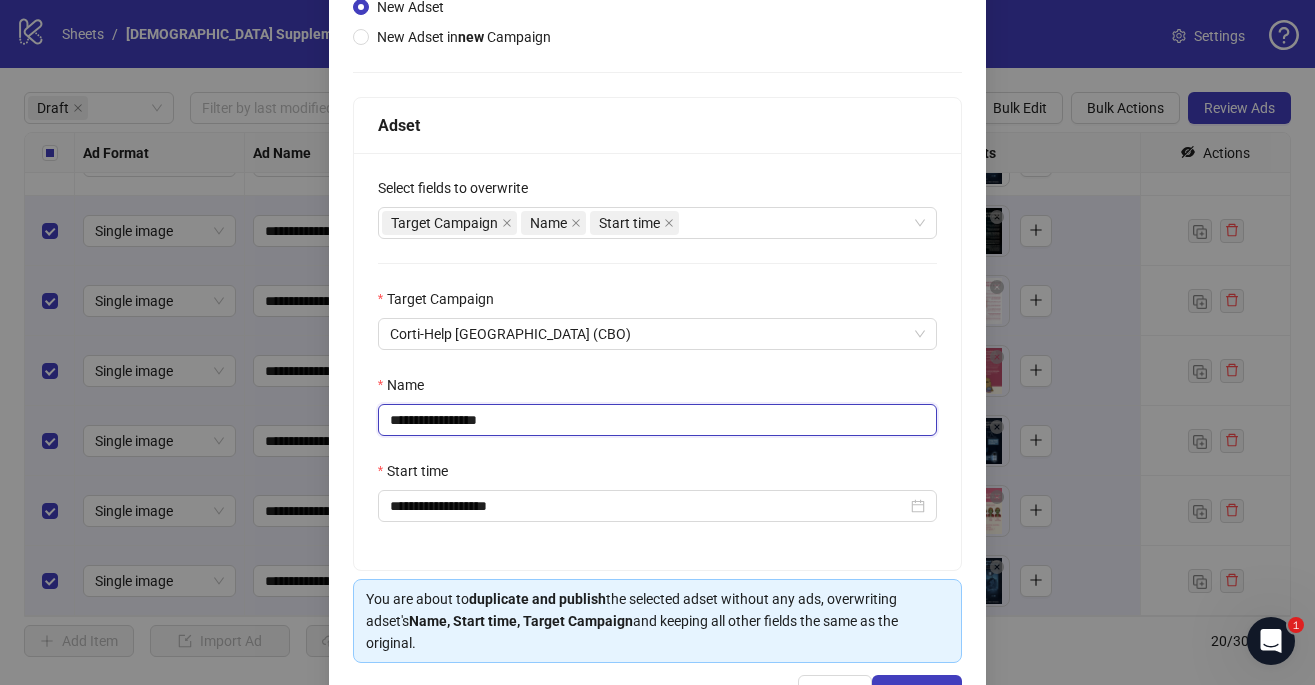 drag, startPoint x: 520, startPoint y: 424, endPoint x: 465, endPoint y: 429, distance: 55.226807 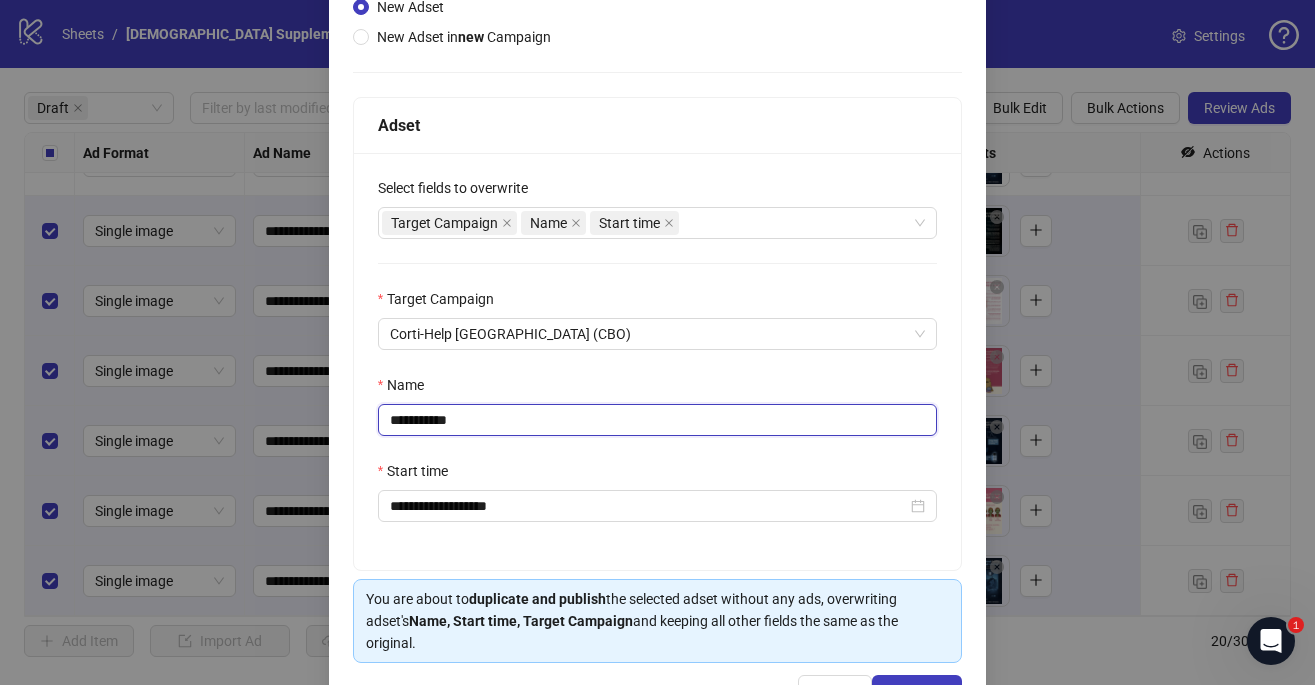 scroll, scrollTop: 278, scrollLeft: 0, axis: vertical 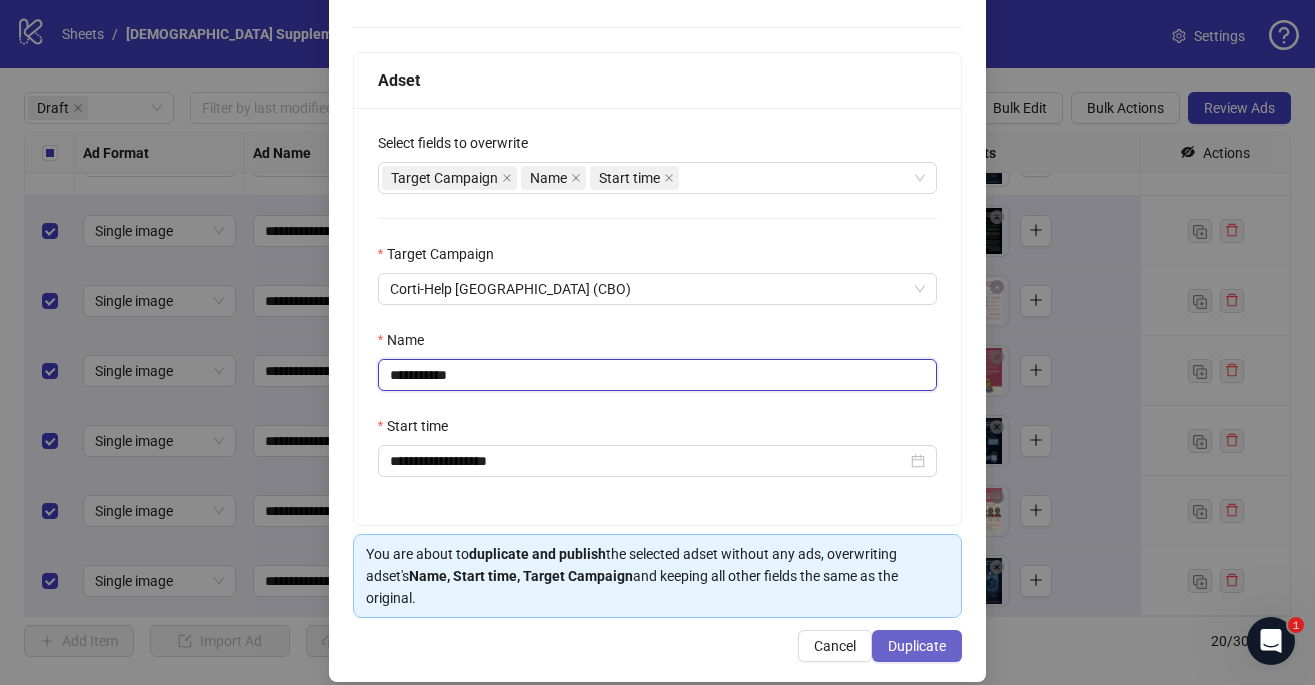 type on "**********" 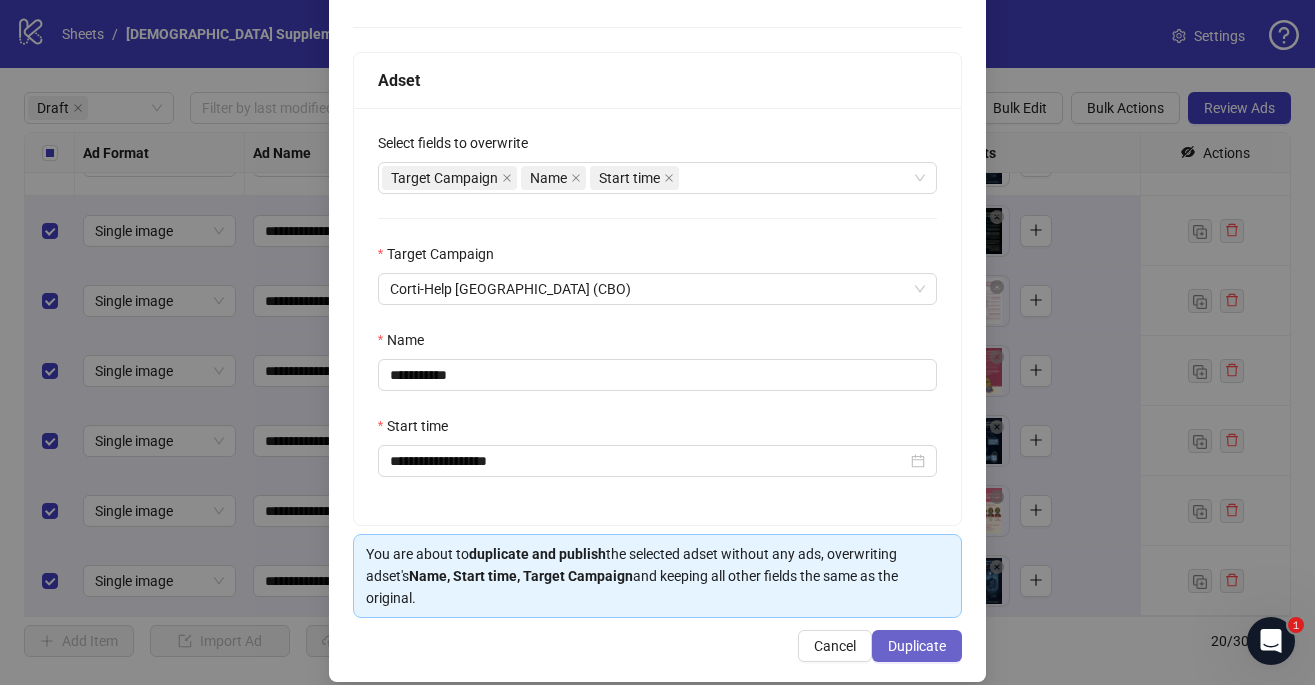 click on "Duplicate" at bounding box center (917, 646) 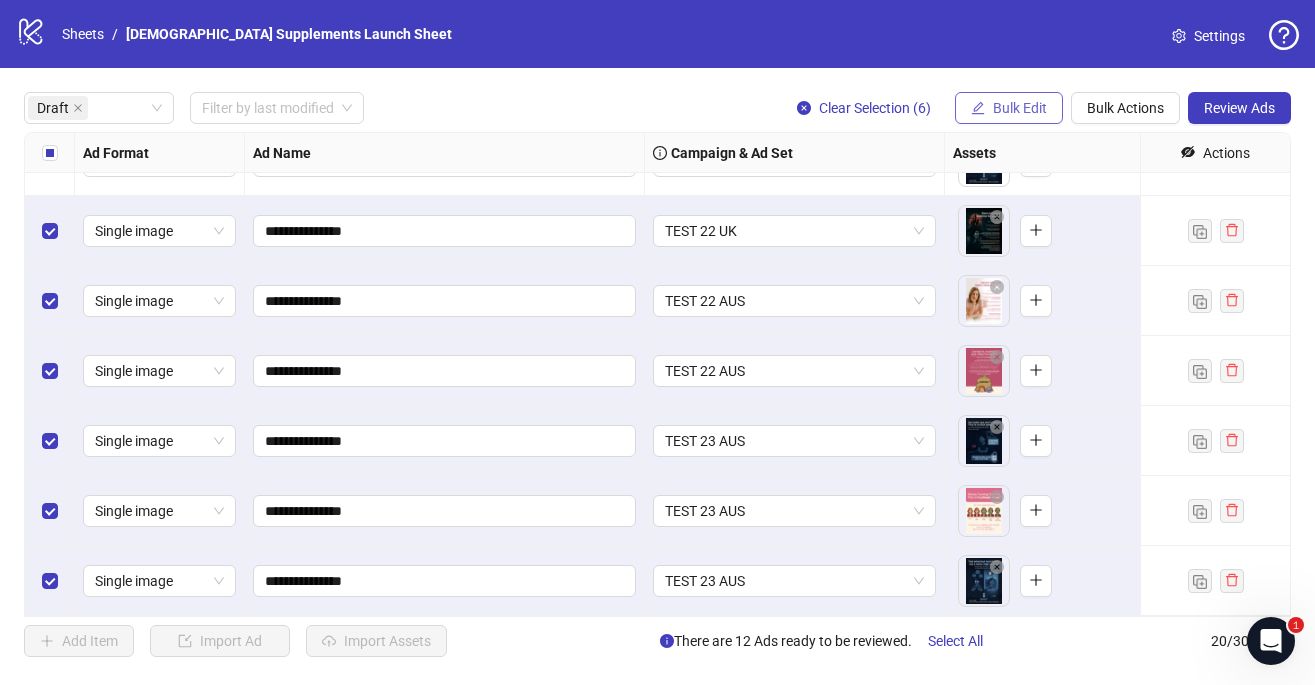 click on "Bulk Edit" at bounding box center [1020, 108] 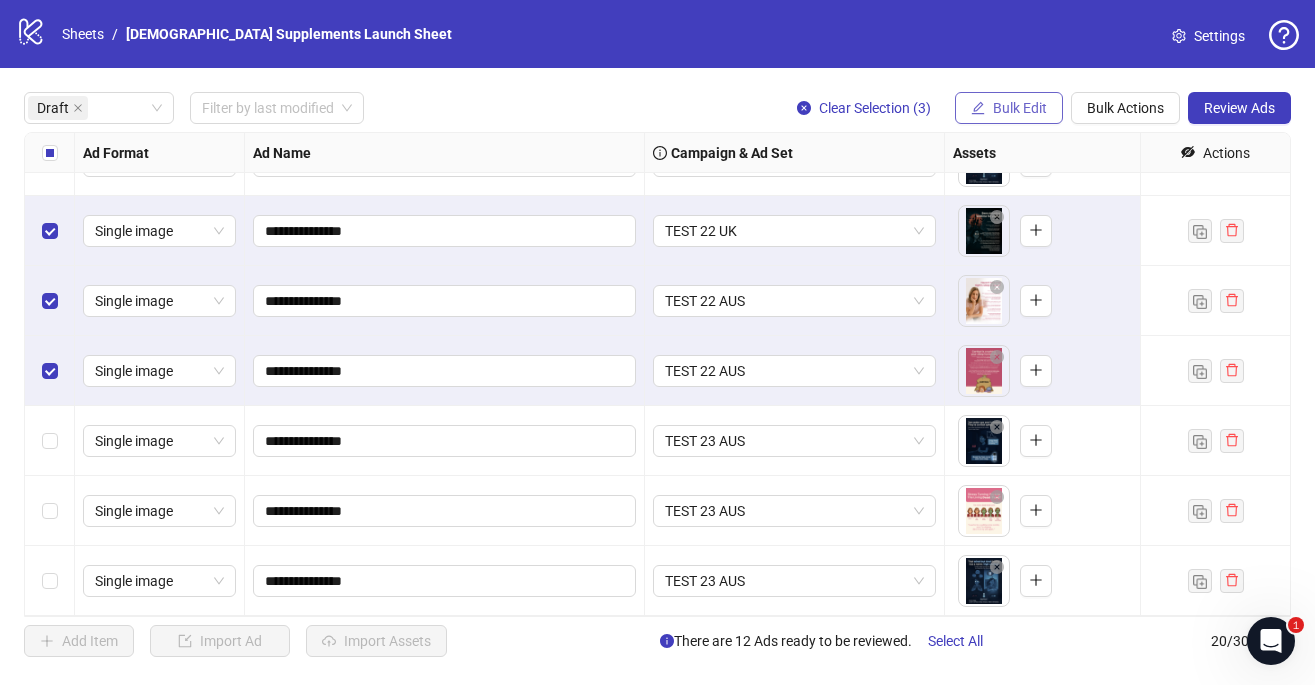 click on "Bulk Edit" at bounding box center (1020, 108) 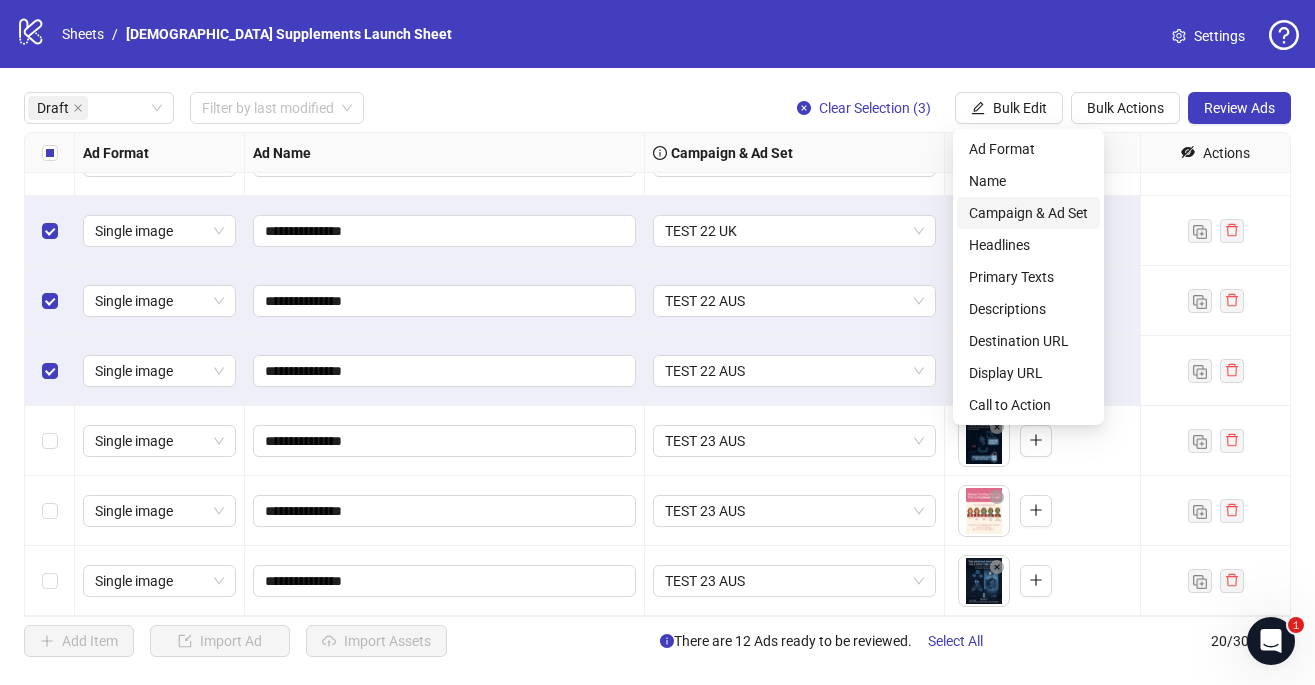 click on "Campaign & Ad Set" at bounding box center [1028, 213] 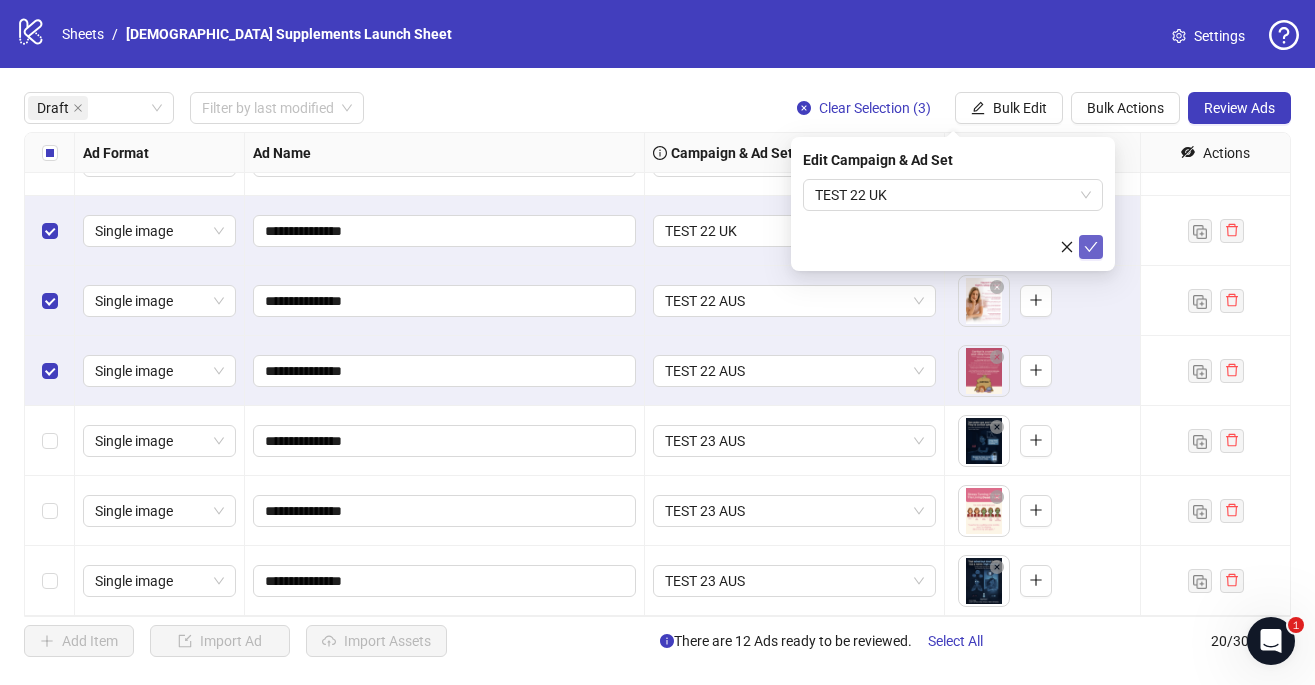 click 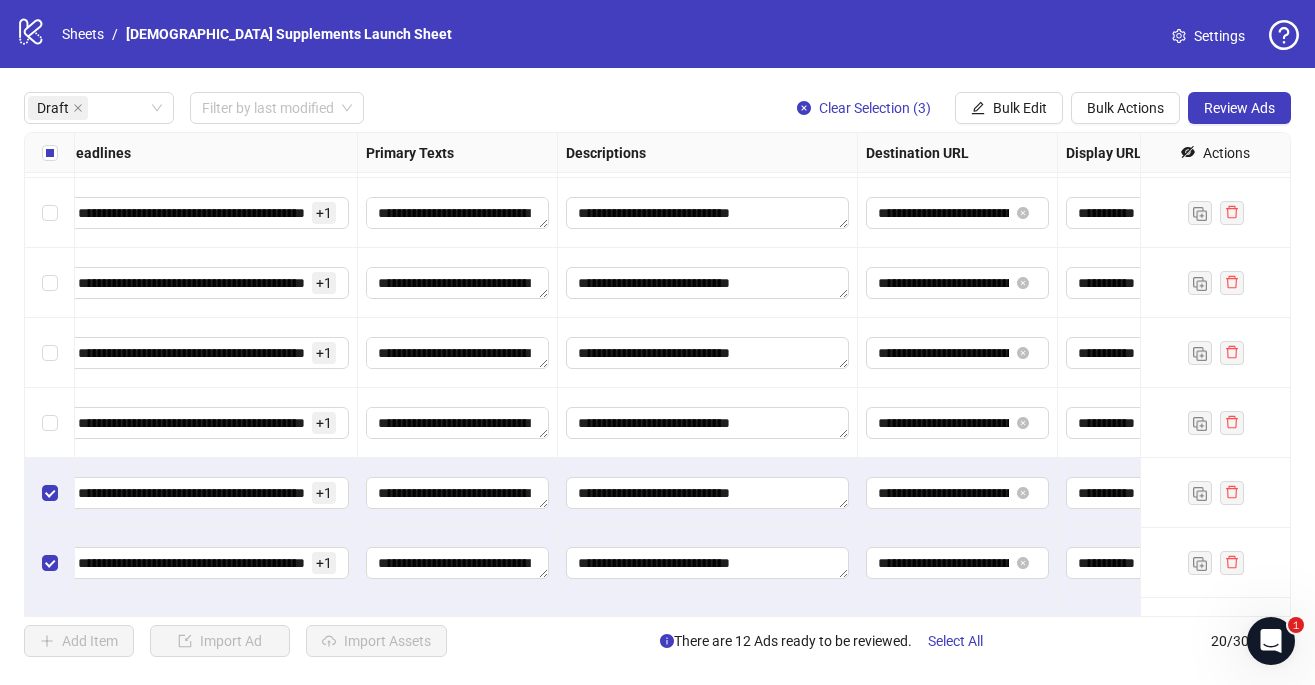 scroll, scrollTop: 384, scrollLeft: 1127, axis: both 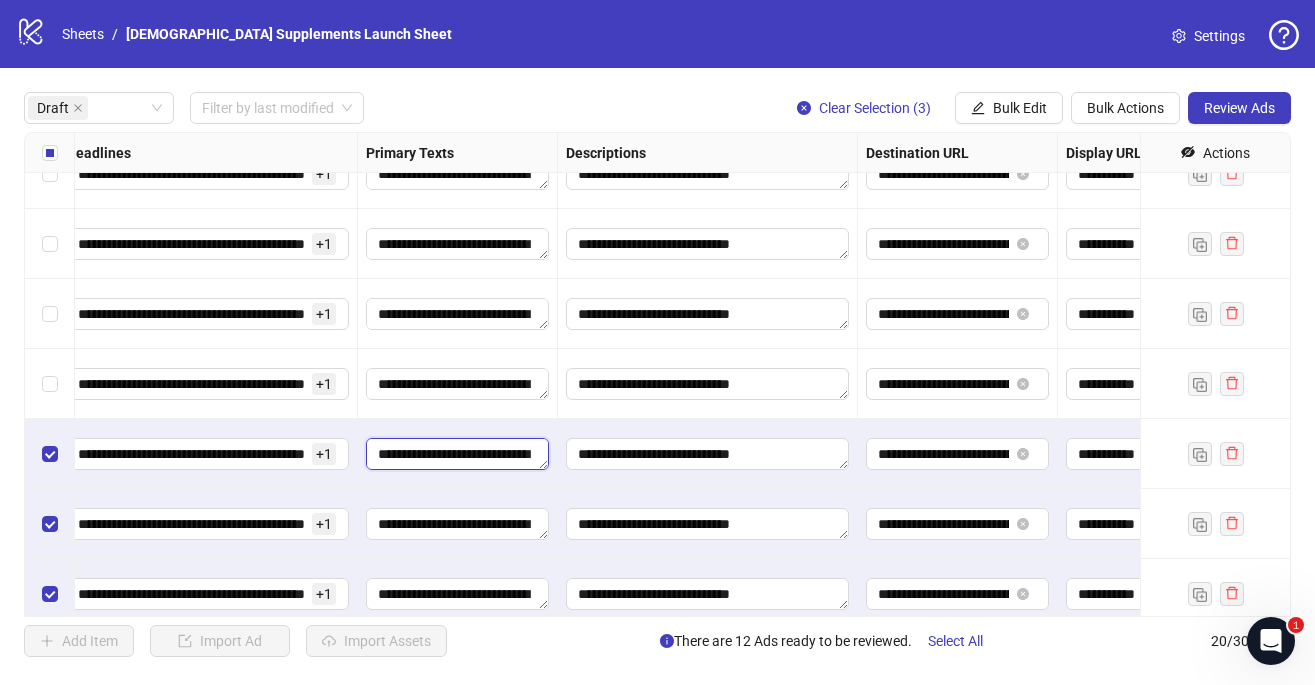 click at bounding box center (457, 454) 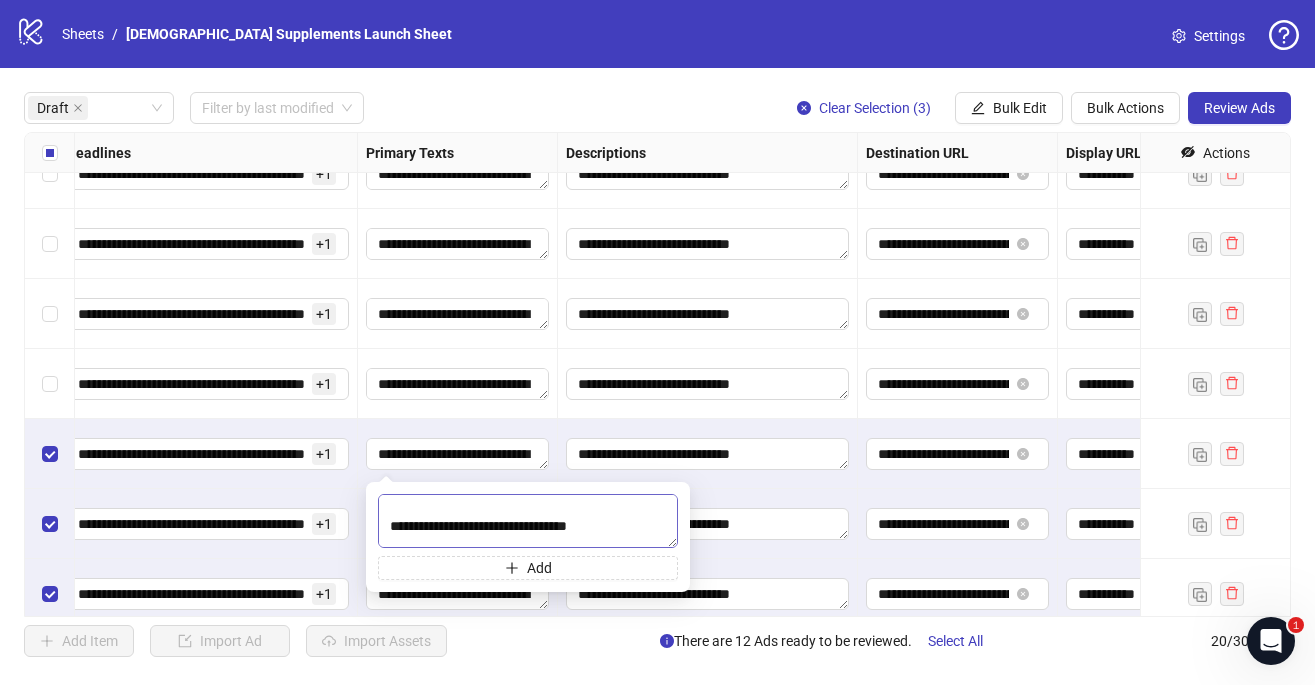 scroll, scrollTop: 0, scrollLeft: 0, axis: both 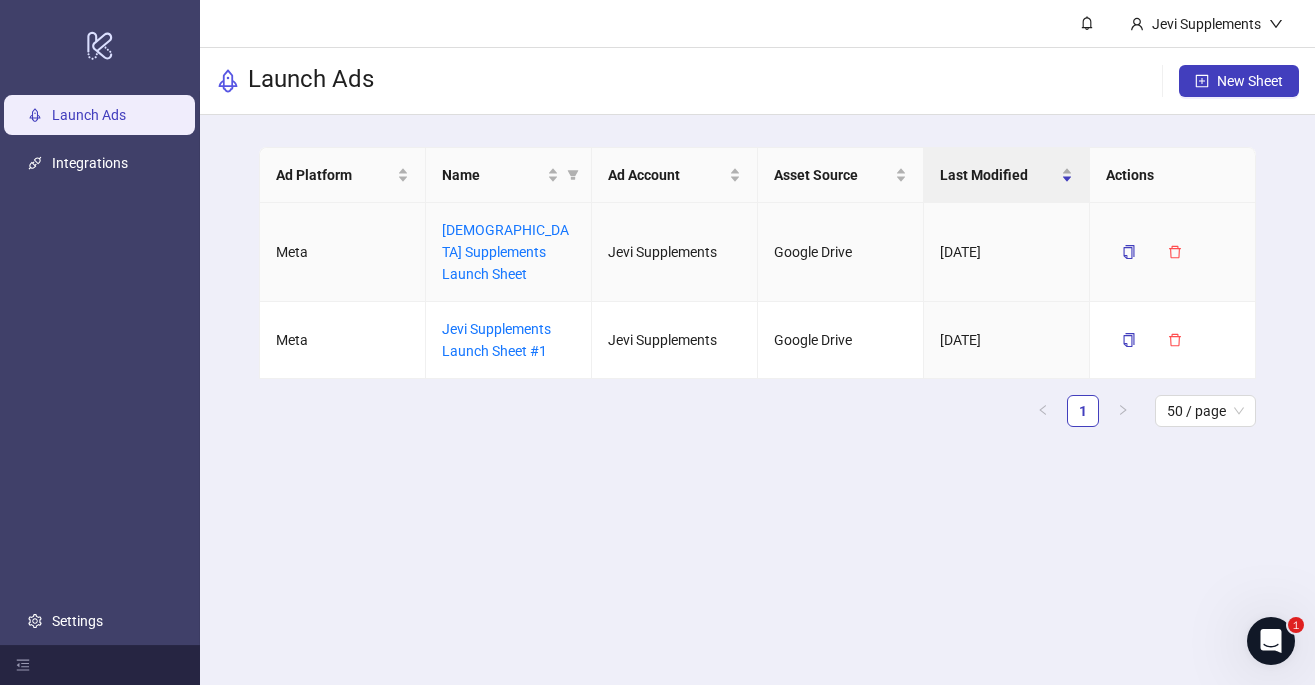 click on "[DEMOGRAPHIC_DATA] Supplements Launch Sheet" at bounding box center (509, 252) 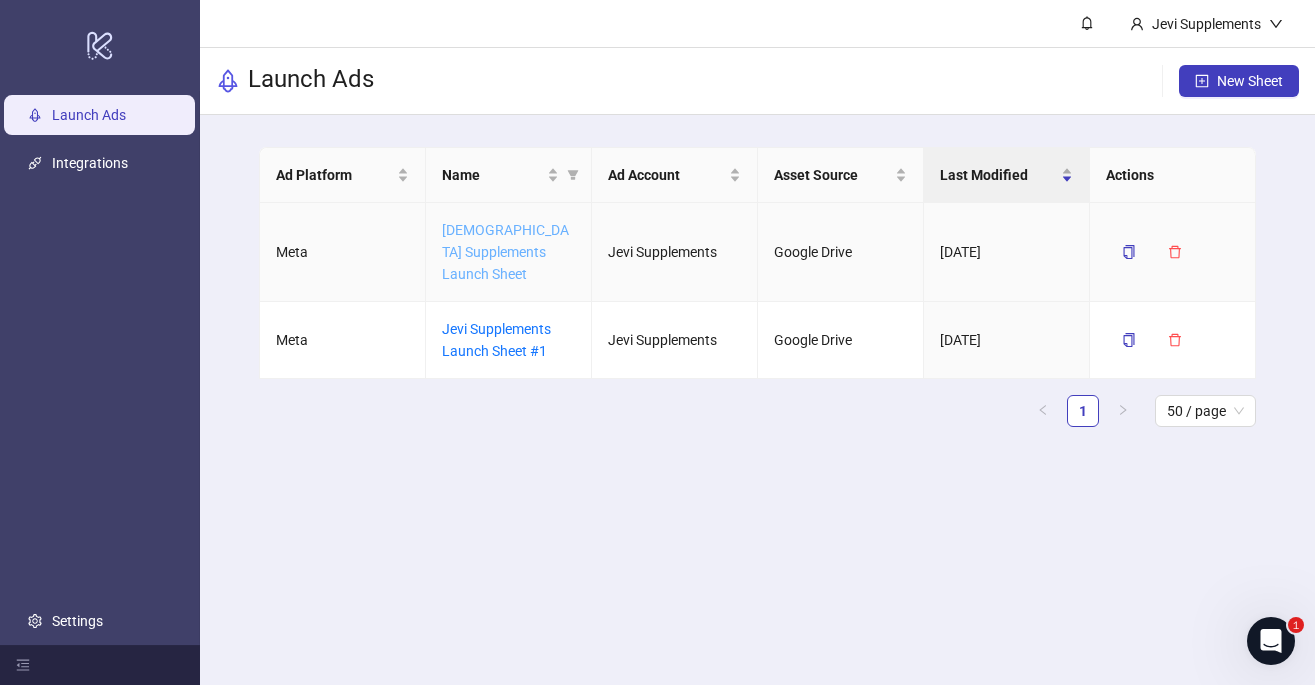click on "[DEMOGRAPHIC_DATA] Supplements Launch Sheet" at bounding box center (505, 252) 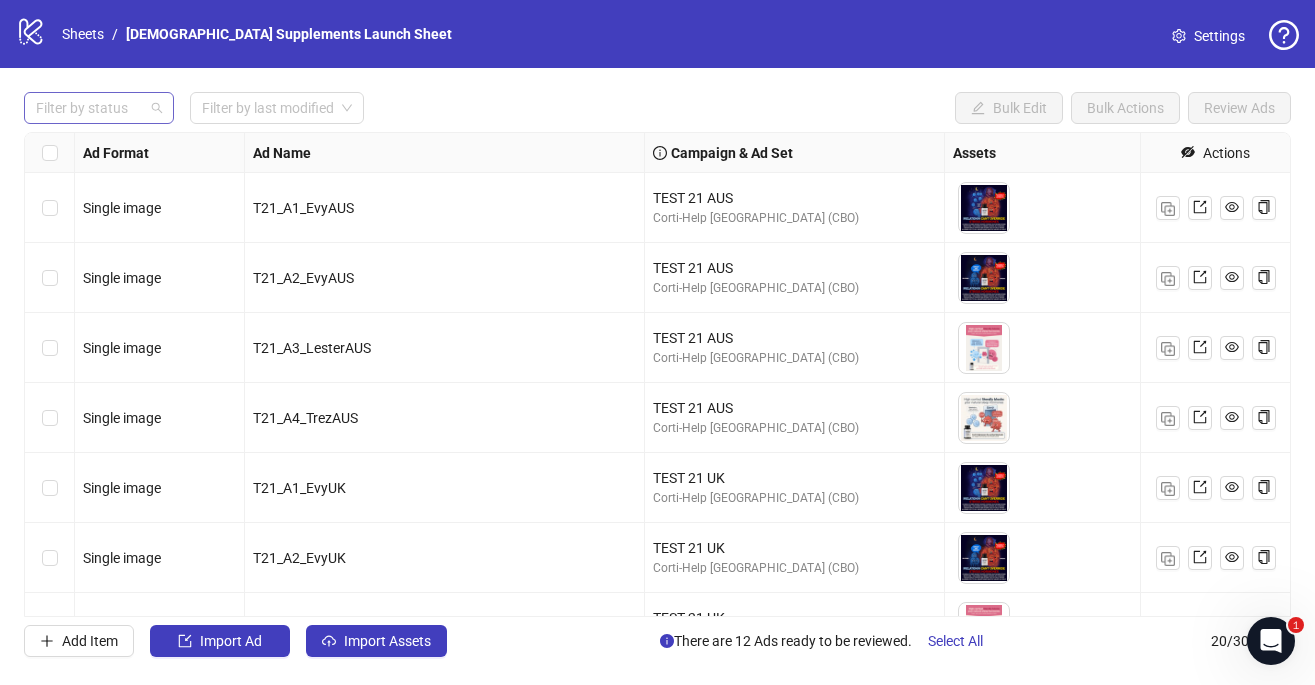 click on "Filter by status" at bounding box center [99, 108] 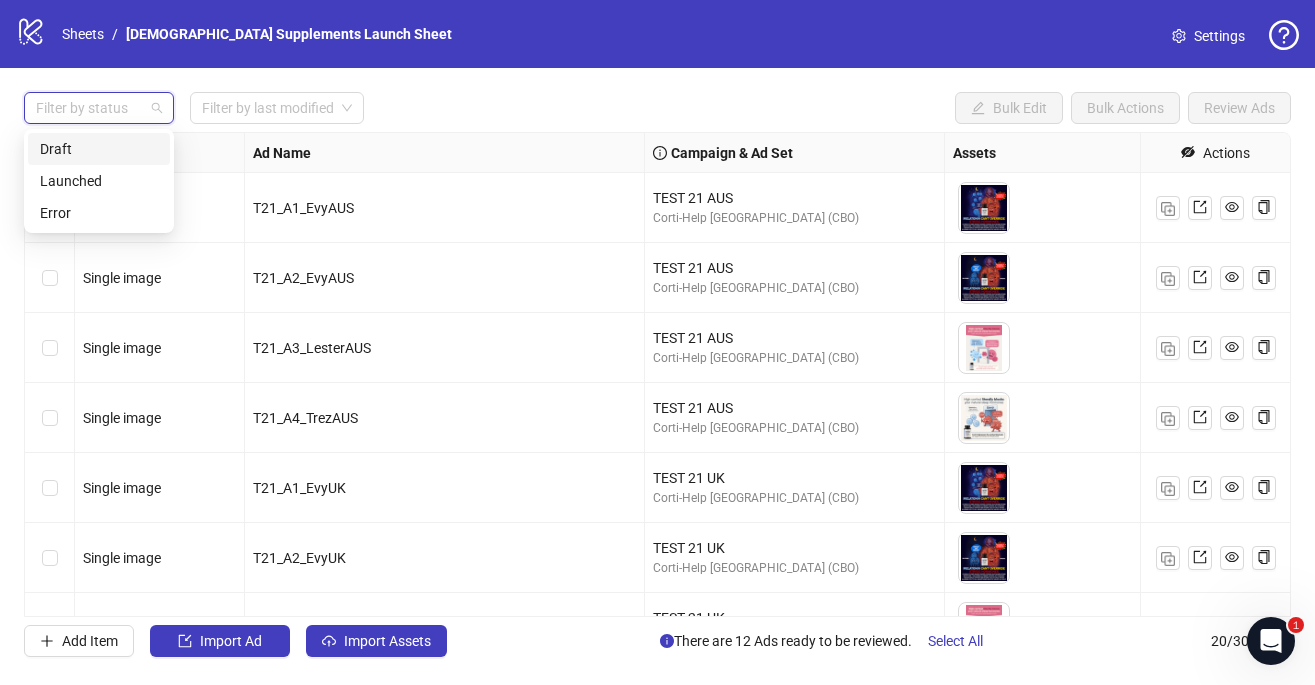 click on "Draft" at bounding box center (99, 149) 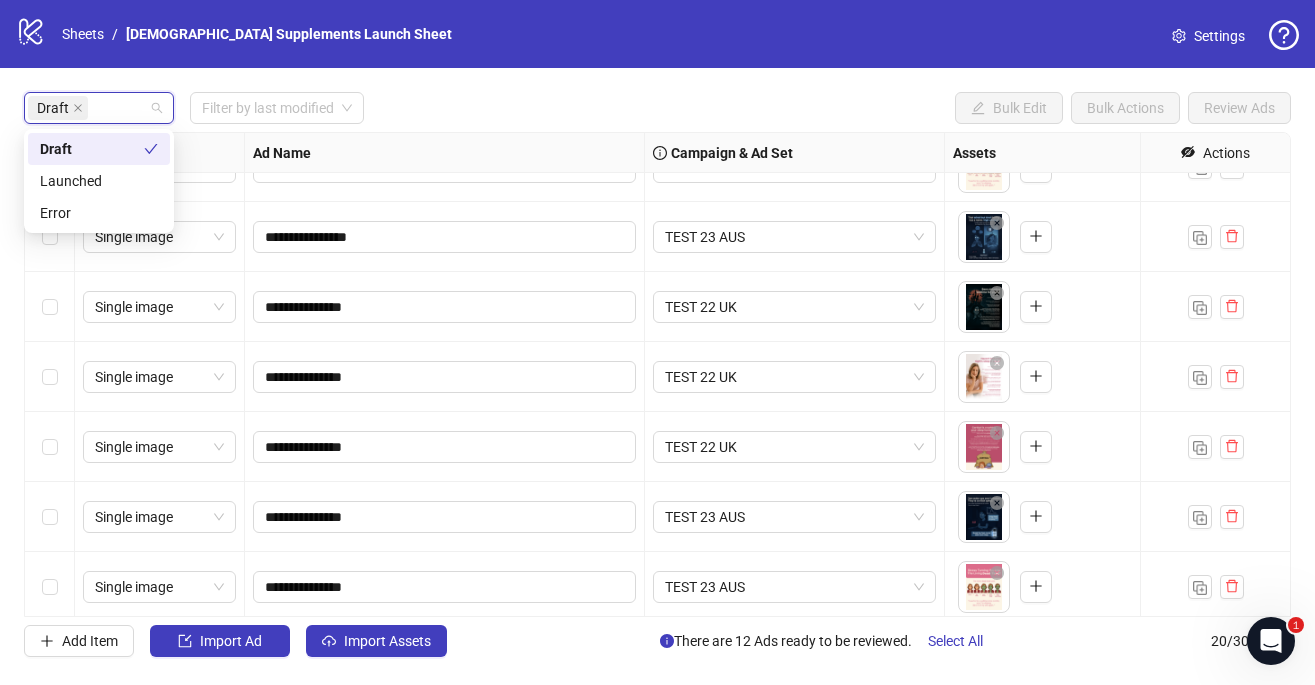 scroll, scrollTop: 397, scrollLeft: 0, axis: vertical 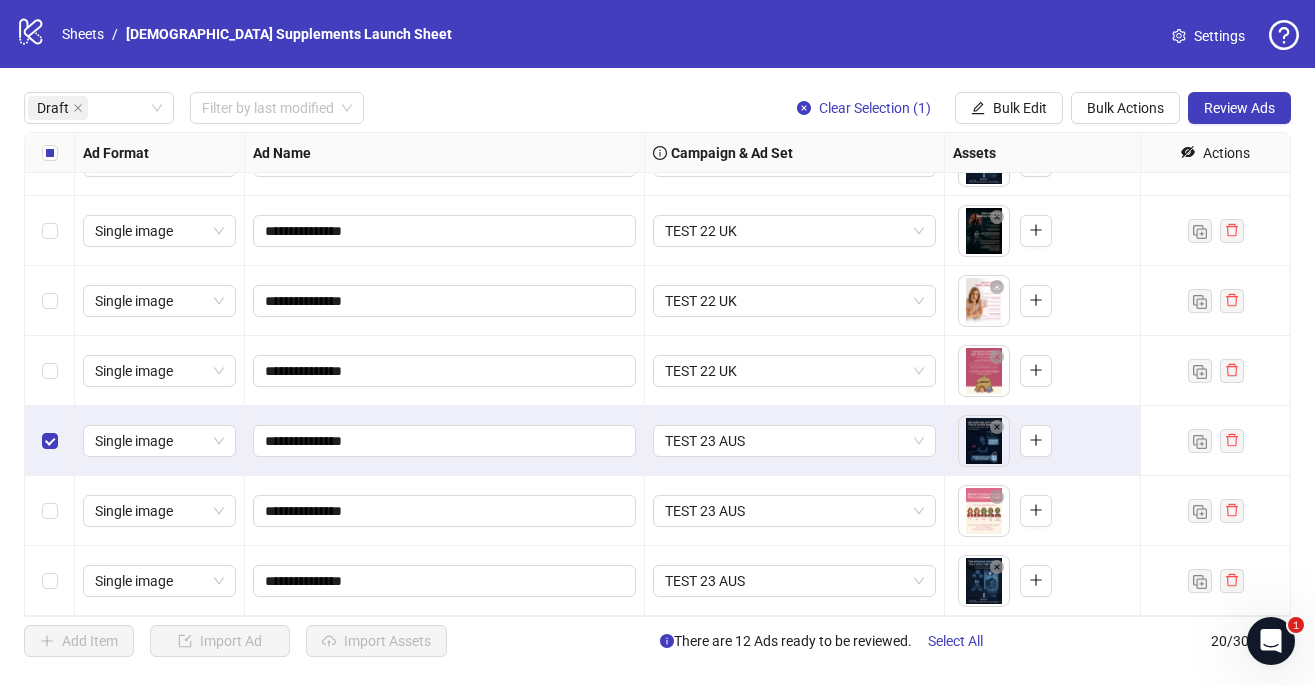 click at bounding box center [50, 511] 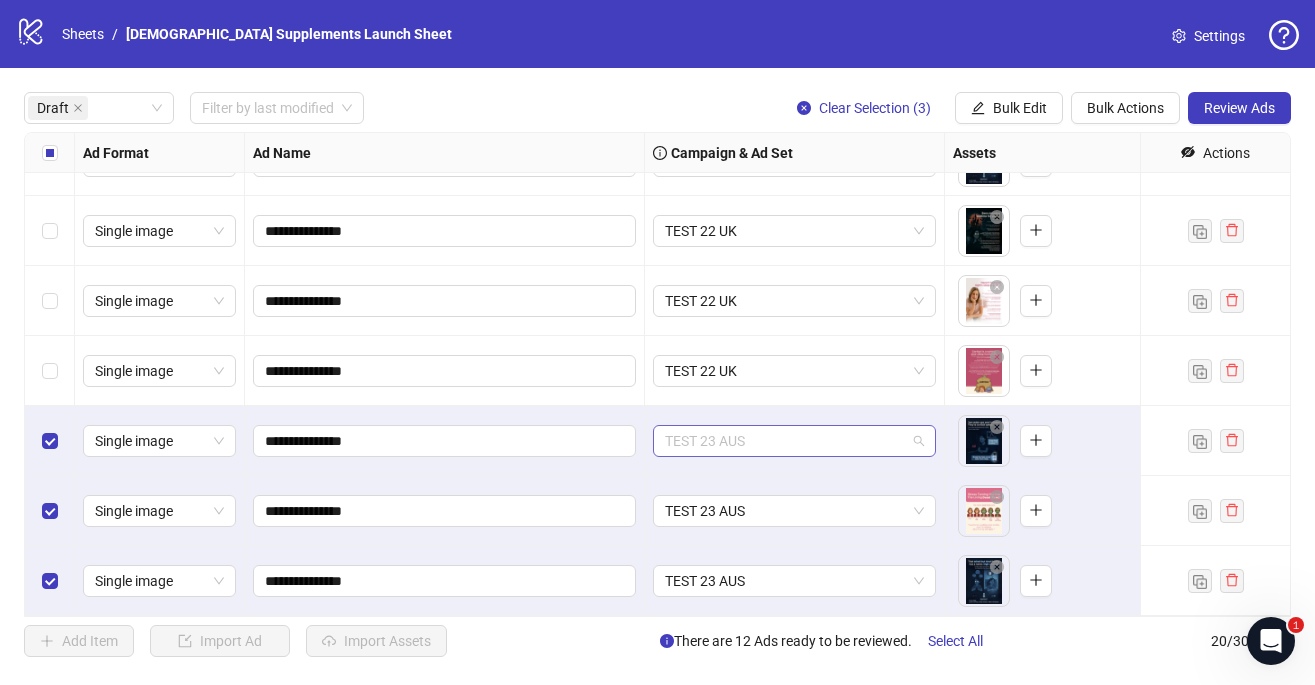 click on "TEST 23 AUS" at bounding box center (794, 441) 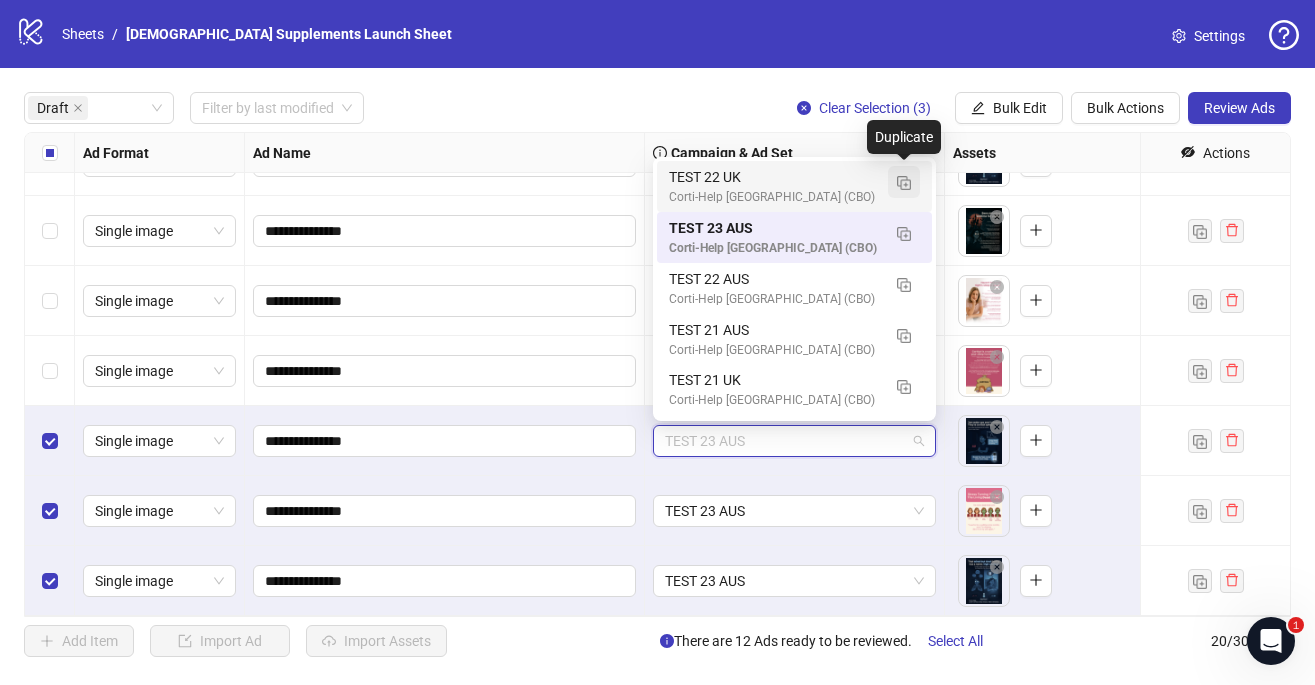 click at bounding box center (904, 183) 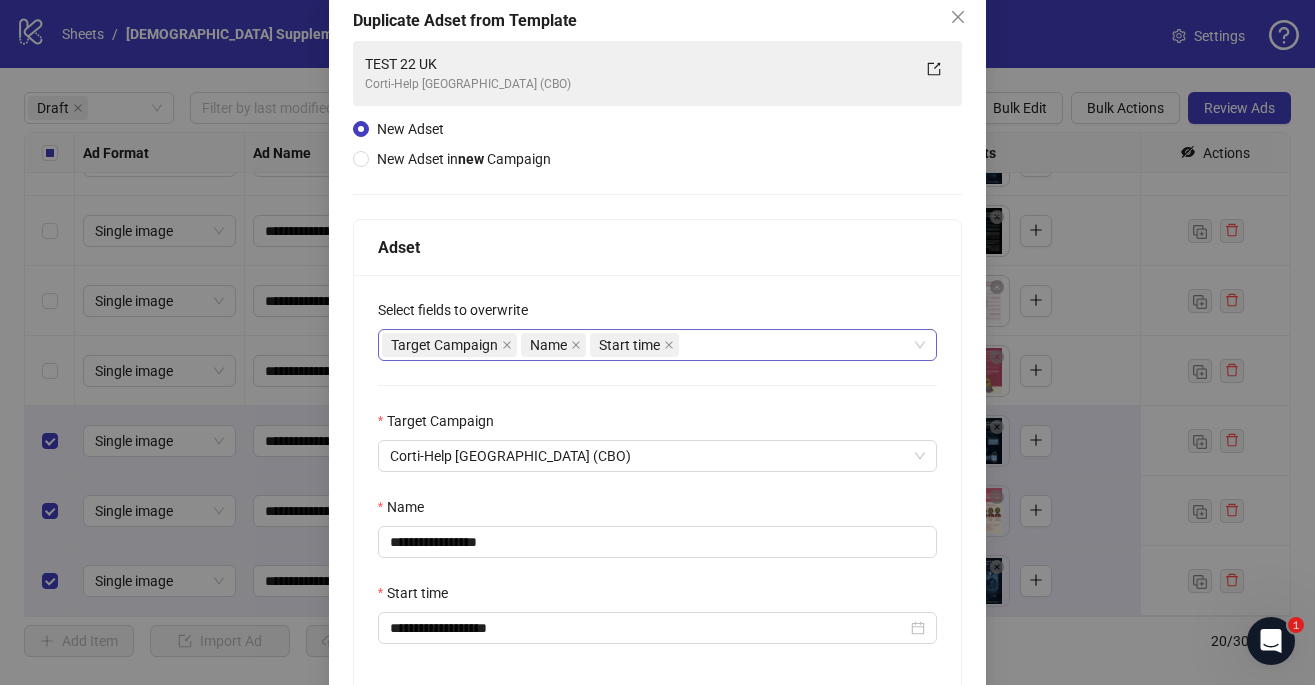 scroll, scrollTop: 129, scrollLeft: 0, axis: vertical 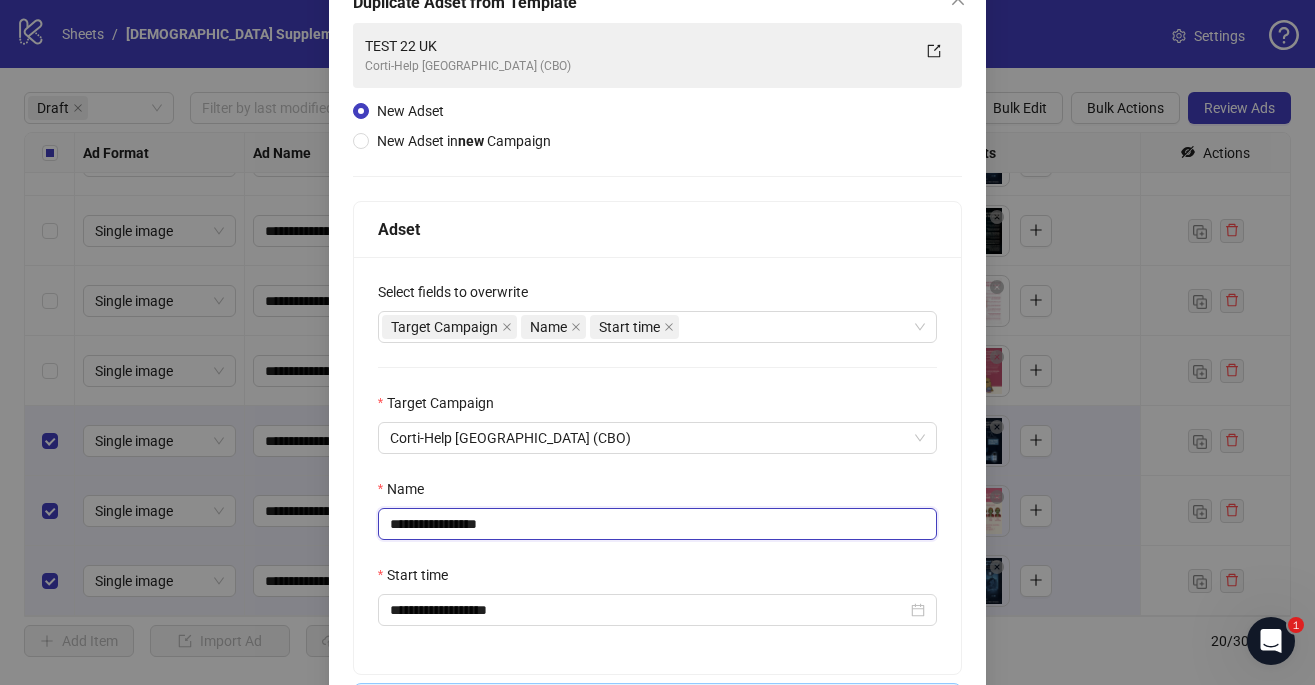 click on "**********" at bounding box center [658, 524] 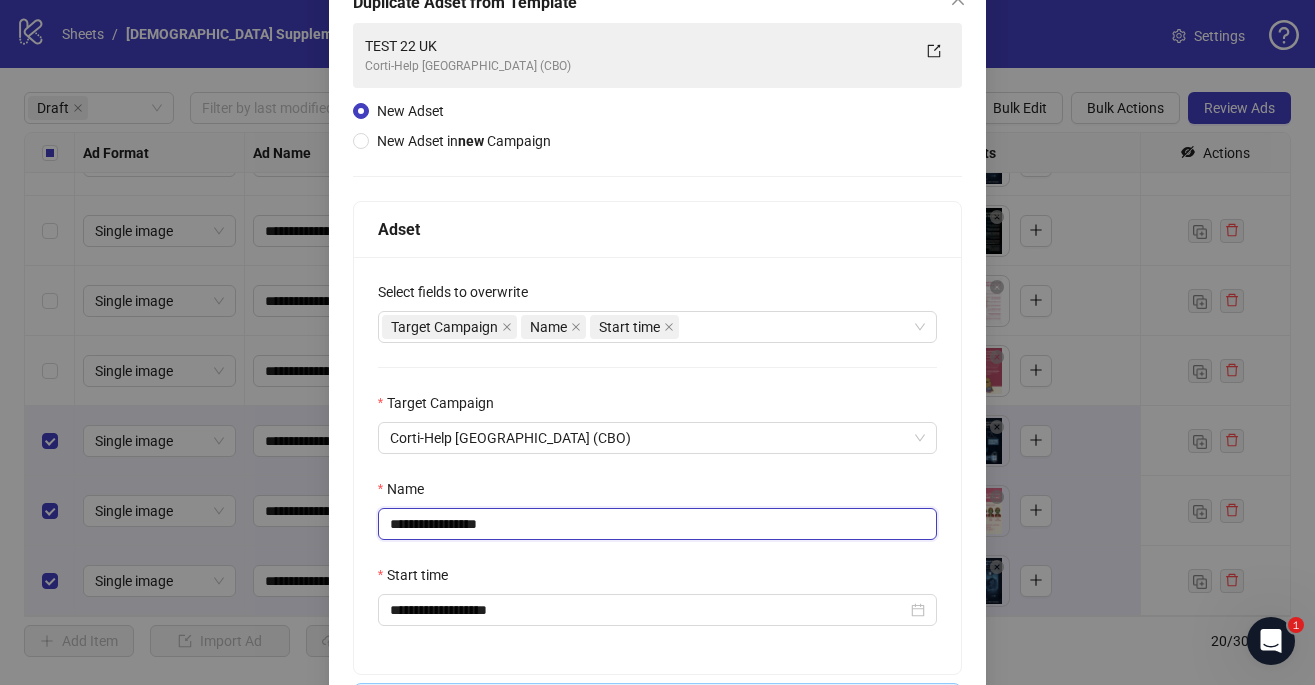 drag, startPoint x: 527, startPoint y: 523, endPoint x: 466, endPoint y: 526, distance: 61.073727 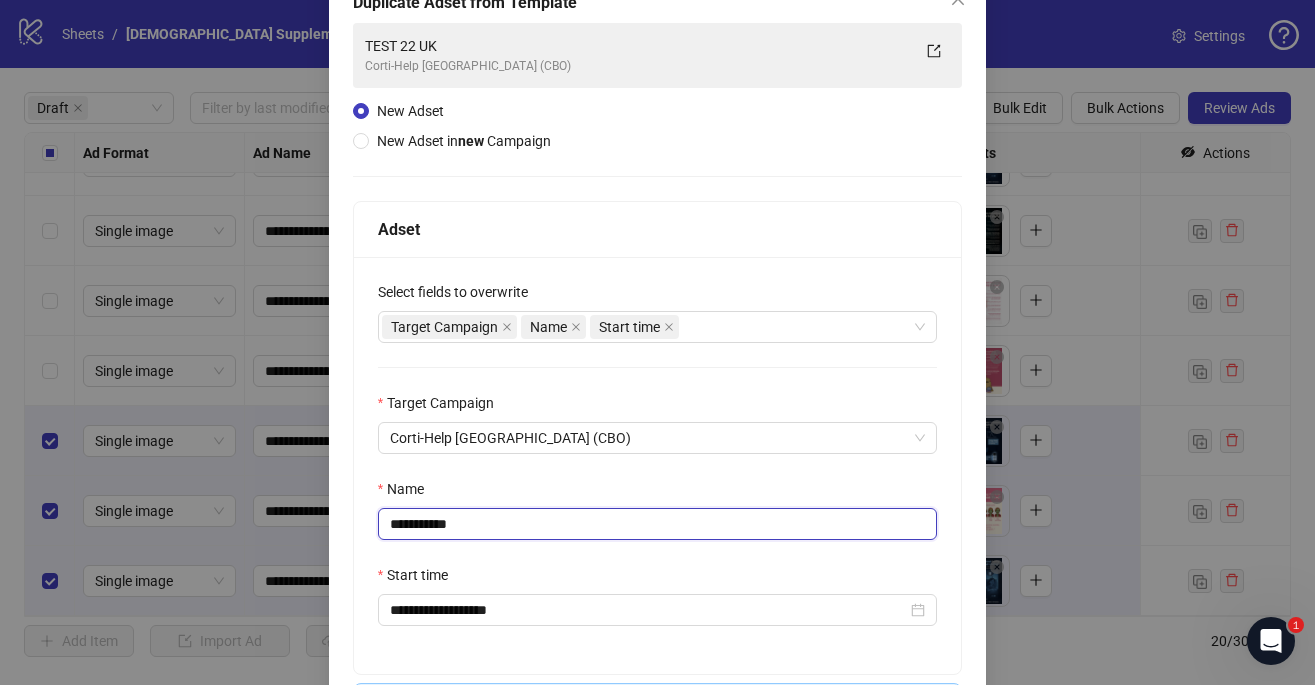 scroll, scrollTop: 278, scrollLeft: 0, axis: vertical 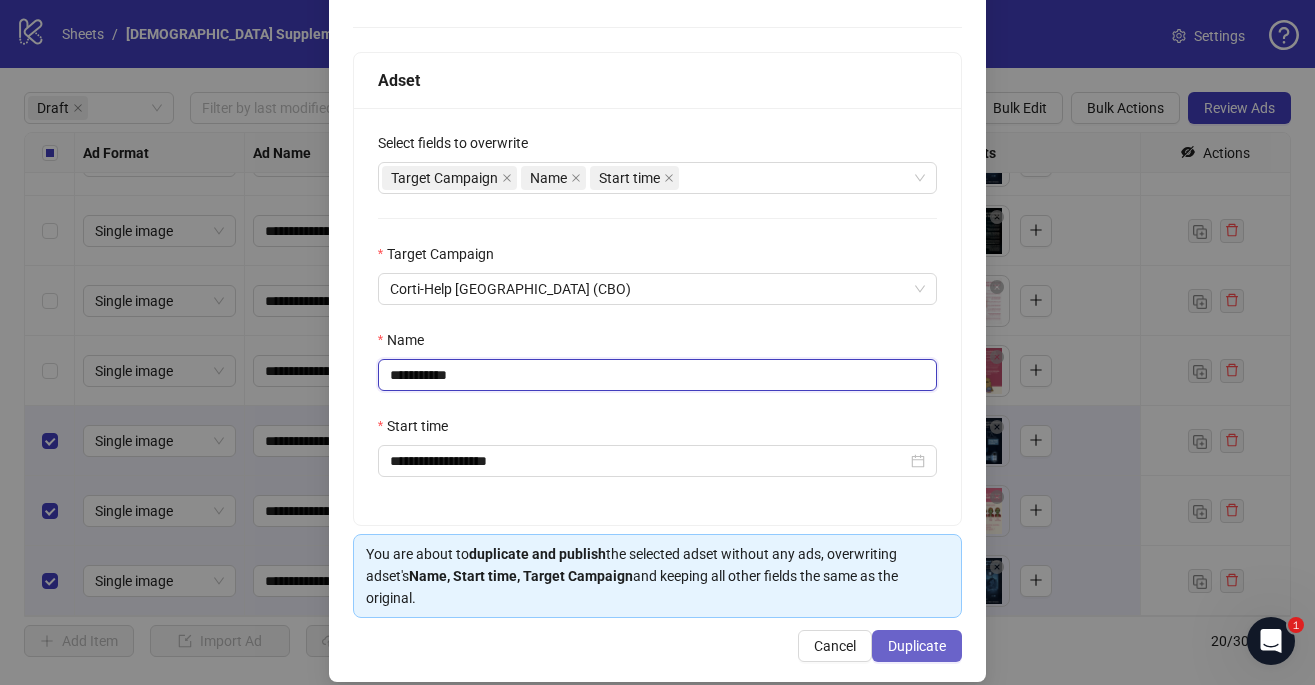 type on "**********" 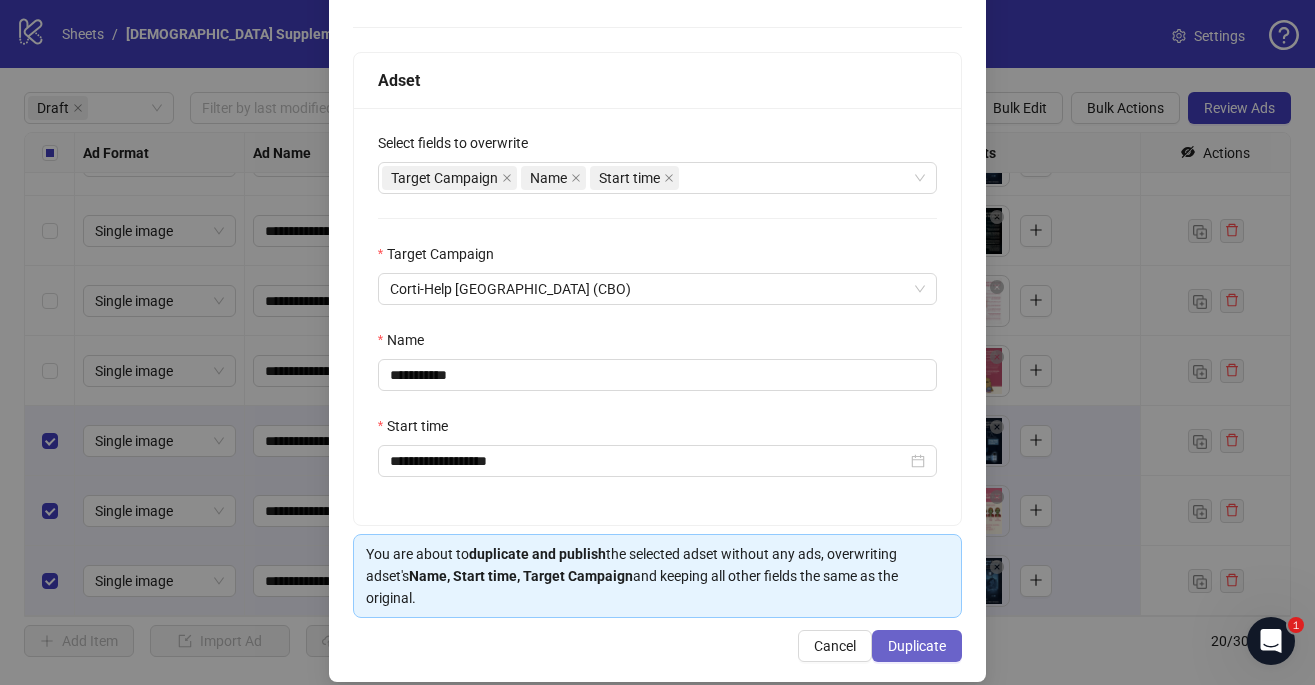 click on "Duplicate" at bounding box center [917, 646] 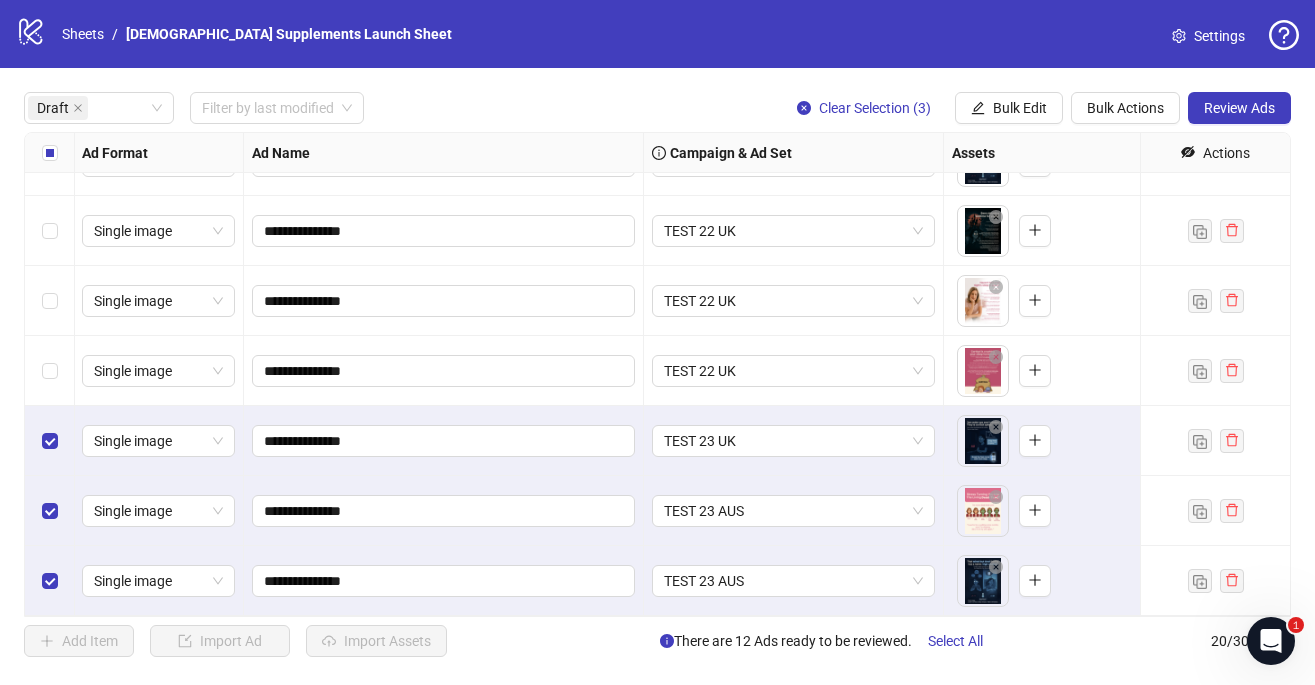scroll, scrollTop: 397, scrollLeft: 0, axis: vertical 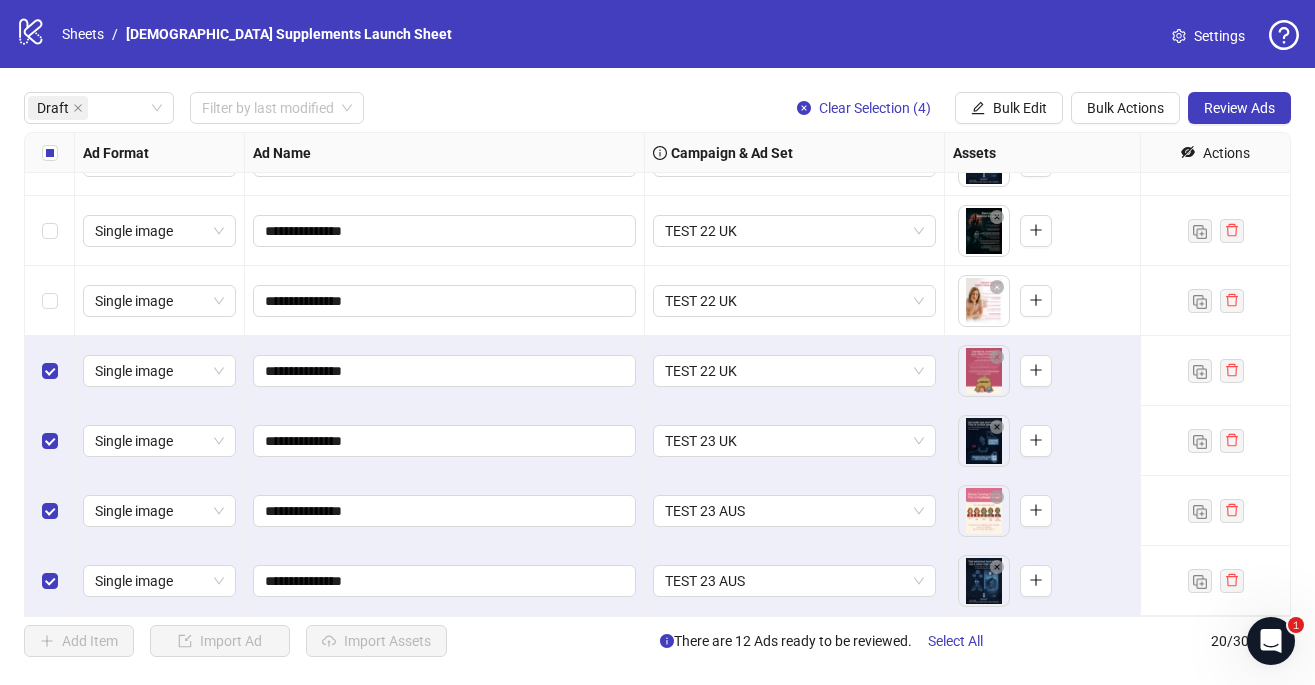 click at bounding box center (50, 301) 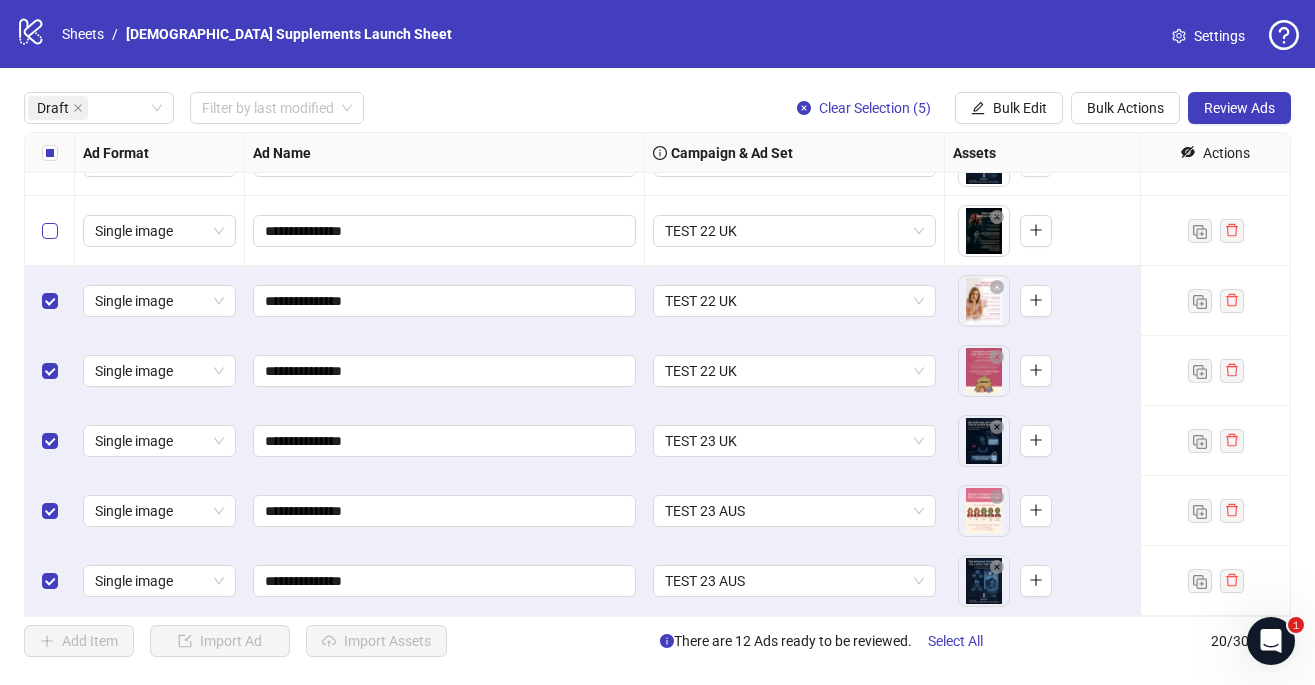 click at bounding box center [50, 231] 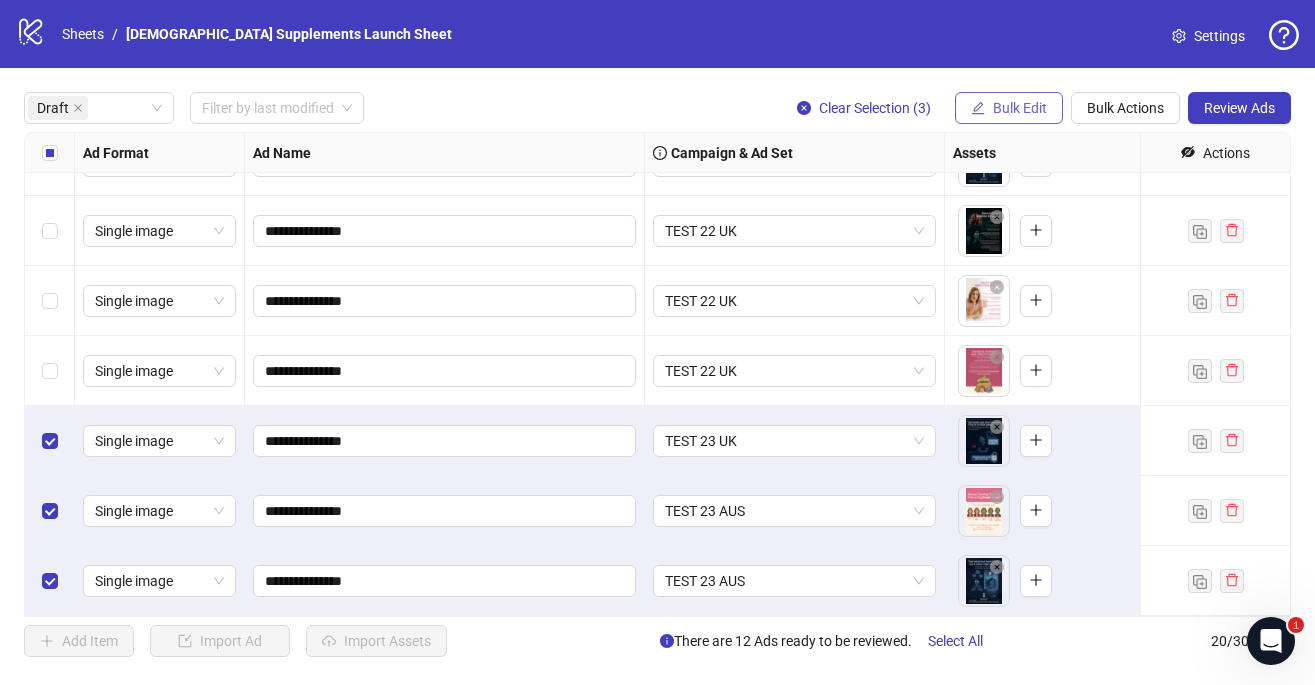 click on "Bulk Edit" at bounding box center [1020, 108] 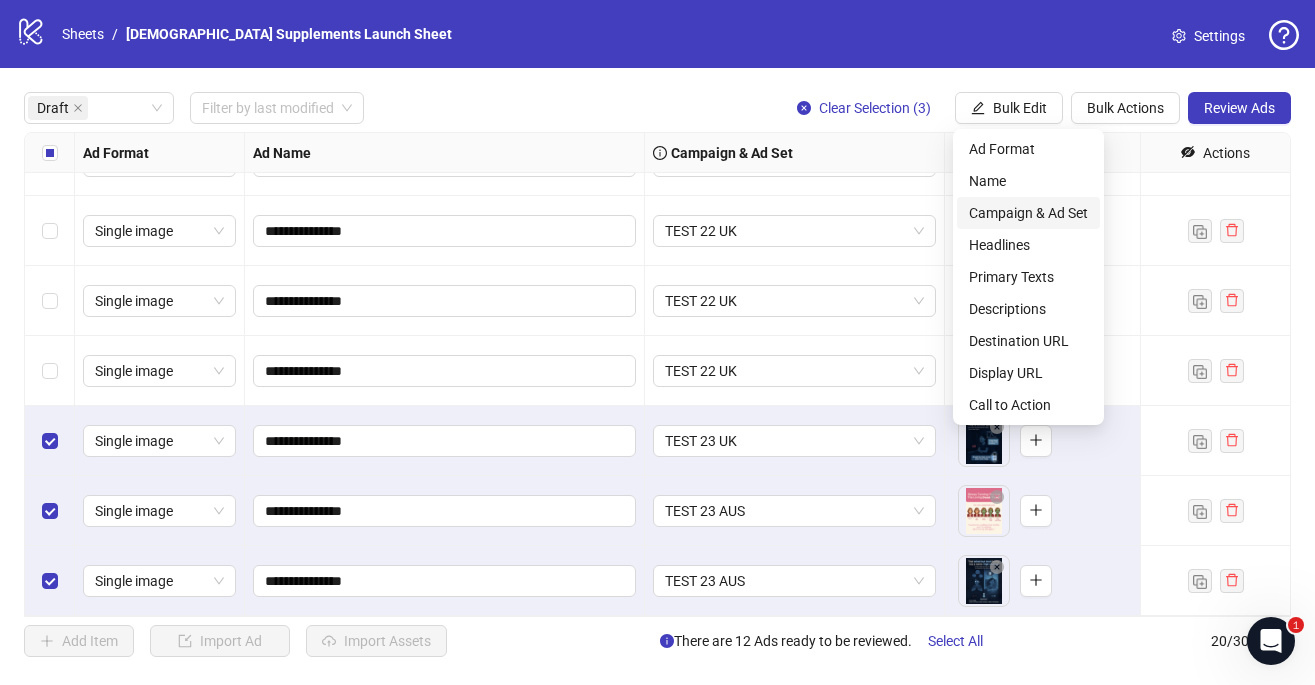 click on "Campaign & Ad Set" at bounding box center [1028, 213] 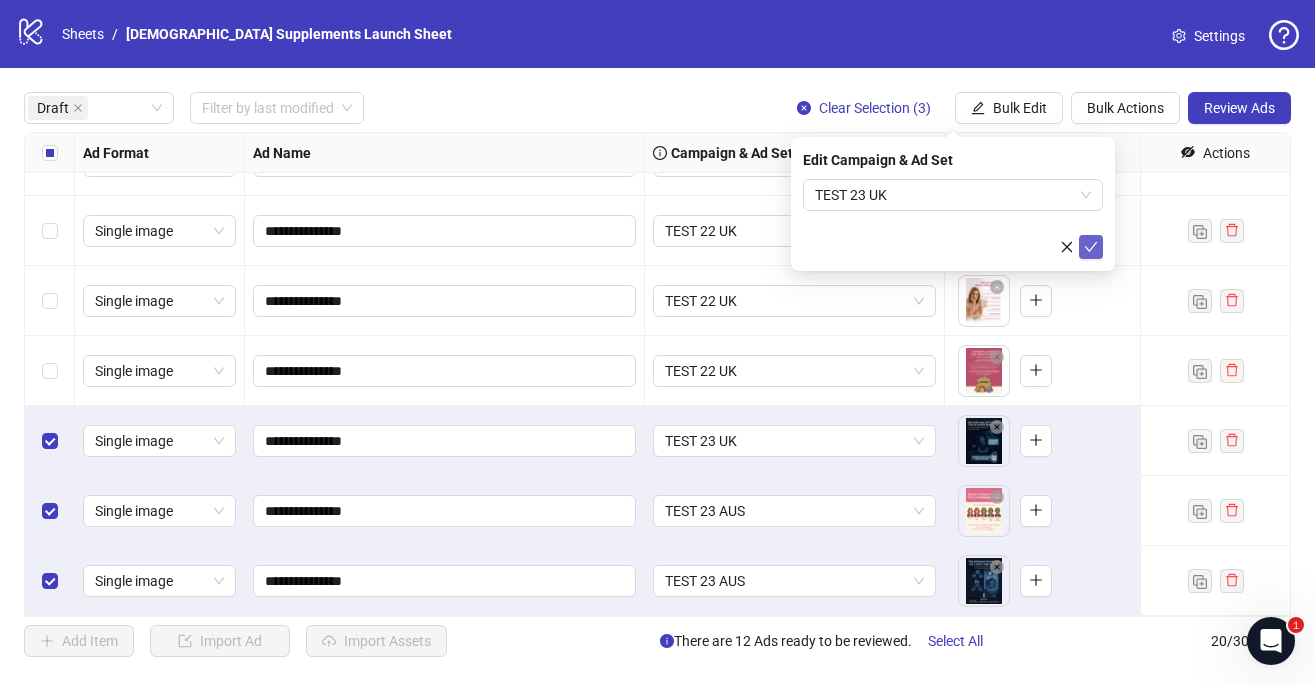 click 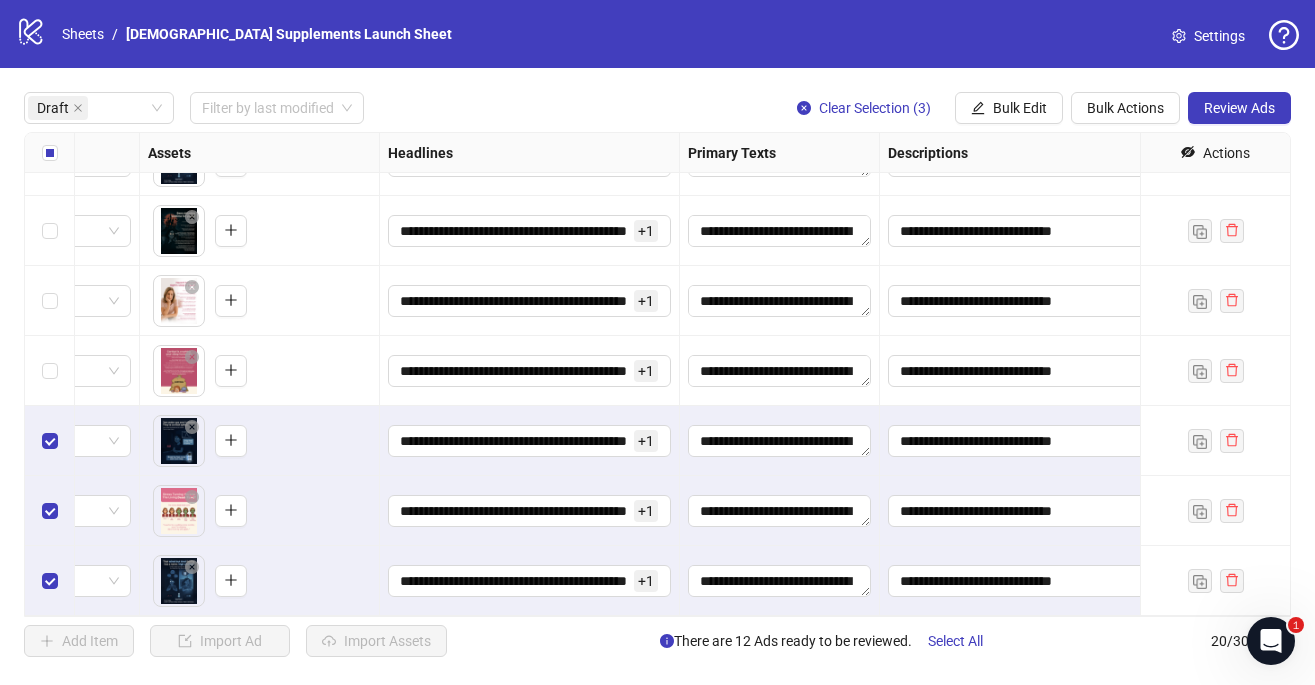 scroll, scrollTop: 397, scrollLeft: 587, axis: both 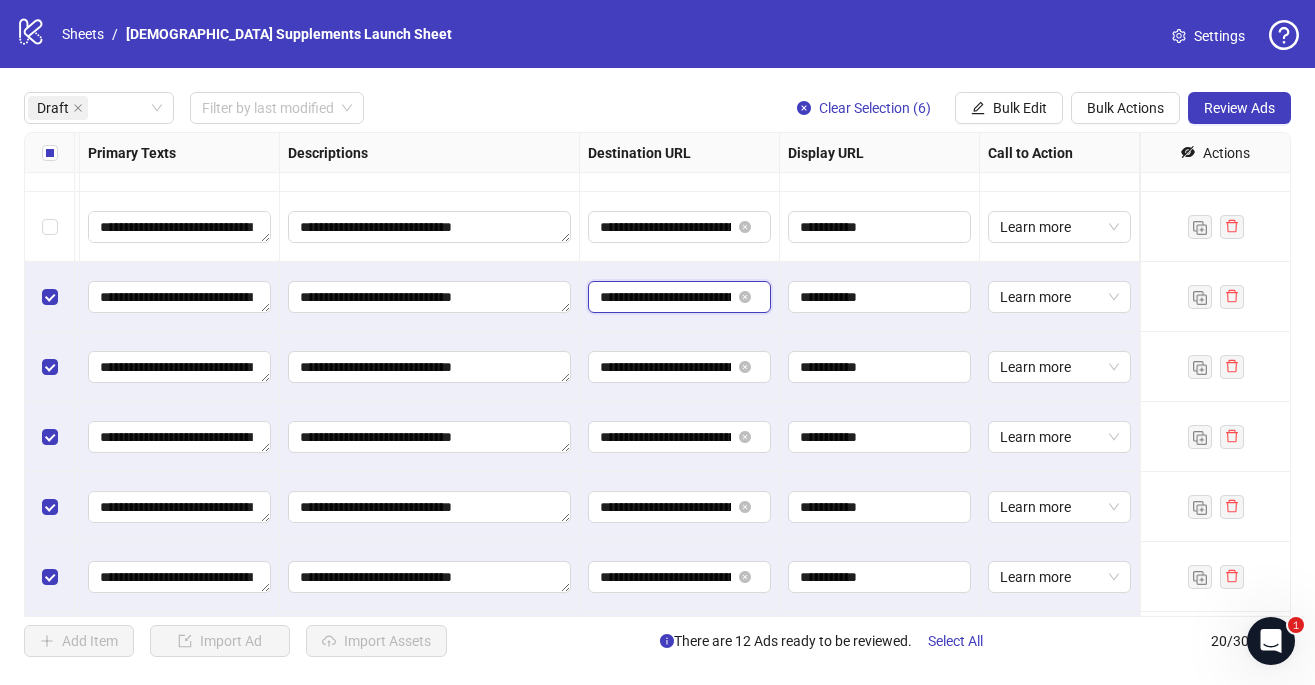 click on "**********" at bounding box center [665, 297] 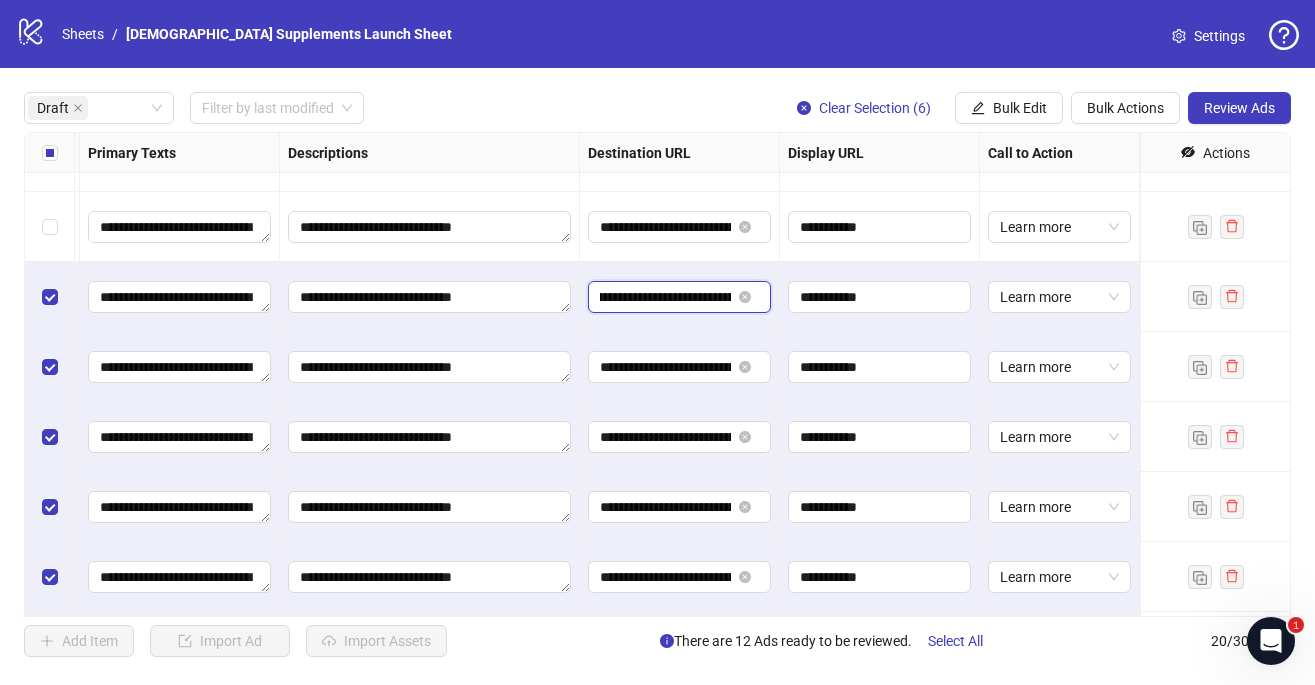 scroll, scrollTop: 0, scrollLeft: 124, axis: horizontal 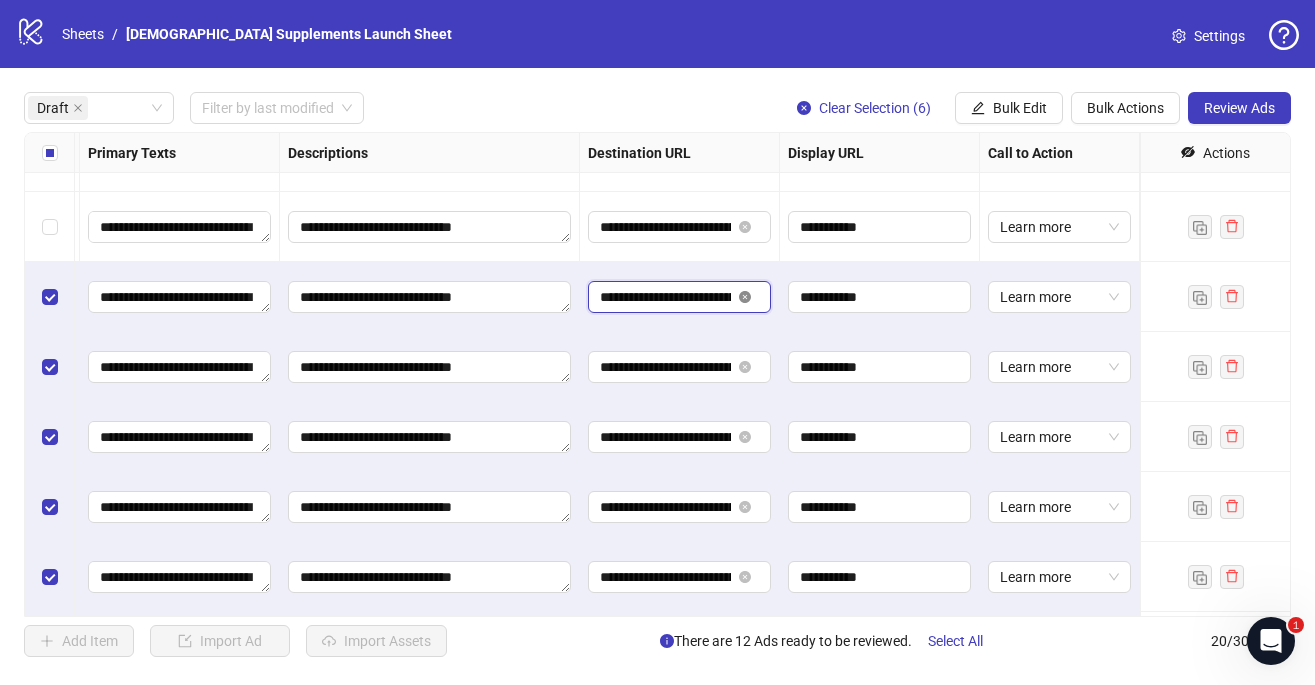 click 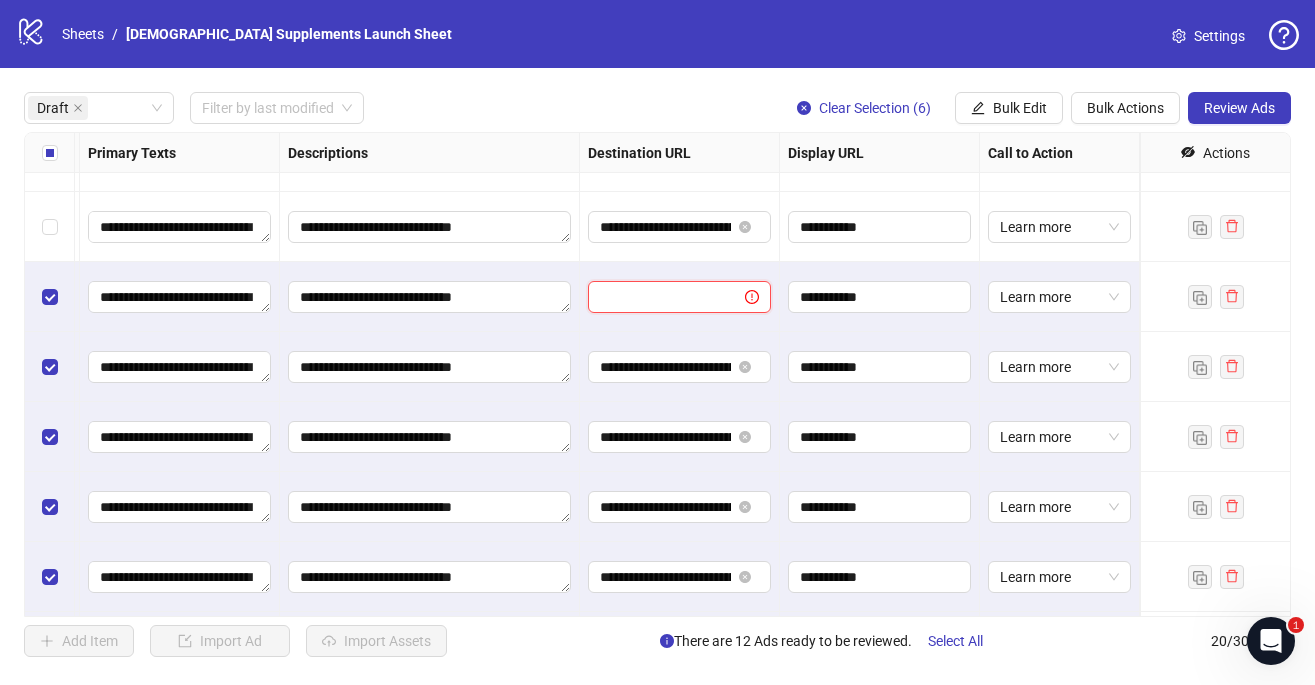 paste on "**********" 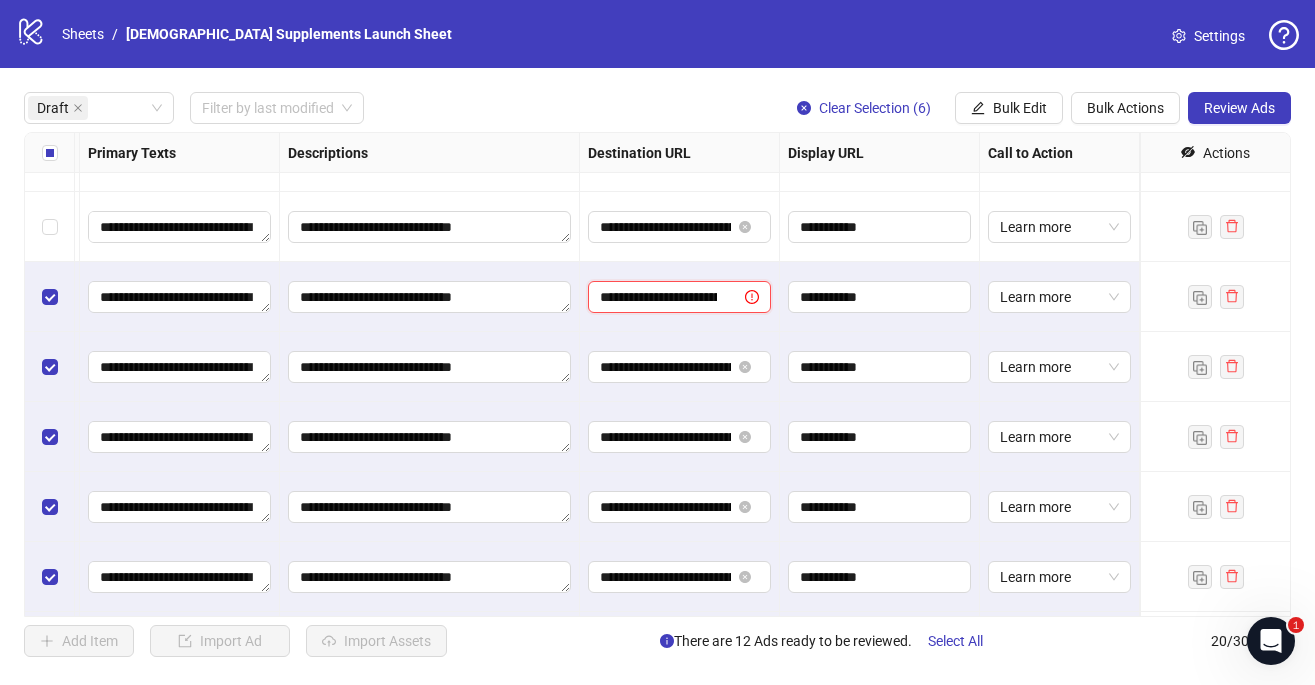 scroll, scrollTop: 0, scrollLeft: 262, axis: horizontal 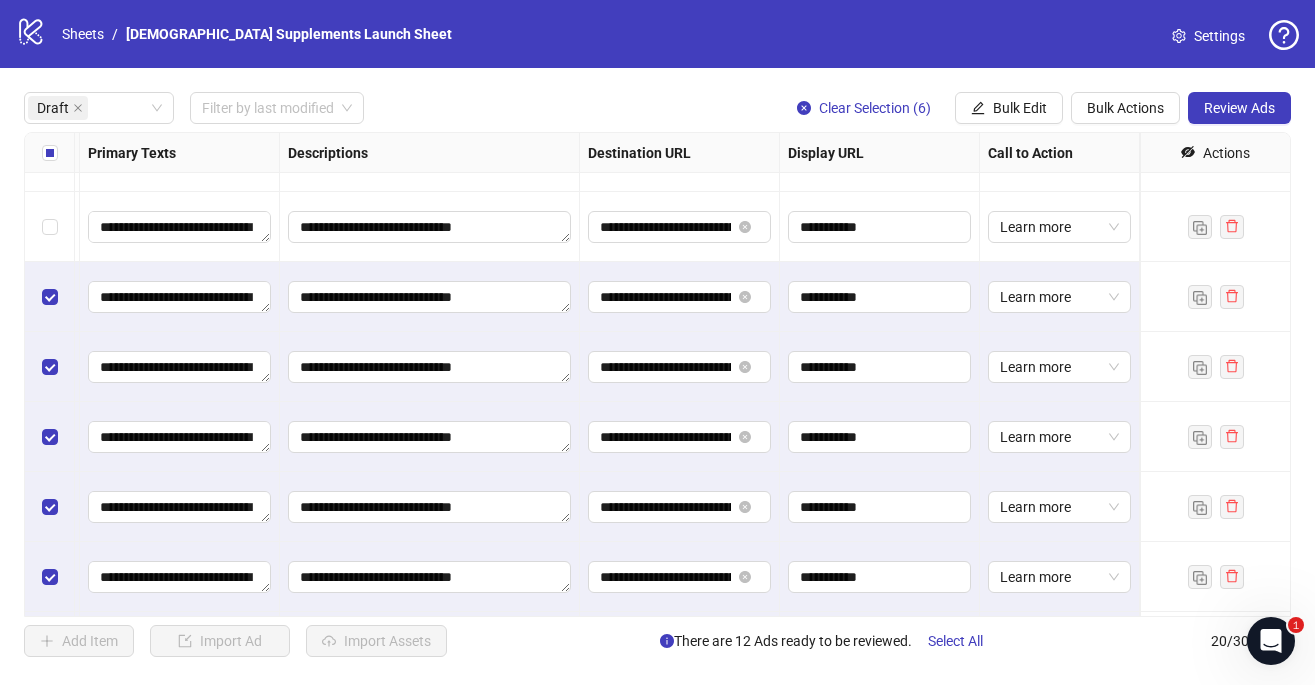 click on "**********" at bounding box center [430, 297] 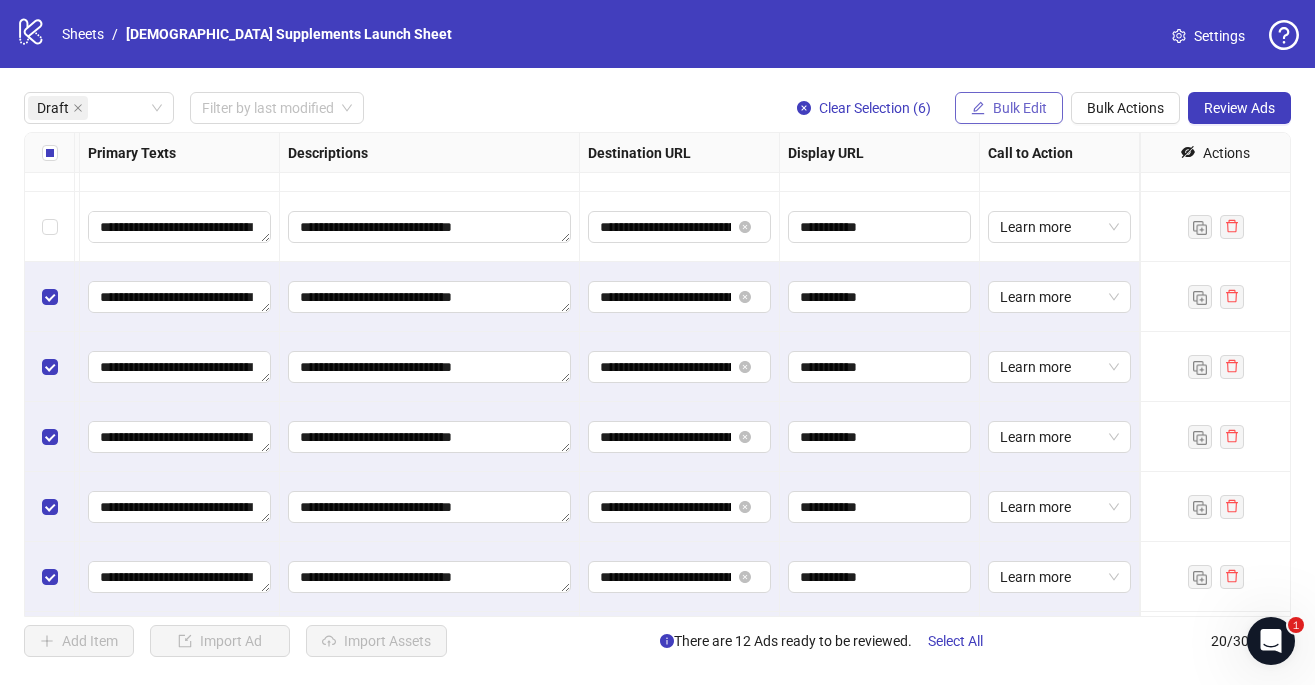 click on "Bulk Edit" at bounding box center (1020, 108) 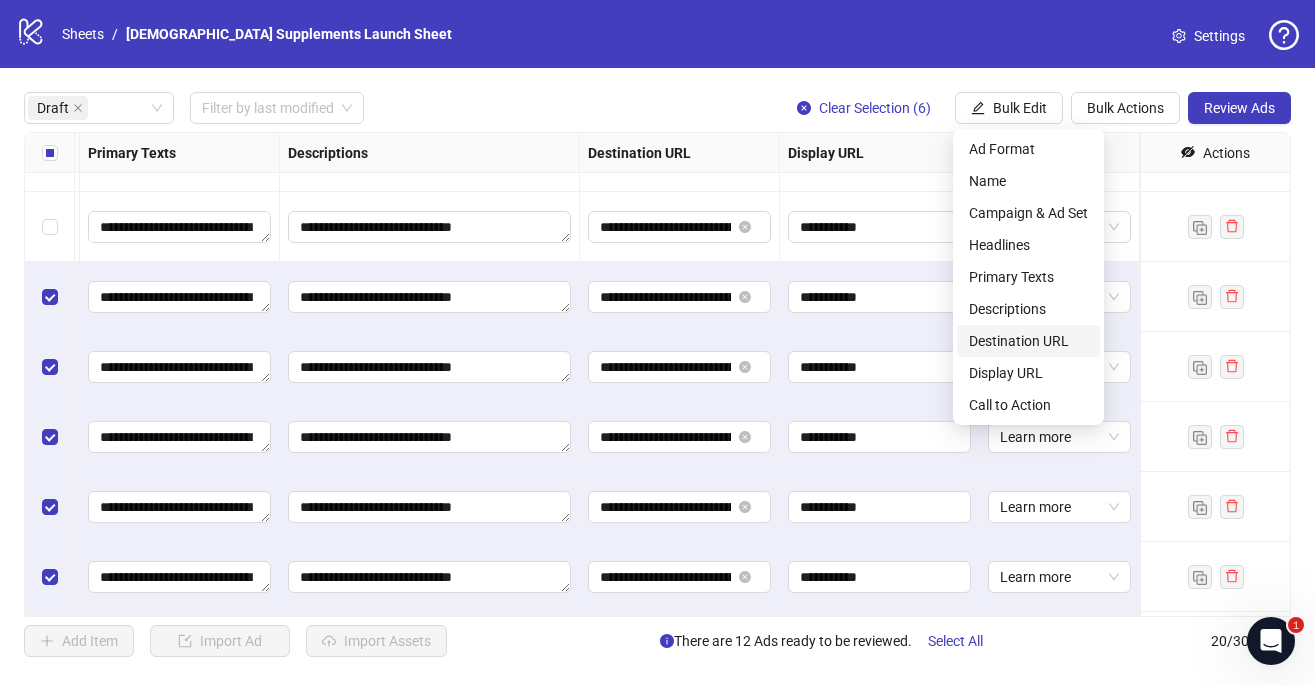 click on "Destination URL" at bounding box center (1028, 341) 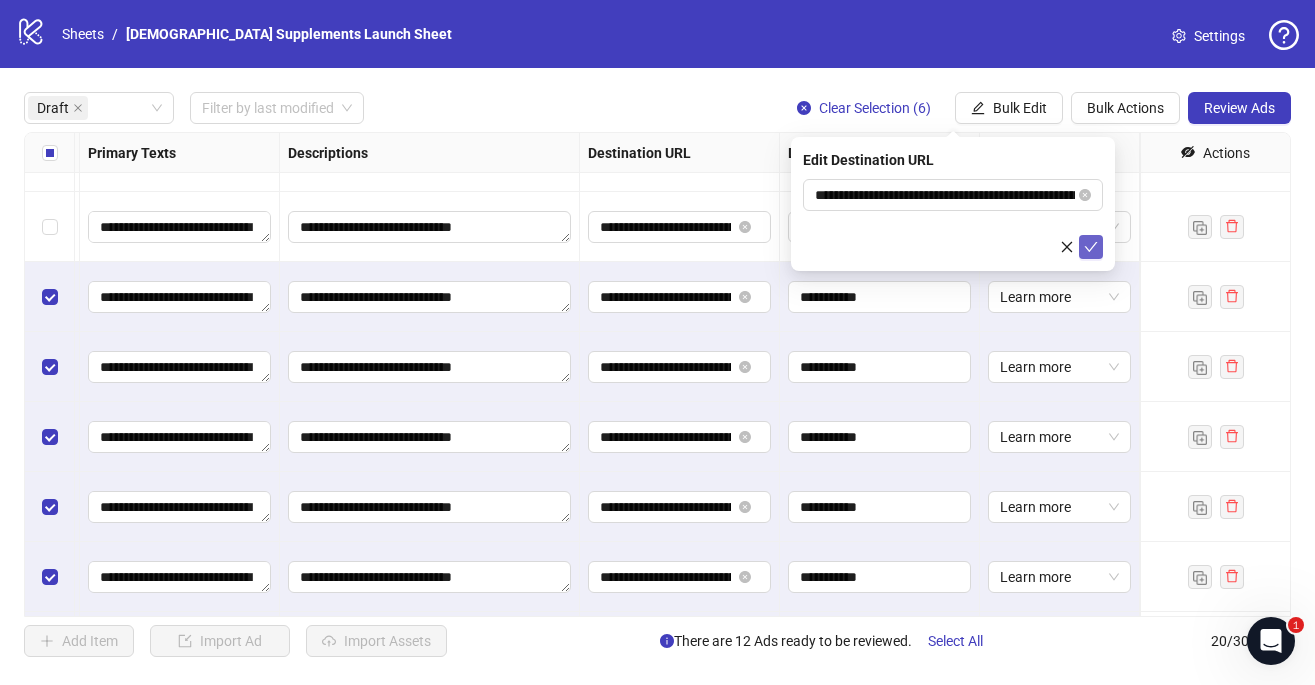 click 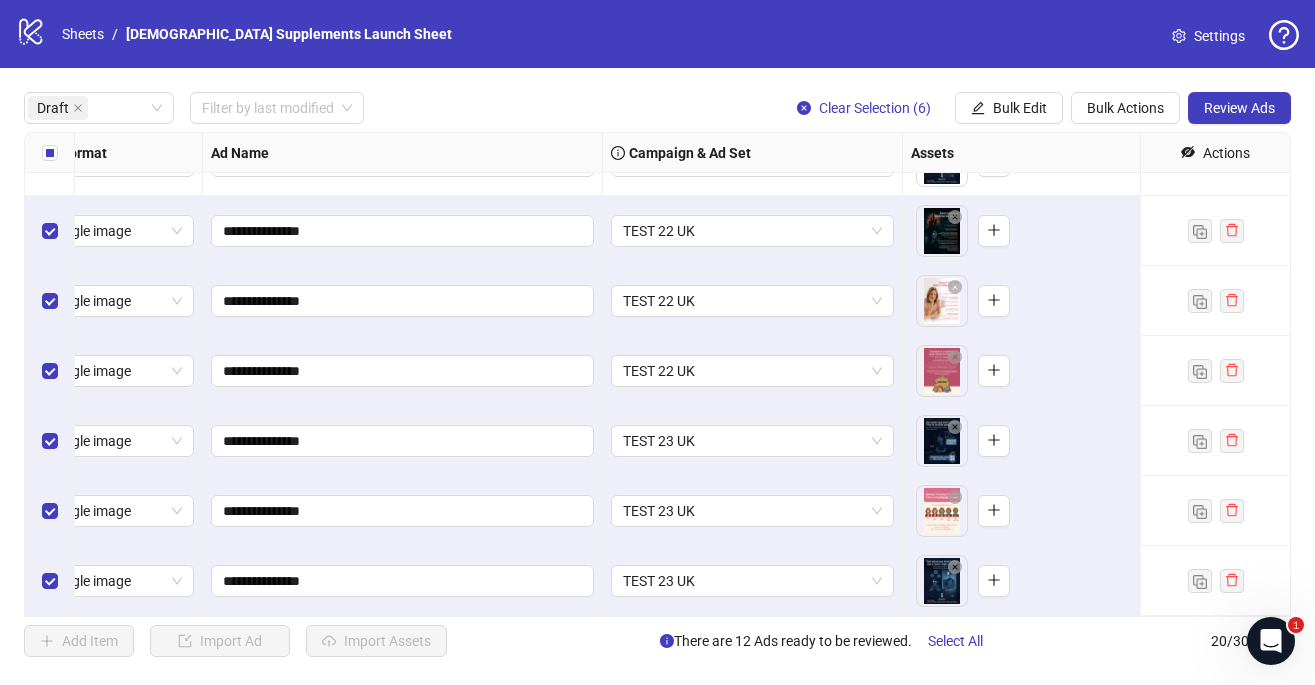 scroll, scrollTop: 397, scrollLeft: 0, axis: vertical 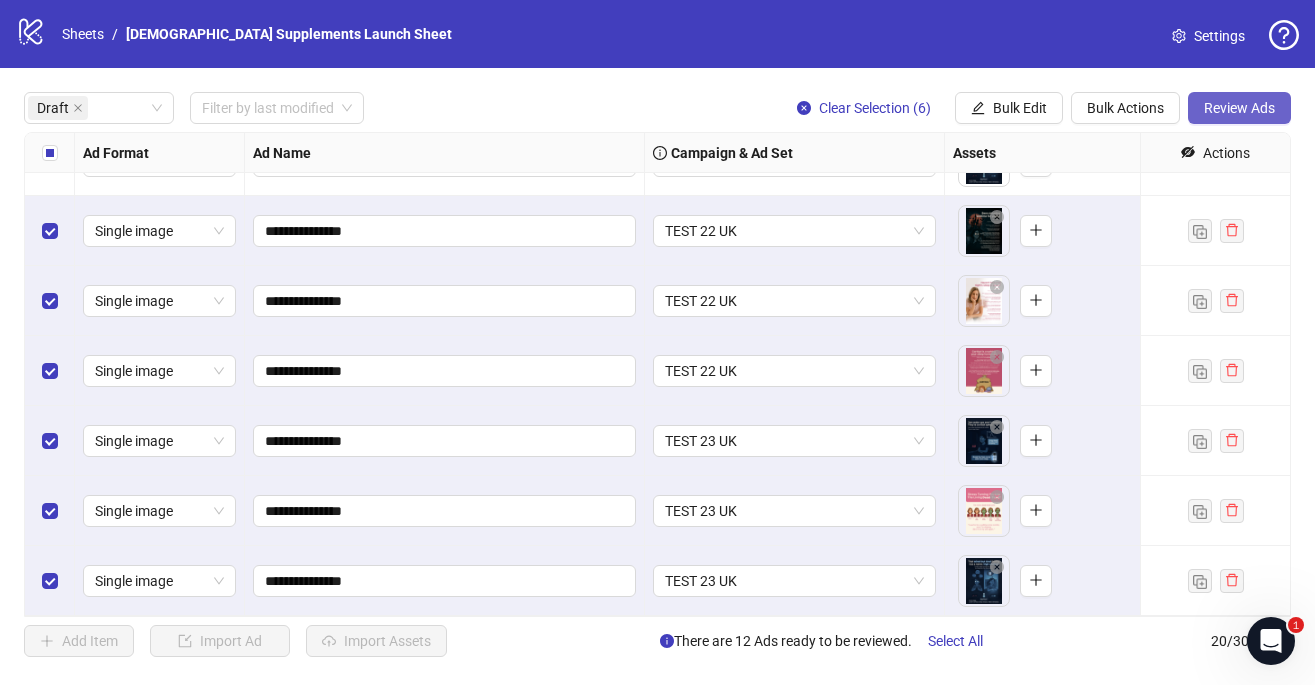 click on "Review Ads" at bounding box center [1239, 108] 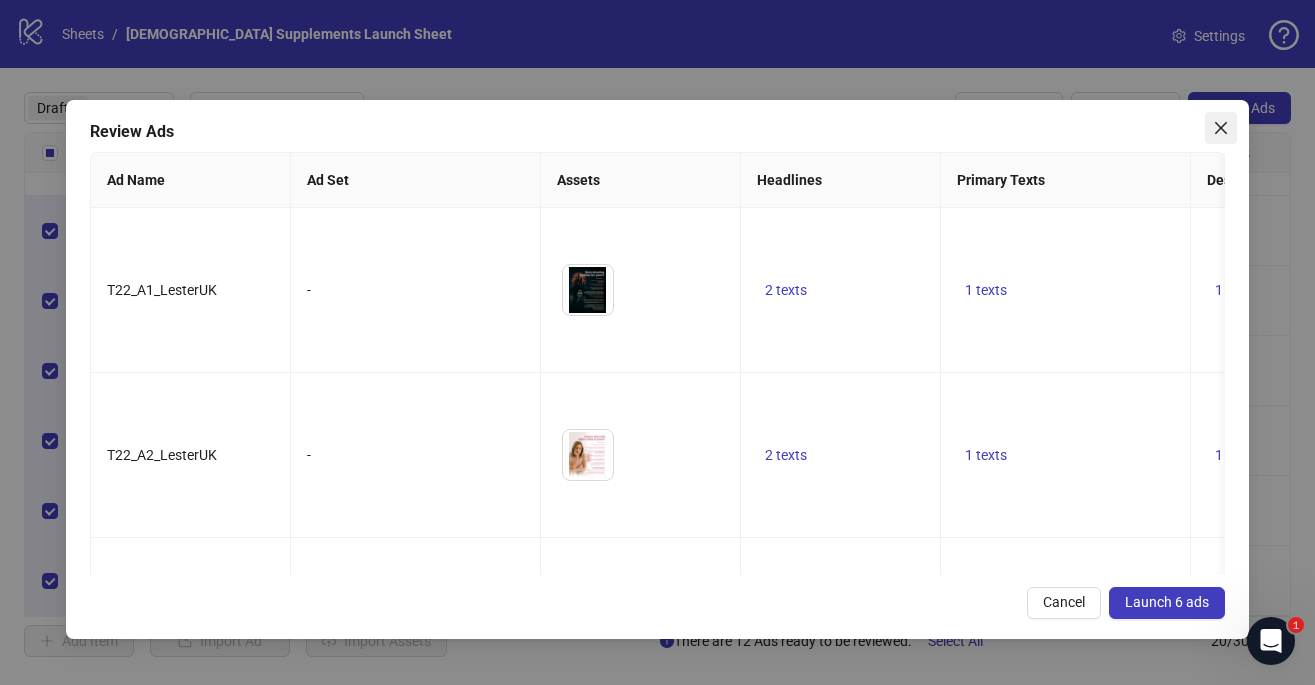 click 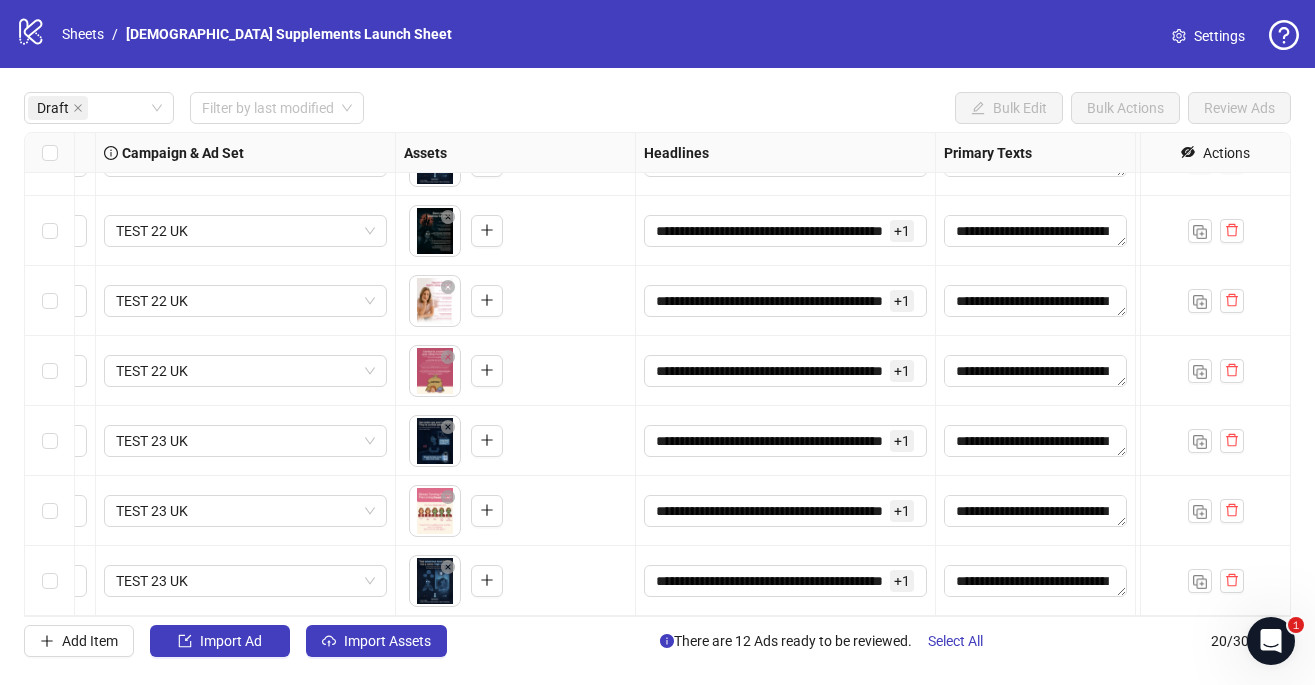 scroll, scrollTop: 397, scrollLeft: 559, axis: both 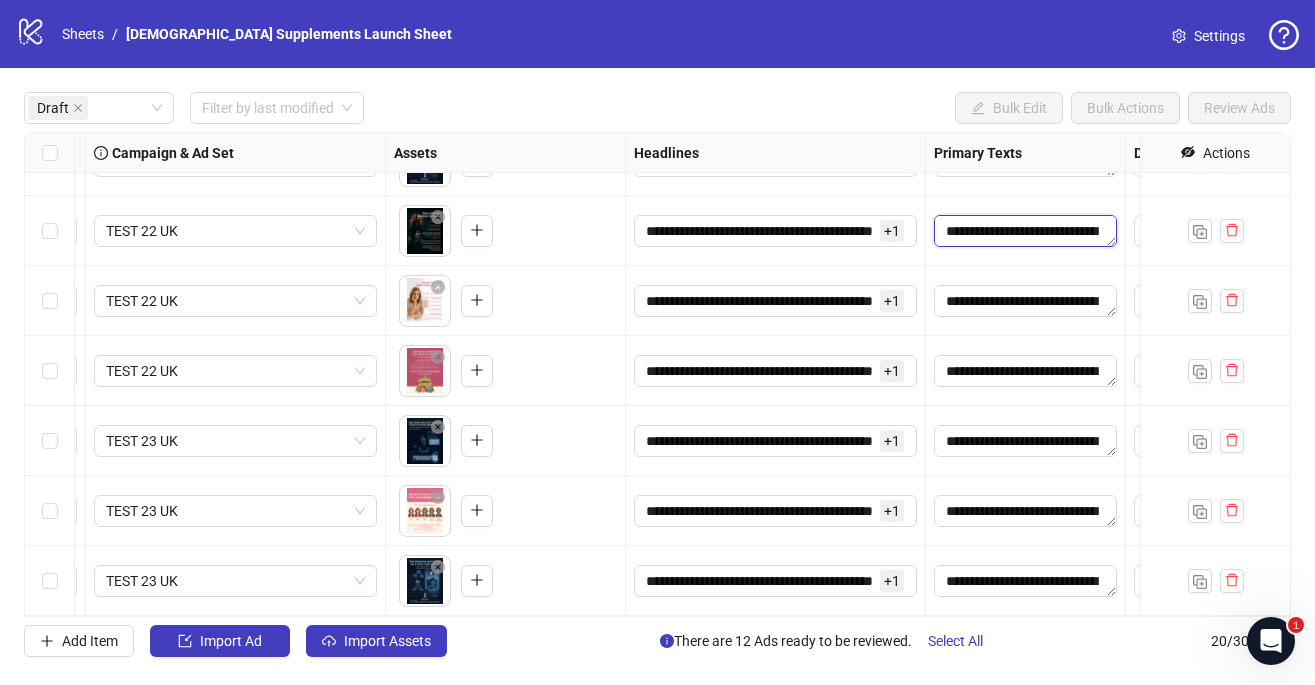 click at bounding box center [1025, 231] 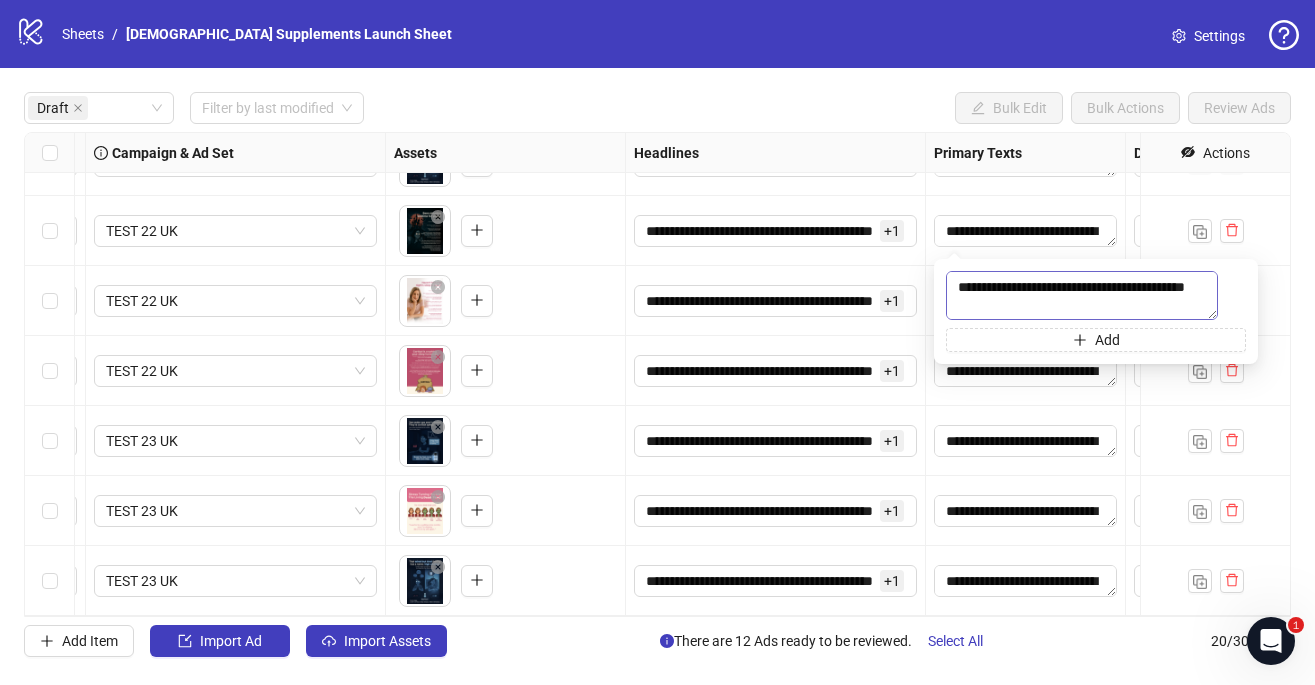 click at bounding box center [1082, 295] 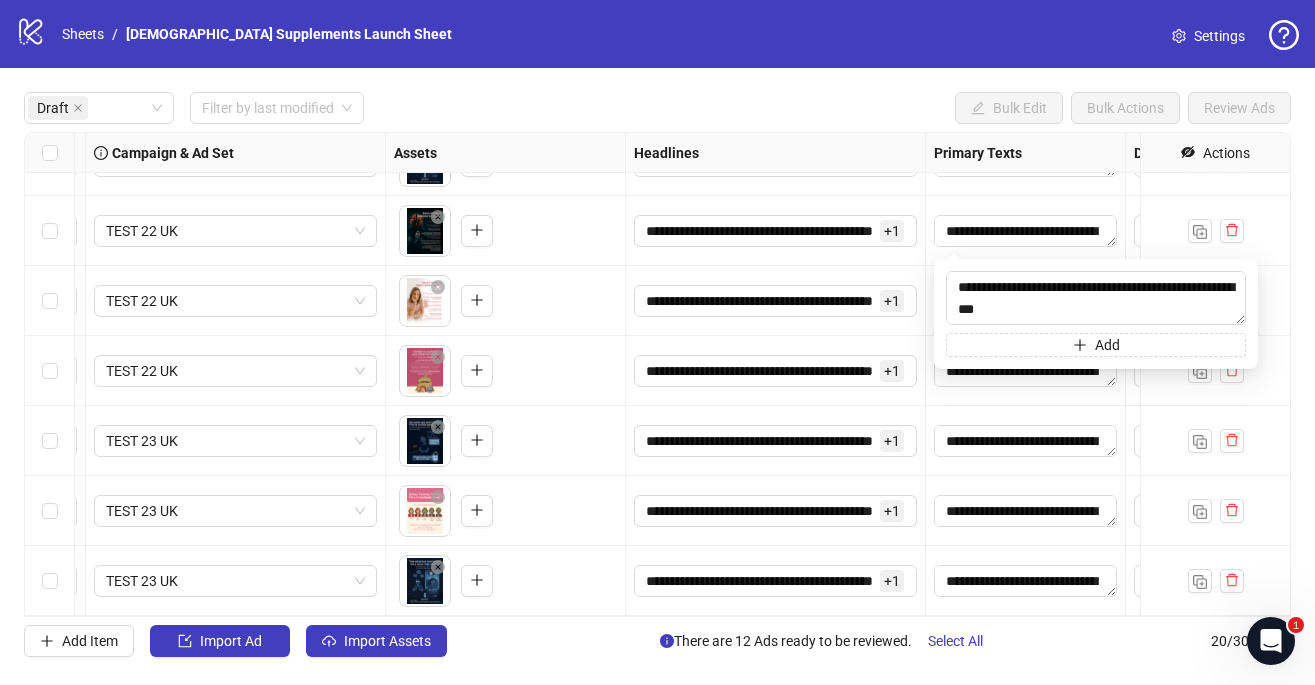 drag, startPoint x: 1039, startPoint y: 313, endPoint x: 942, endPoint y: 313, distance: 97 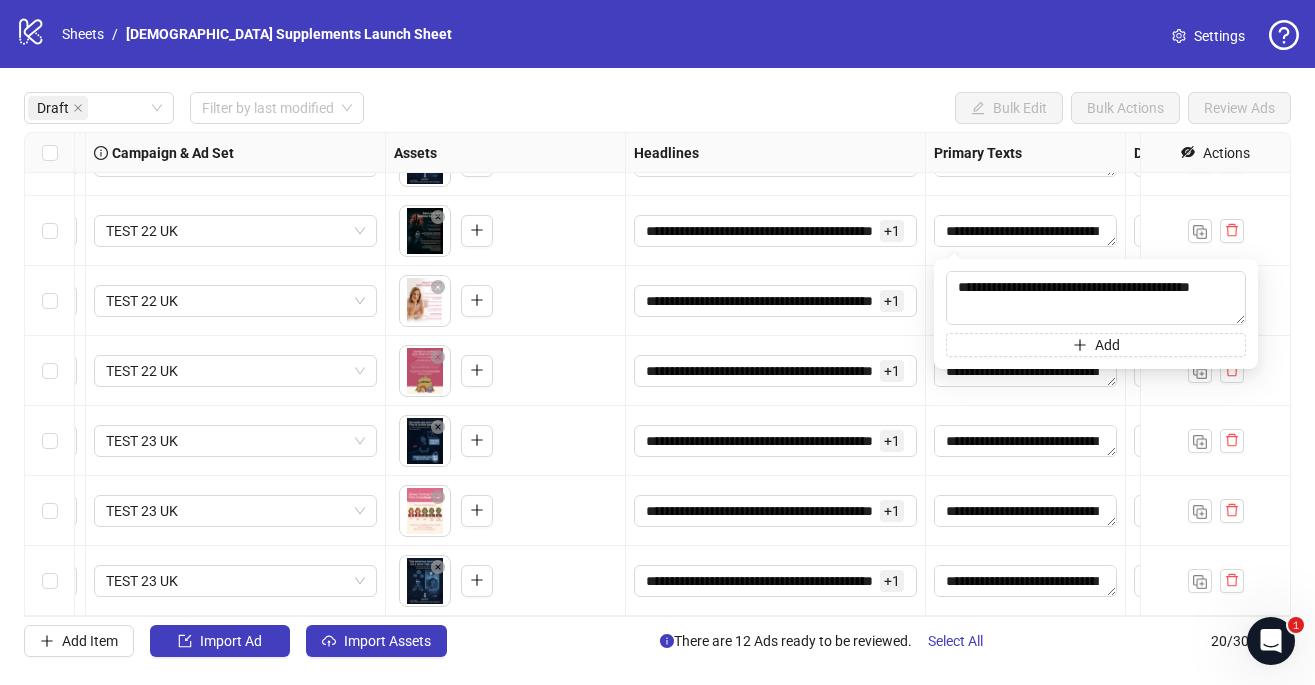 click on "**********" at bounding box center [776, 301] 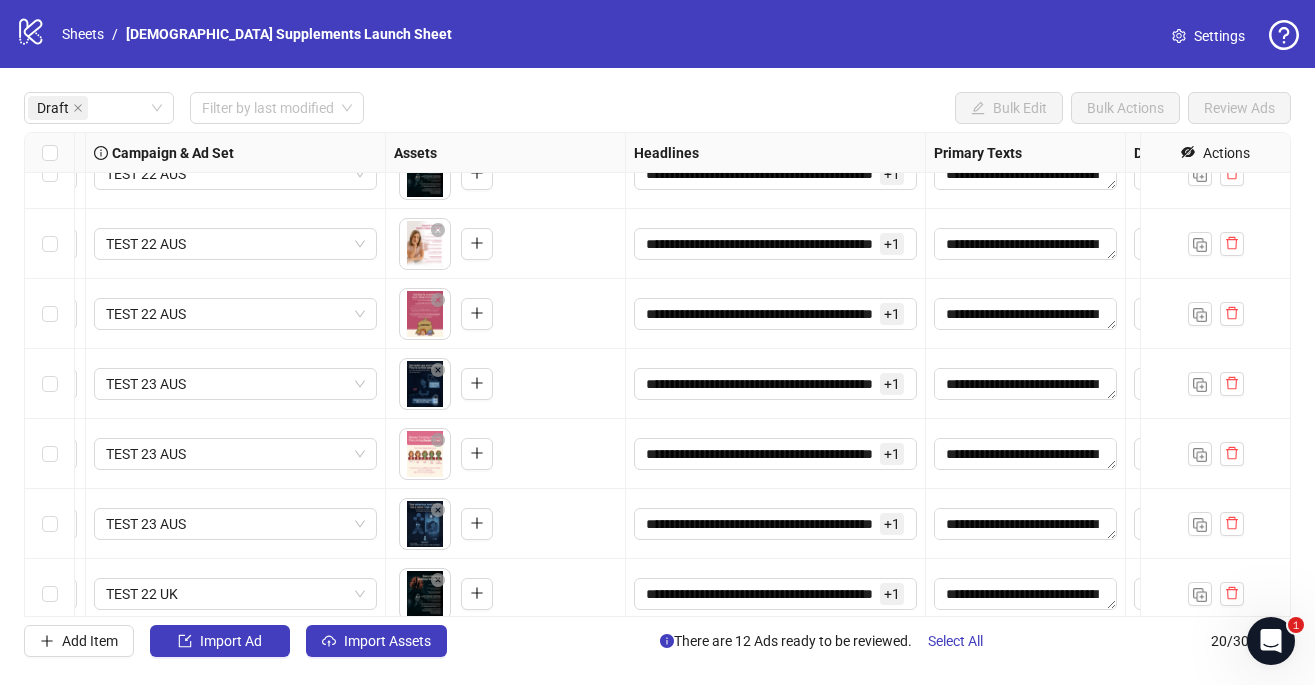 scroll, scrollTop: 0, scrollLeft: 559, axis: horizontal 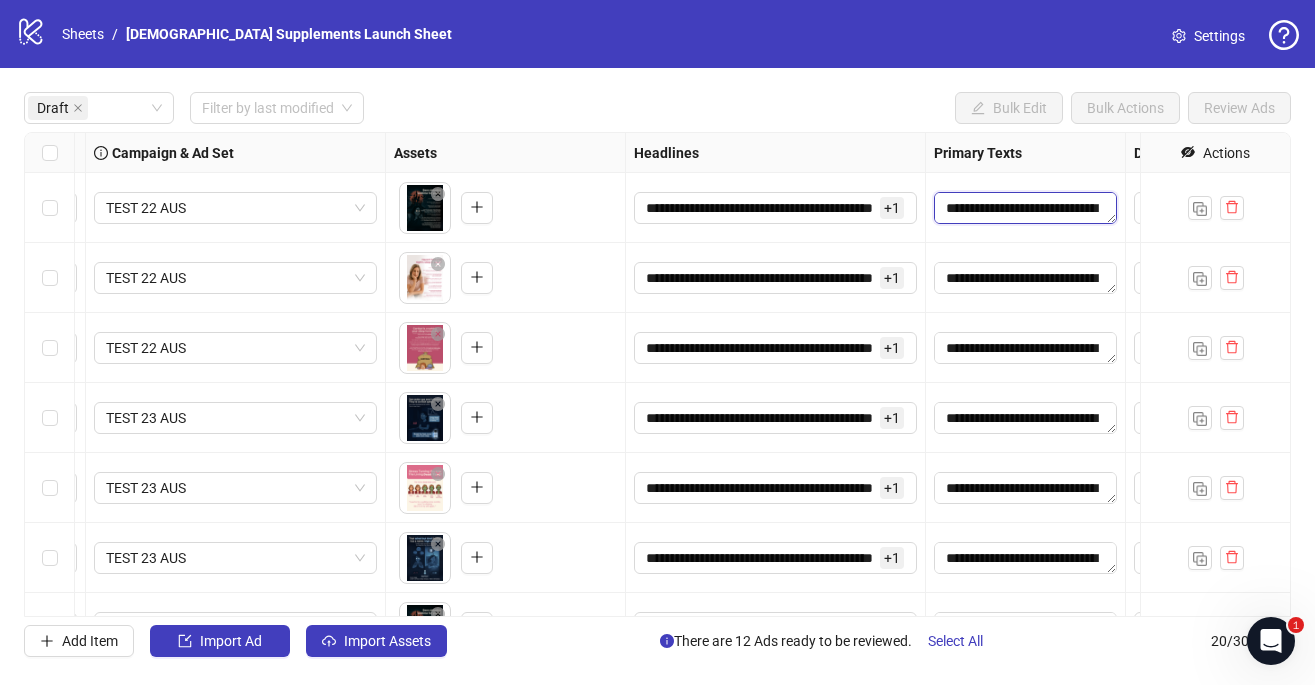 click at bounding box center (1025, 208) 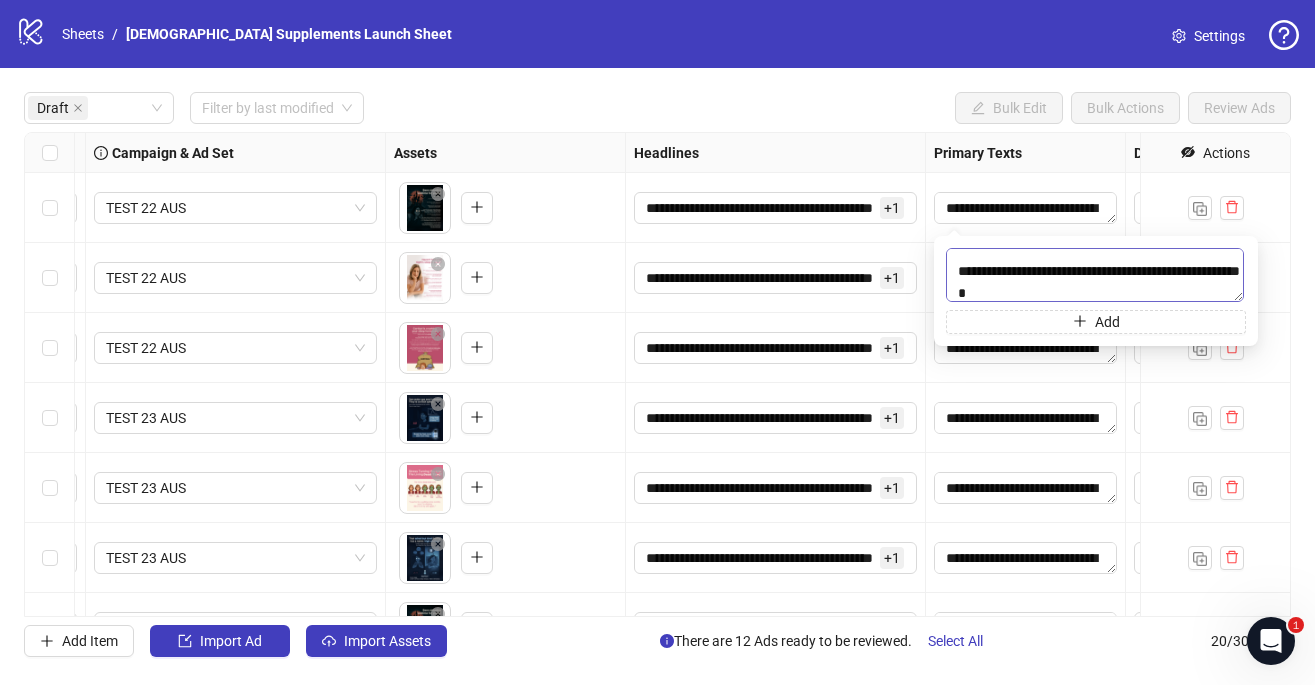 scroll, scrollTop: 0, scrollLeft: 0, axis: both 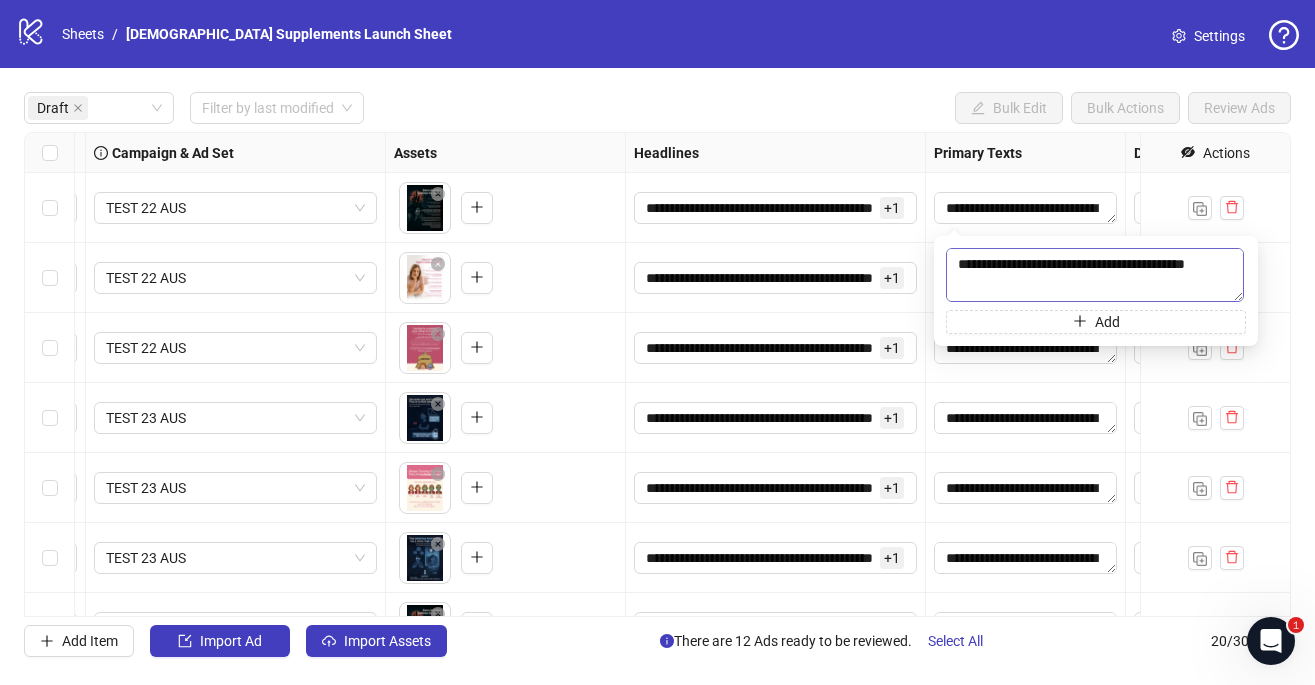 click at bounding box center [1095, 275] 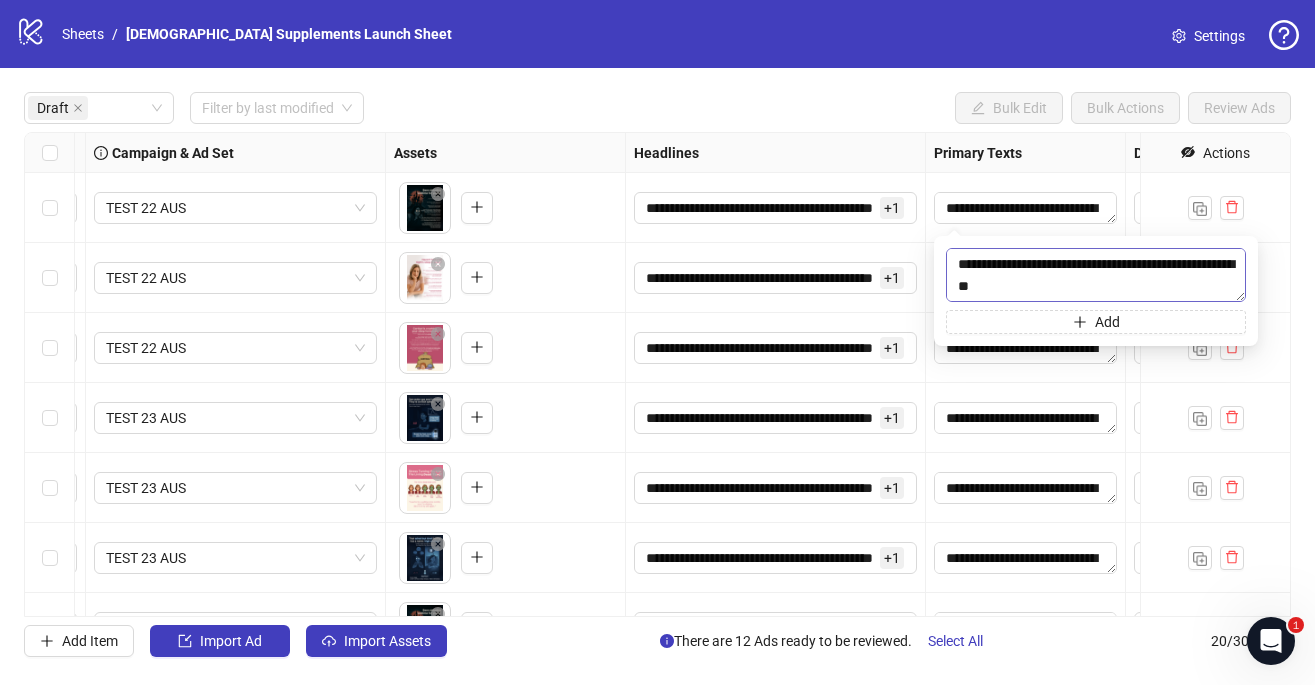 type on "**********" 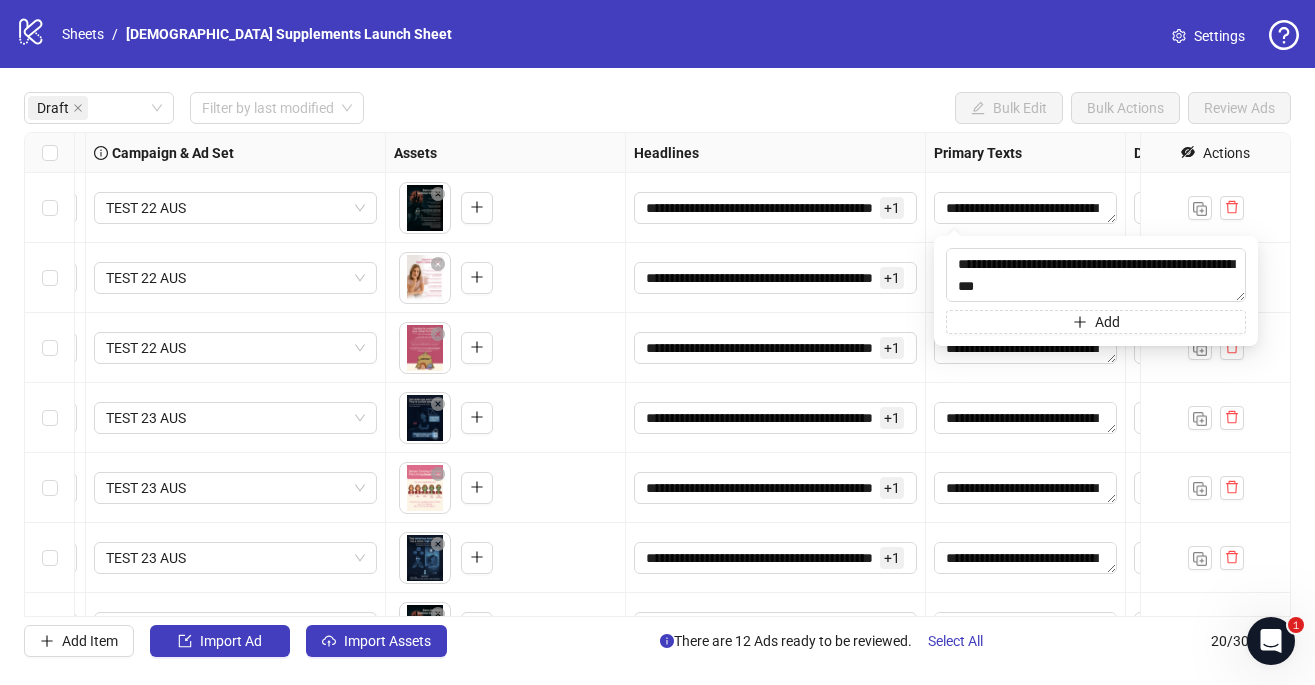 drag, startPoint x: 1031, startPoint y: 288, endPoint x: 925, endPoint y: 249, distance: 112.94689 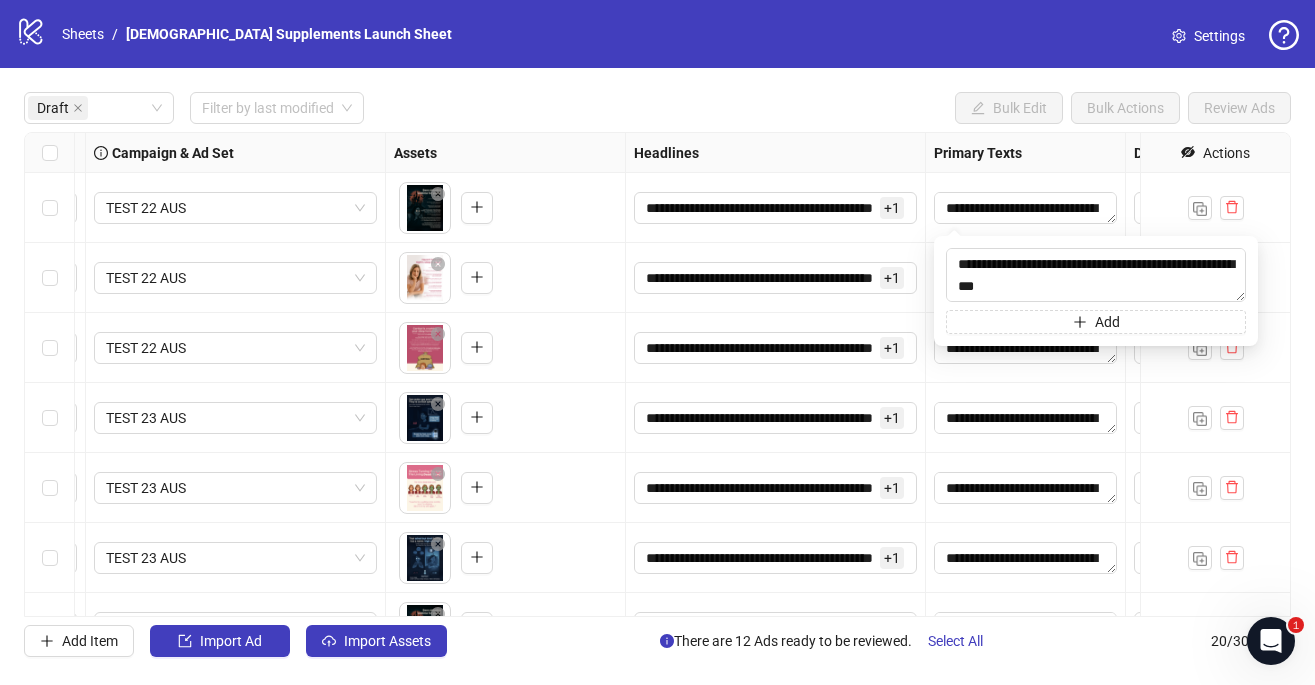 click at bounding box center [1026, 208] 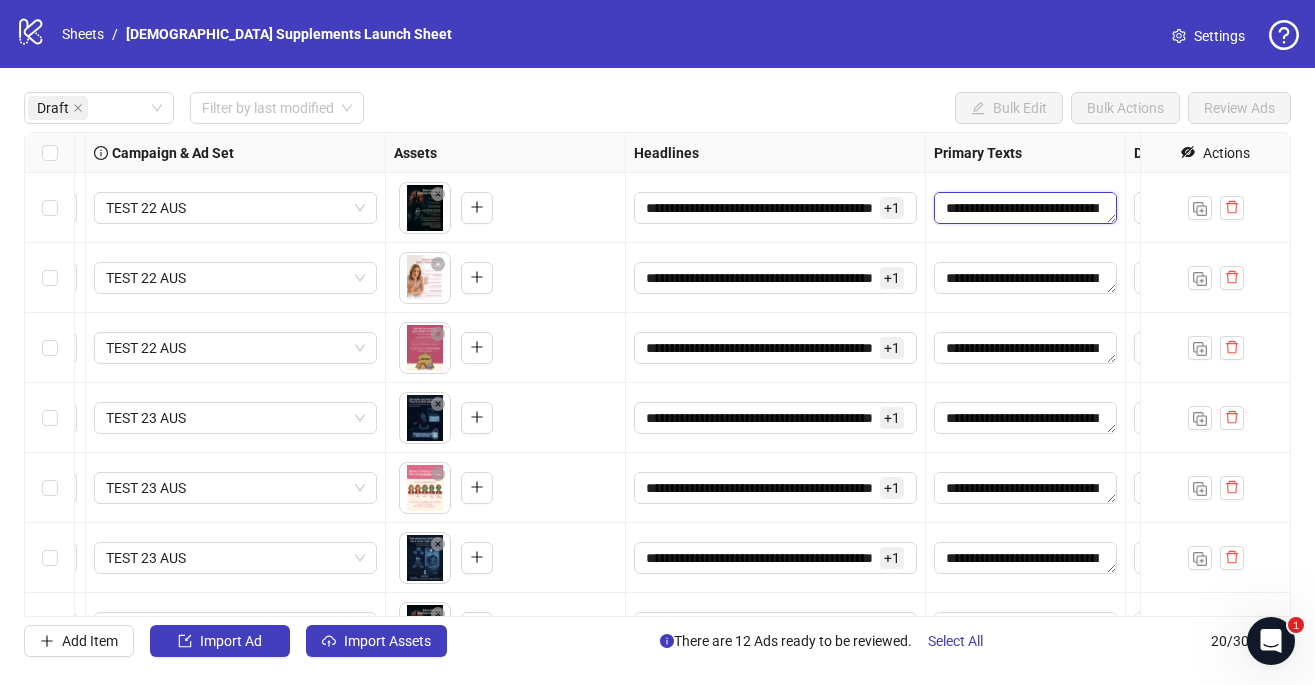 click at bounding box center (1025, 208) 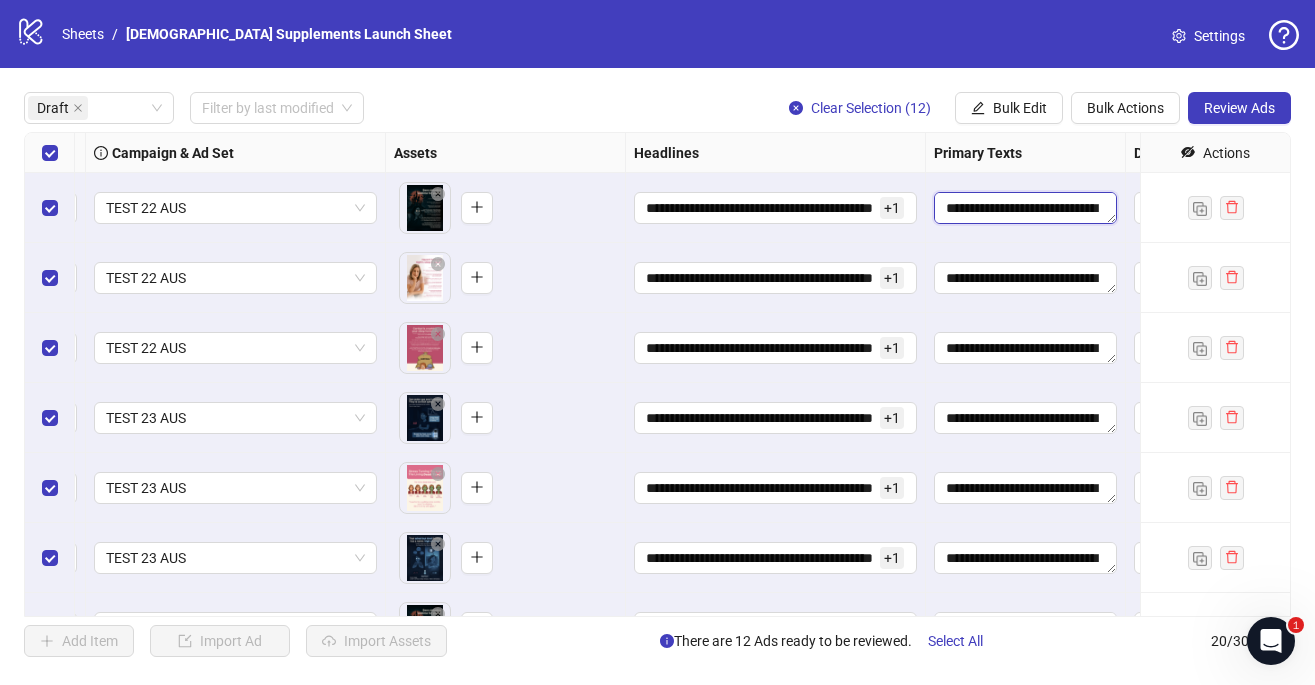 click at bounding box center (1025, 208) 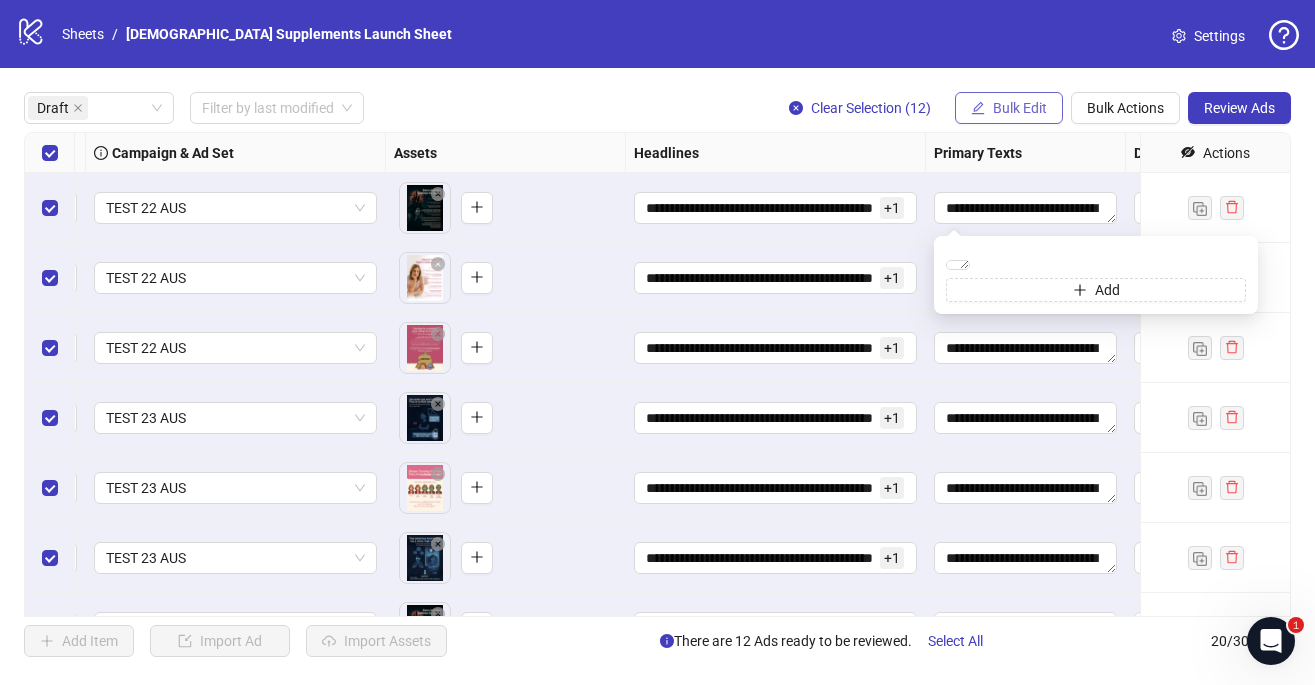 click on "Bulk Edit" at bounding box center [1020, 108] 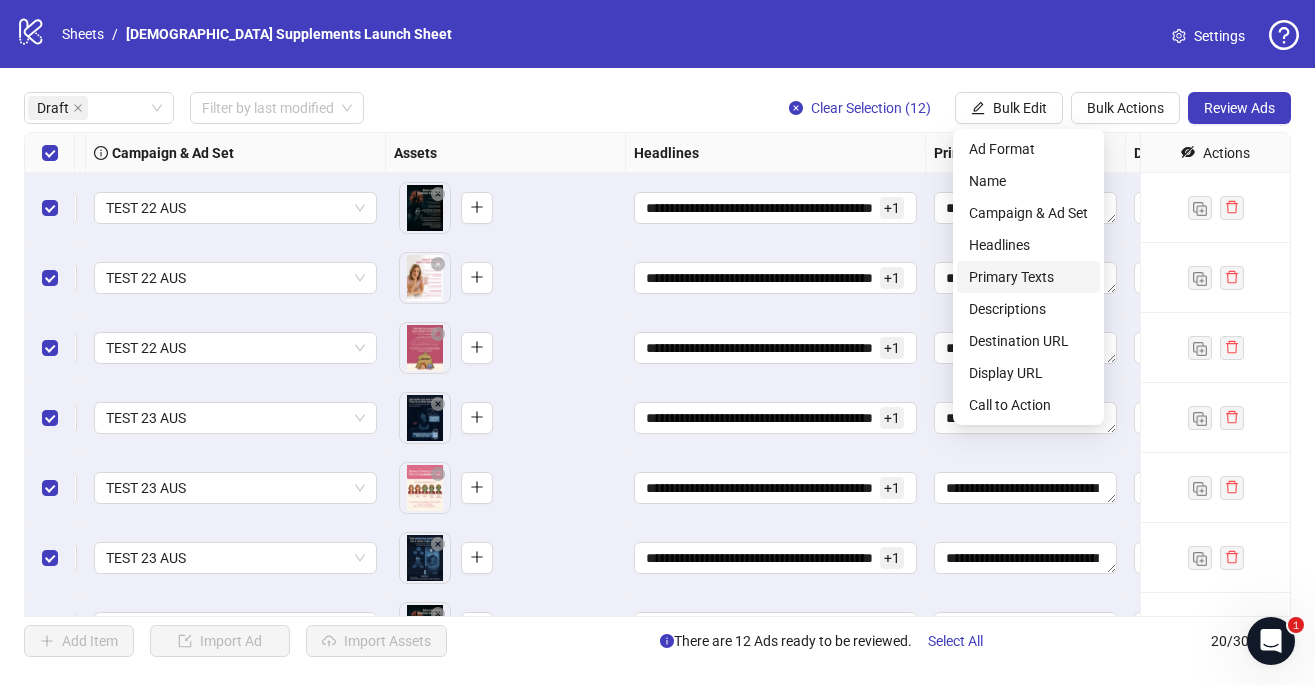 click on "Primary Texts" at bounding box center [1028, 277] 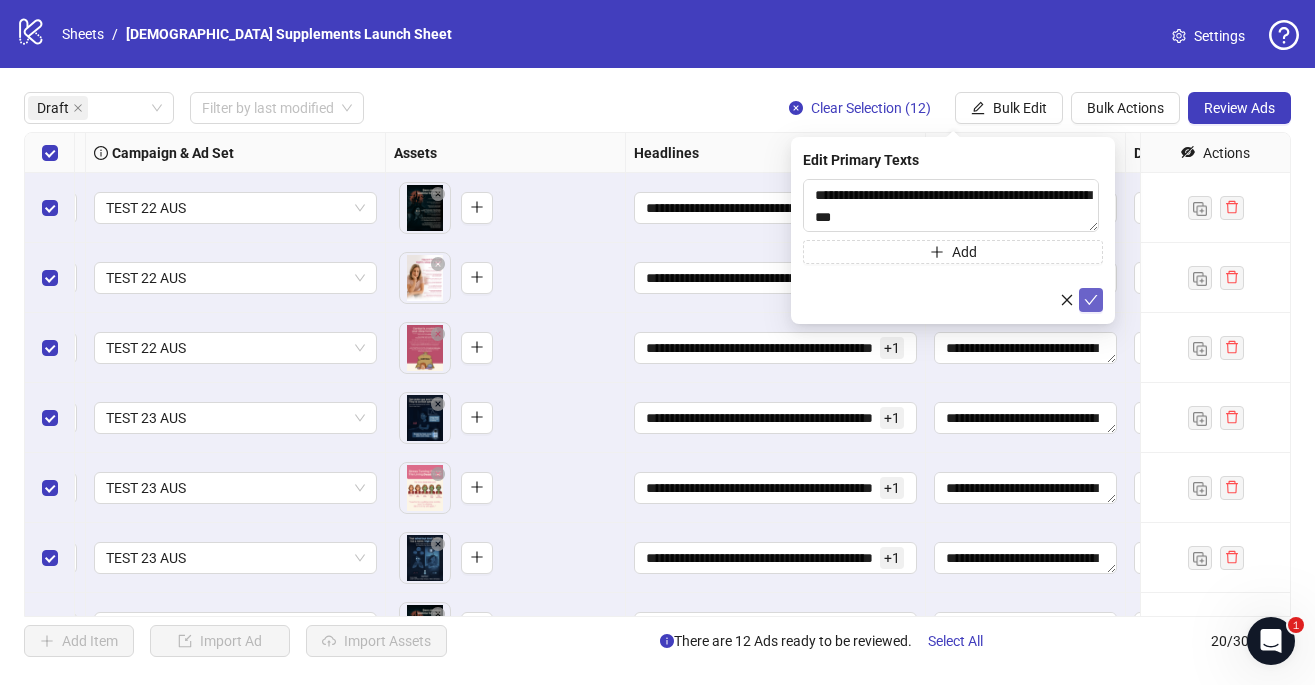 click 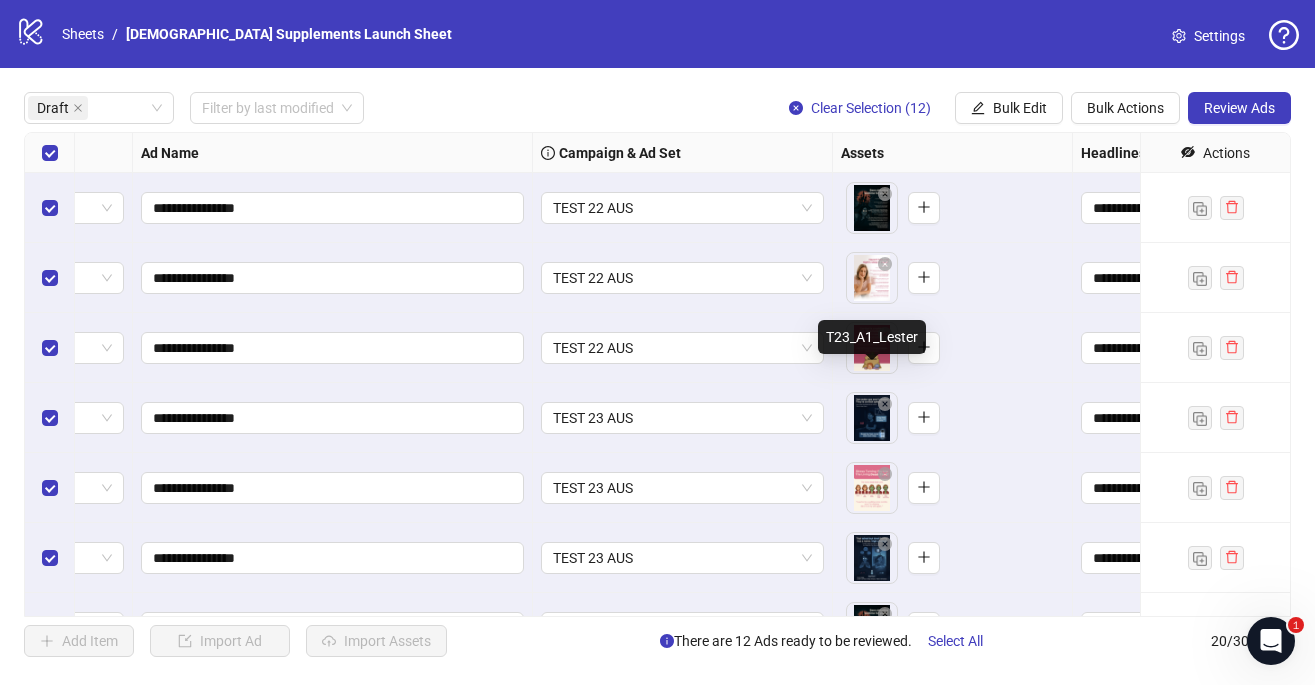 scroll, scrollTop: 33, scrollLeft: 112, axis: both 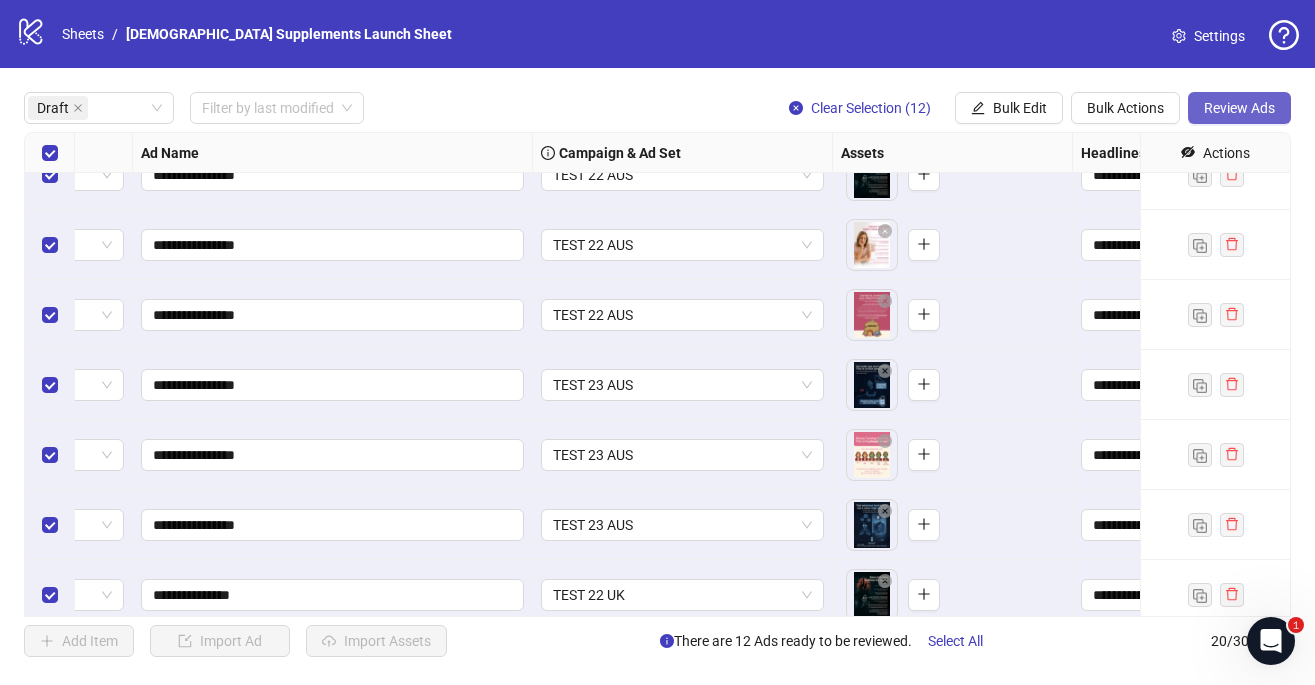 click on "Review Ads" at bounding box center [1239, 108] 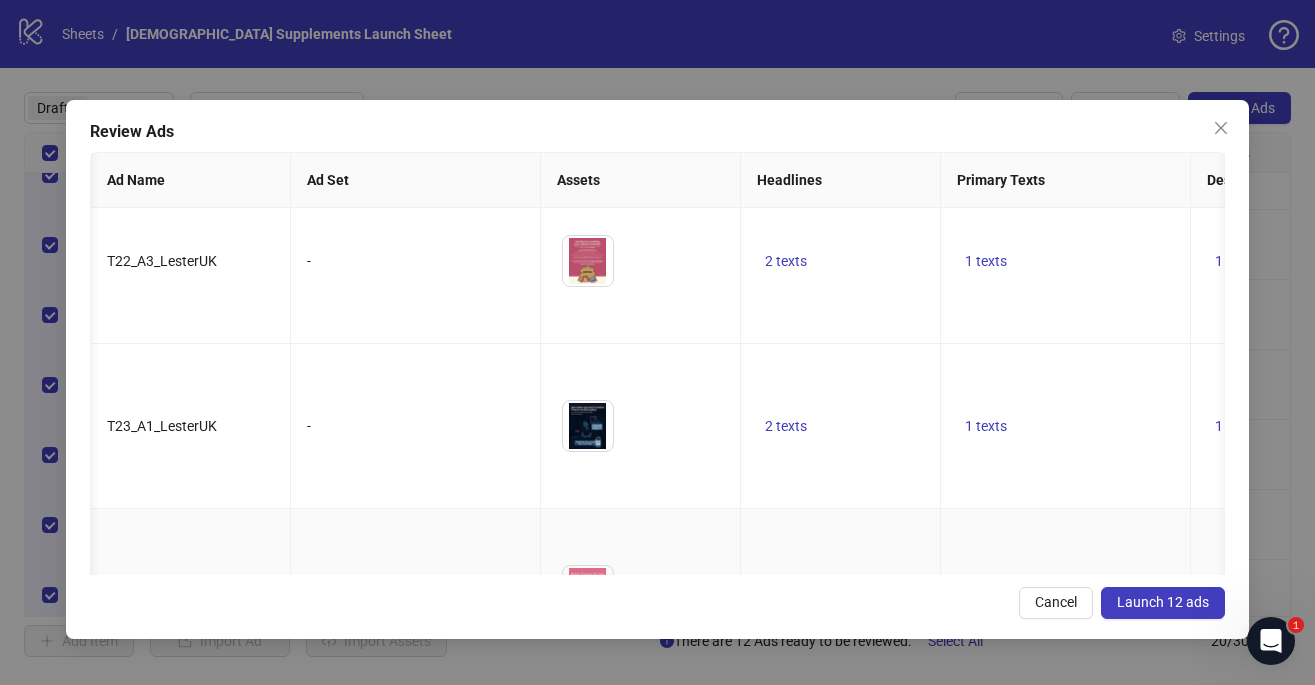 scroll, scrollTop: 1349, scrollLeft: 235, axis: both 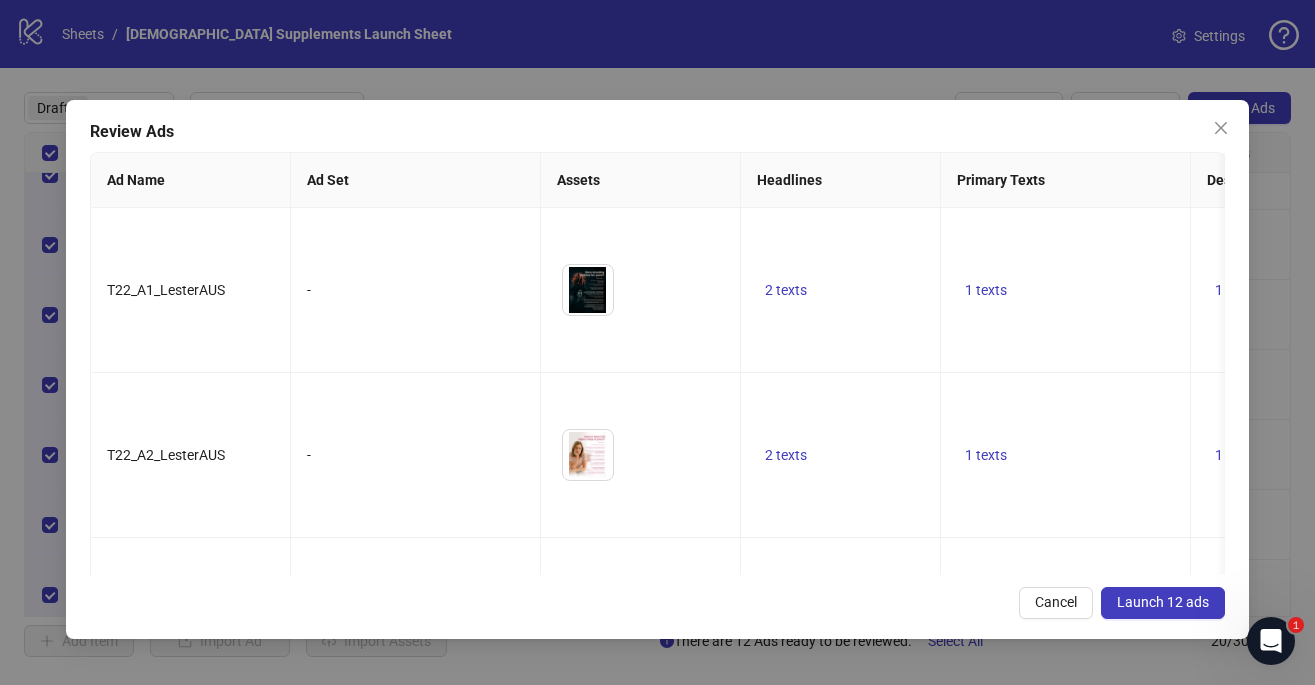 click on "Launch 12 ads" at bounding box center [1163, 602] 